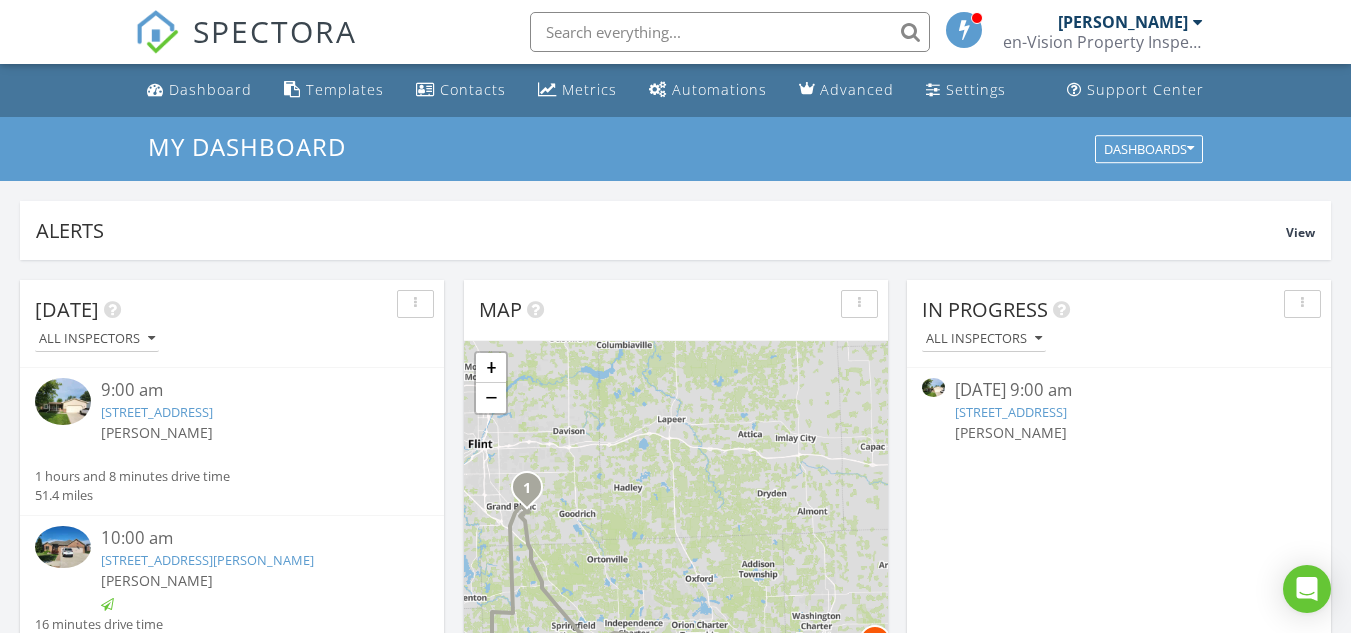 scroll, scrollTop: 0, scrollLeft: 0, axis: both 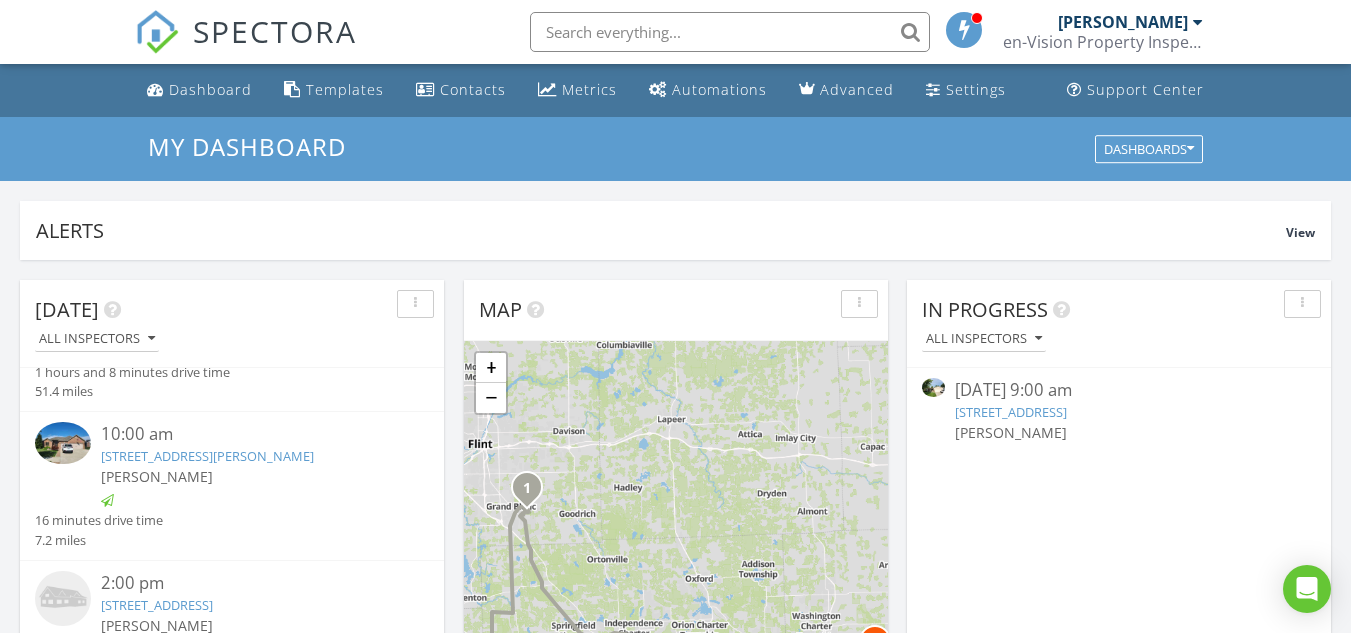 click on "4301 Rolling Acres Dr, Hartland Township, MI 48353" at bounding box center (157, 605) 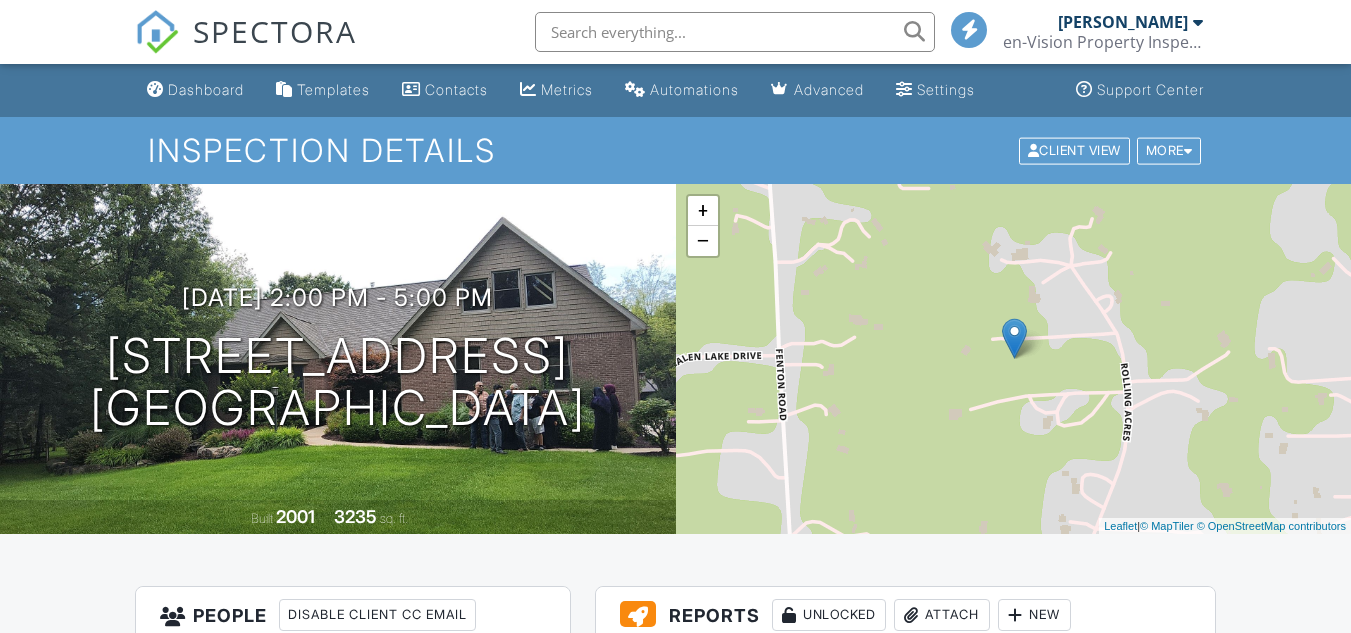 scroll, scrollTop: 167, scrollLeft: 0, axis: vertical 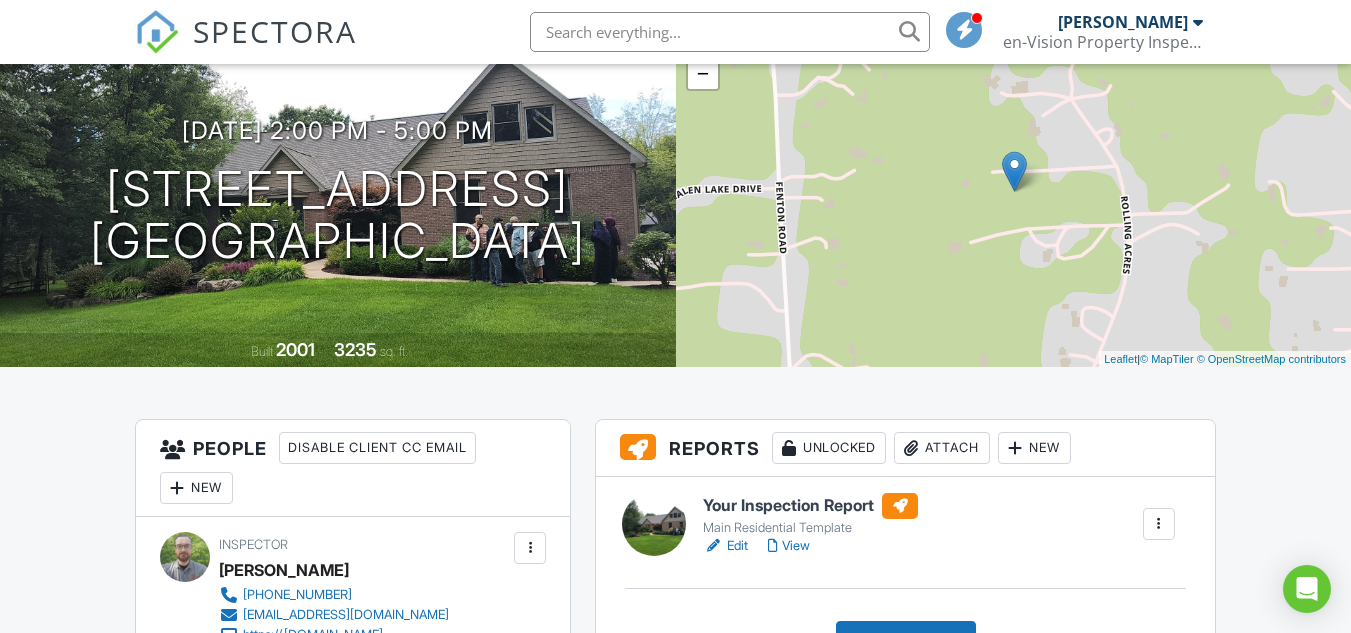 click on "Edit" at bounding box center [725, 546] 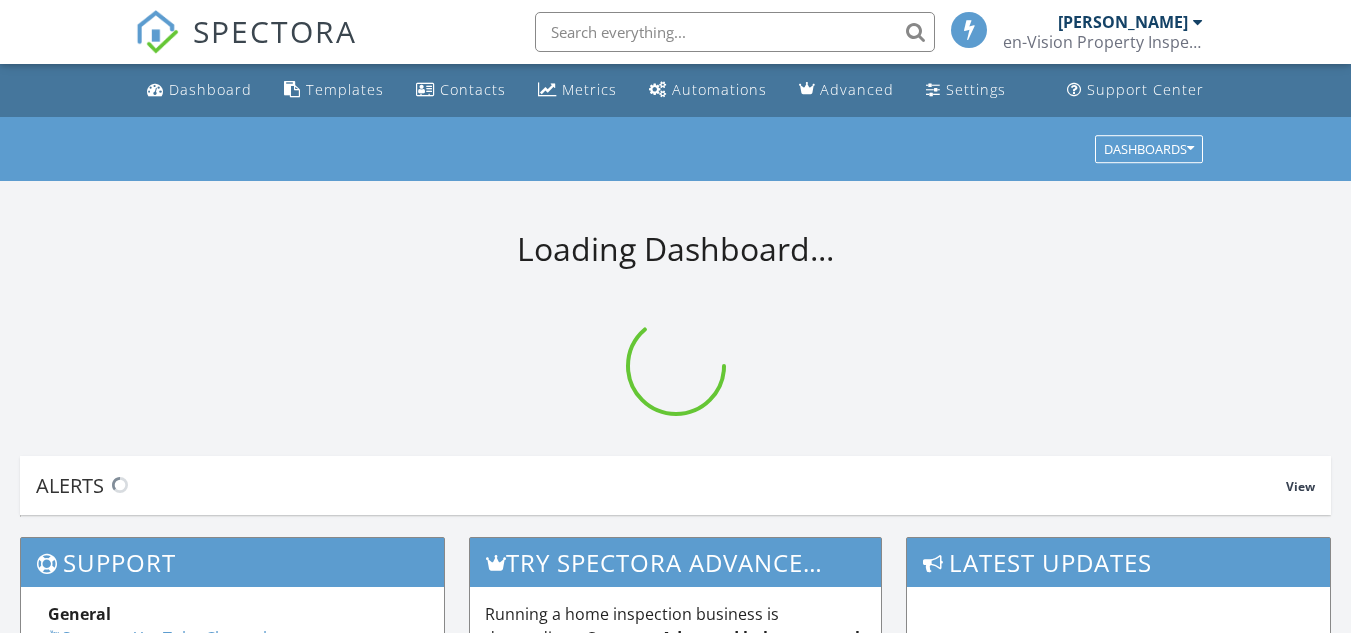 scroll, scrollTop: 0, scrollLeft: 0, axis: both 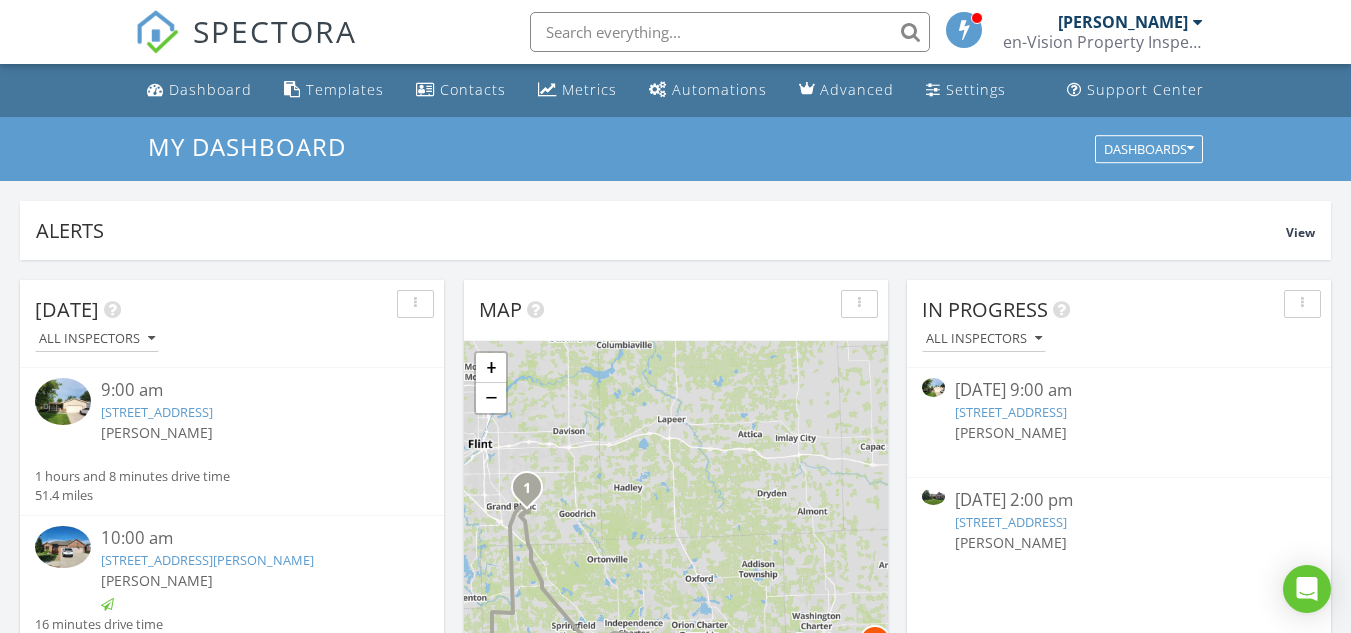 click on "55105 Englewood Dr, Macomb, MI 48042" at bounding box center (207, 560) 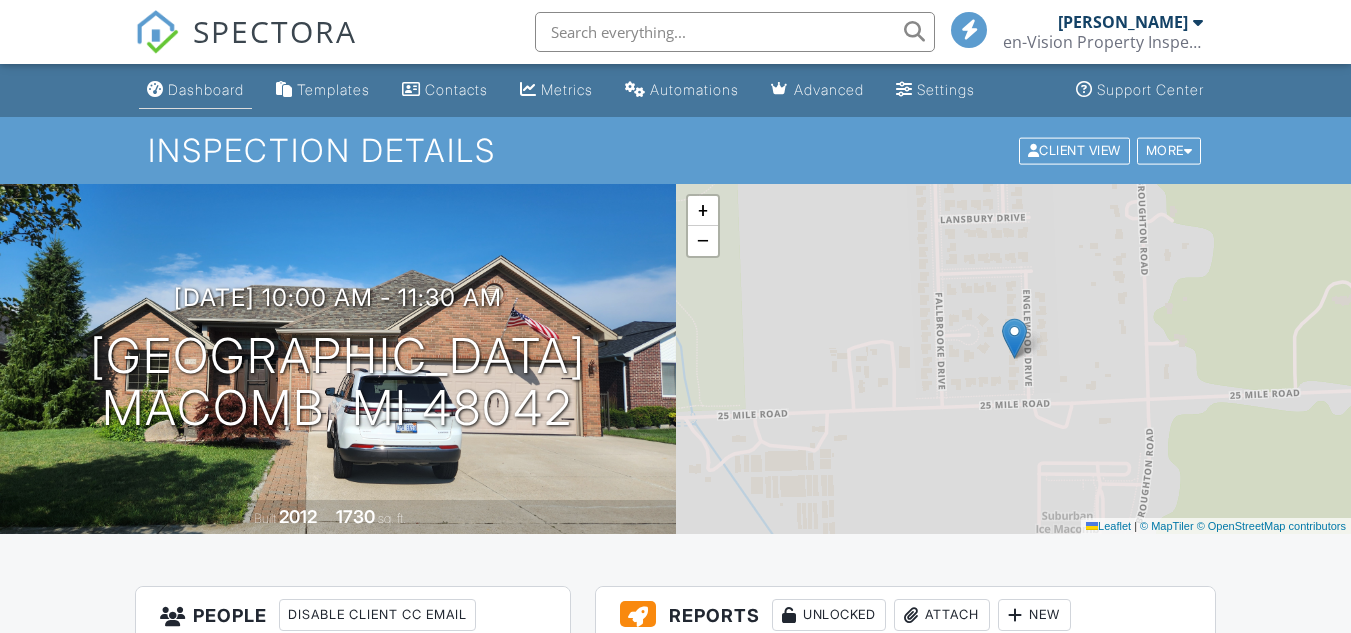 scroll, scrollTop: 0, scrollLeft: 0, axis: both 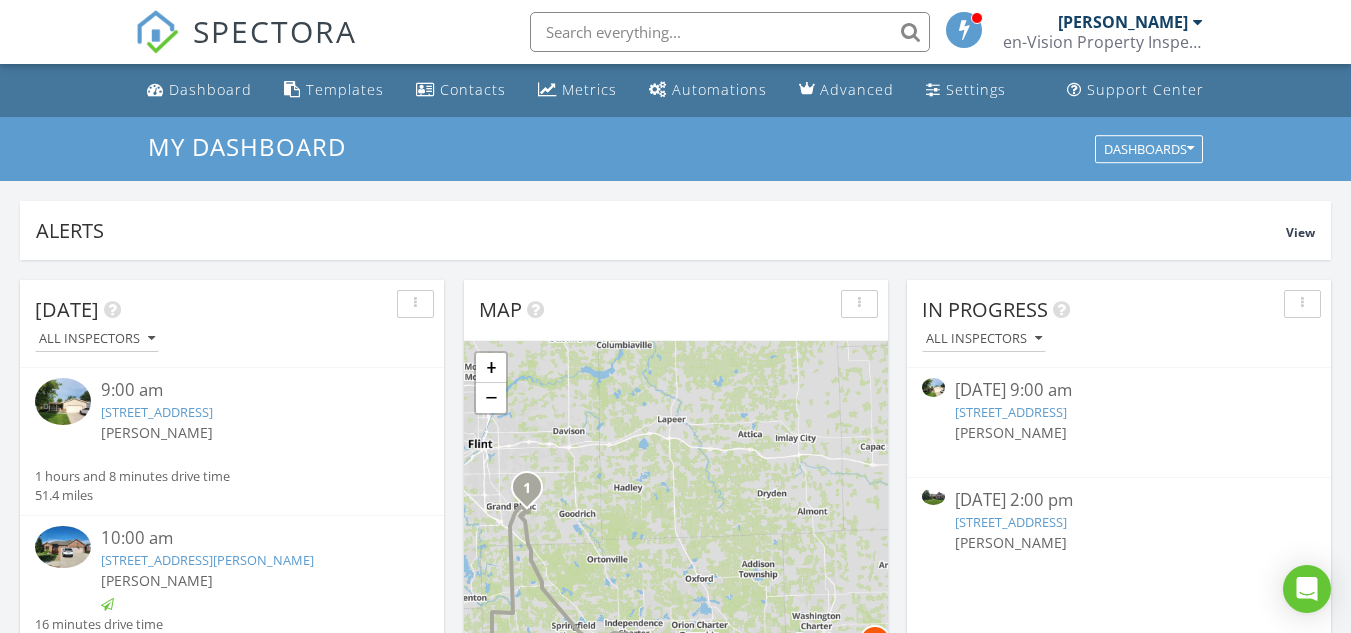 click on "[STREET_ADDRESS]" at bounding box center [157, 412] 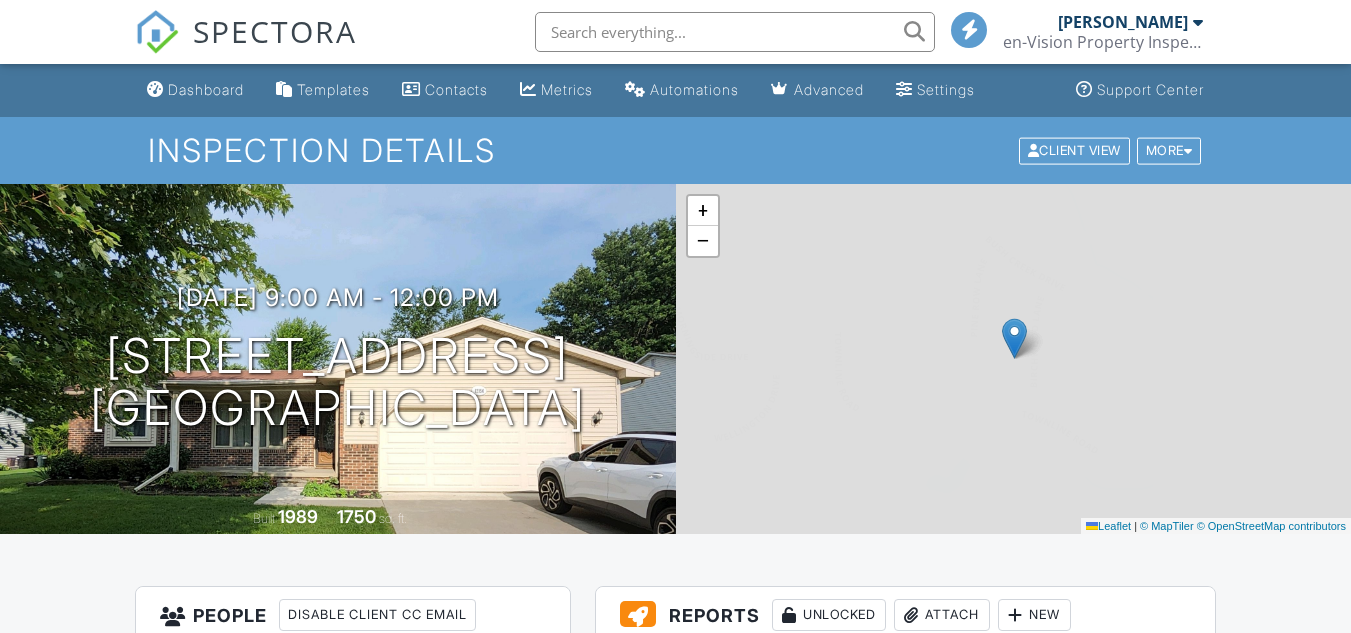 scroll, scrollTop: 0, scrollLeft: 0, axis: both 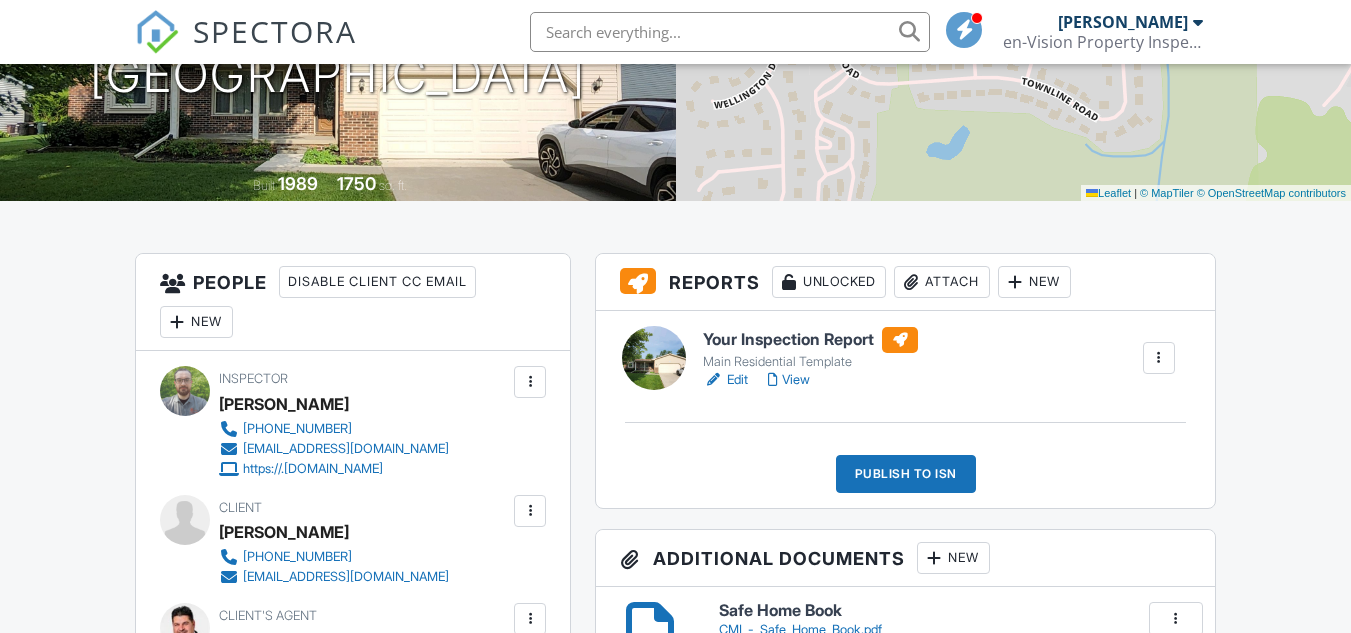 click on "Edit" at bounding box center (725, 380) 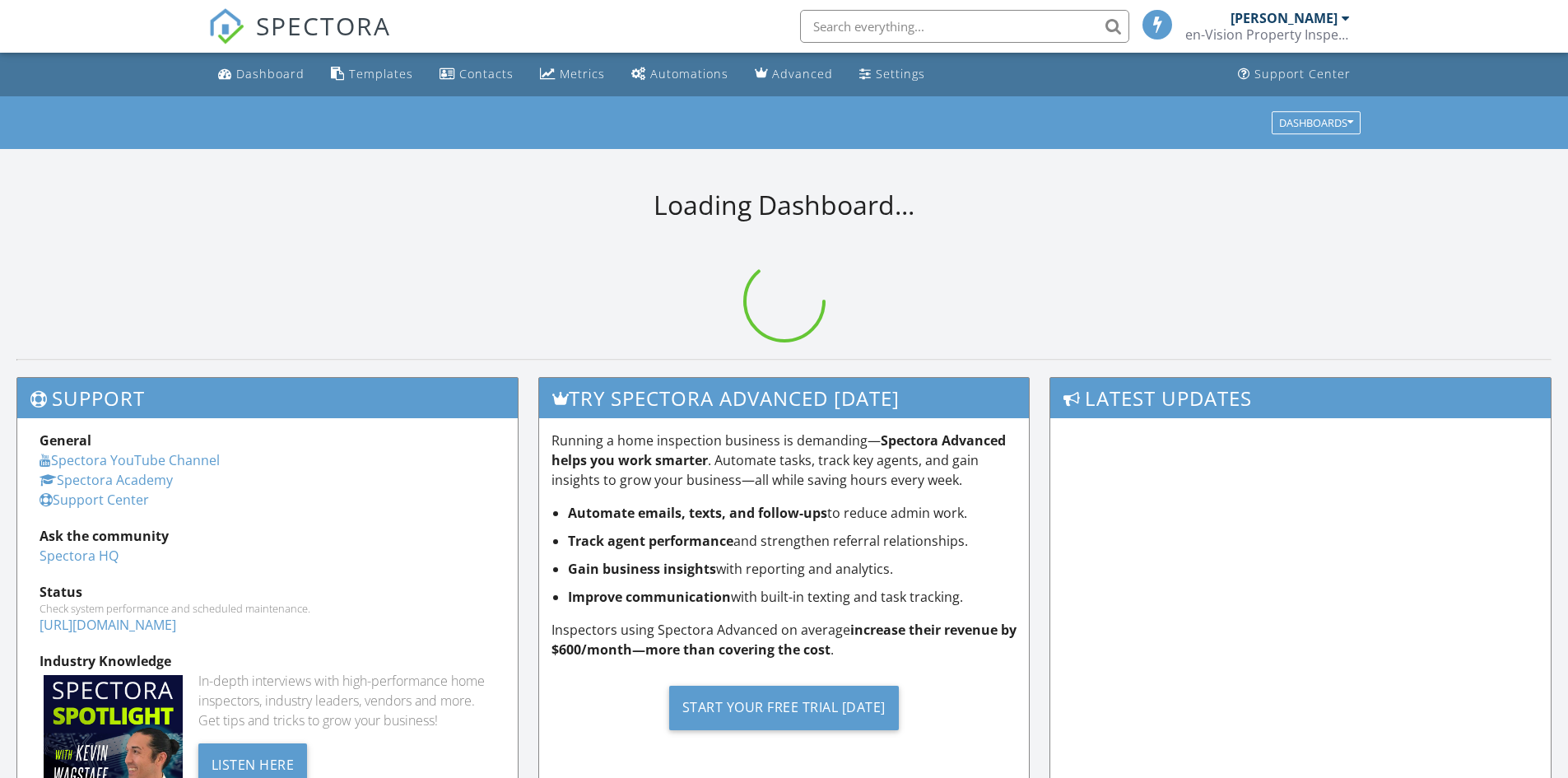 scroll, scrollTop: 0, scrollLeft: 0, axis: both 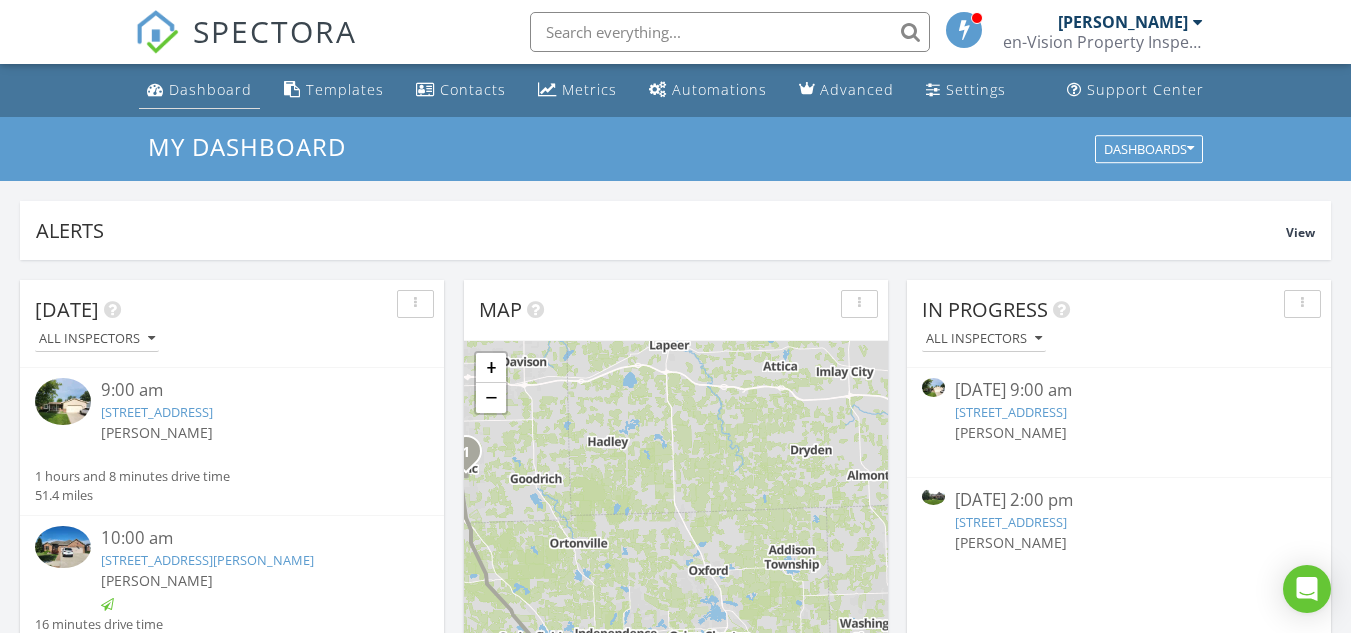 click on "Dashboard" at bounding box center (210, 89) 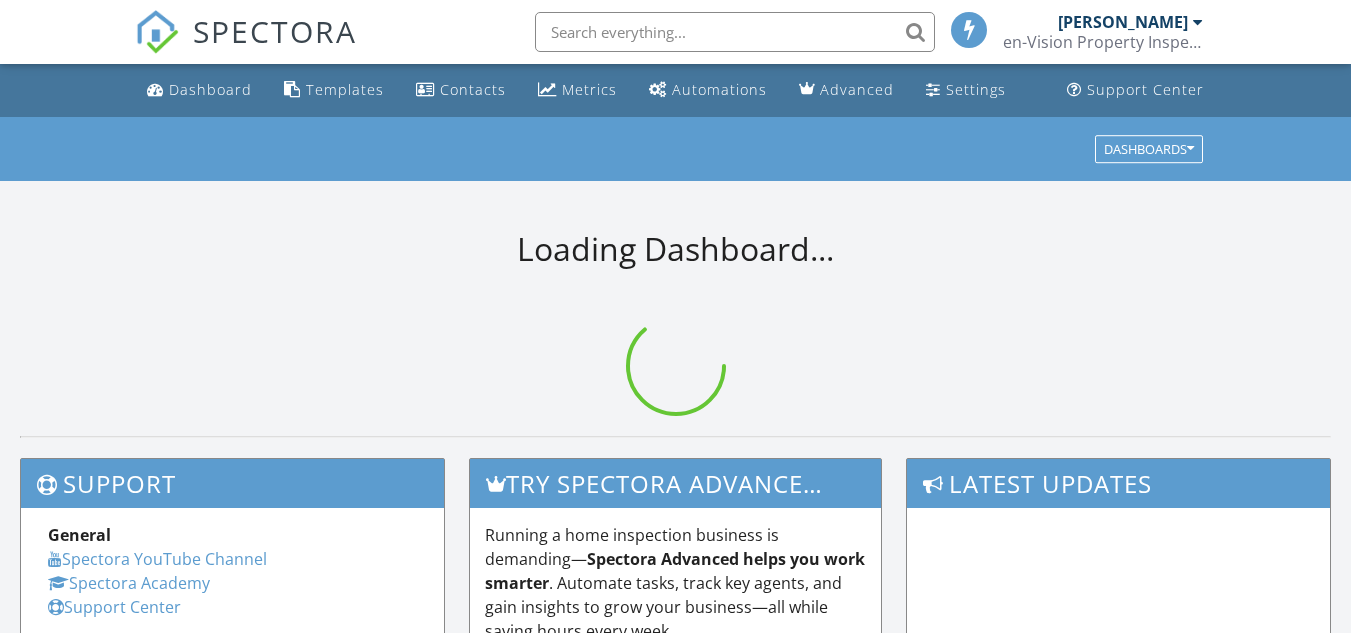 scroll, scrollTop: 0, scrollLeft: 0, axis: both 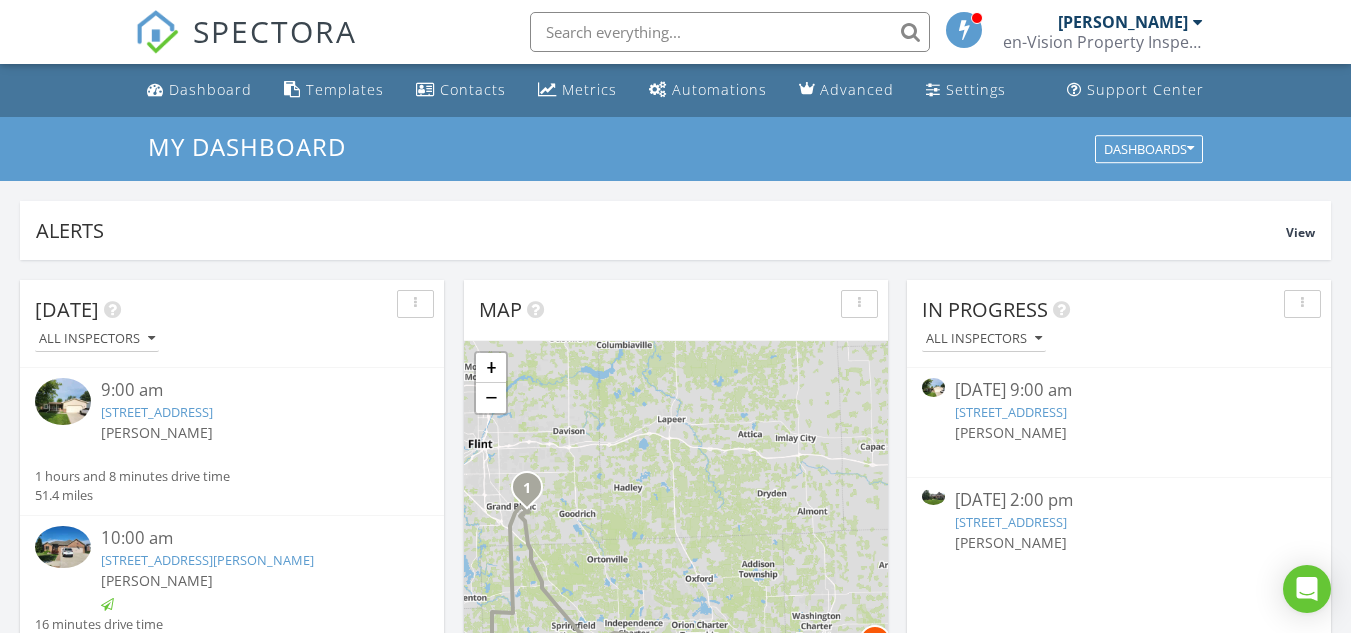 click on "12156 Birchwood Ln, Grand Blanc, MI 48439" at bounding box center (1011, 412) 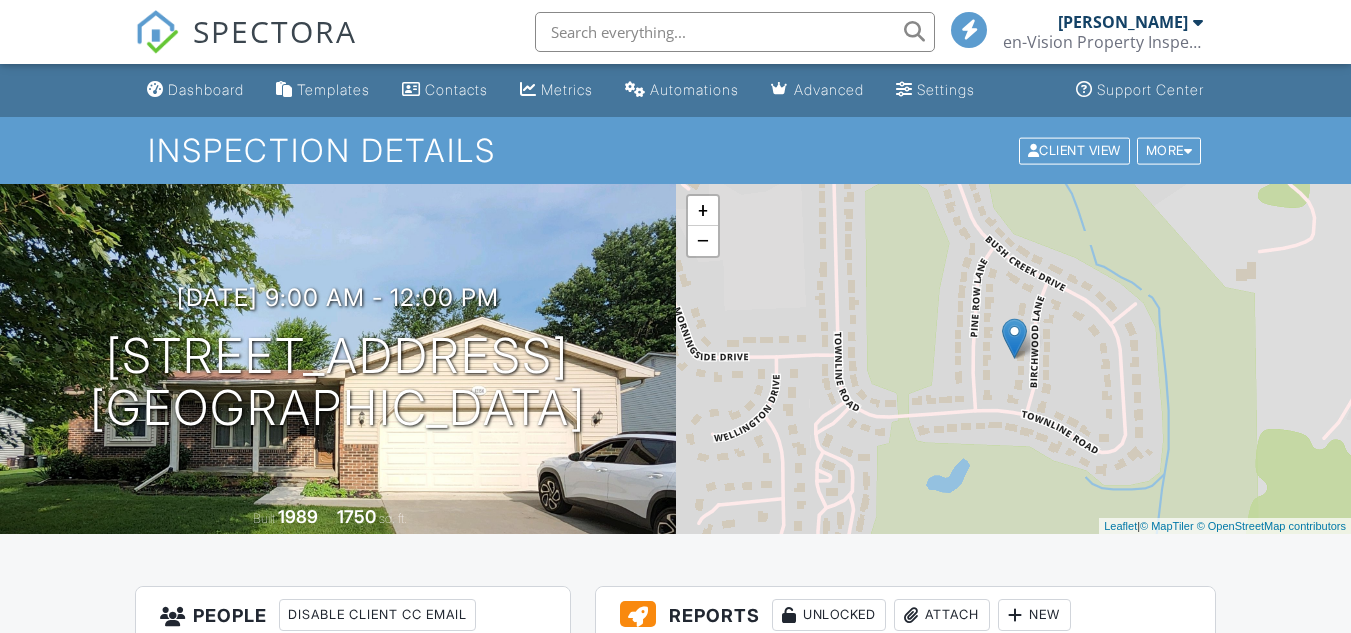scroll, scrollTop: 333, scrollLeft: 0, axis: vertical 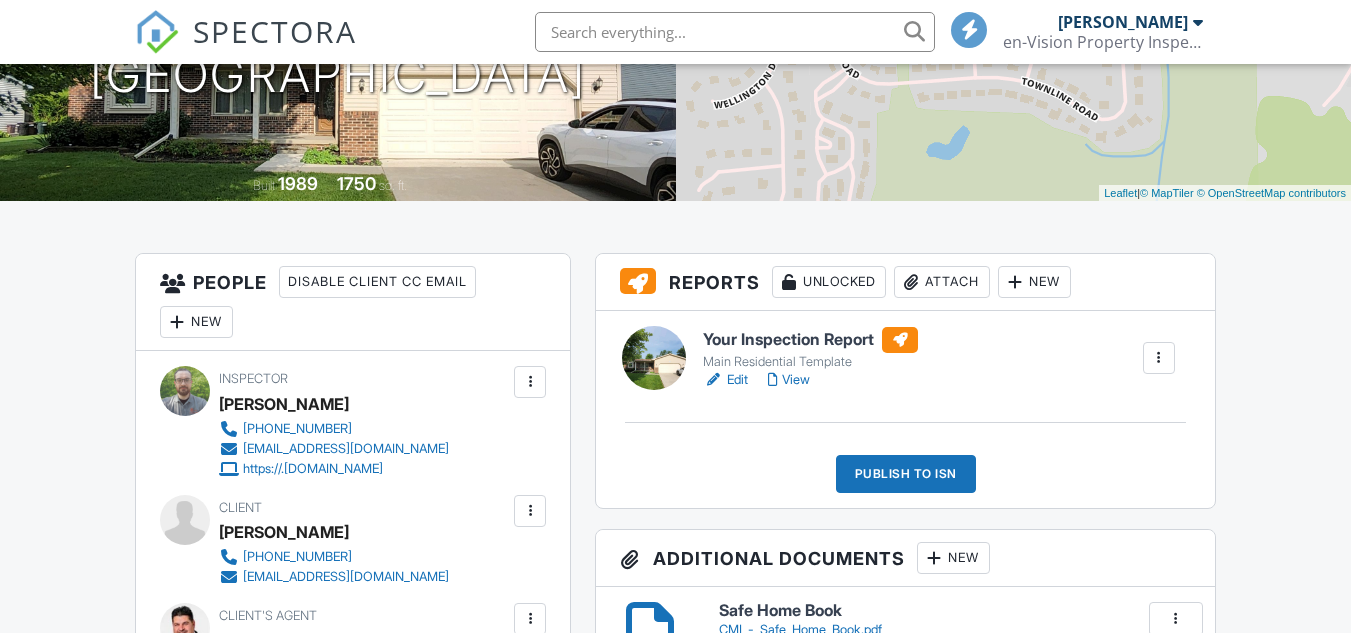 click on "Edit" at bounding box center (725, 380) 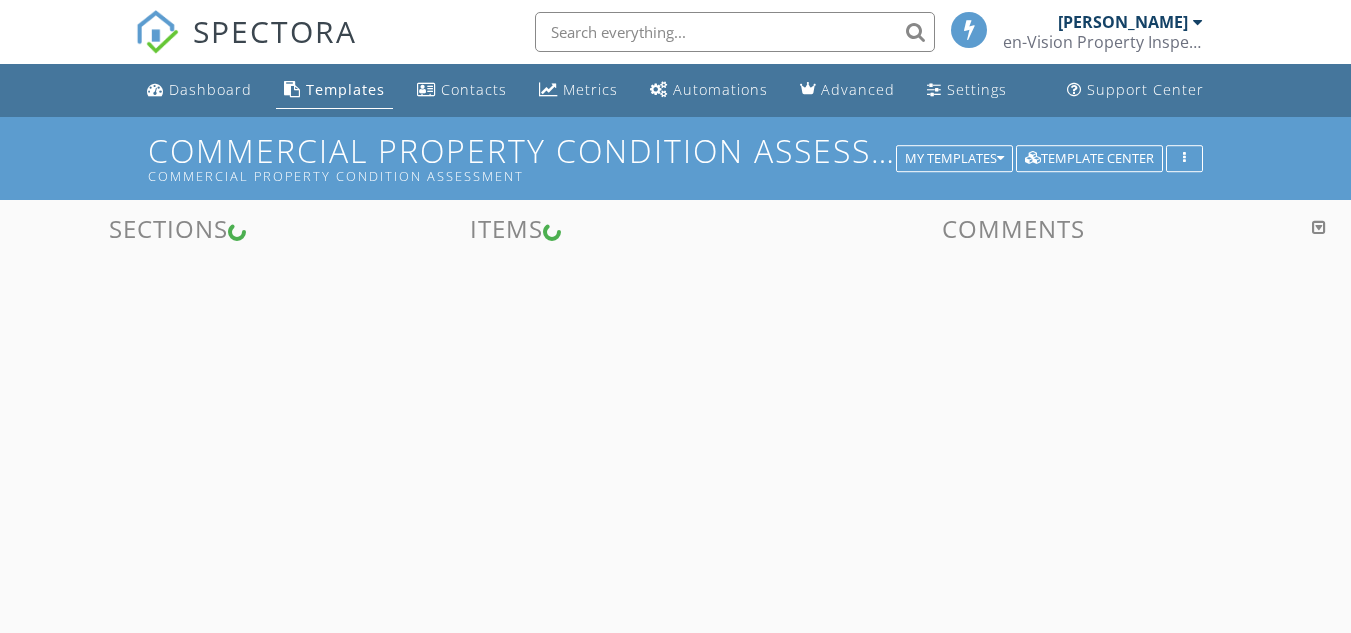 scroll, scrollTop: 0, scrollLeft: 0, axis: both 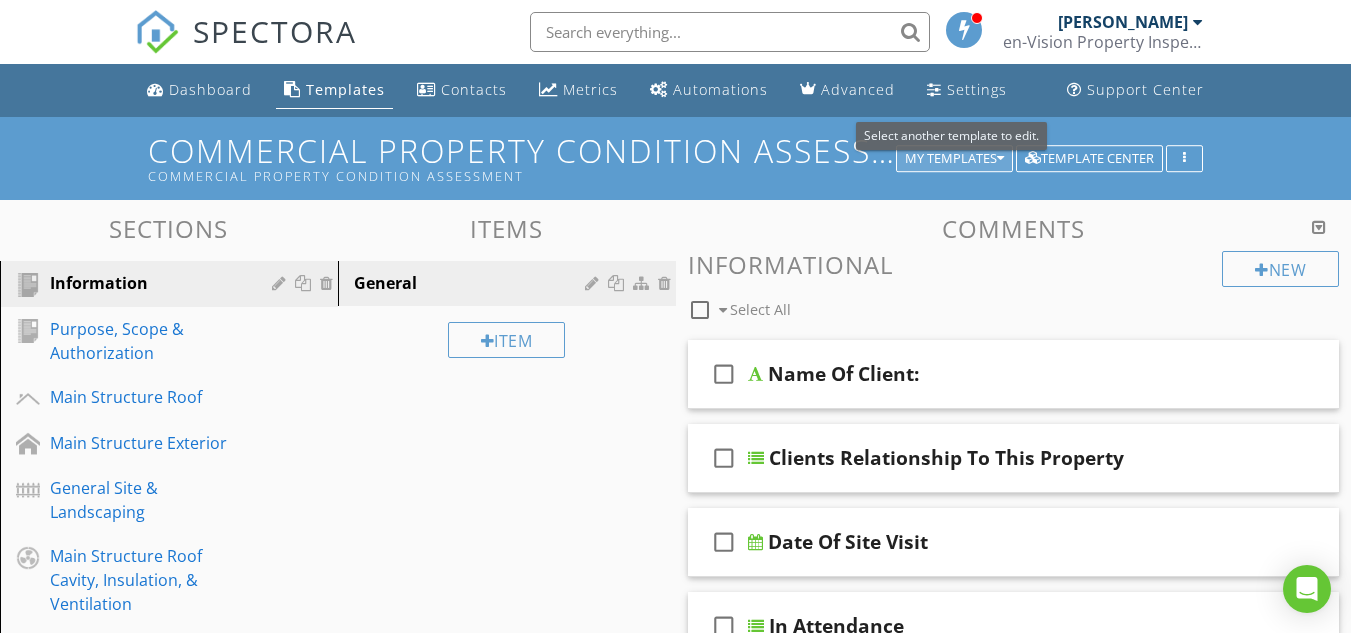 click on "My Templates" at bounding box center (954, 159) 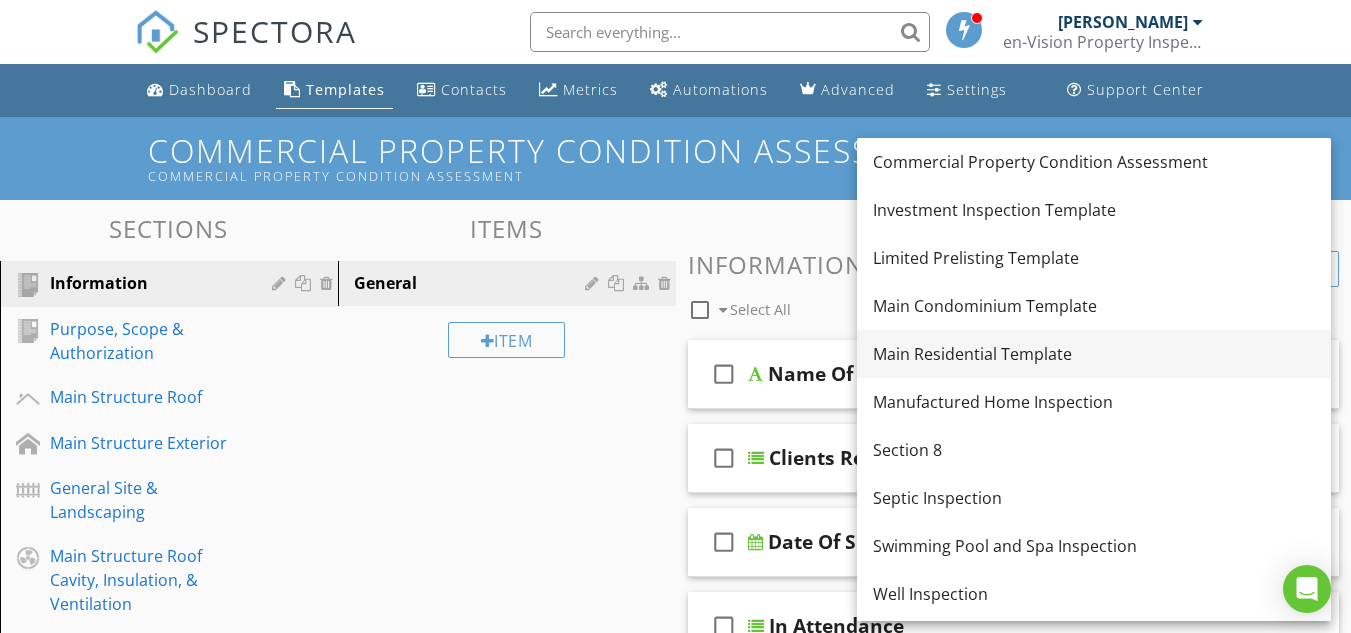 click on "Main Residential Template" at bounding box center (1094, 354) 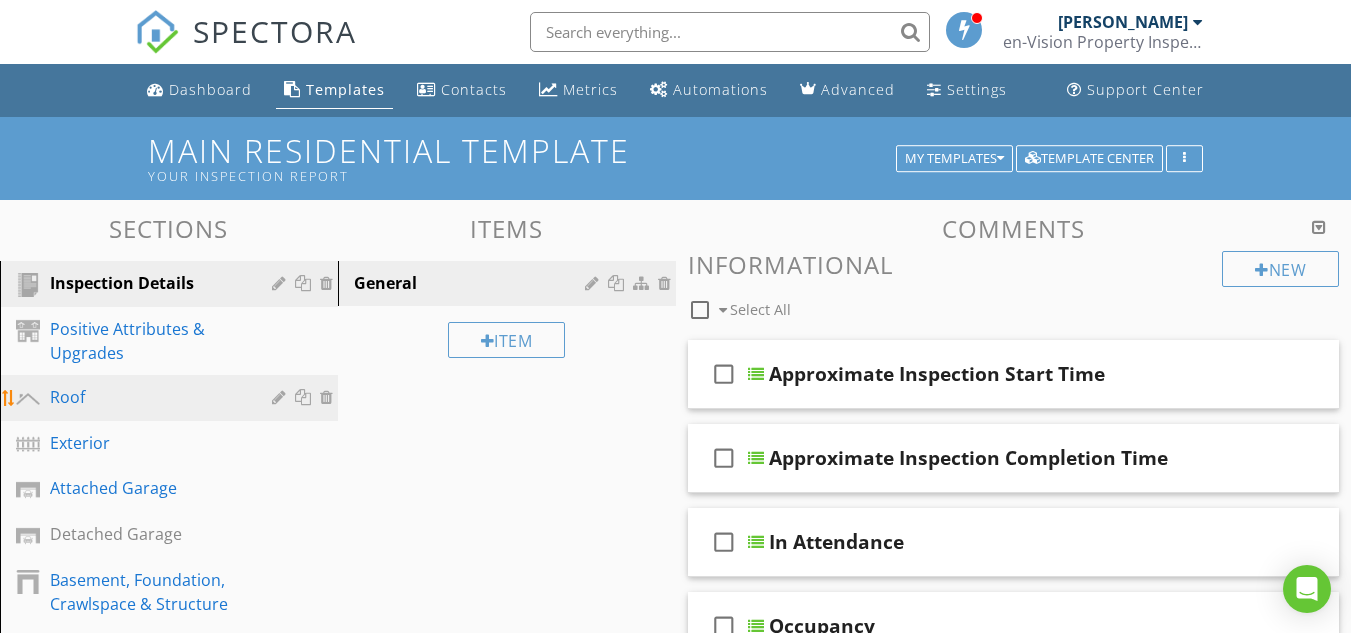 click on "Roof" at bounding box center [146, 397] 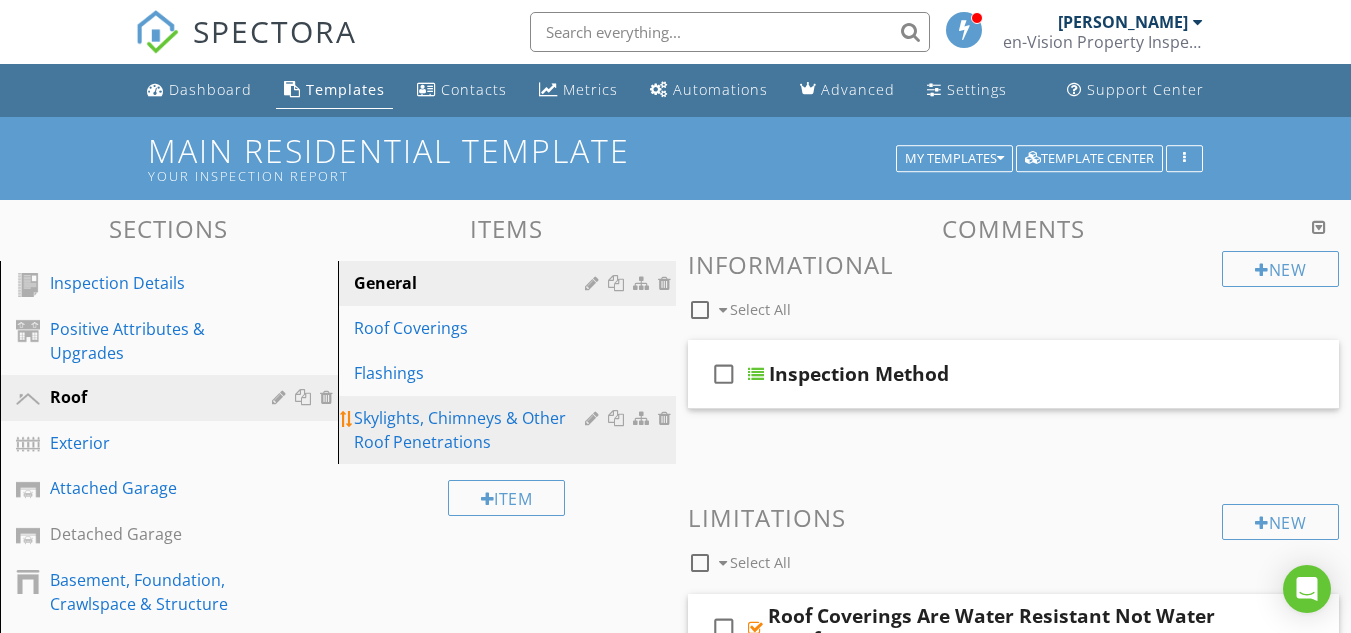 click on "Skylights, Chimneys & Other Roof Penetrations" at bounding box center [472, 430] 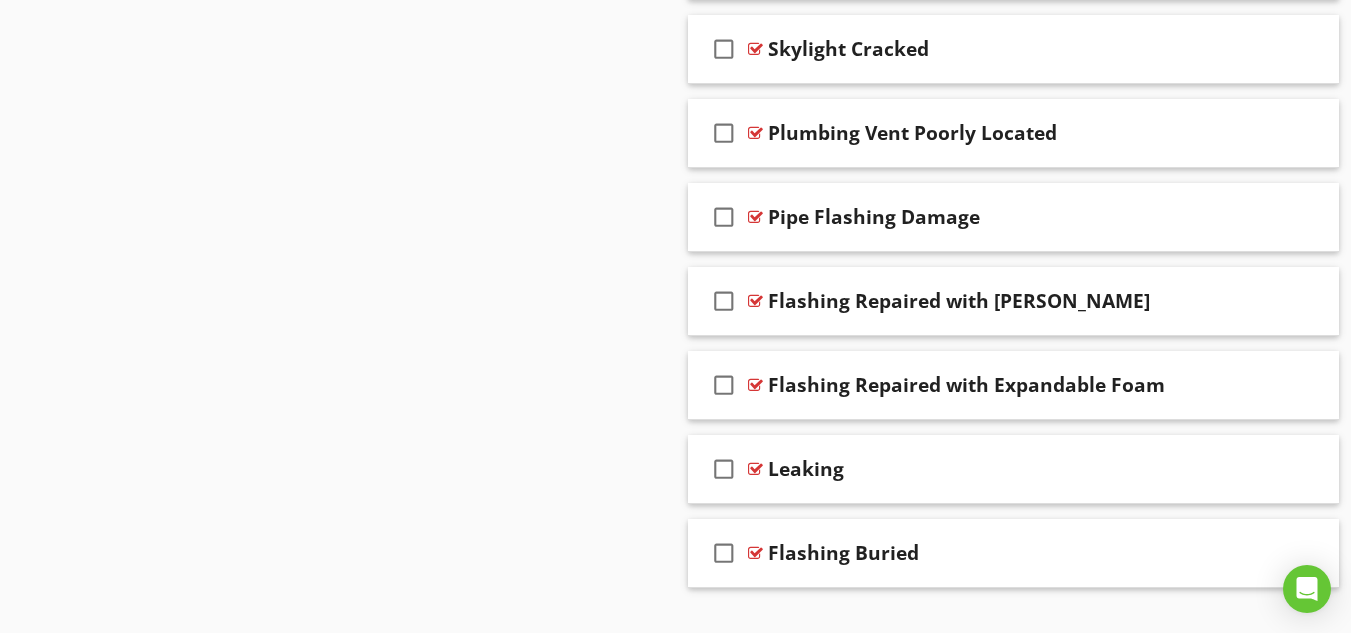 scroll, scrollTop: 2613, scrollLeft: 0, axis: vertical 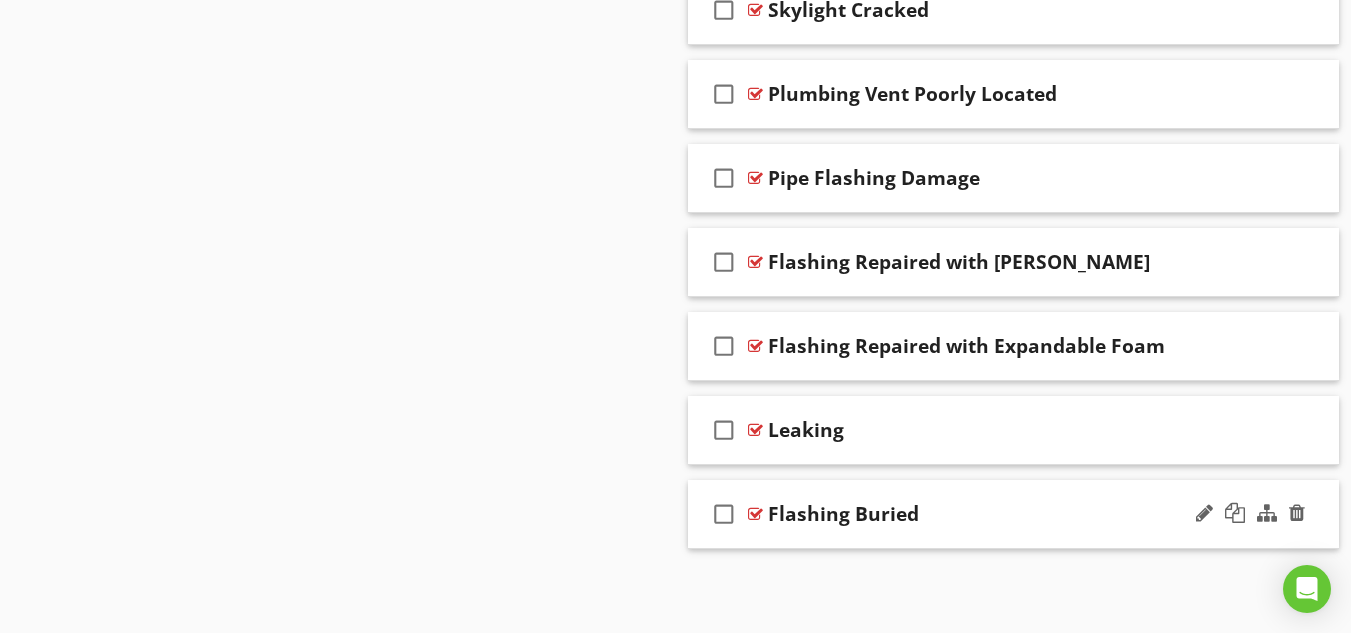 type 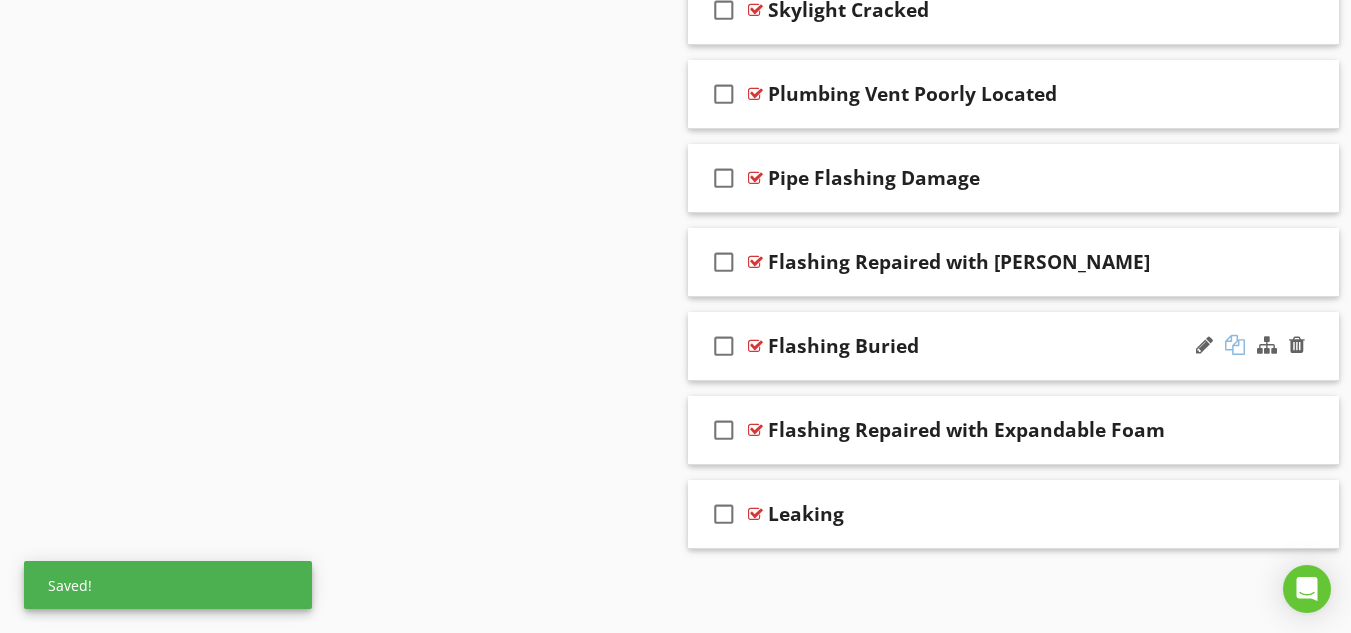 click at bounding box center [1235, 345] 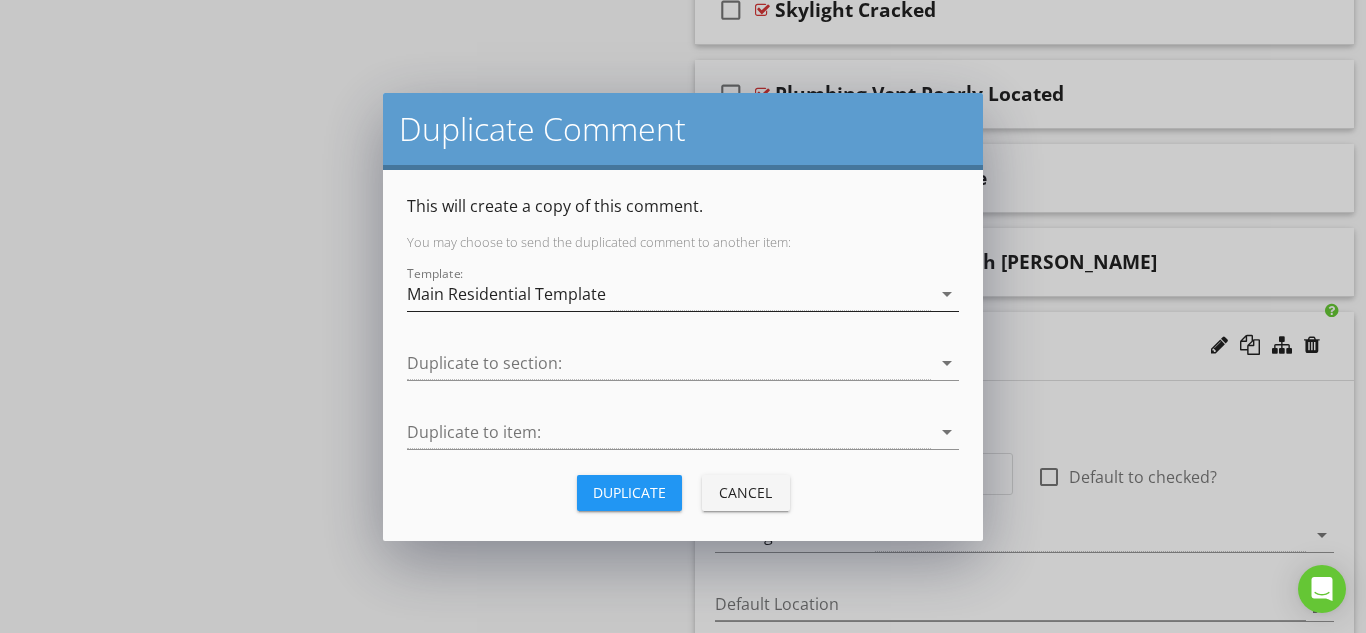 click on "Main Residential Template" at bounding box center (506, 294) 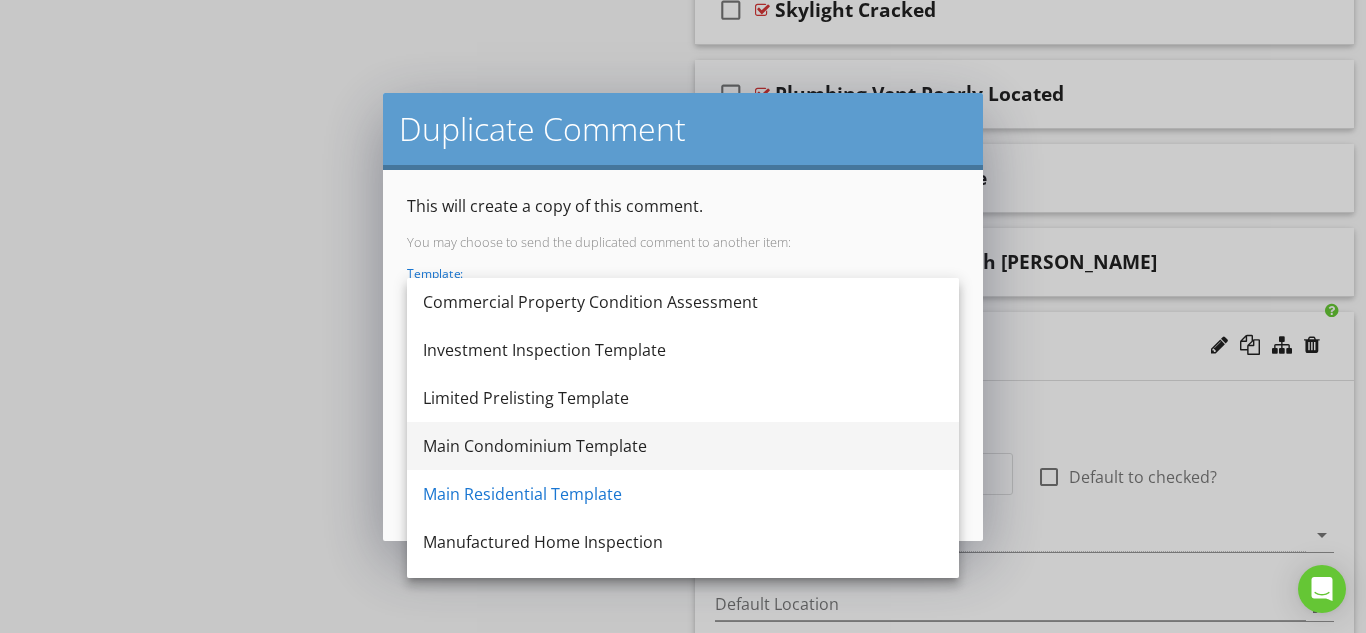 click on "Main Condominium Template" at bounding box center (683, 446) 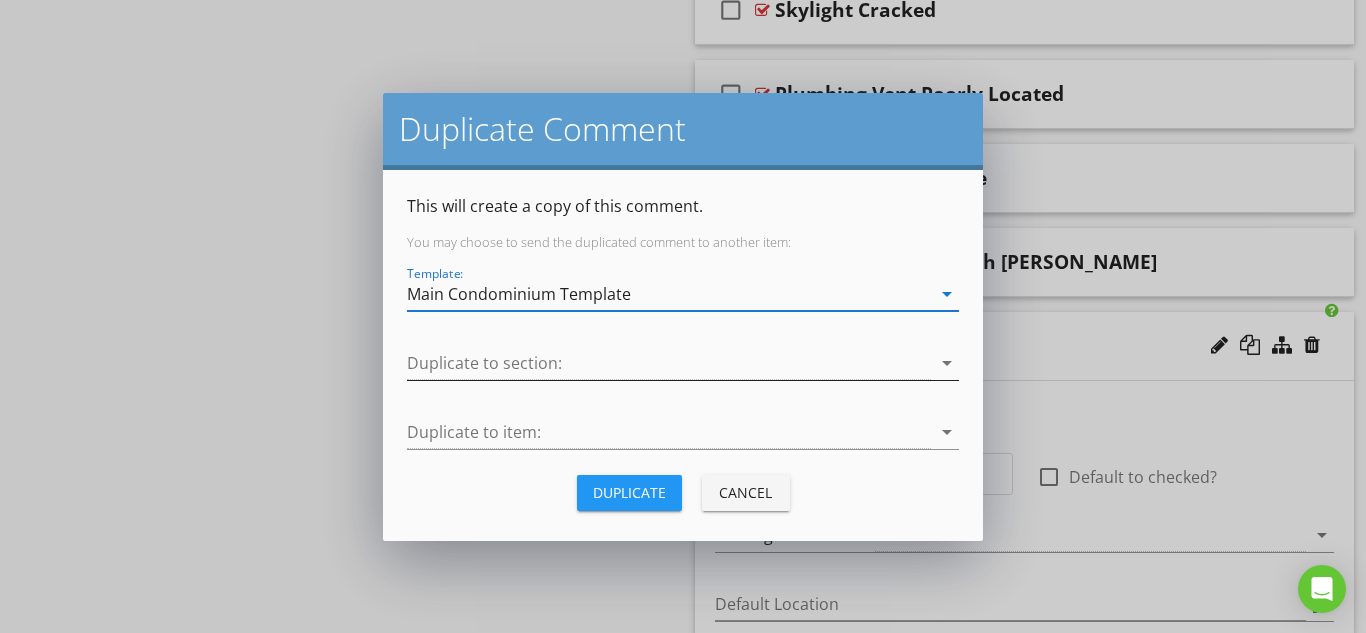 click at bounding box center [669, 363] 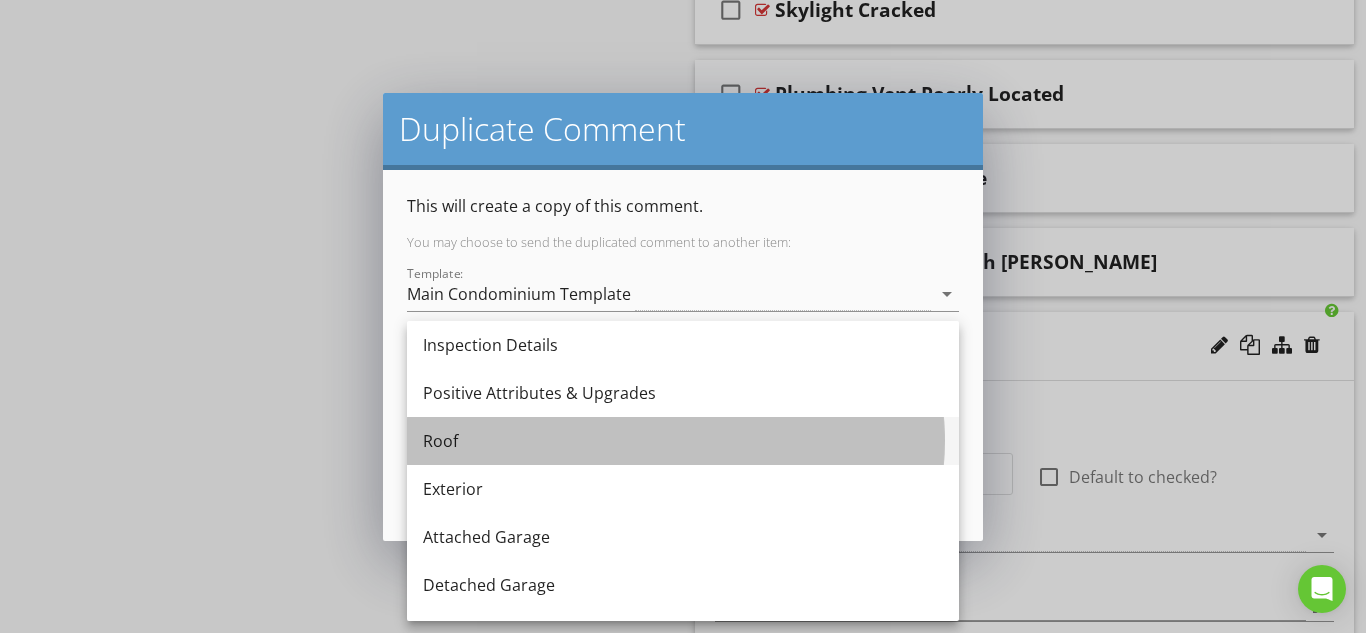 click on "Roof" at bounding box center (683, 441) 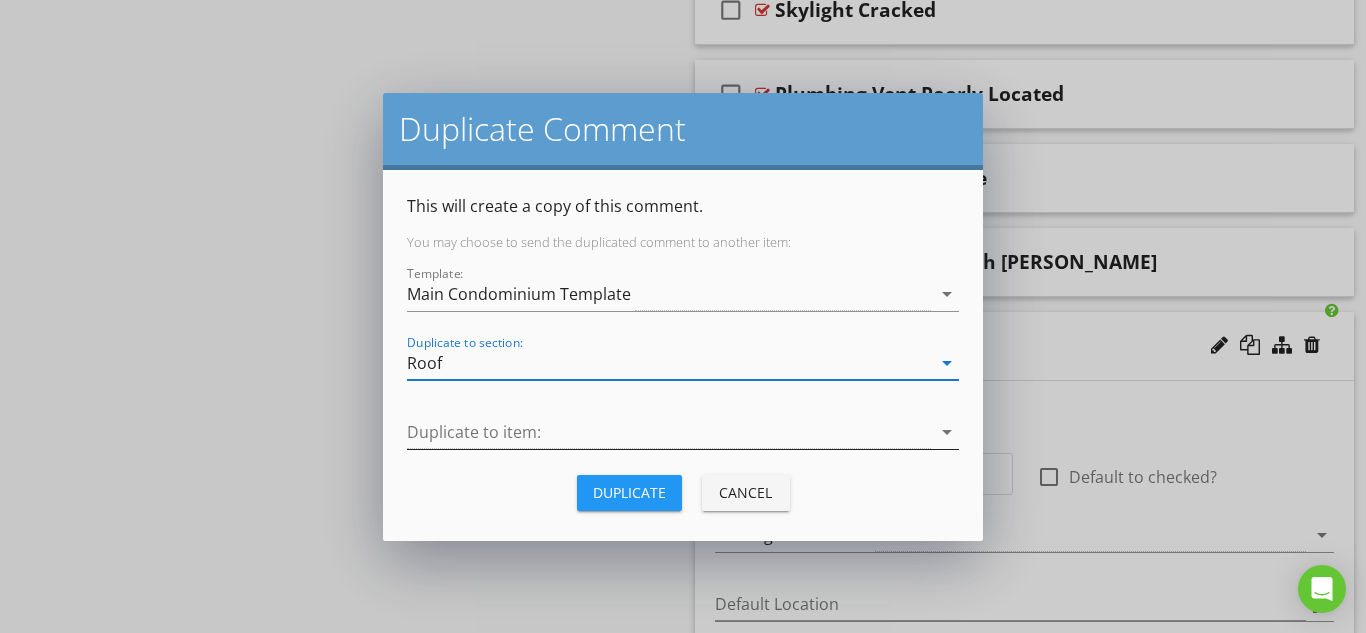 click at bounding box center (669, 432) 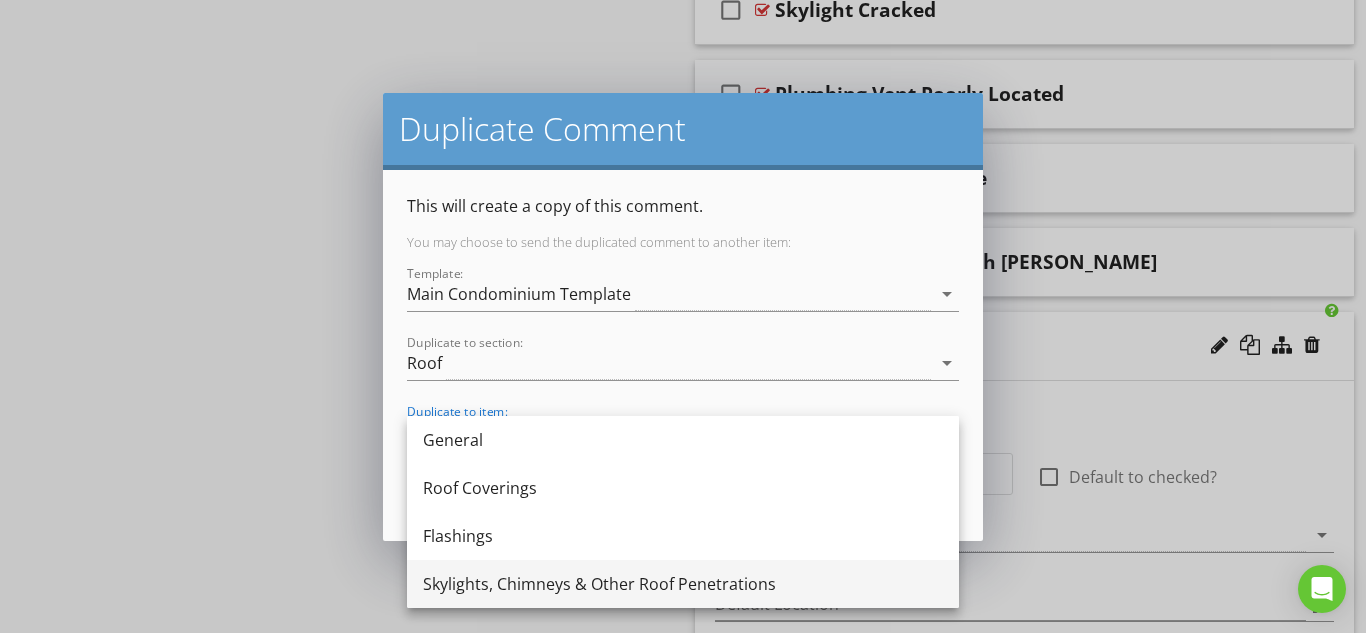 click on "Skylights, Chimneys & Other Roof Penetrations" at bounding box center (683, 584) 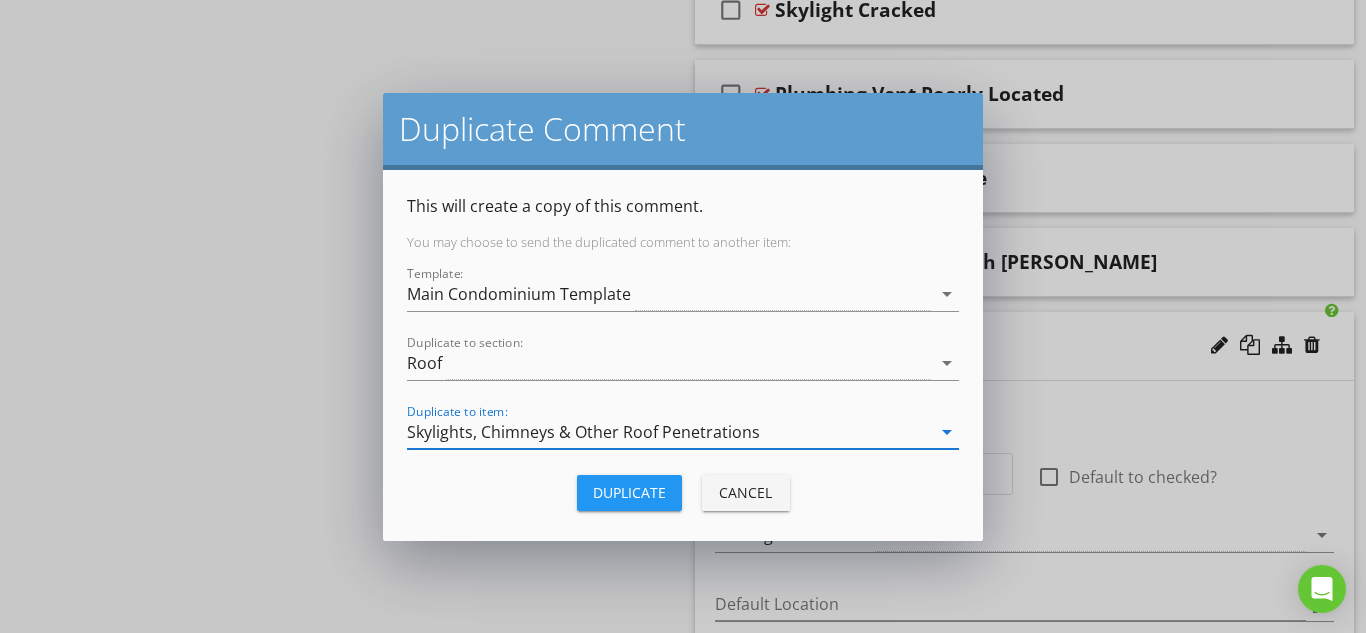 click on "Duplicate" at bounding box center [629, 492] 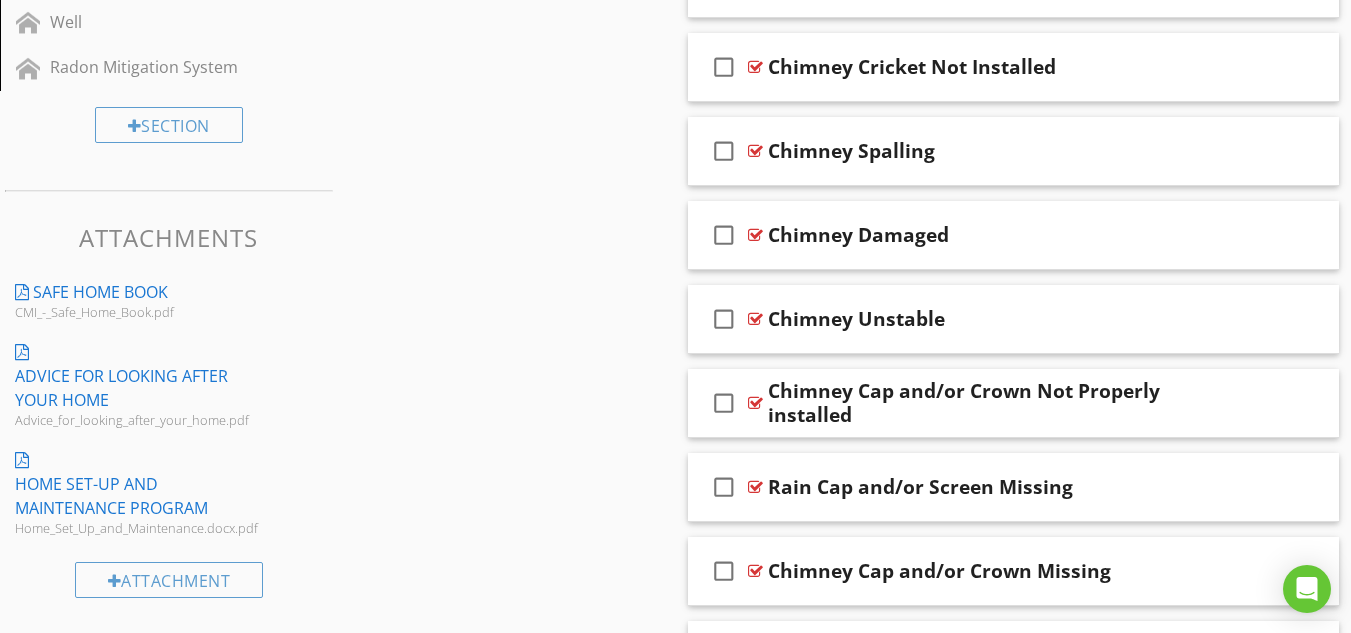 scroll, scrollTop: 2613, scrollLeft: 0, axis: vertical 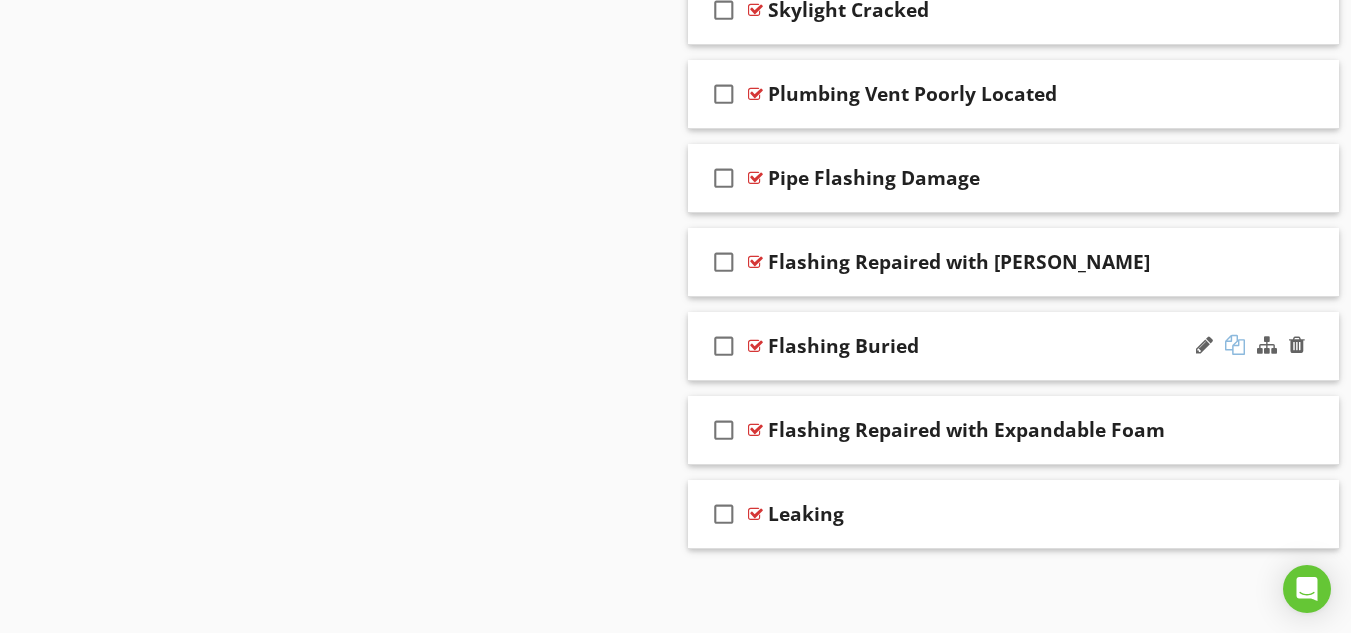 click at bounding box center [1235, 345] 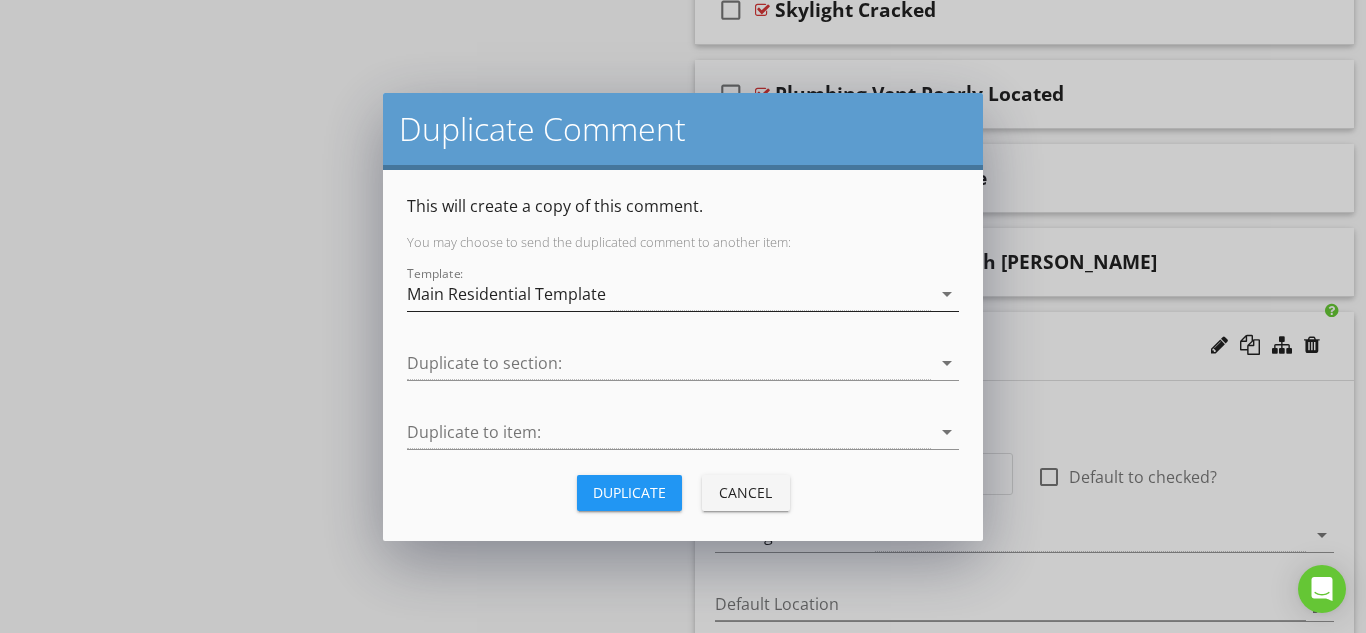 click on "Main Residential Template" at bounding box center (506, 294) 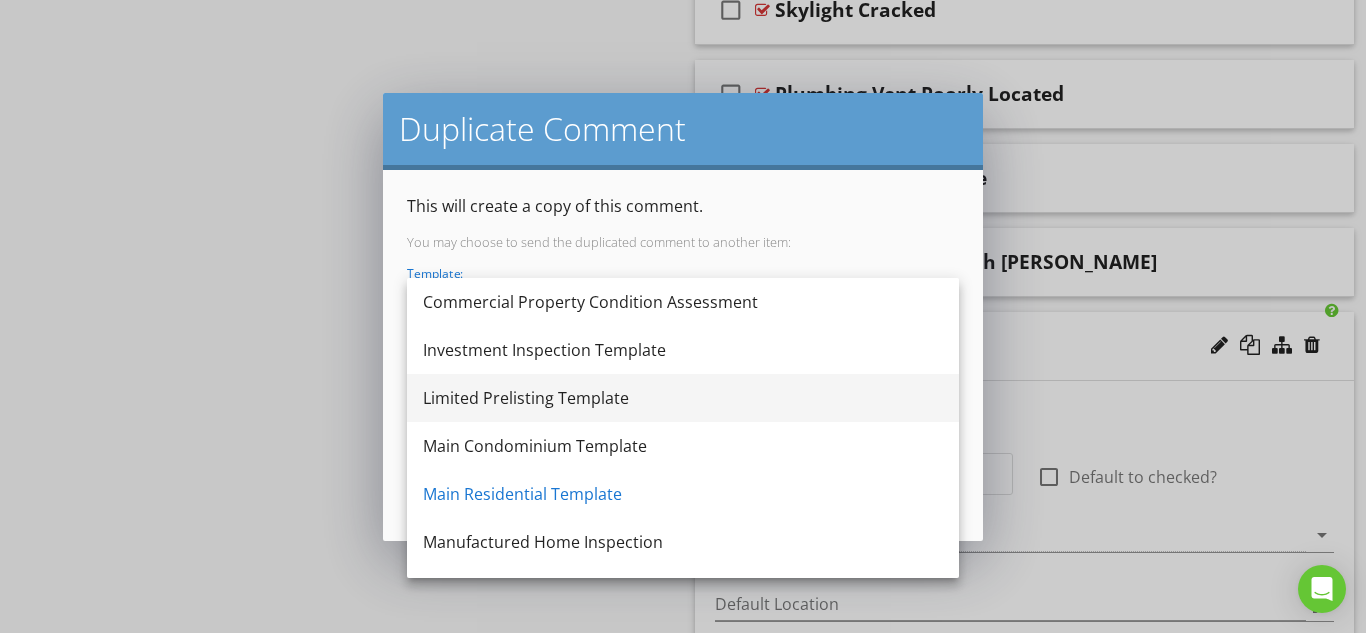 click on "Limited Prelisting Template" at bounding box center (683, 398) 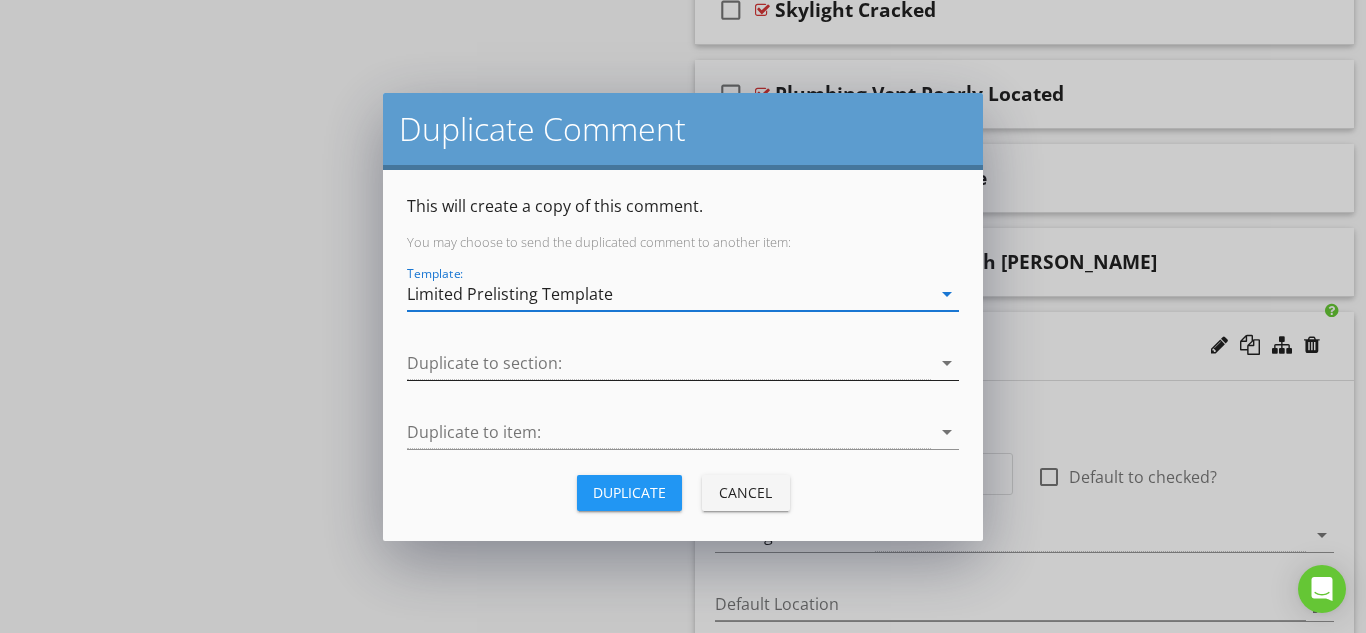 click at bounding box center [669, 363] 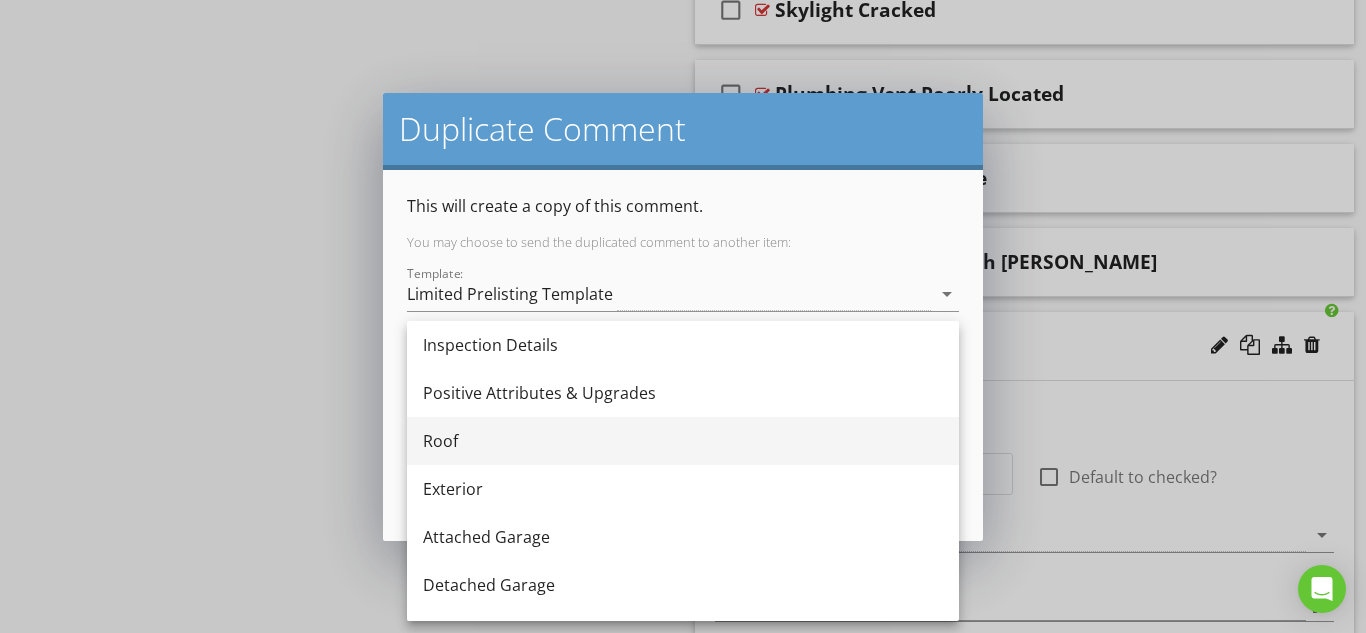 click on "Roof" at bounding box center [683, 441] 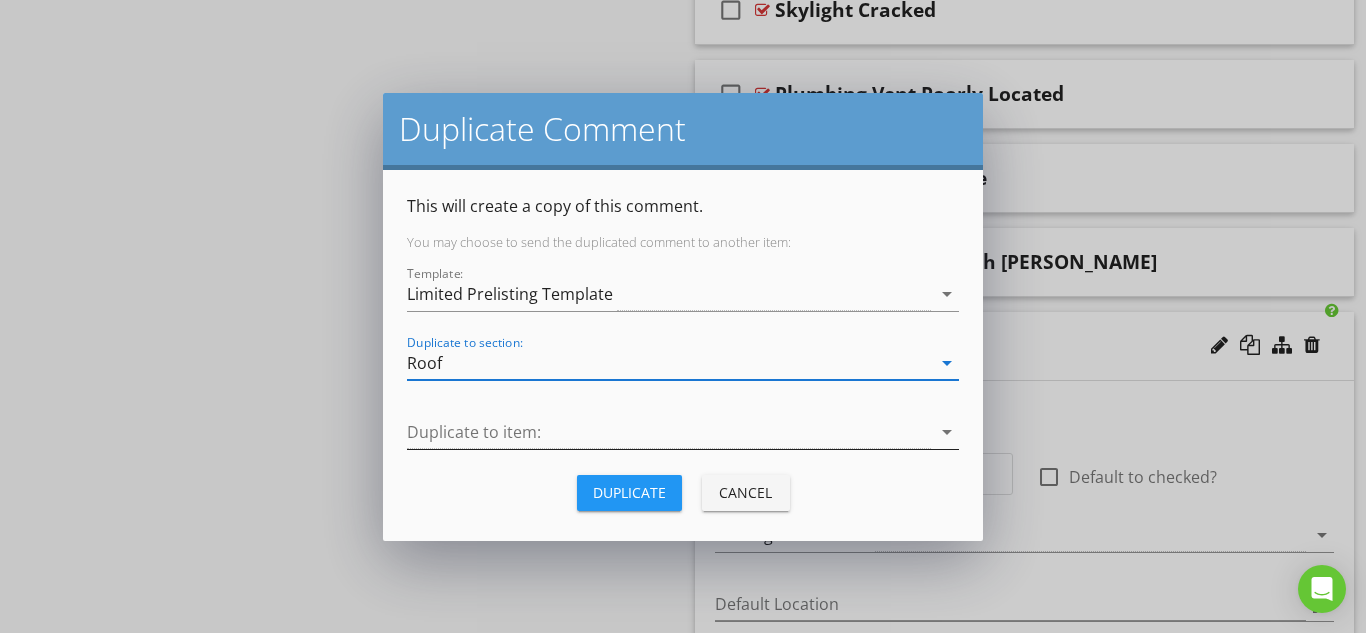 click at bounding box center [669, 432] 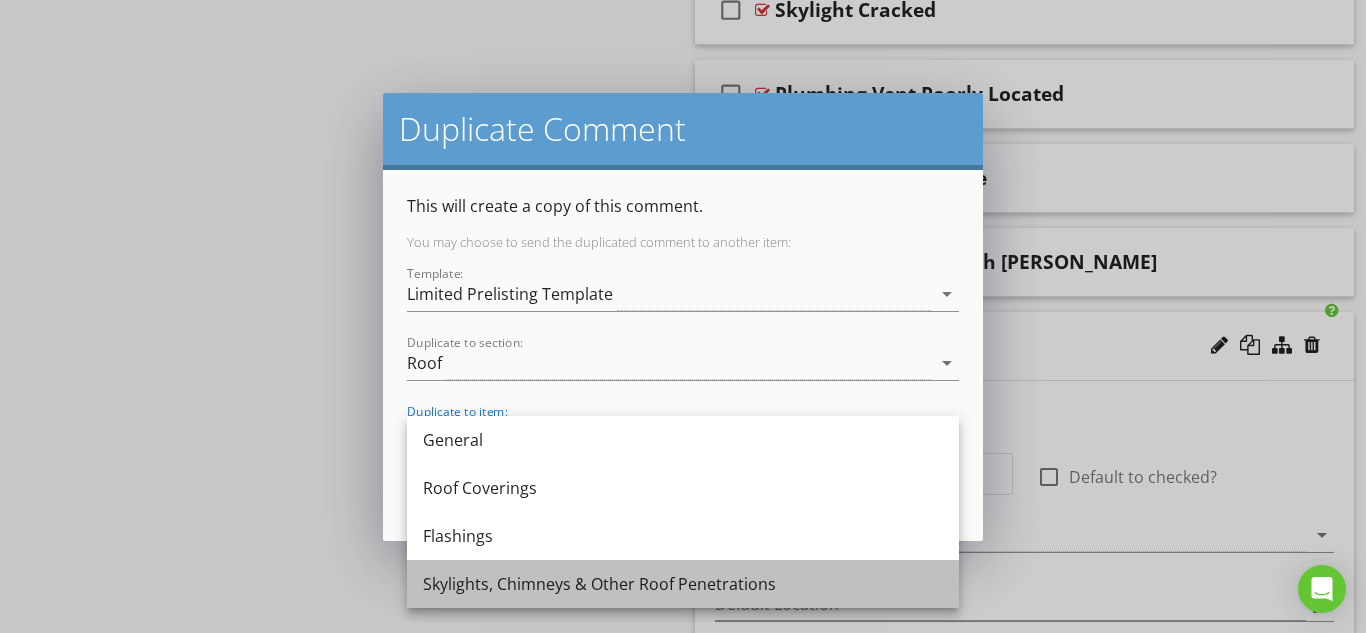 click on "Skylights, Chimneys & Other Roof Penetrations" at bounding box center [683, 584] 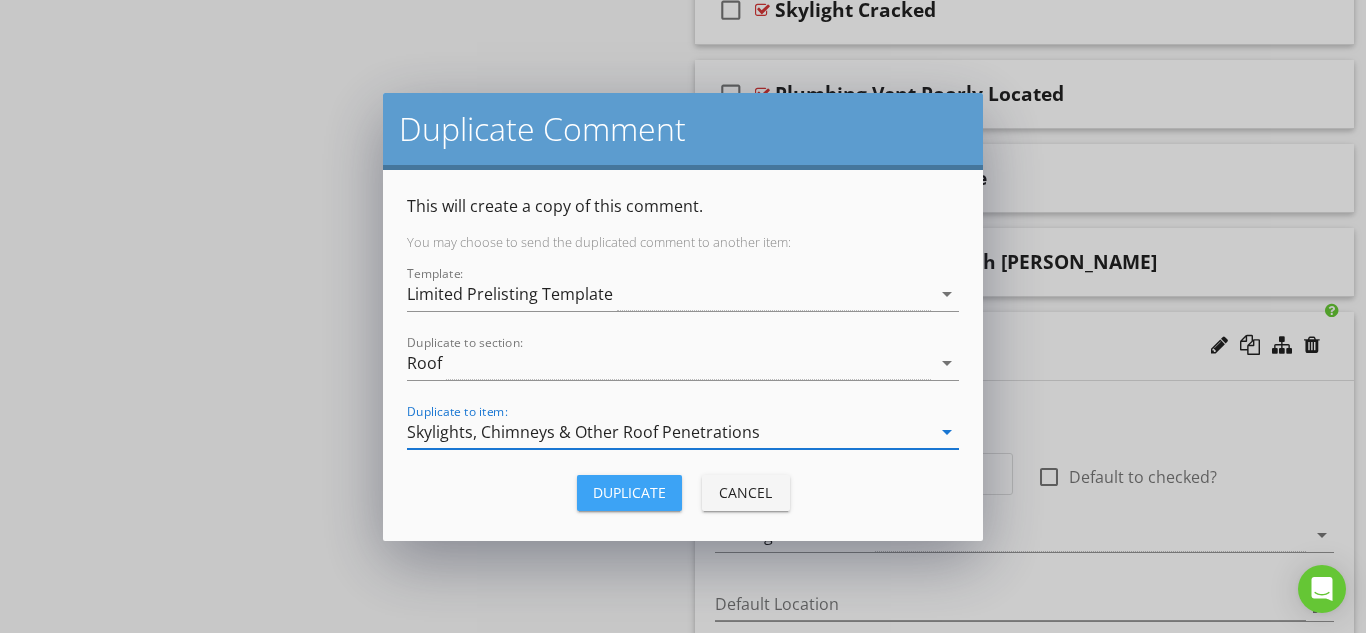 click on "Duplicate" at bounding box center [629, 492] 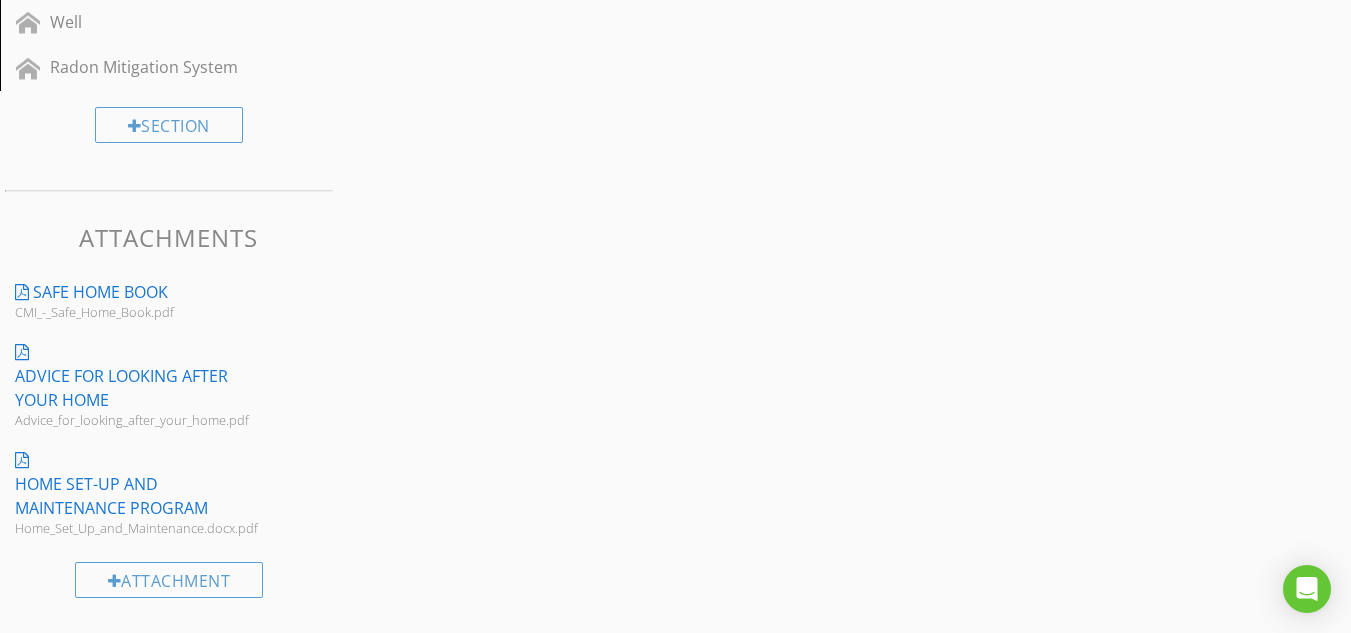 scroll, scrollTop: 2613, scrollLeft: 0, axis: vertical 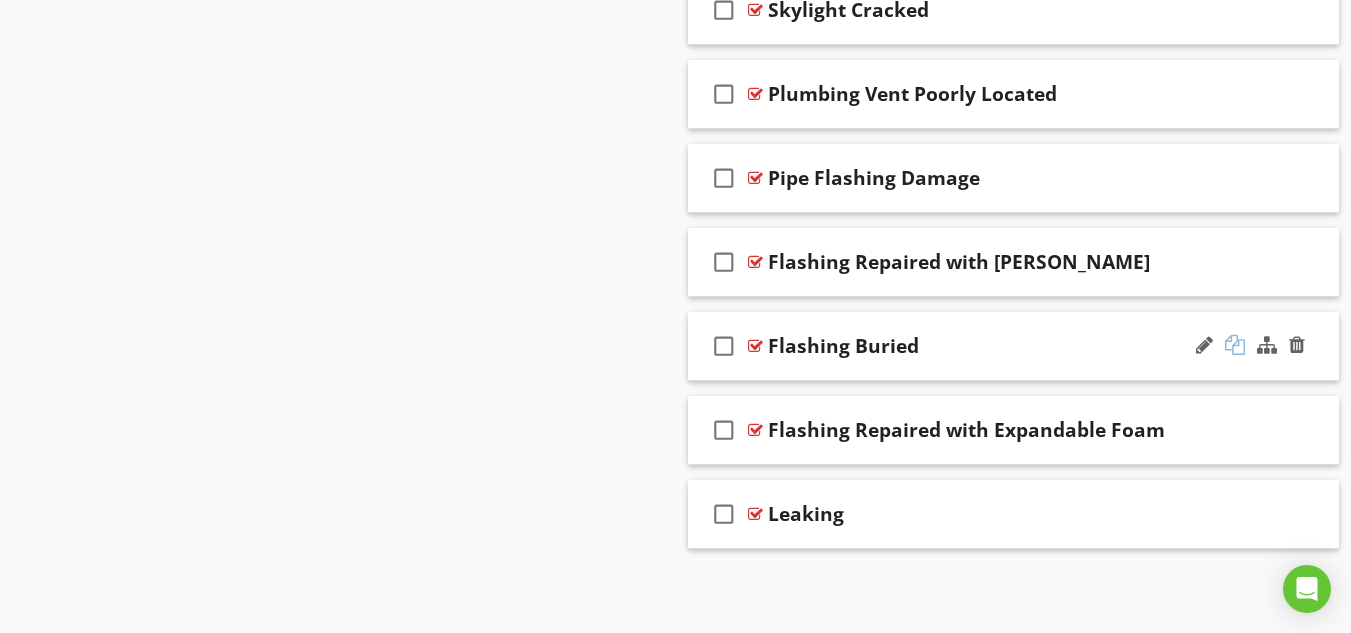 click at bounding box center (1235, 345) 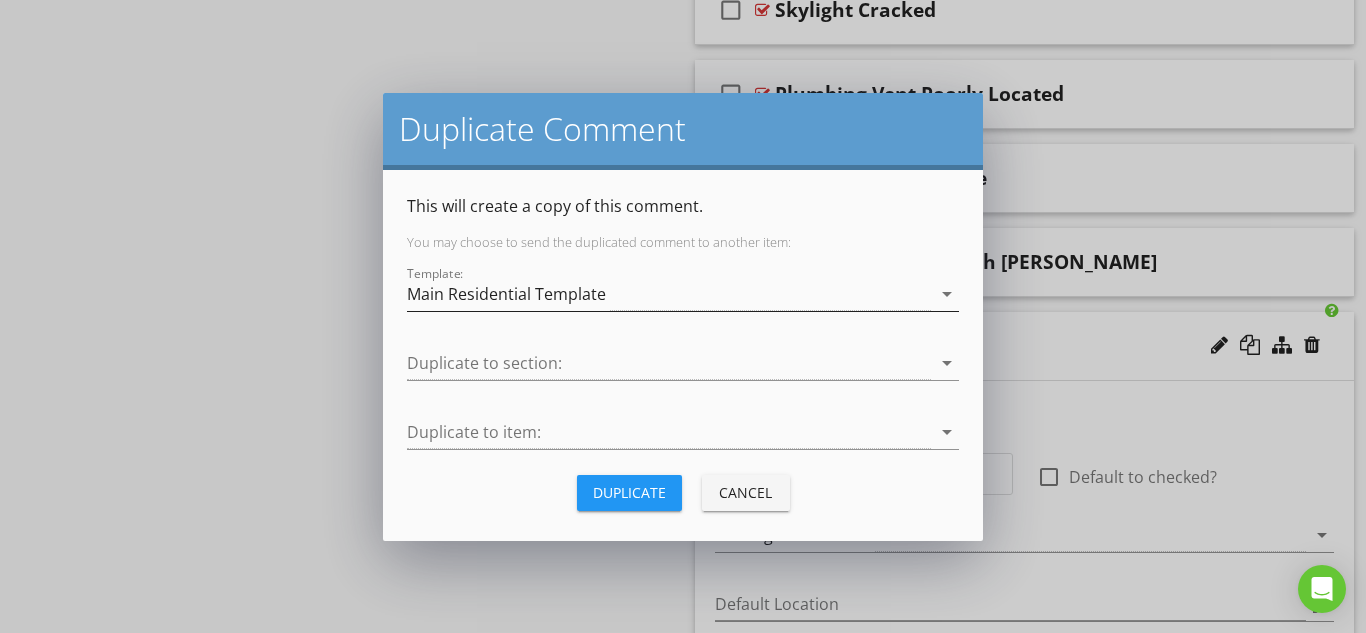 click on "Main Residential Template" at bounding box center (506, 294) 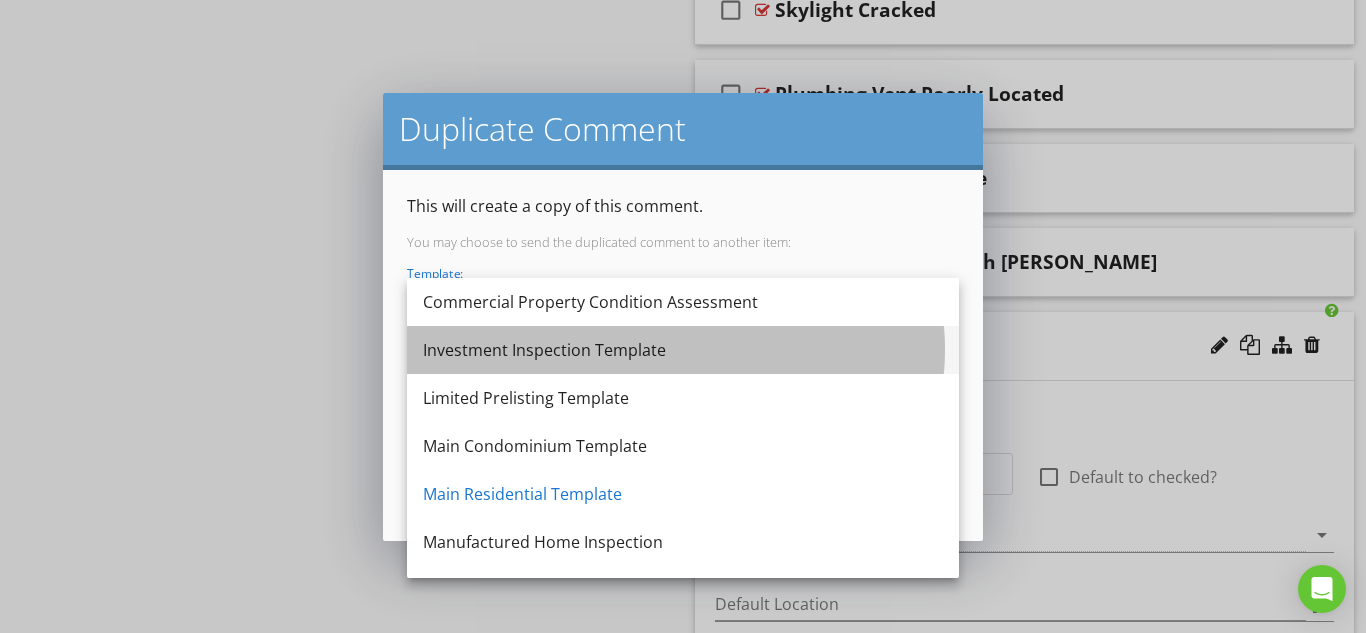 click on "Investment Inspection Template" at bounding box center (683, 350) 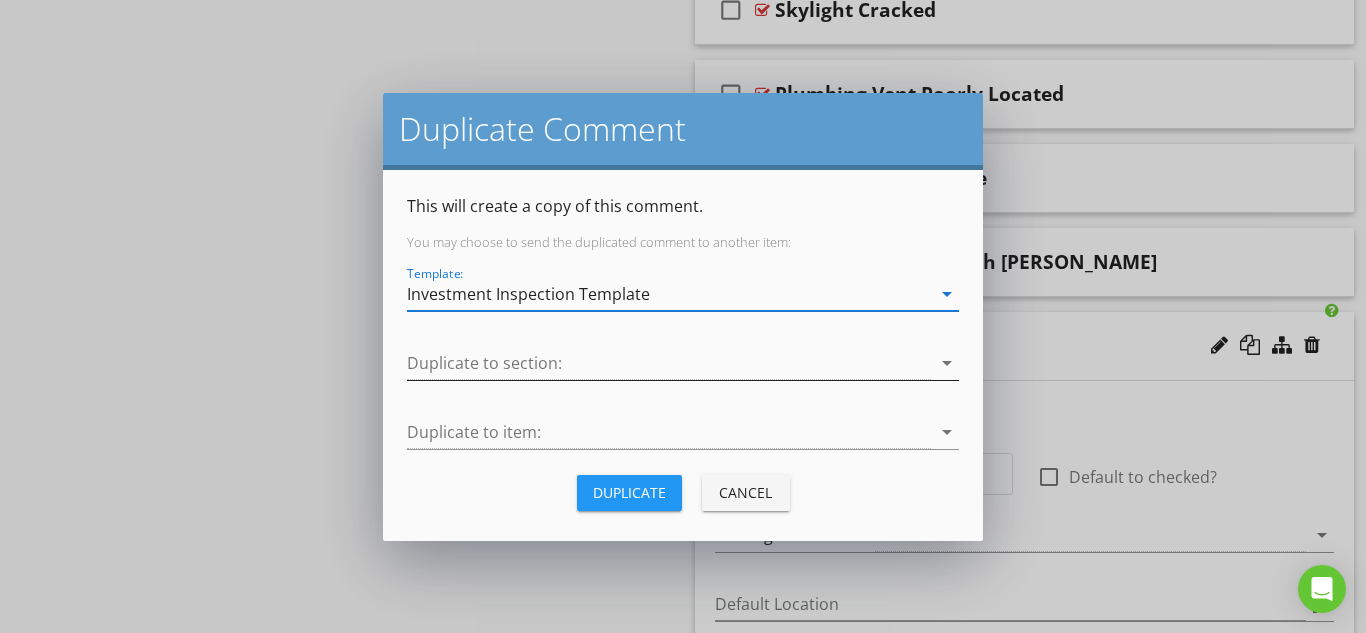 click at bounding box center [669, 363] 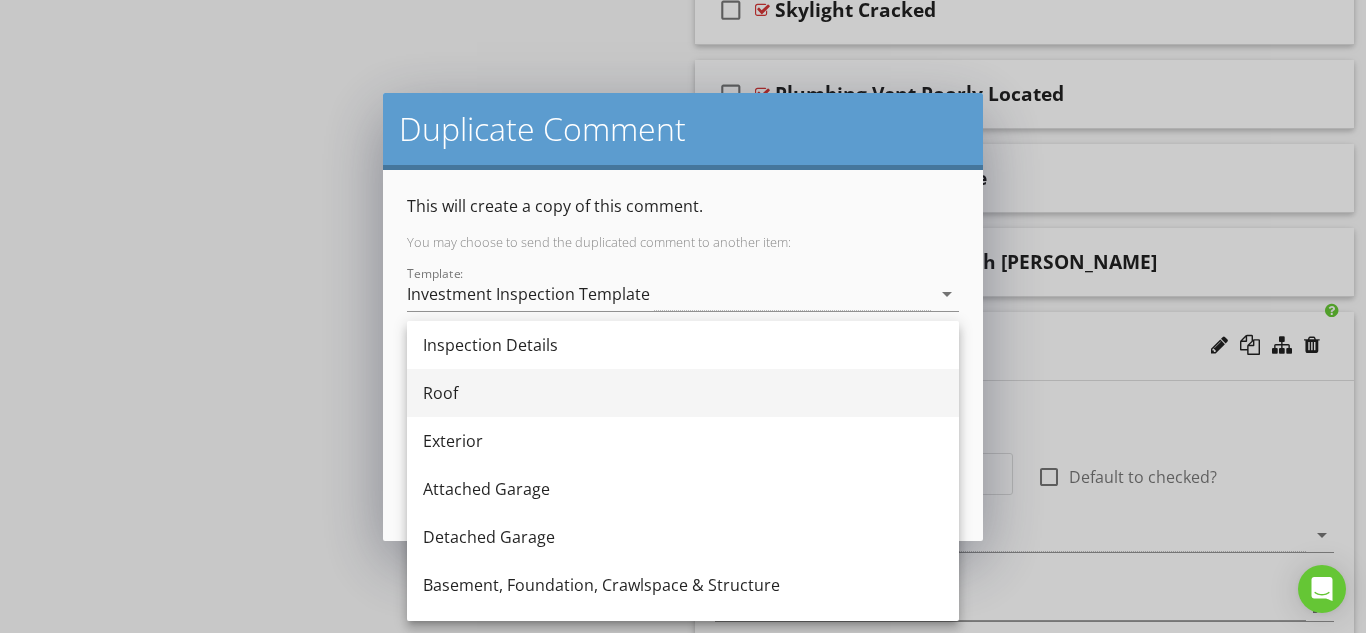 click on "Roof" at bounding box center (683, 393) 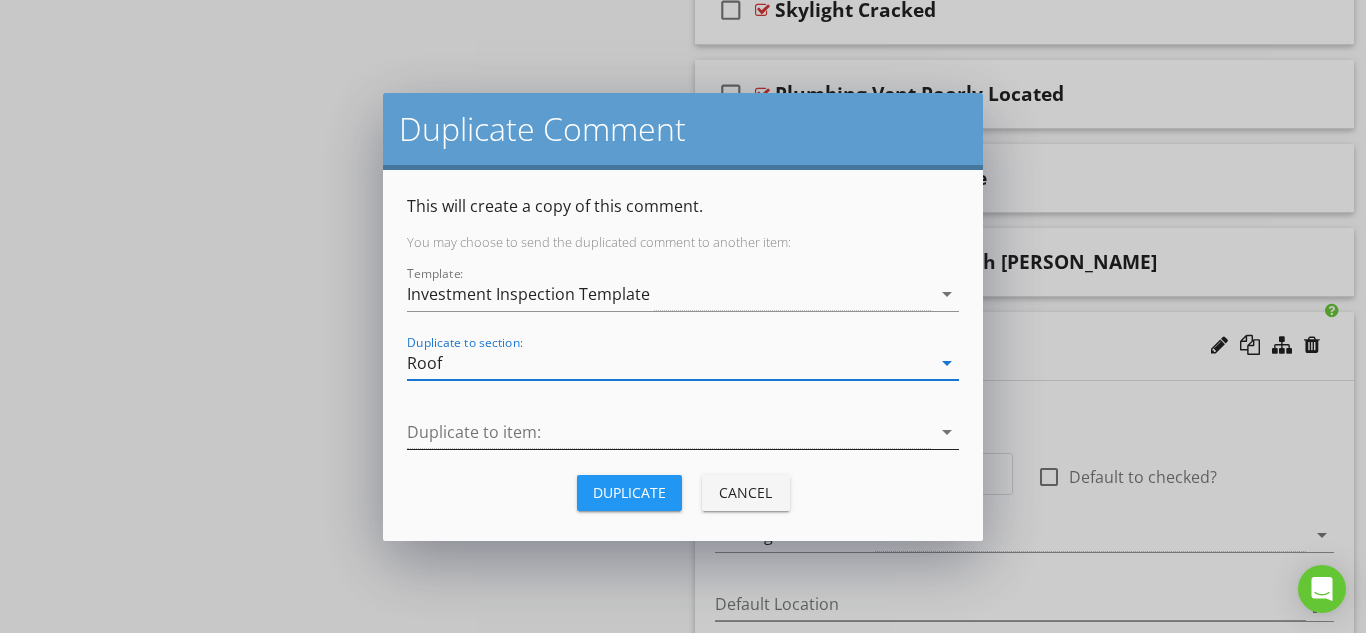 click at bounding box center (669, 432) 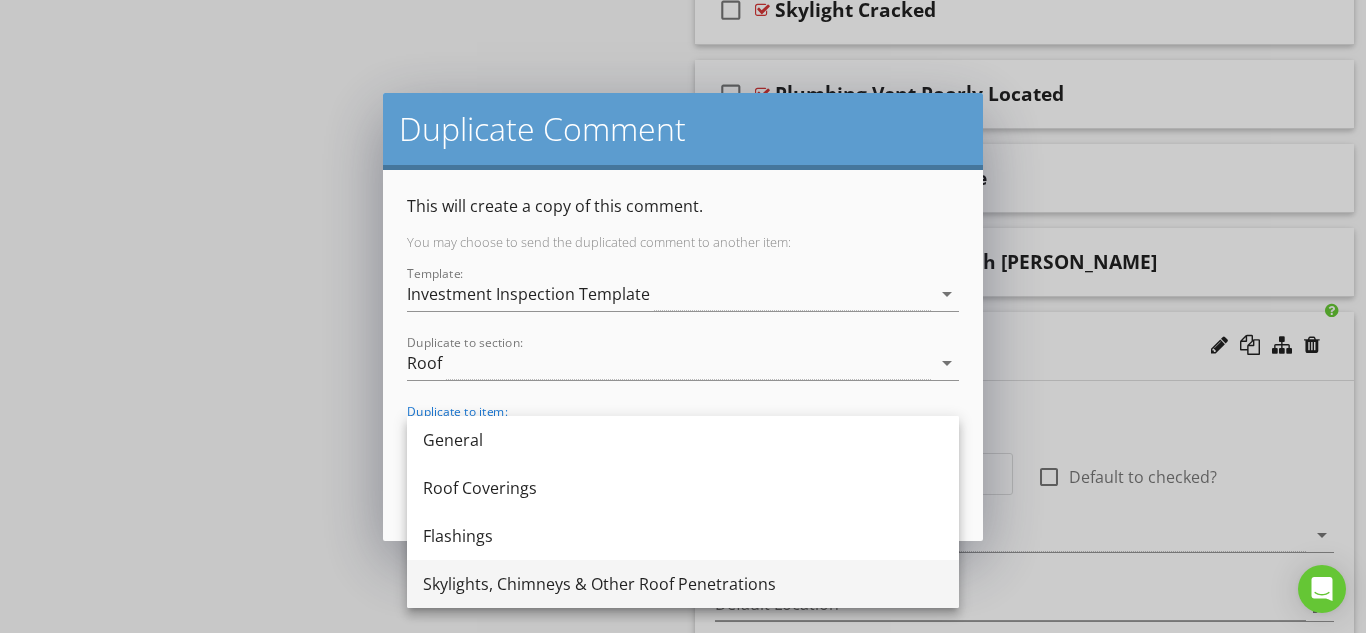 click on "Skylights, Chimneys & Other Roof Penetrations" at bounding box center (683, 584) 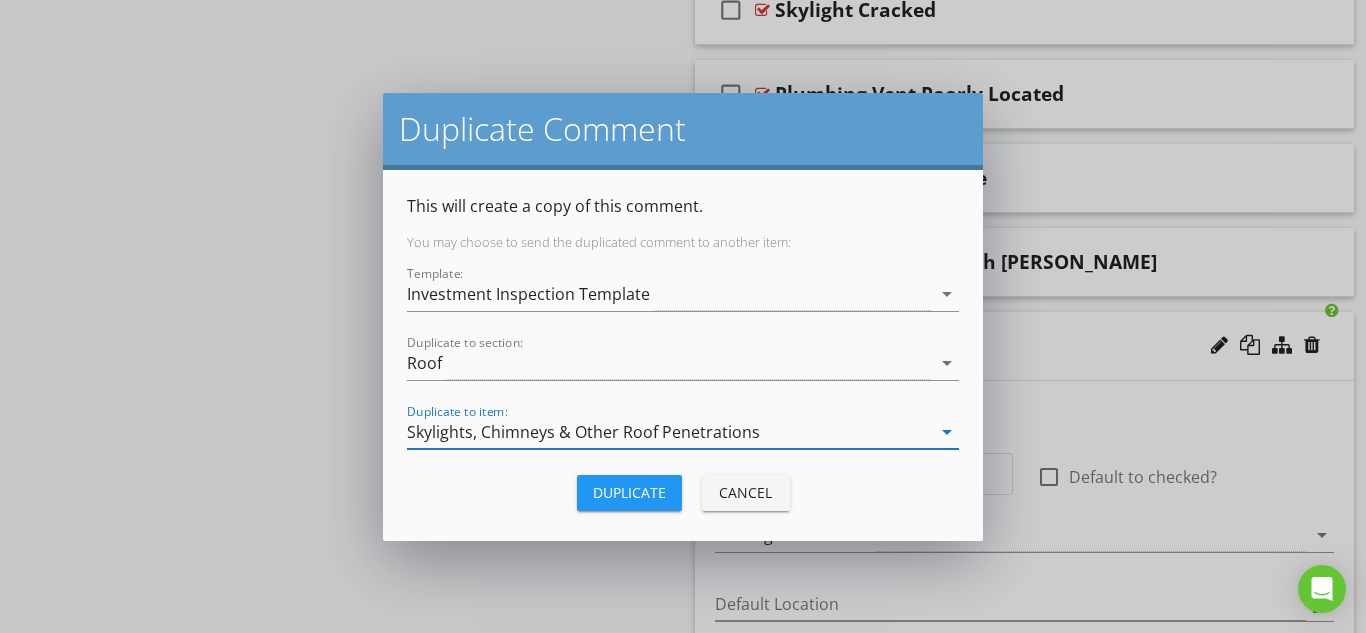 click on "Duplicate" at bounding box center [629, 492] 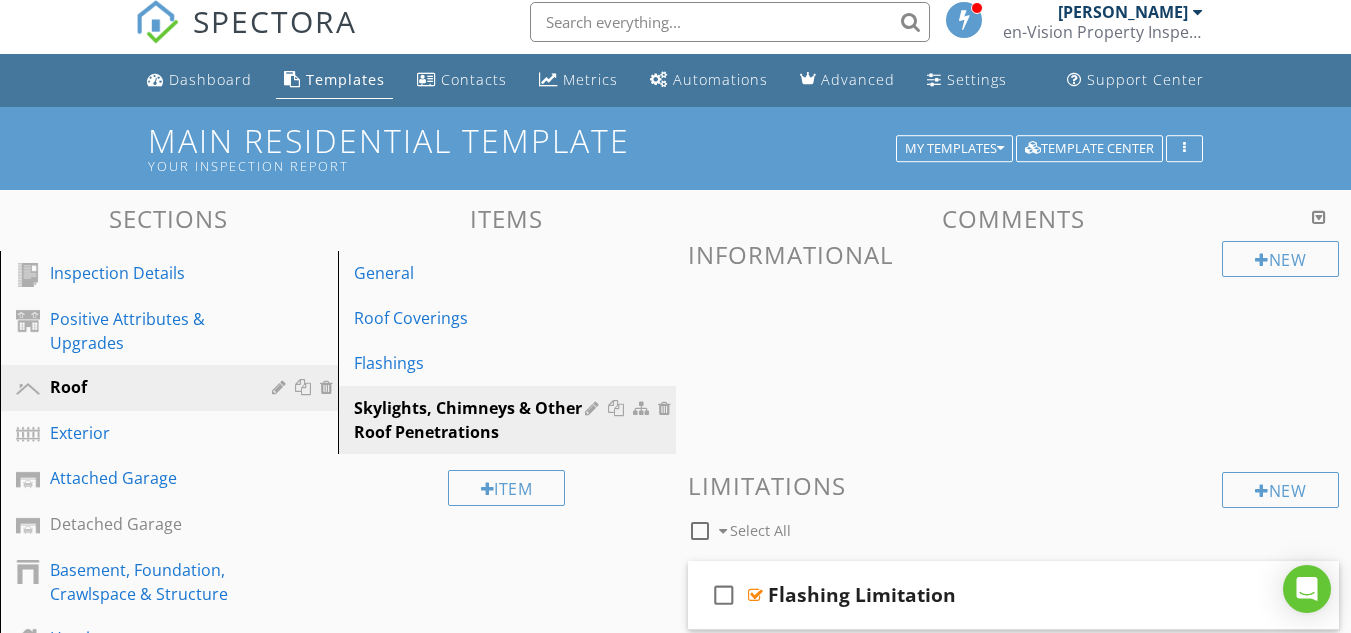 scroll, scrollTop: 0, scrollLeft: 0, axis: both 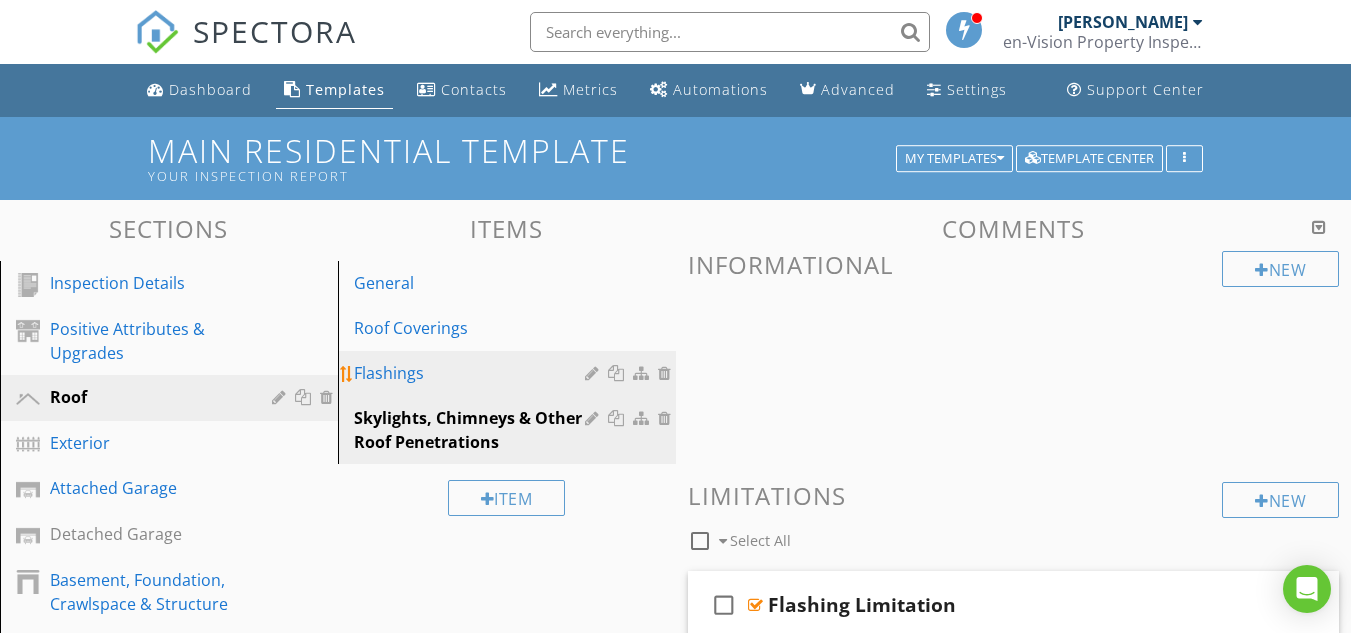 click on "Flashings" at bounding box center (472, 373) 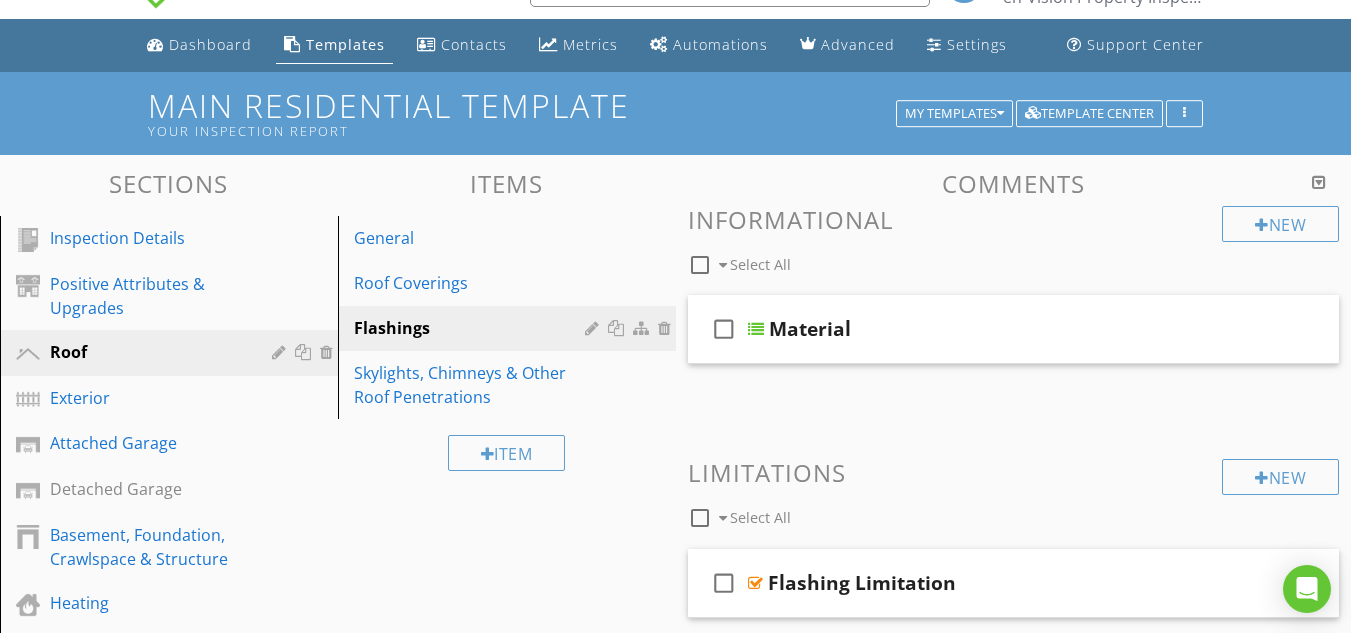 scroll, scrollTop: 0, scrollLeft: 0, axis: both 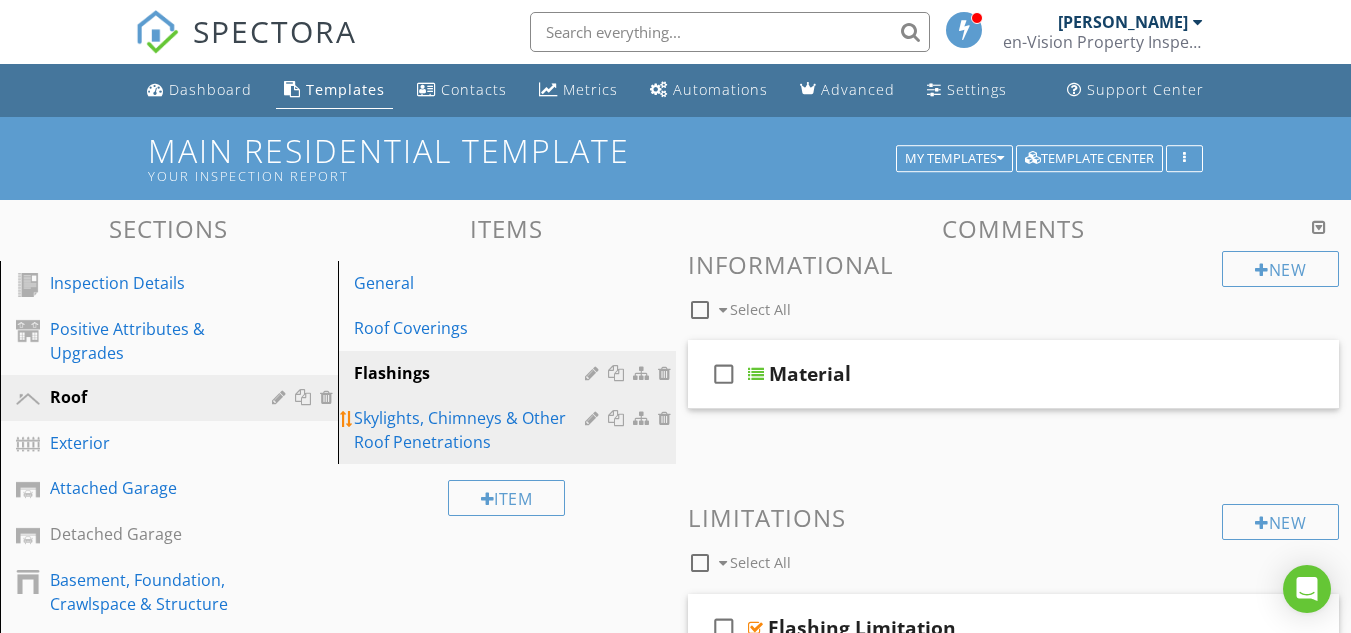 click on "Skylights, Chimneys & Other Roof Penetrations" at bounding box center [472, 430] 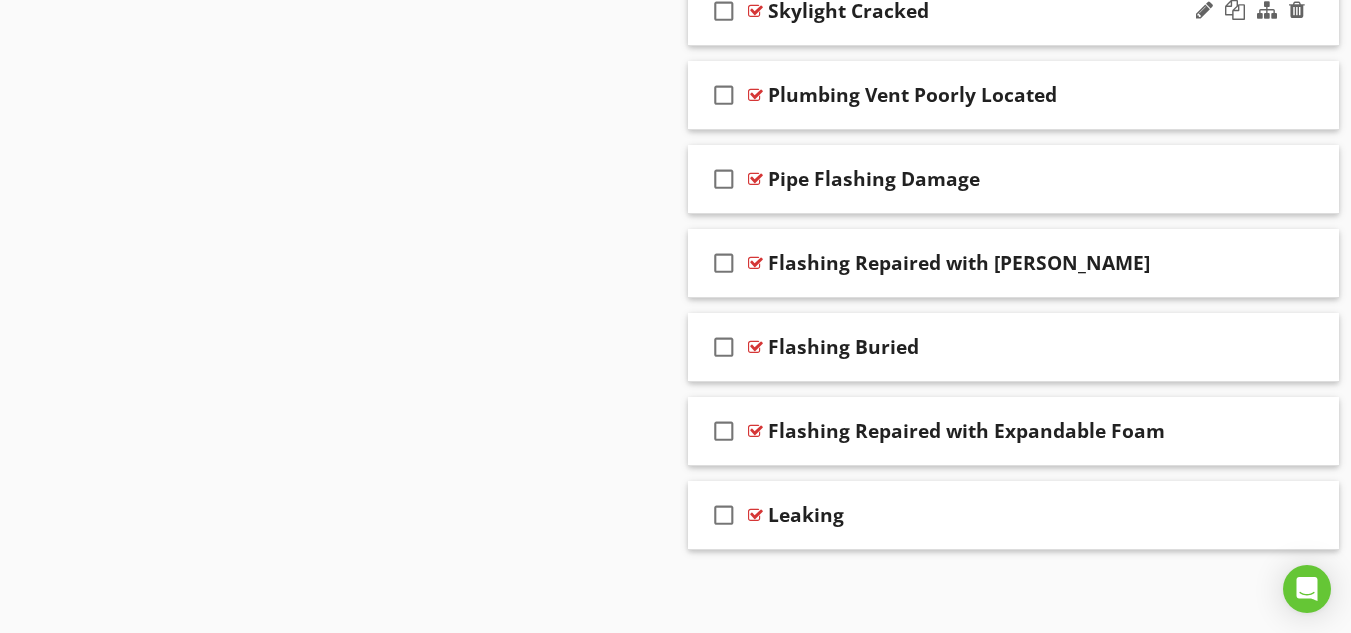 scroll, scrollTop: 2613, scrollLeft: 0, axis: vertical 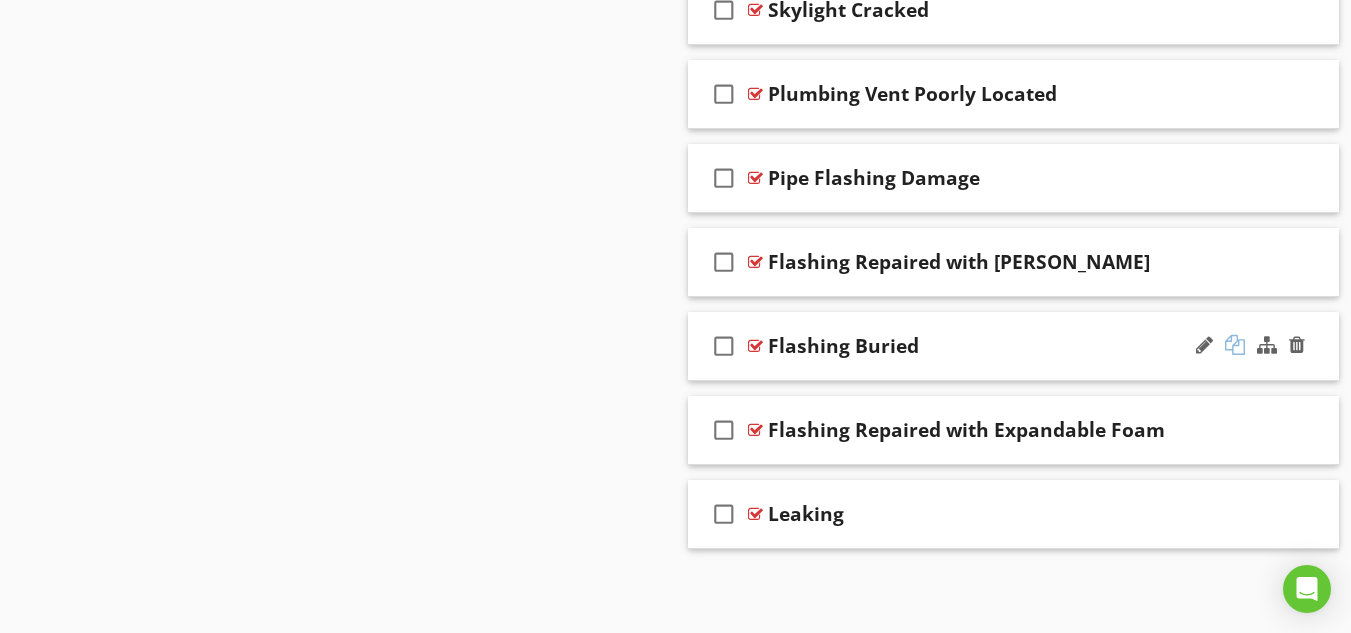 click at bounding box center (1235, 345) 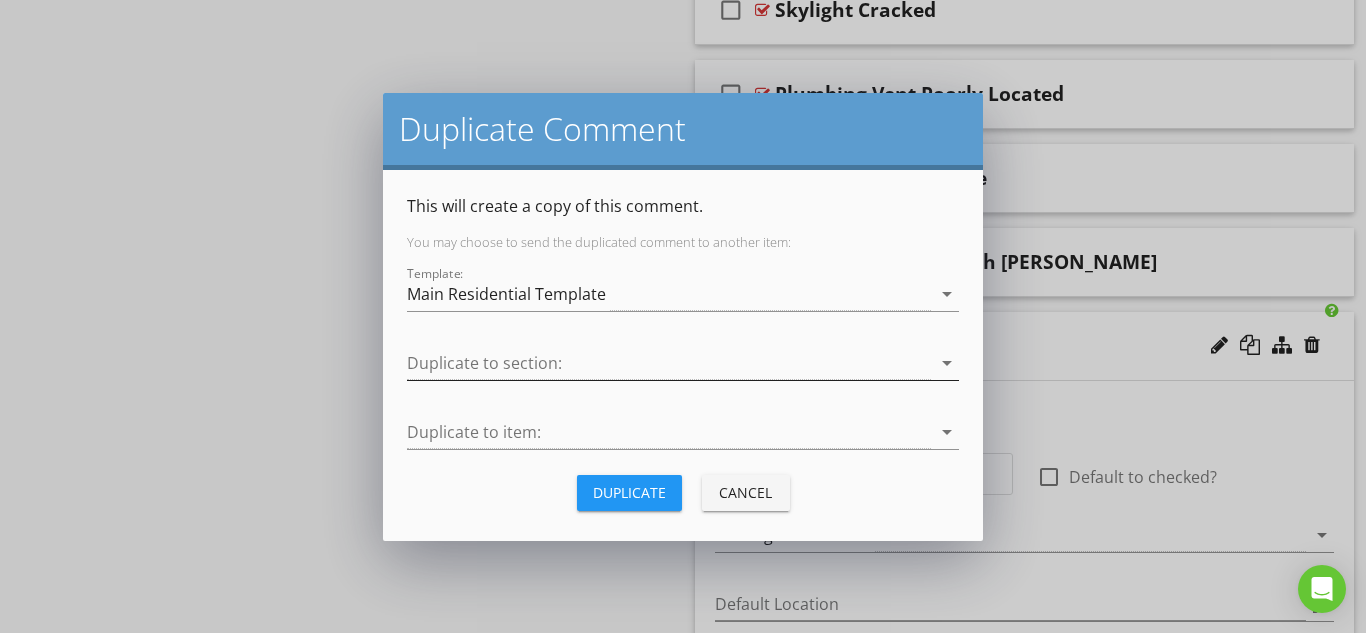 click at bounding box center (669, 363) 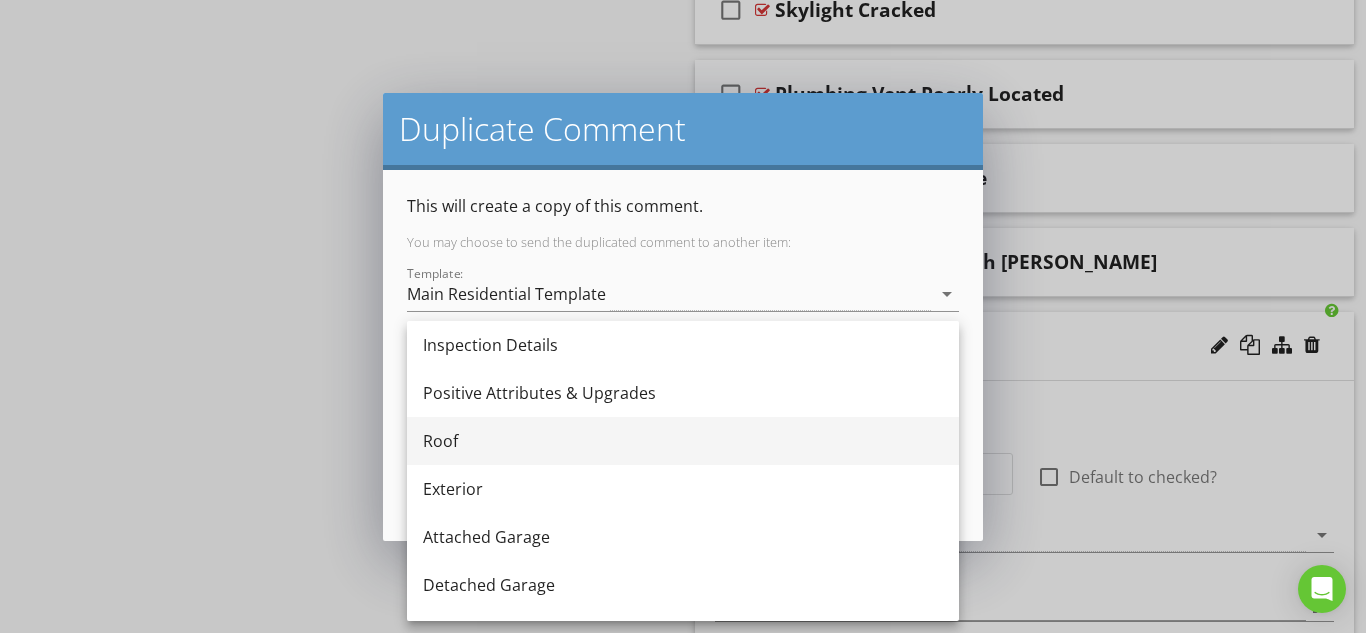 click on "Roof" at bounding box center [683, 441] 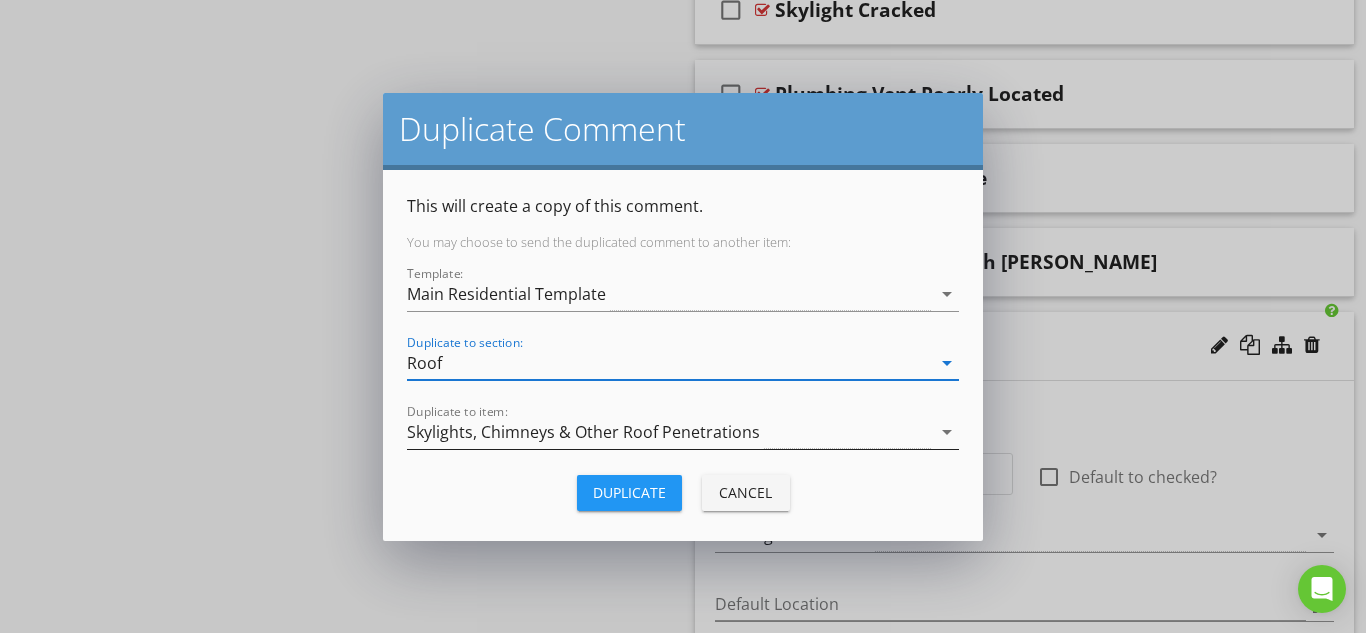 click on "Skylights, Chimneys & Other Roof Penetrations" at bounding box center (583, 432) 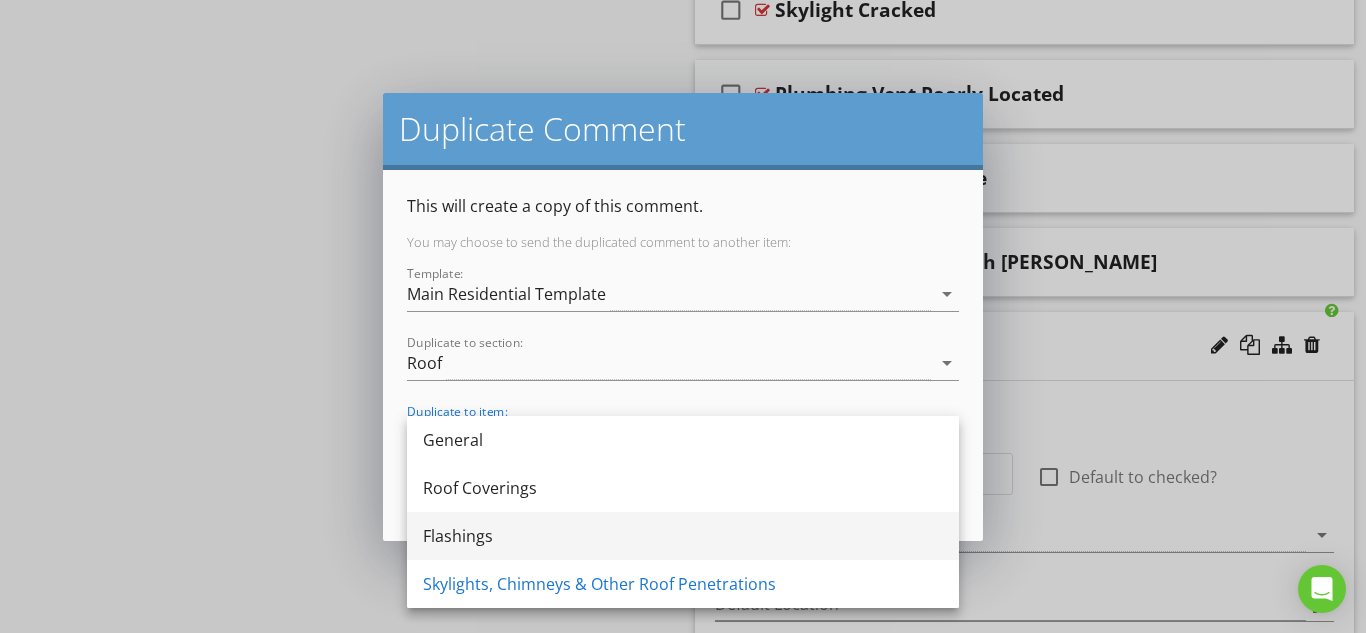 click on "Flashings" at bounding box center [683, 536] 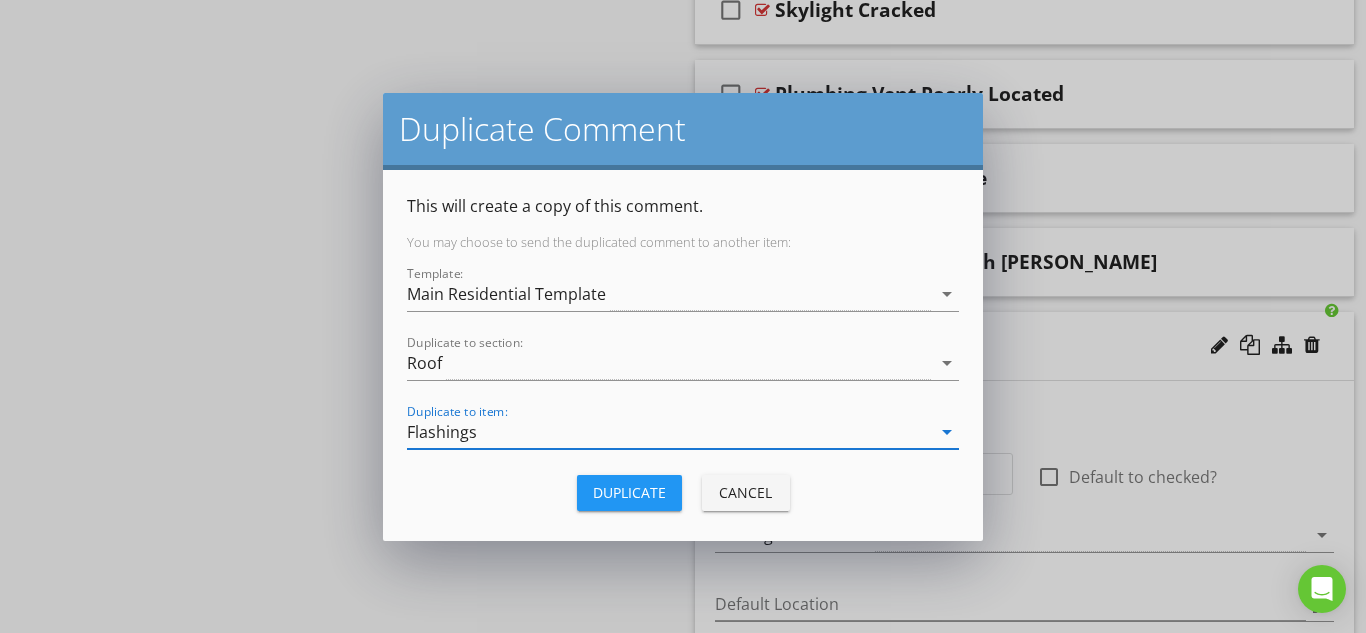 click on "Duplicate" at bounding box center (629, 492) 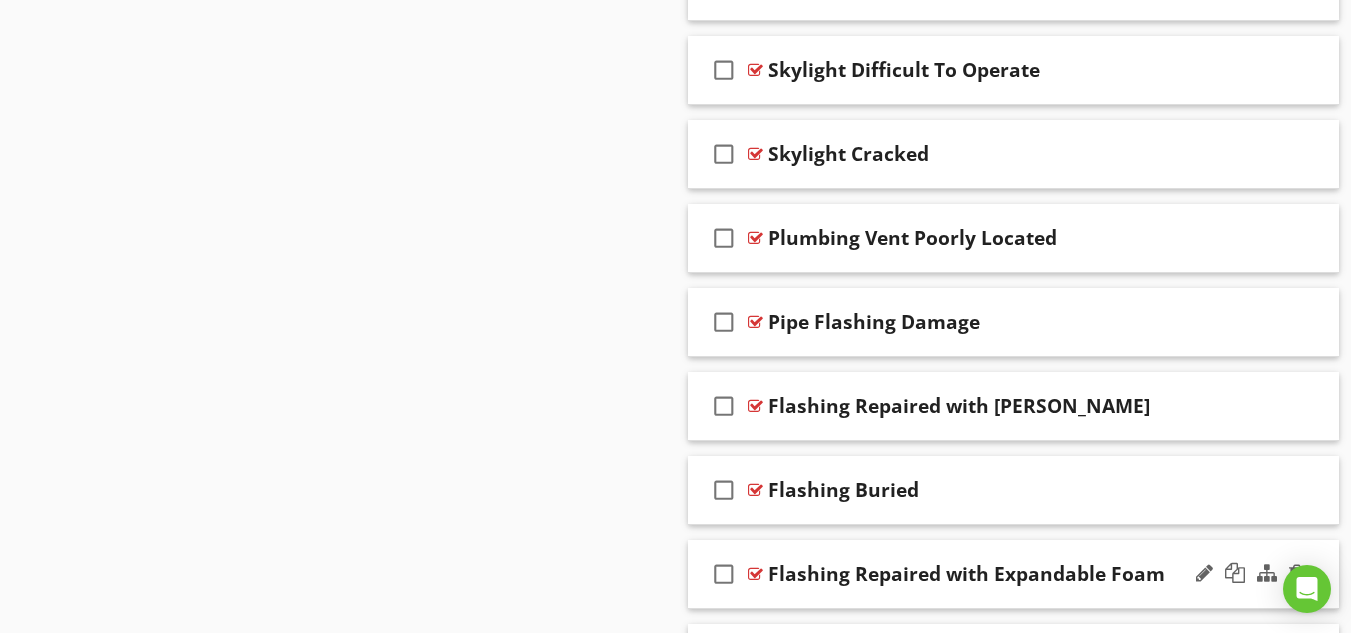scroll, scrollTop: 2613, scrollLeft: 0, axis: vertical 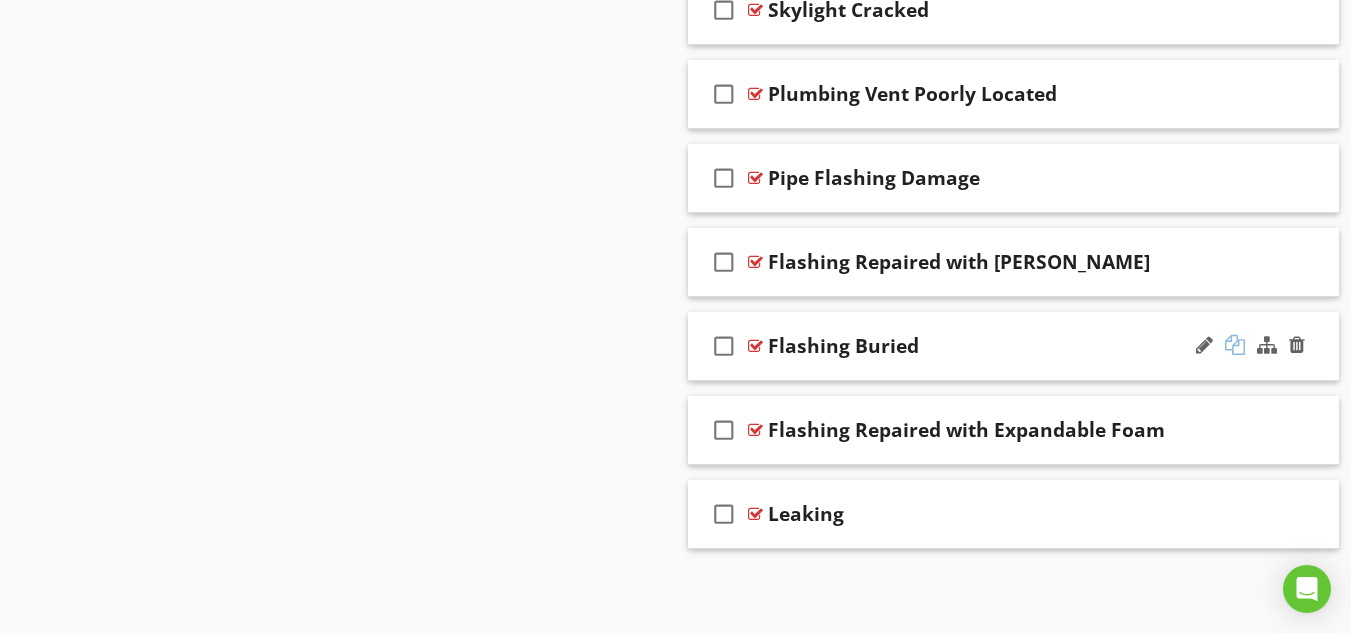 click at bounding box center (1235, 345) 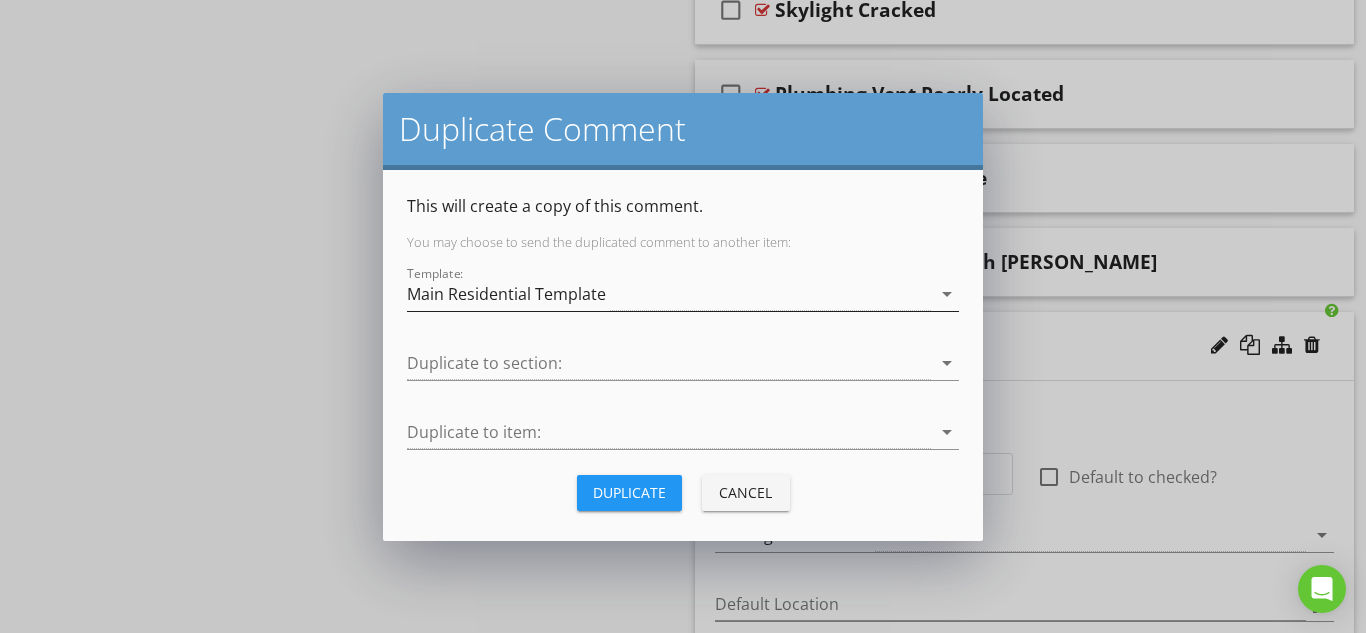 click on "Main Residential Template" at bounding box center (506, 294) 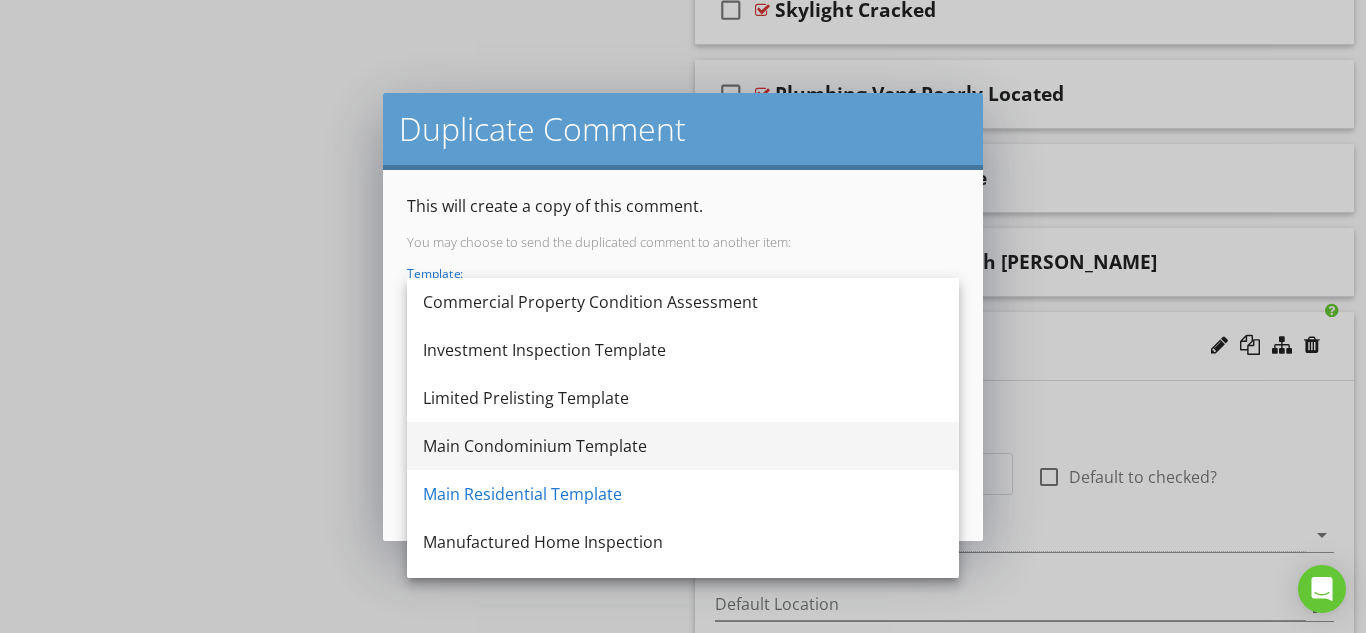 click on "Main Condominium Template" at bounding box center [683, 446] 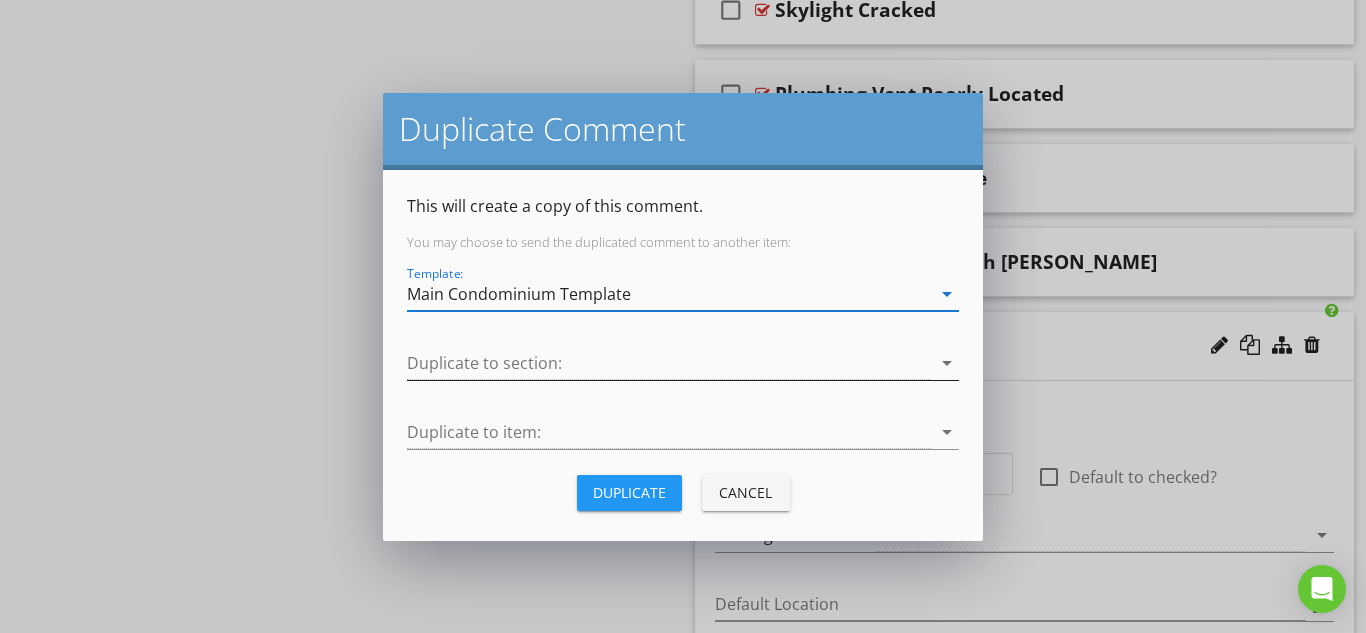 click at bounding box center (669, 363) 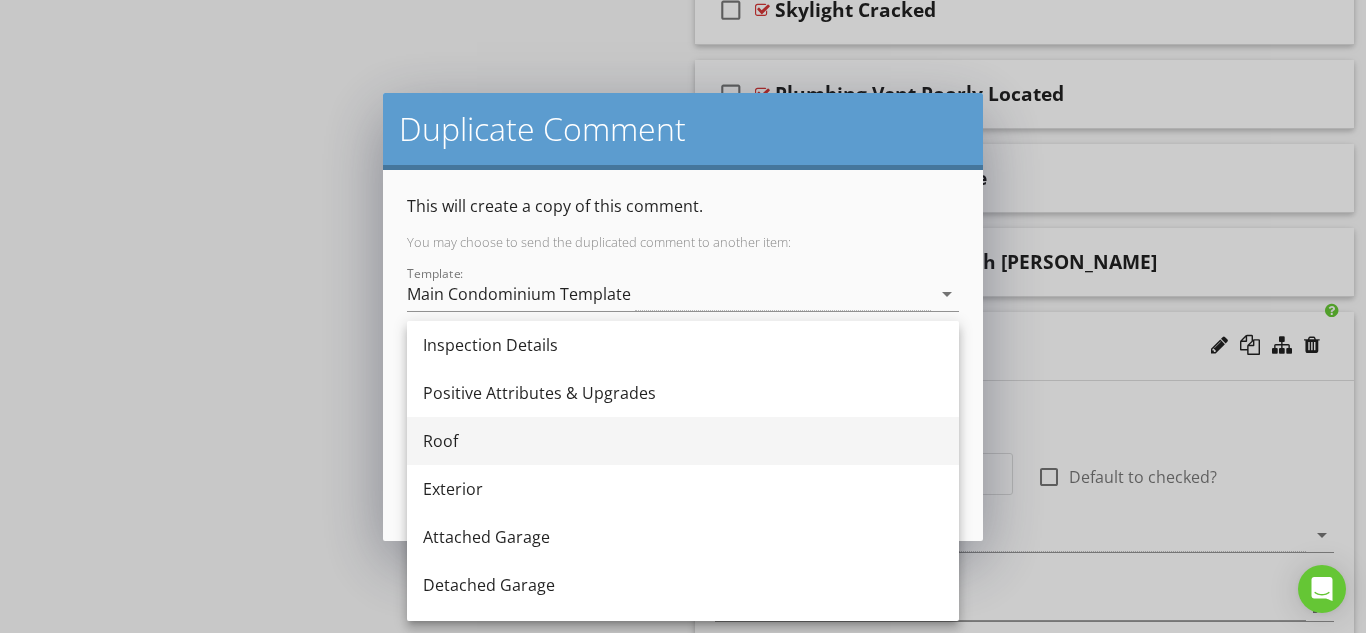 click on "Roof" at bounding box center (683, 441) 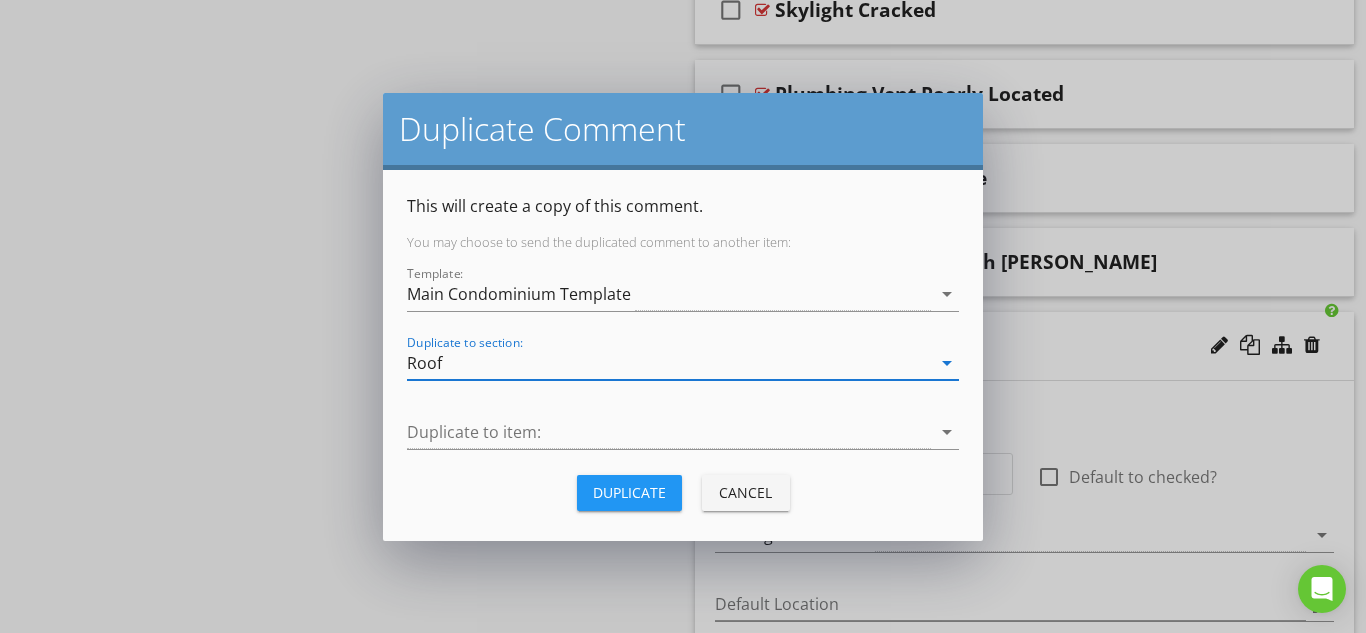 click at bounding box center [669, 432] 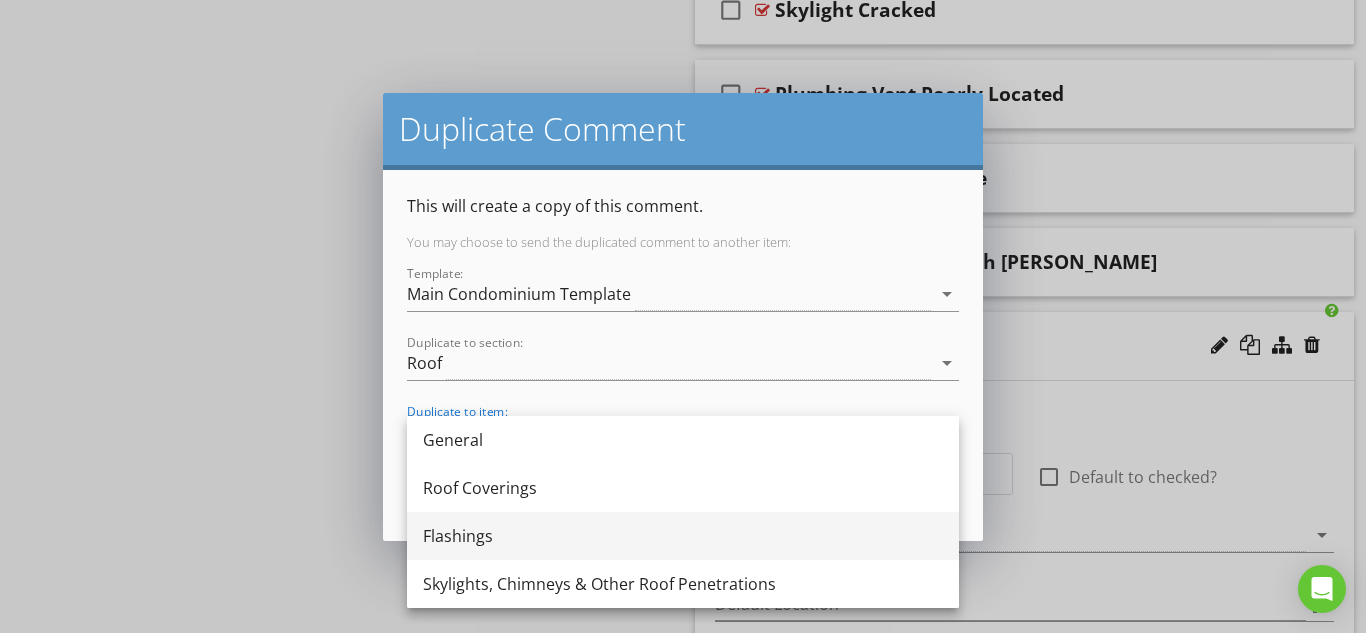 click on "Flashings" at bounding box center (683, 536) 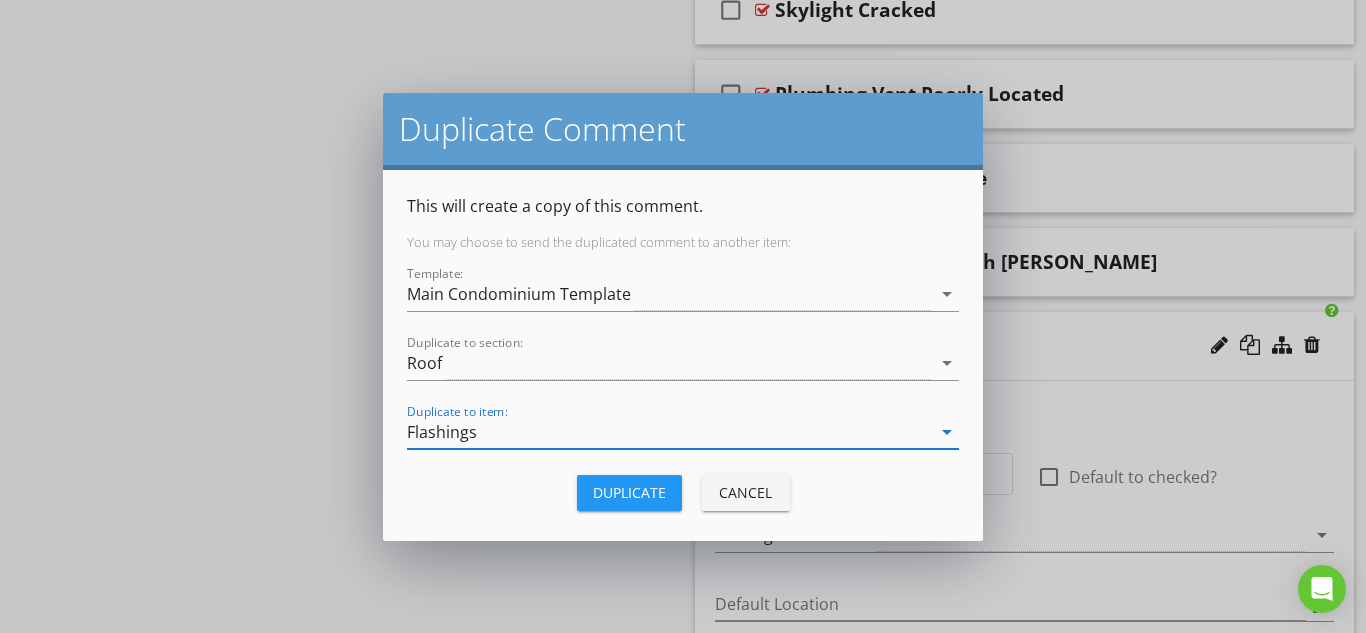click on "Duplicate" at bounding box center [629, 492] 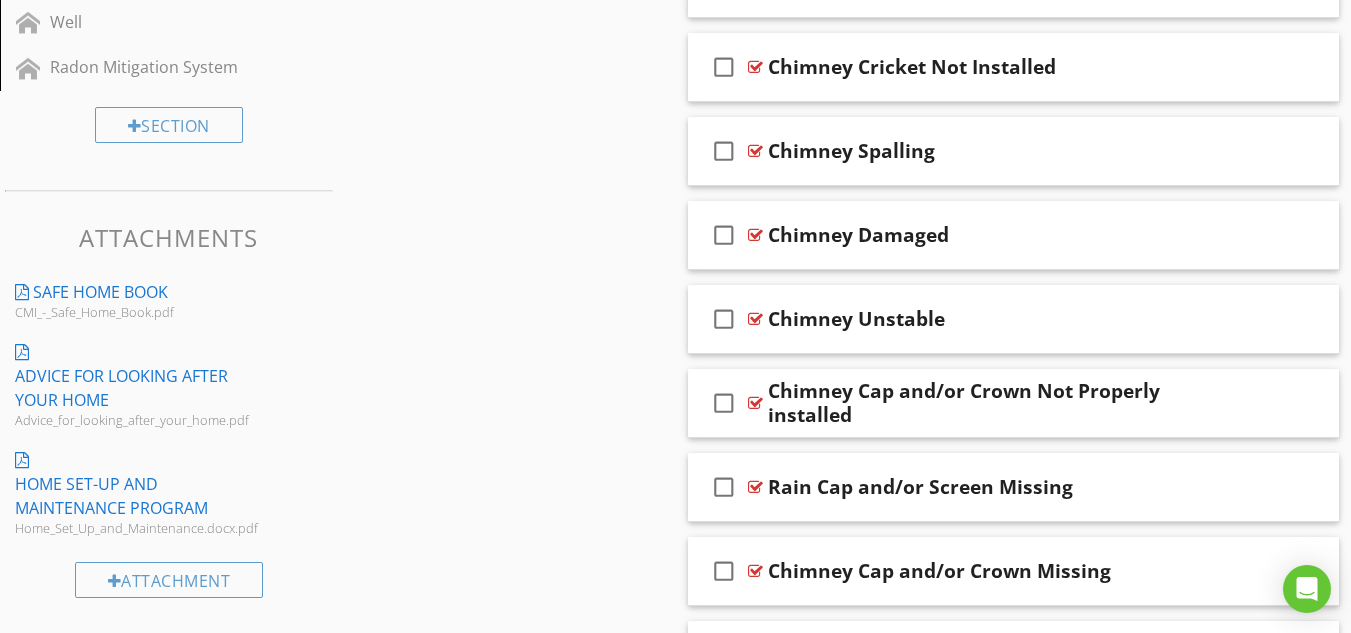 scroll, scrollTop: 2613, scrollLeft: 0, axis: vertical 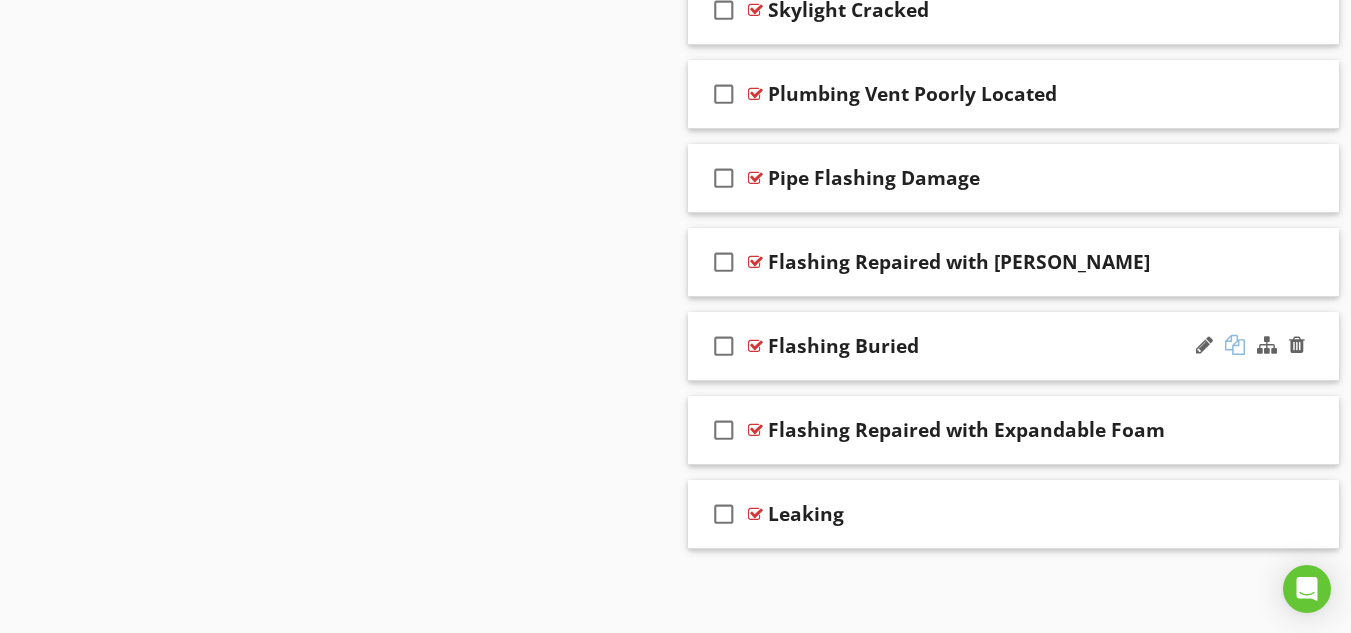 click at bounding box center (1235, 345) 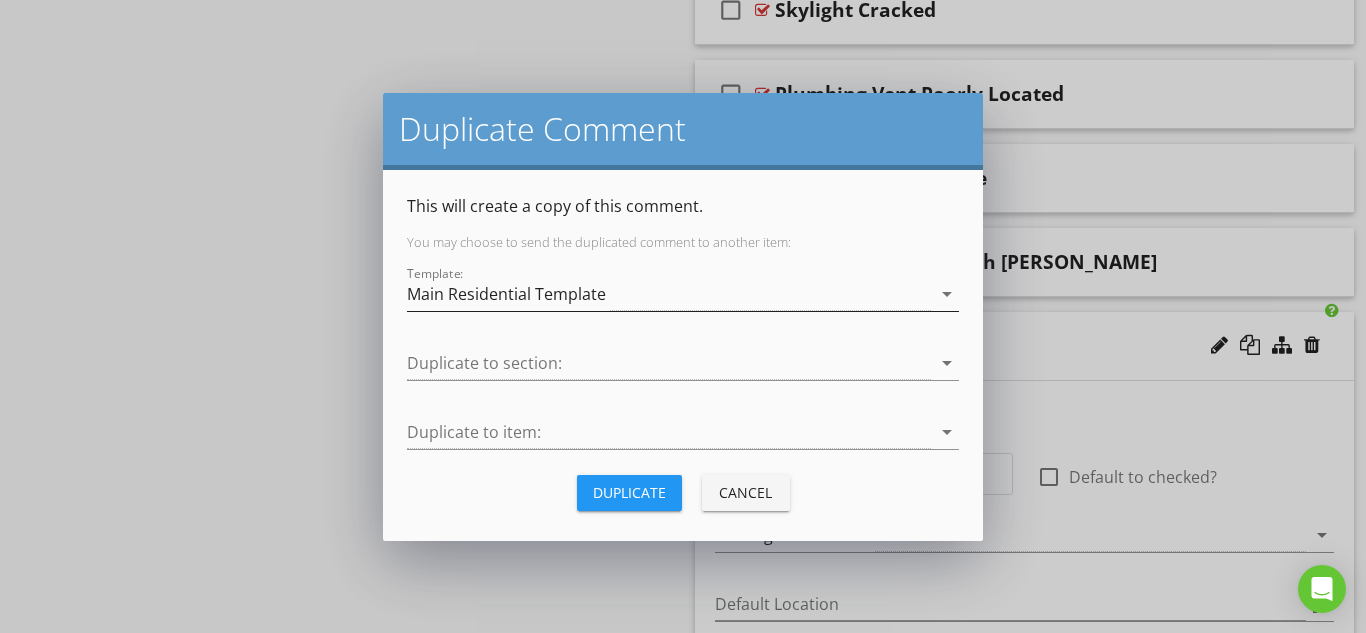 click on "Main Residential Template" at bounding box center [506, 294] 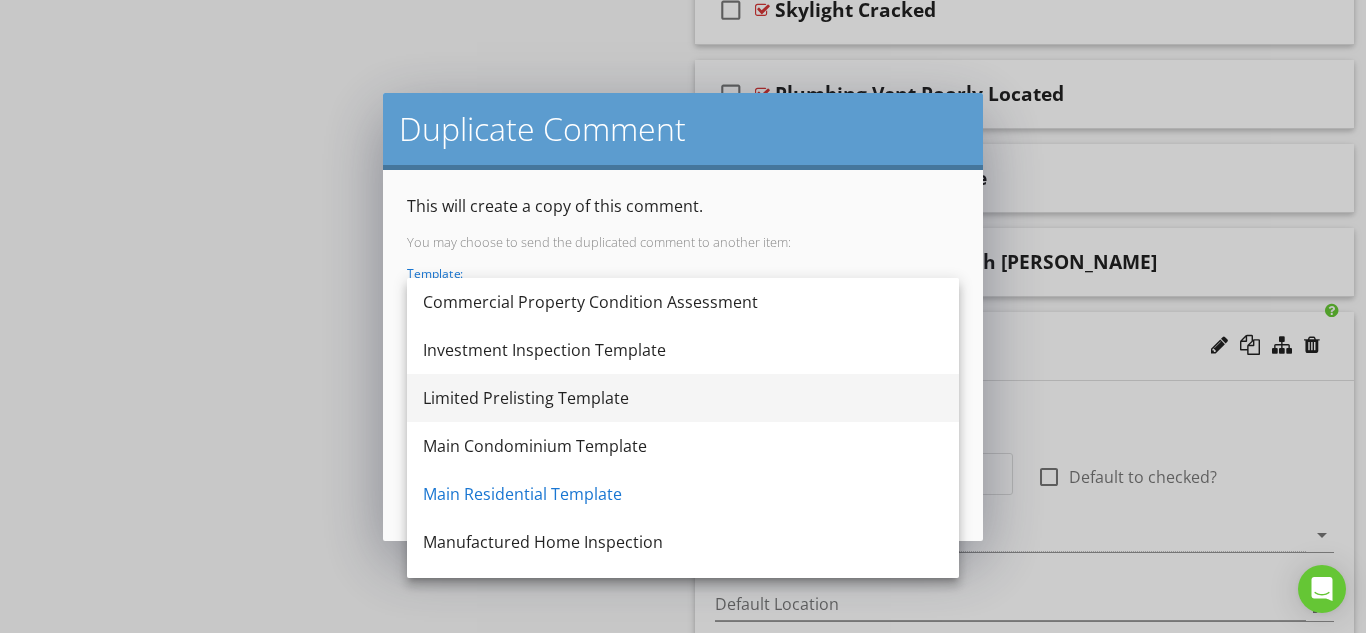 click on "Limited Prelisting Template" at bounding box center (683, 398) 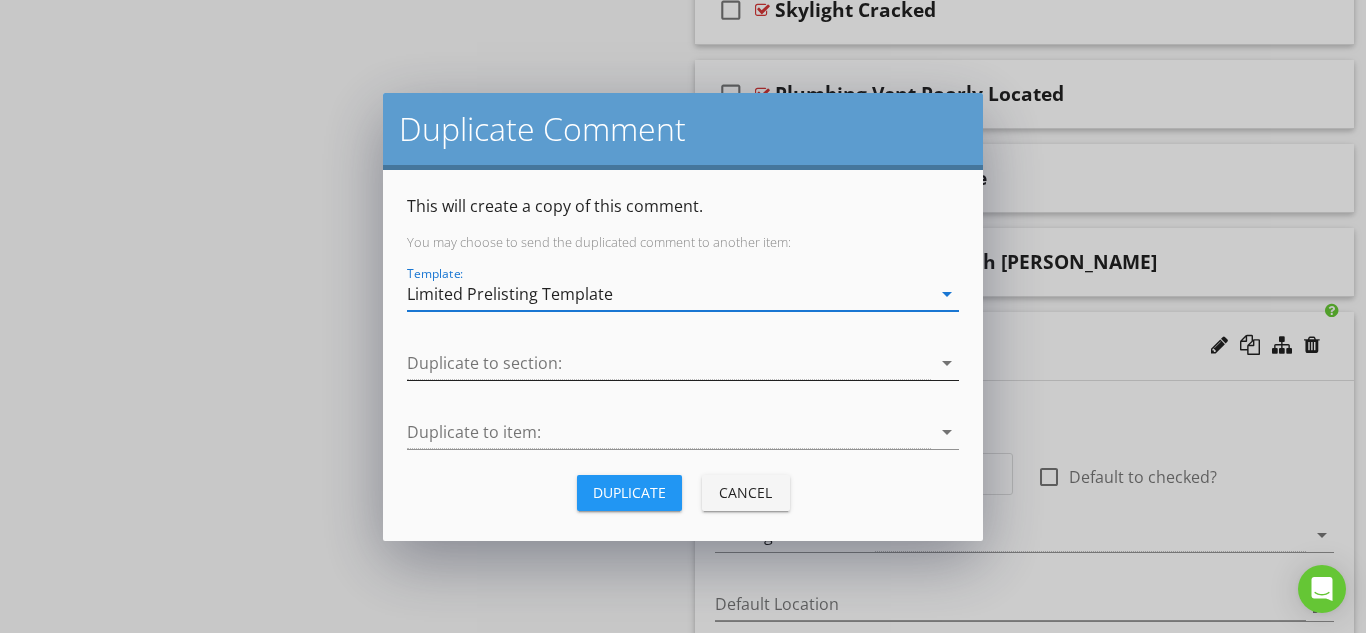 click at bounding box center (669, 363) 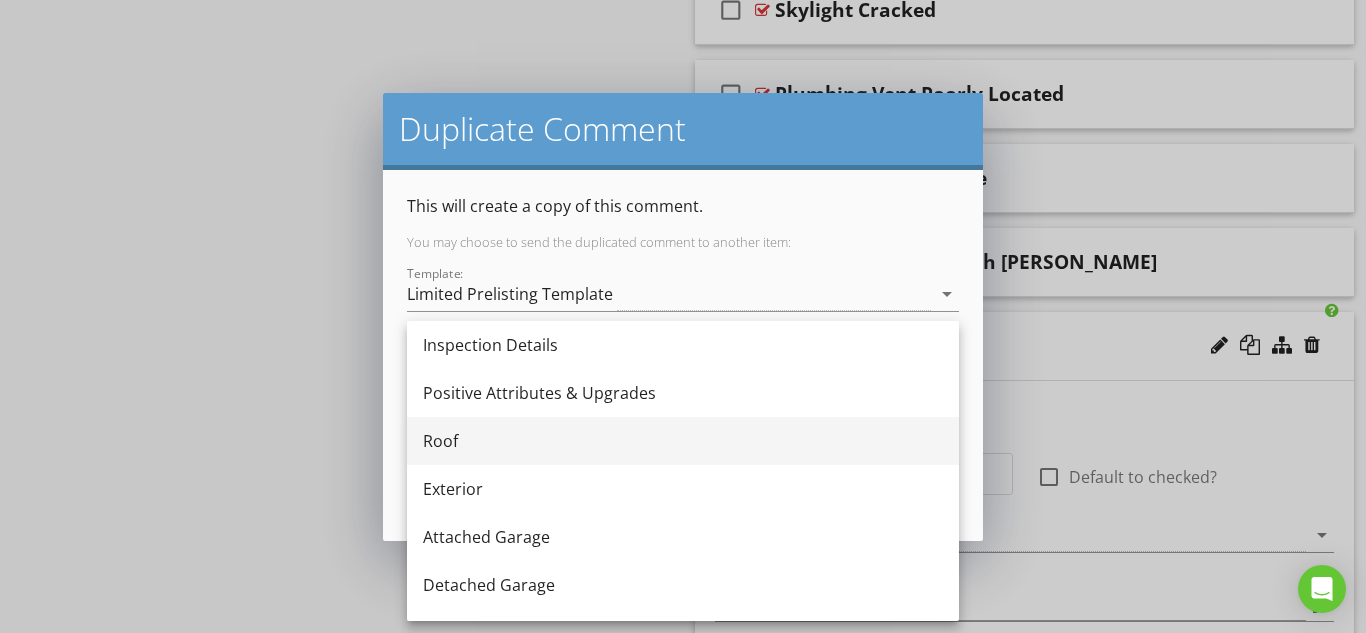 click on "Roof" at bounding box center (683, 441) 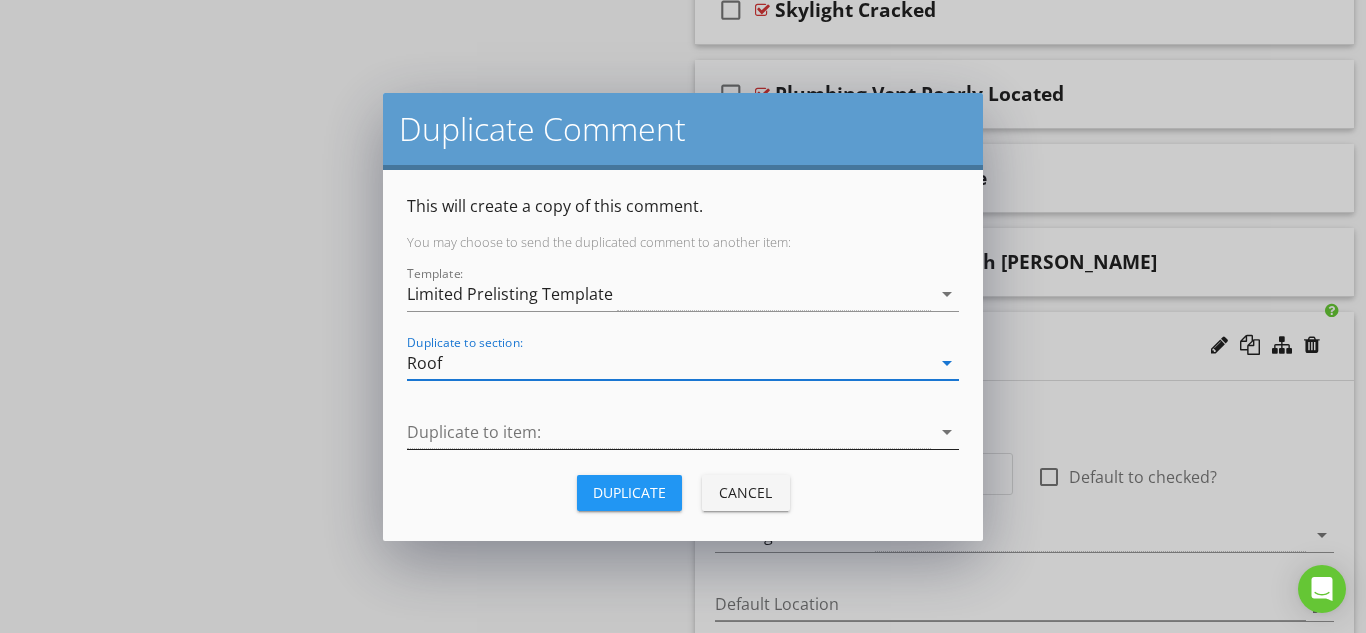 click at bounding box center [669, 432] 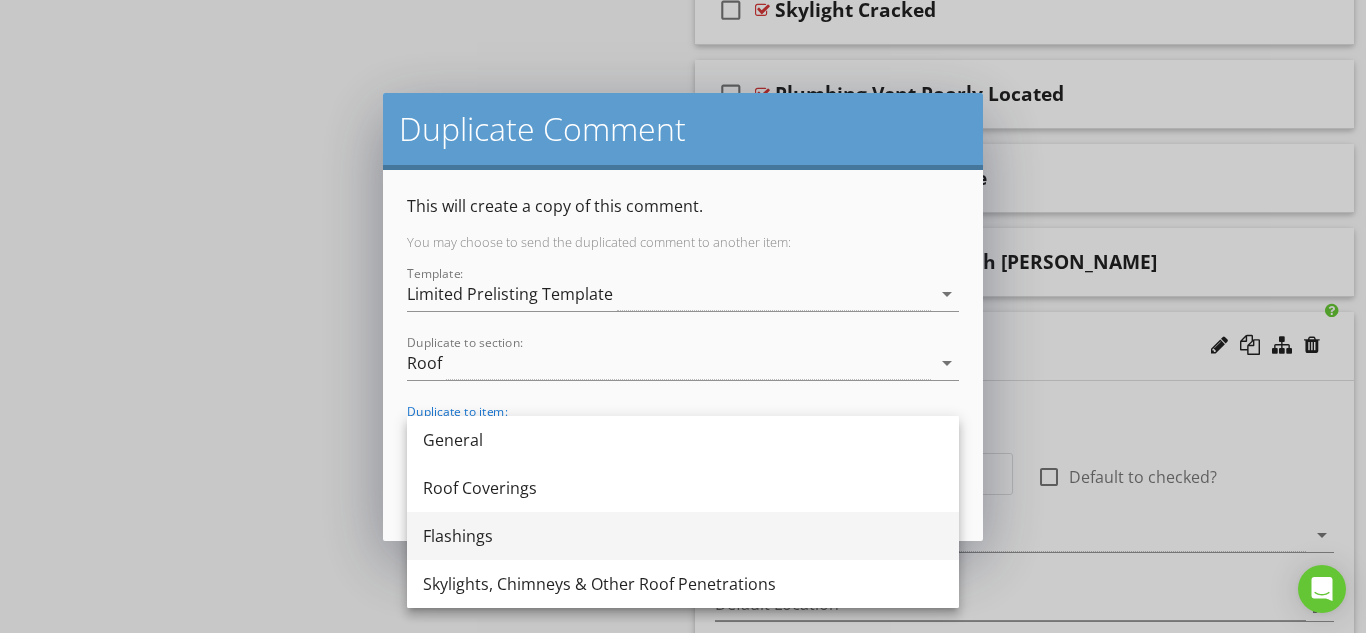 click on "Flashings" at bounding box center [683, 536] 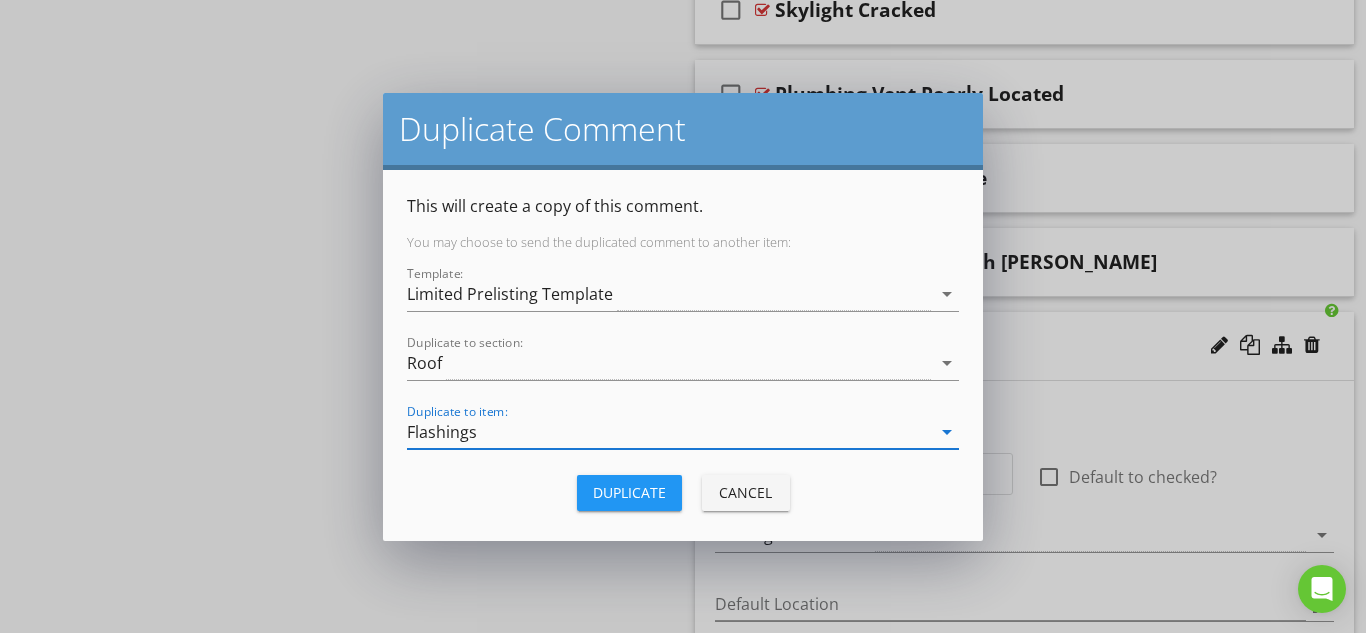 click on "Duplicate" at bounding box center (629, 492) 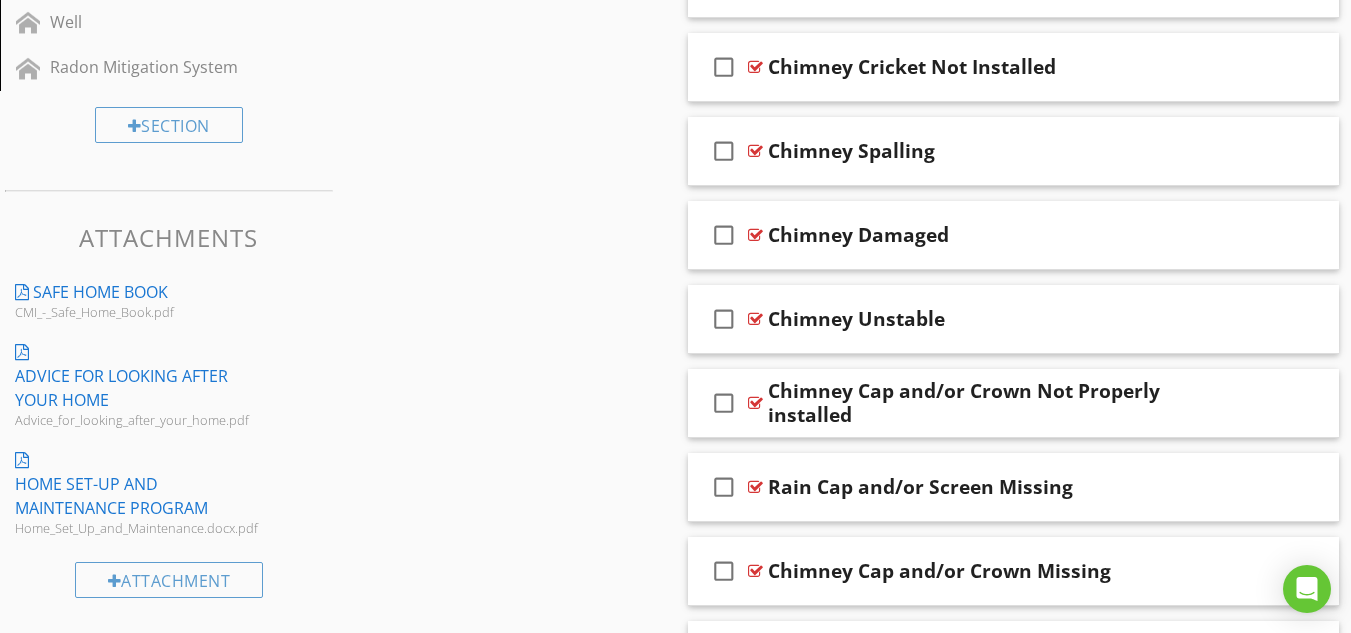 scroll, scrollTop: 2613, scrollLeft: 0, axis: vertical 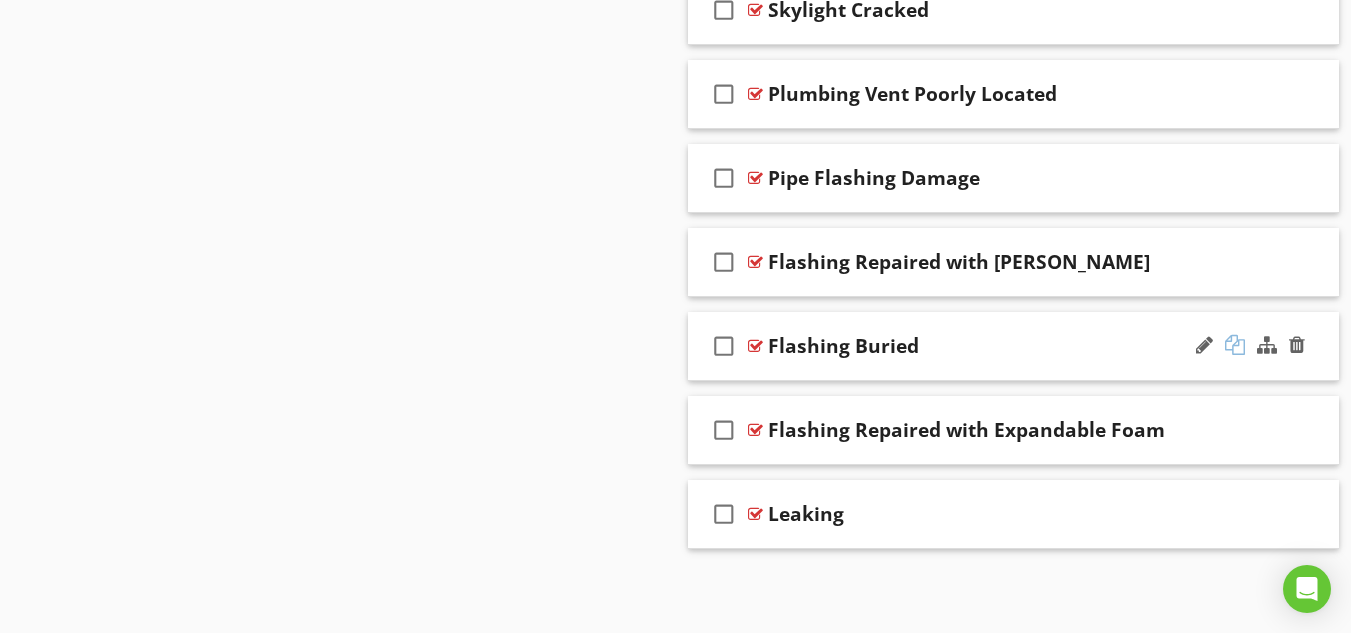 click at bounding box center [1235, 345] 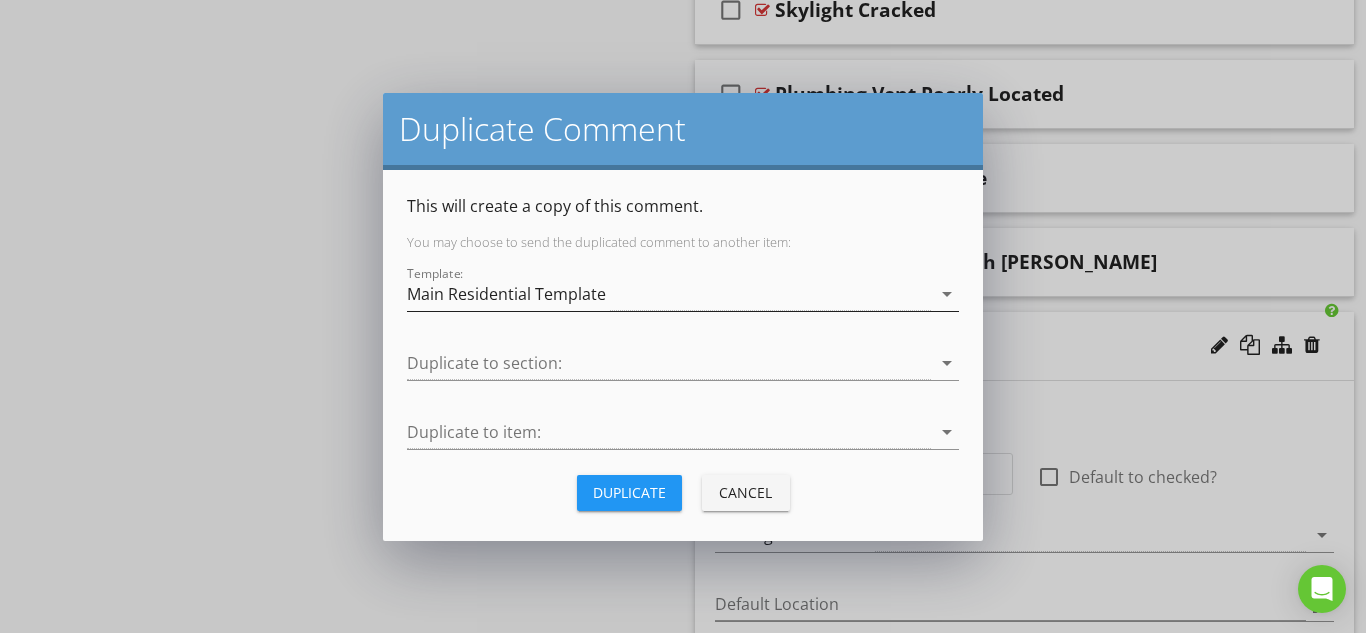 click on "Main Residential Template" at bounding box center [669, 294] 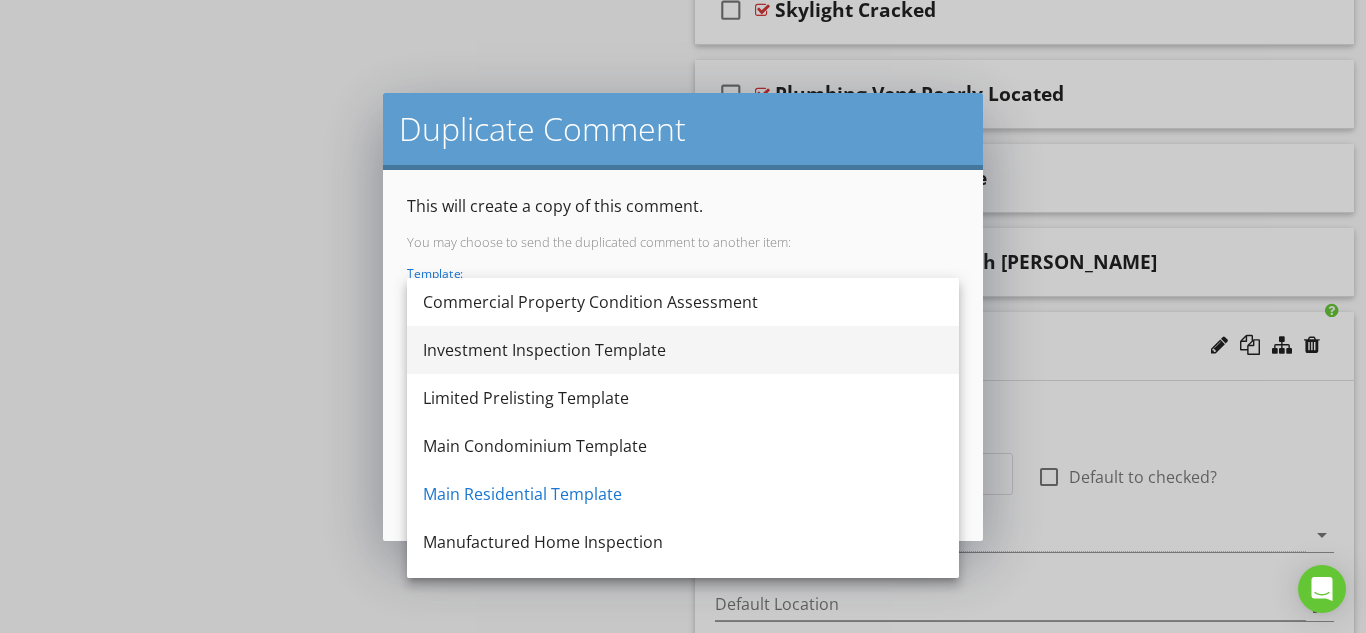 click on "Investment Inspection Template" at bounding box center [683, 350] 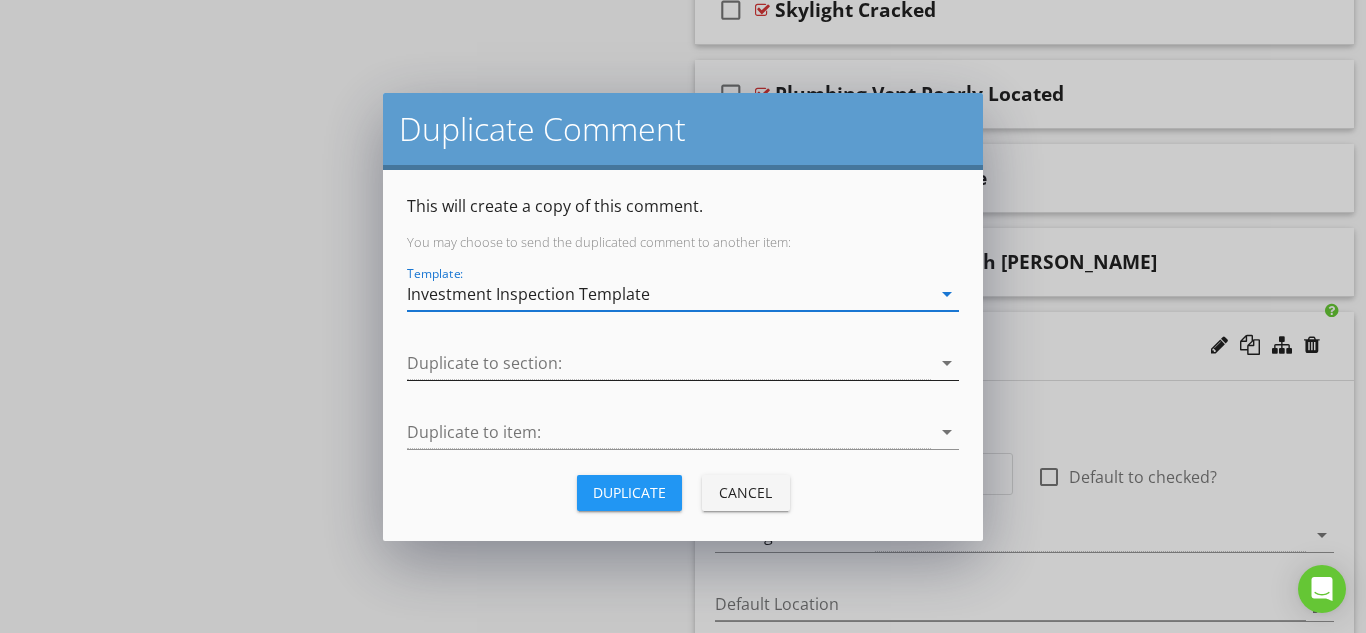 click at bounding box center (669, 363) 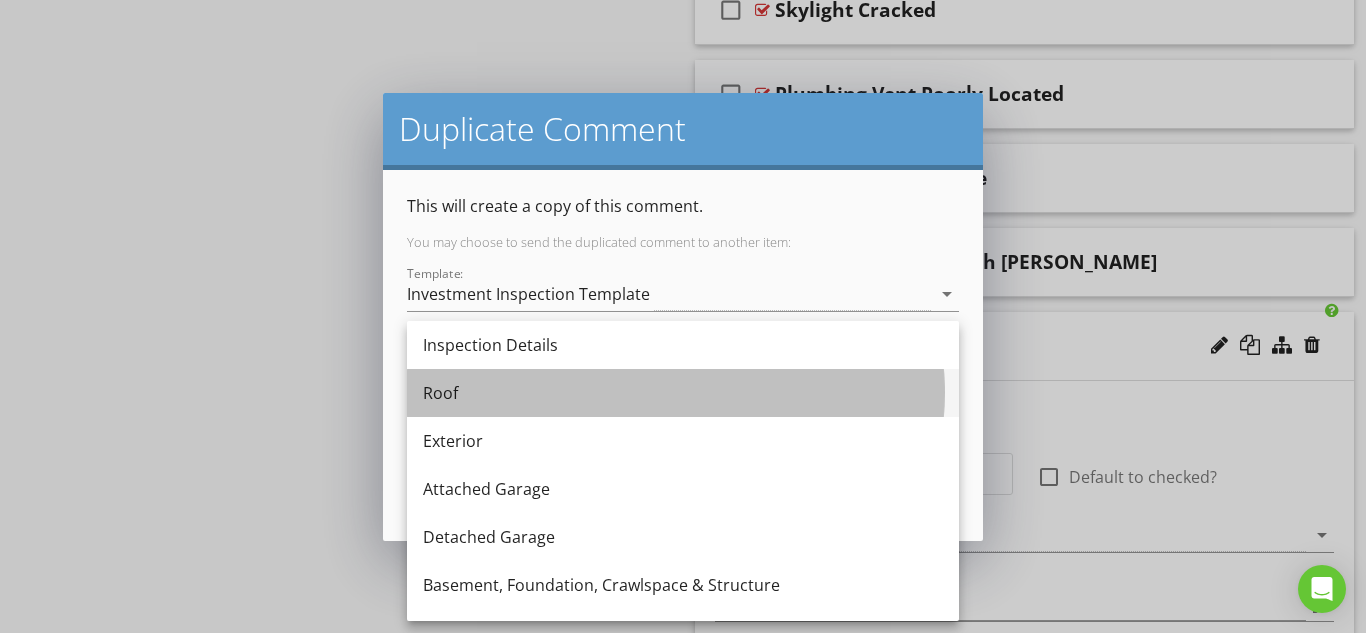 click on "Roof" at bounding box center [683, 393] 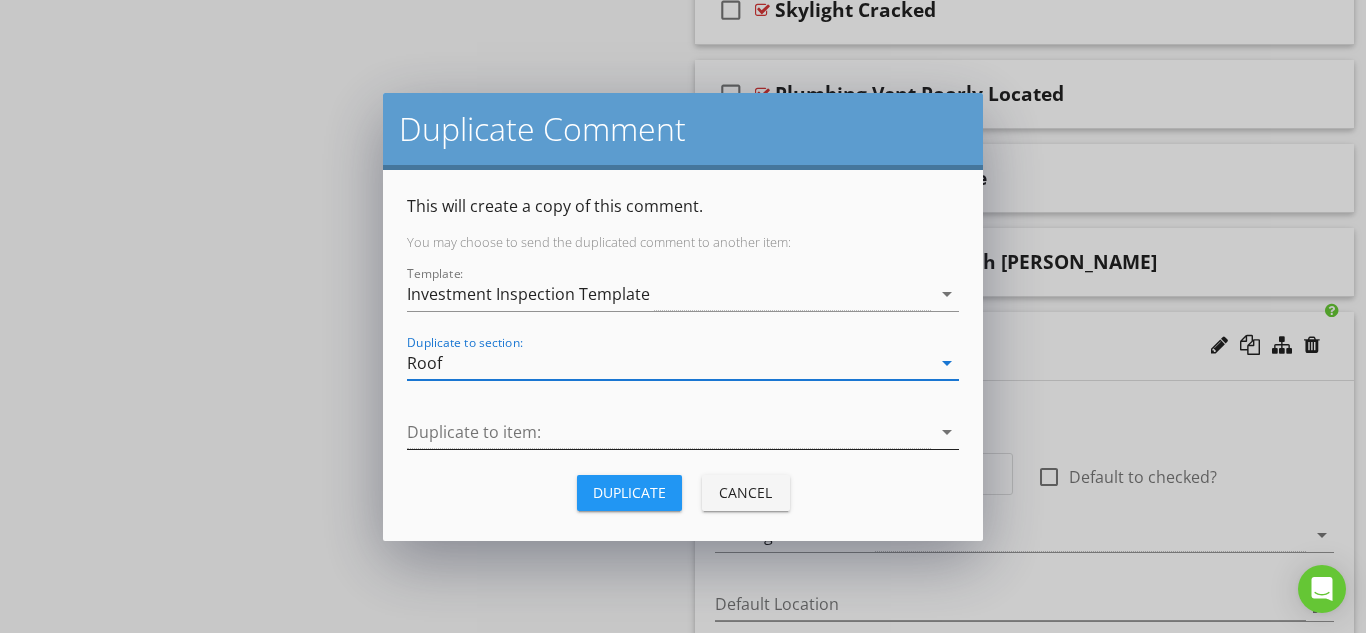 click at bounding box center [669, 432] 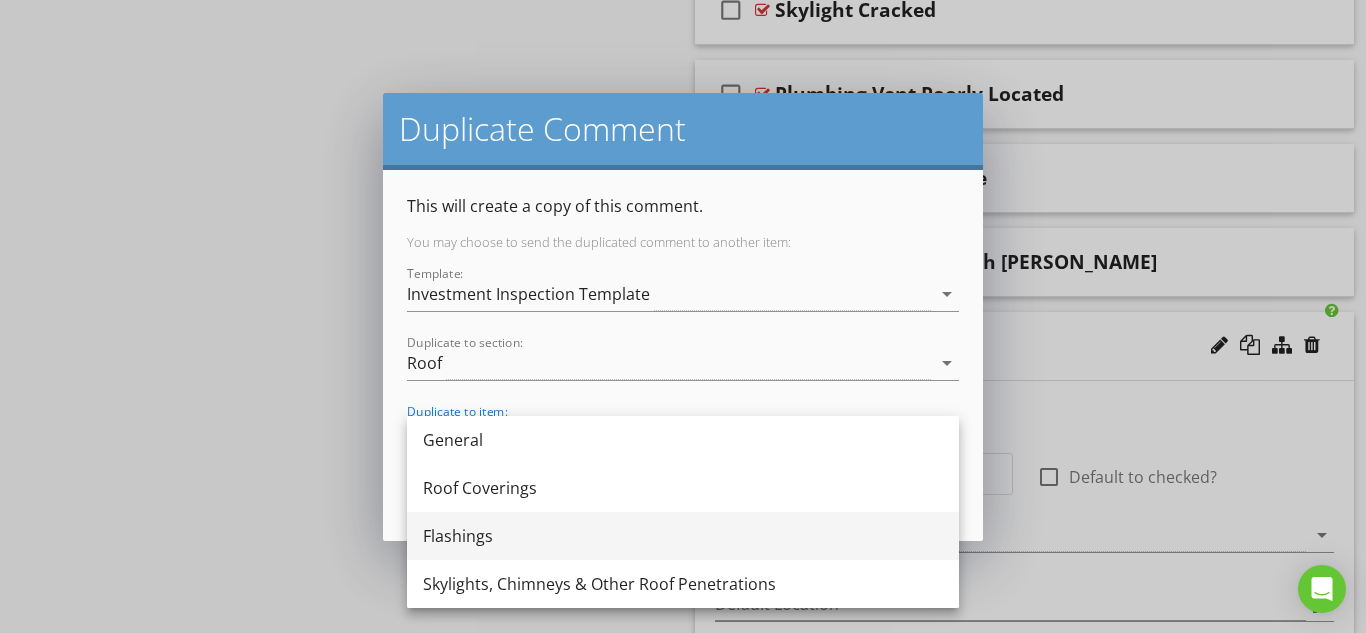 click on "Flashings" at bounding box center (683, 536) 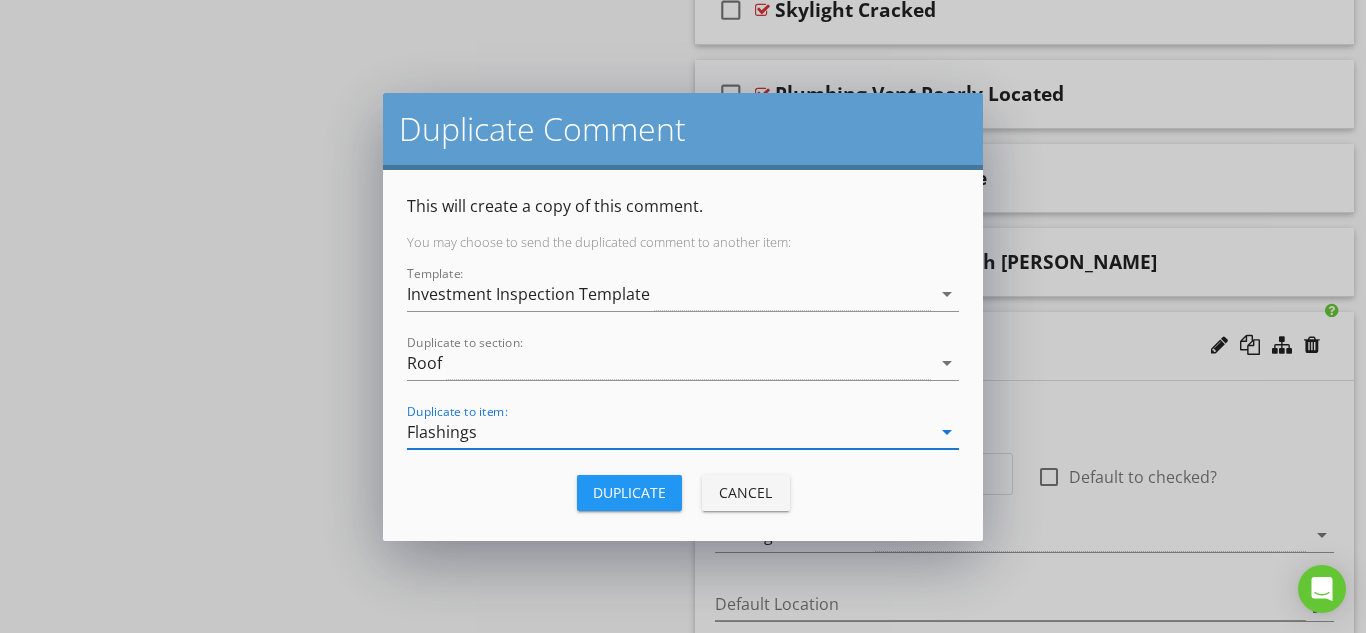 click on "Duplicate" at bounding box center (629, 492) 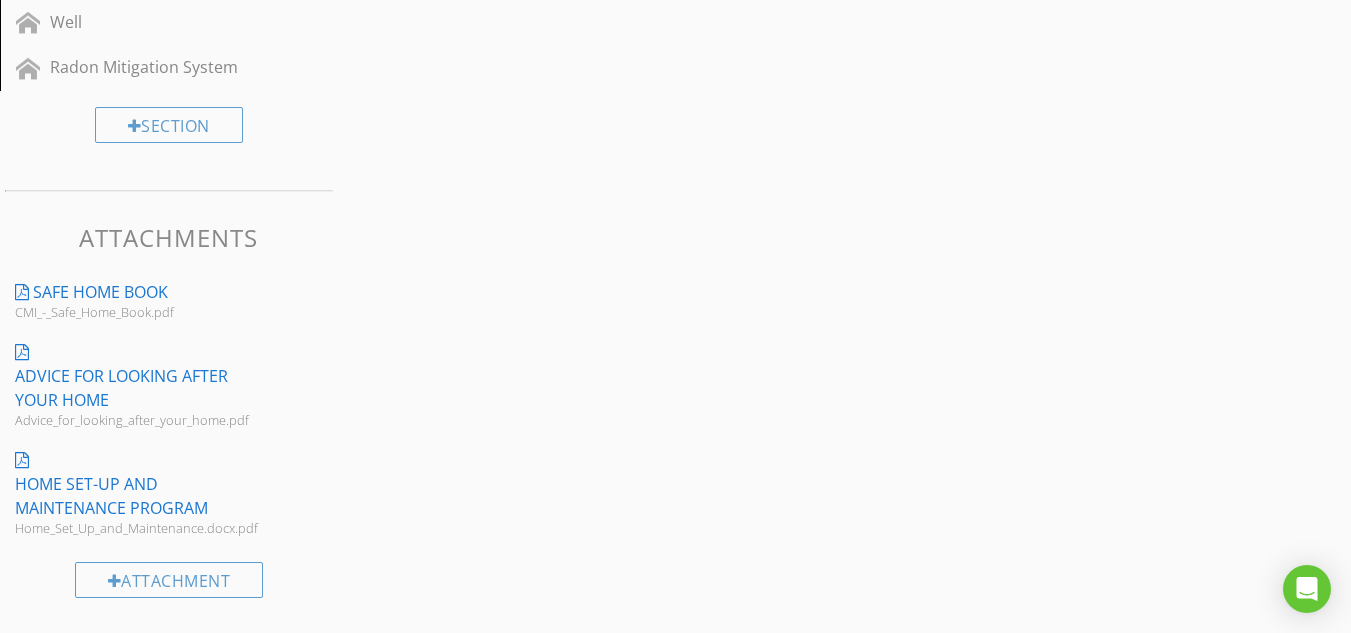 scroll, scrollTop: 2613, scrollLeft: 0, axis: vertical 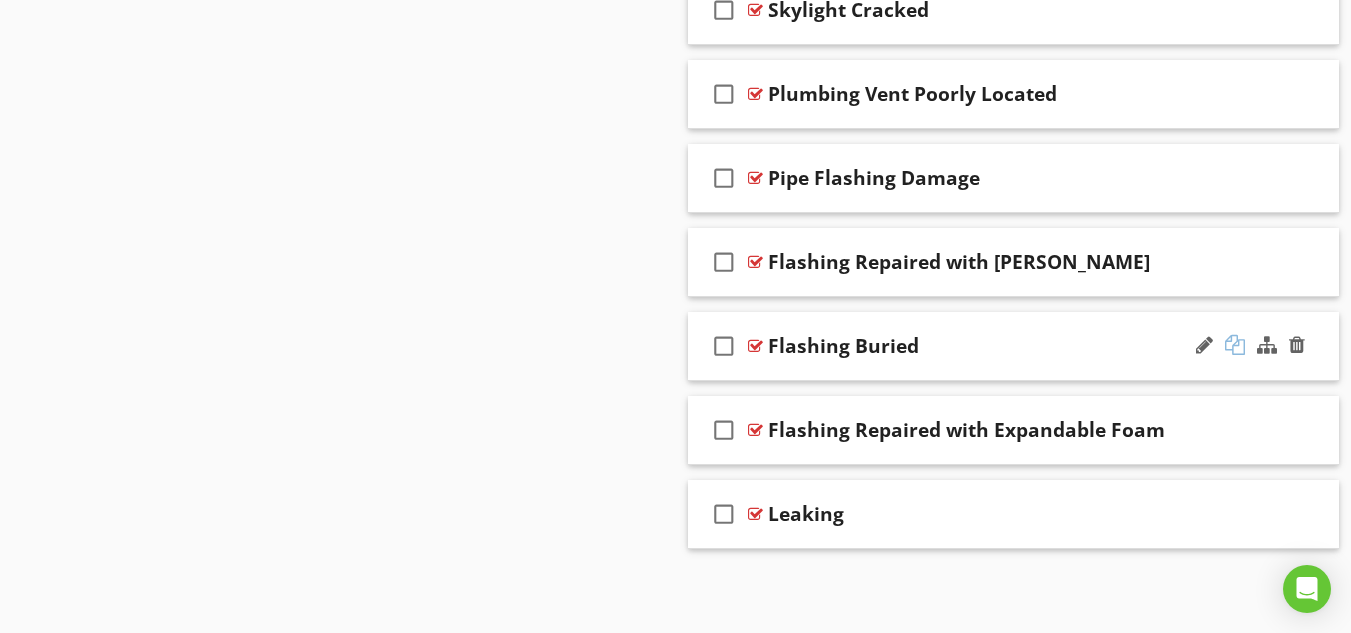 click at bounding box center (1235, 345) 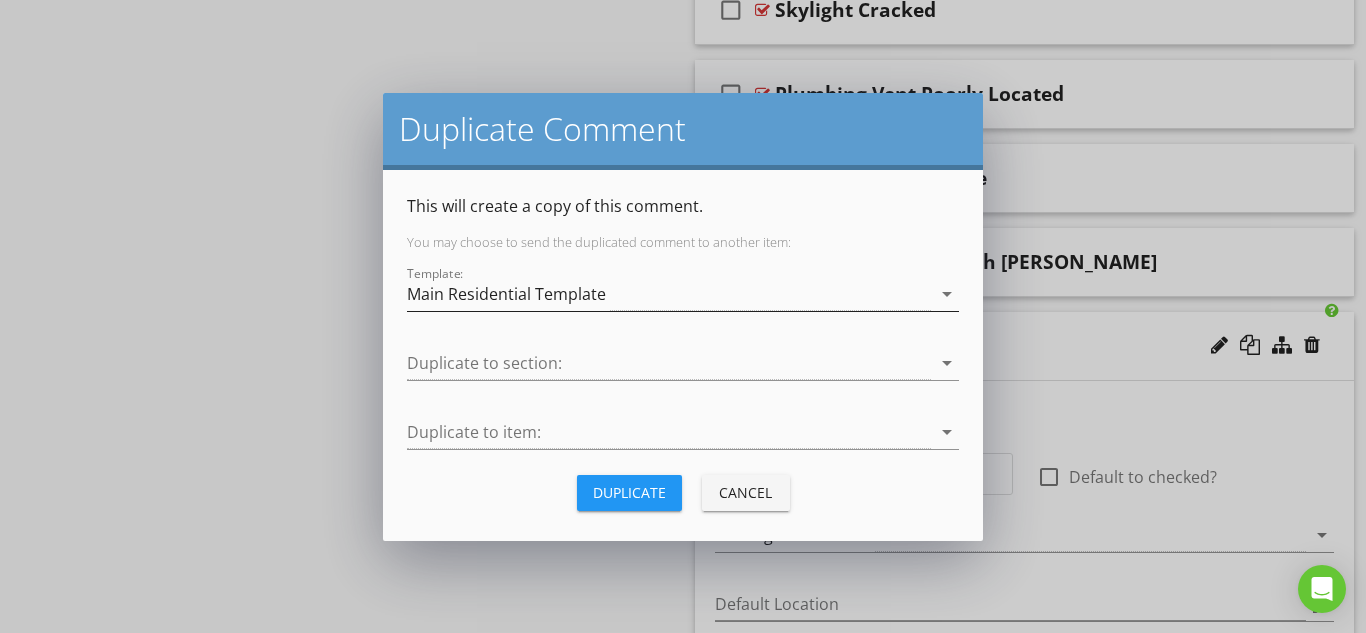 click on "Main Residential Template" at bounding box center [506, 294] 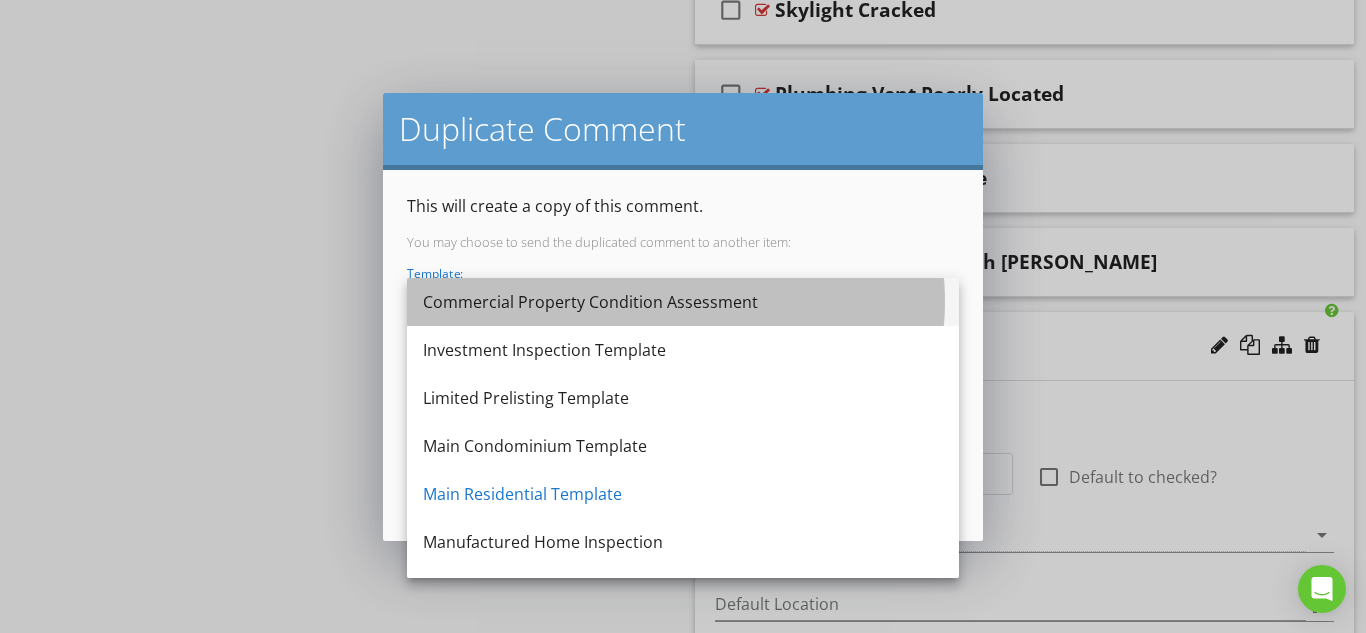 click on "Commercial Property Condition Assessment" at bounding box center [683, 302] 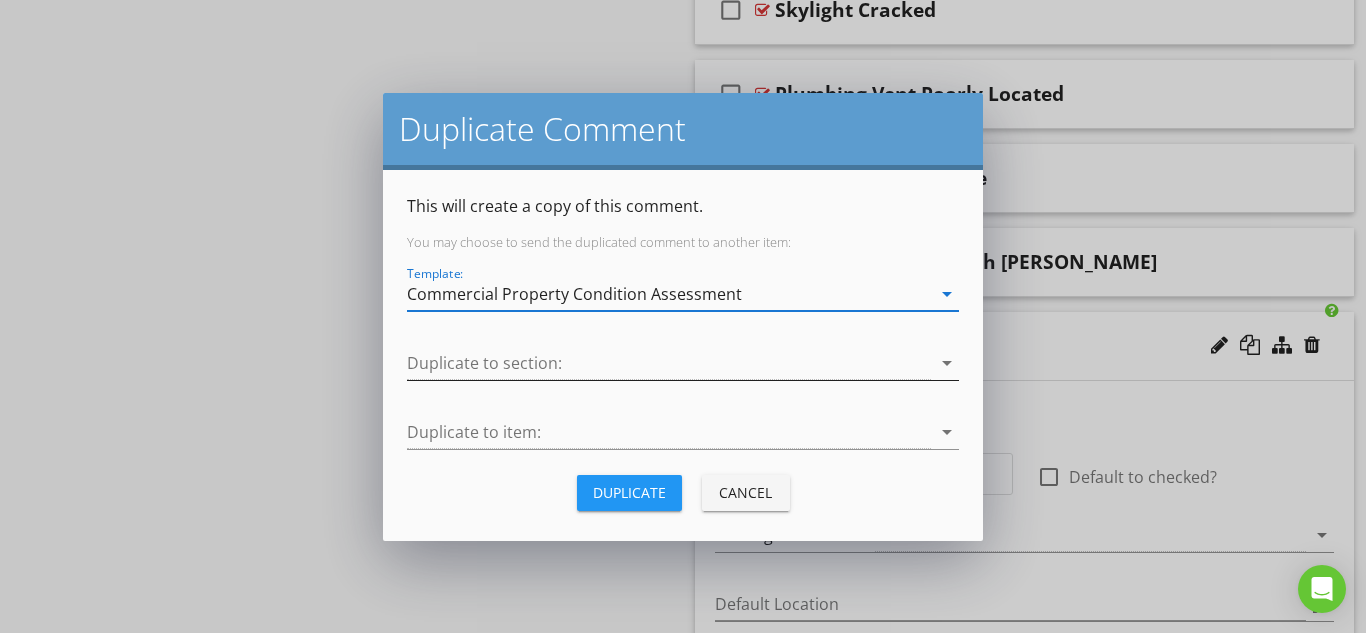 click at bounding box center [669, 363] 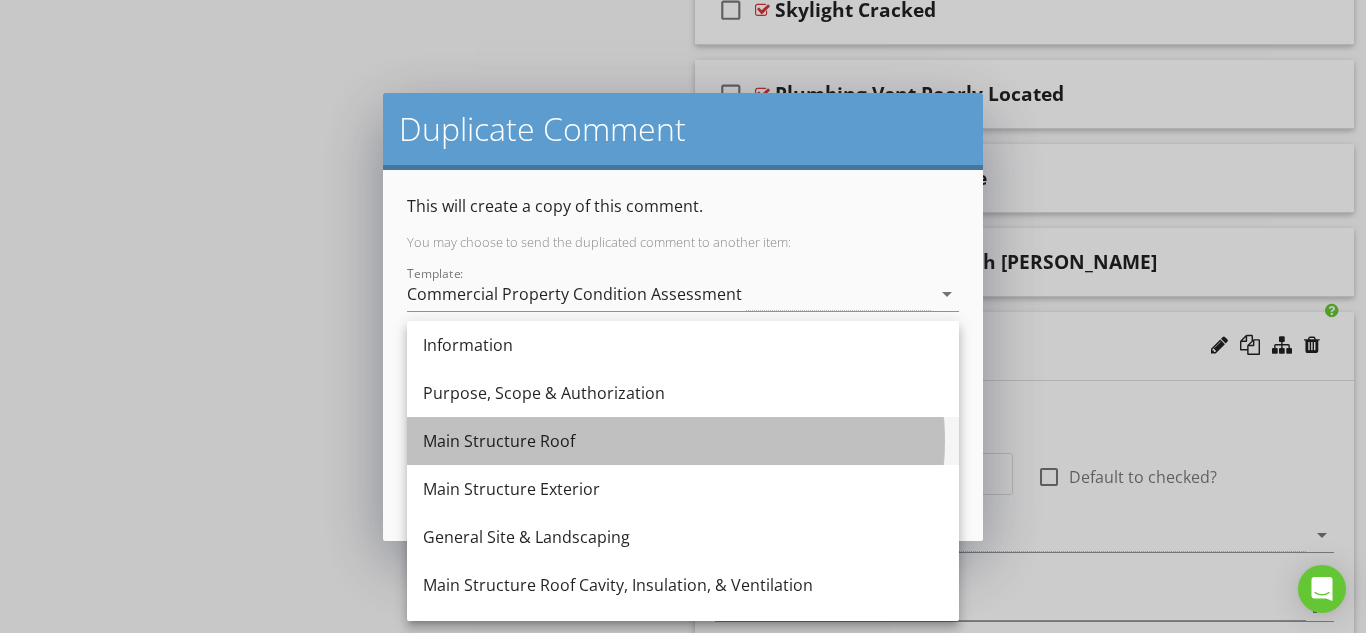click on "Main Structure Roof" at bounding box center (683, 441) 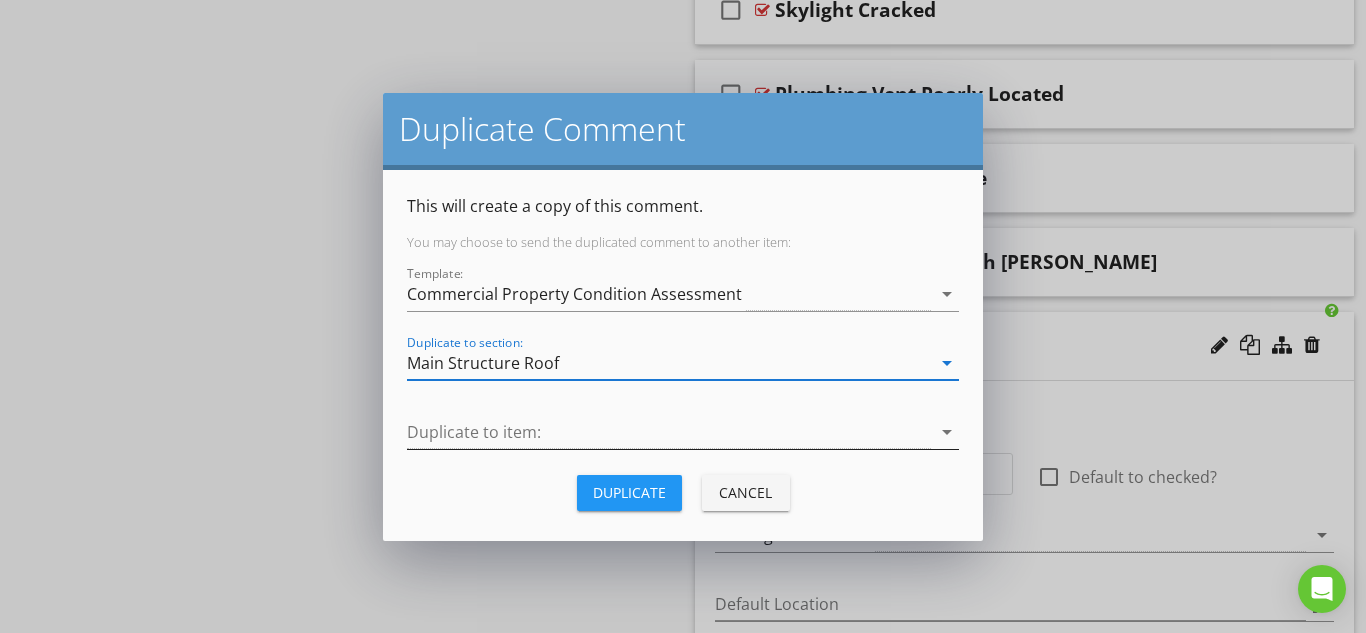 click at bounding box center [669, 432] 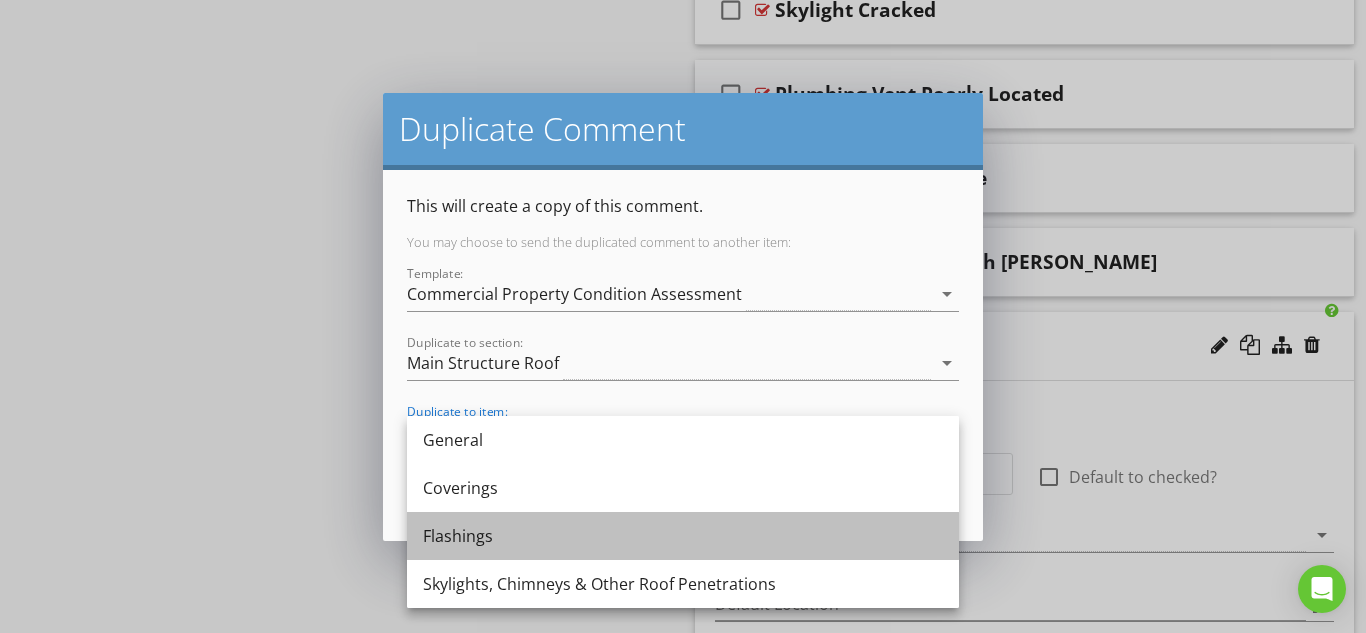 click on "Flashings" at bounding box center [683, 536] 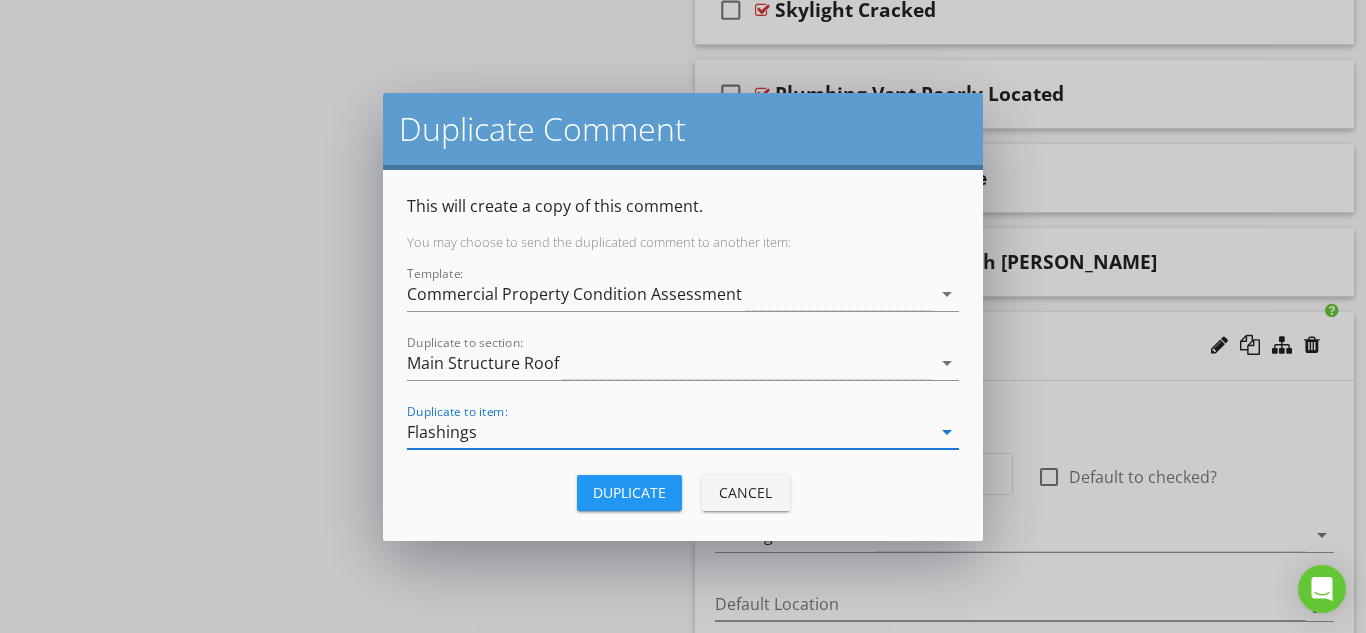 click on "Duplicate" at bounding box center (629, 492) 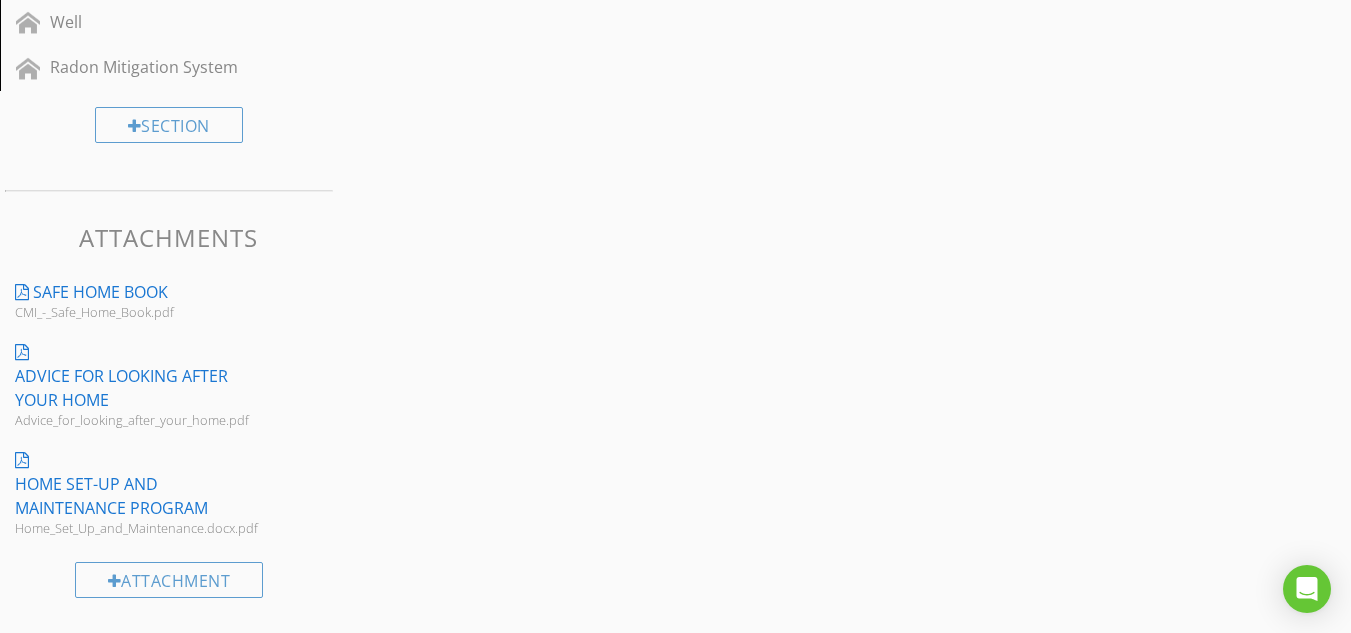 scroll, scrollTop: 2613, scrollLeft: 0, axis: vertical 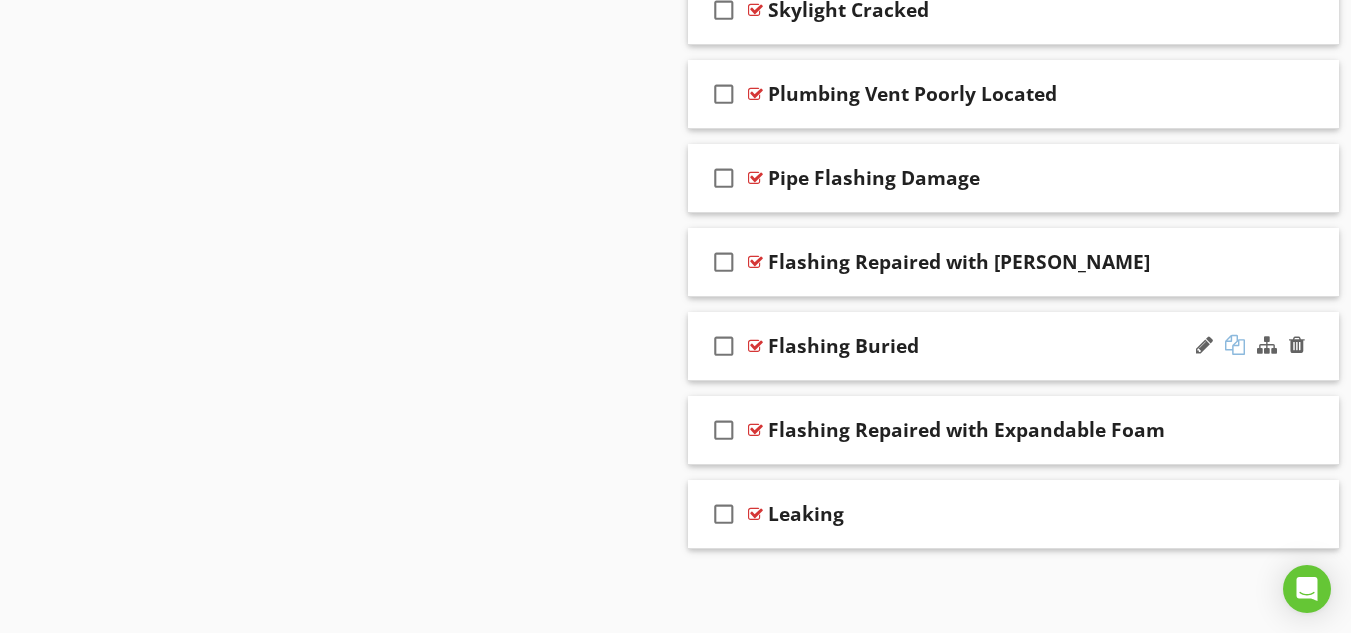 click at bounding box center [1235, 345] 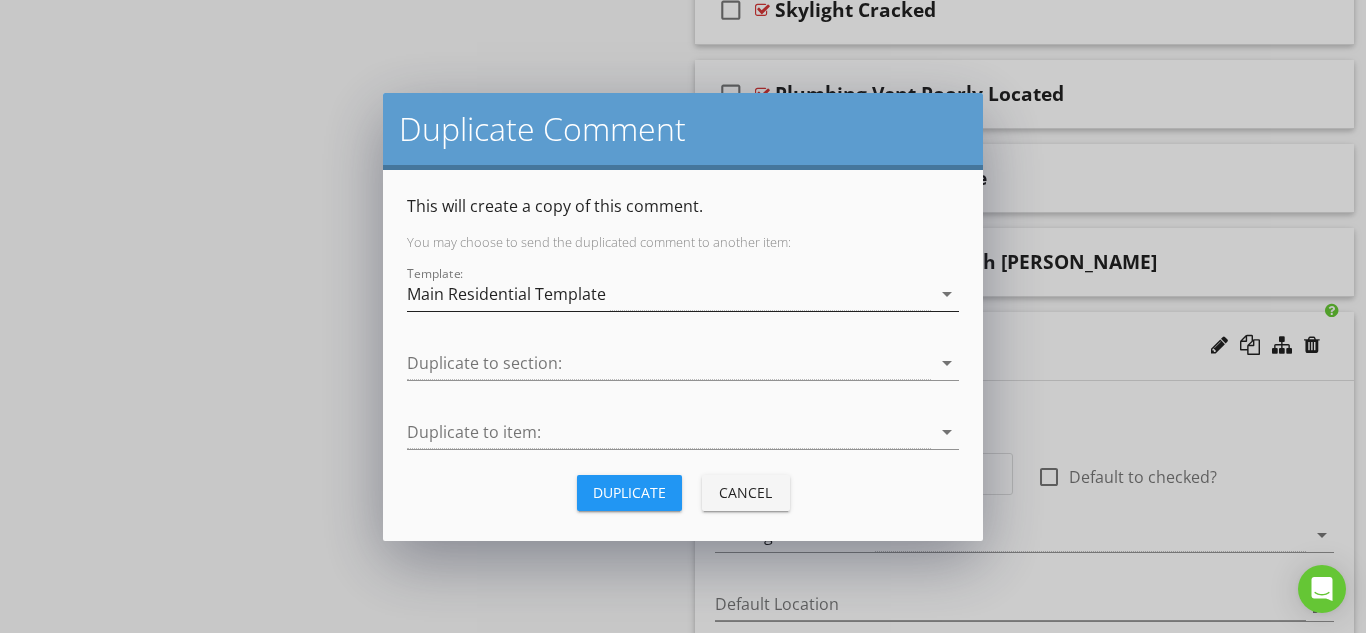click on "Main Residential Template" at bounding box center (506, 294) 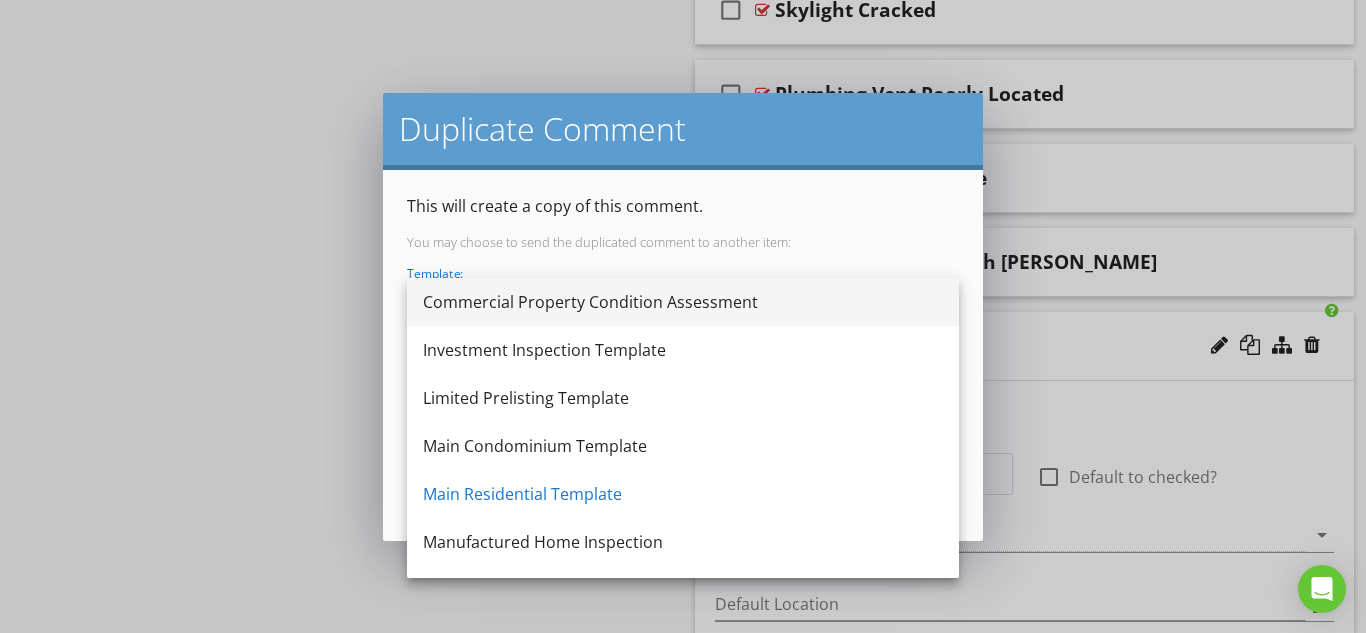 click on "Commercial Property Condition Assessment" at bounding box center [683, 302] 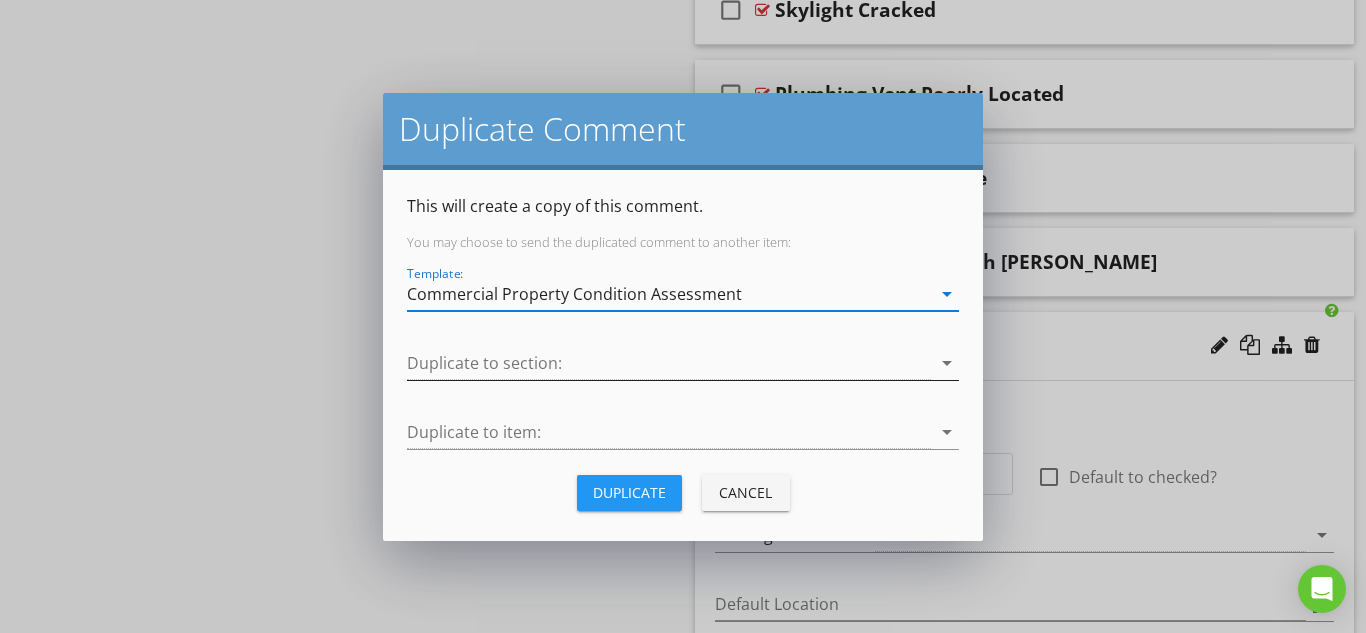 click at bounding box center (669, 363) 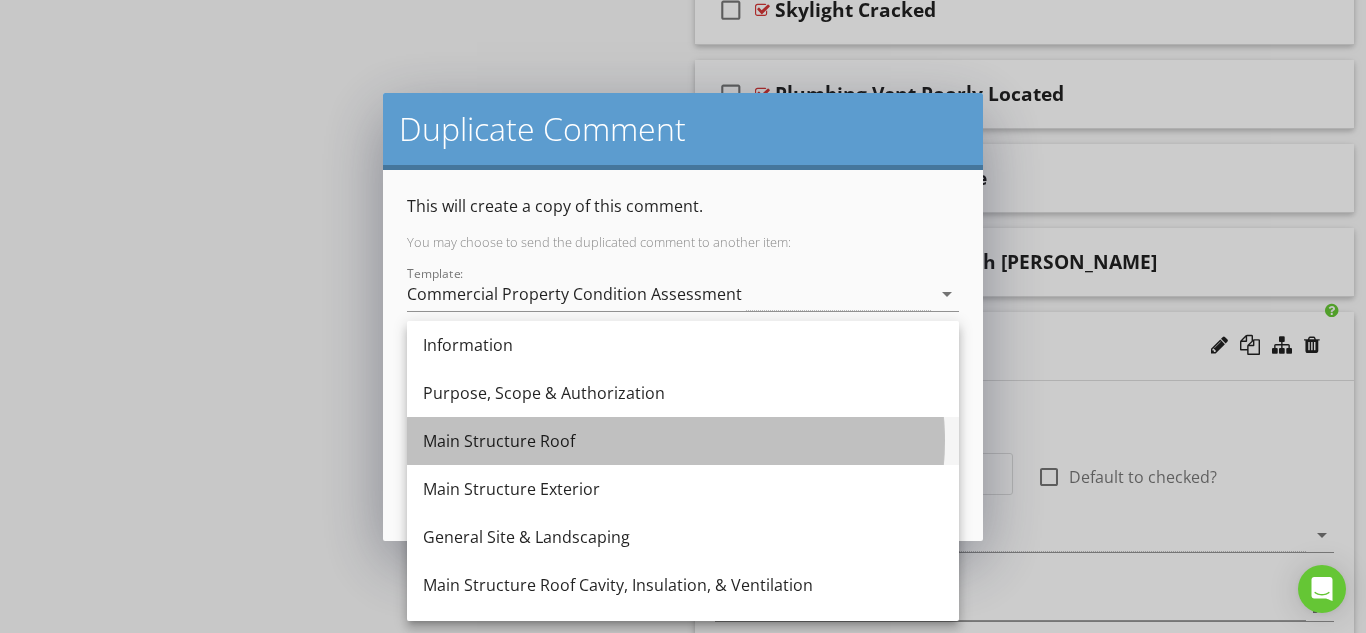 click on "Main Structure Roof" at bounding box center (683, 441) 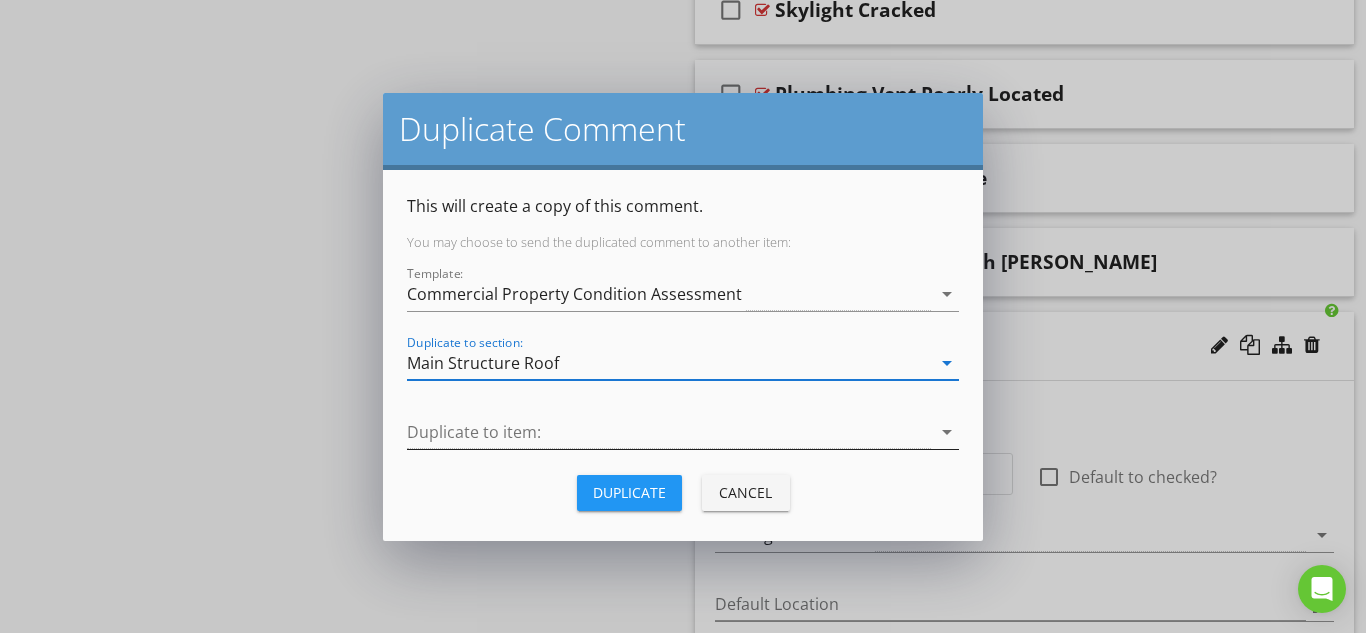 click at bounding box center (669, 432) 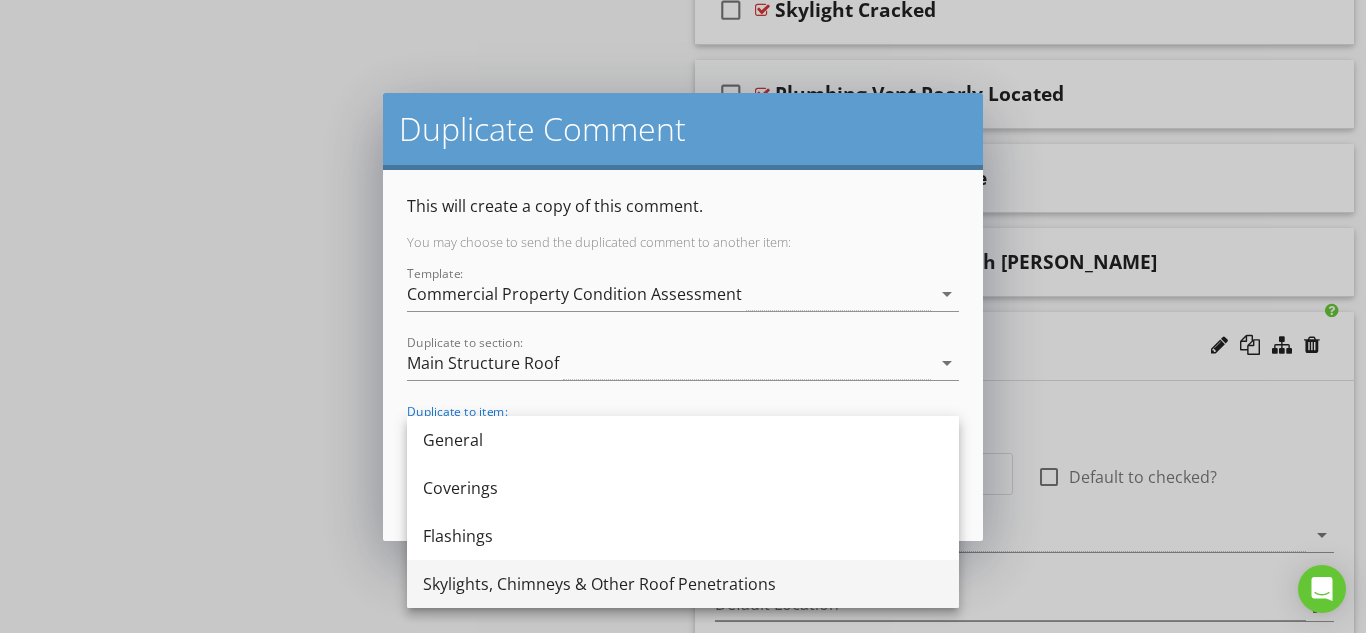 click on "Skylights, Chimneys & Other Roof Penetrations" at bounding box center [683, 584] 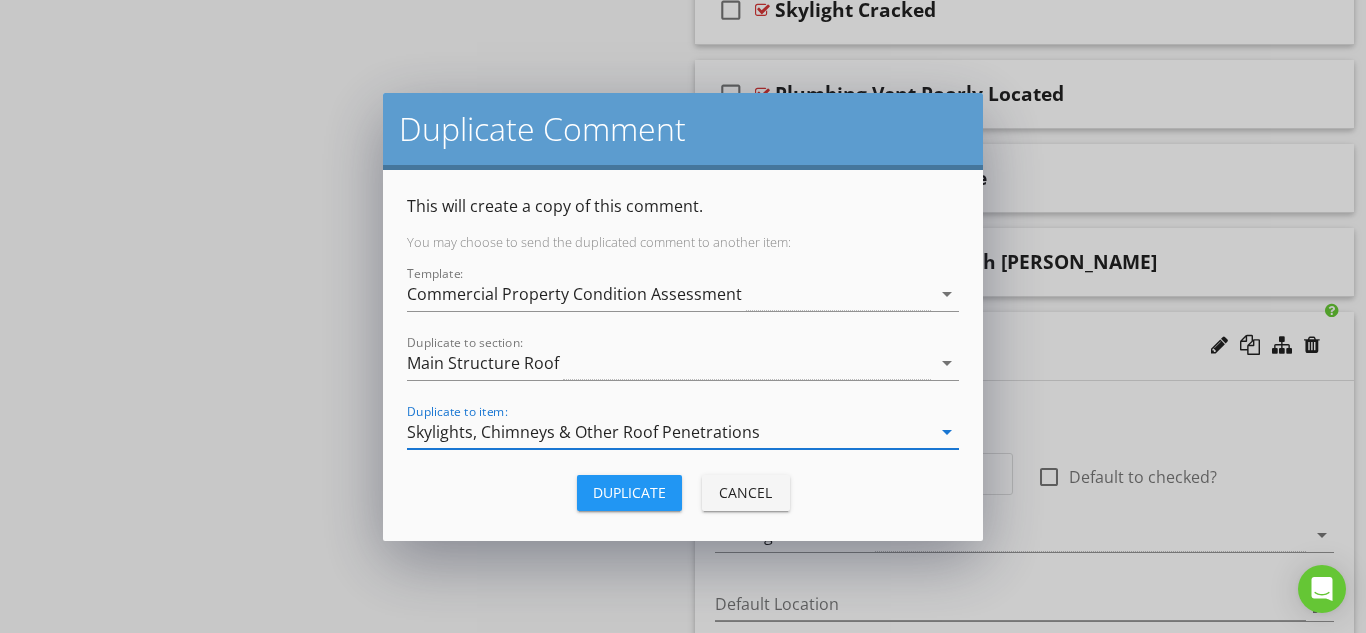 click on "Duplicate" at bounding box center [629, 492] 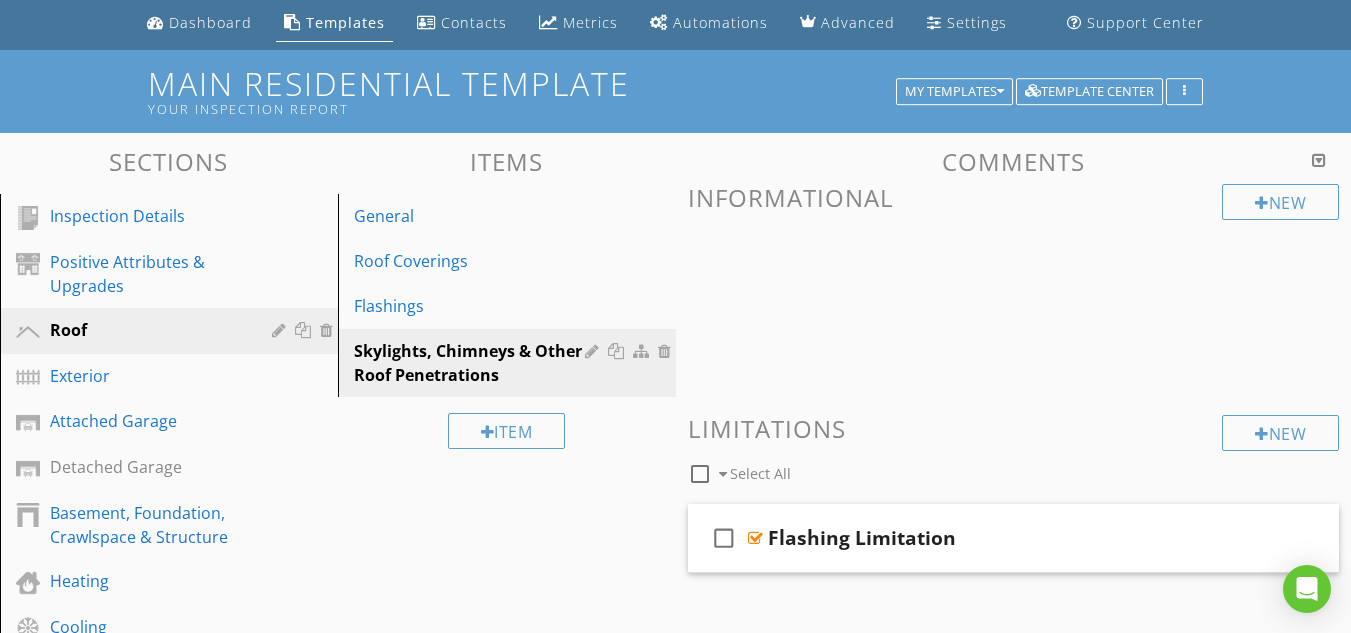 scroll, scrollTop: 0, scrollLeft: 0, axis: both 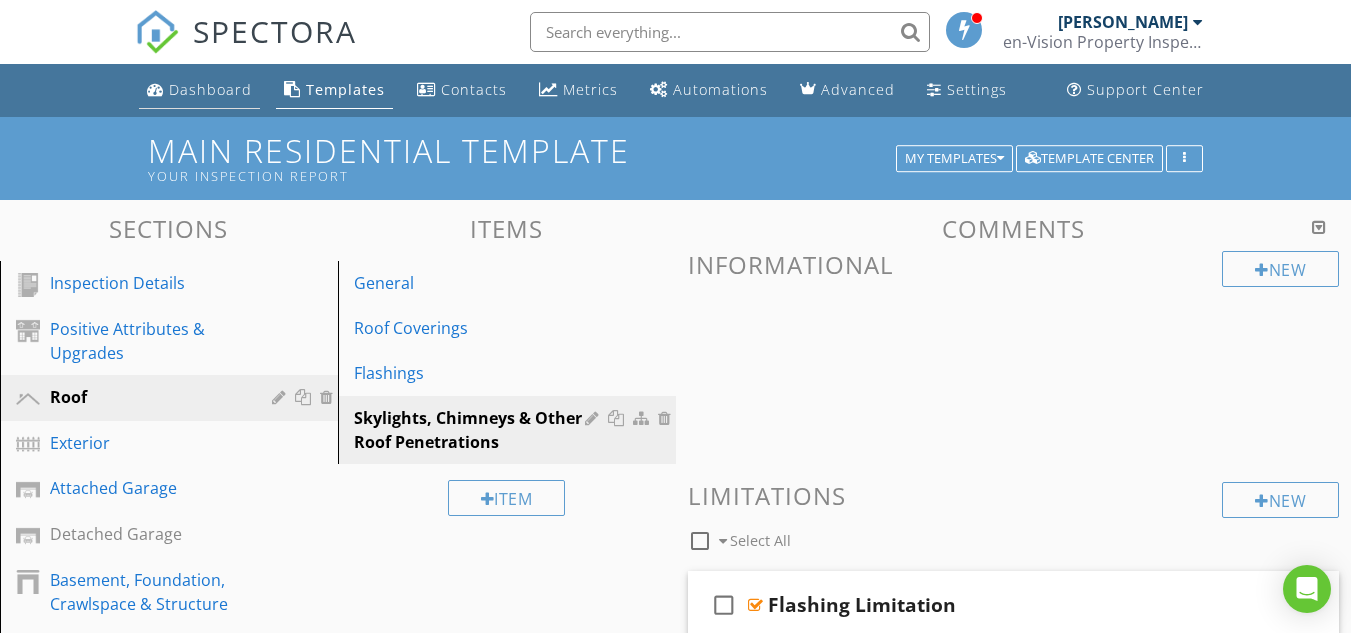 click on "Dashboard" at bounding box center [210, 89] 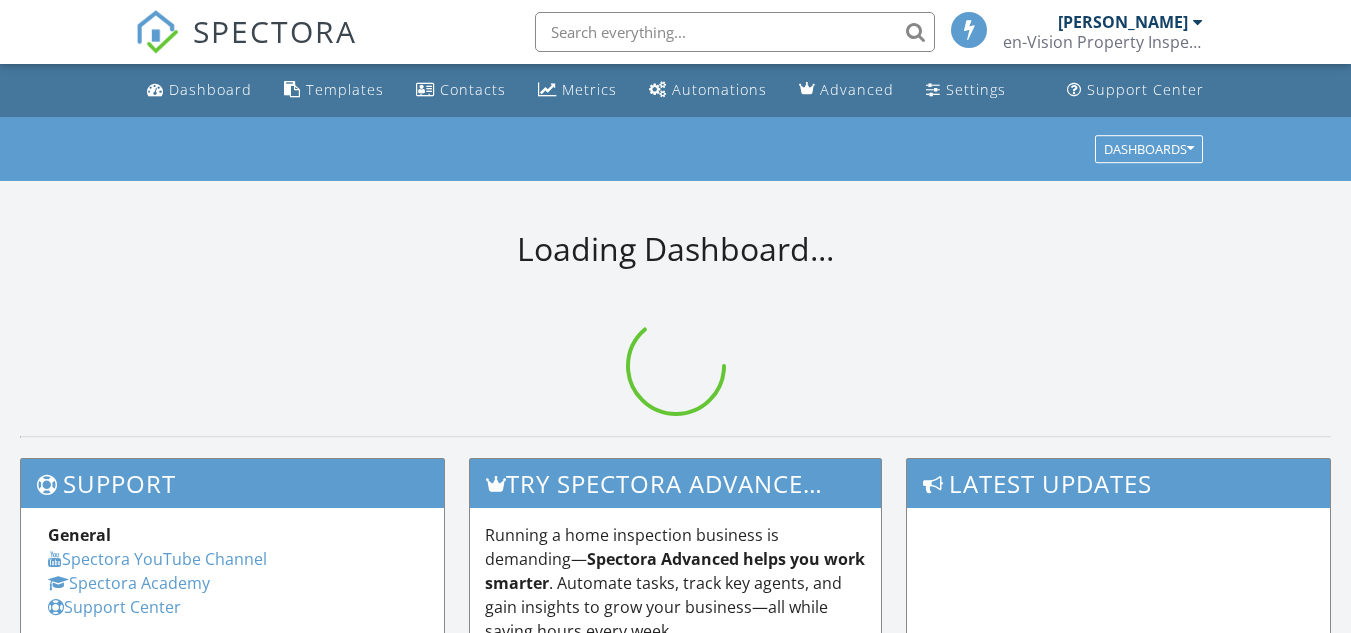 scroll, scrollTop: 0, scrollLeft: 0, axis: both 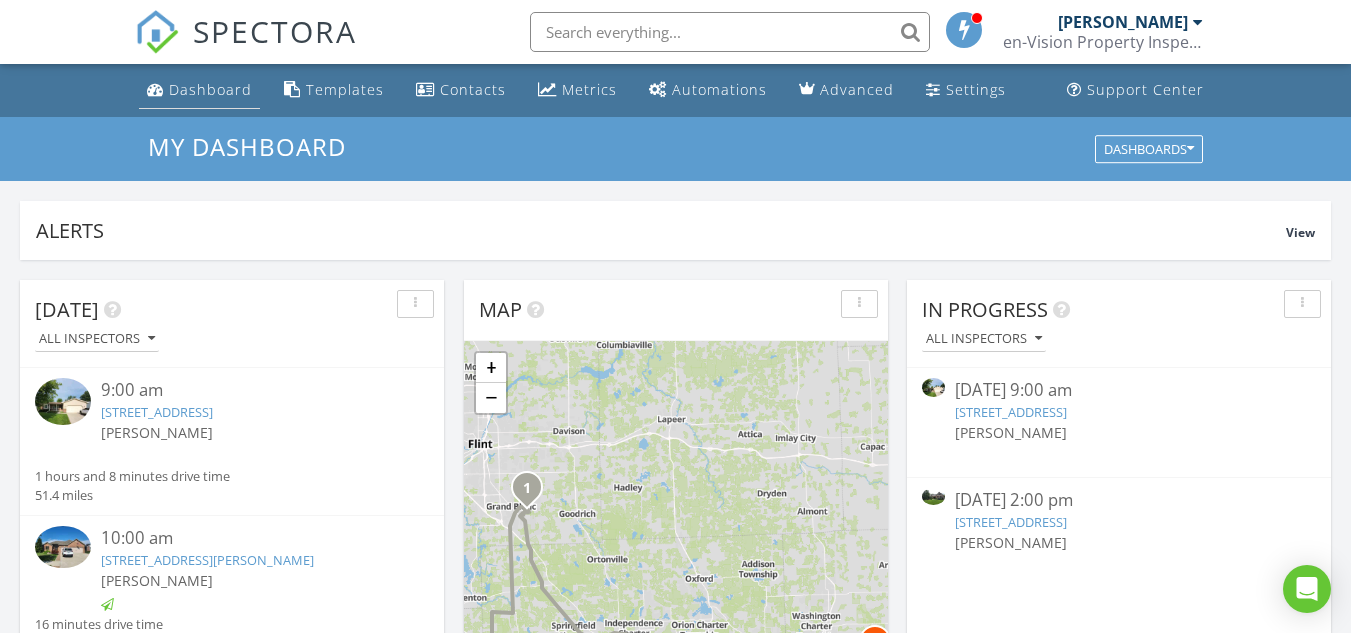 click on "Dashboard" at bounding box center (210, 89) 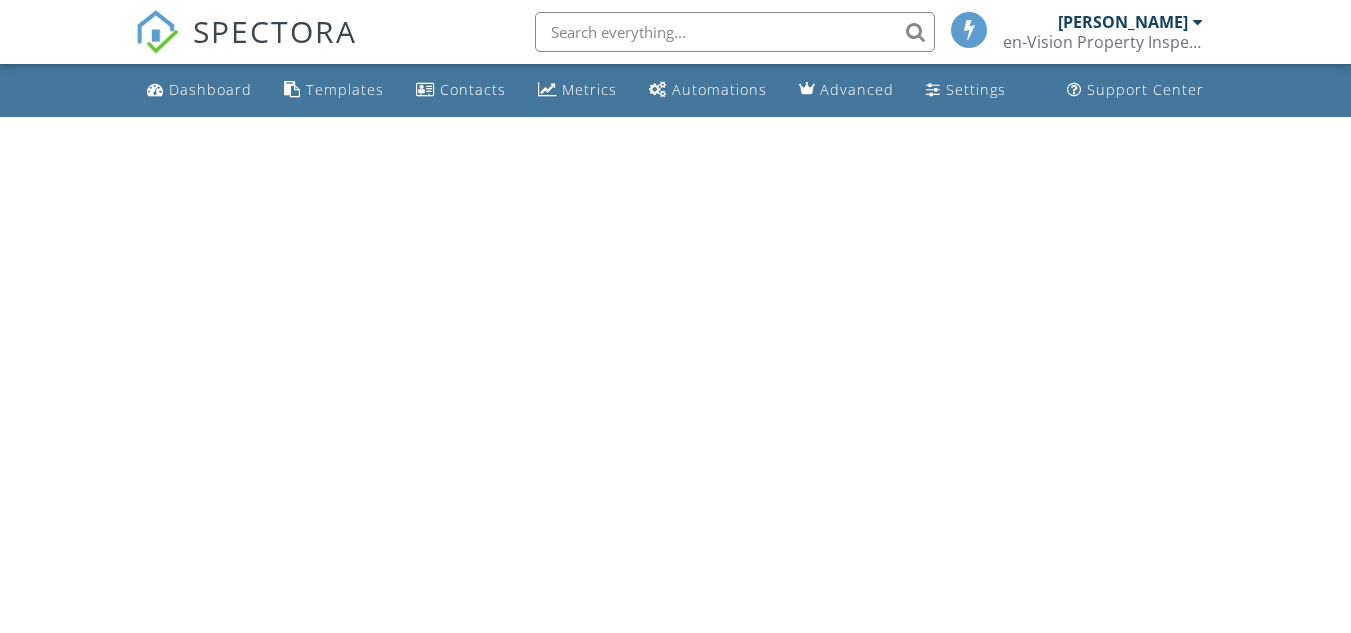 scroll, scrollTop: 0, scrollLeft: 0, axis: both 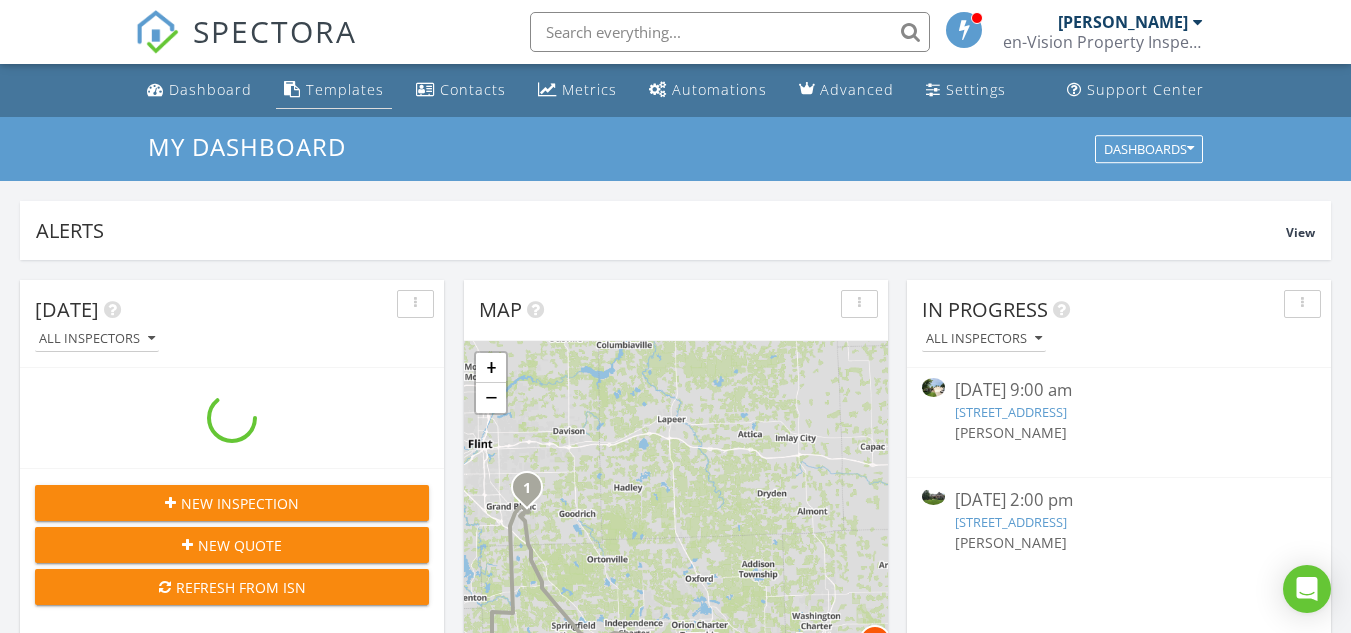 click on "Templates" at bounding box center (345, 89) 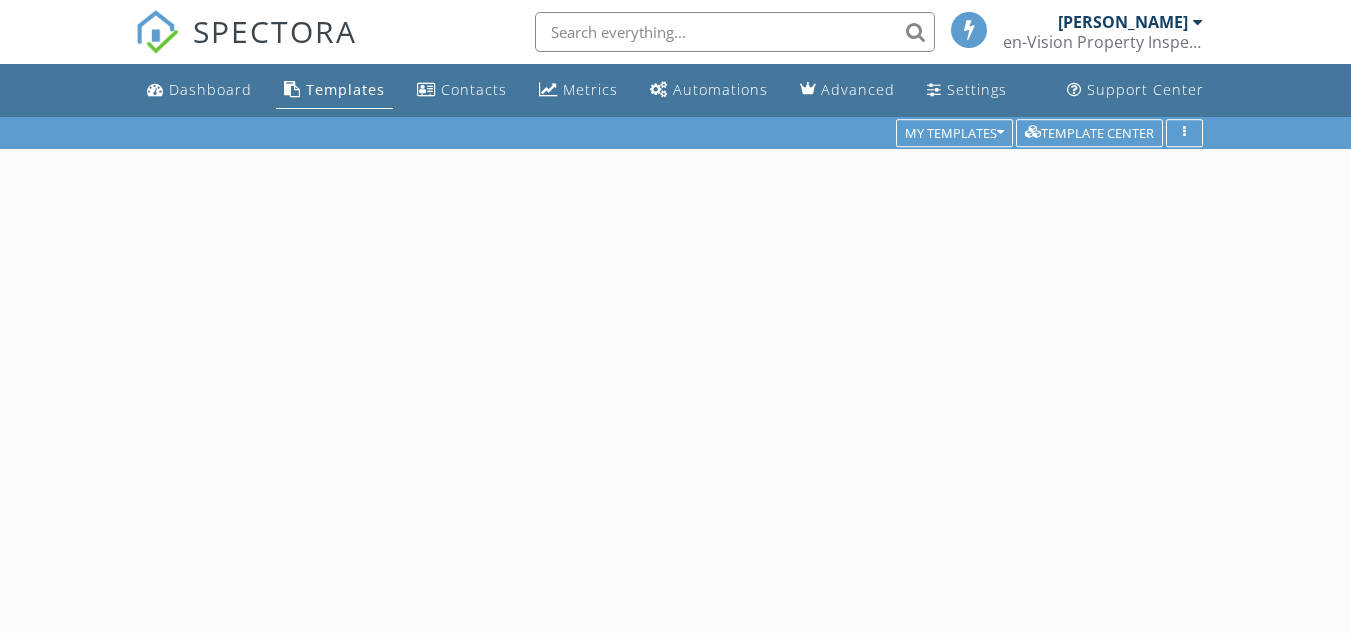 scroll, scrollTop: 0, scrollLeft: 0, axis: both 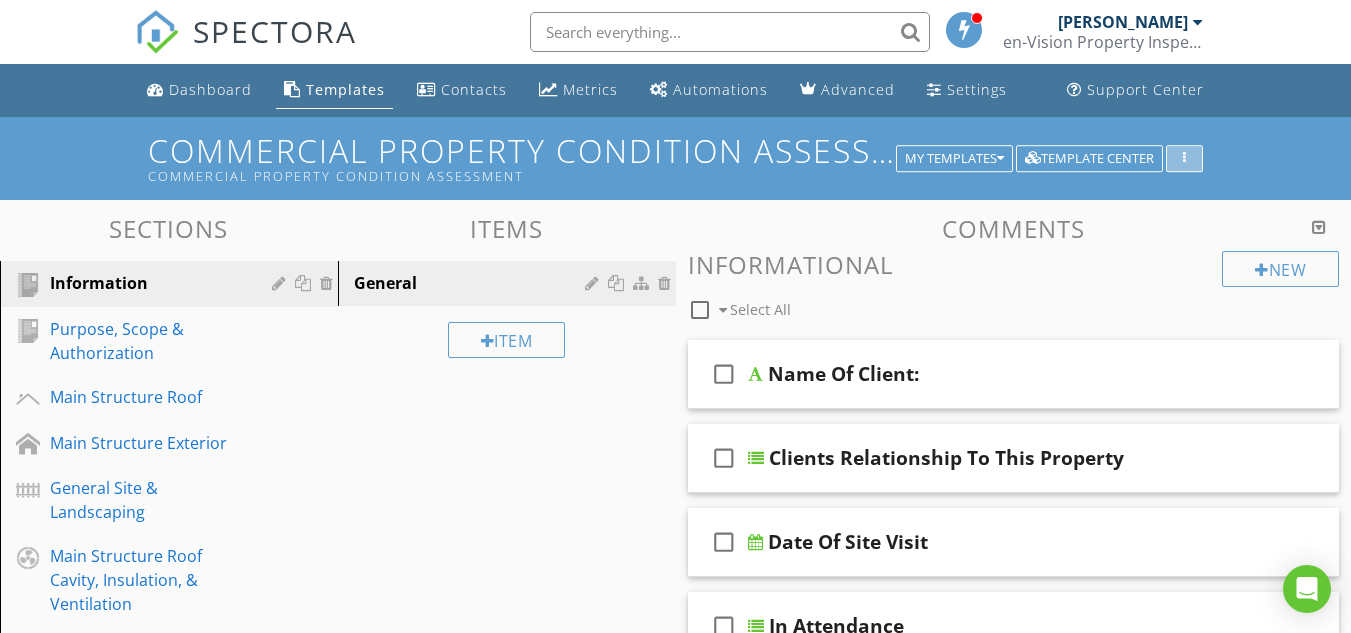 click at bounding box center (1184, 159) 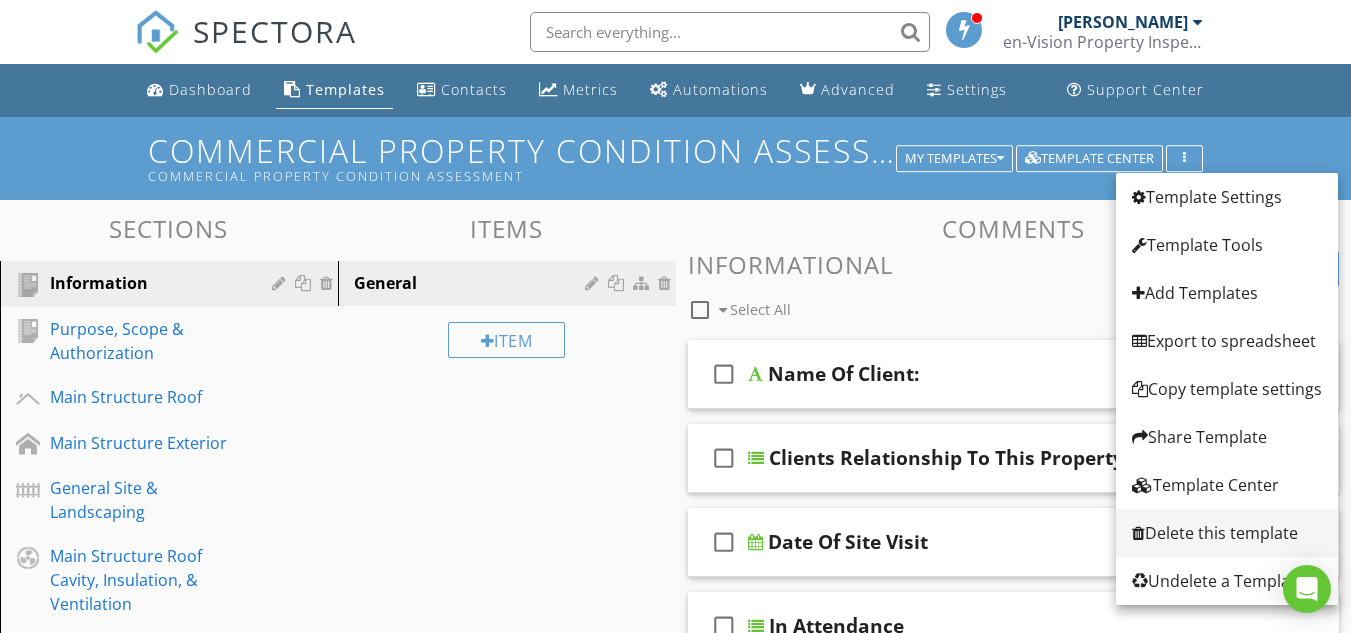 click on "Delete this template" at bounding box center [1227, 533] 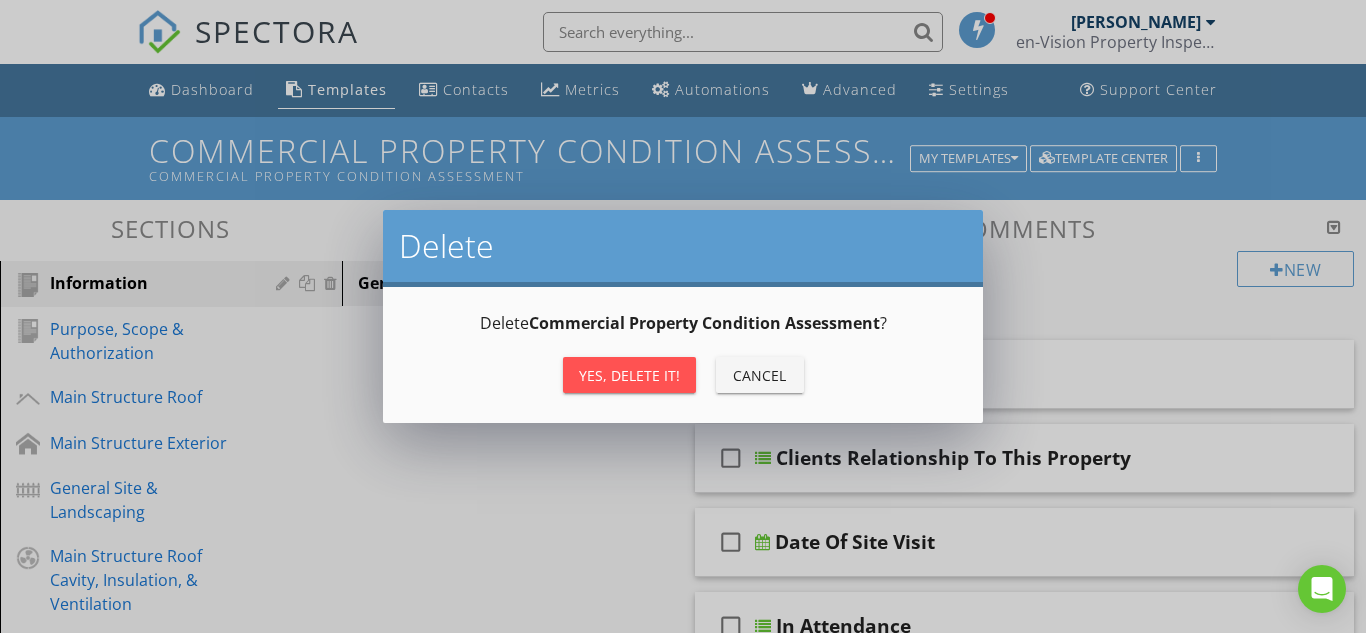 click on "Yes, Delete it!" at bounding box center (629, 375) 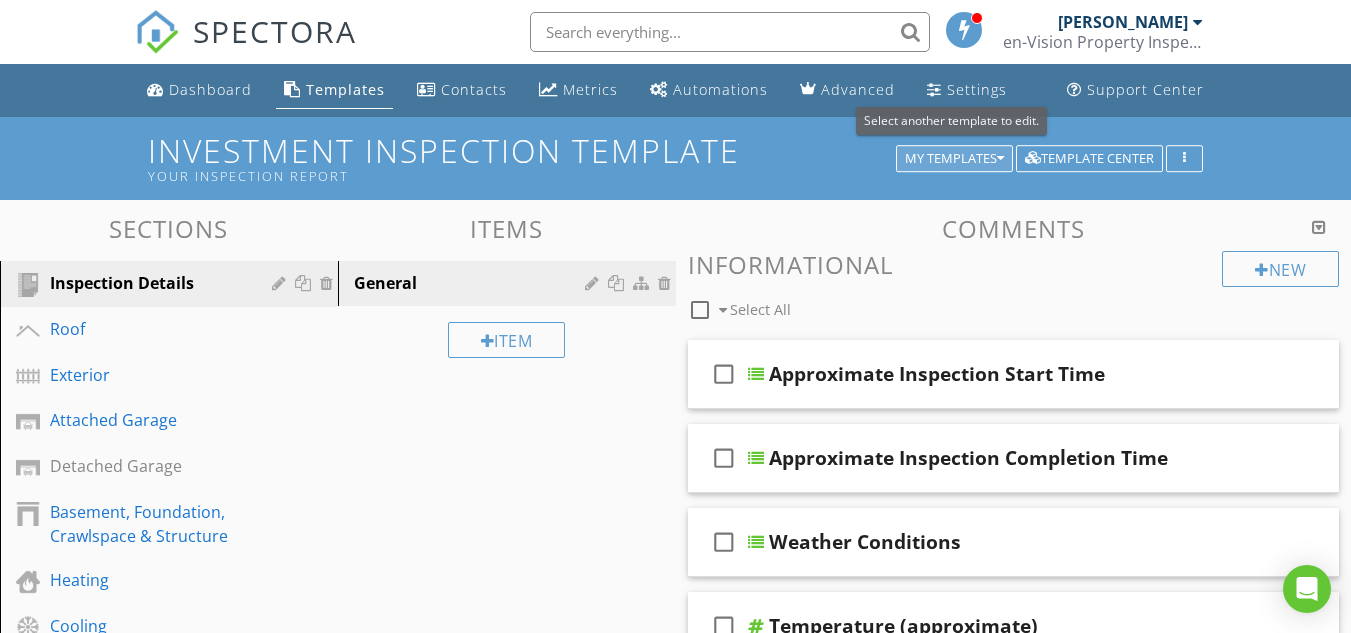 click on "My Templates" at bounding box center [954, 159] 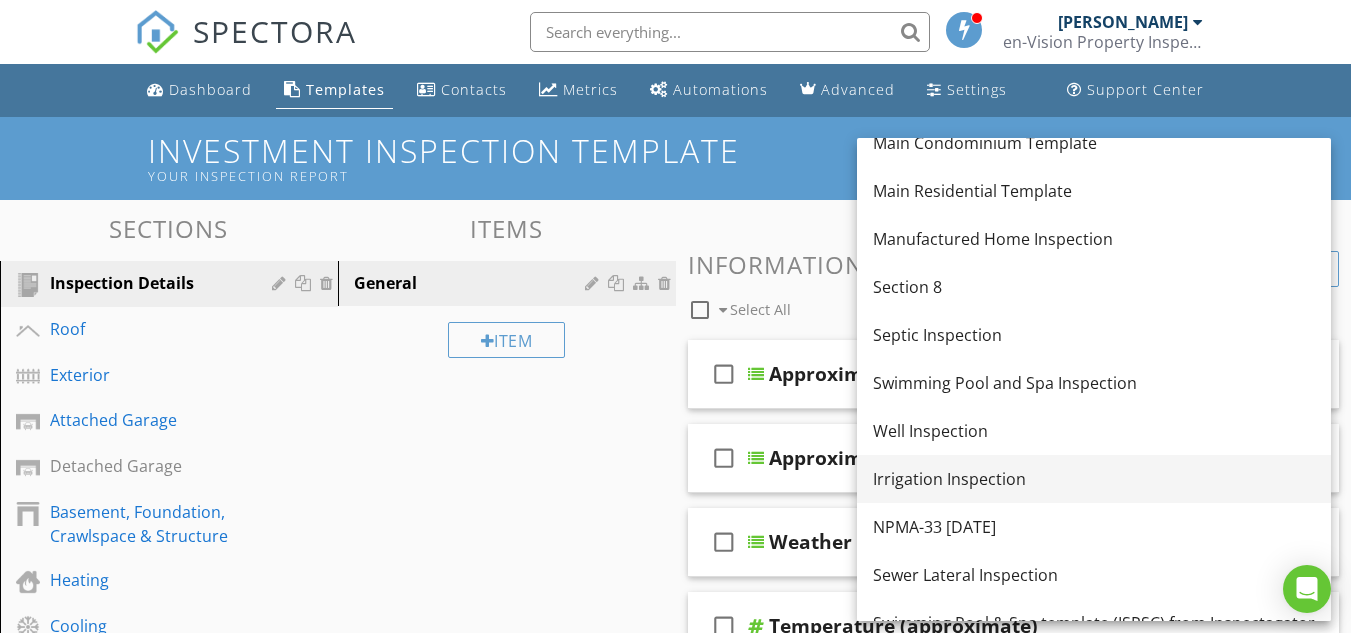 scroll, scrollTop: 141, scrollLeft: 0, axis: vertical 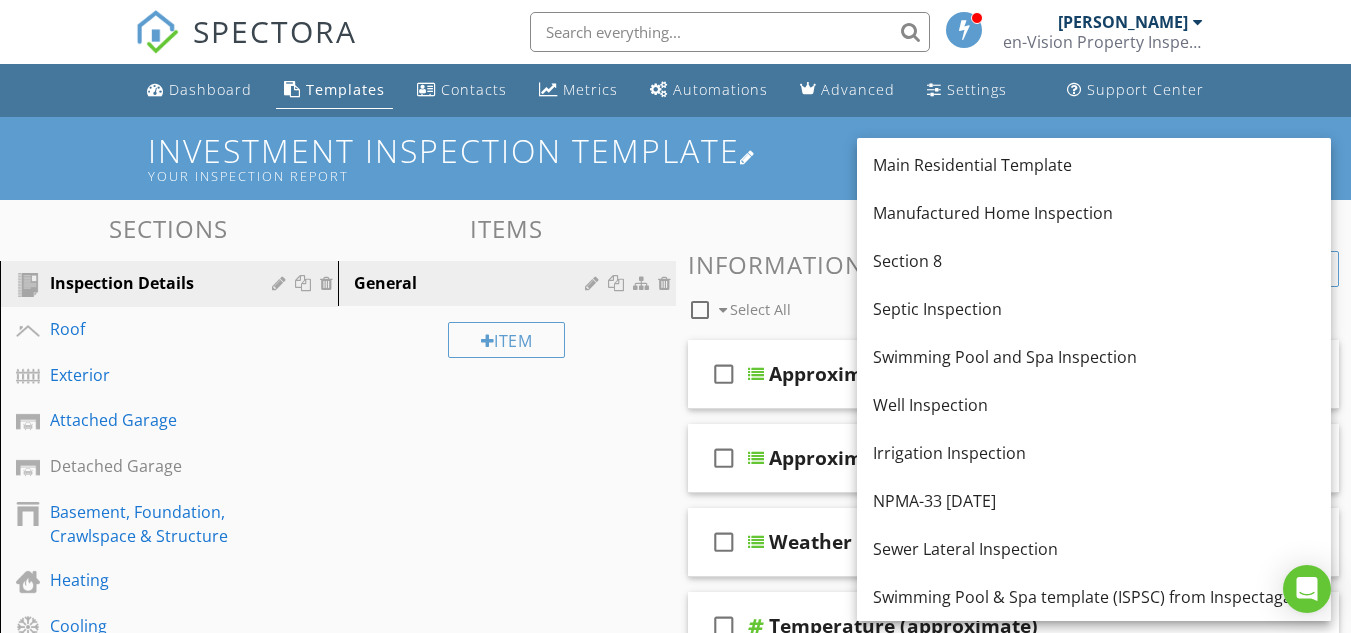 click on "Investment Inspection Template
Your Inspection Report" at bounding box center (675, 158) 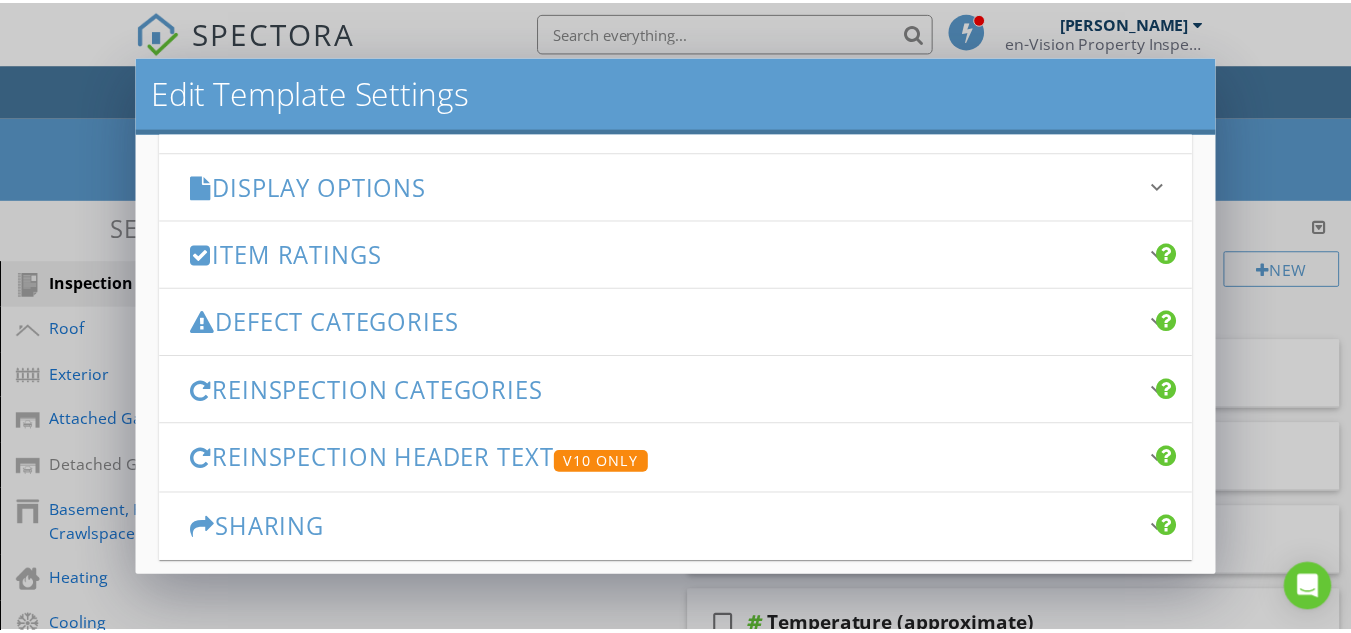 scroll, scrollTop: 425, scrollLeft: 0, axis: vertical 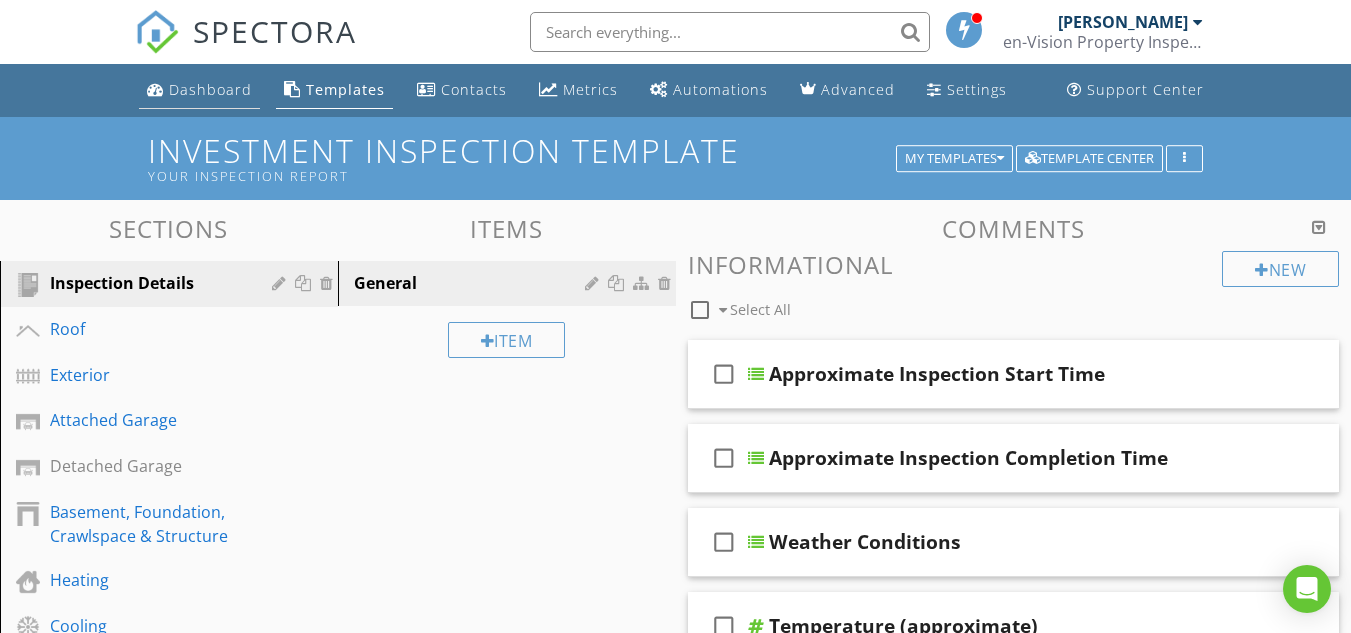click on "Dashboard" at bounding box center (210, 89) 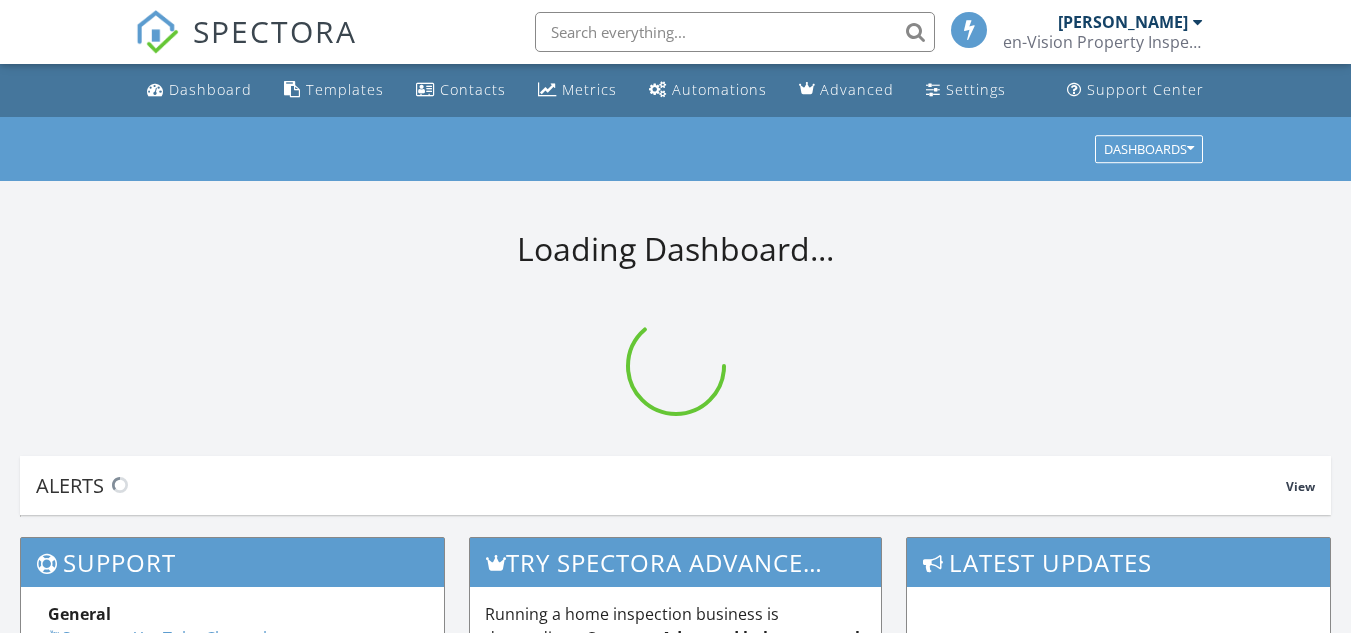 scroll, scrollTop: 0, scrollLeft: 0, axis: both 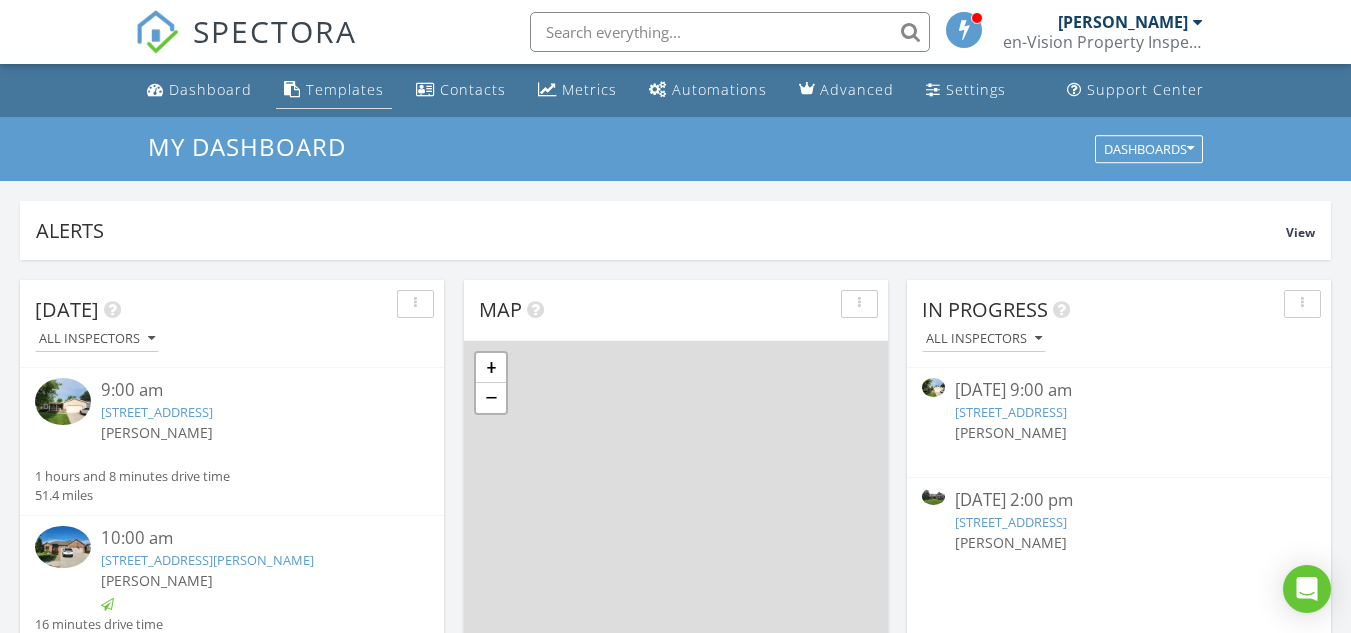 click on "Templates" at bounding box center (345, 89) 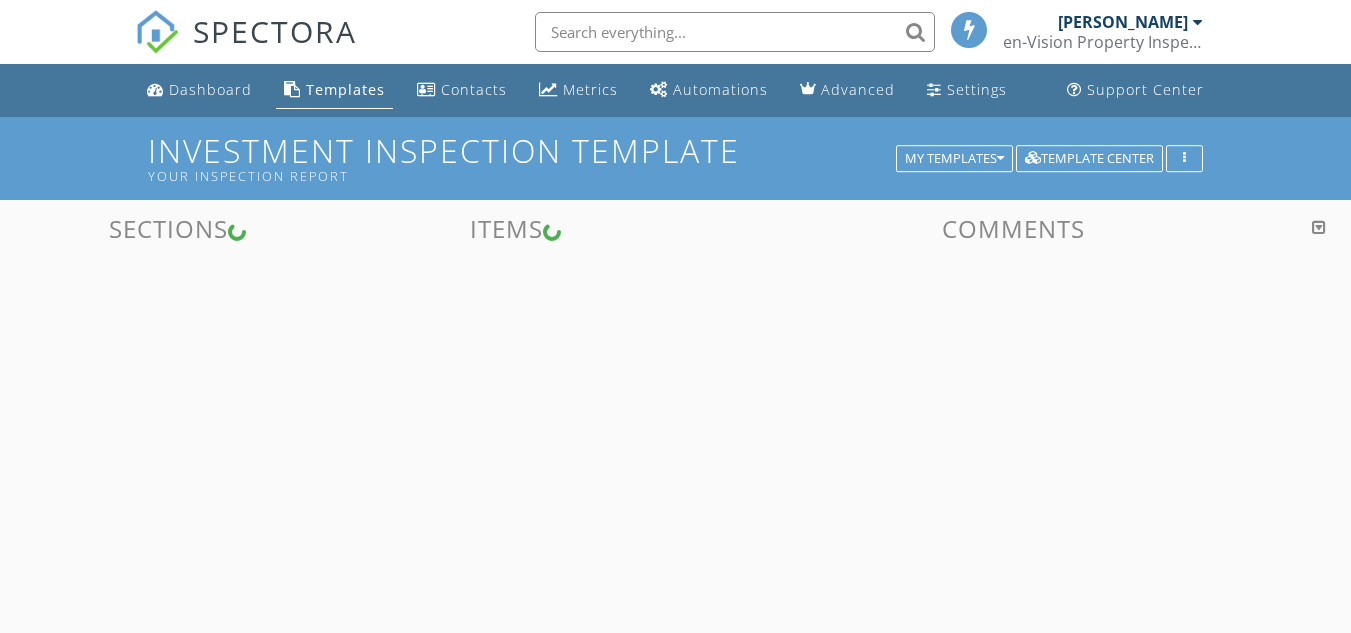 scroll, scrollTop: 0, scrollLeft: 0, axis: both 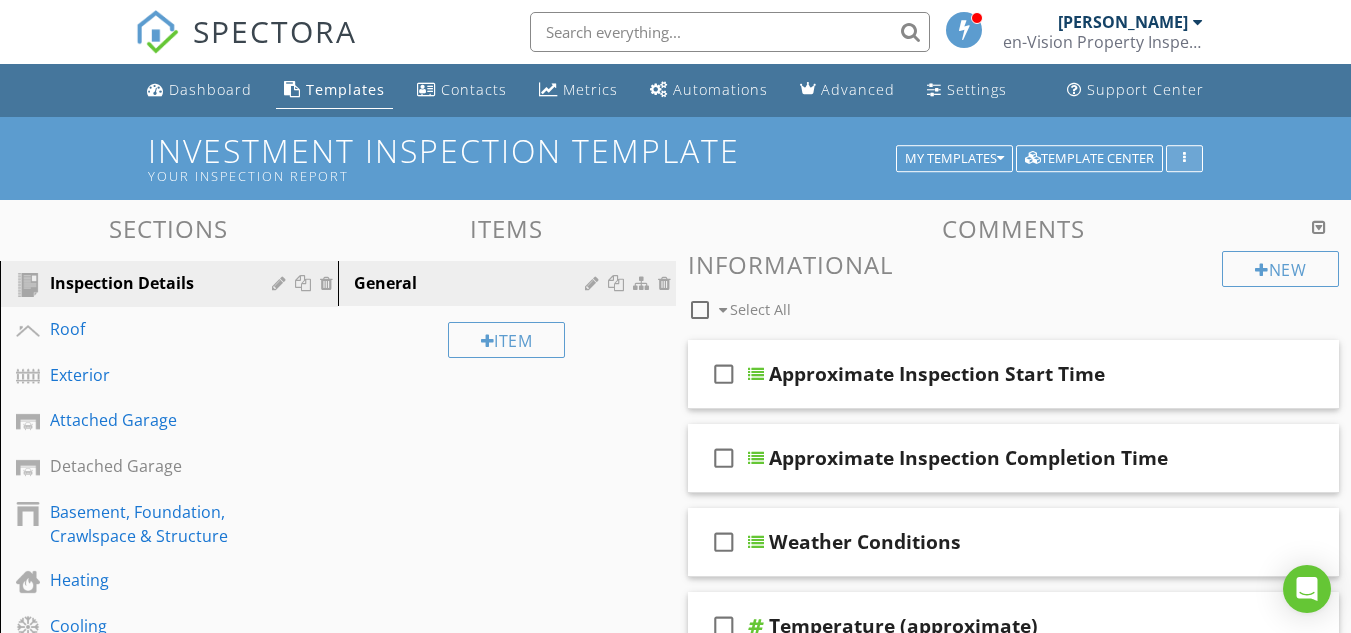 click at bounding box center [1184, 159] 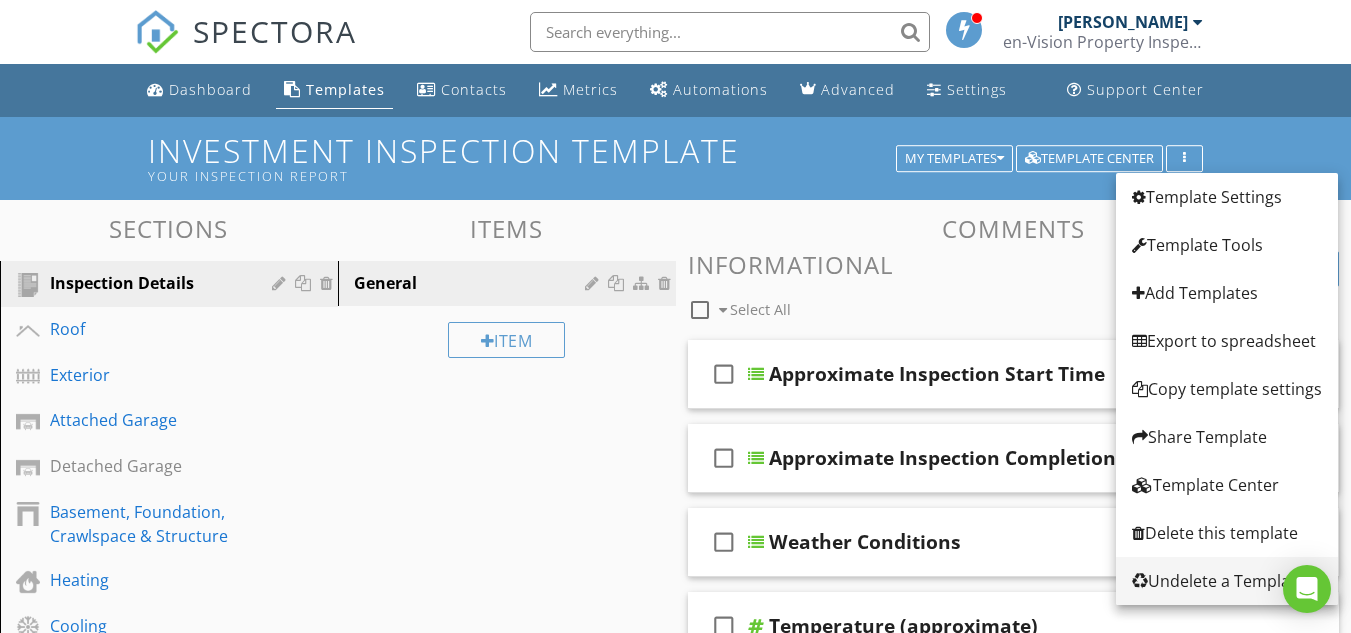 click on "Undelete a Template" at bounding box center (1227, 581) 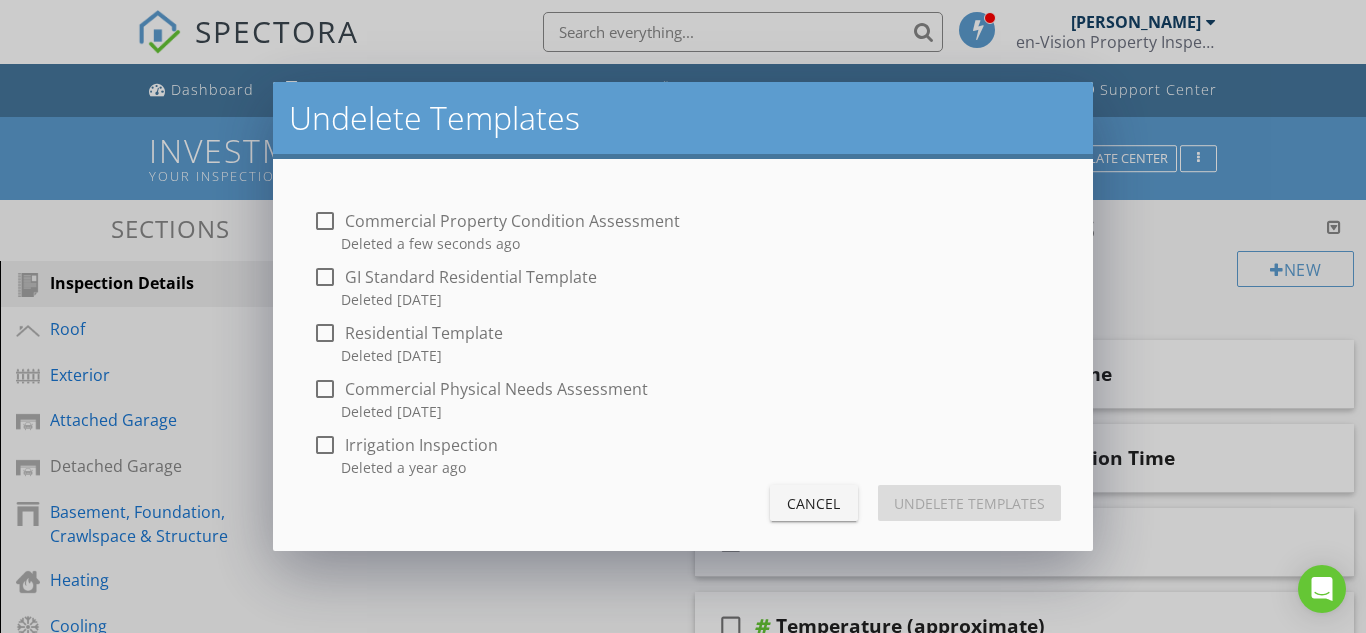 click at bounding box center [325, 221] 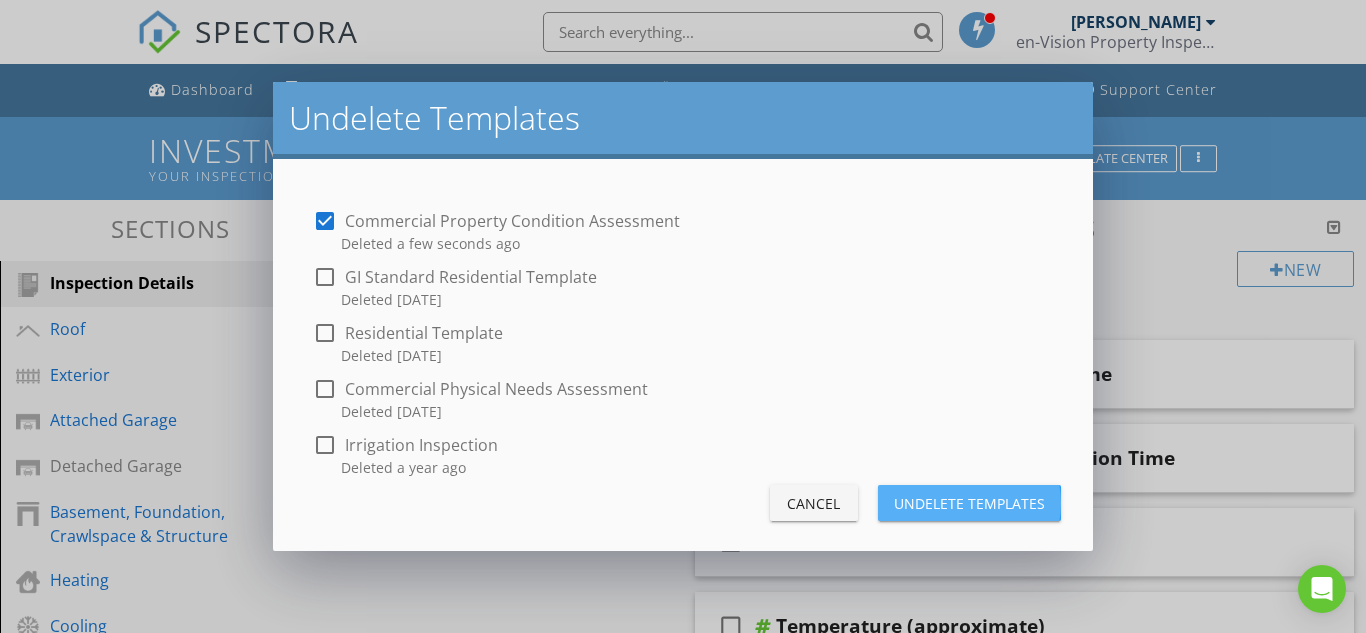 click on "Undelete Templates" at bounding box center [969, 503] 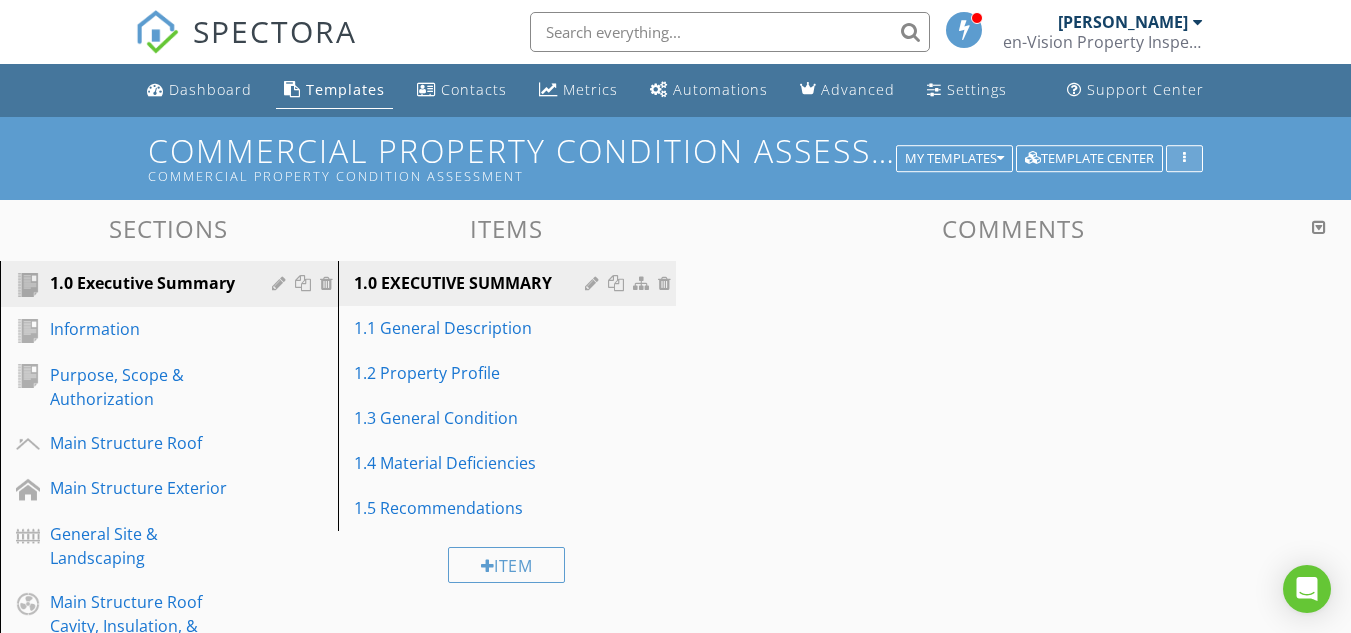 click at bounding box center [1184, 159] 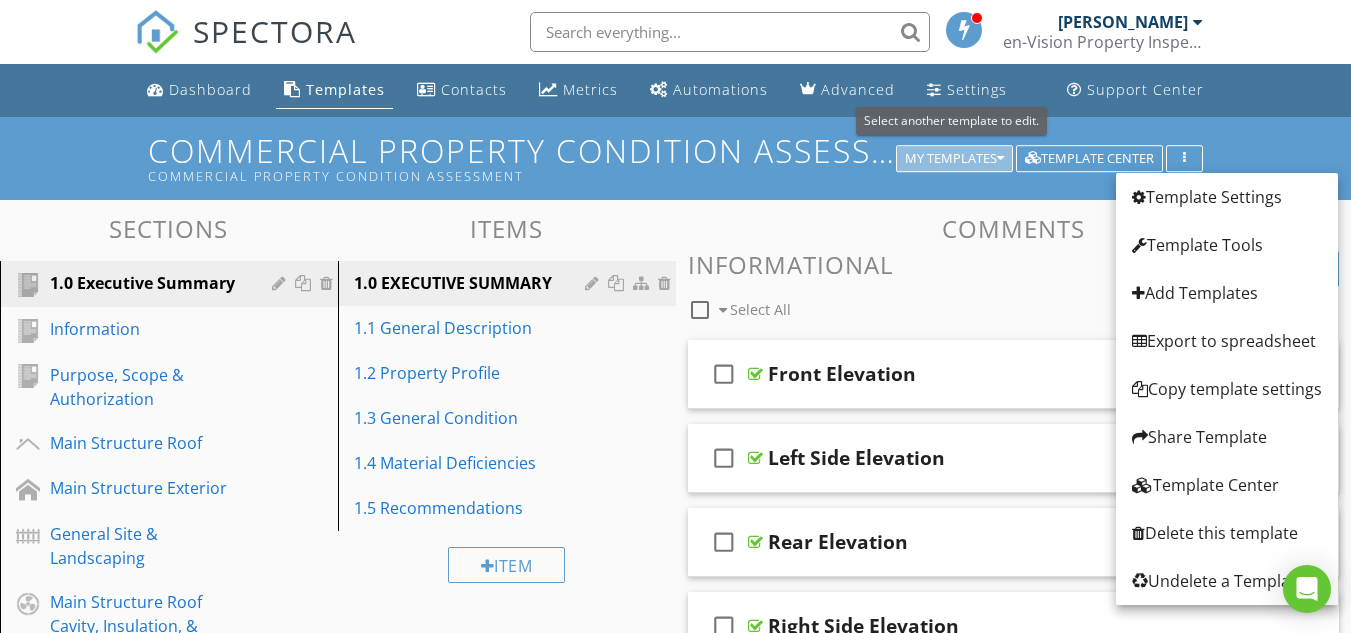 click at bounding box center (1000, 159) 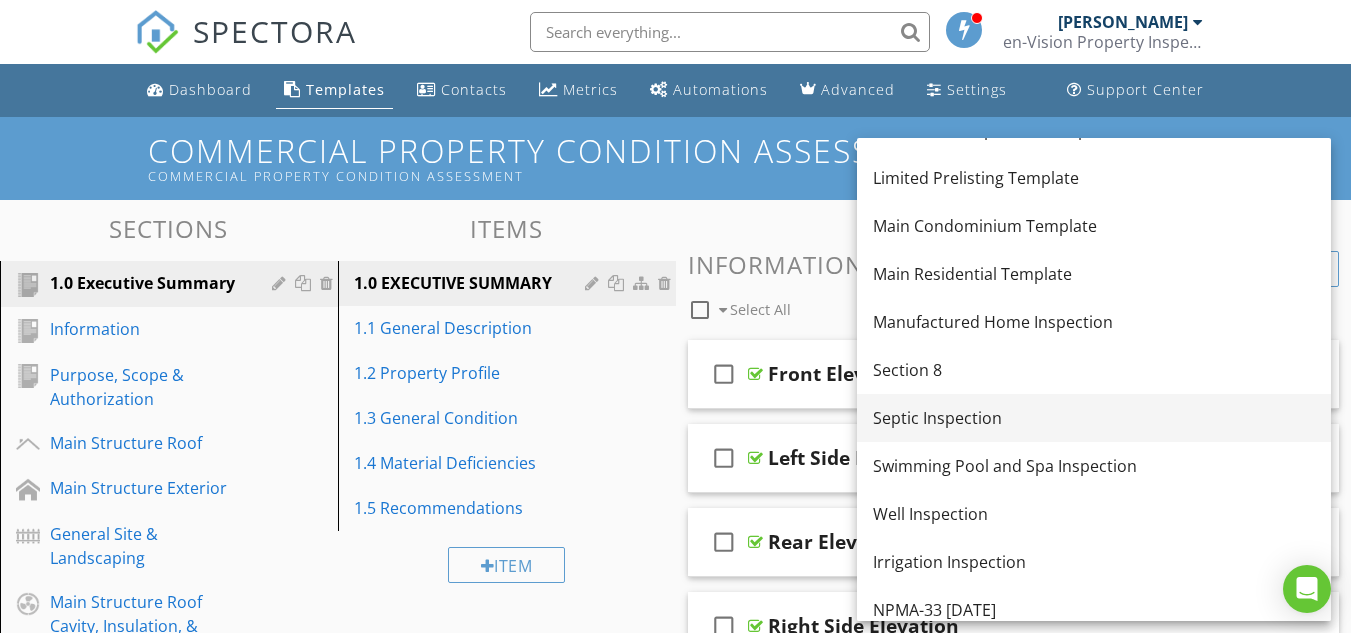 scroll, scrollTop: 0, scrollLeft: 0, axis: both 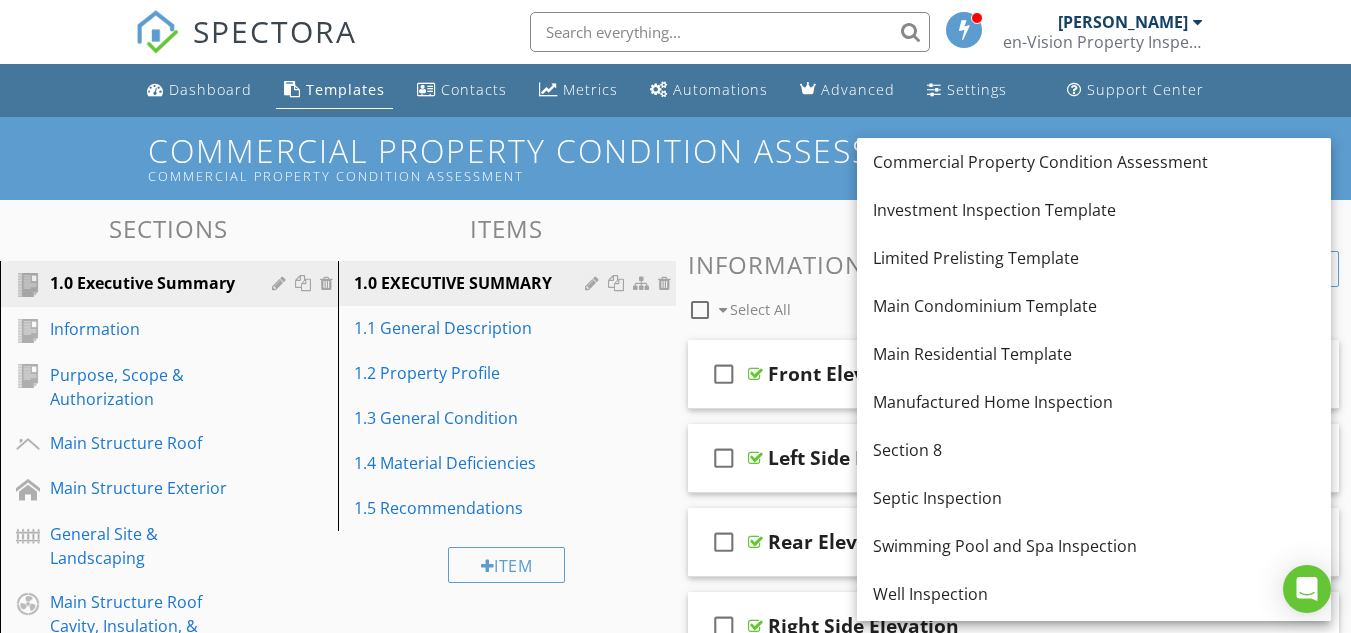 click on "Dashboard
Templates
Contacts
Metrics
Automations
Advanced
Settings
Support Center" at bounding box center [675, 90] 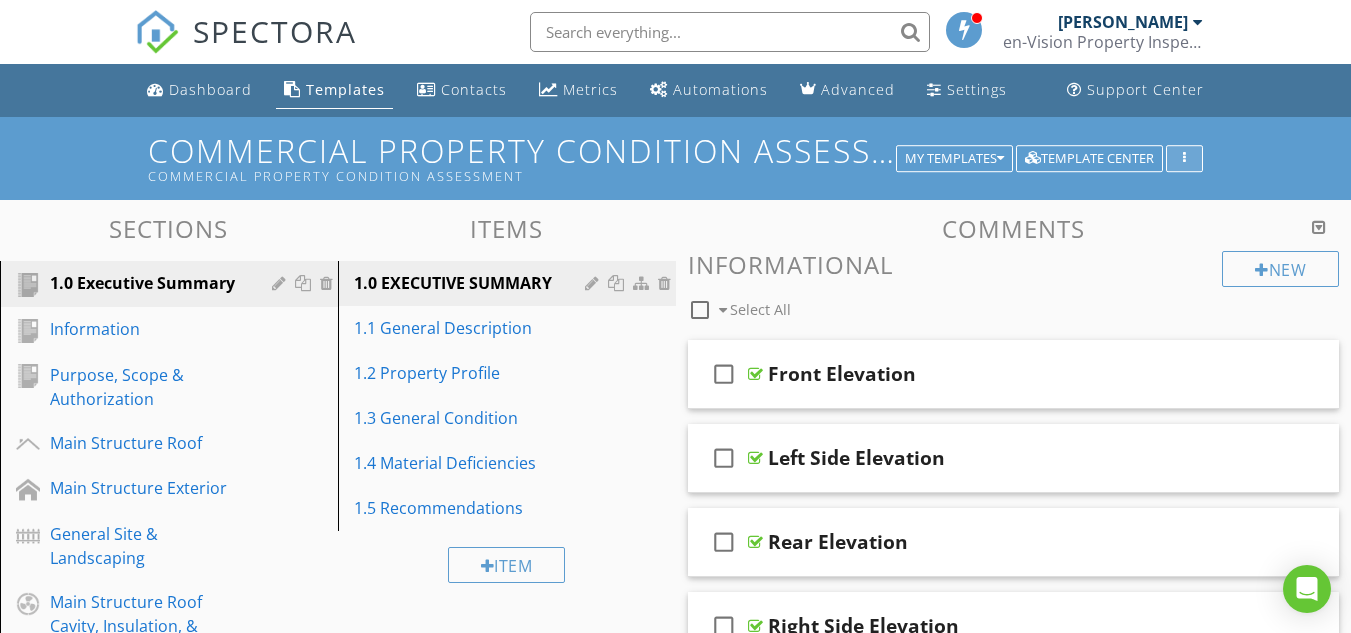 click at bounding box center (1184, 159) 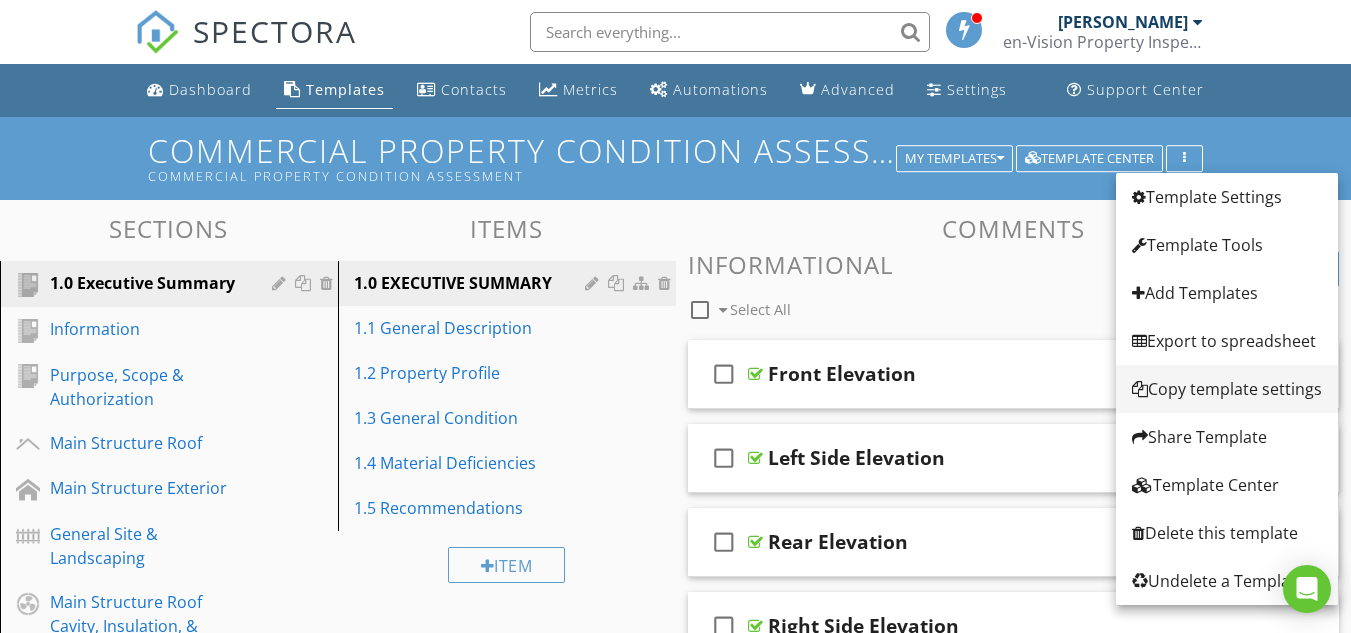 click on "Copy template settings" at bounding box center [1227, 389] 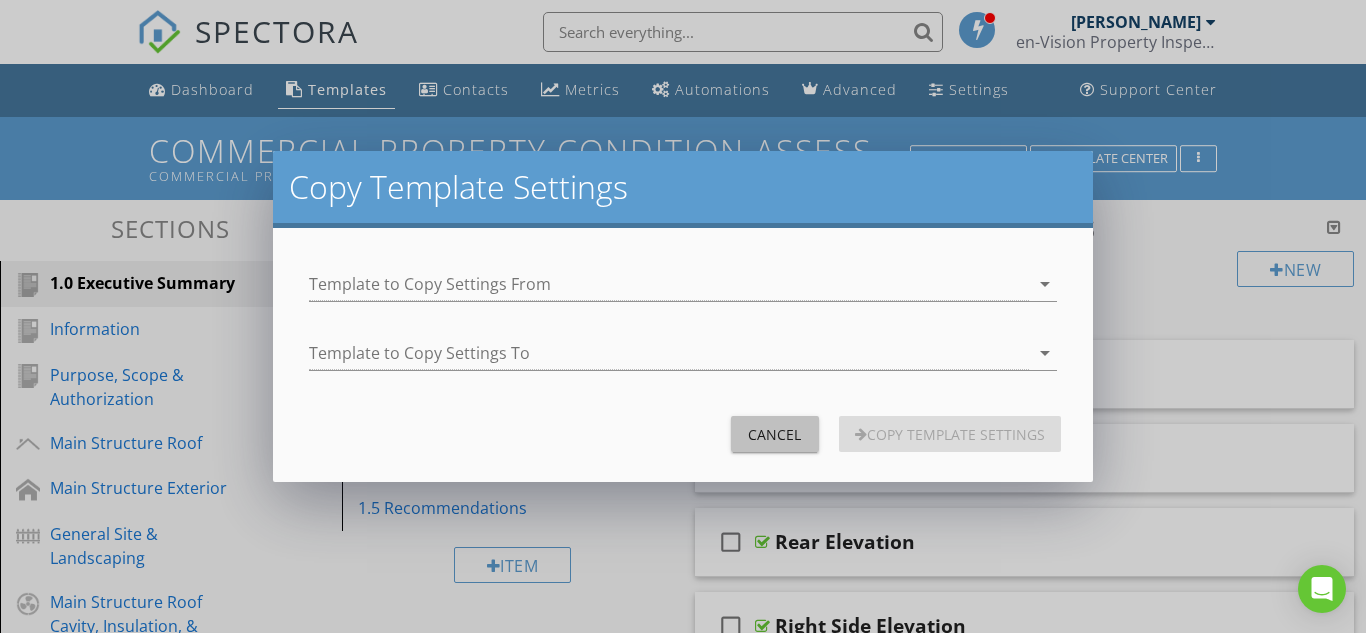 click on "Cancel" at bounding box center [775, 434] 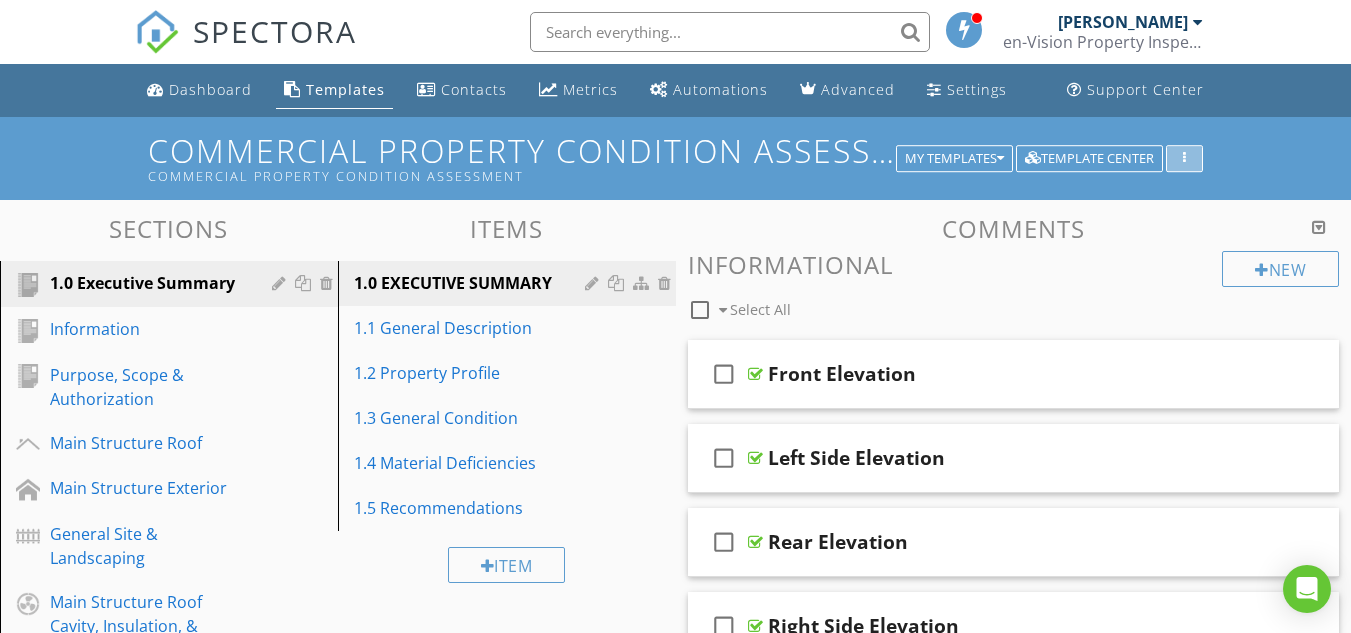 click at bounding box center (1184, 159) 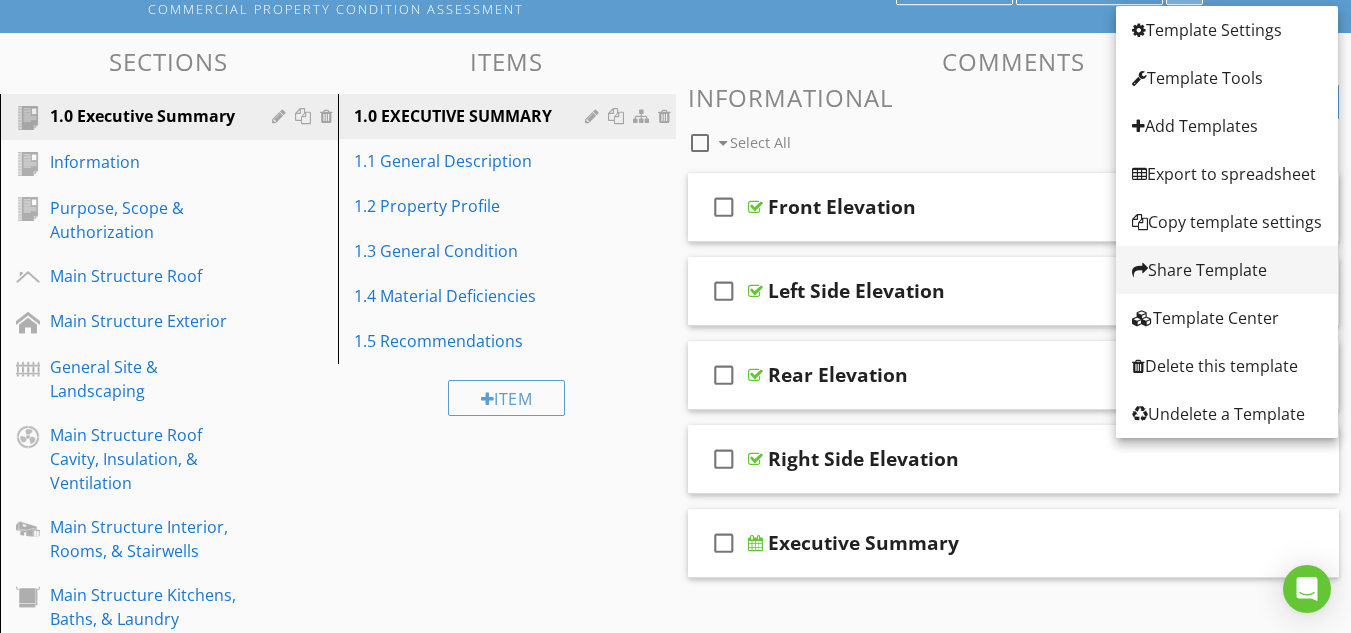 scroll, scrollTop: 0, scrollLeft: 0, axis: both 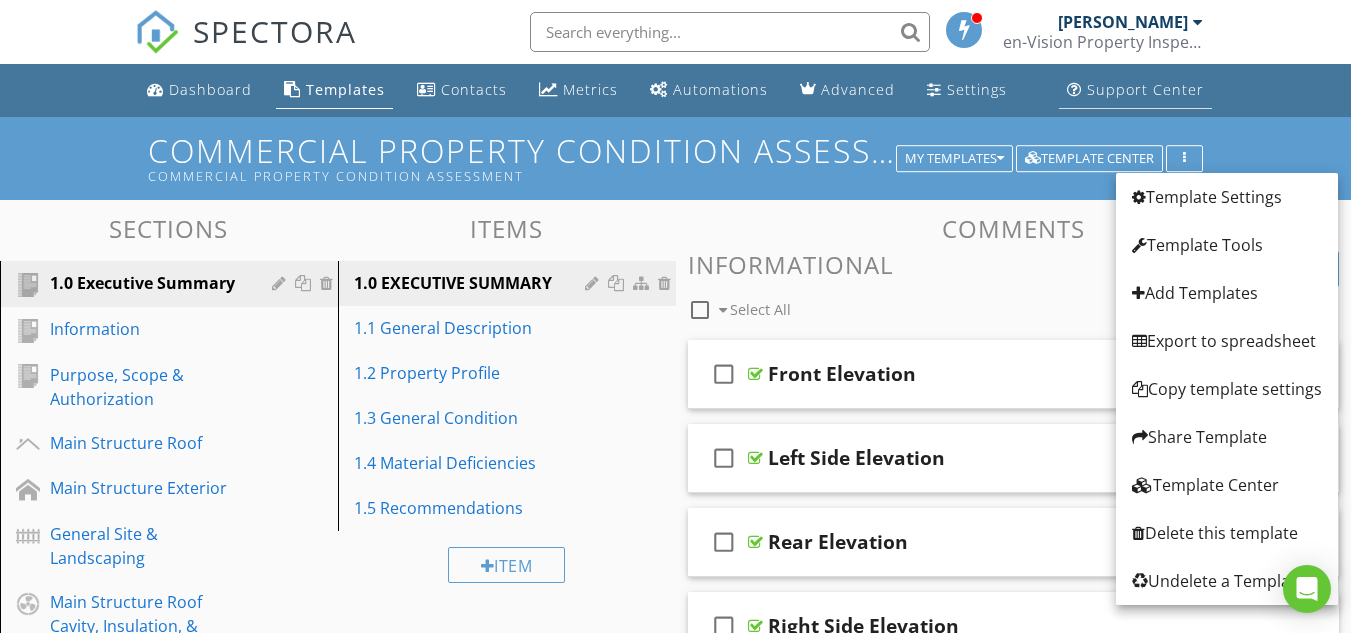 click on "Support Center" at bounding box center (1145, 89) 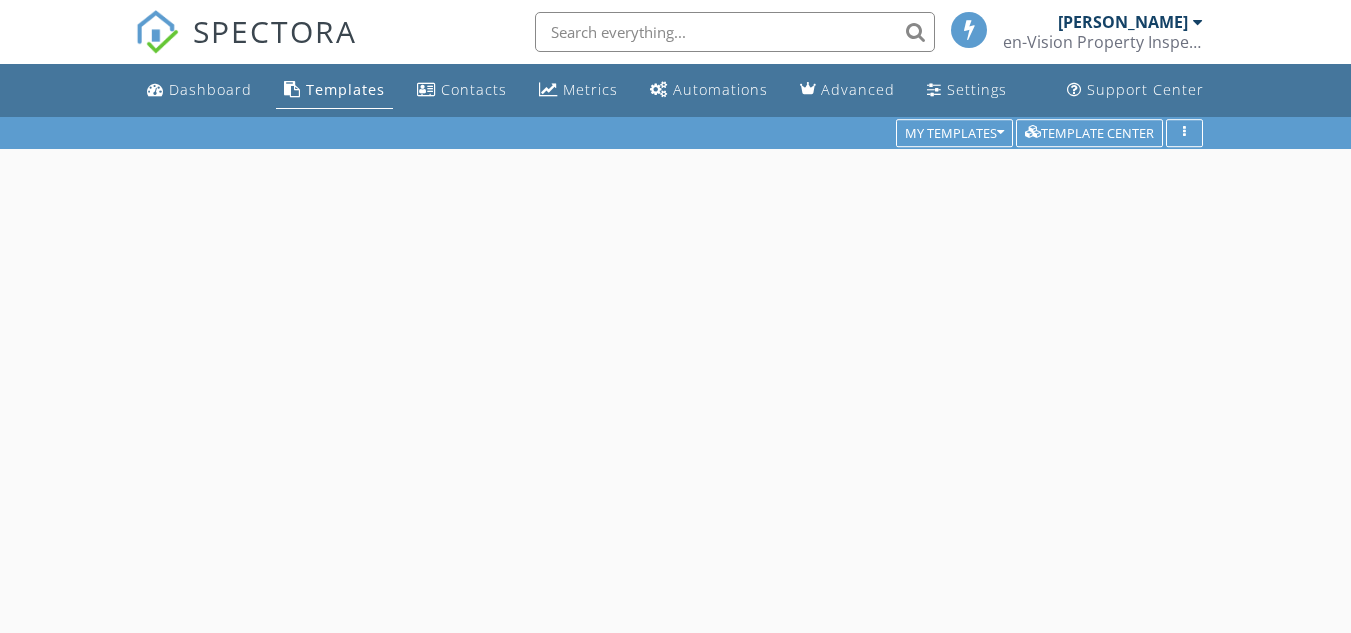 scroll, scrollTop: 0, scrollLeft: 0, axis: both 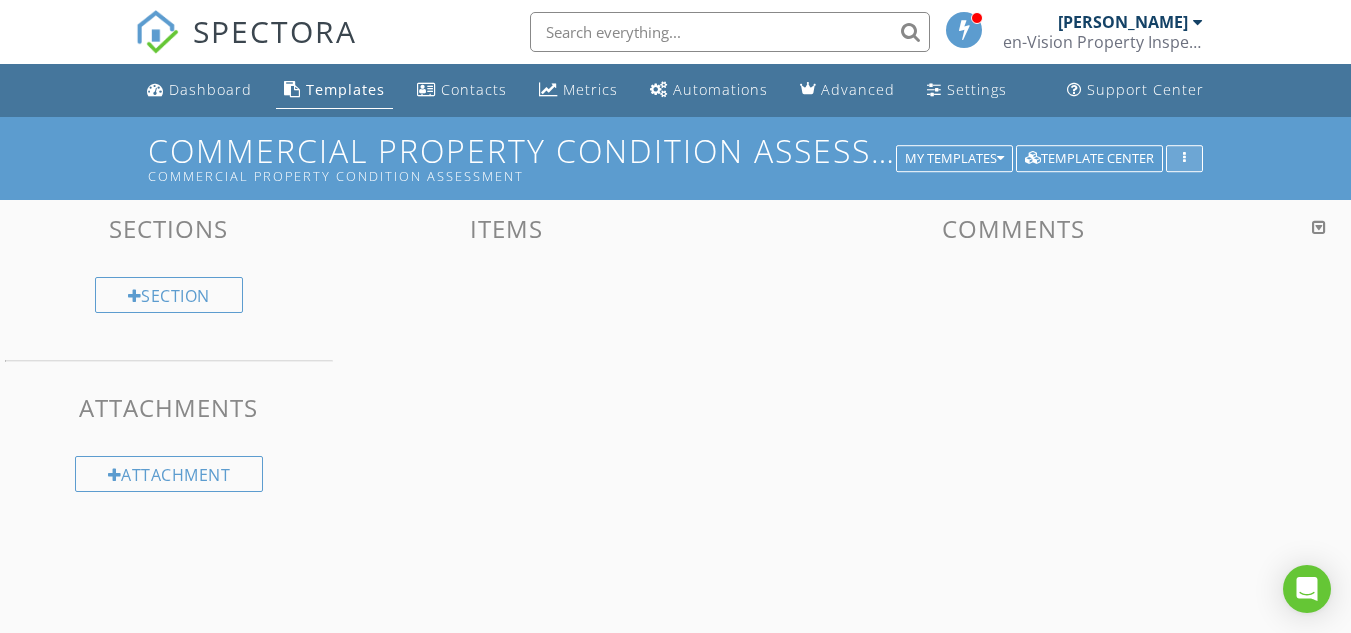 click at bounding box center [1184, 159] 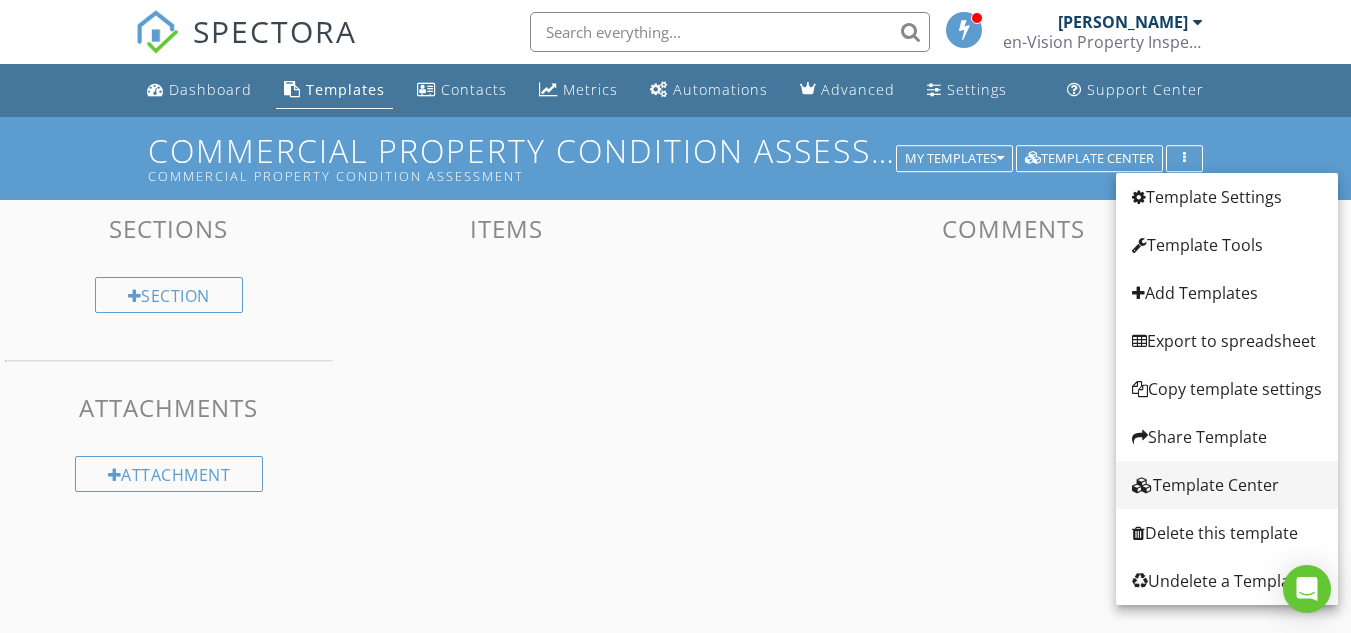 click on "Template Center" at bounding box center [1227, 485] 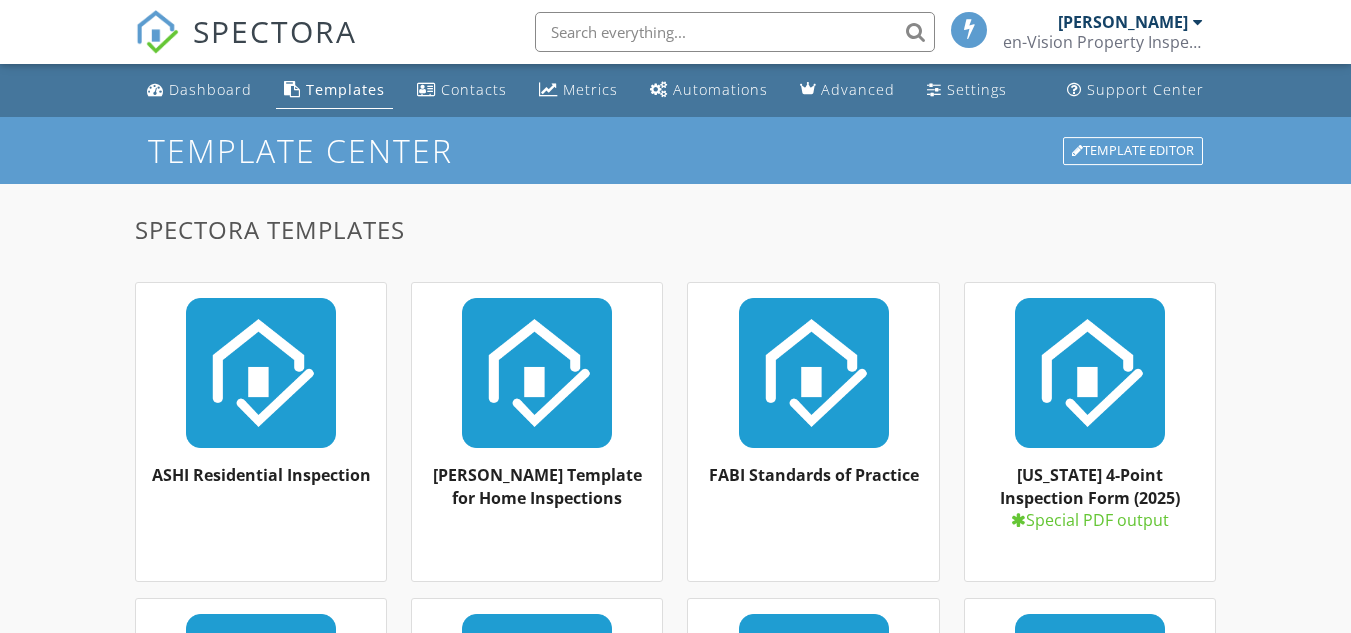 scroll, scrollTop: 0, scrollLeft: 0, axis: both 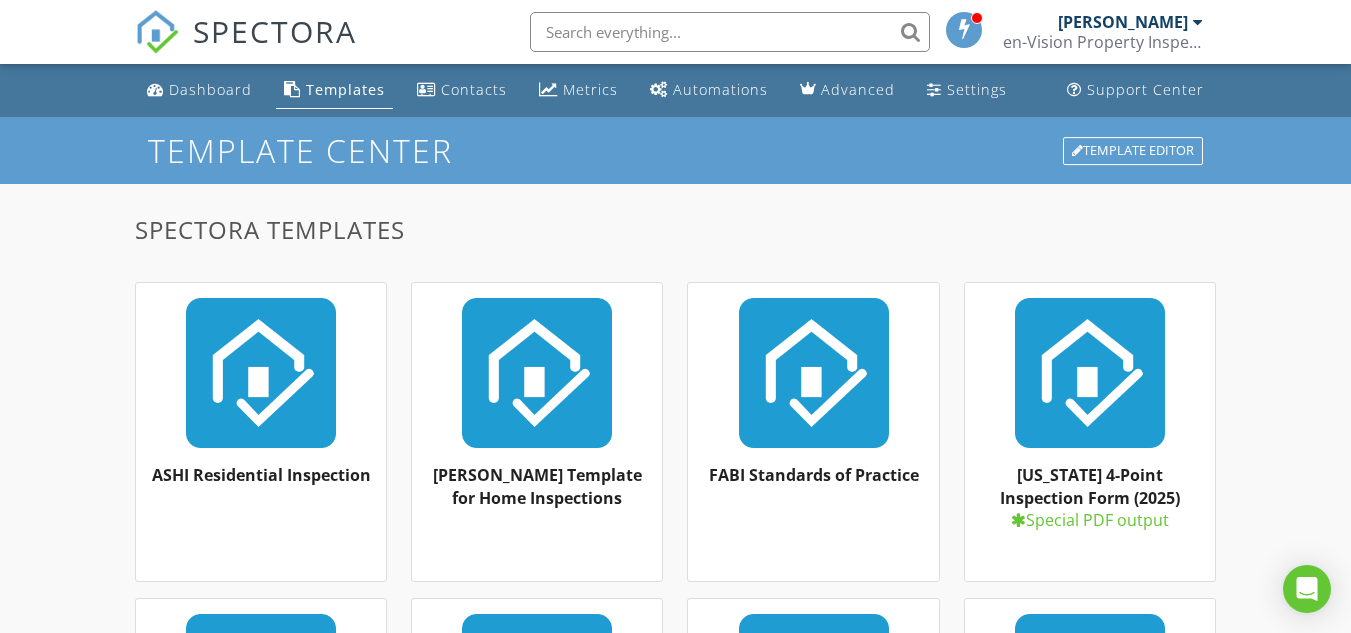 click on "Templates" at bounding box center (345, 89) 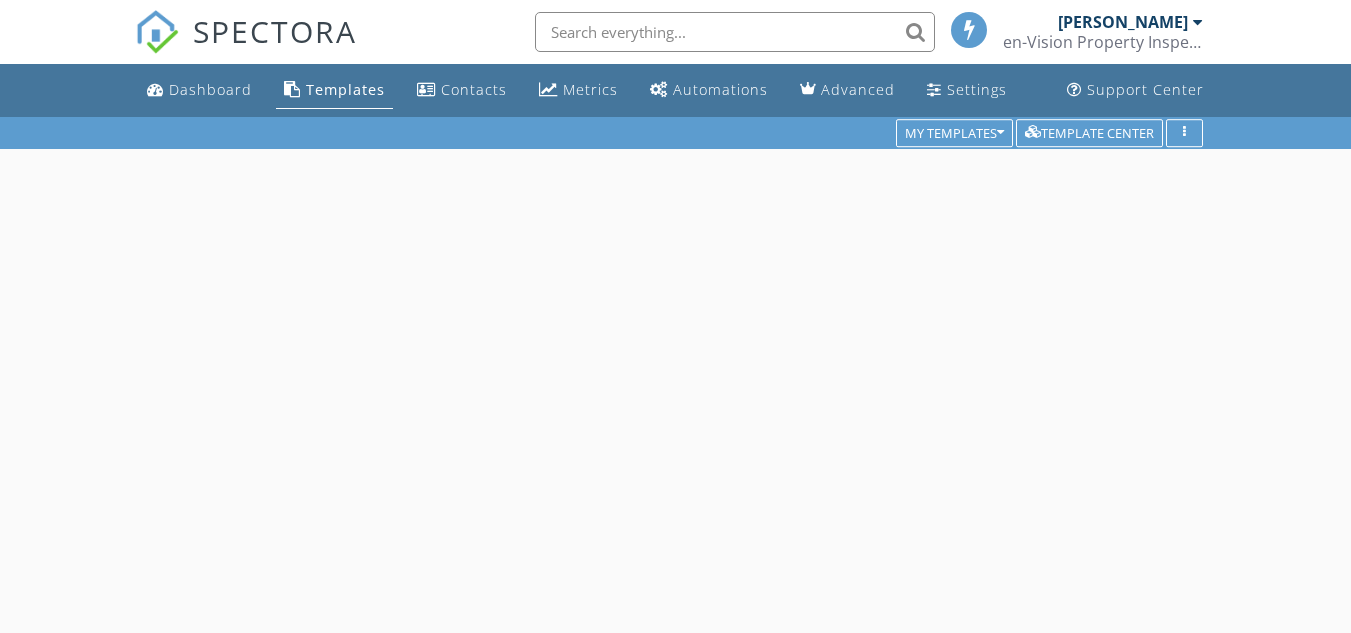 scroll, scrollTop: 0, scrollLeft: 0, axis: both 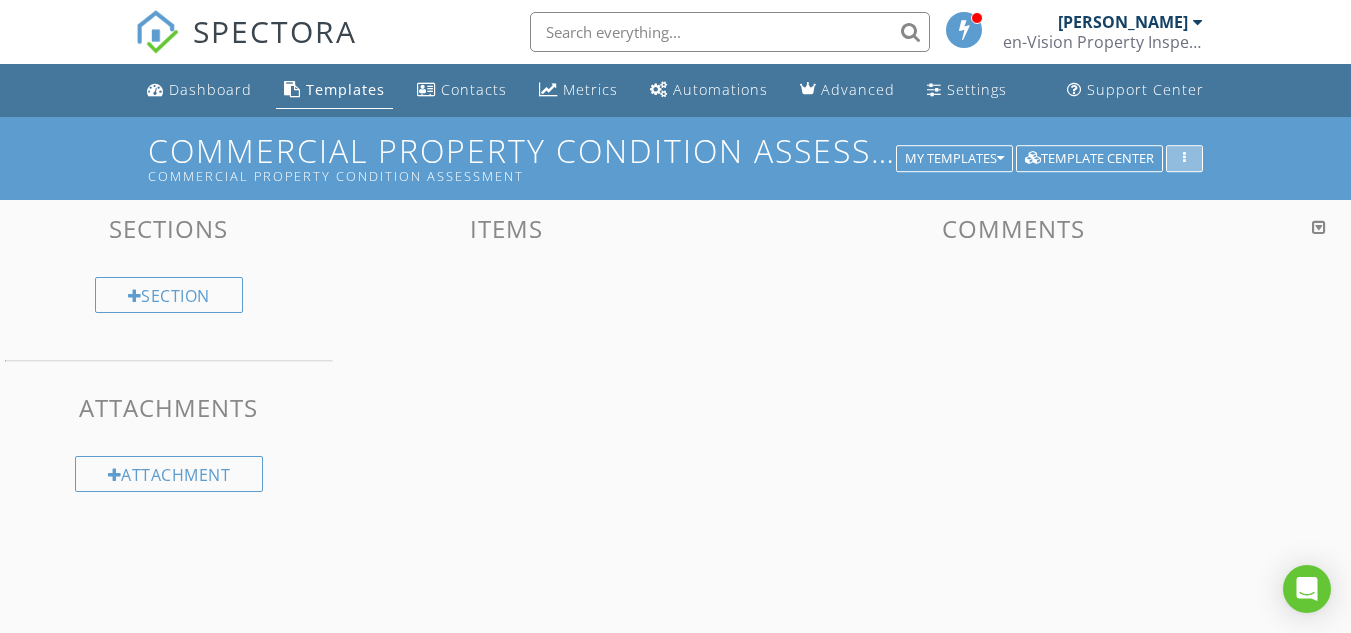 click at bounding box center [1184, 159] 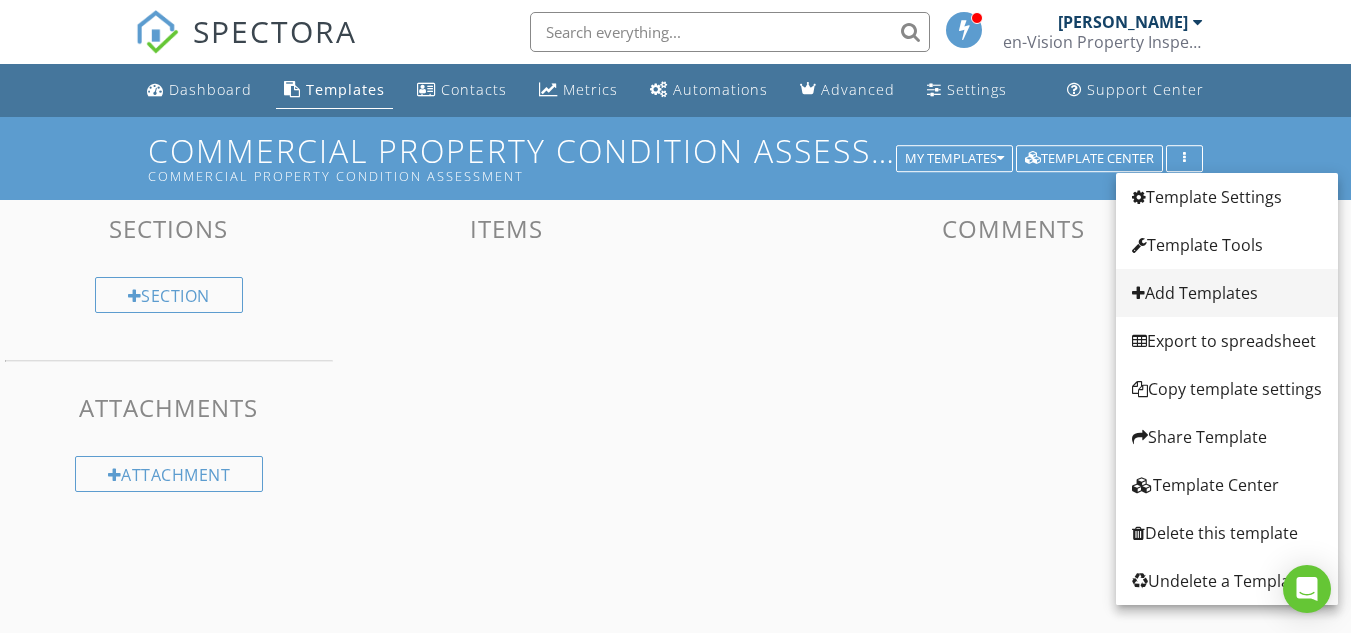 click on "Add Templates" at bounding box center [1227, 293] 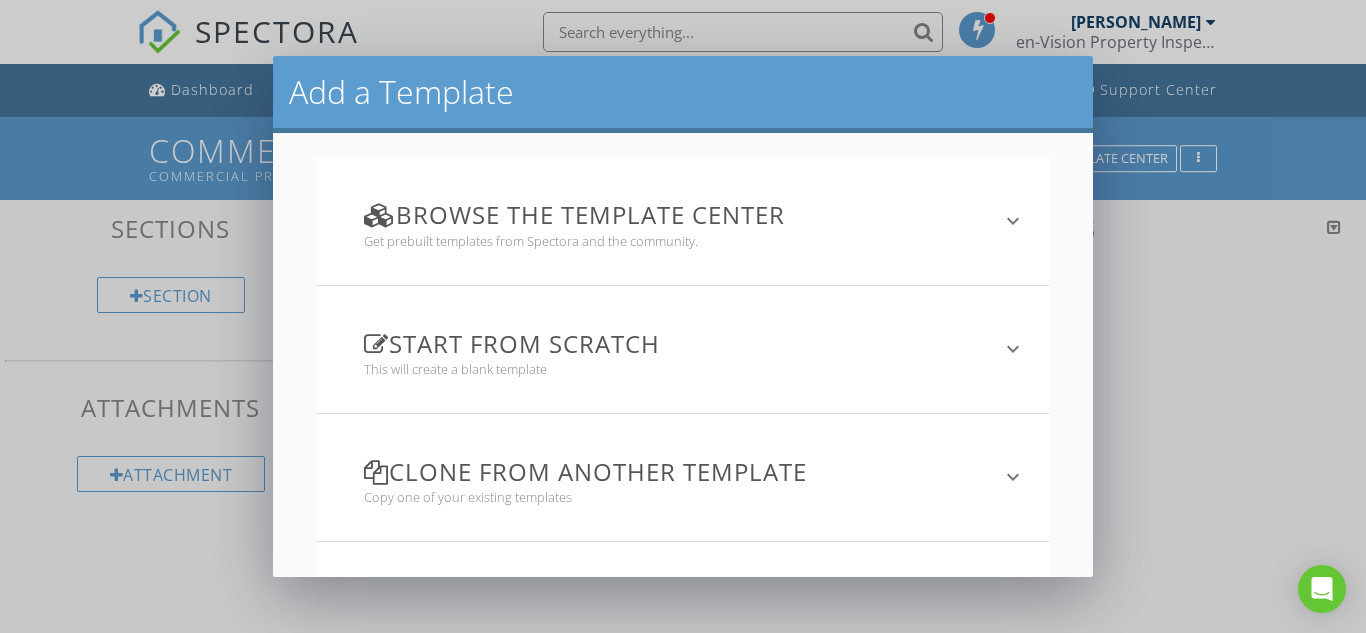 click on "keyboard_arrow_down" at bounding box center [1013, 477] 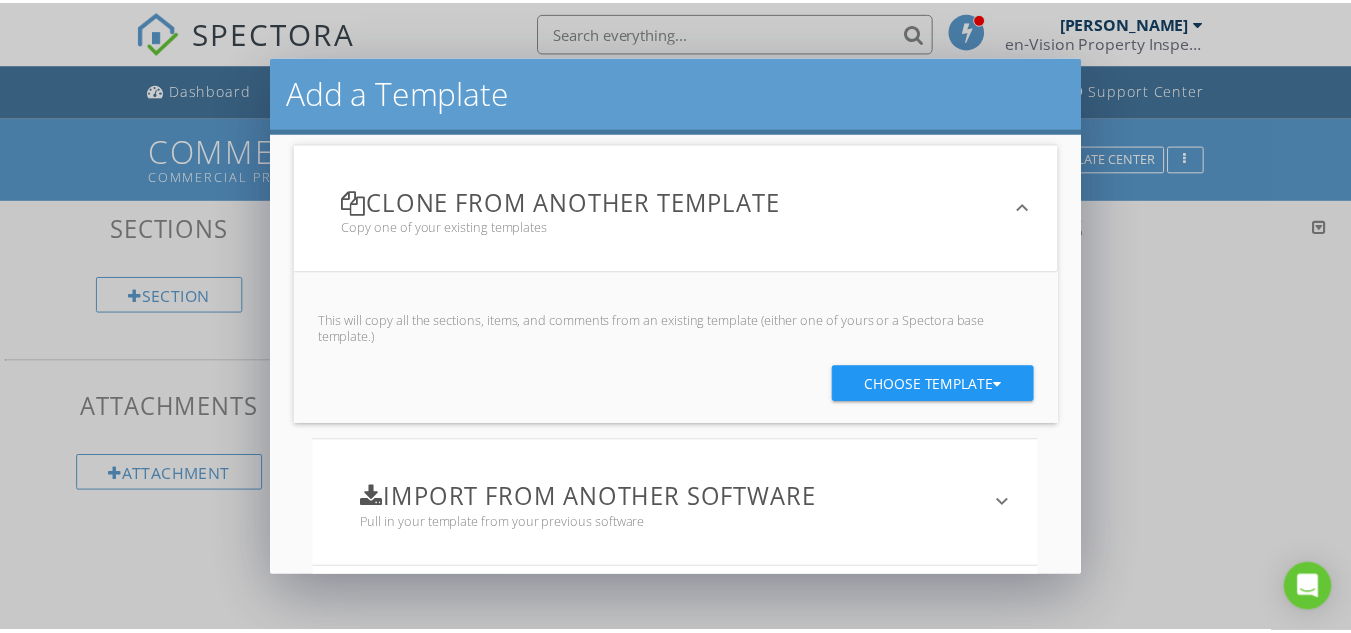 scroll, scrollTop: 333, scrollLeft: 0, axis: vertical 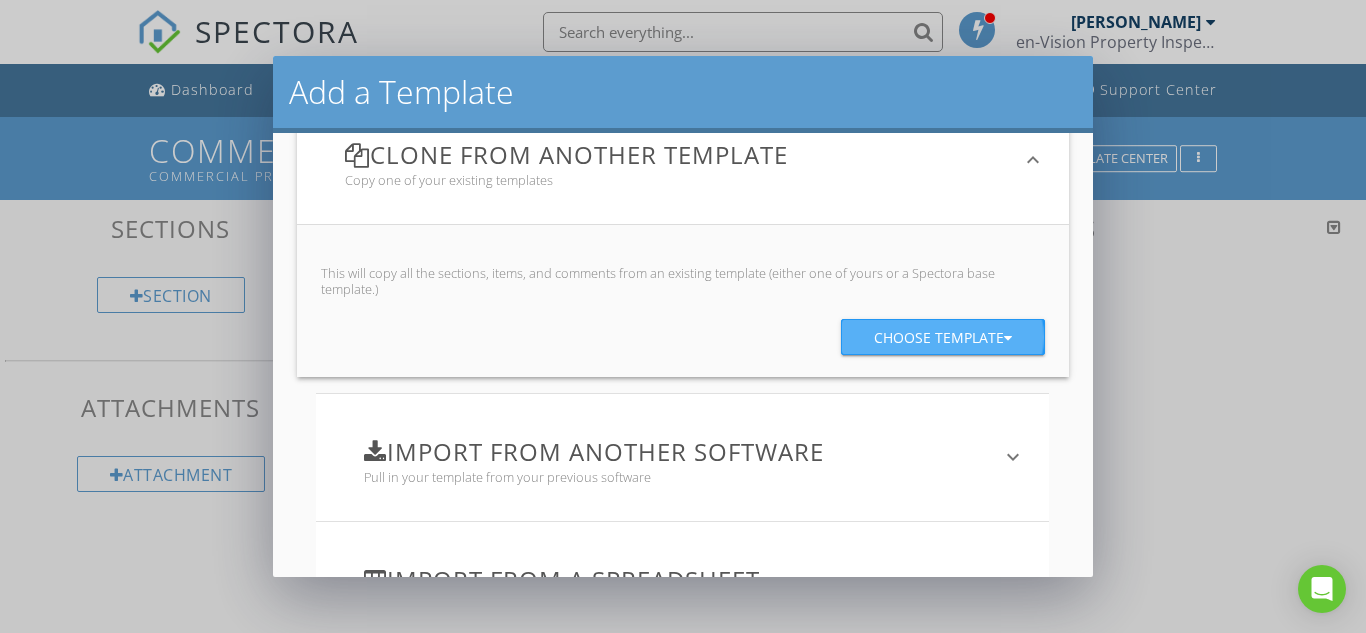 click on "Choose template" at bounding box center (943, 338) 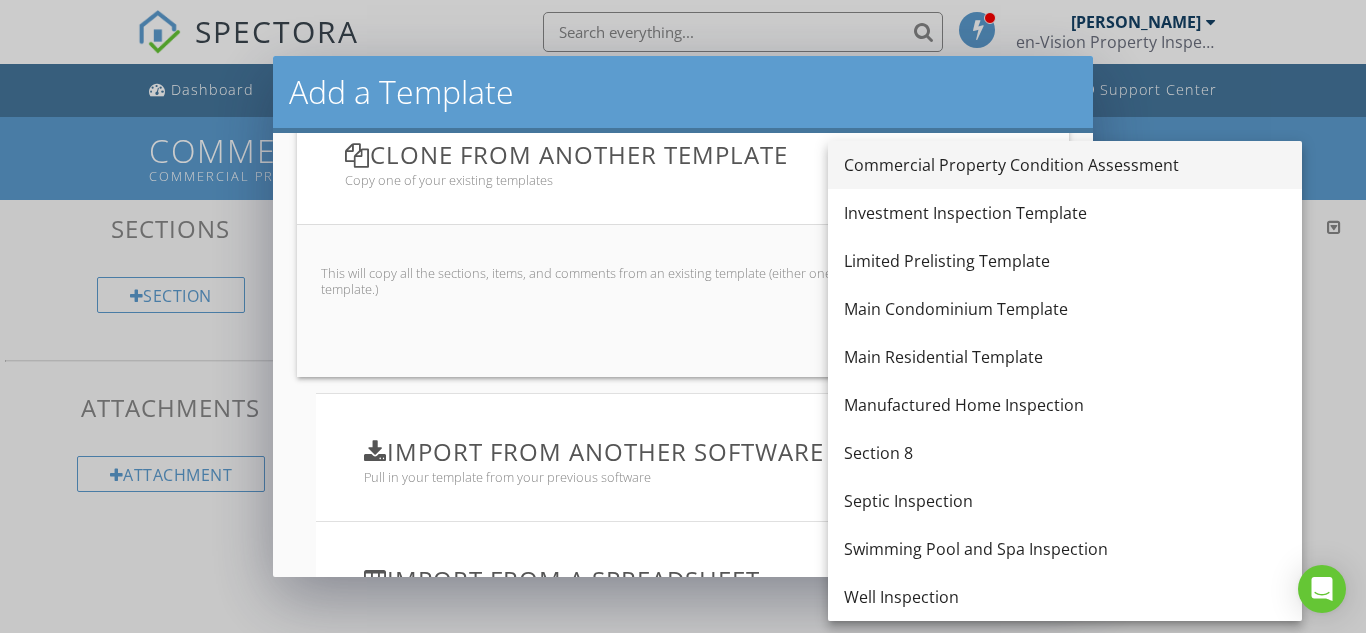 click on "Commercial Property Condition Assessment" at bounding box center (1065, 165) 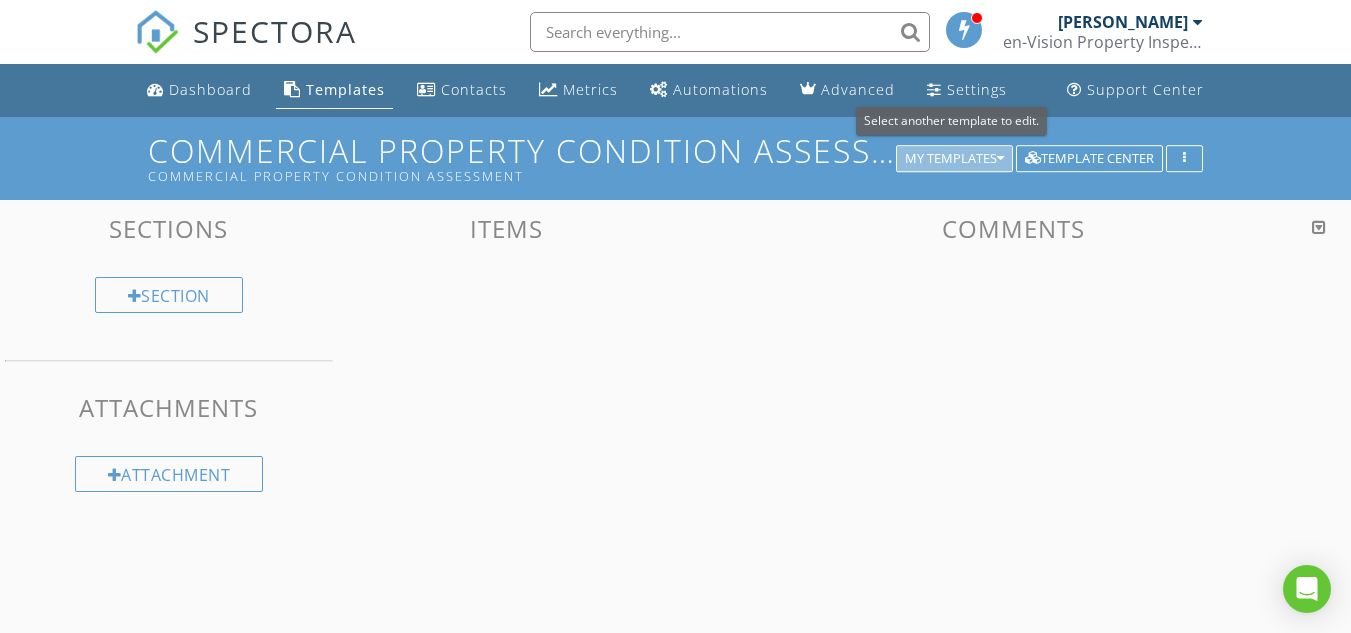 click on "My Templates" at bounding box center [954, 159] 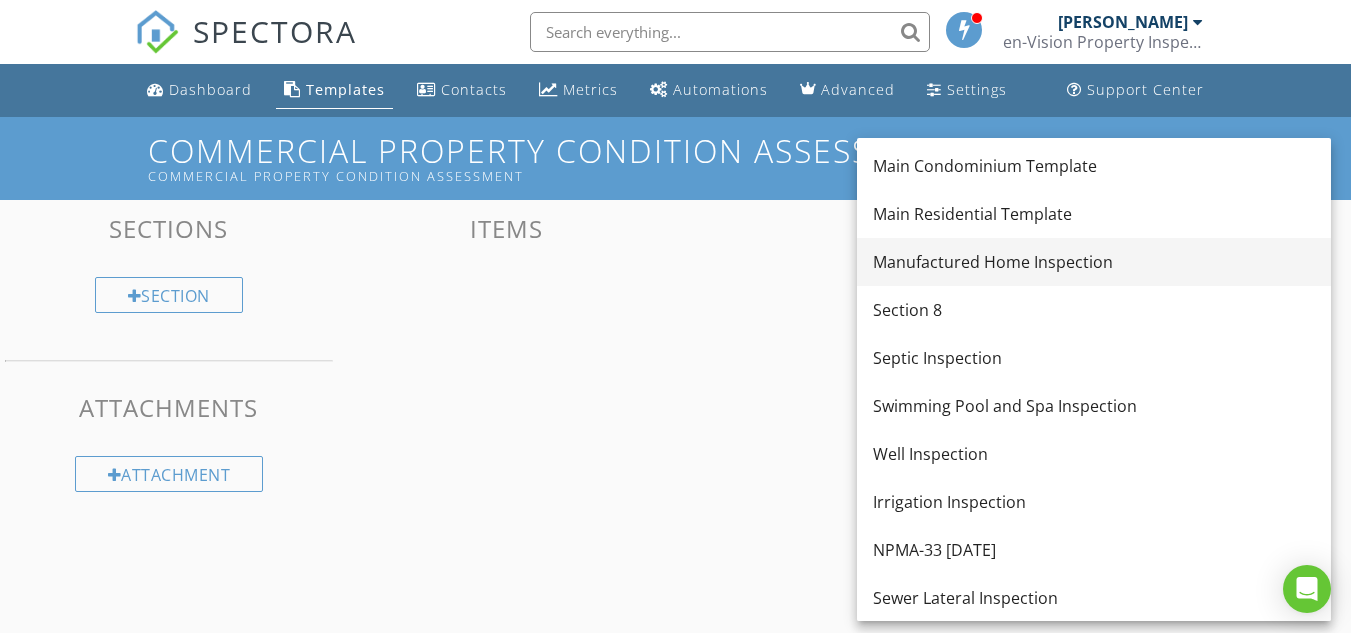 scroll, scrollTop: 237, scrollLeft: 0, axis: vertical 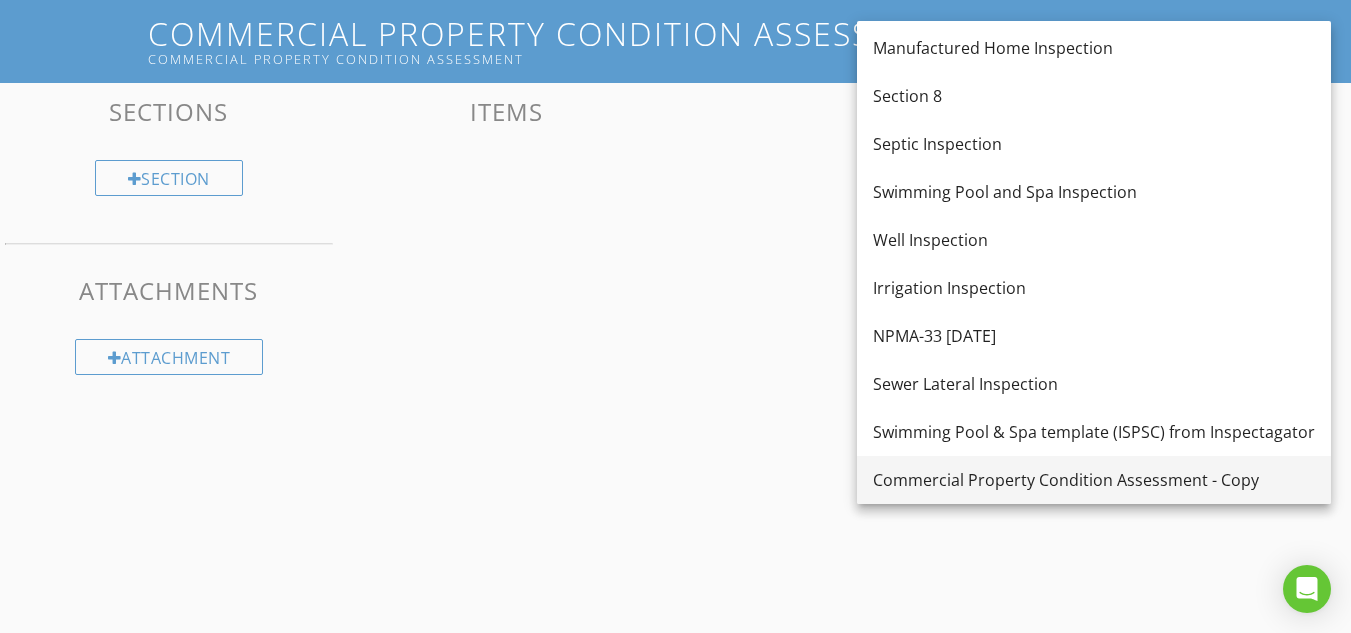 click on "Commercial Property Condition Assessment - Copy" at bounding box center [1094, 480] 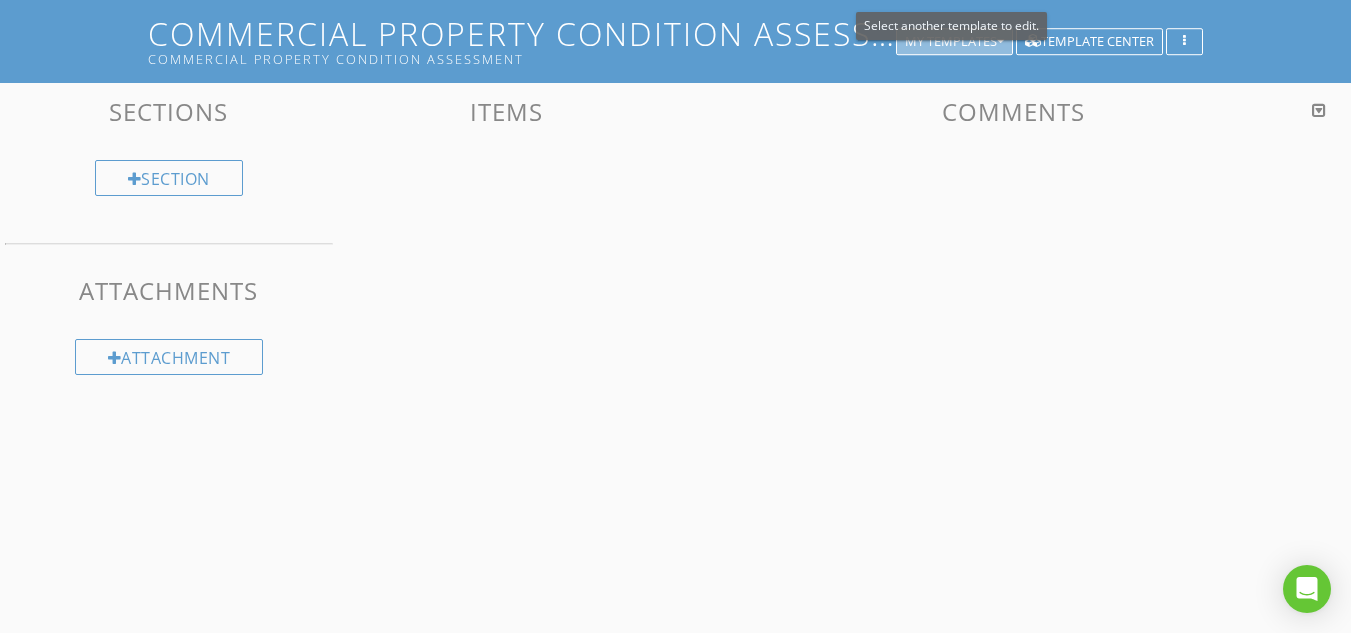 click on "My Templates" at bounding box center [954, 42] 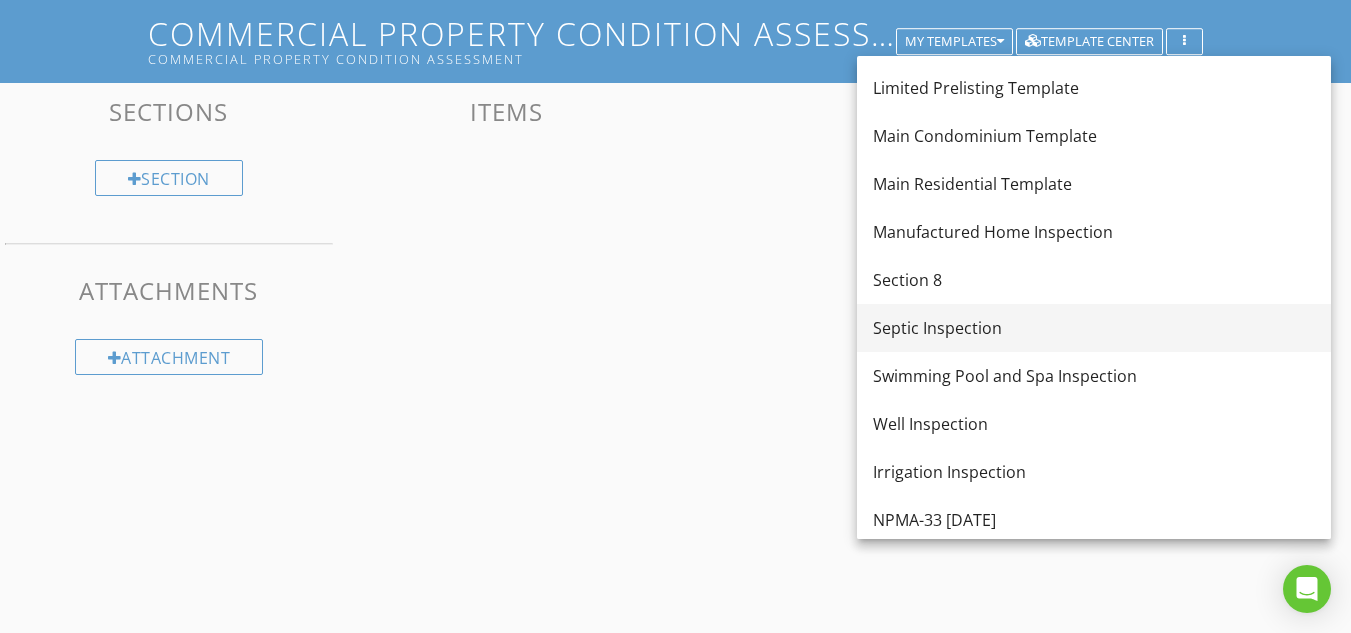 scroll, scrollTop: 0, scrollLeft: 0, axis: both 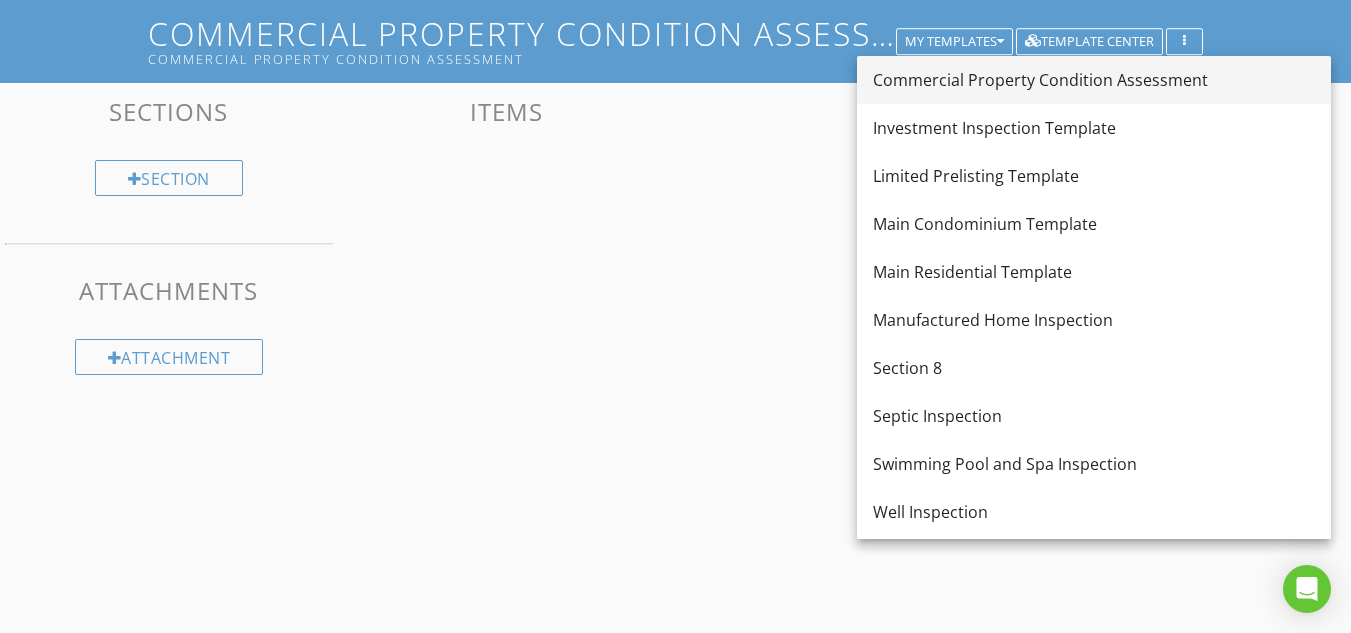 click on "Commercial Property Condition Assessment" at bounding box center (1094, 80) 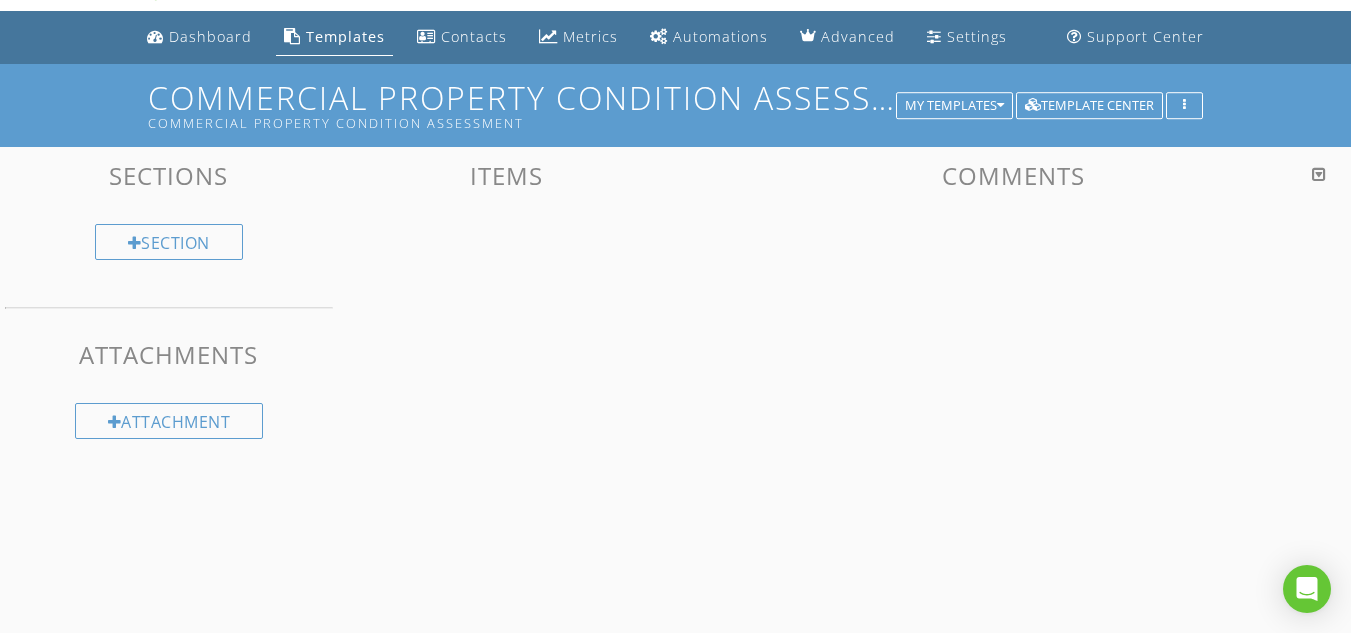 scroll, scrollTop: 0, scrollLeft: 0, axis: both 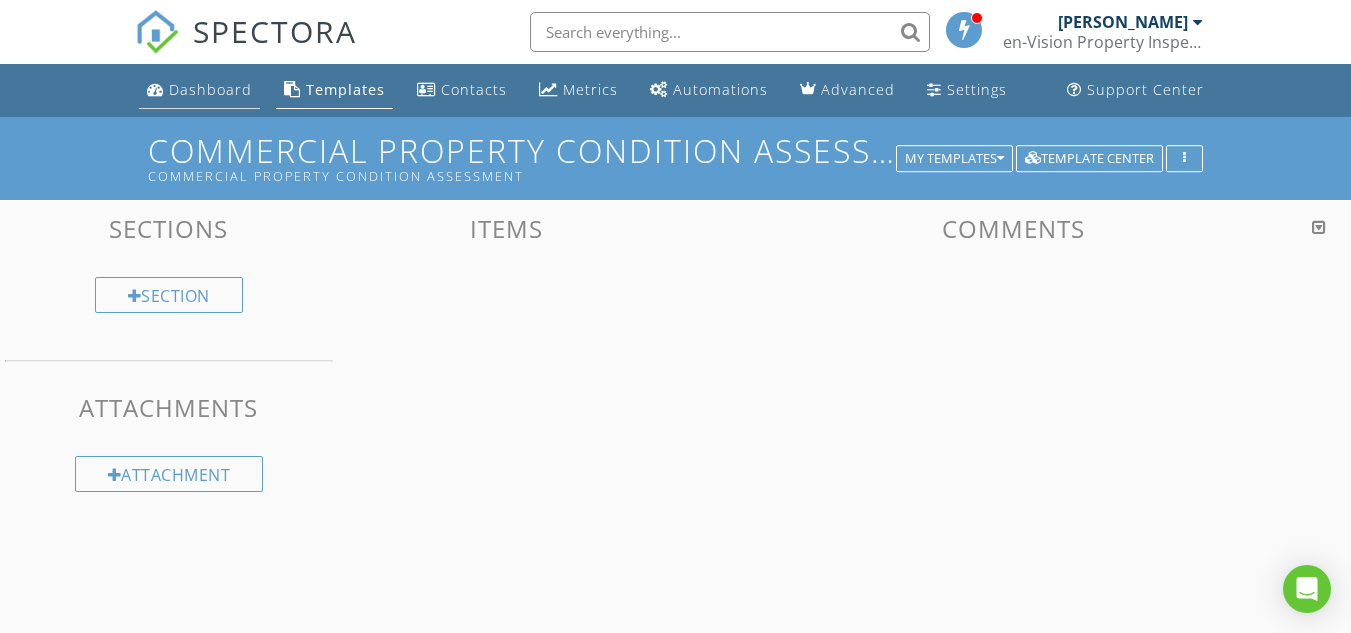 click on "Dashboard" at bounding box center [210, 89] 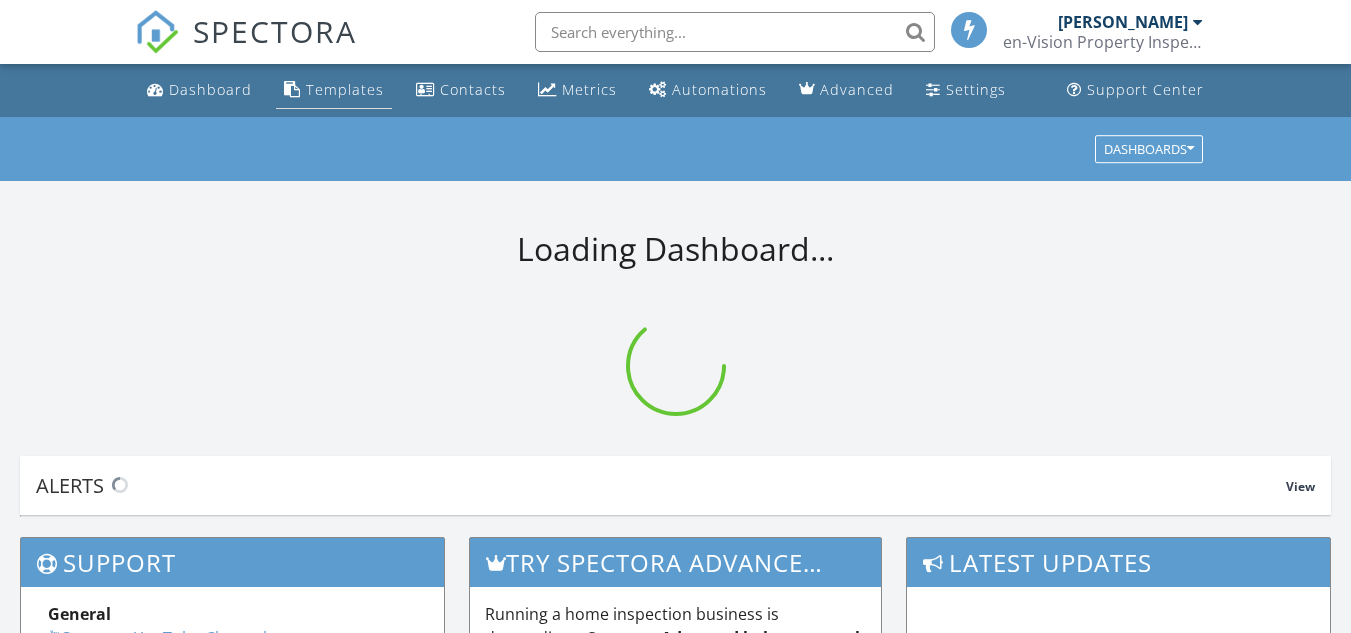 scroll, scrollTop: 0, scrollLeft: 0, axis: both 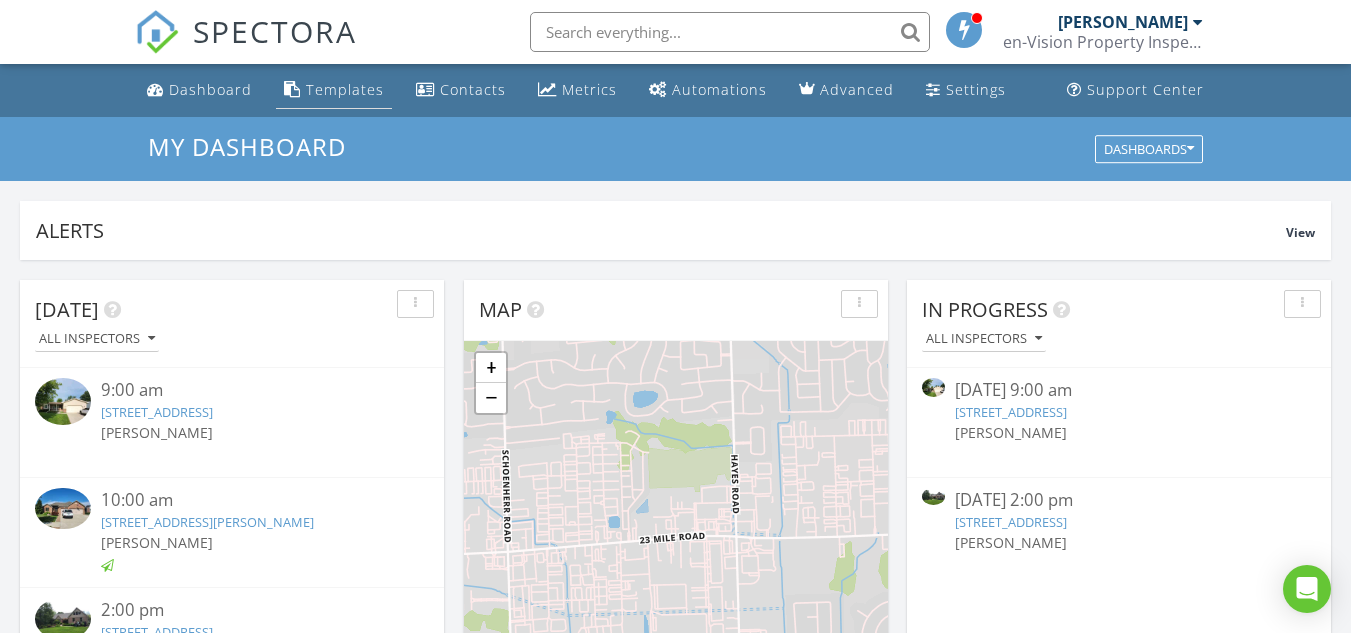click on "Templates" at bounding box center (345, 89) 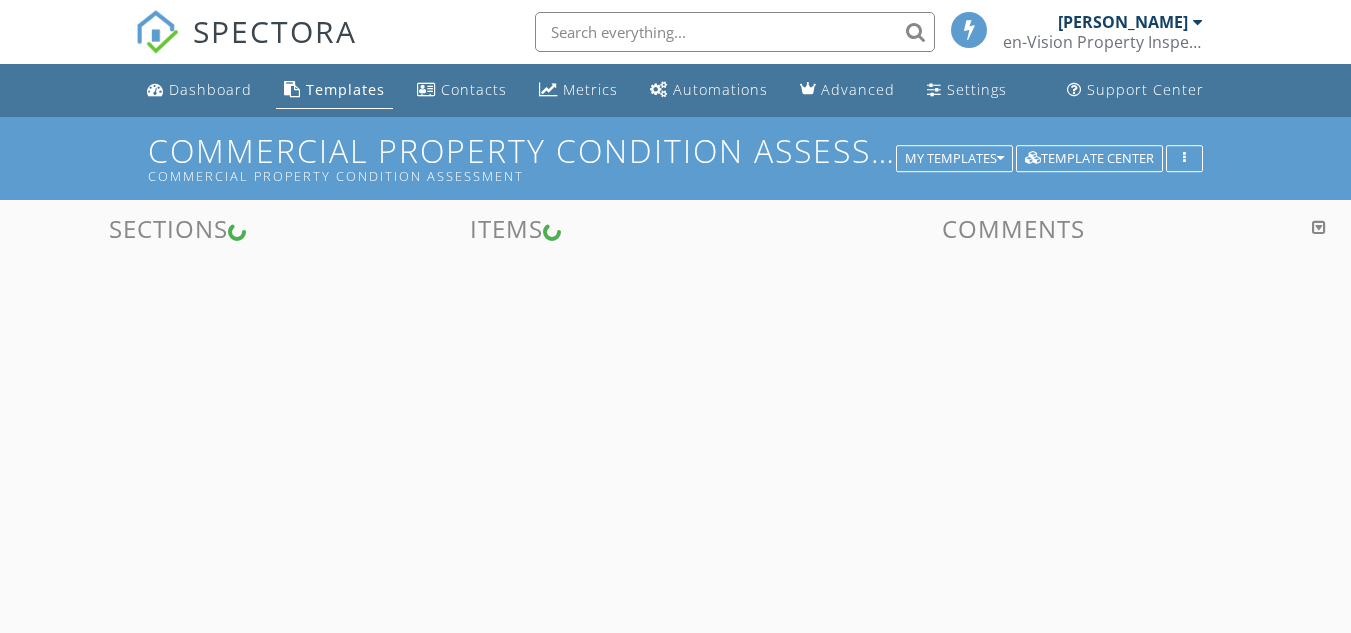 scroll, scrollTop: 0, scrollLeft: 0, axis: both 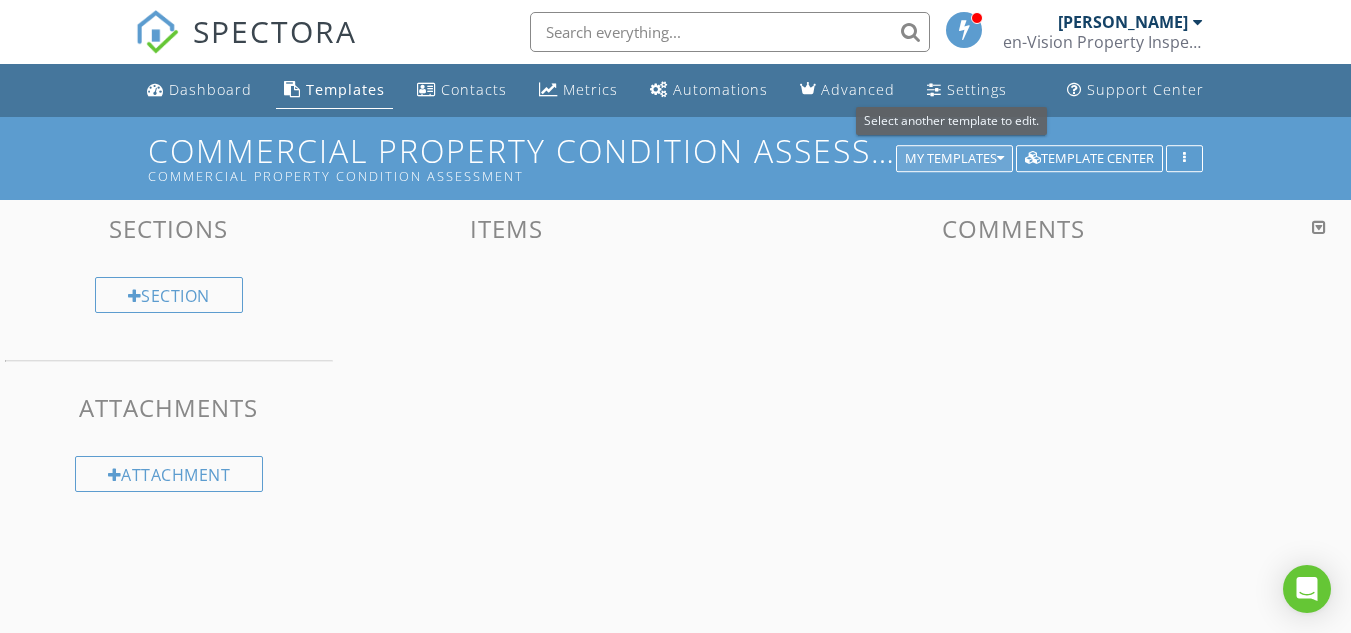 click on "My Templates" at bounding box center [954, 159] 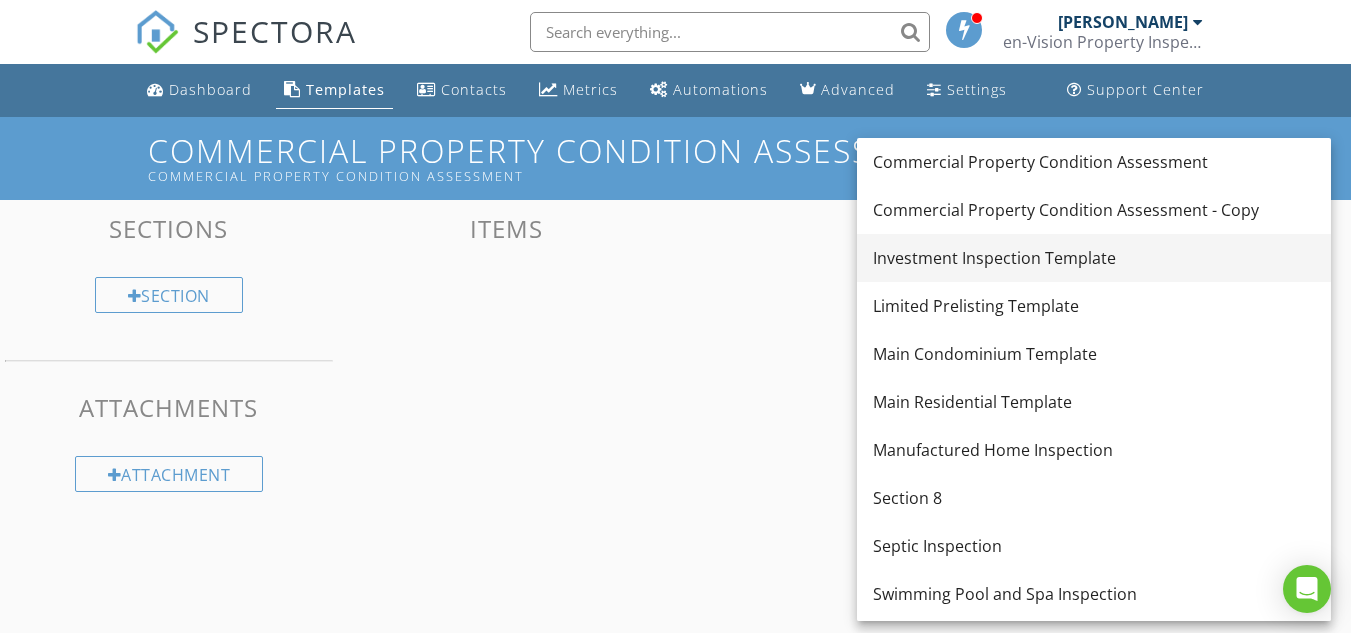 click on "Investment Inspection Template" at bounding box center (1094, 258) 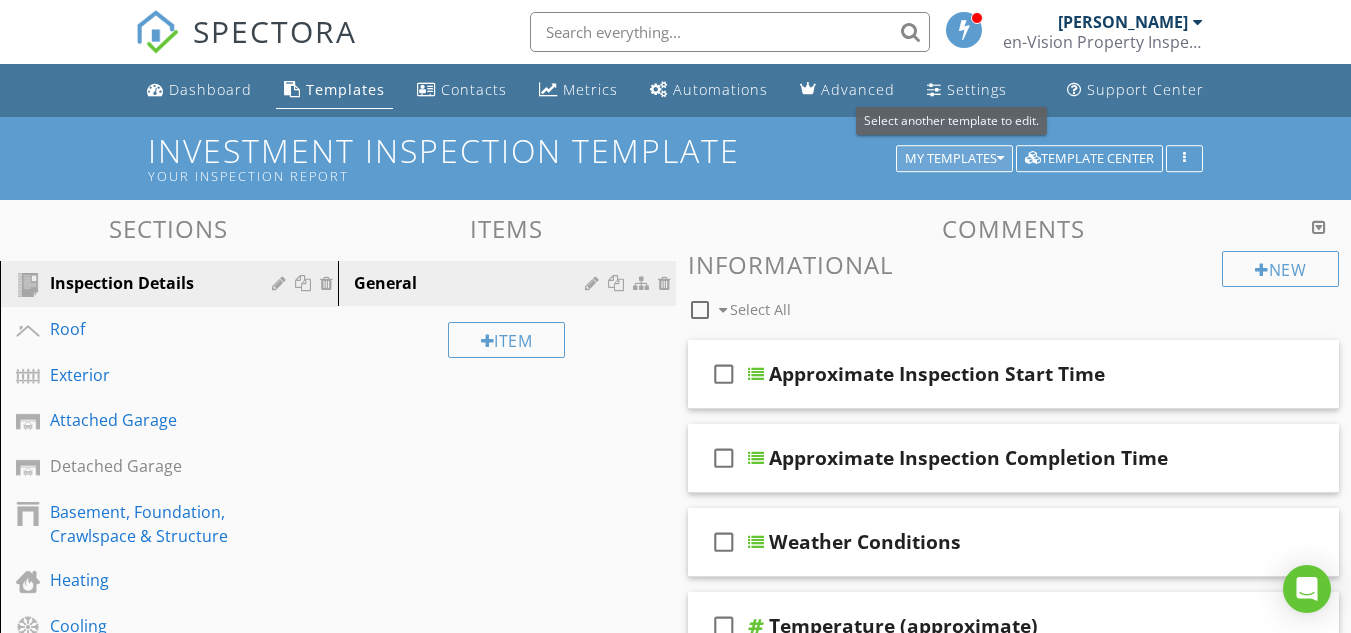 click on "My Templates" at bounding box center (954, 159) 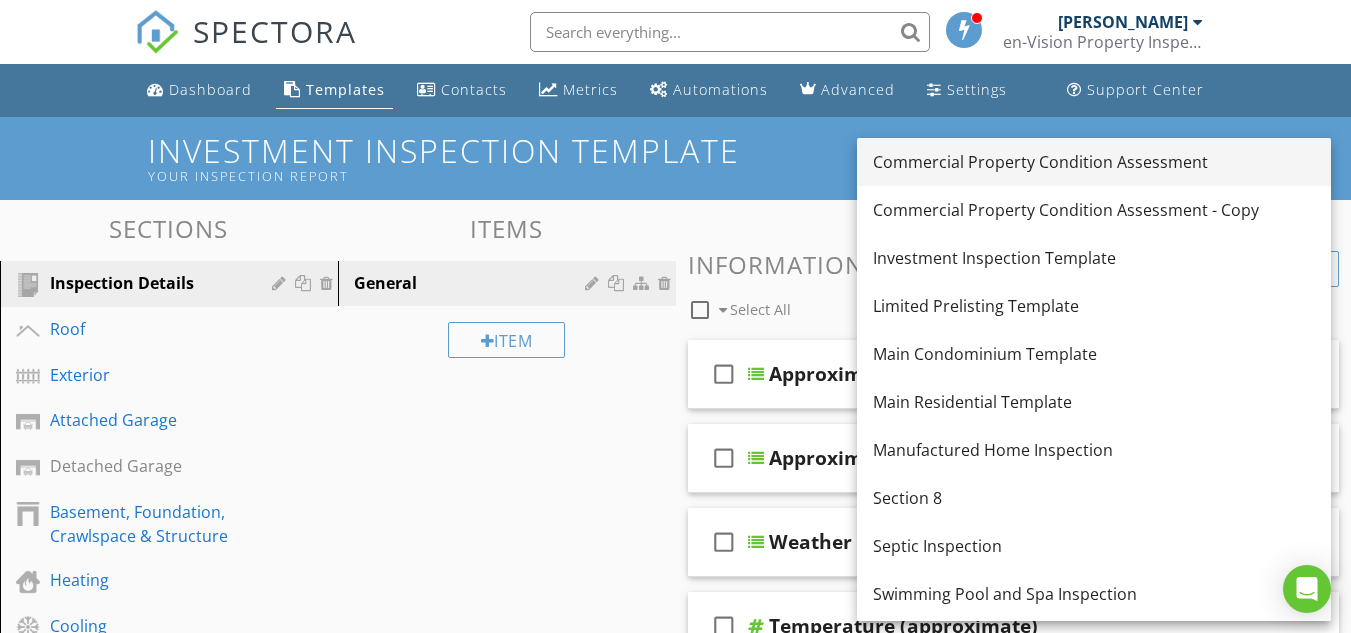 click on "Commercial Property Condition Assessment" at bounding box center (1094, 162) 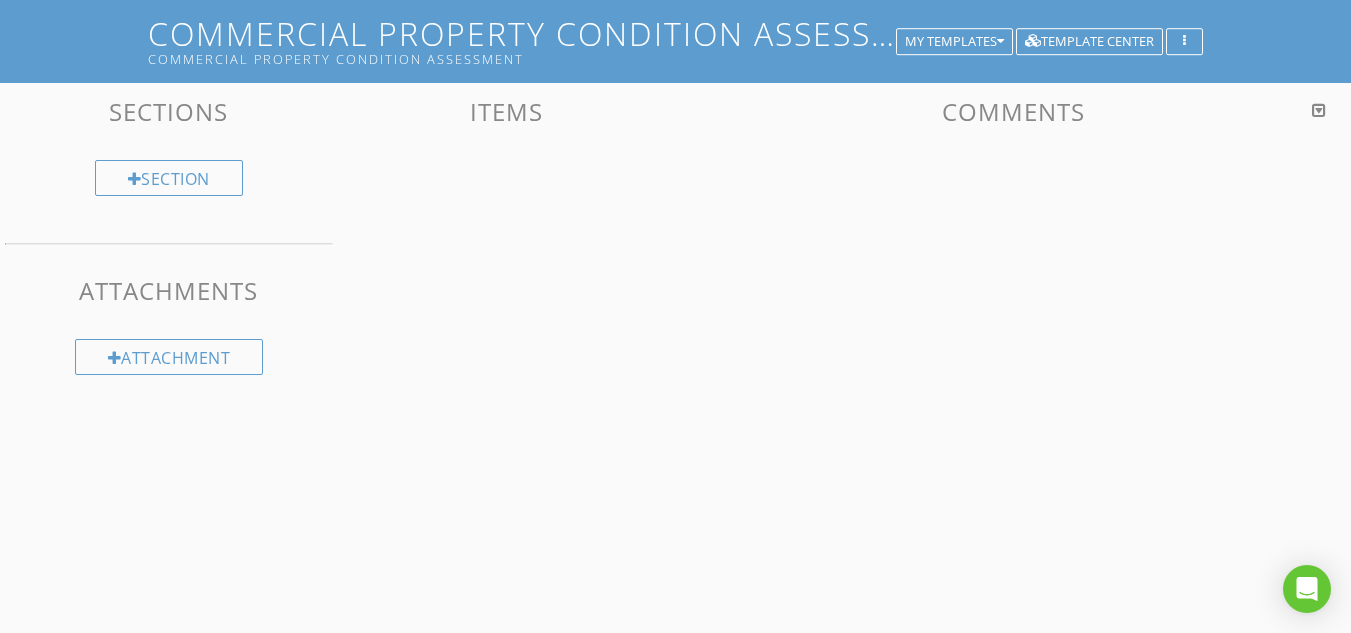 scroll, scrollTop: 0, scrollLeft: 0, axis: both 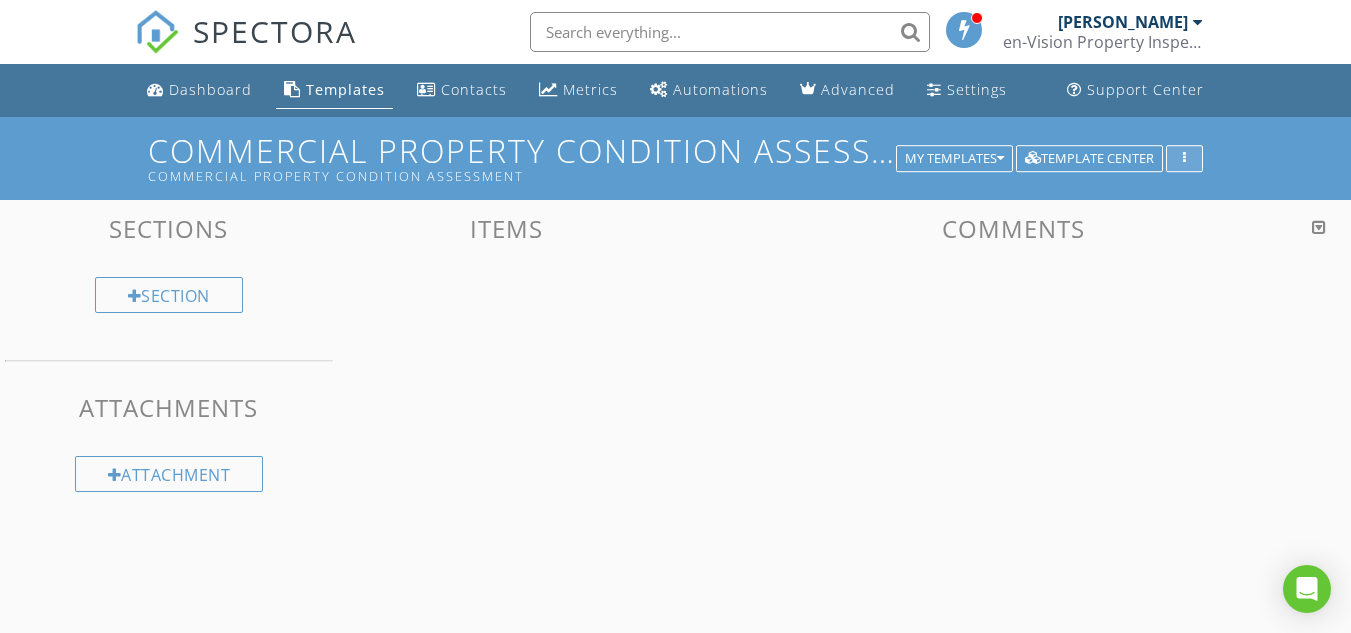 click at bounding box center [1184, 159] 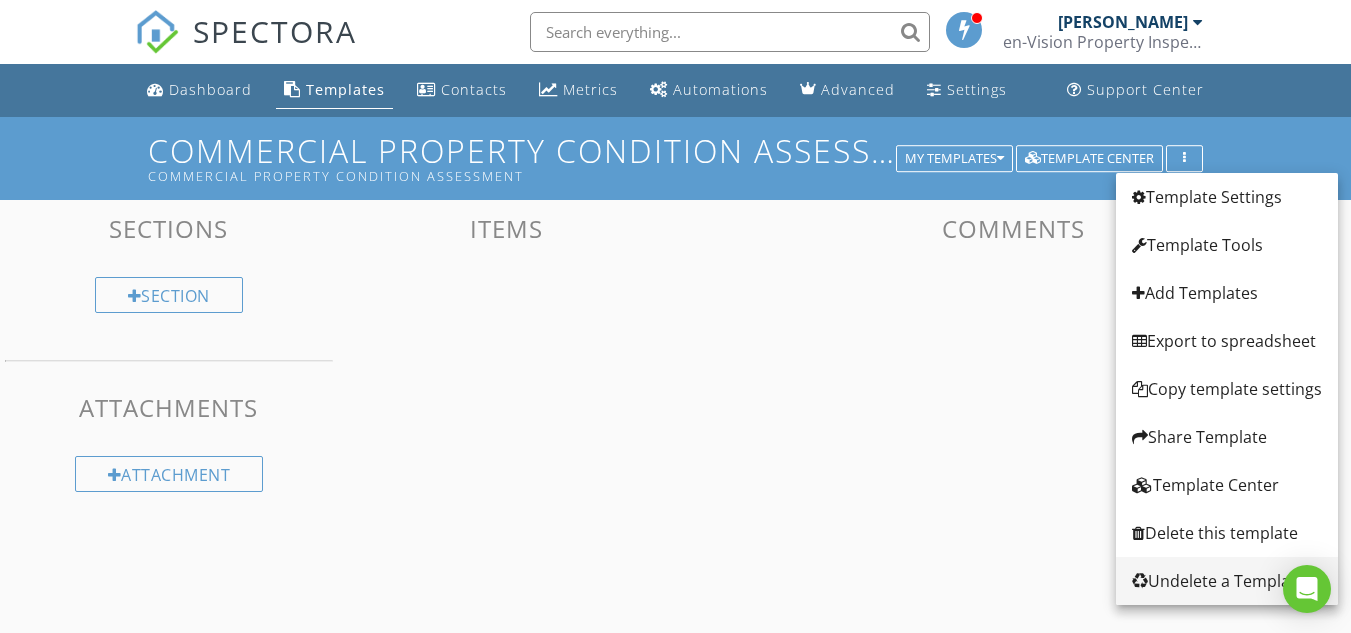 click on "Undelete a Template" at bounding box center [1227, 581] 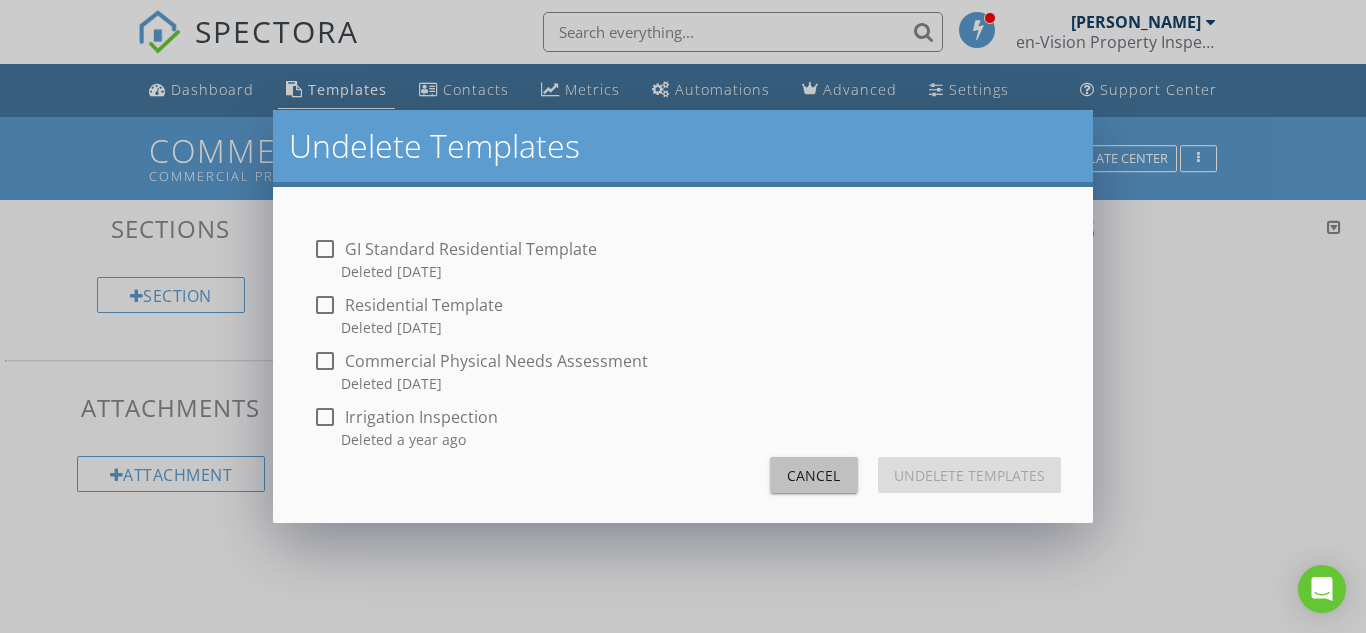 click on "Cancel" at bounding box center (814, 475) 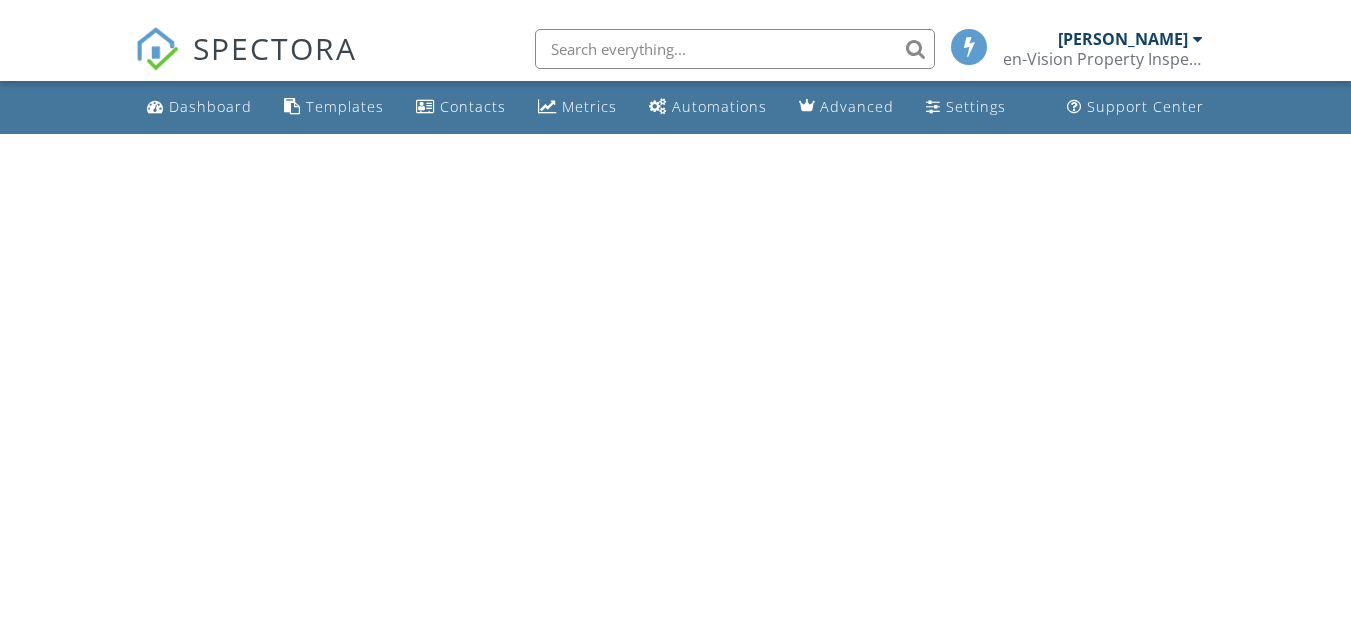 scroll, scrollTop: 0, scrollLeft: 0, axis: both 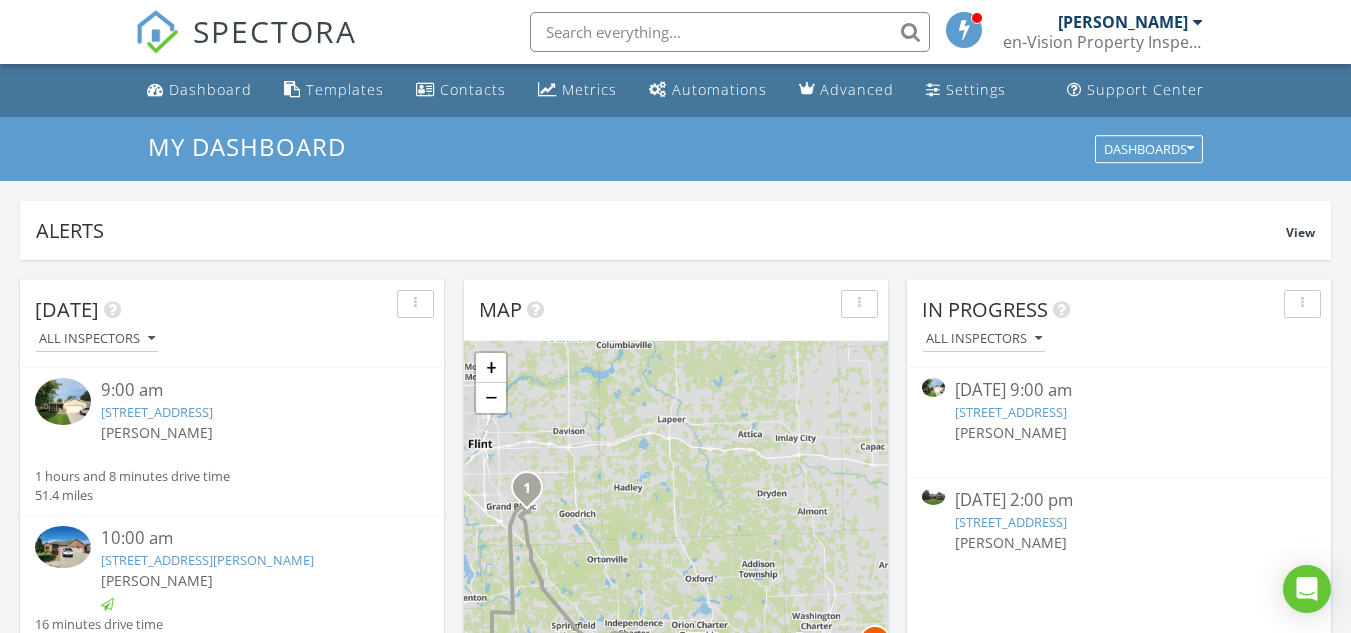 click at bounding box center (1198, 22) 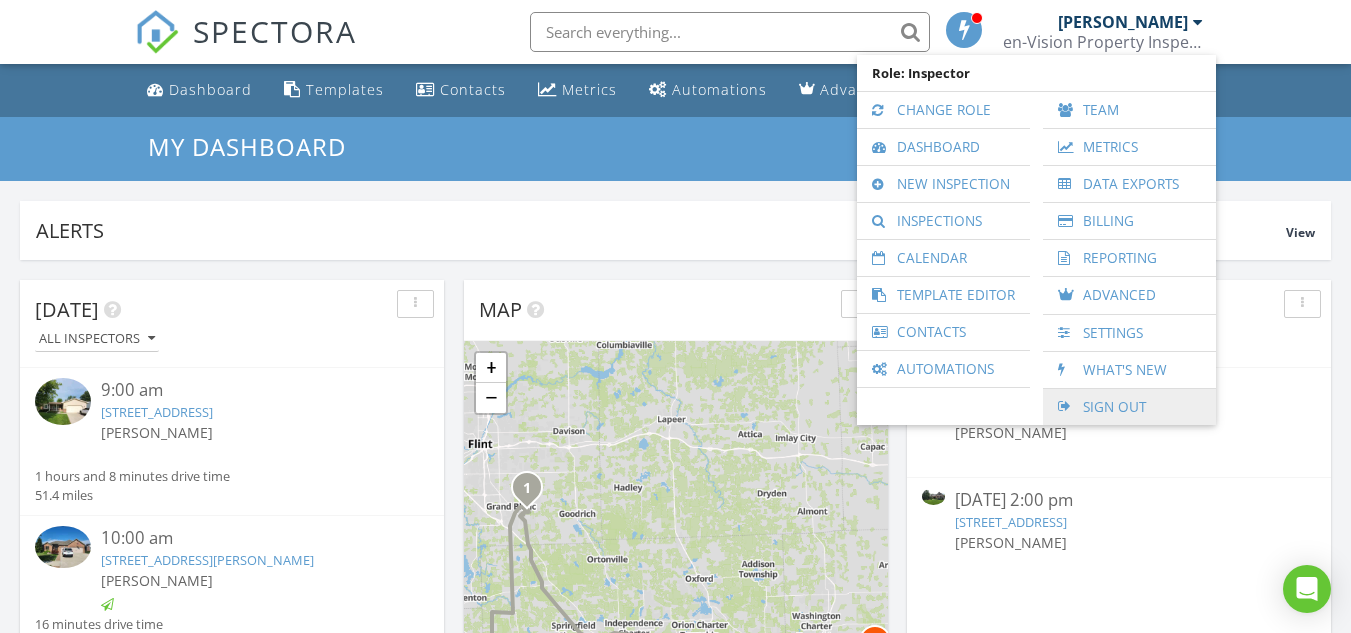 click on "Sign Out" at bounding box center [1129, 407] 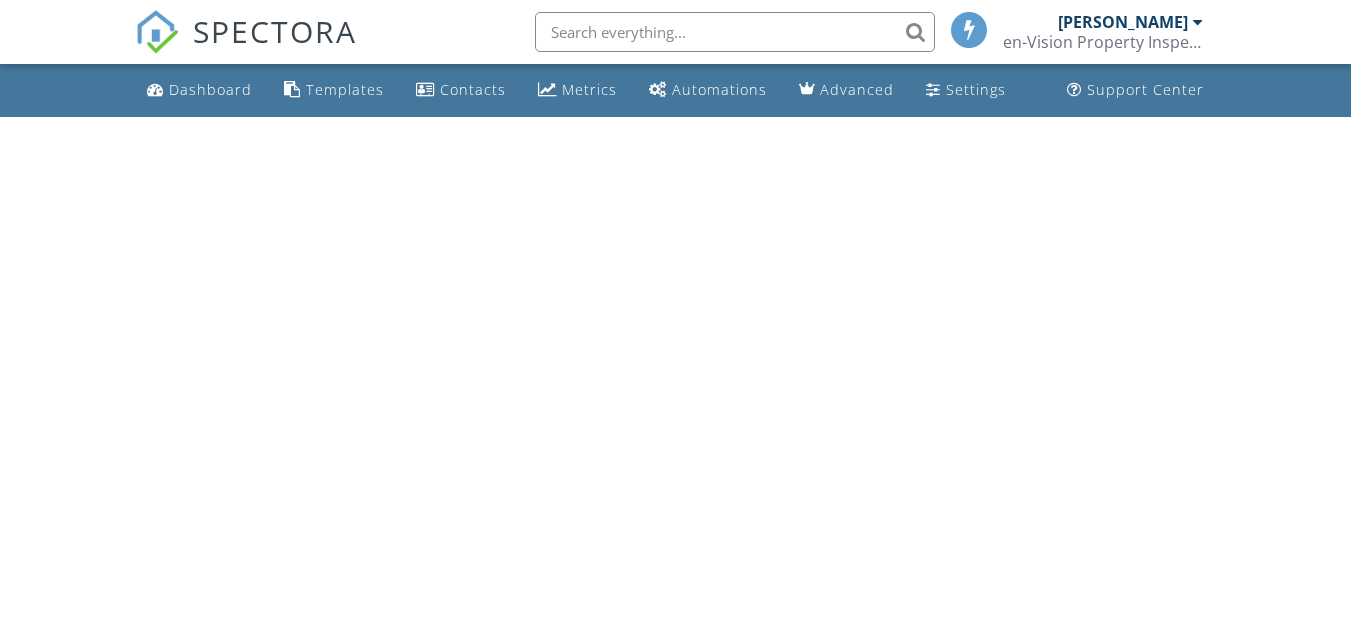 scroll, scrollTop: 0, scrollLeft: 0, axis: both 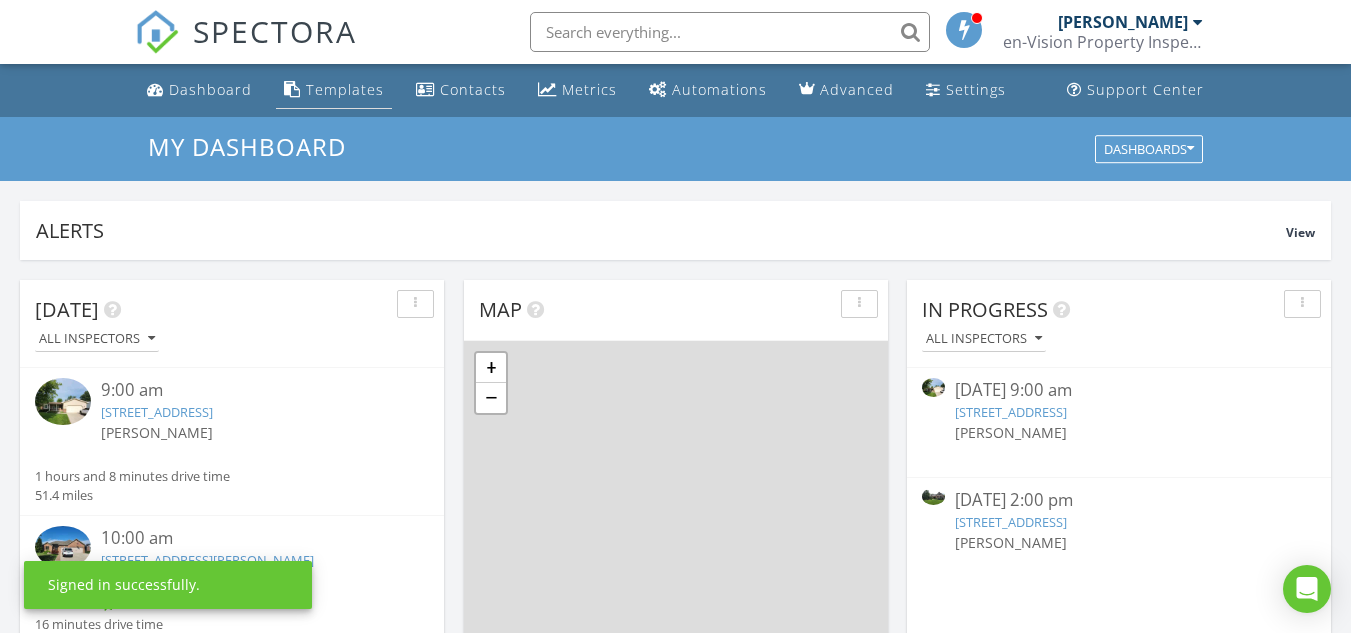 click on "Templates" at bounding box center (345, 89) 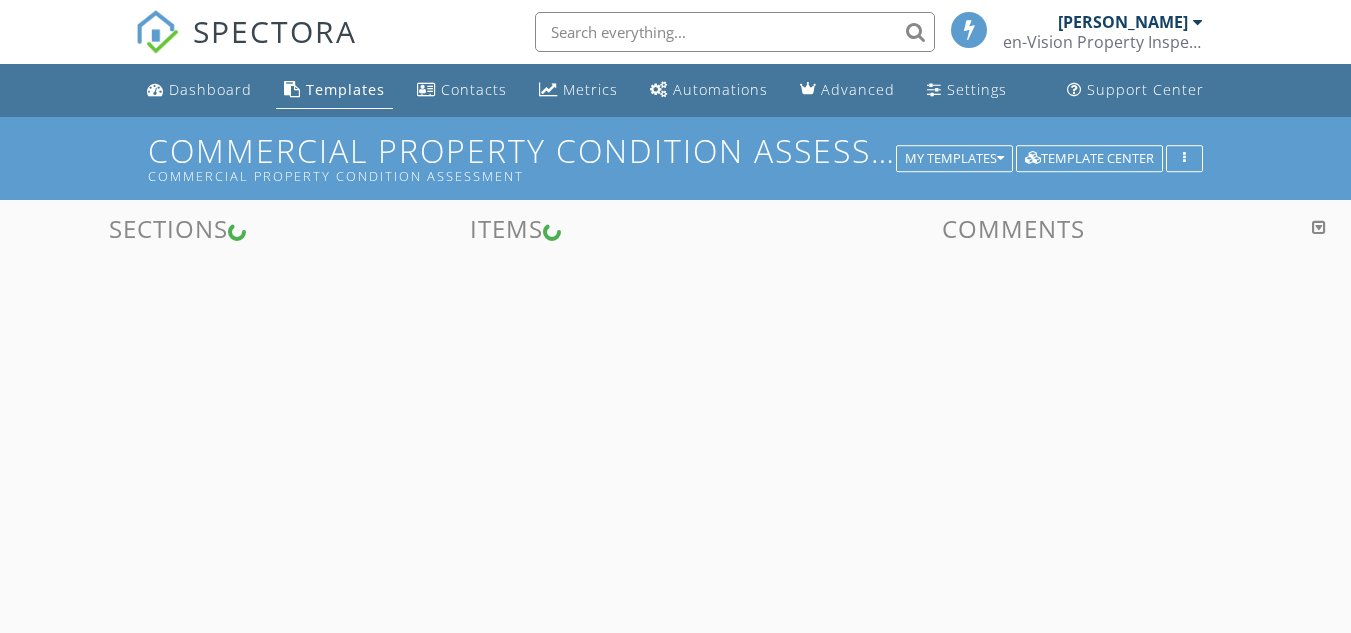 scroll, scrollTop: 0, scrollLeft: 0, axis: both 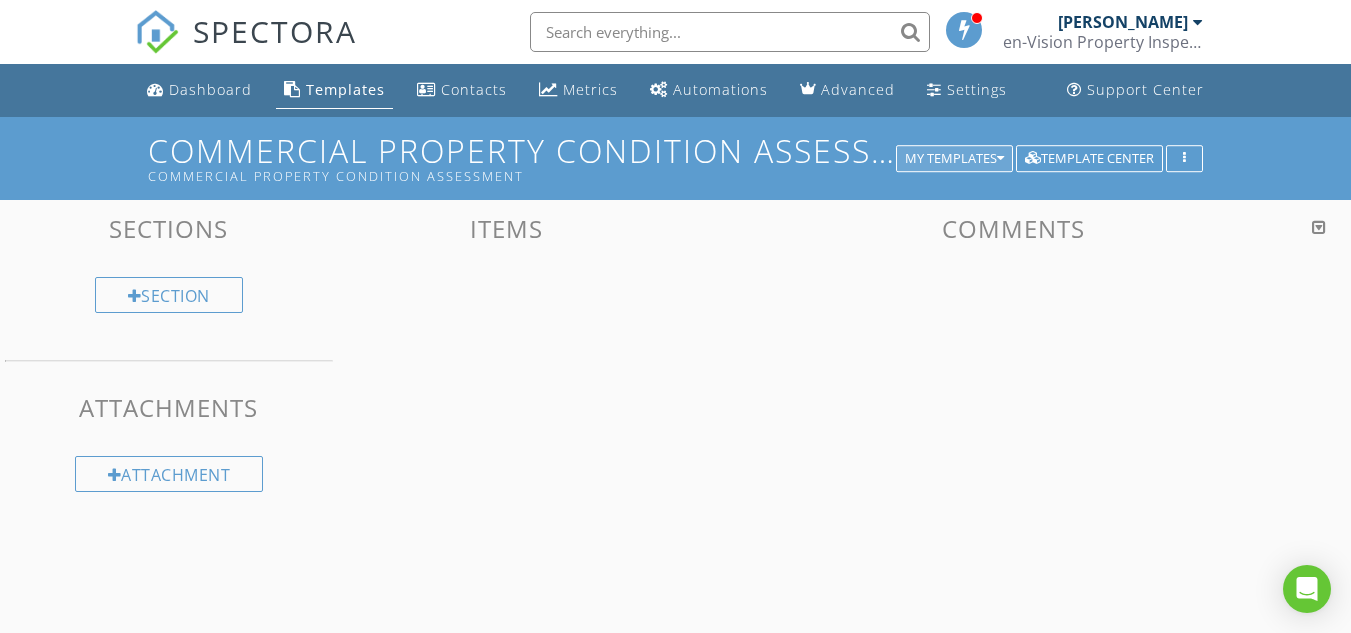 click on "My Templates" at bounding box center (954, 159) 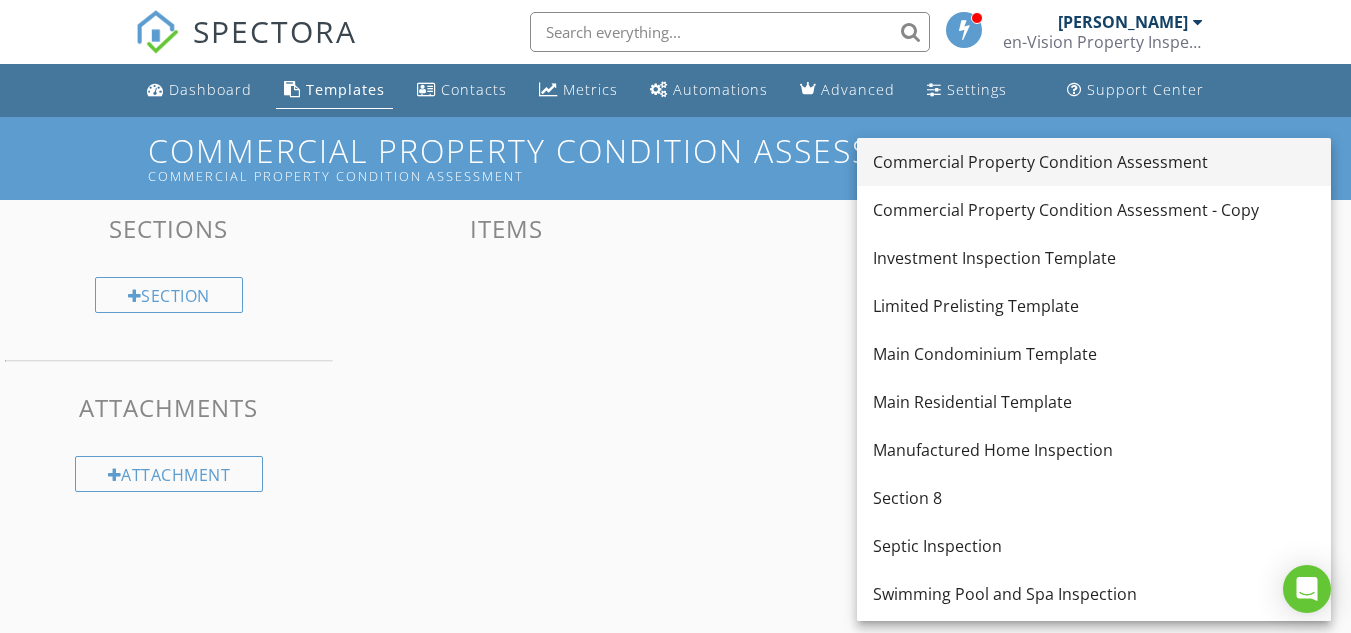 click on "Commercial Property Condition Assessment" at bounding box center [1094, 162] 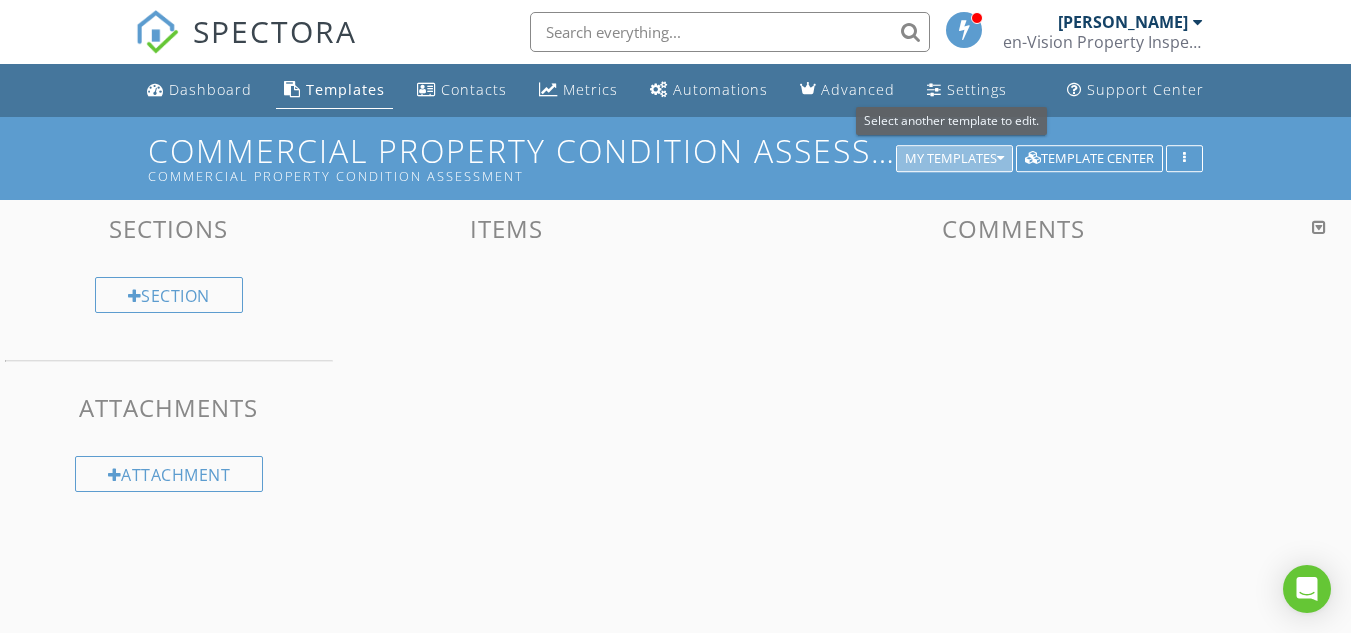 click at bounding box center (1000, 159) 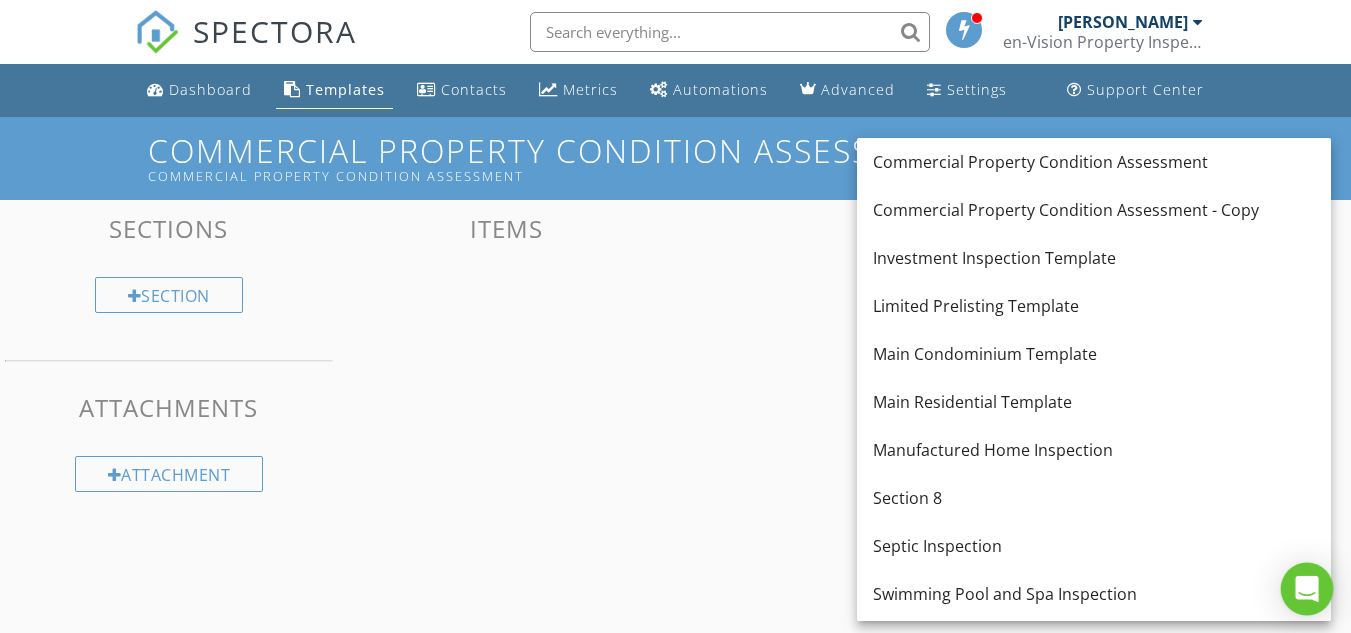 click 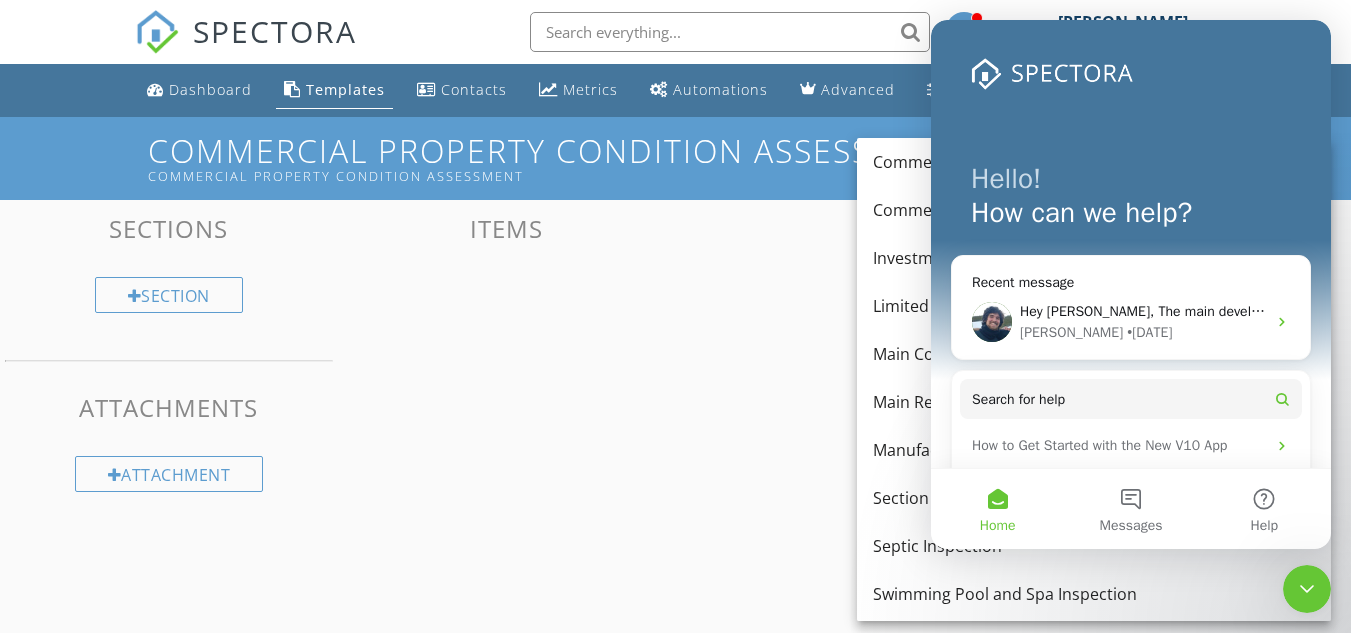 scroll, scrollTop: 0, scrollLeft: 0, axis: both 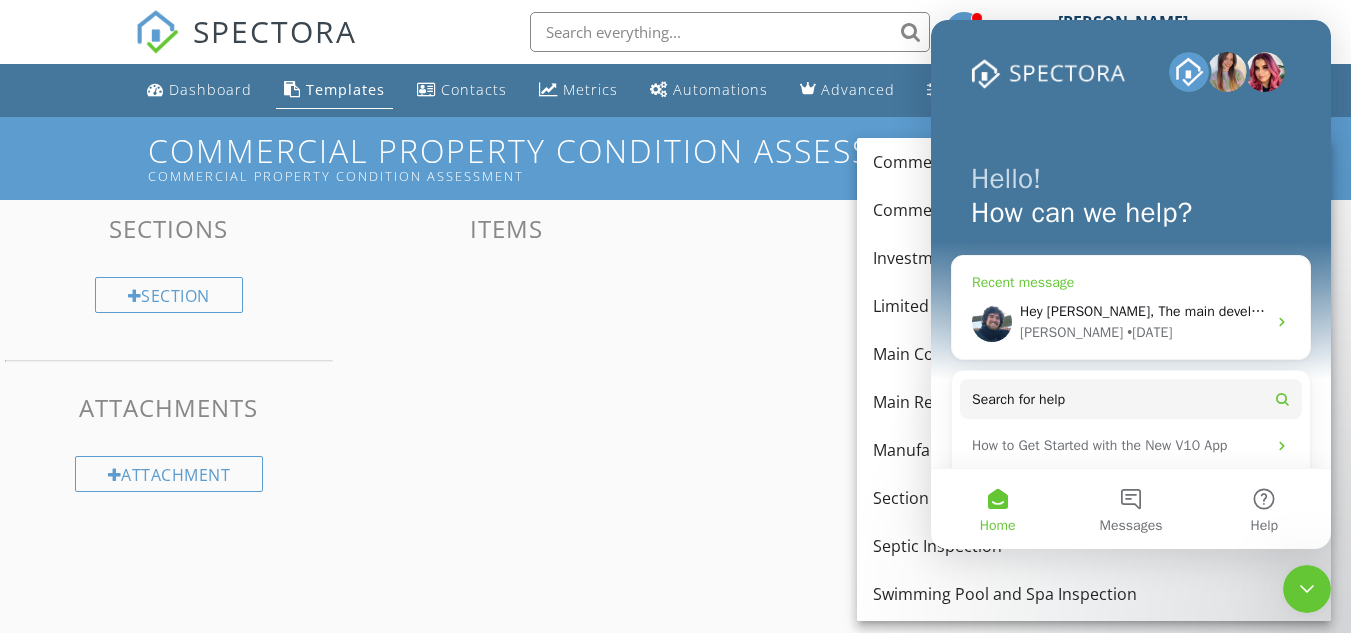 click on "Hey Brian,  The main developer who is leading the investigation into your issue is out today. I will work on getting you an update this week when he returns.  For now, I wanted to check in to see if you have experienced this issue again on any recent inspections. Please let me know if you have encountered this same situation at another address." at bounding box center (2112, 311) 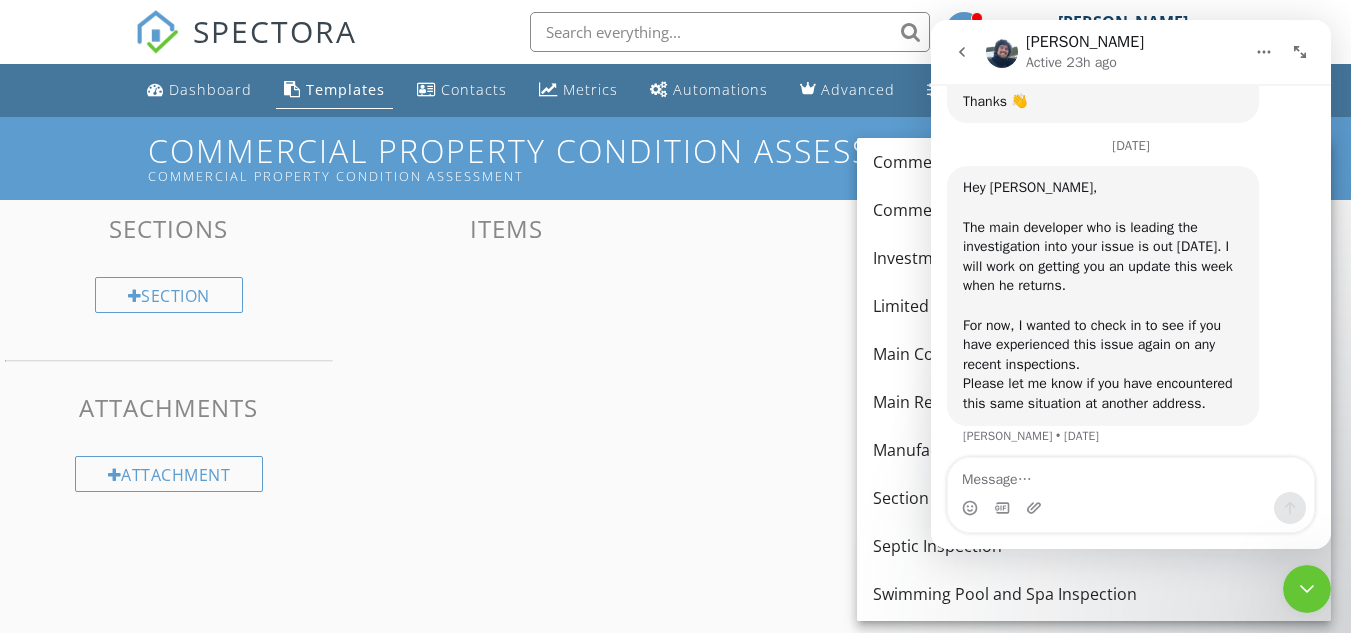 scroll, scrollTop: 4342, scrollLeft: 0, axis: vertical 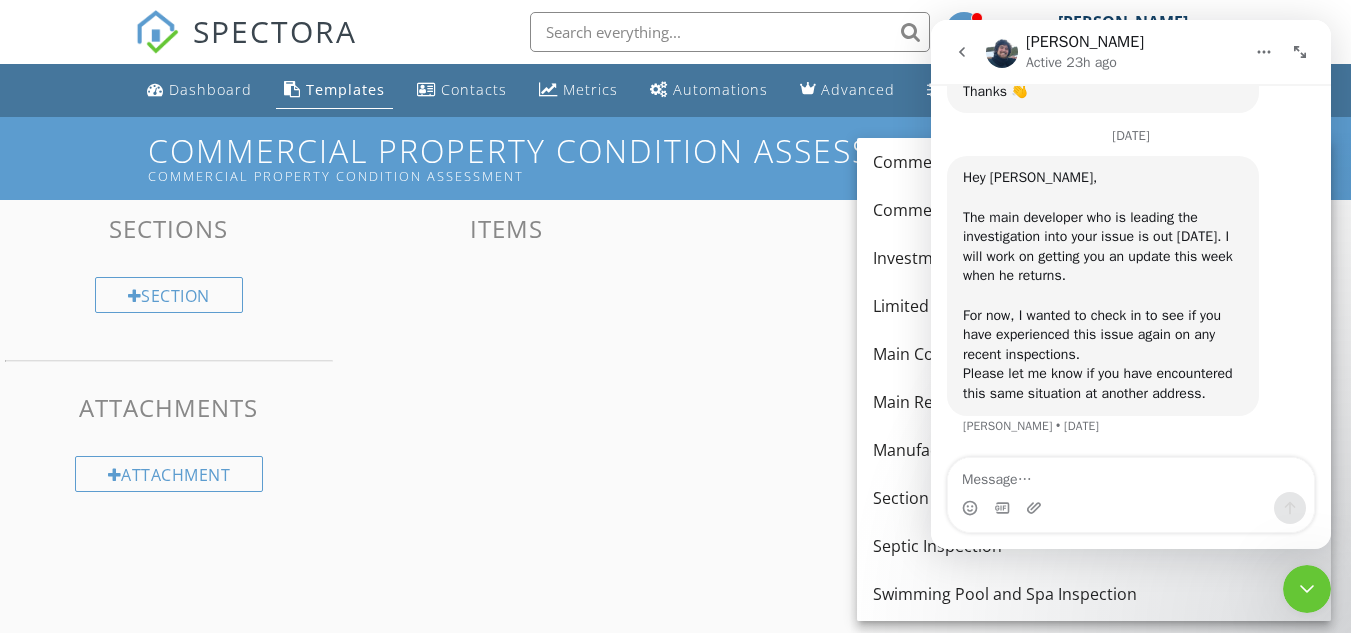 click at bounding box center [1131, 475] 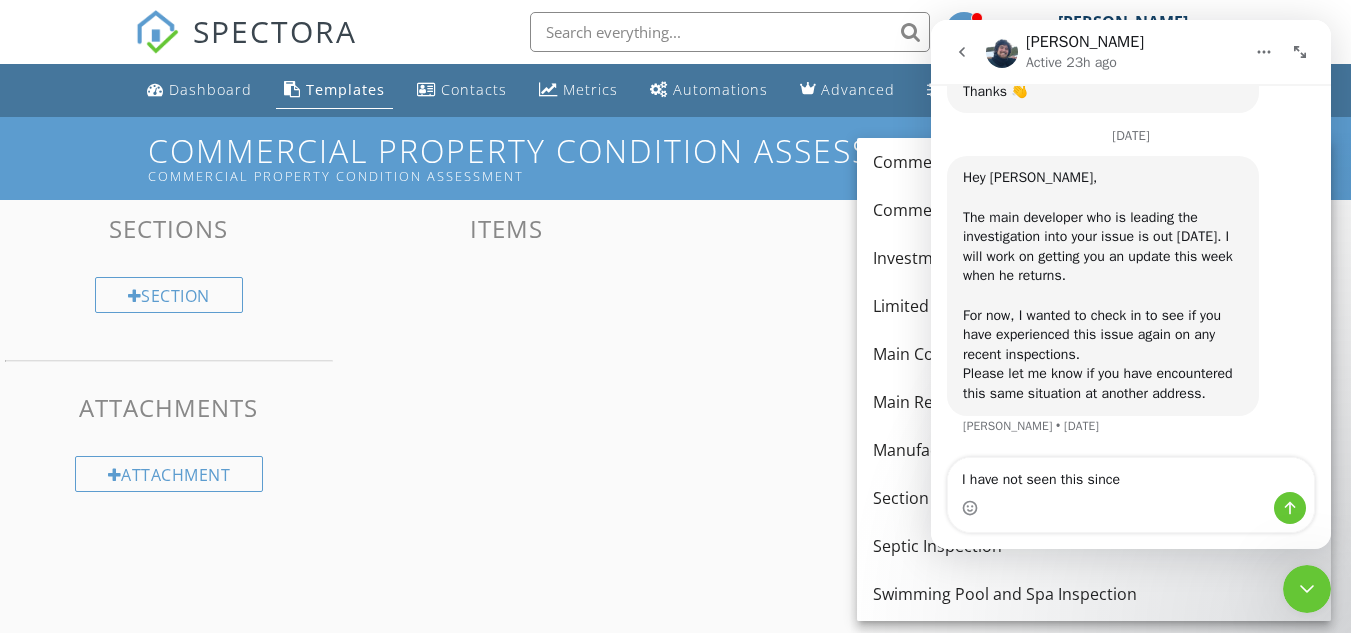 type on "I have not seen this since" 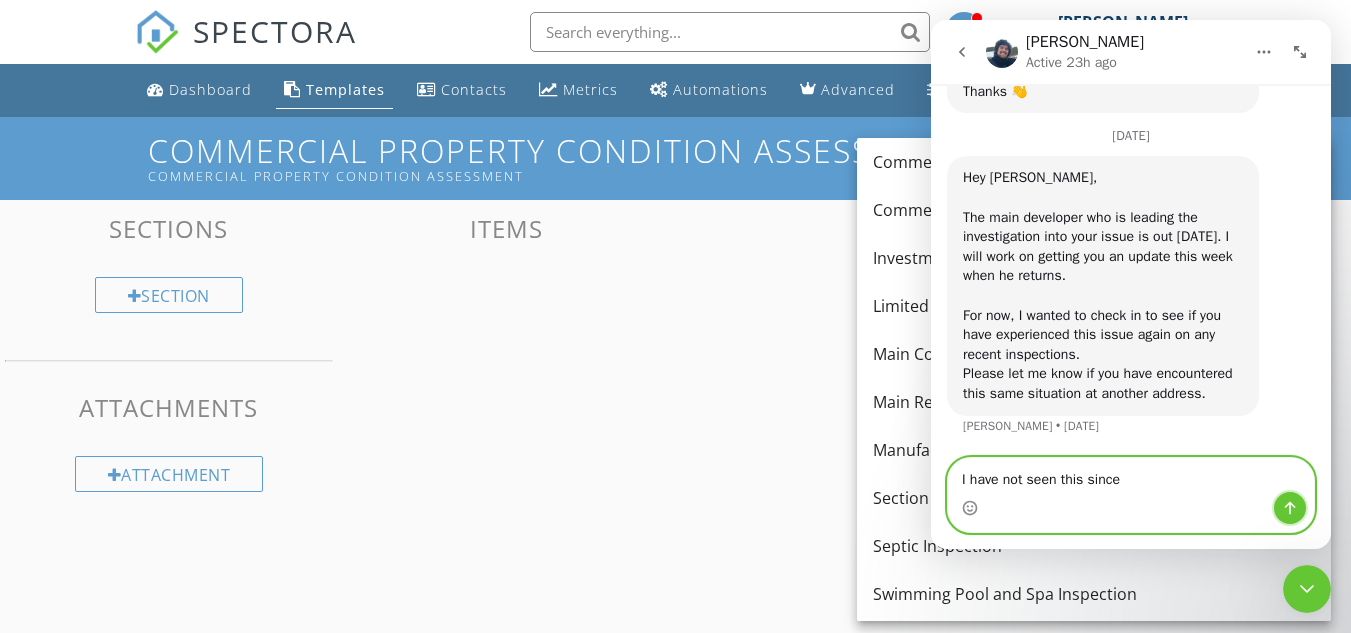 click 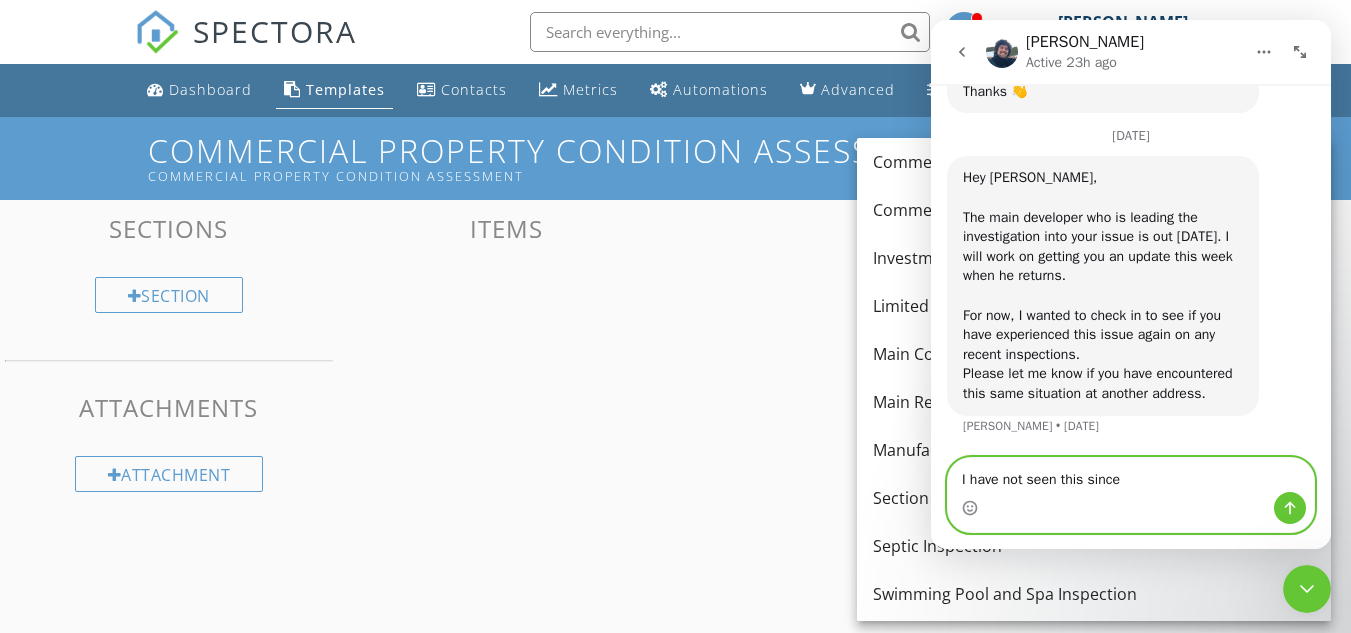 type 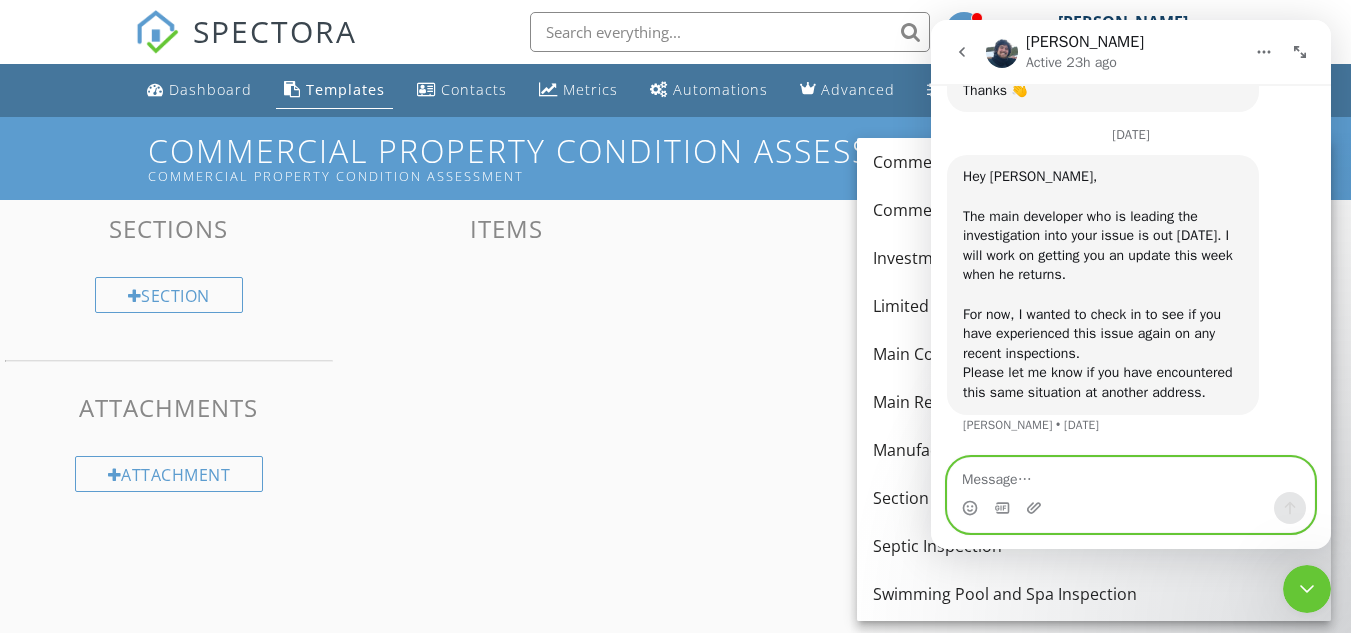 scroll, scrollTop: 4429, scrollLeft: 0, axis: vertical 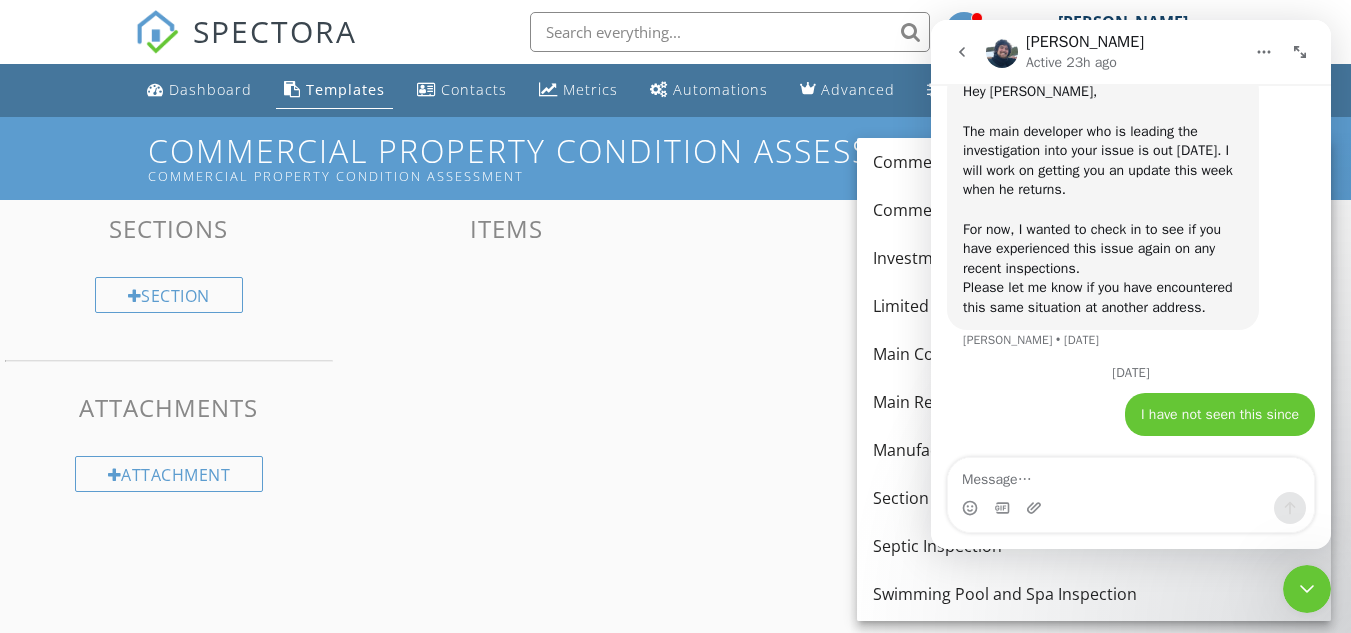 click 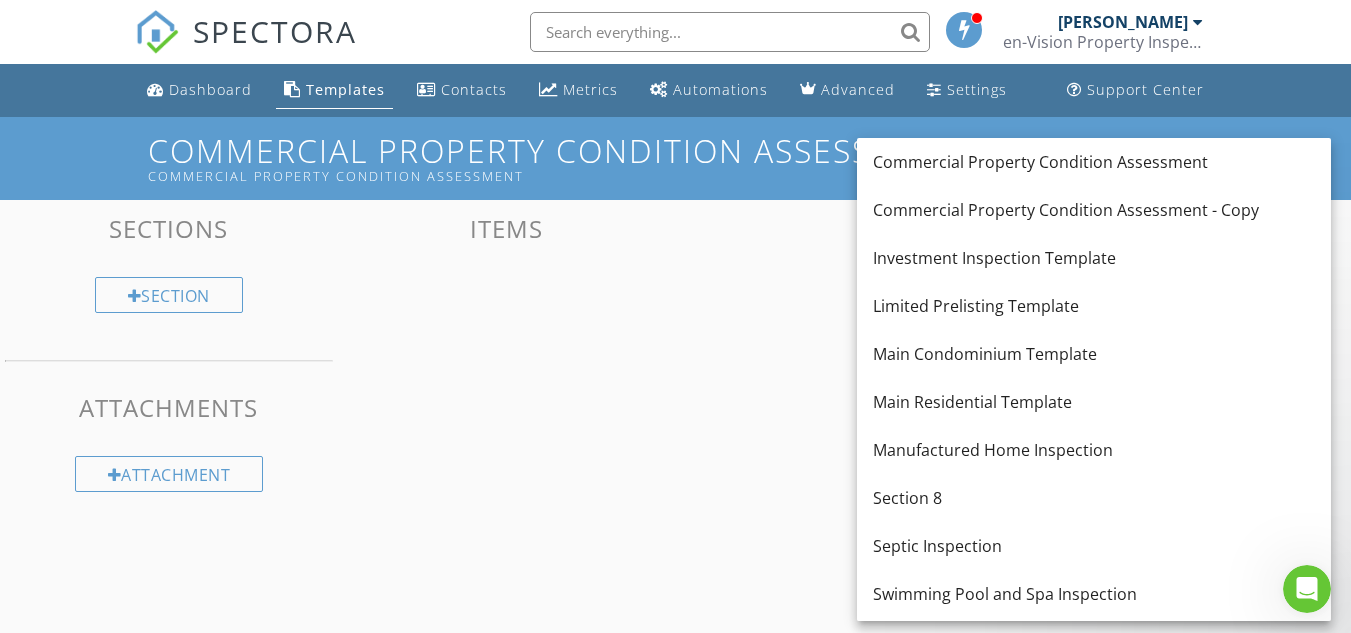scroll, scrollTop: 0, scrollLeft: 0, axis: both 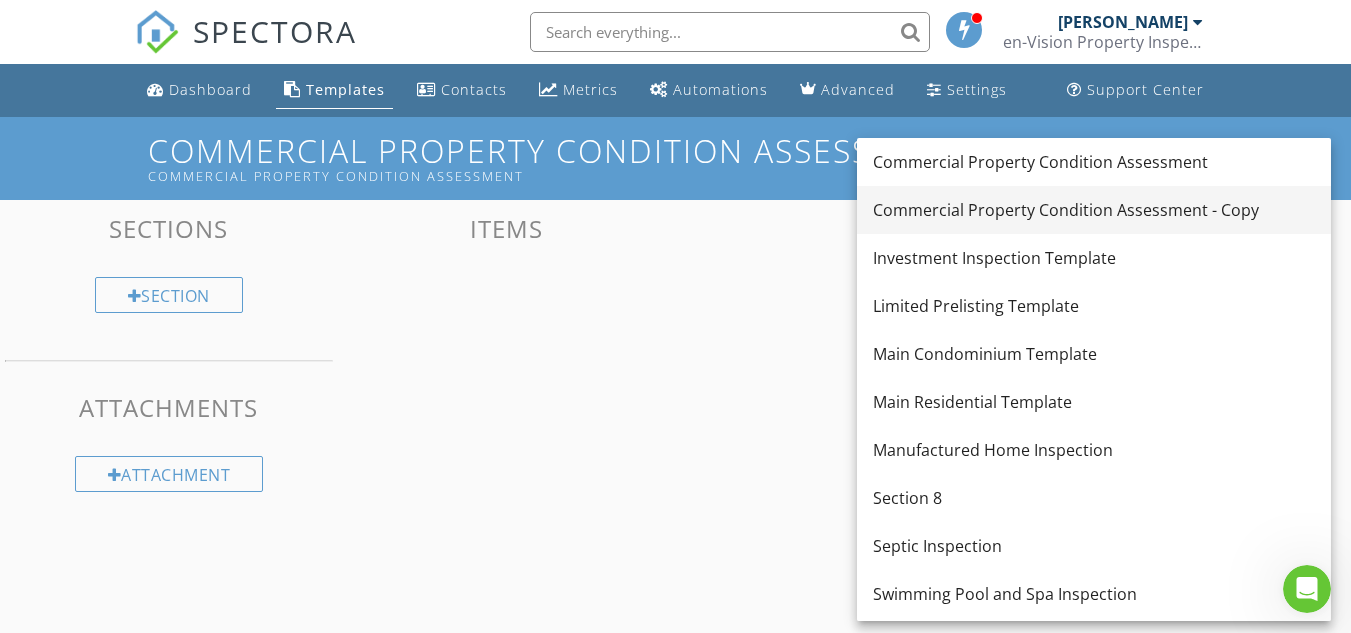 click on "Commercial Property Condition Assessment - Copy" at bounding box center [1094, 210] 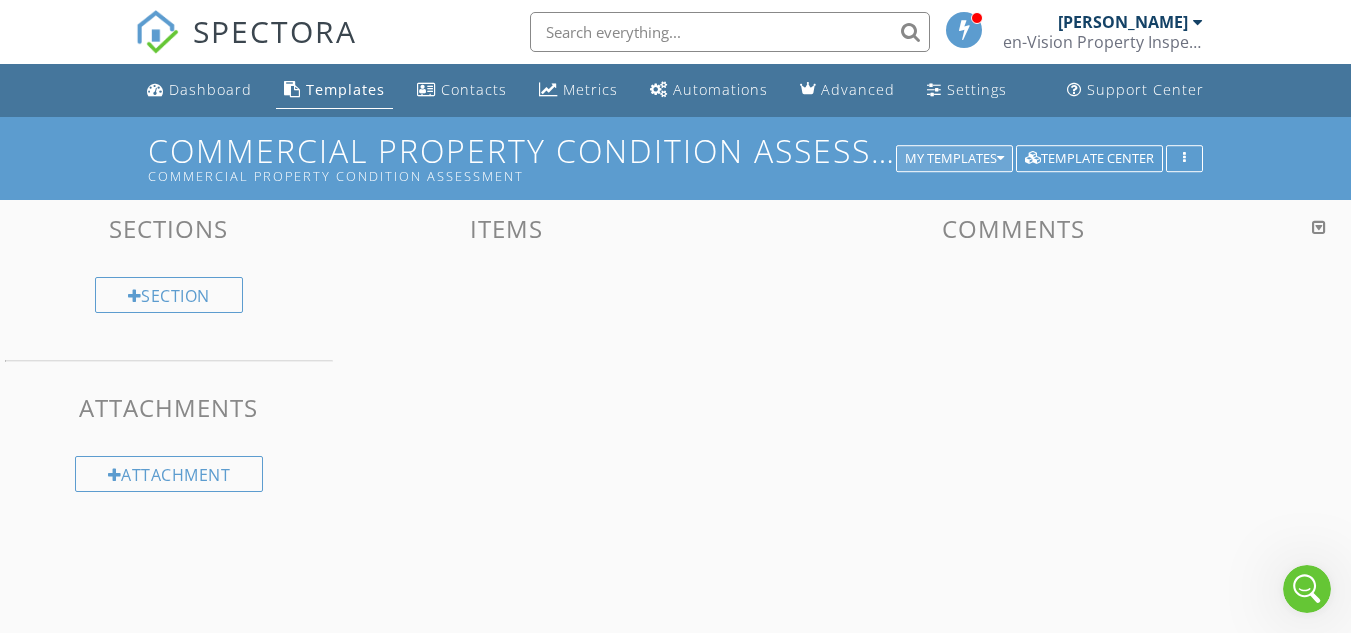 click on "My Templates" at bounding box center (954, 159) 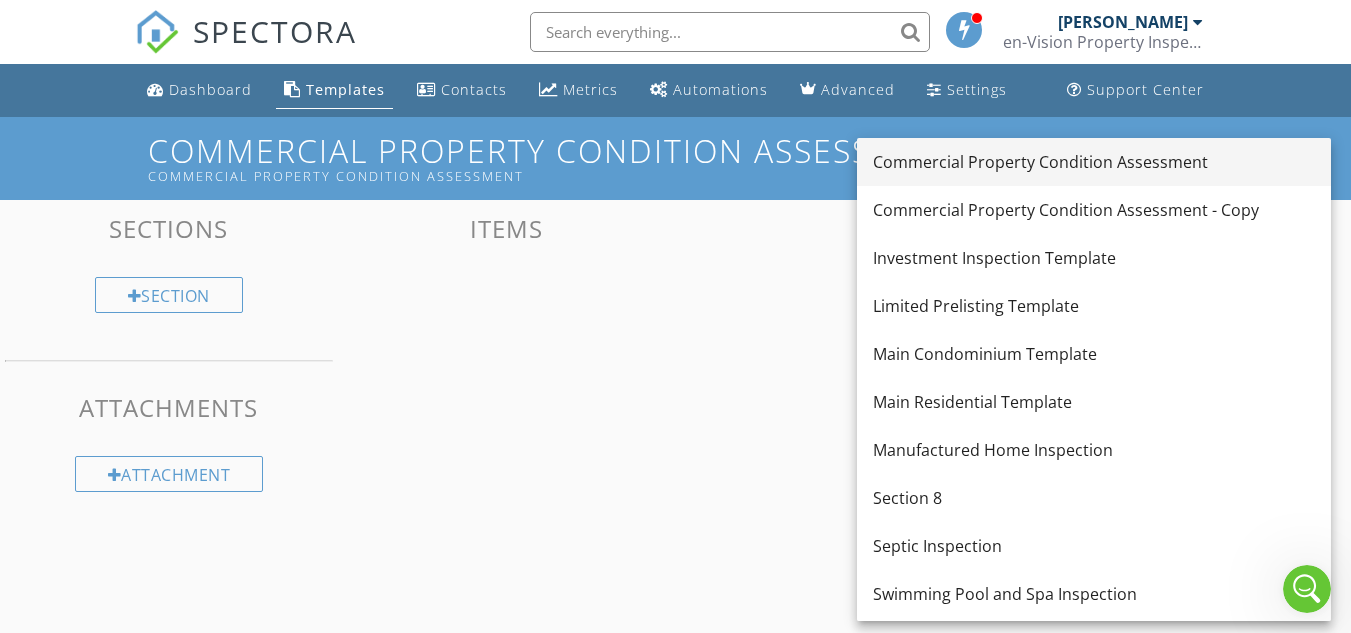 click on "Commercial Property Condition Assessment" at bounding box center (1094, 162) 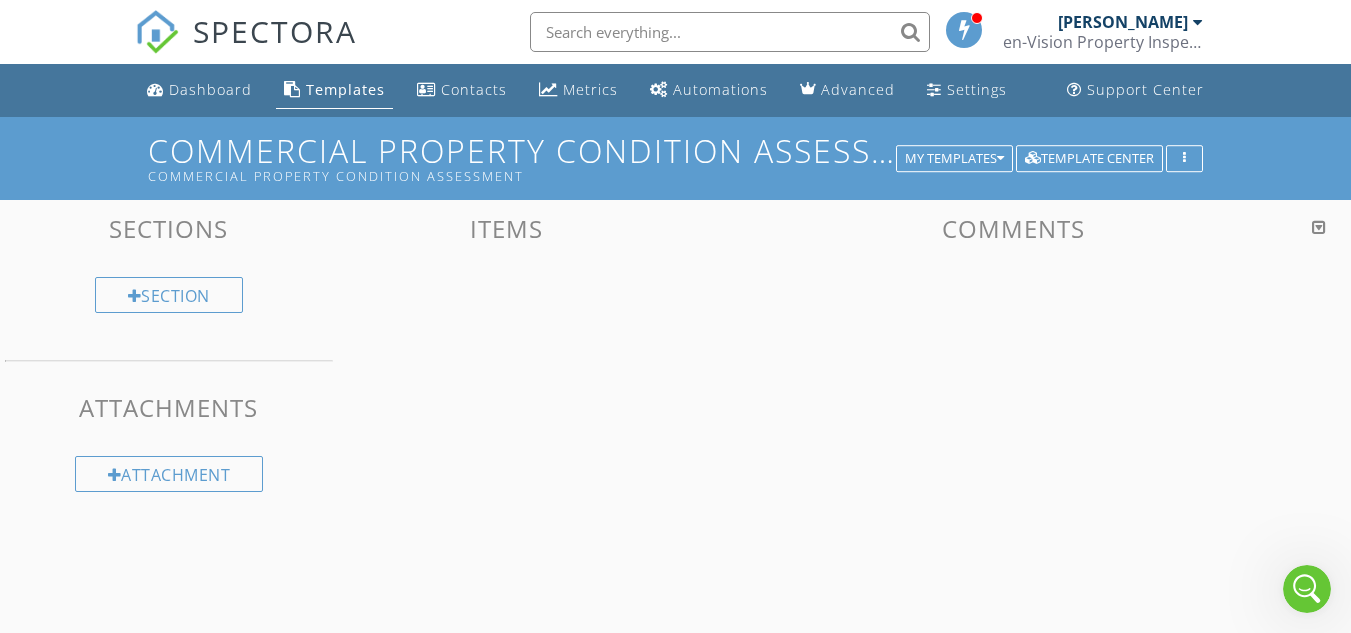 click 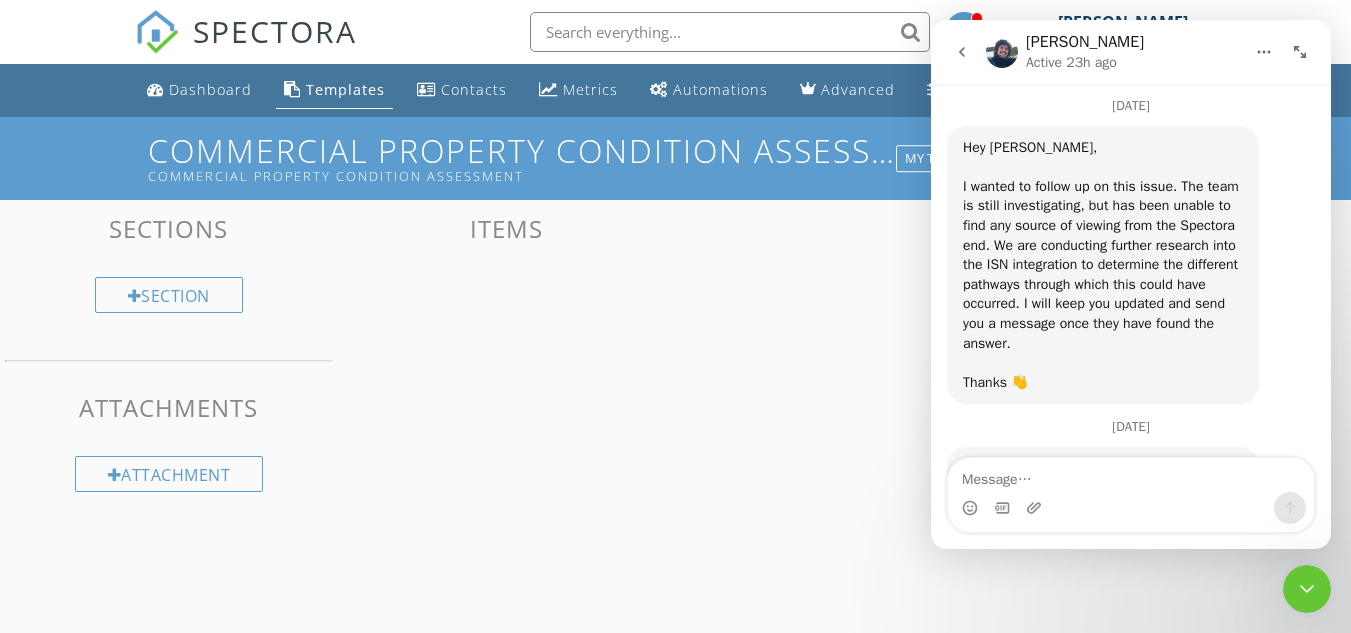 scroll, scrollTop: 4429, scrollLeft: 0, axis: vertical 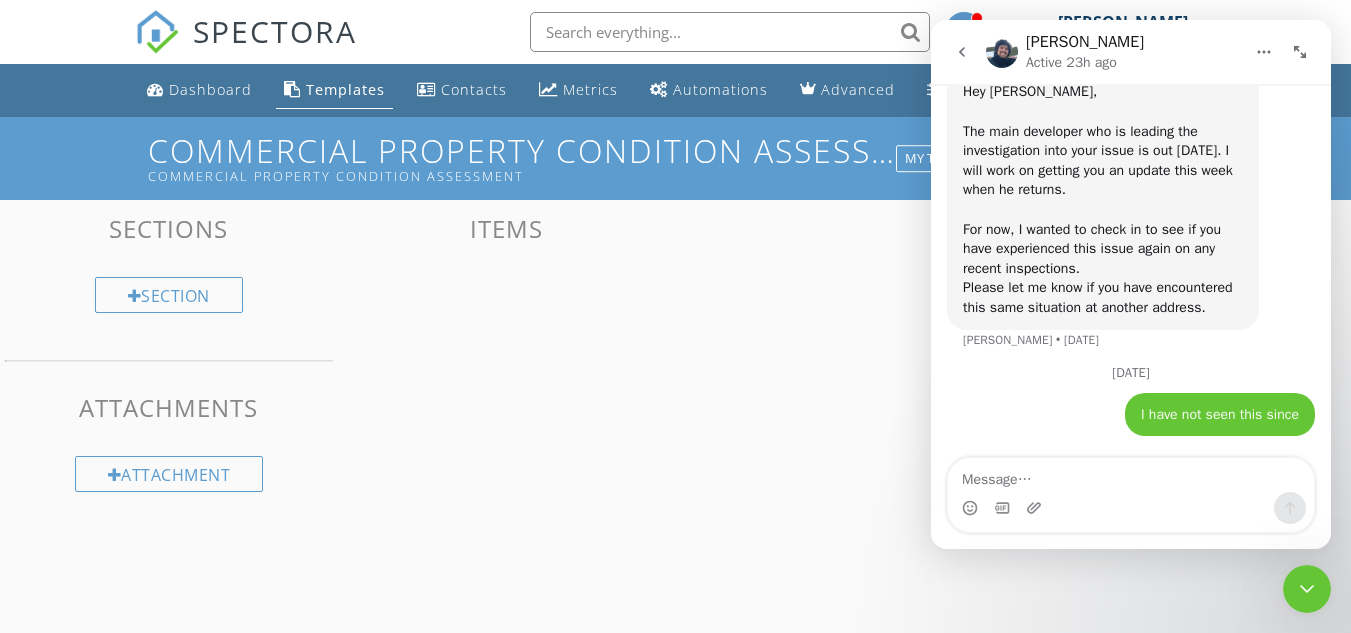 click 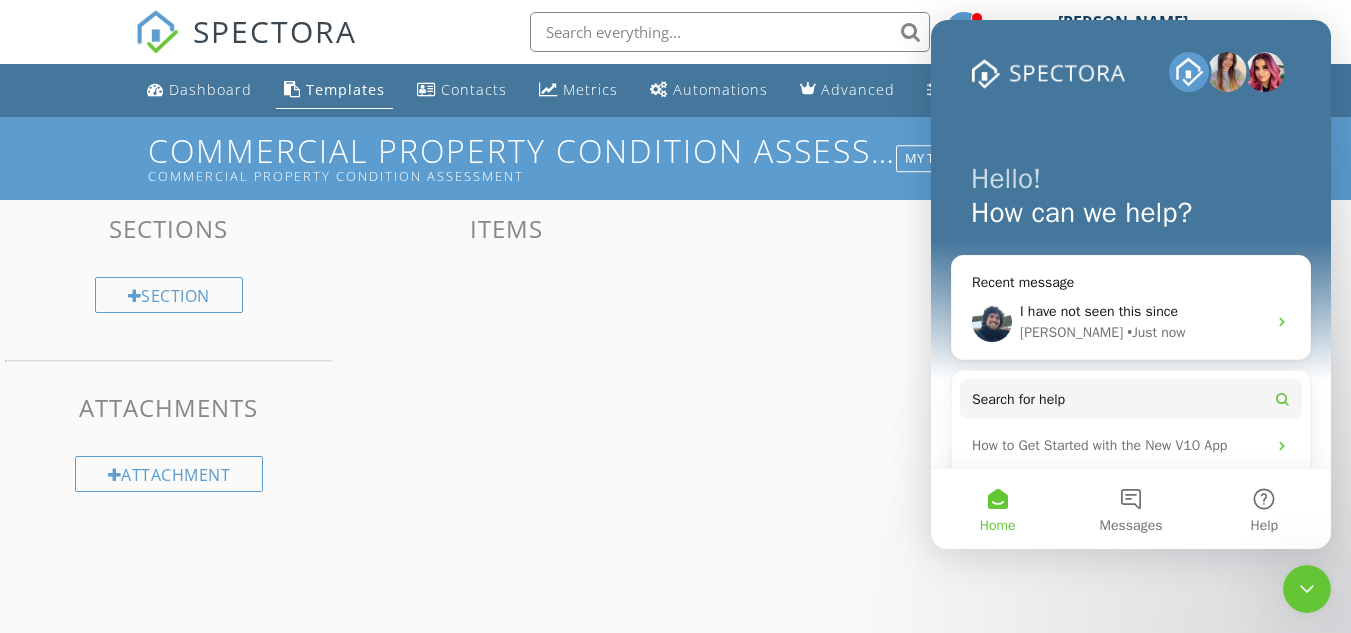 scroll, scrollTop: 0, scrollLeft: 0, axis: both 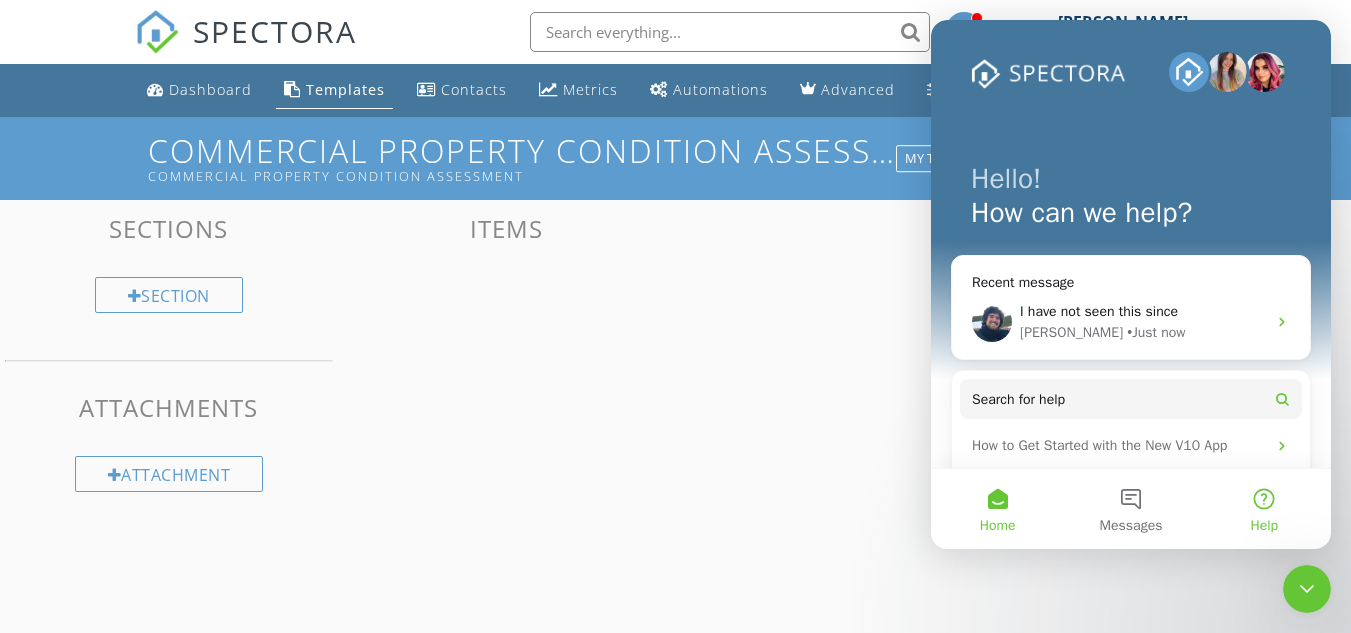 click on "Help" at bounding box center (1264, 509) 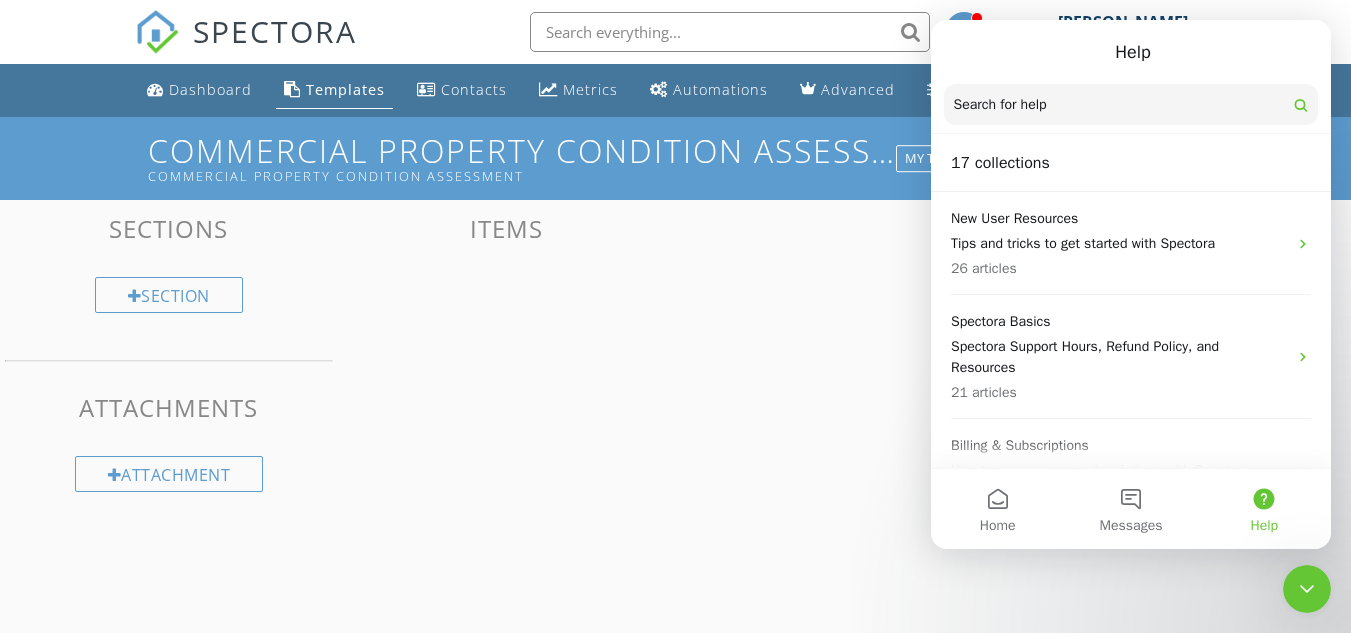 click on "Search for help" at bounding box center [1000, 105] 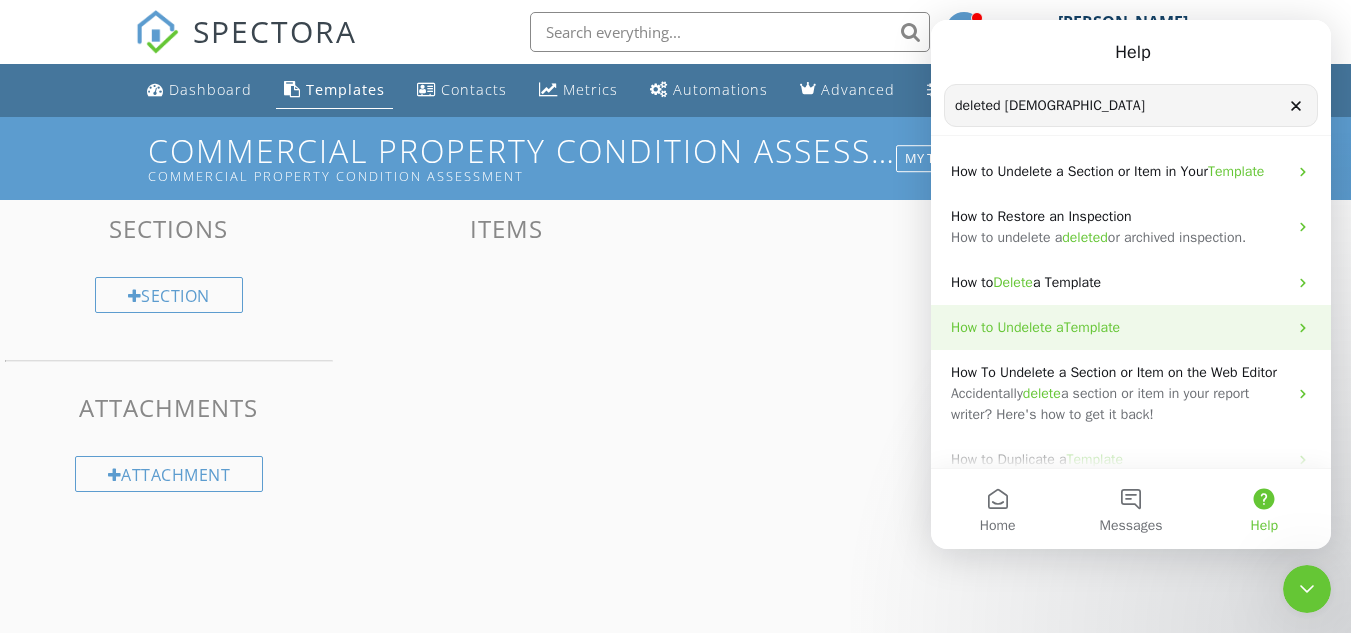 type on "deleted templete" 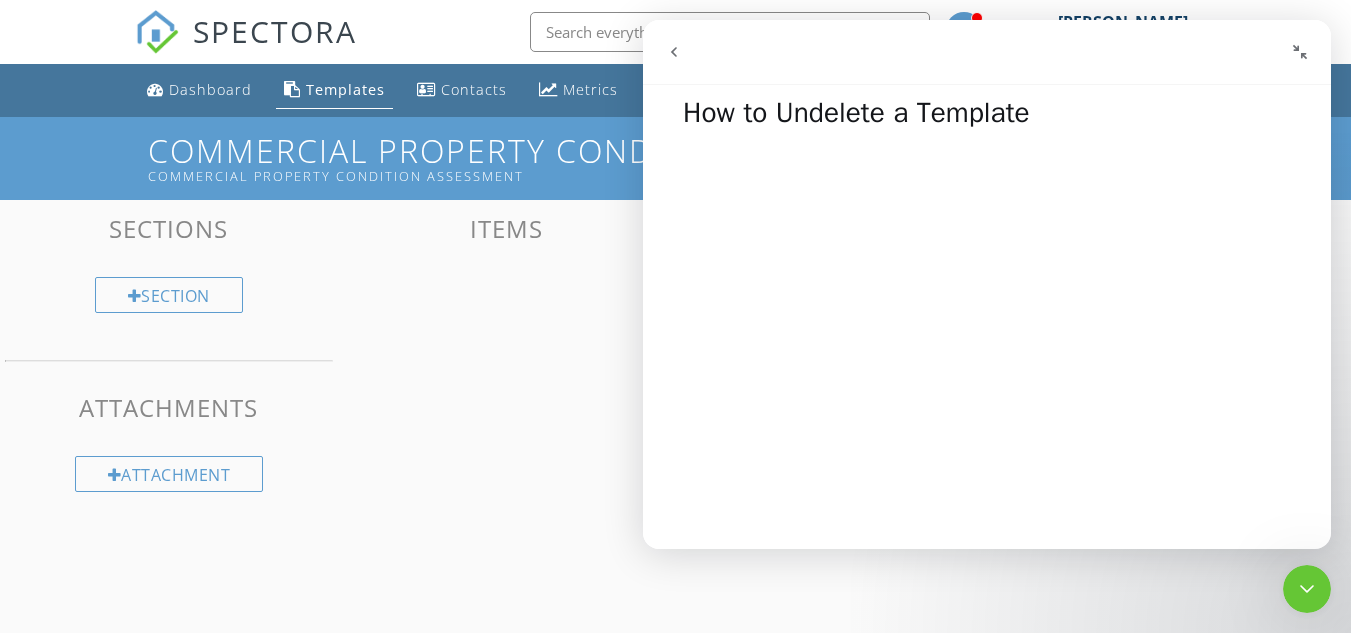 scroll, scrollTop: 0, scrollLeft: 0, axis: both 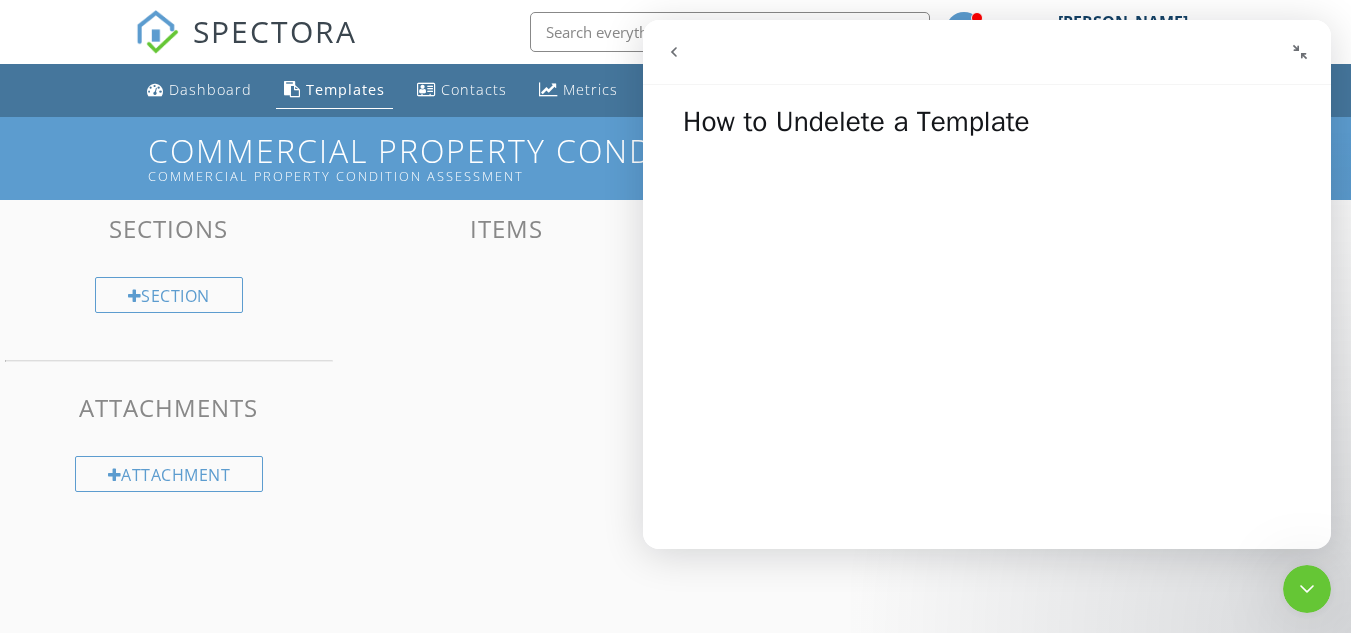 click 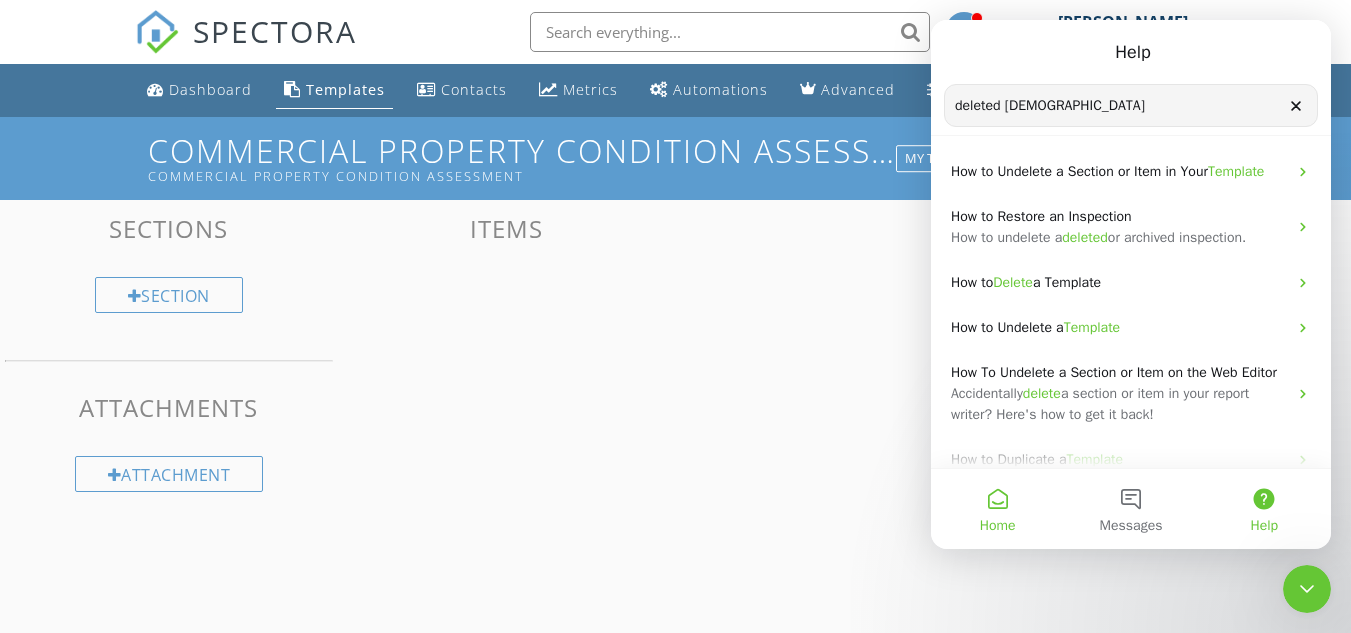 click on "Home" at bounding box center [997, 509] 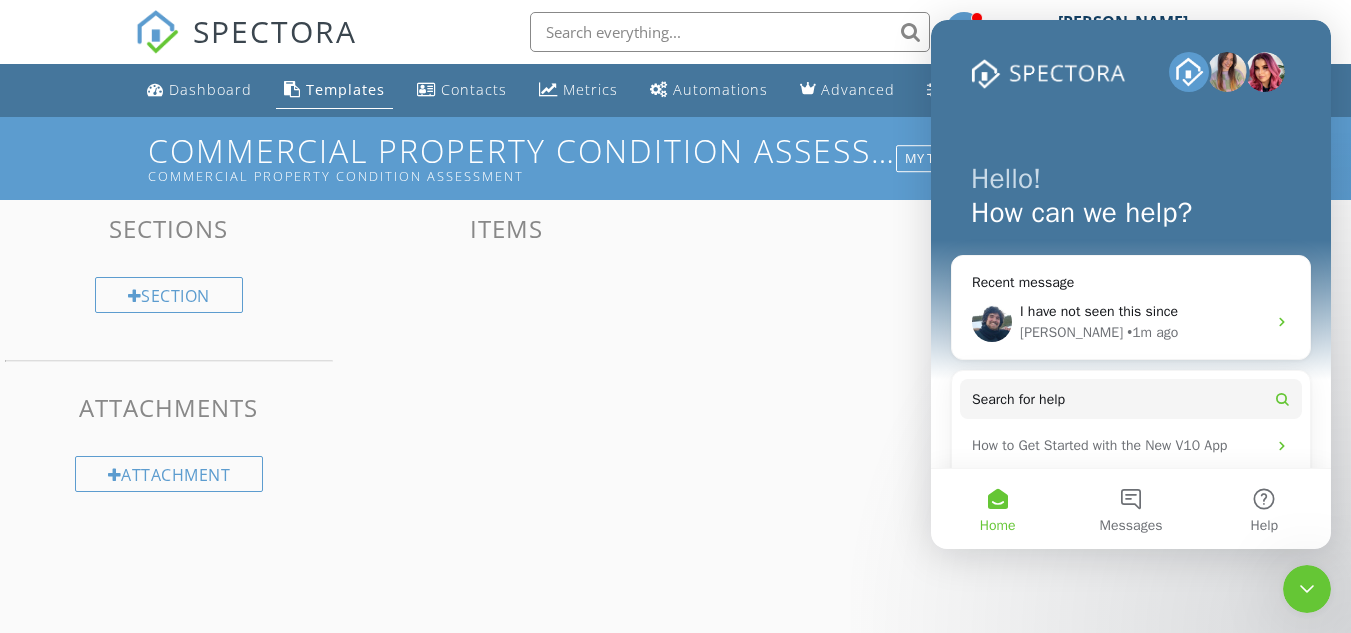 scroll, scrollTop: 167, scrollLeft: 0, axis: vertical 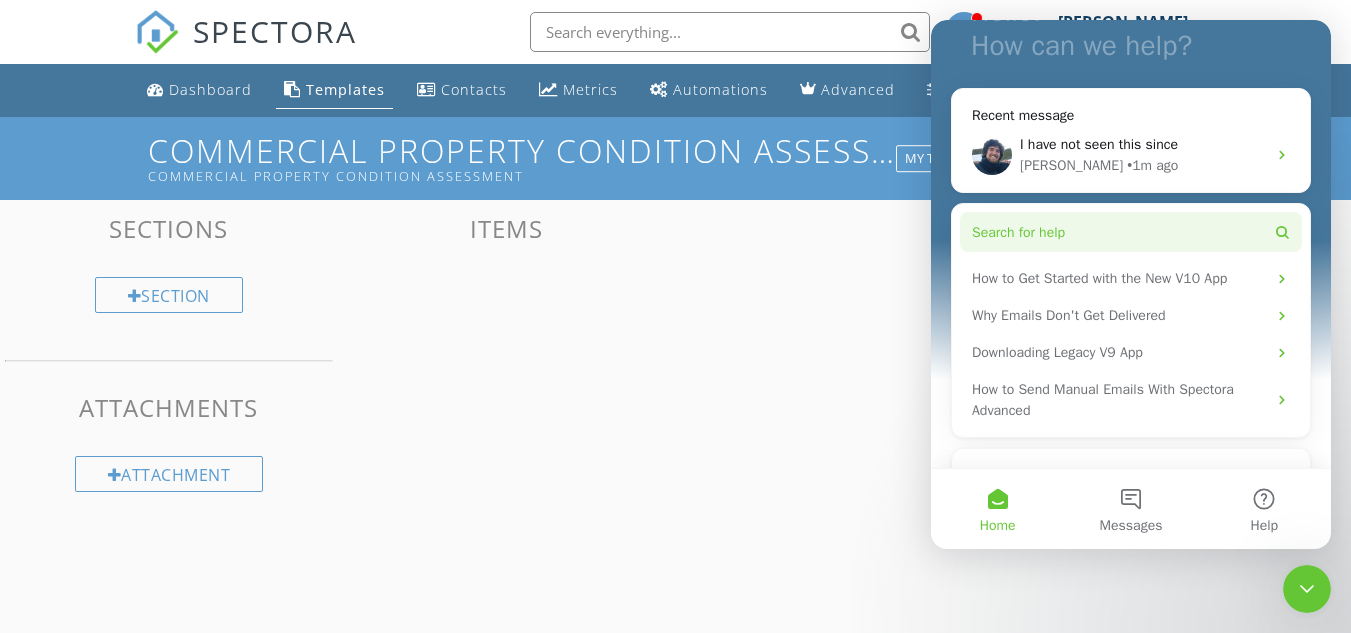 click on "Search for help" at bounding box center (1131, 232) 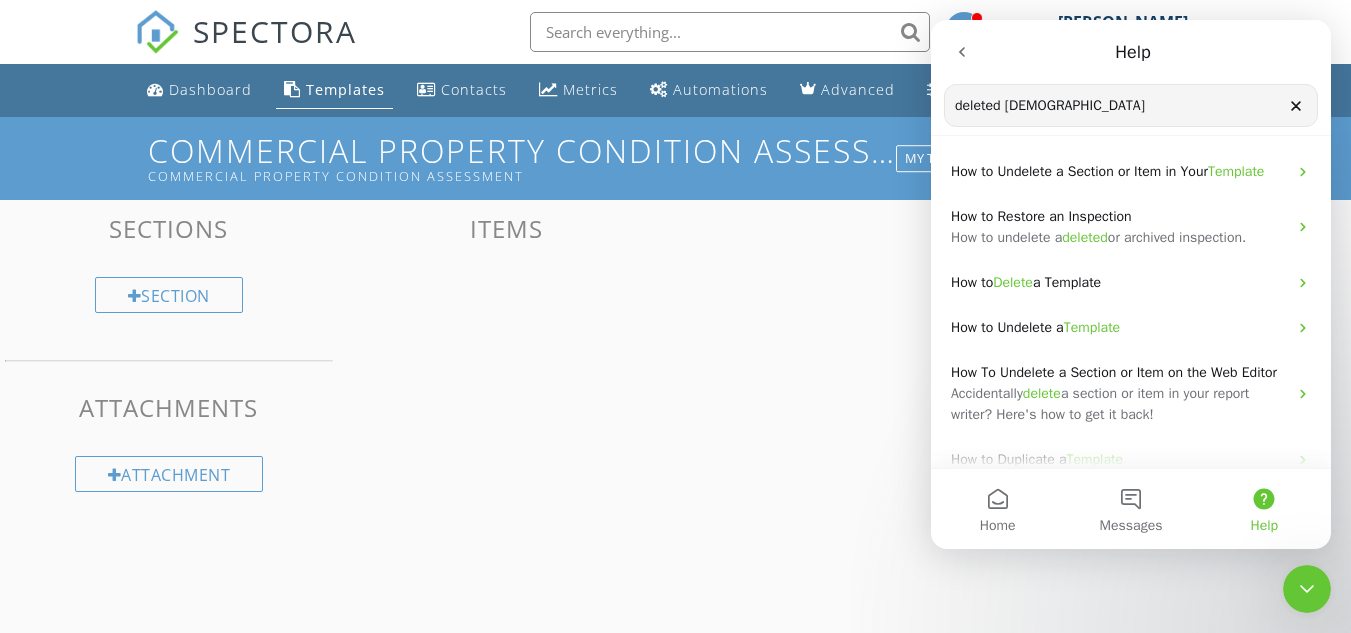 scroll, scrollTop: 0, scrollLeft: 0, axis: both 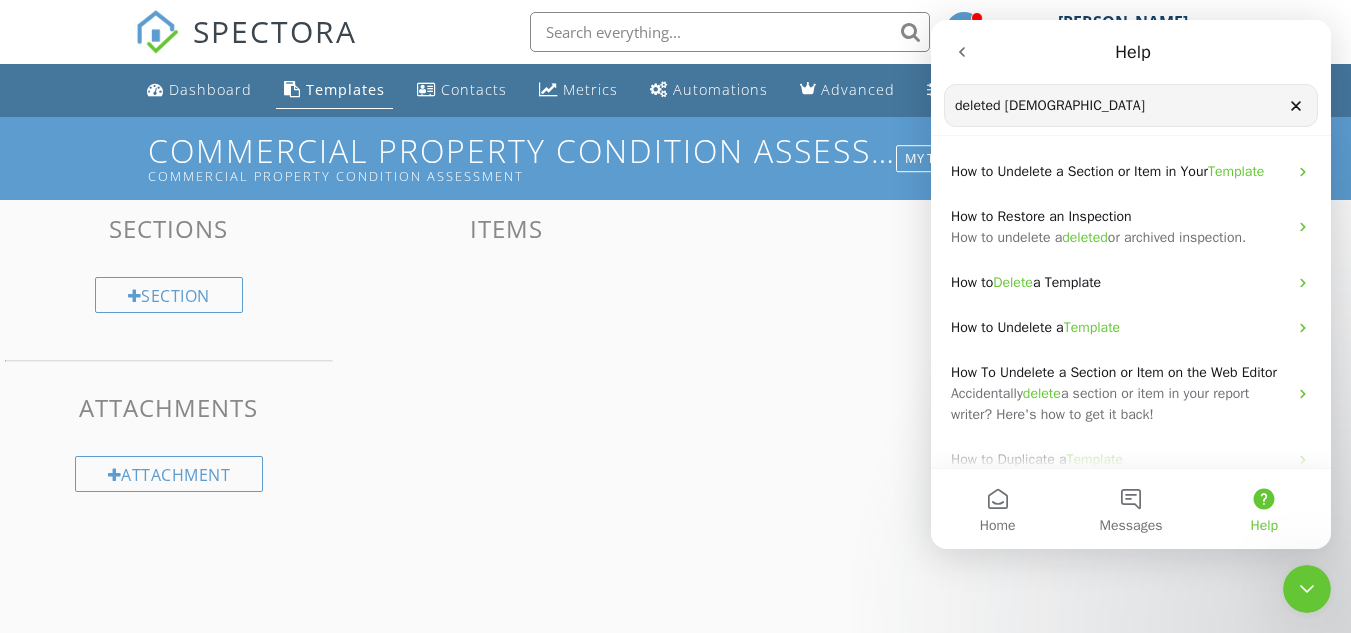click on "Search for help" at bounding box center [1131, 106] 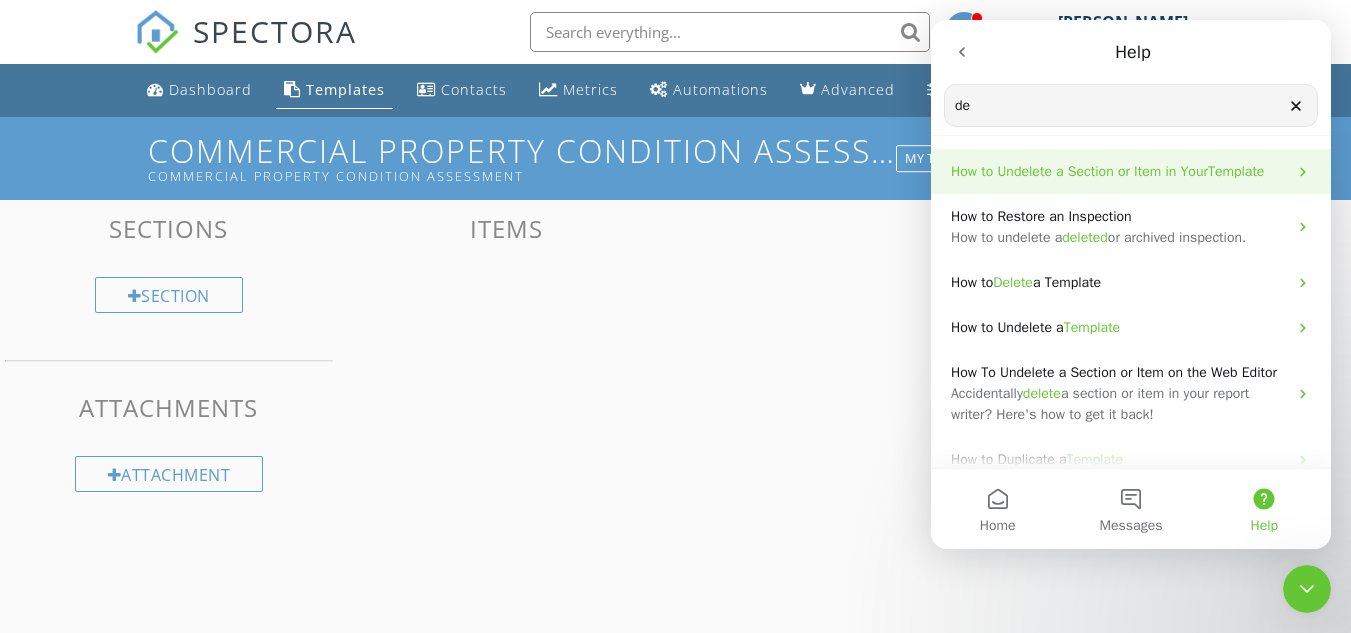 type on "d" 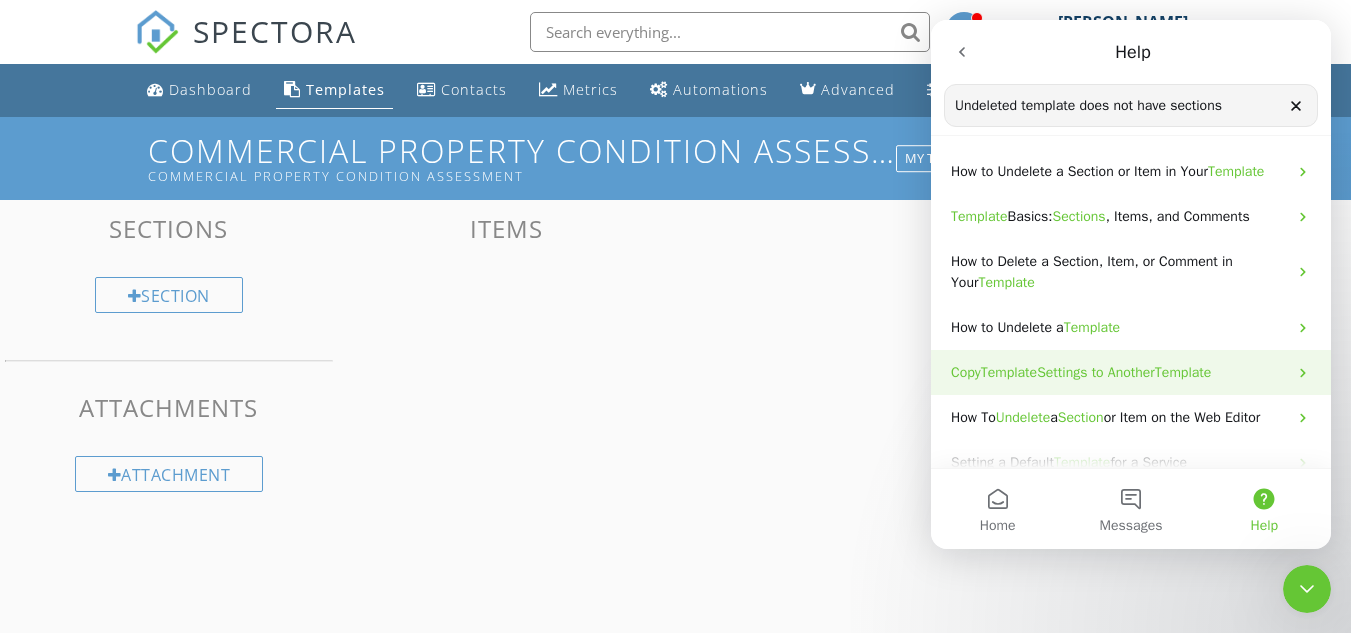 type on "Undeleted template does not have sections" 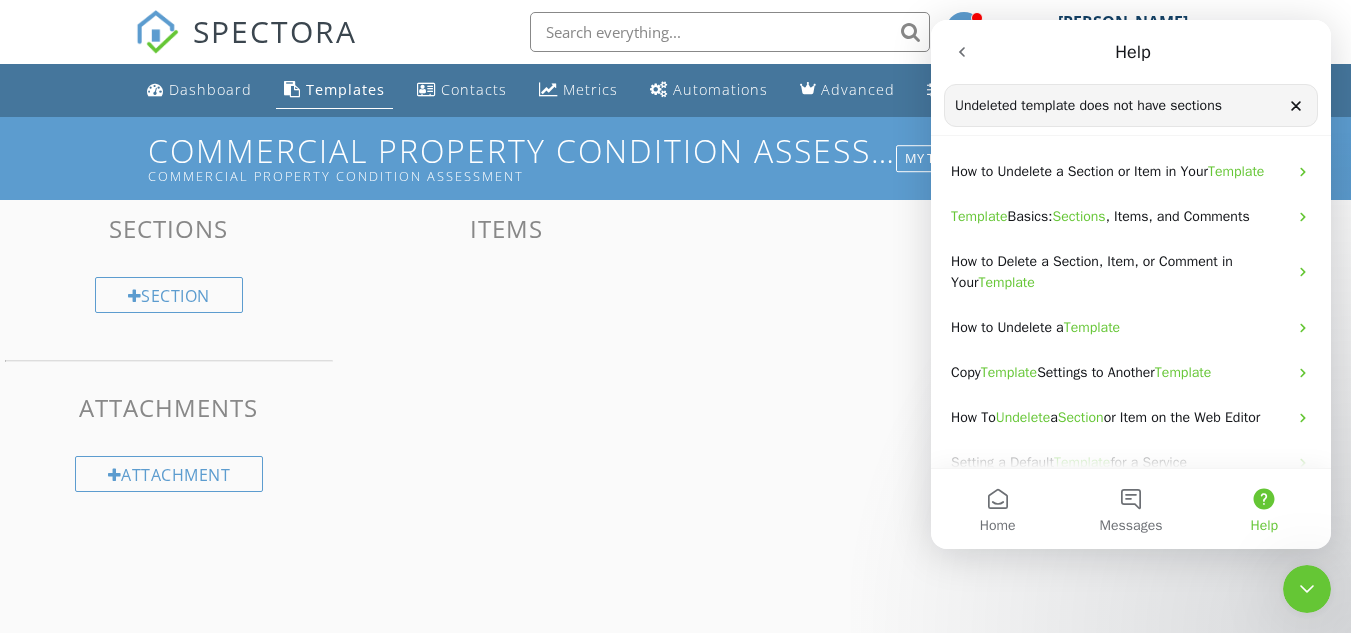 click 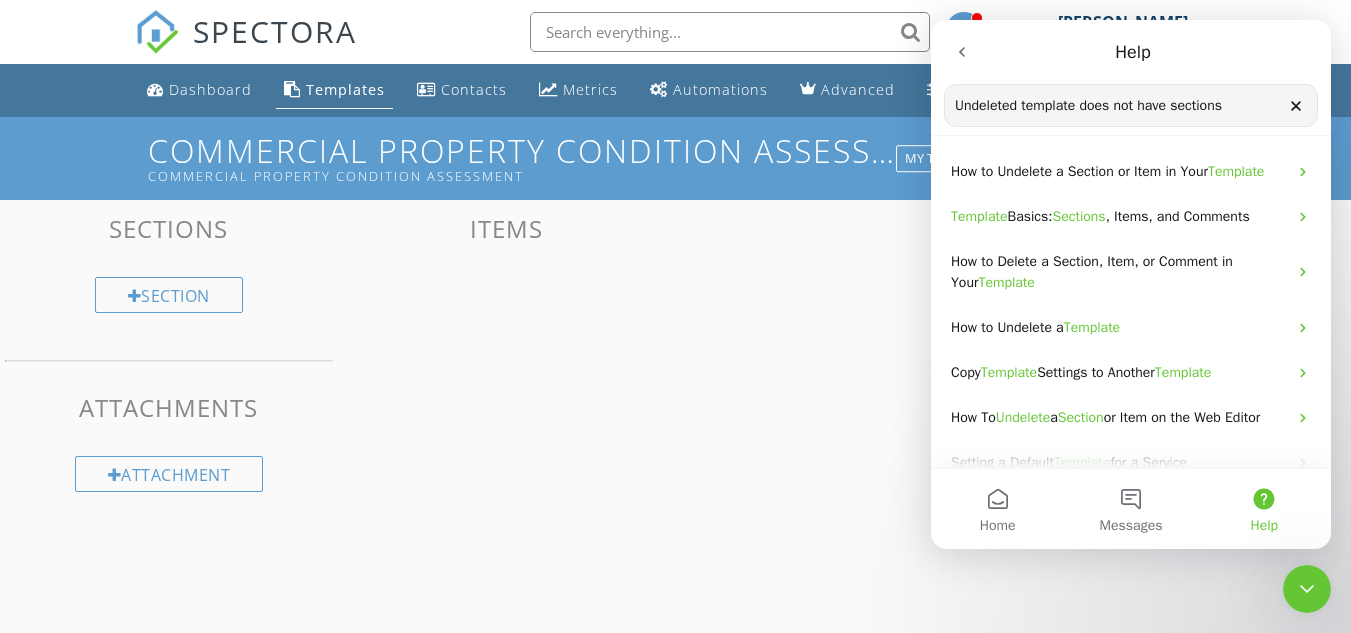 type 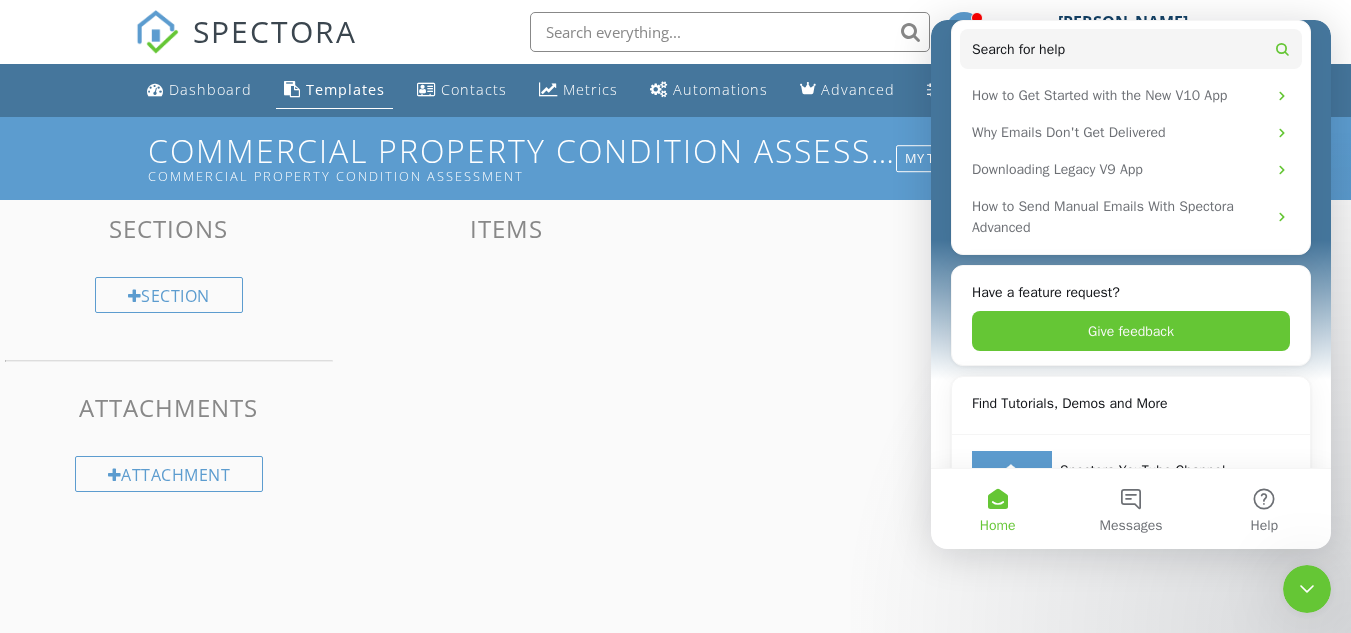 scroll, scrollTop: 438, scrollLeft: 0, axis: vertical 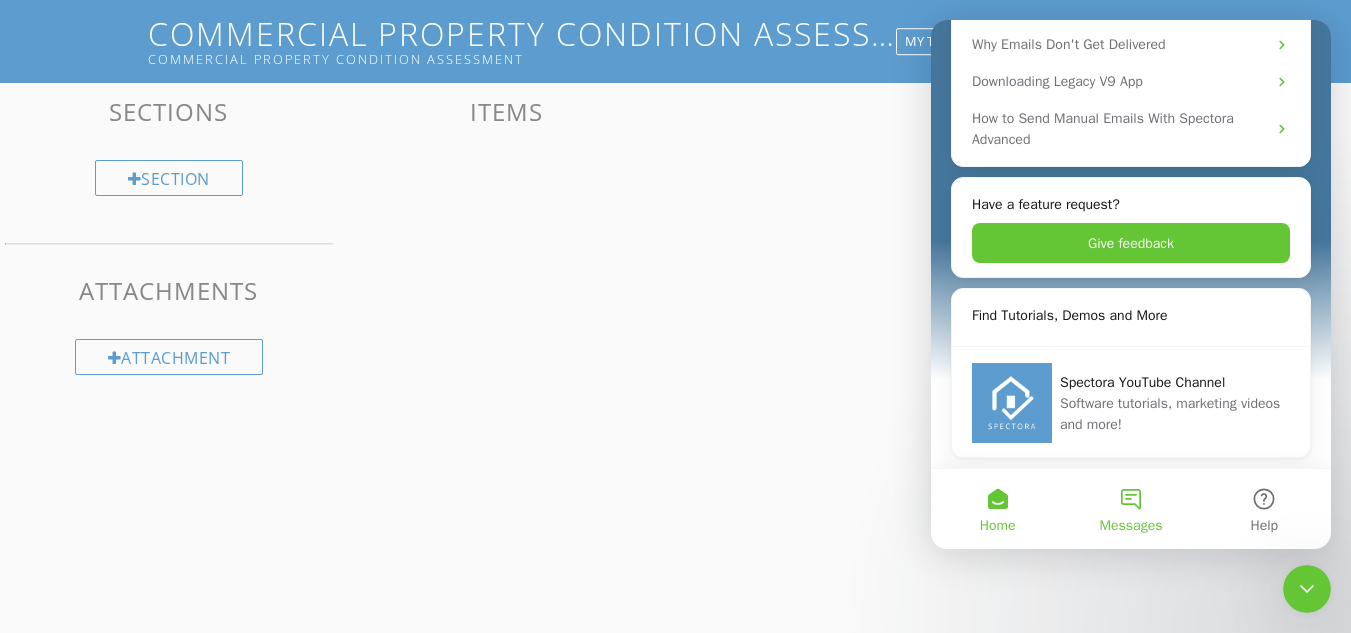 click on "Messages" at bounding box center [1130, 509] 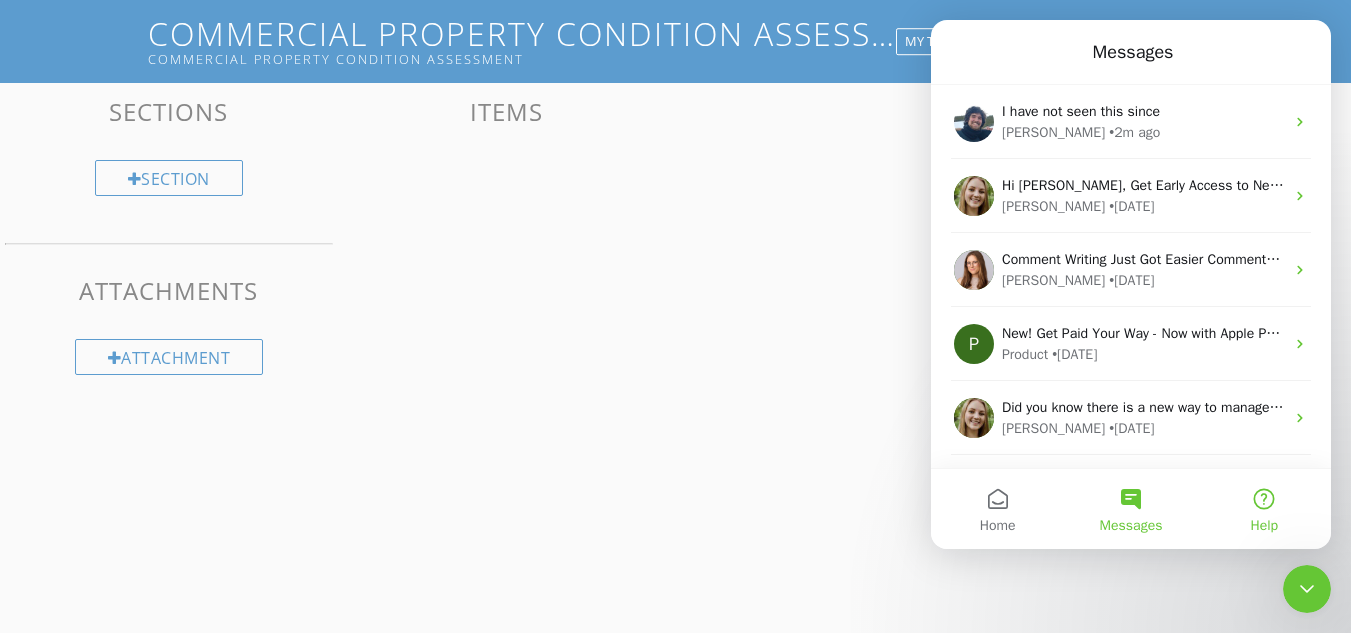 click on "Help" at bounding box center [1264, 509] 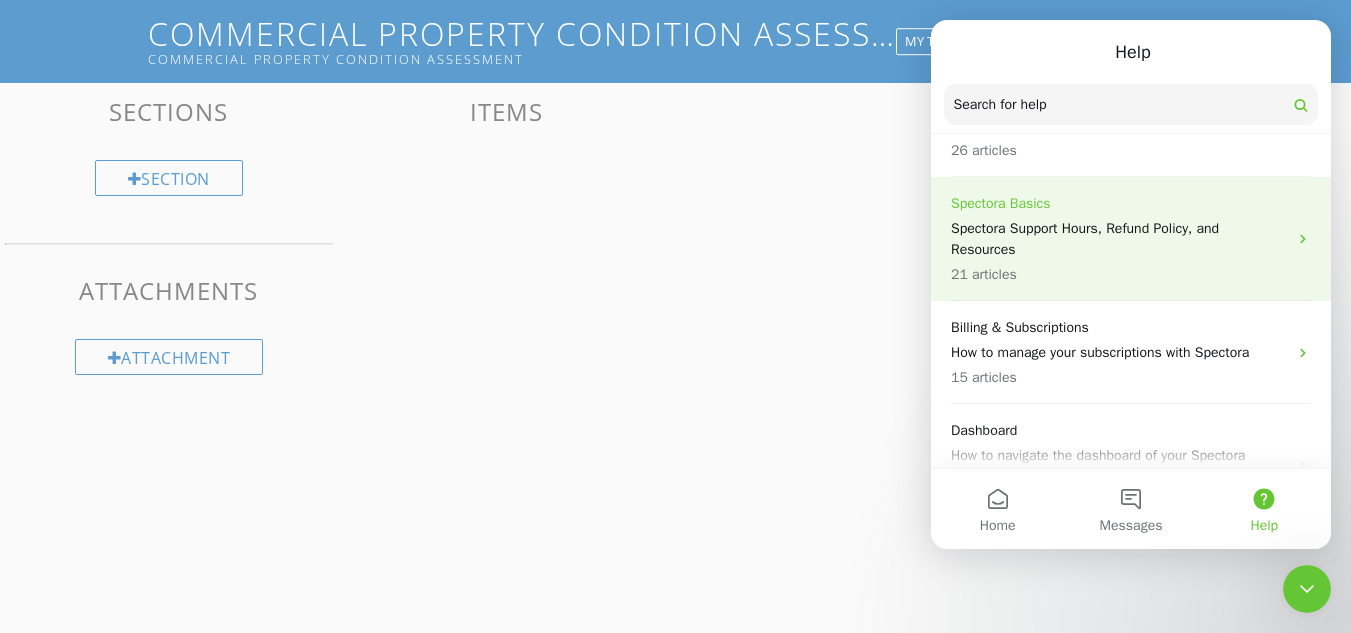 scroll, scrollTop: 0, scrollLeft: 0, axis: both 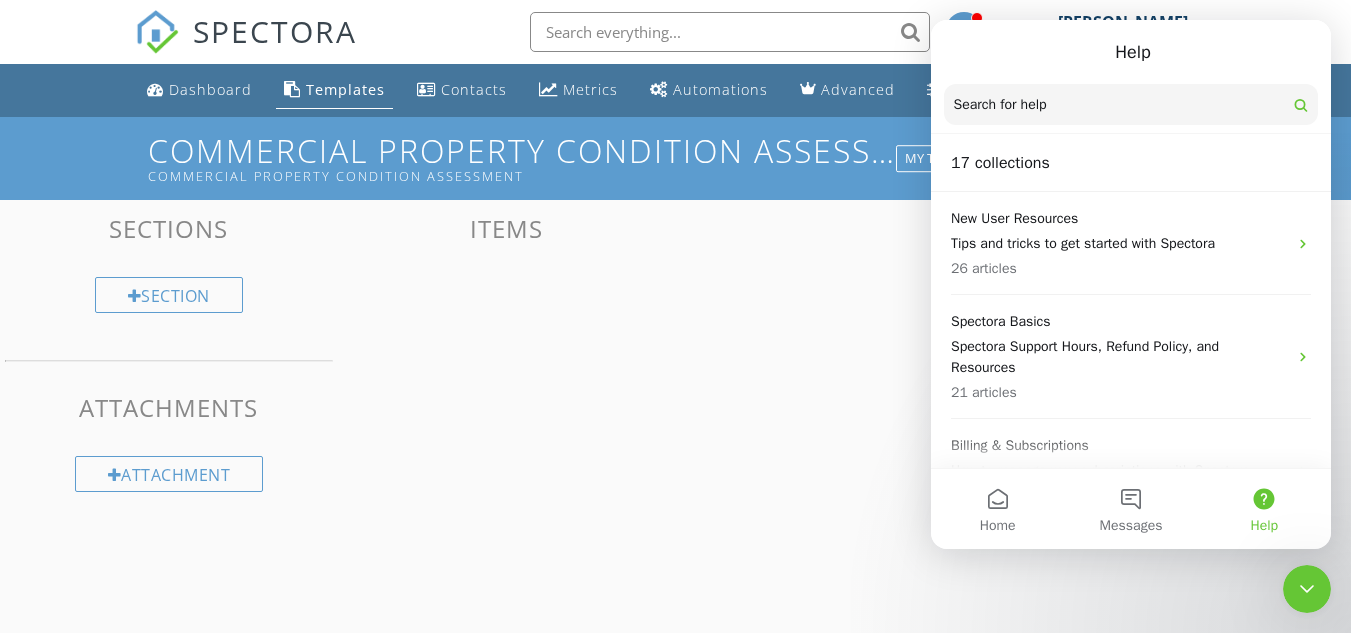 click at bounding box center [1131, 104] 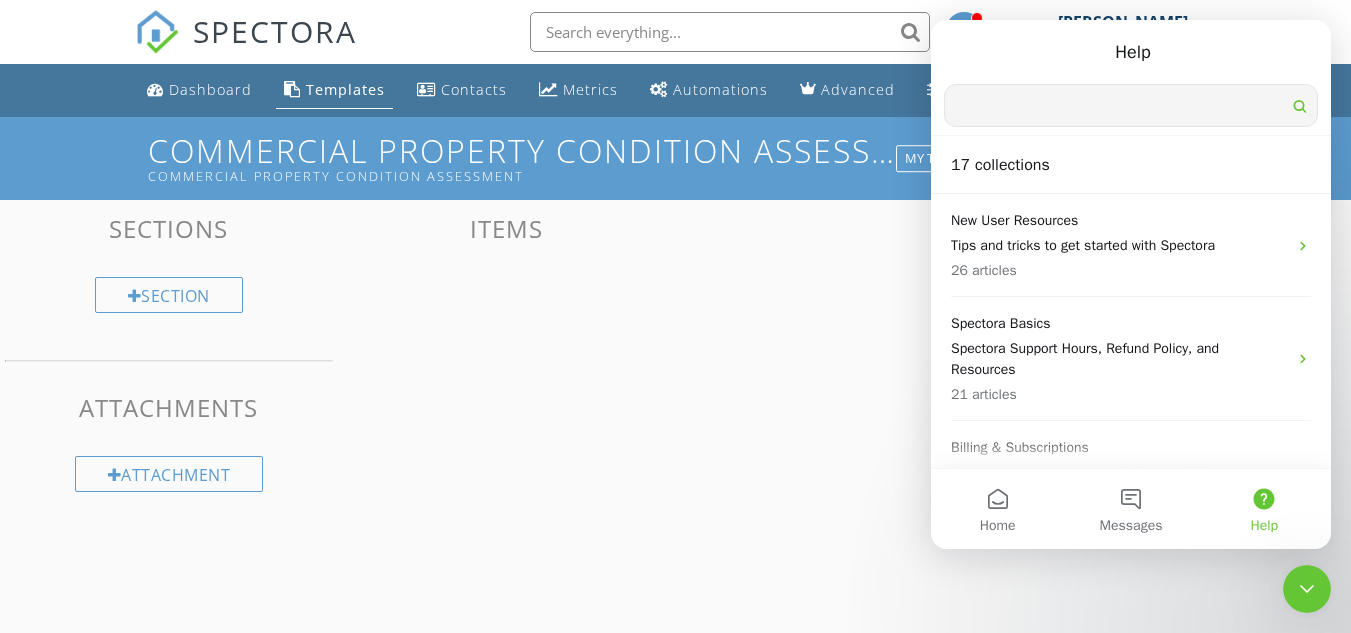 click on "Sections
Section
Attachments
Attachment
Items
Comments" at bounding box center [675, 353] 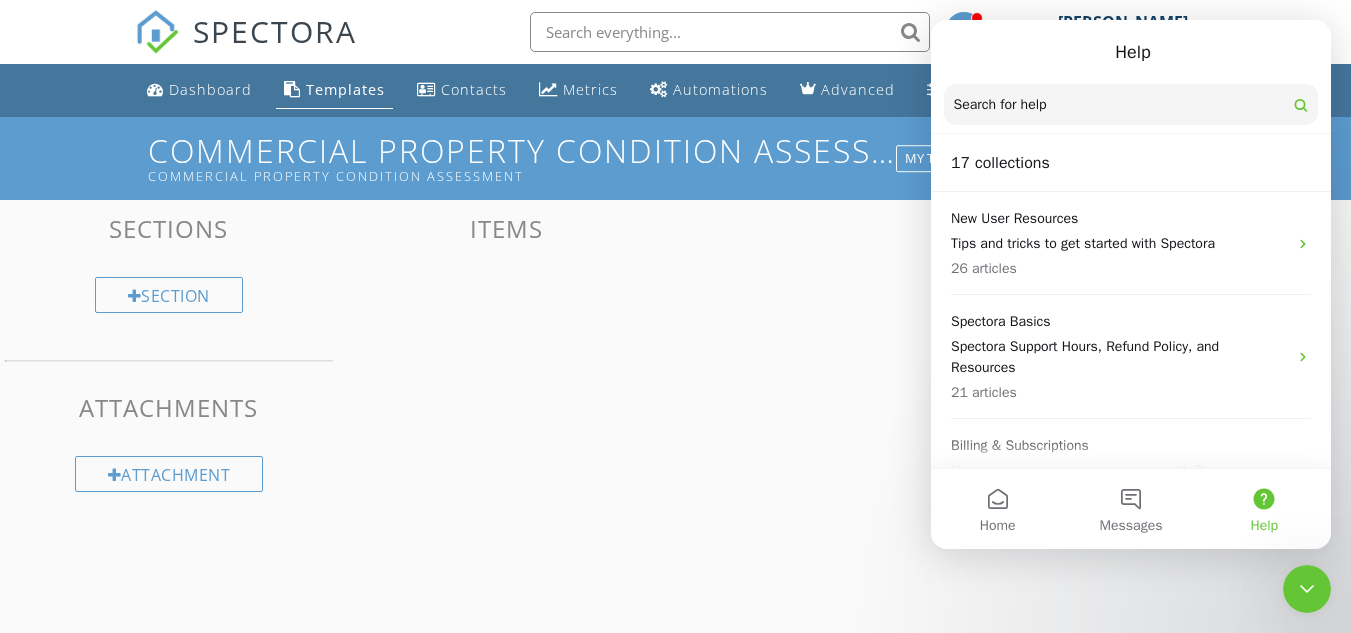 click 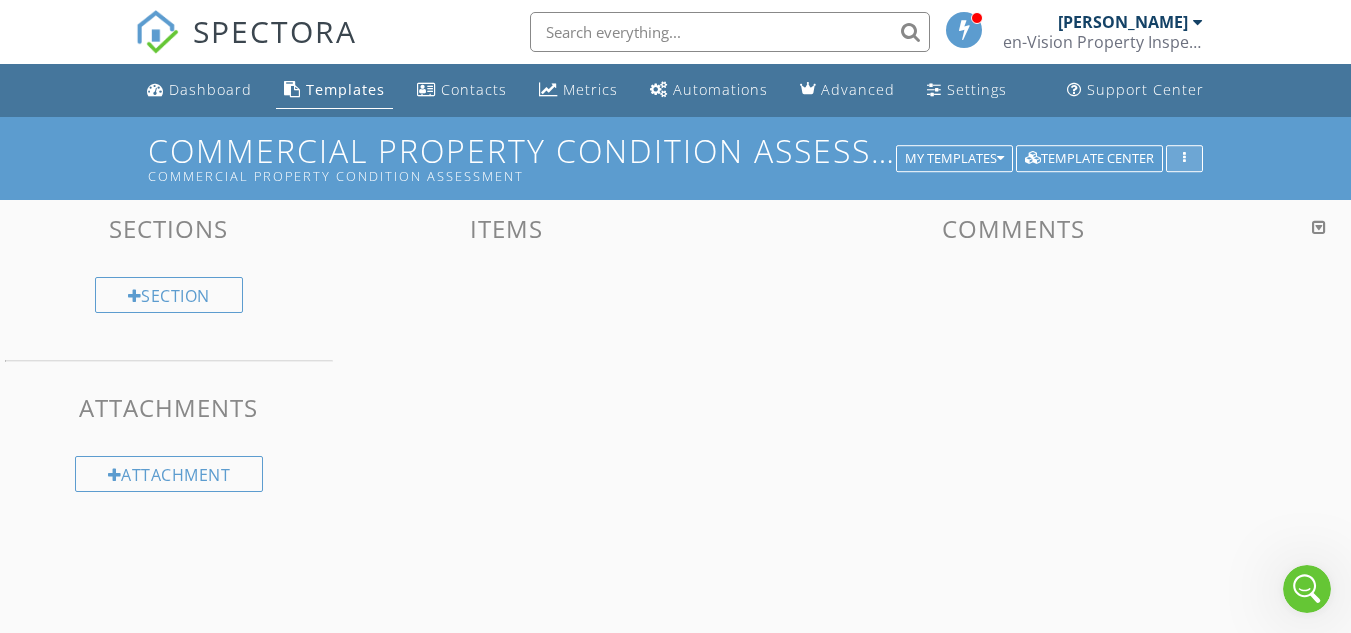 click at bounding box center (1184, 159) 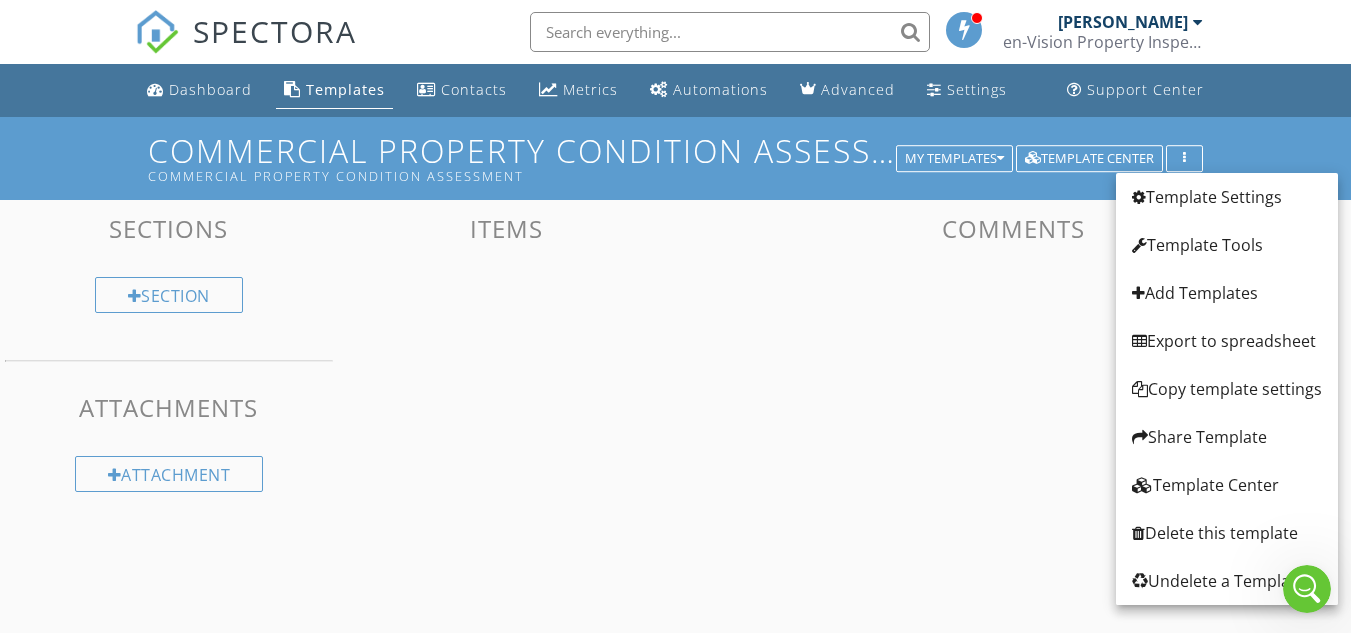 click 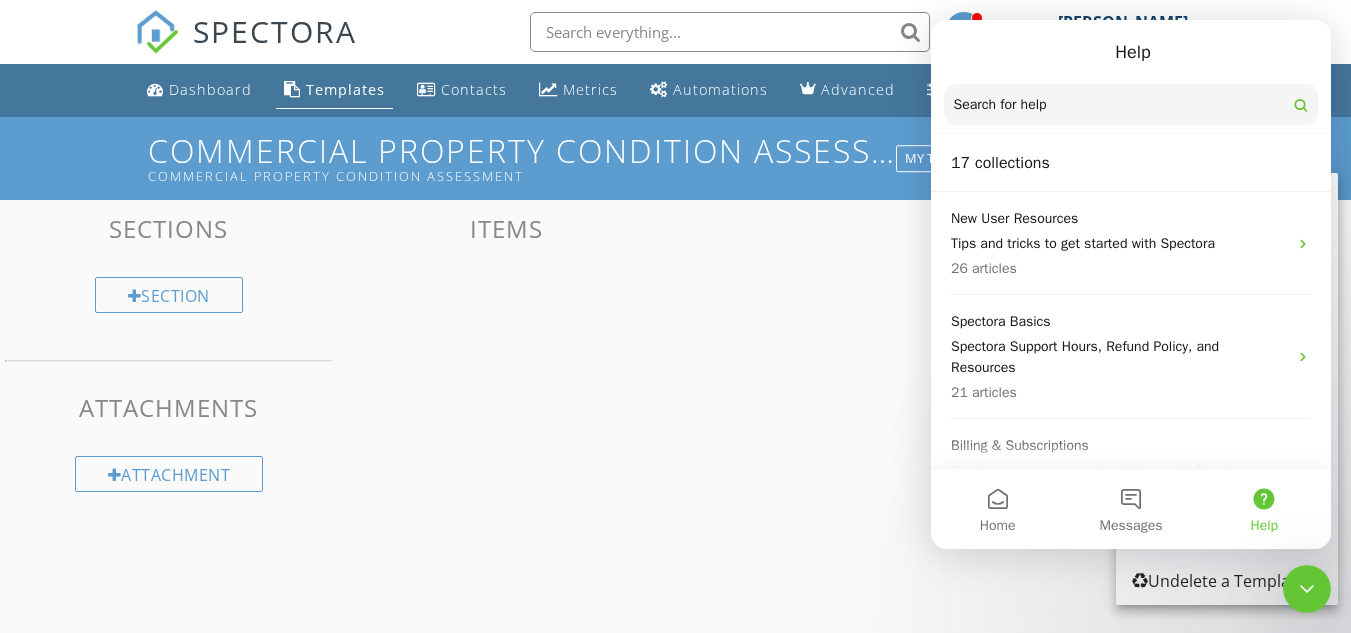 click on "Search for help" at bounding box center (1000, 105) 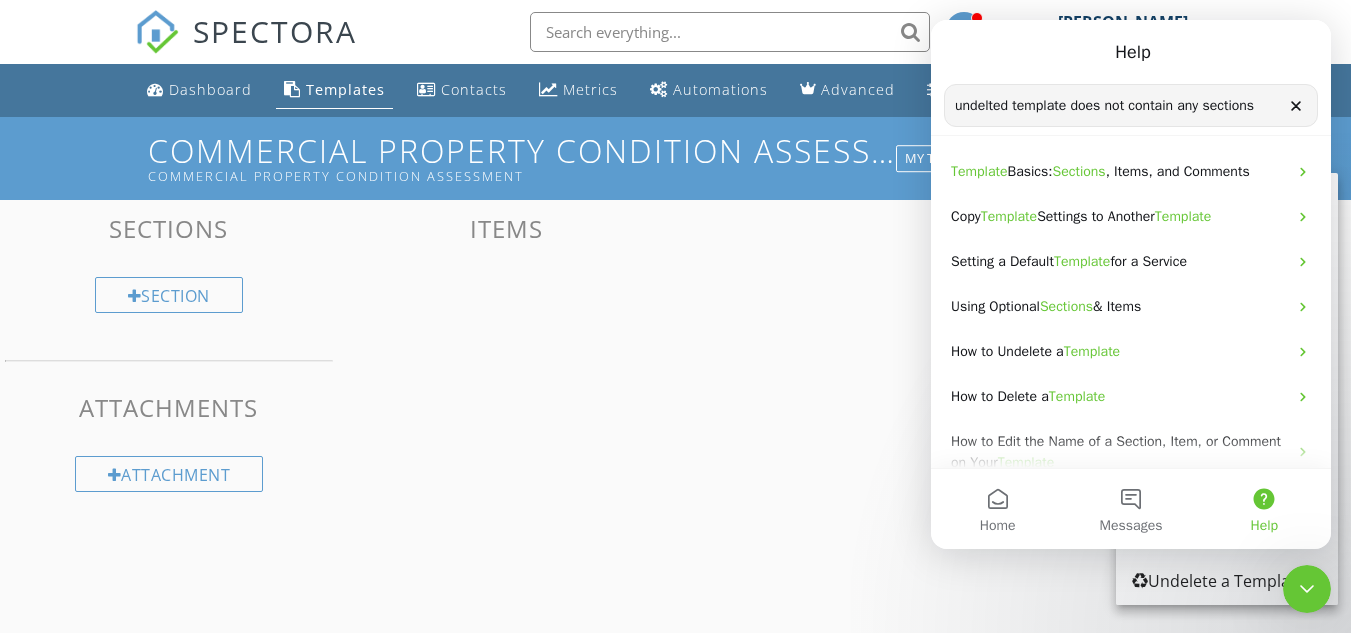 click on "Search for help" at bounding box center (1001, 106) 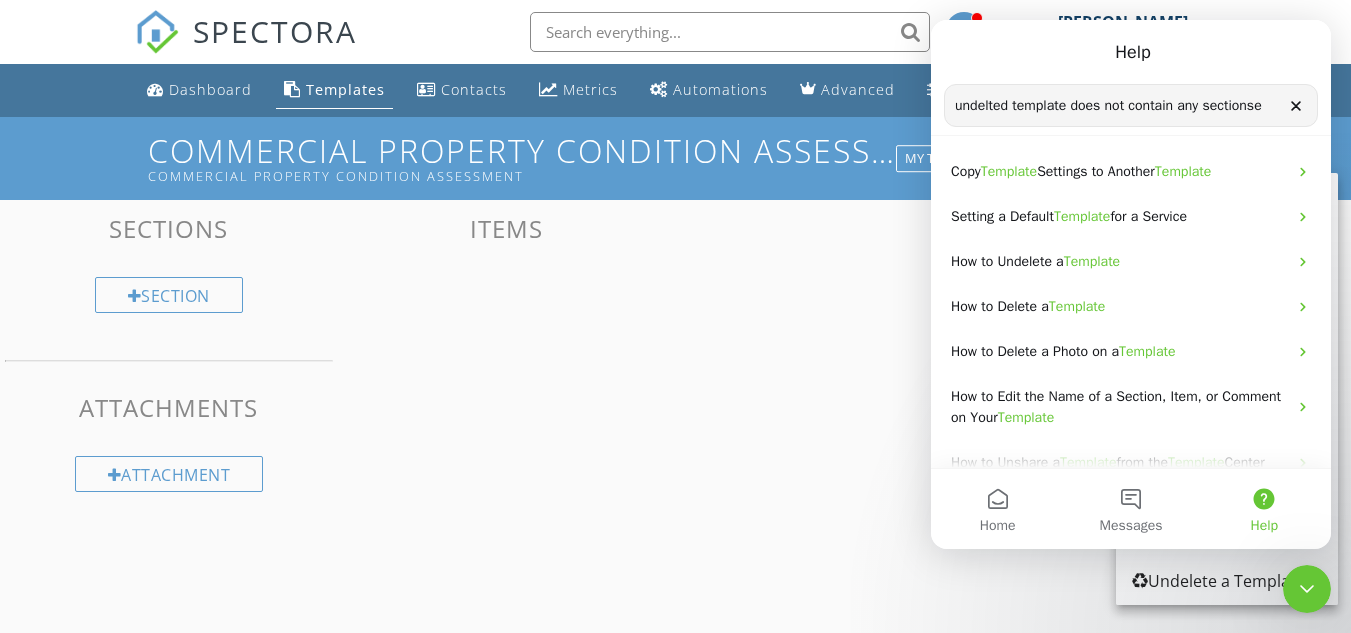 click on "Search for help" at bounding box center (1001, 106) 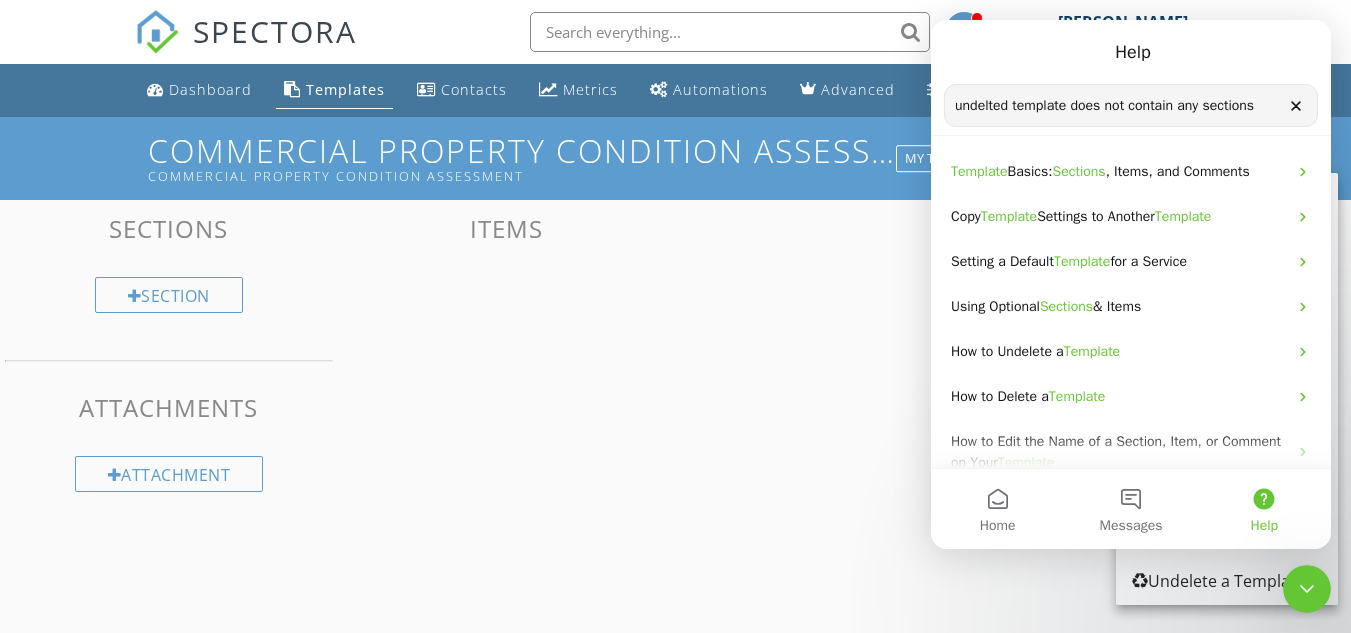 click on "Search for help" at bounding box center [1001, 106] 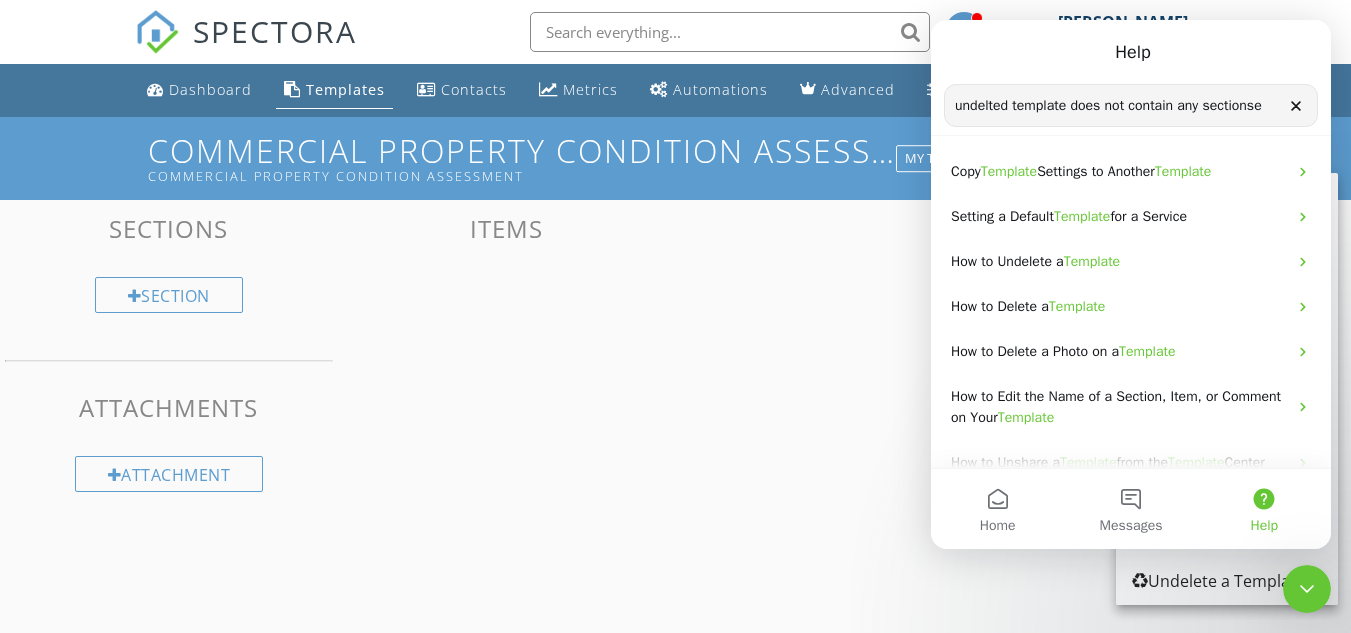 click on "Search for help" at bounding box center [1001, 106] 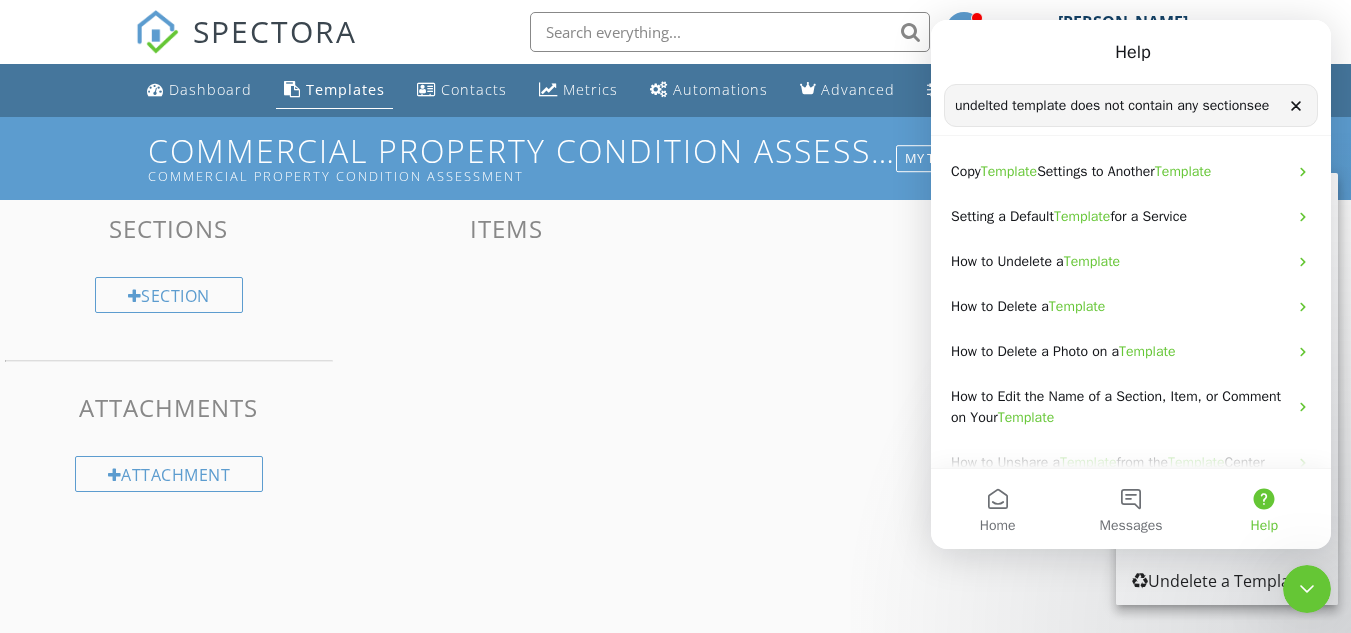 click on "Search for help" at bounding box center [1001, 106] 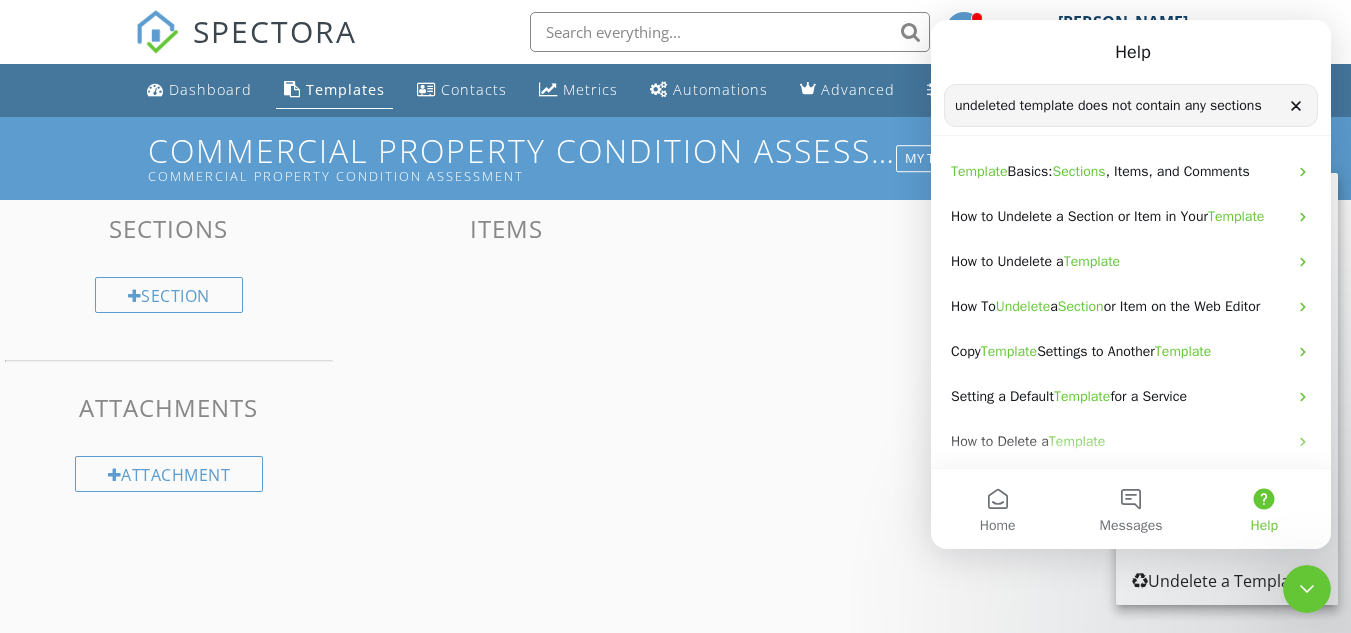type on "undeleted template does not contain any sections" 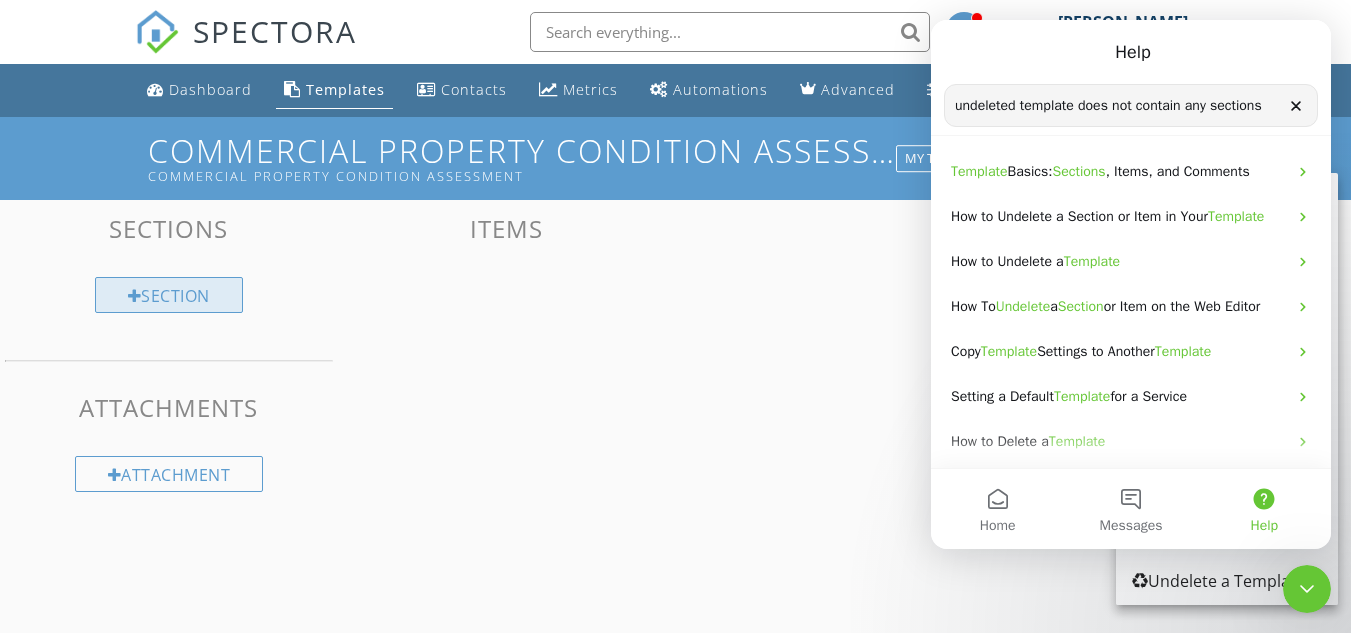 click on "Section" at bounding box center [169, 295] 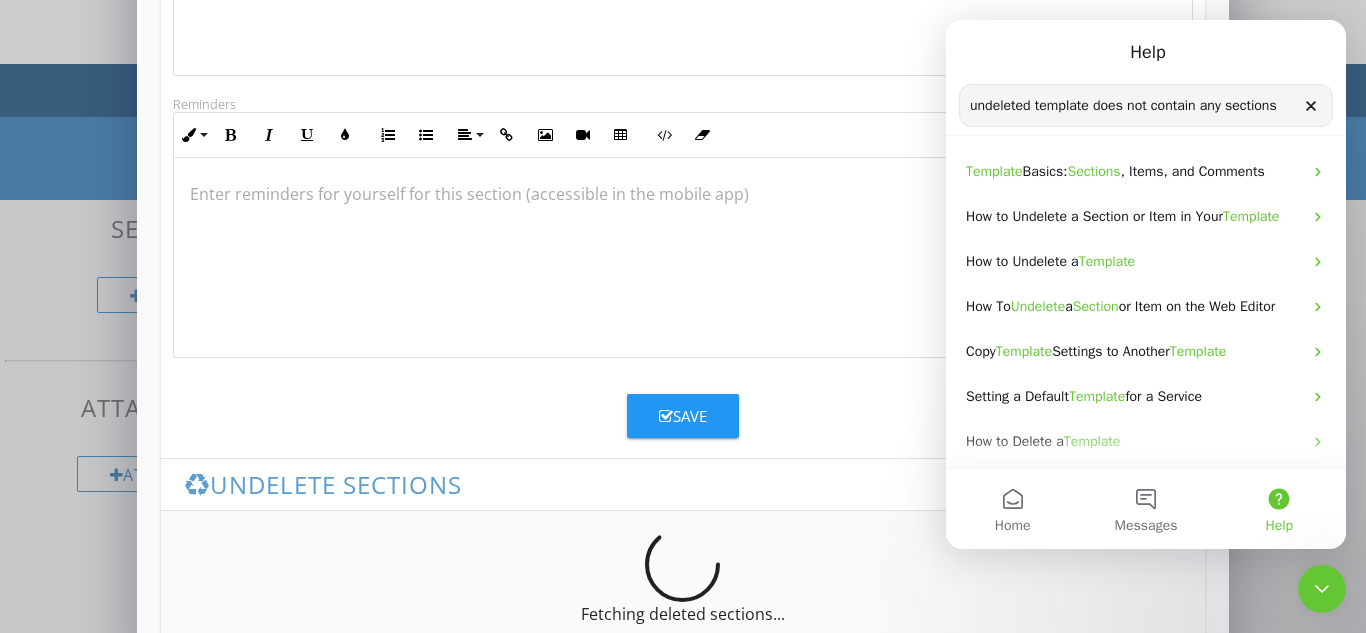scroll, scrollTop: 738, scrollLeft: 0, axis: vertical 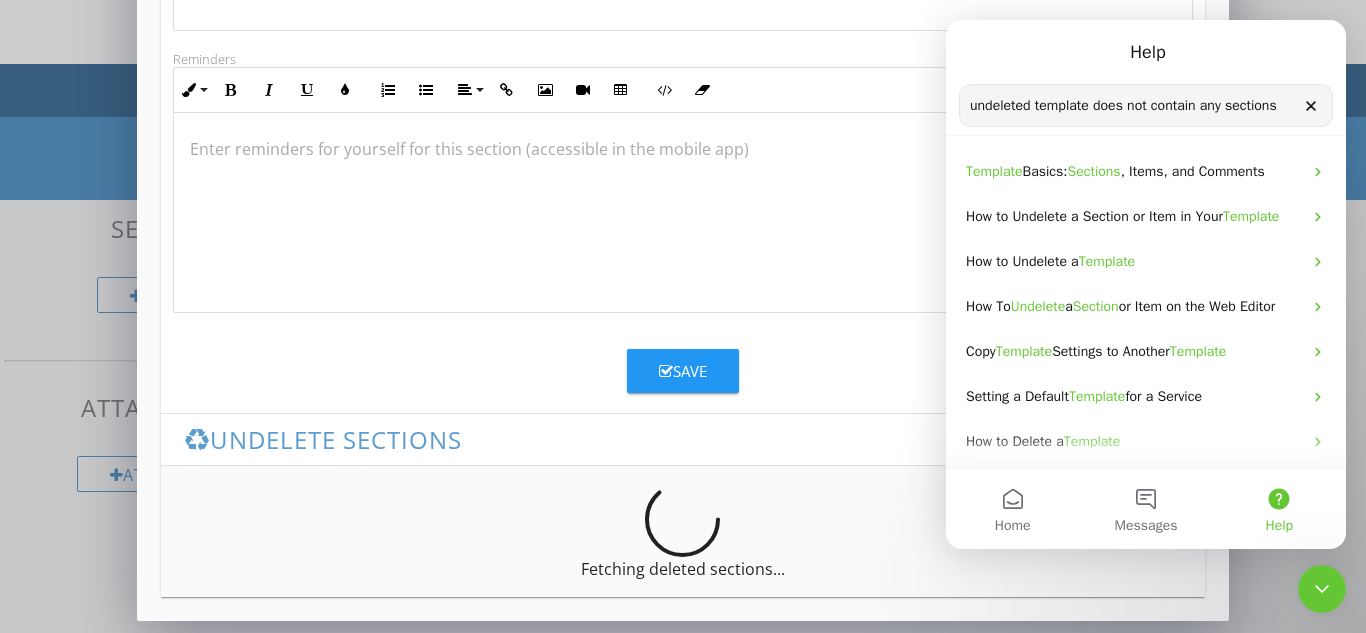 click on "Undelete sections" at bounding box center (671, 439) 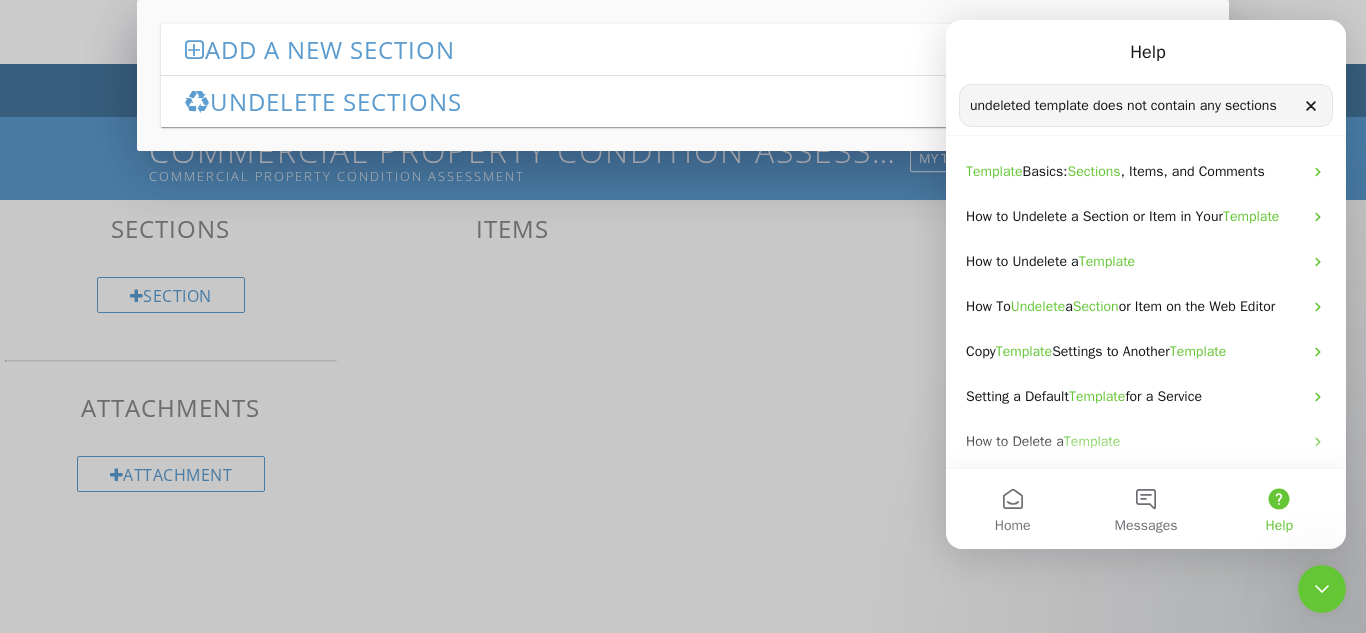 scroll, scrollTop: 0, scrollLeft: 0, axis: both 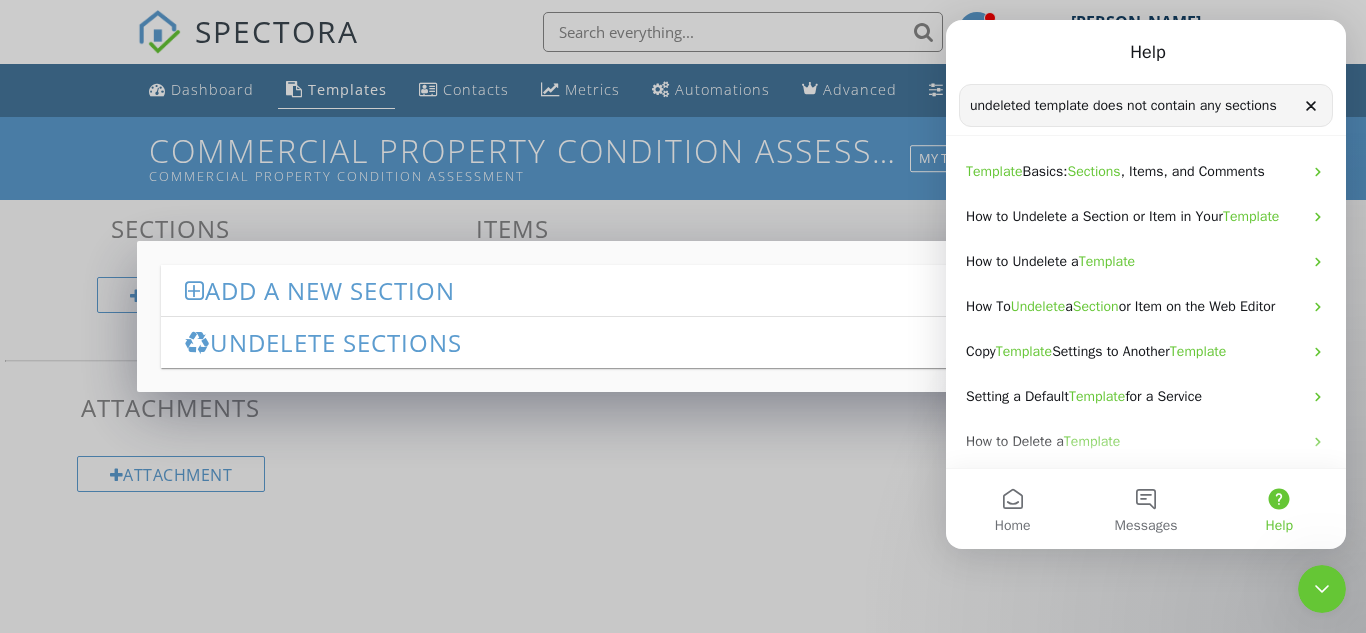 click on "Undelete sections" at bounding box center (671, 342) 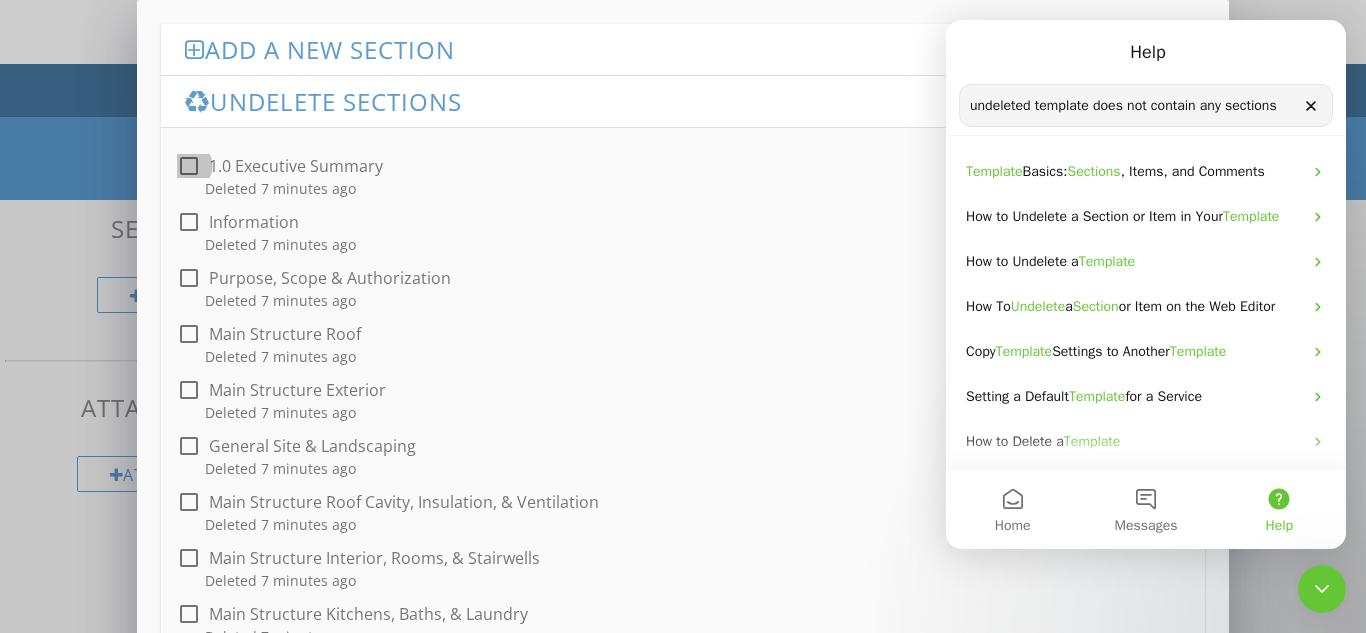 click at bounding box center (189, 166) 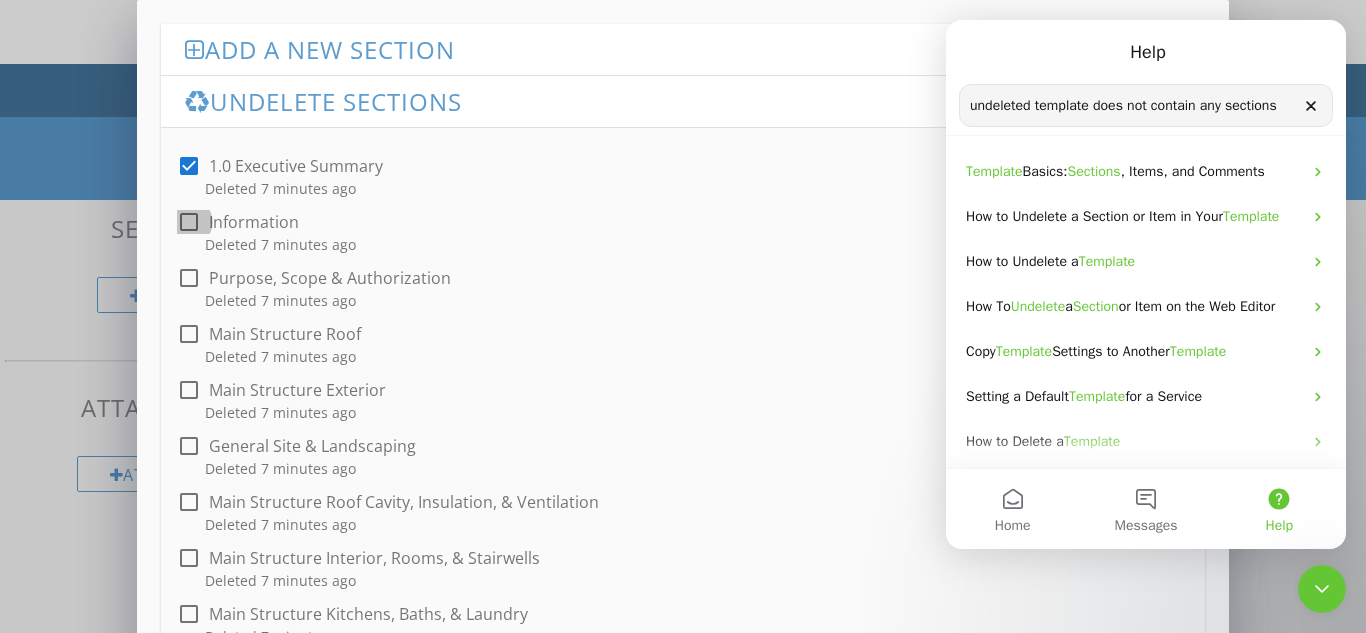 click at bounding box center [189, 222] 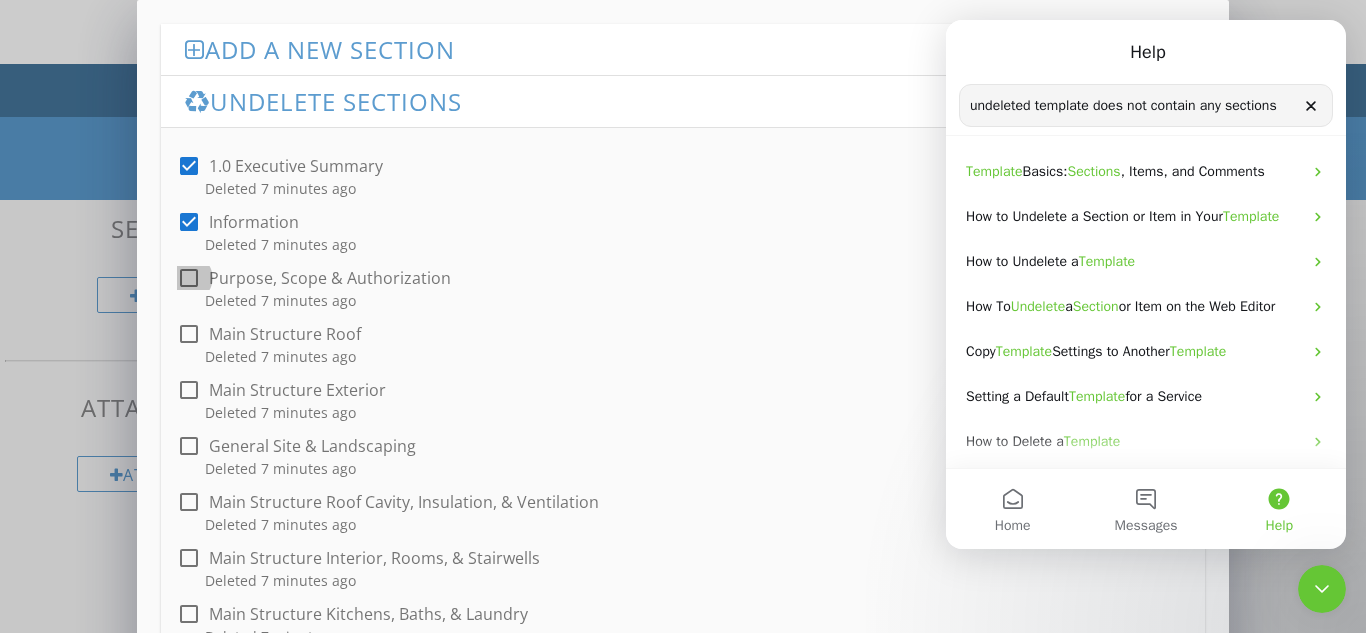 drag, startPoint x: 184, startPoint y: 271, endPoint x: 185, endPoint y: 309, distance: 38.013157 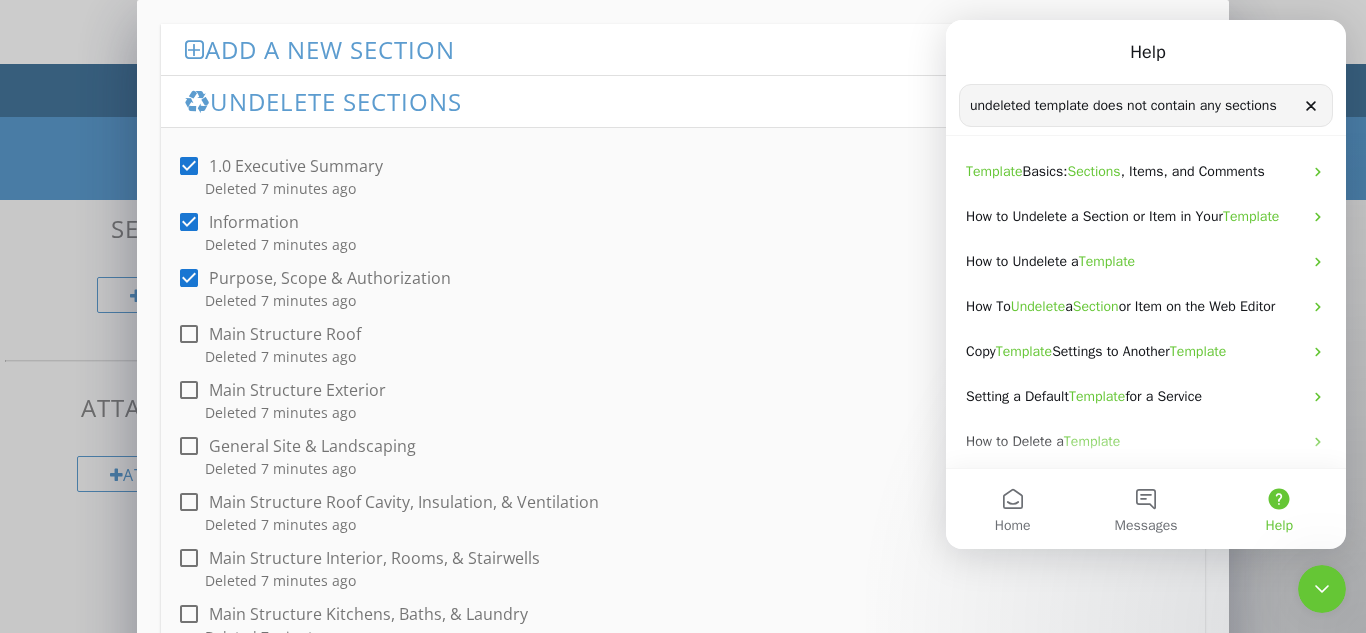 click at bounding box center (189, 334) 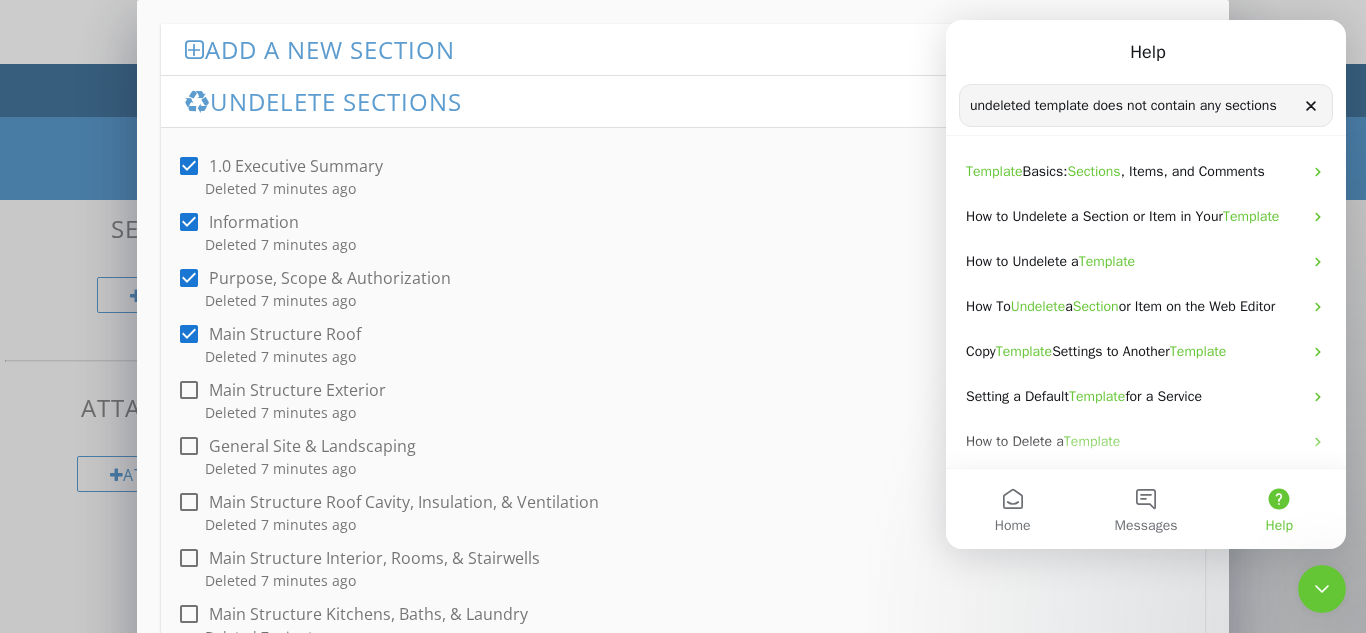 drag, startPoint x: 191, startPoint y: 383, endPoint x: 192, endPoint y: 416, distance: 33.01515 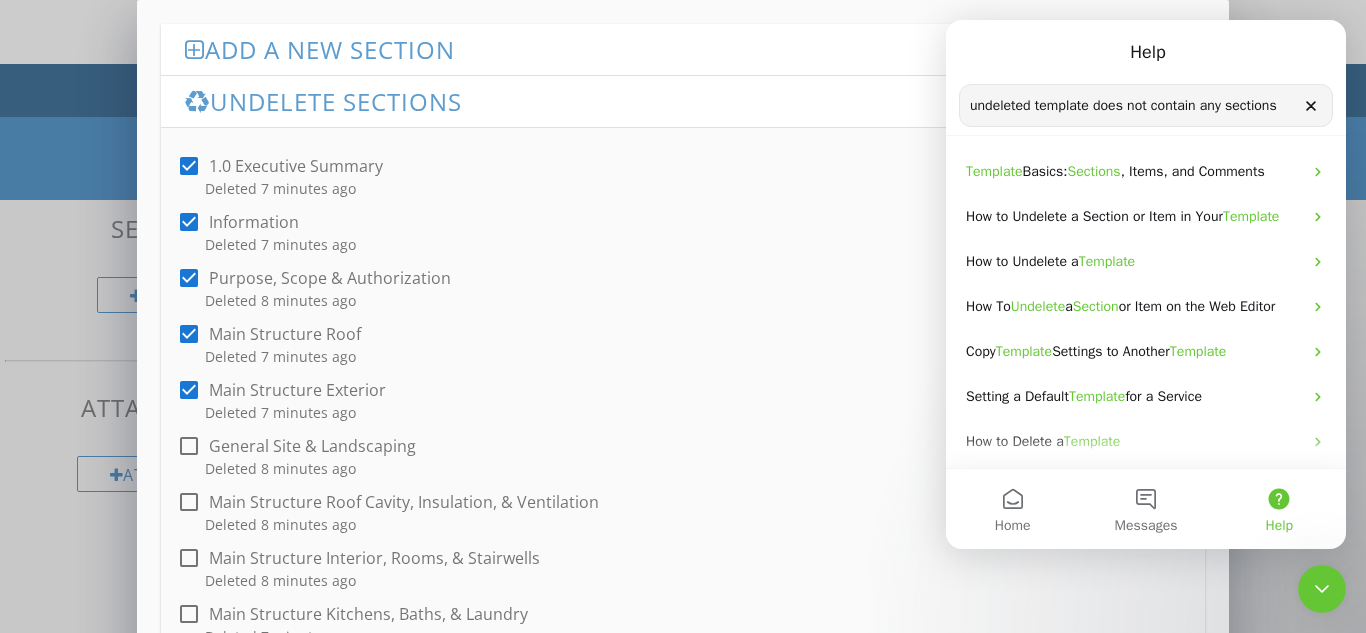 click at bounding box center (189, 446) 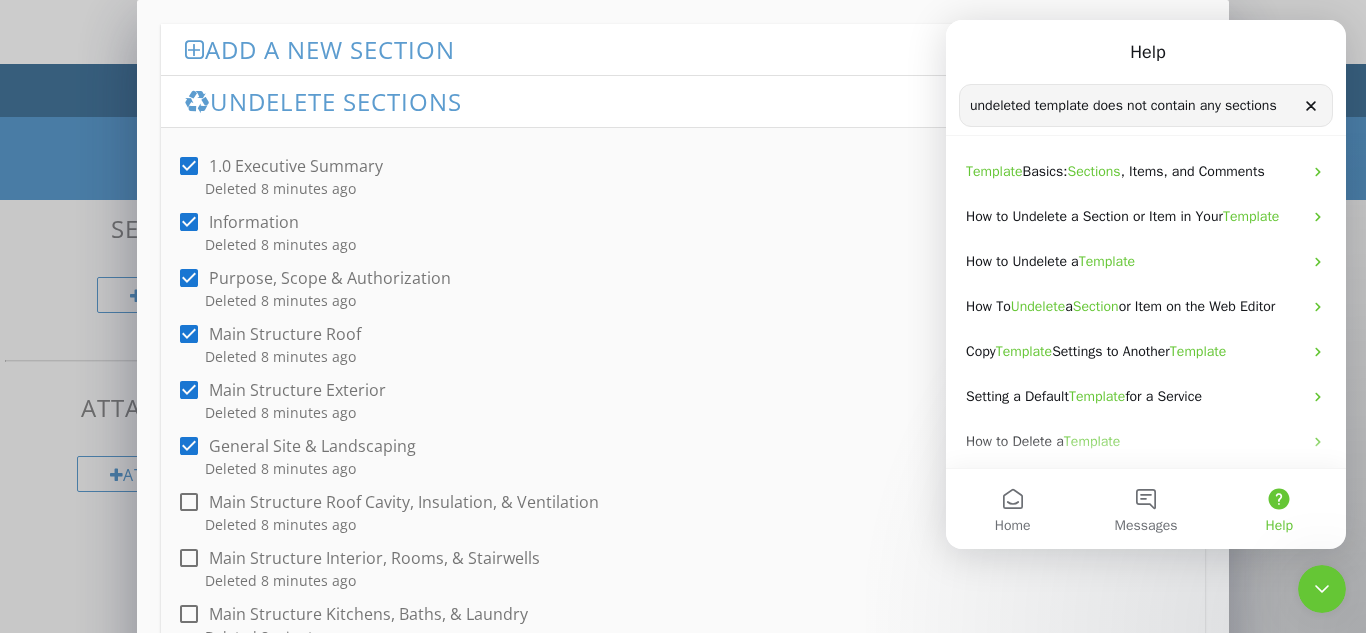 drag, startPoint x: 1322, startPoint y: 594, endPoint x: 1321, endPoint y: 573, distance: 21.023796 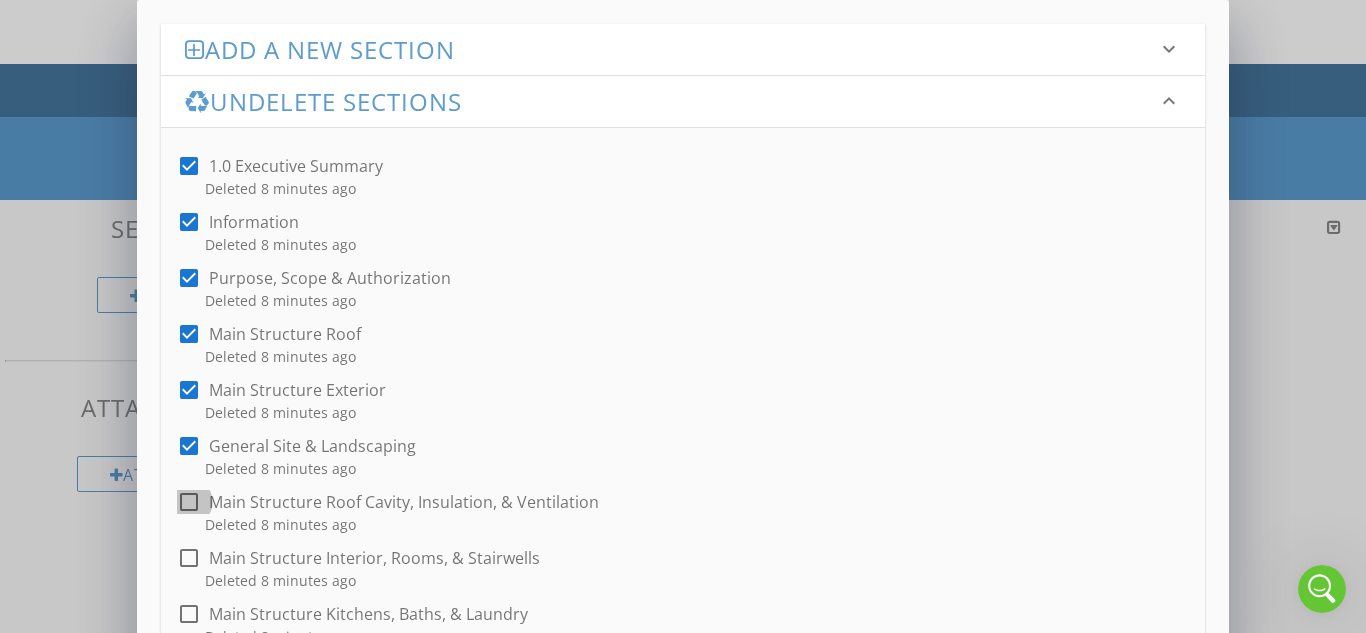 click at bounding box center (189, 502) 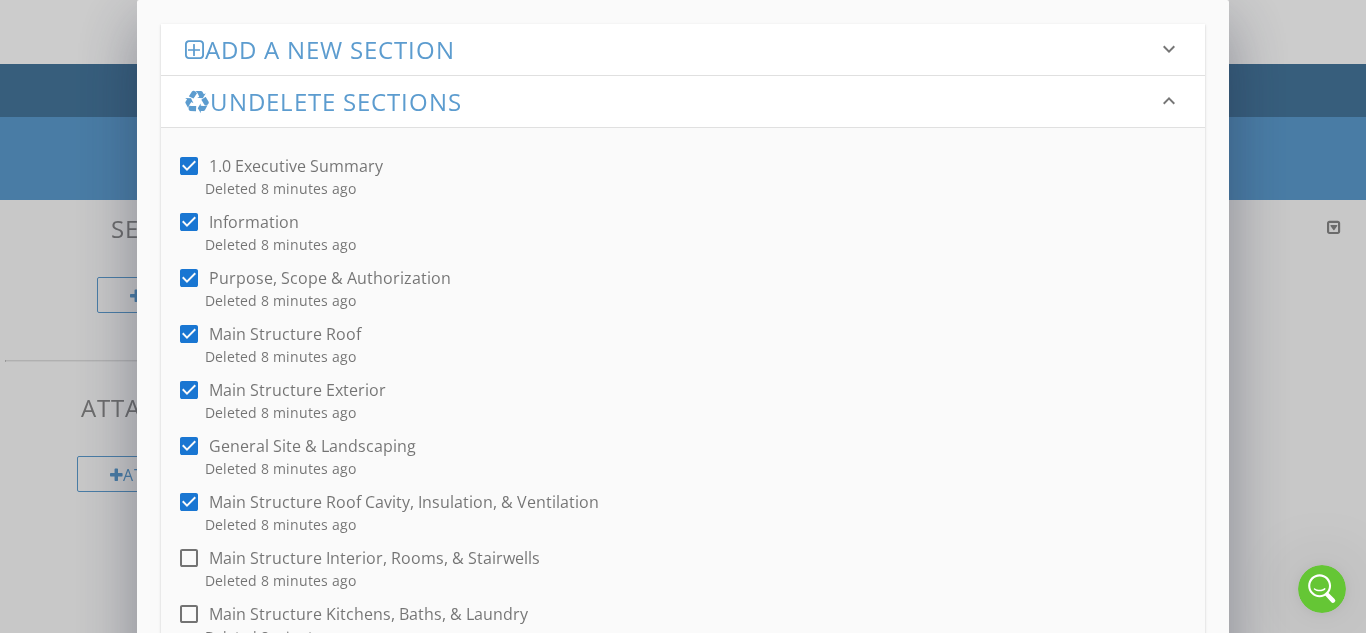 drag, startPoint x: 189, startPoint y: 558, endPoint x: 188, endPoint y: 582, distance: 24.020824 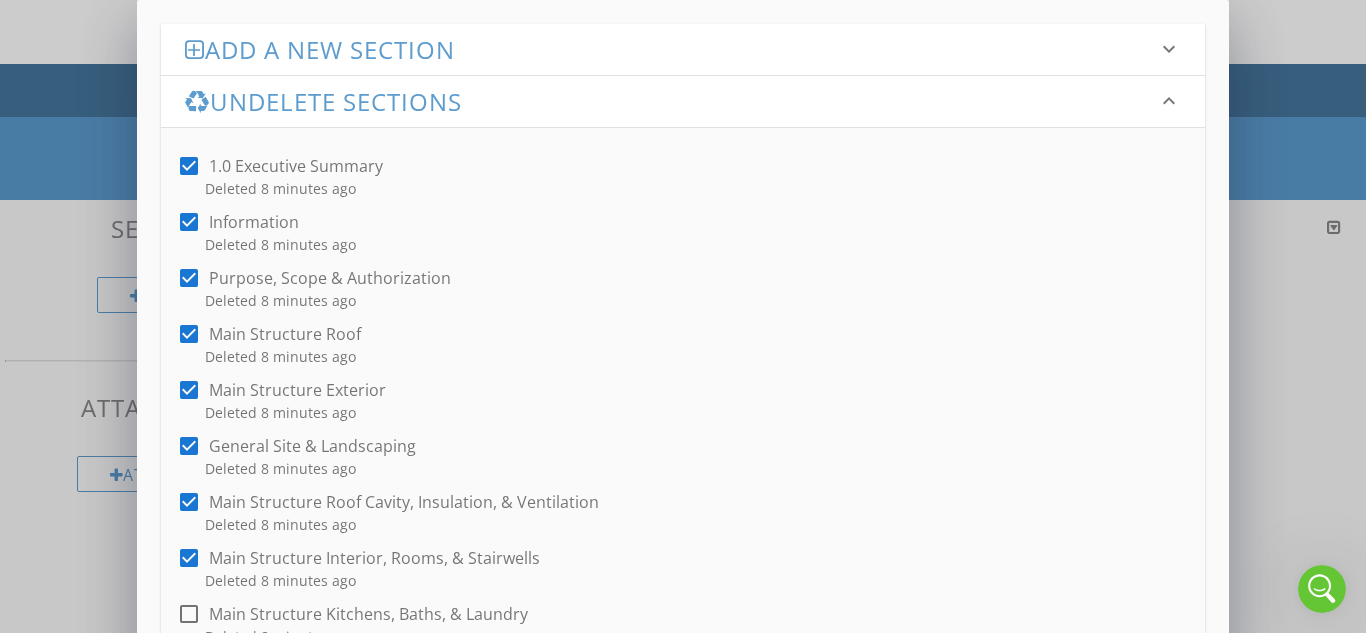click at bounding box center (189, 614) 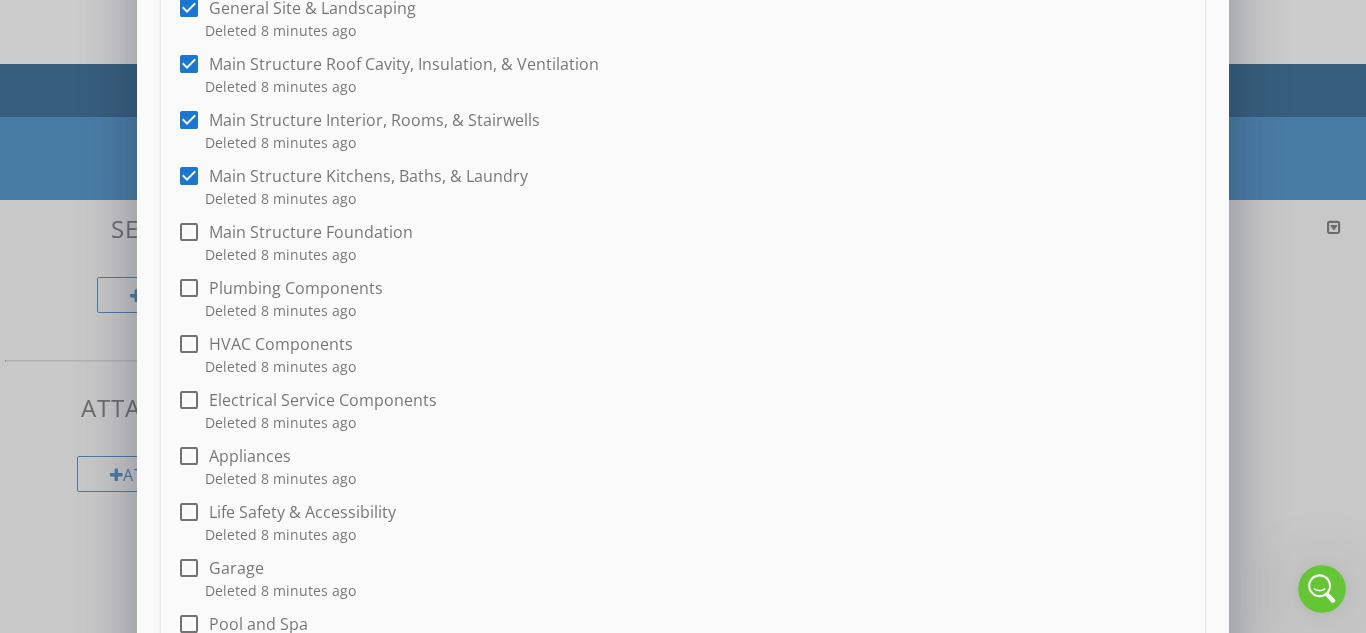 scroll, scrollTop: 500, scrollLeft: 0, axis: vertical 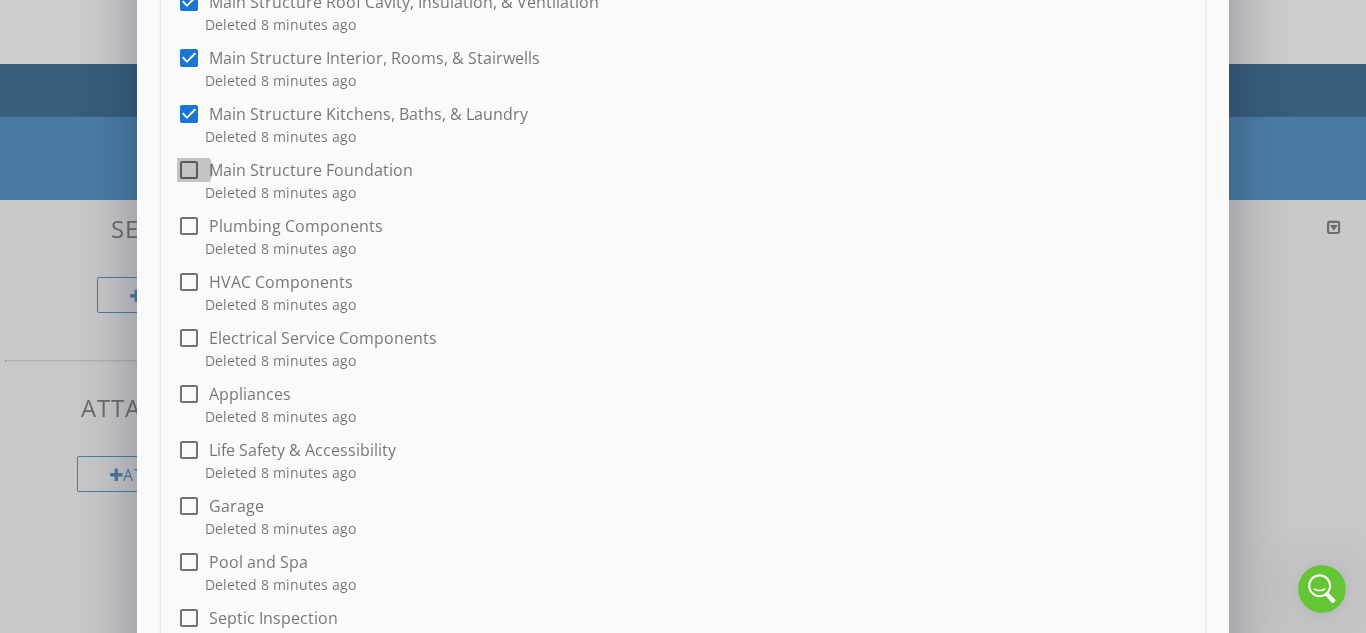 click at bounding box center (189, 170) 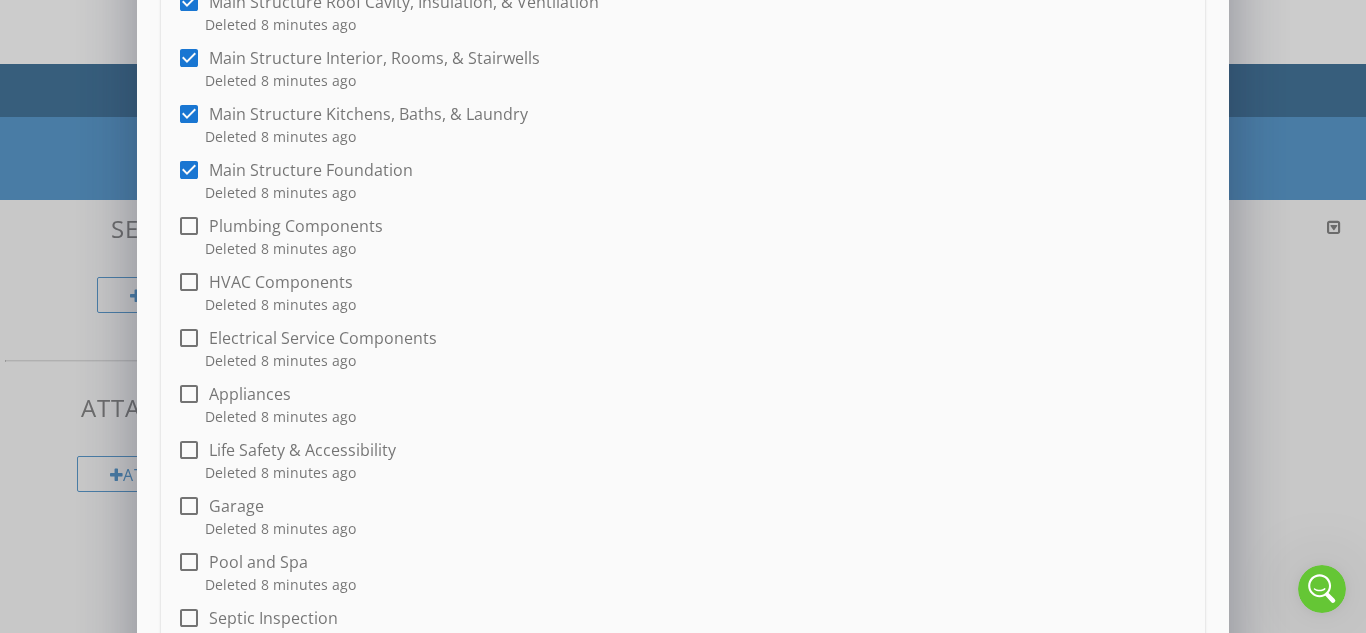 click at bounding box center (189, 226) 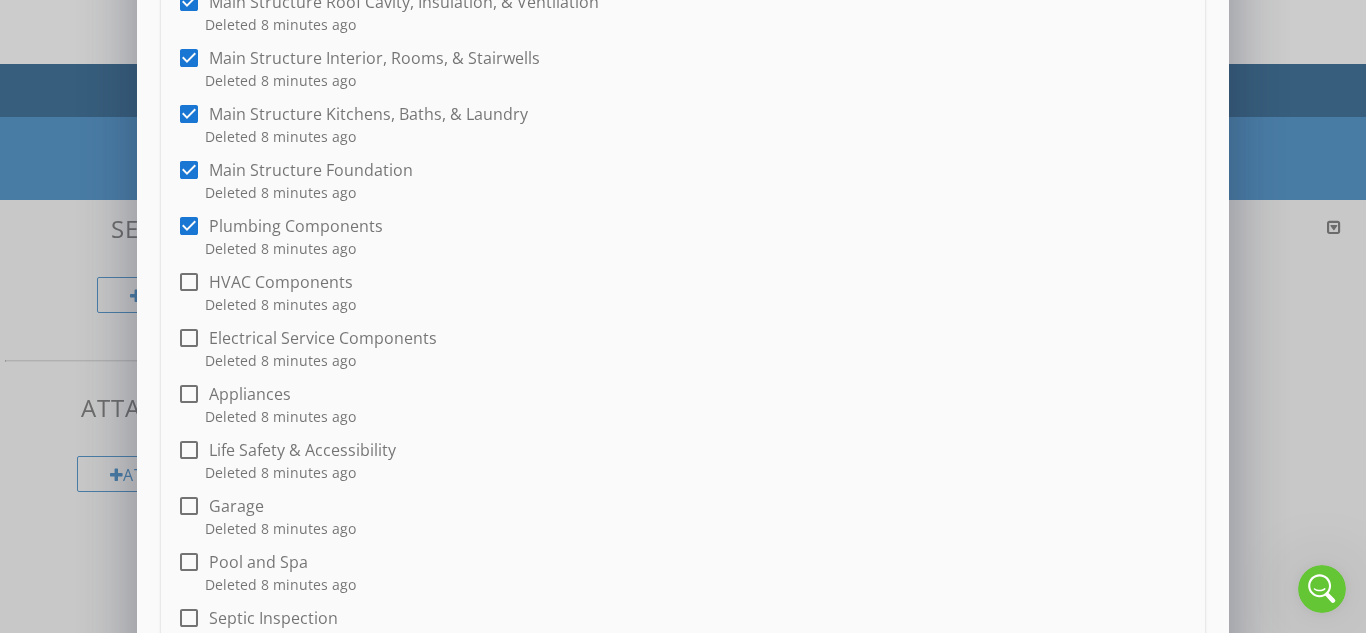 click at bounding box center [189, 282] 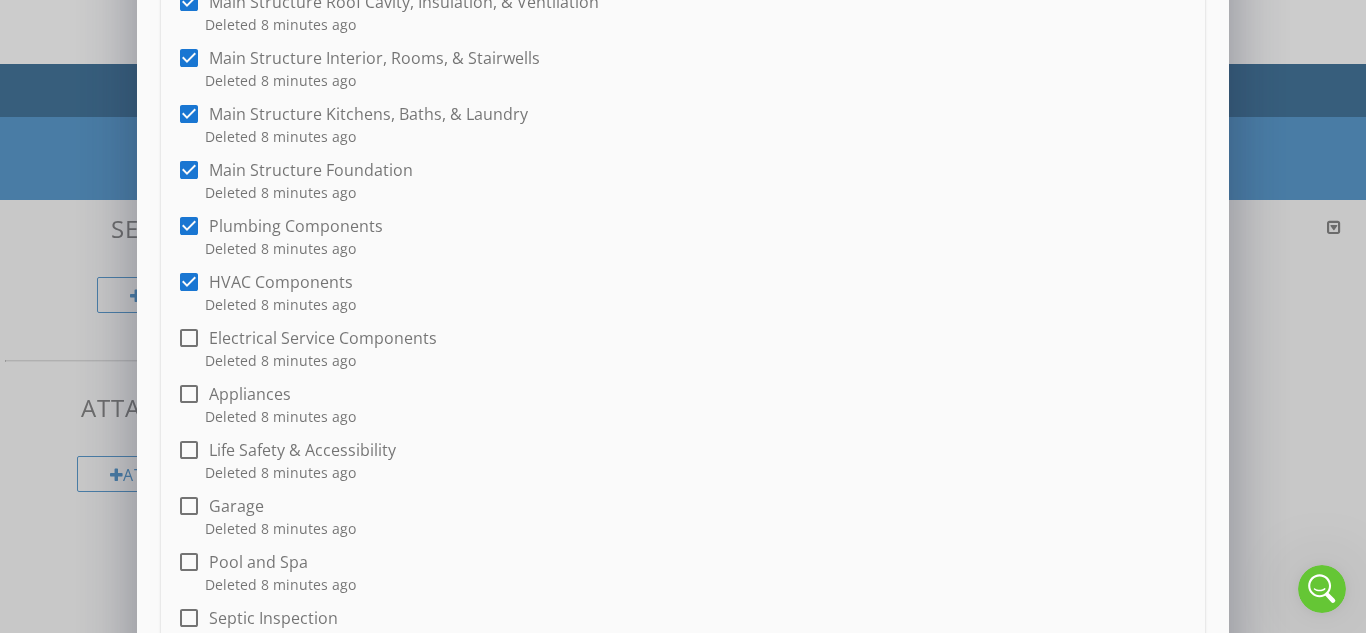 drag, startPoint x: 189, startPoint y: 335, endPoint x: 185, endPoint y: 365, distance: 30.265491 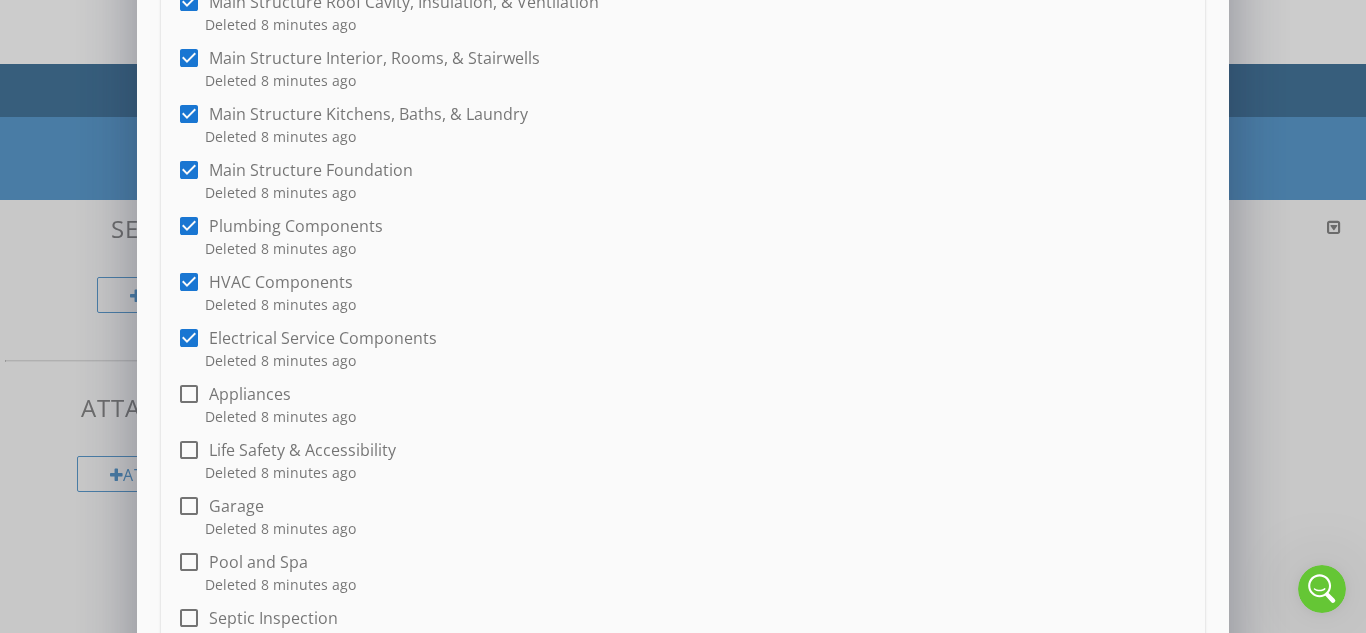 click at bounding box center (189, 394) 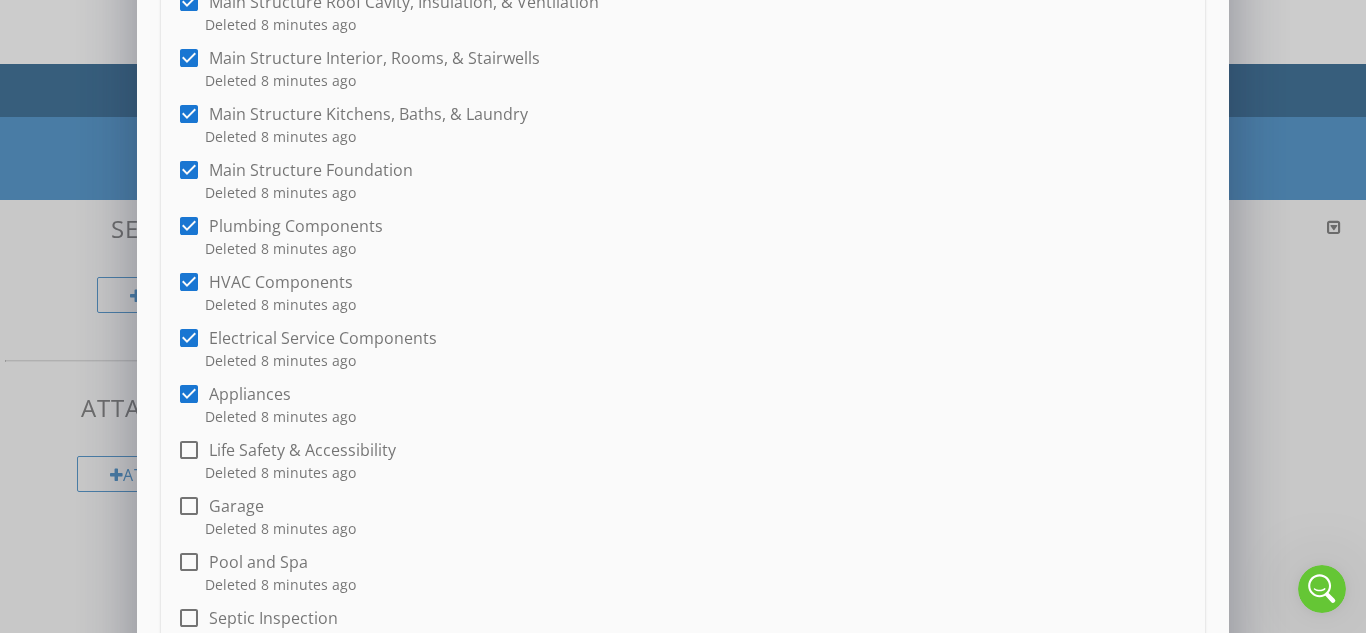 click at bounding box center [189, 450] 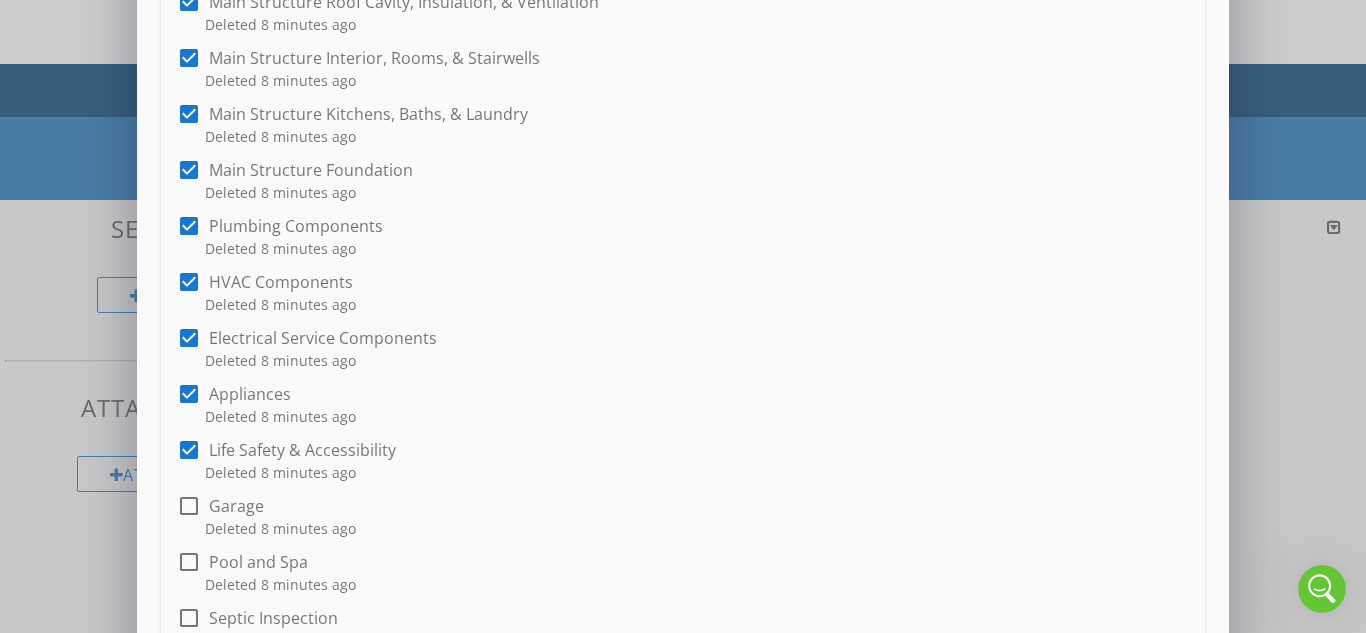 click at bounding box center (189, 506) 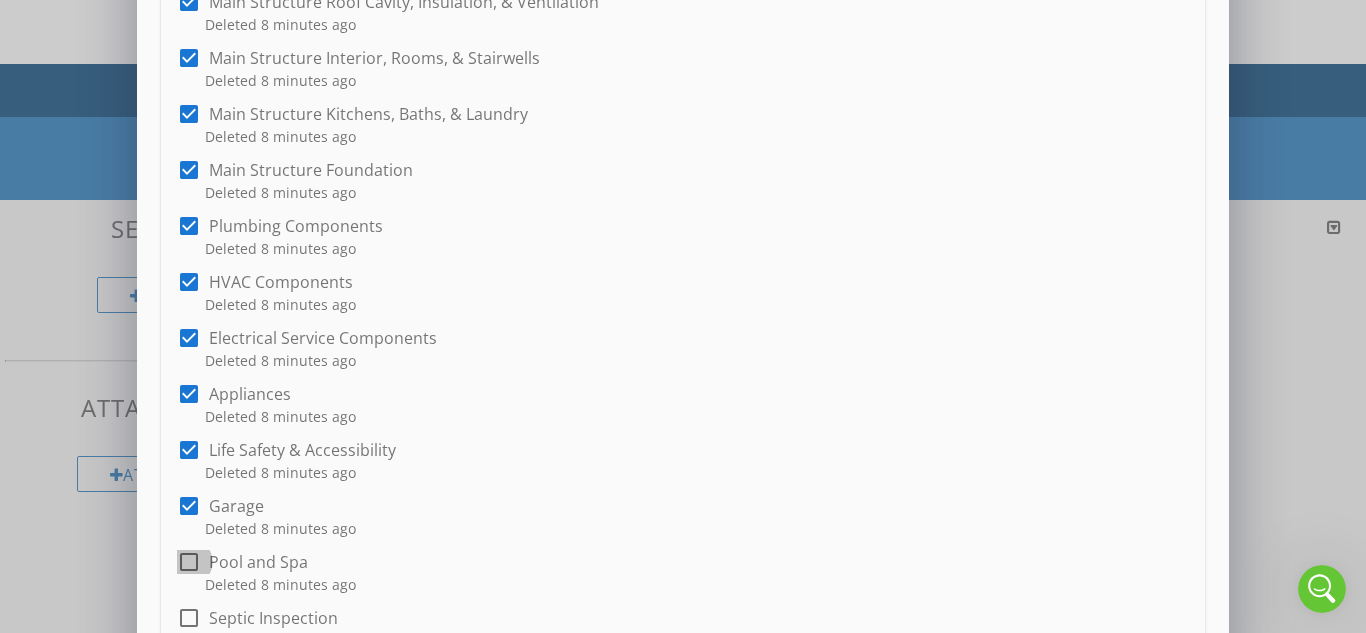 drag, startPoint x: 187, startPoint y: 554, endPoint x: 193, endPoint y: 582, distance: 28.635643 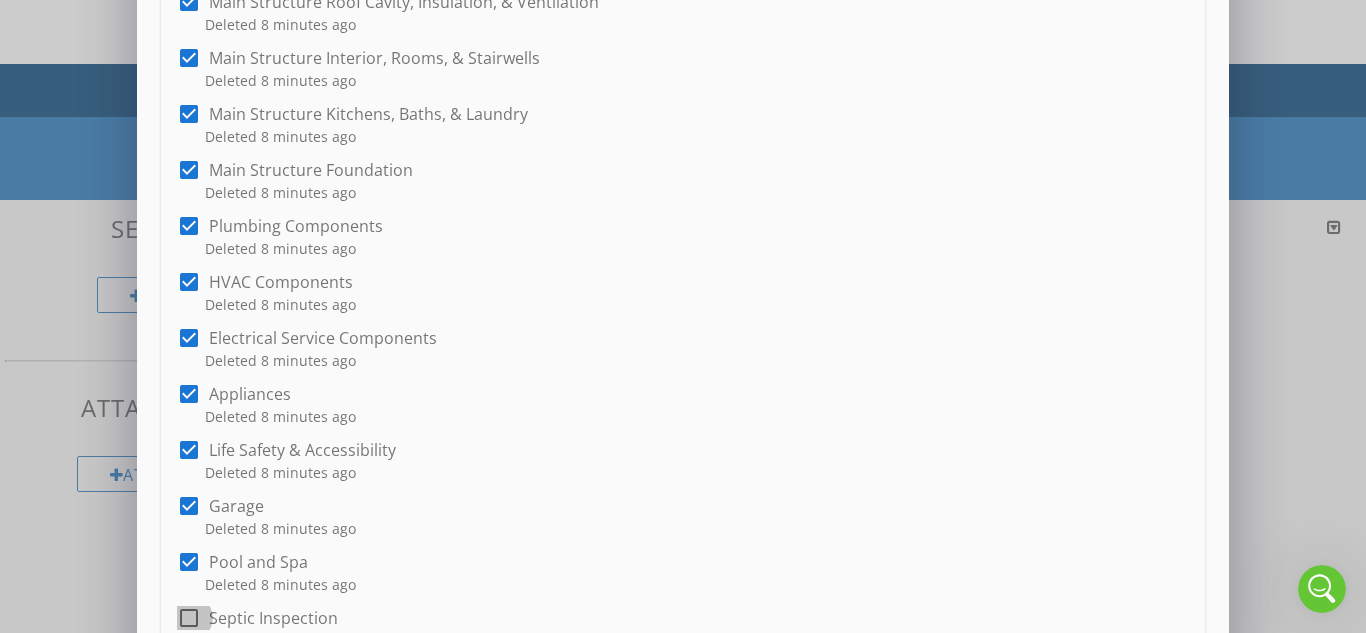 click at bounding box center [189, 618] 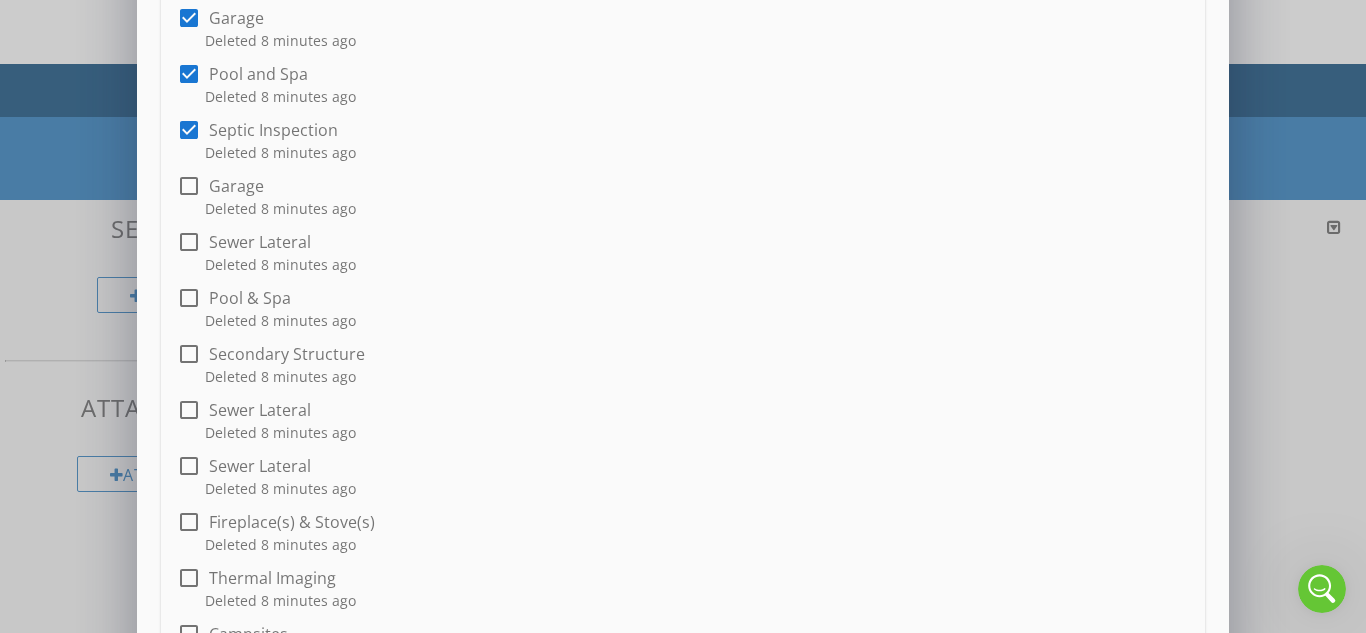 scroll, scrollTop: 1107, scrollLeft: 0, axis: vertical 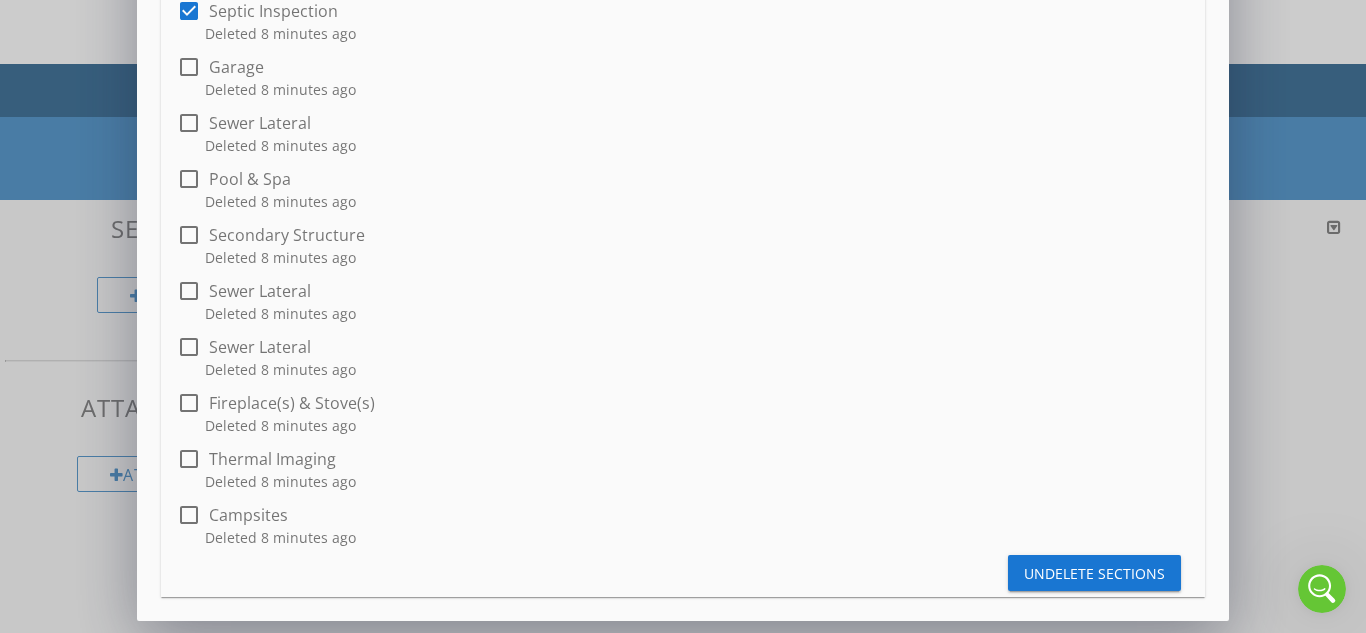 click at bounding box center (189, 67) 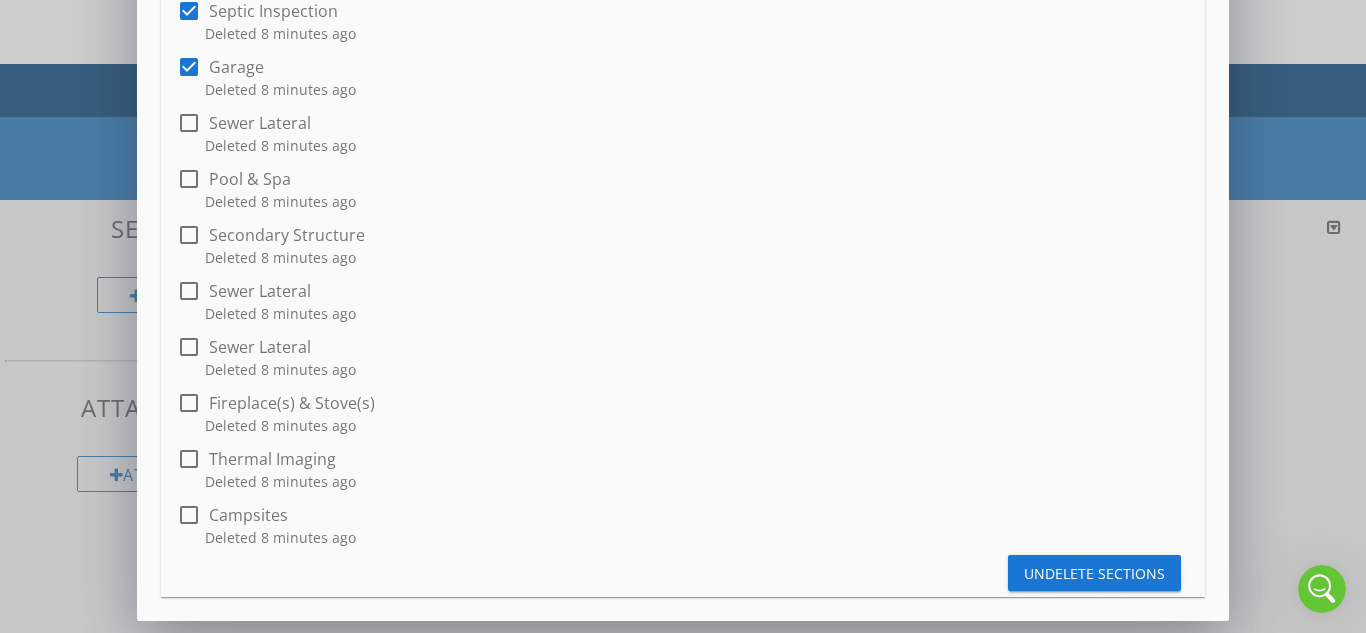 click at bounding box center (189, 123) 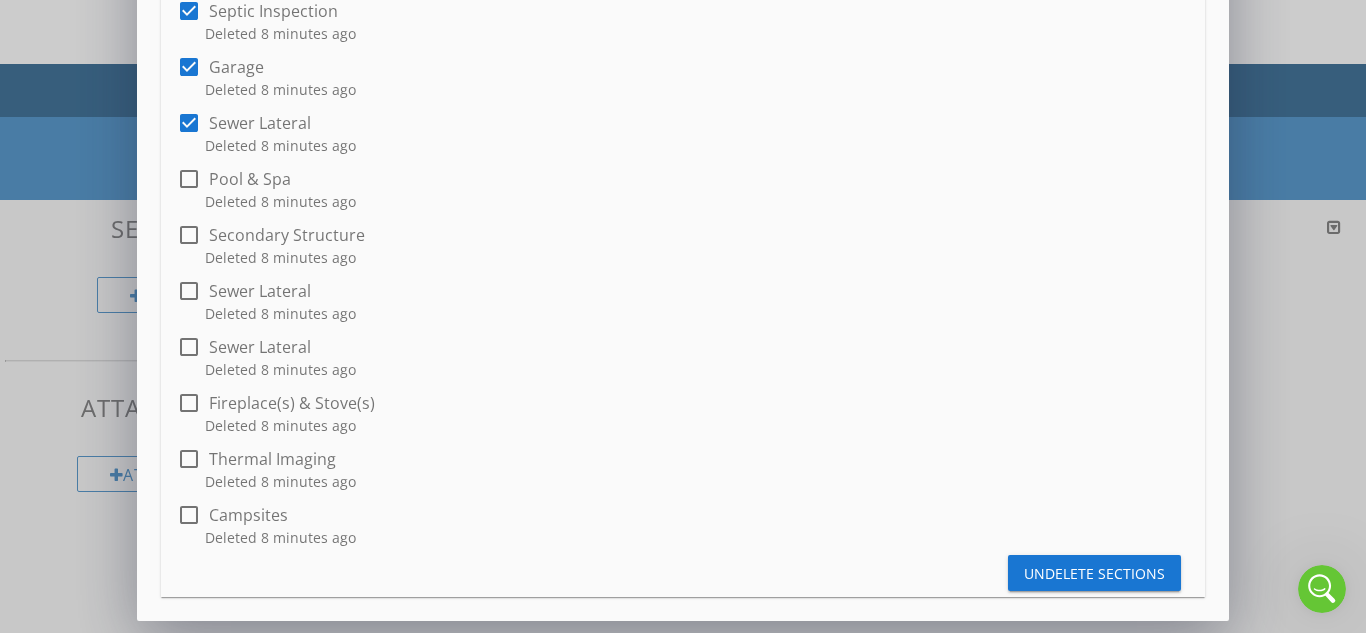 click at bounding box center (189, 179) 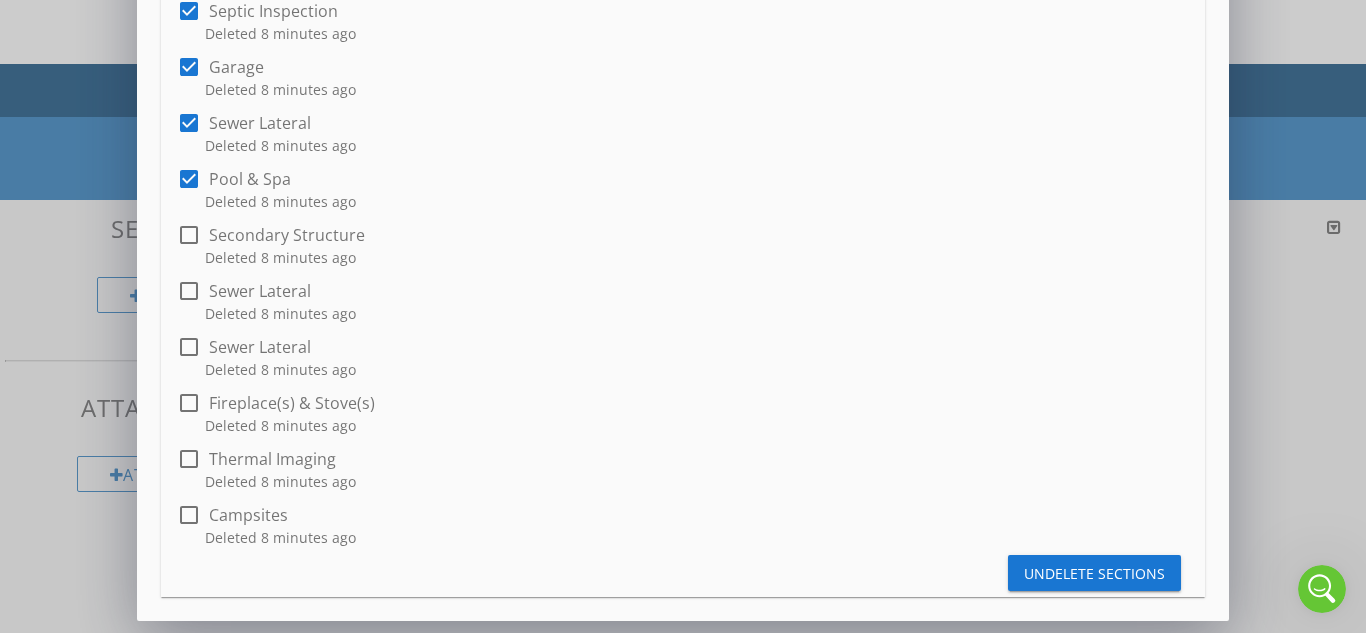 click at bounding box center (189, 235) 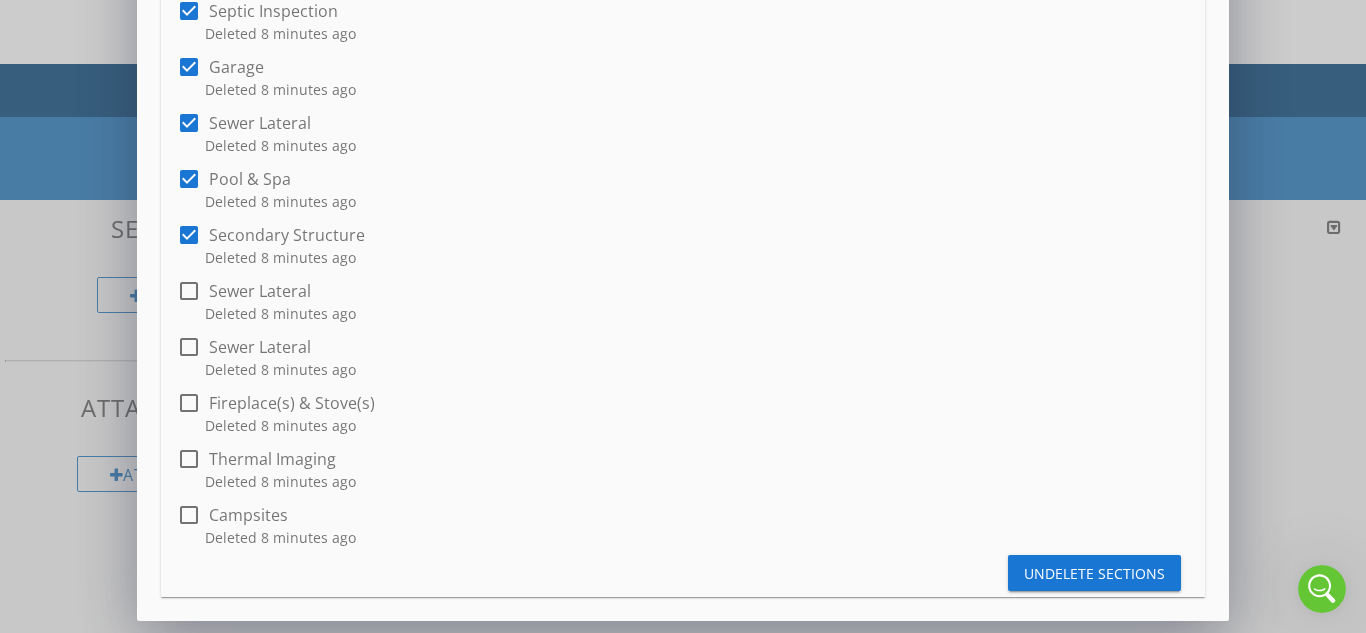 click at bounding box center [189, 291] 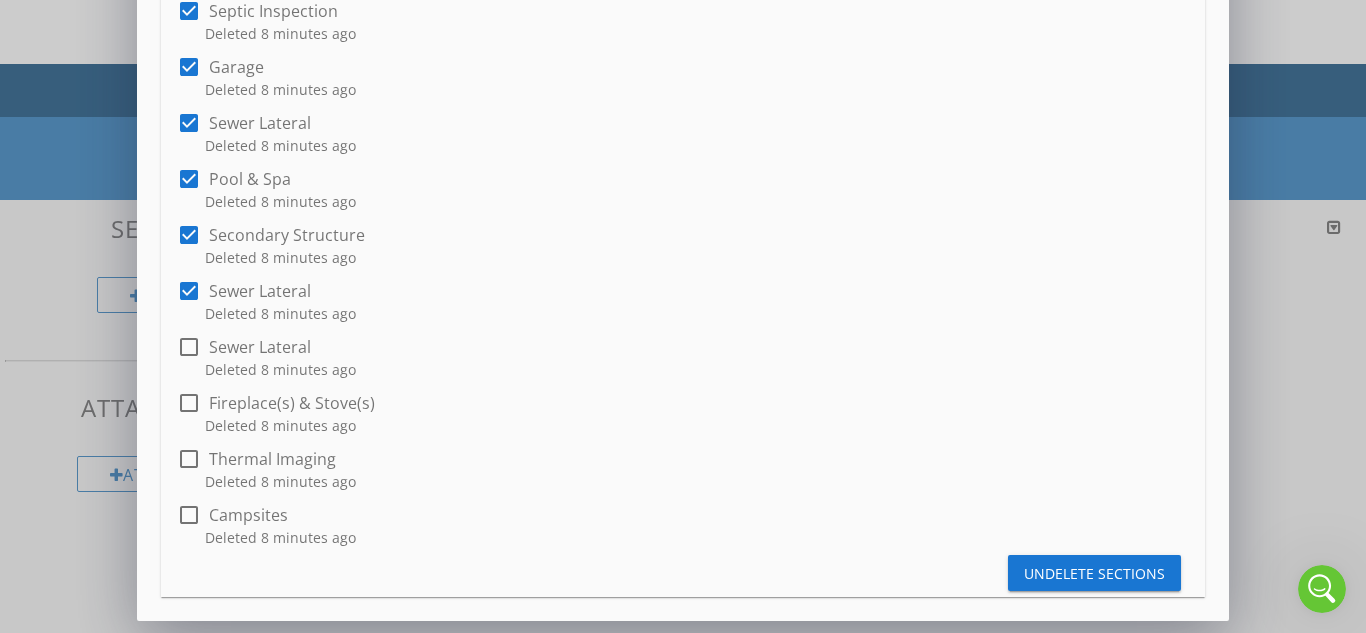 click at bounding box center (189, 291) 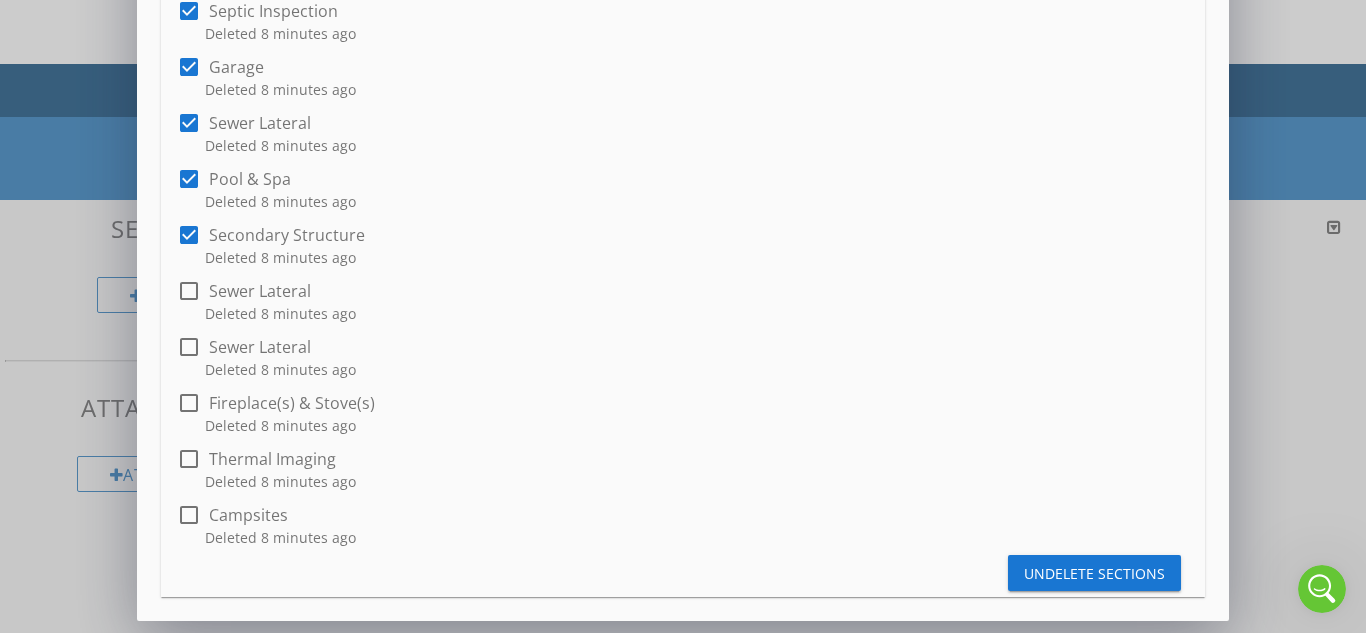 click at bounding box center [189, 403] 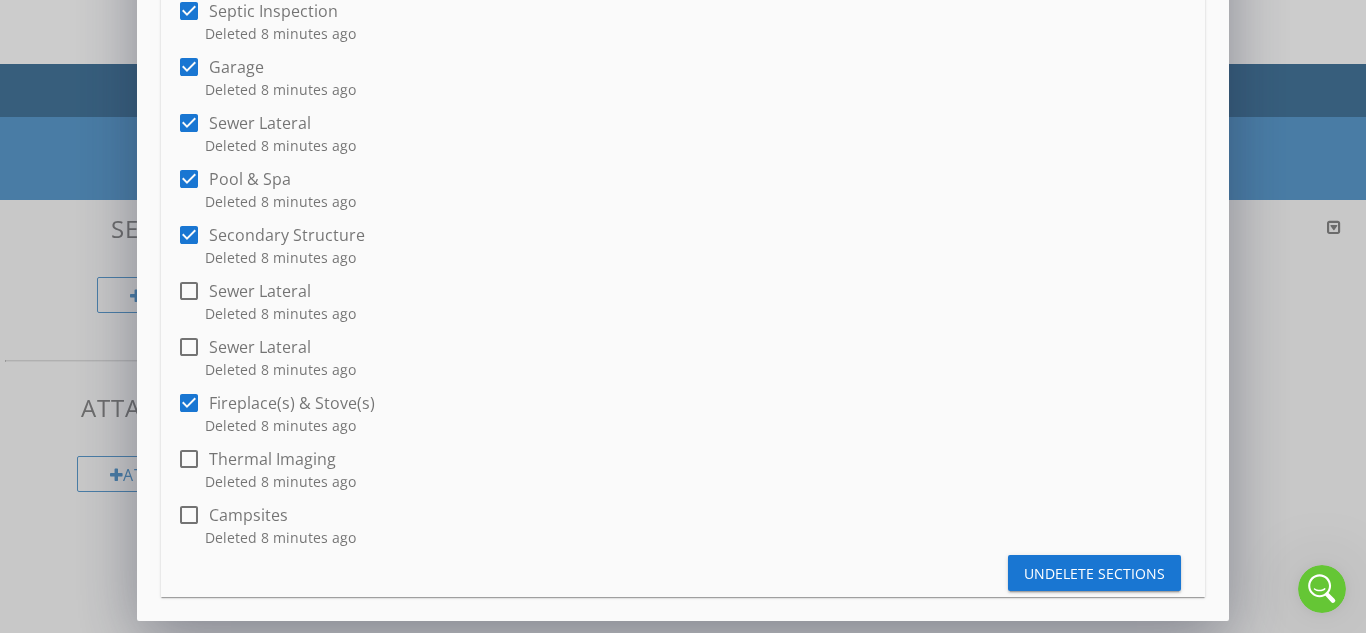 click at bounding box center [189, 459] 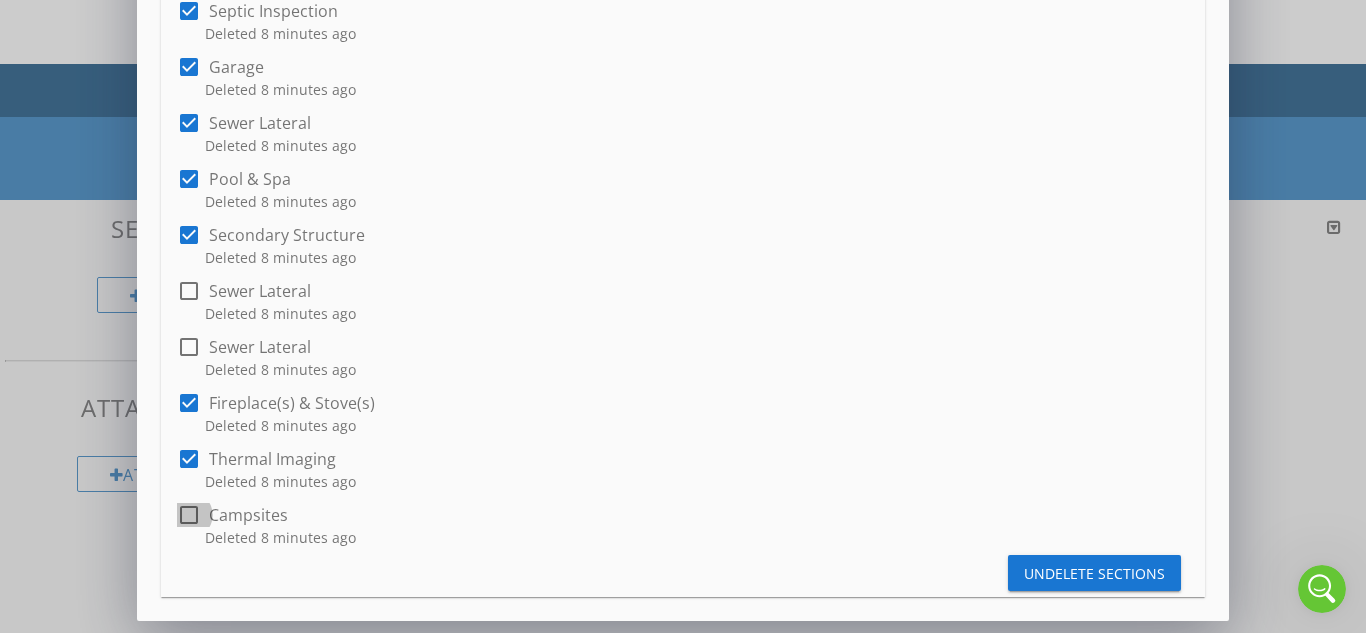 click at bounding box center (189, 515) 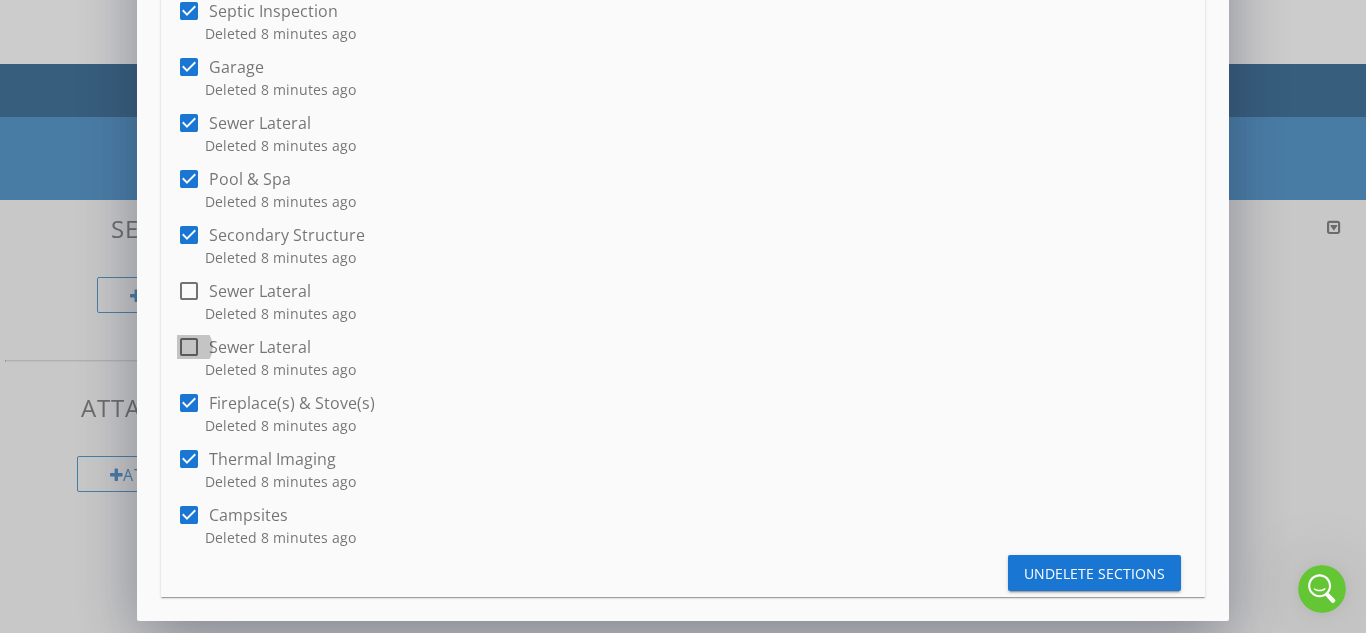 drag, startPoint x: 188, startPoint y: 343, endPoint x: 186, endPoint y: 294, distance: 49.0408 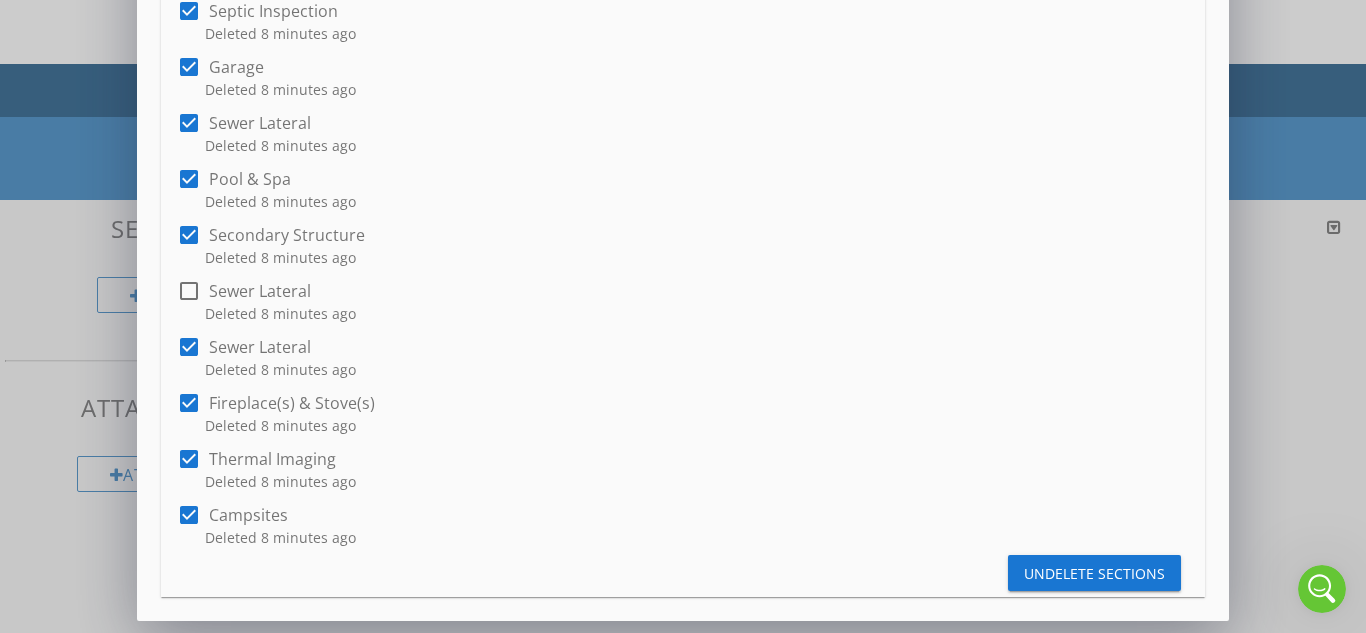 click at bounding box center [189, 291] 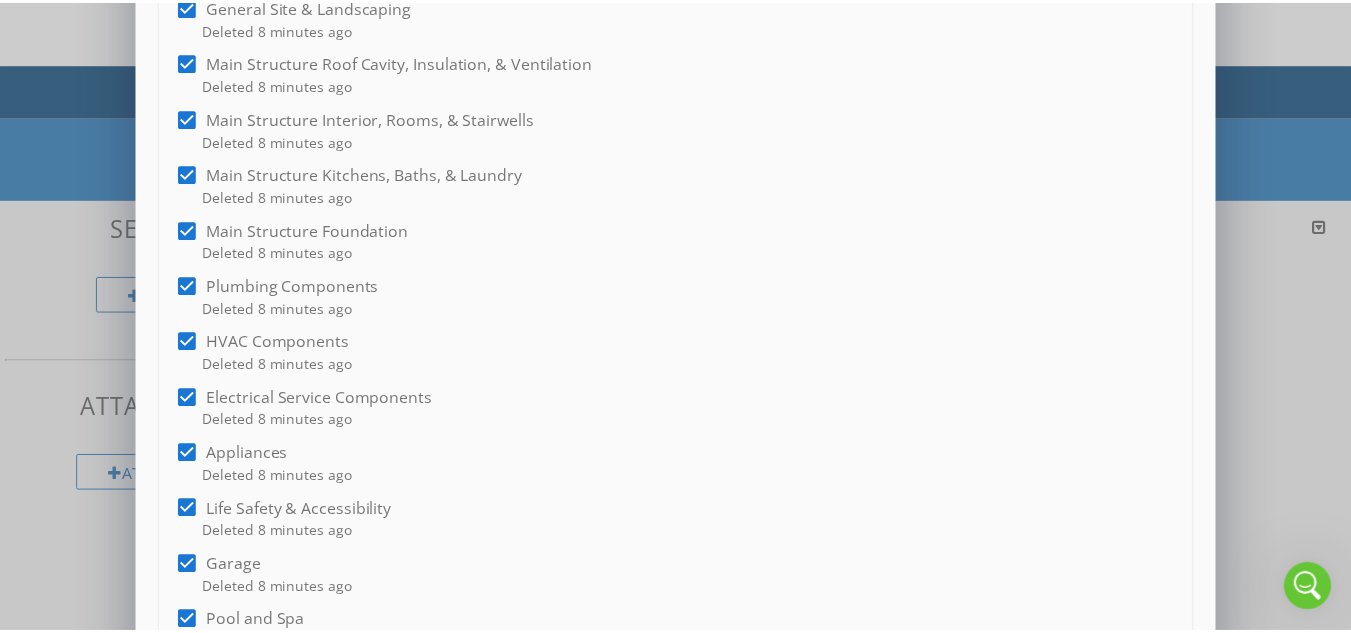 scroll, scrollTop: 1107, scrollLeft: 0, axis: vertical 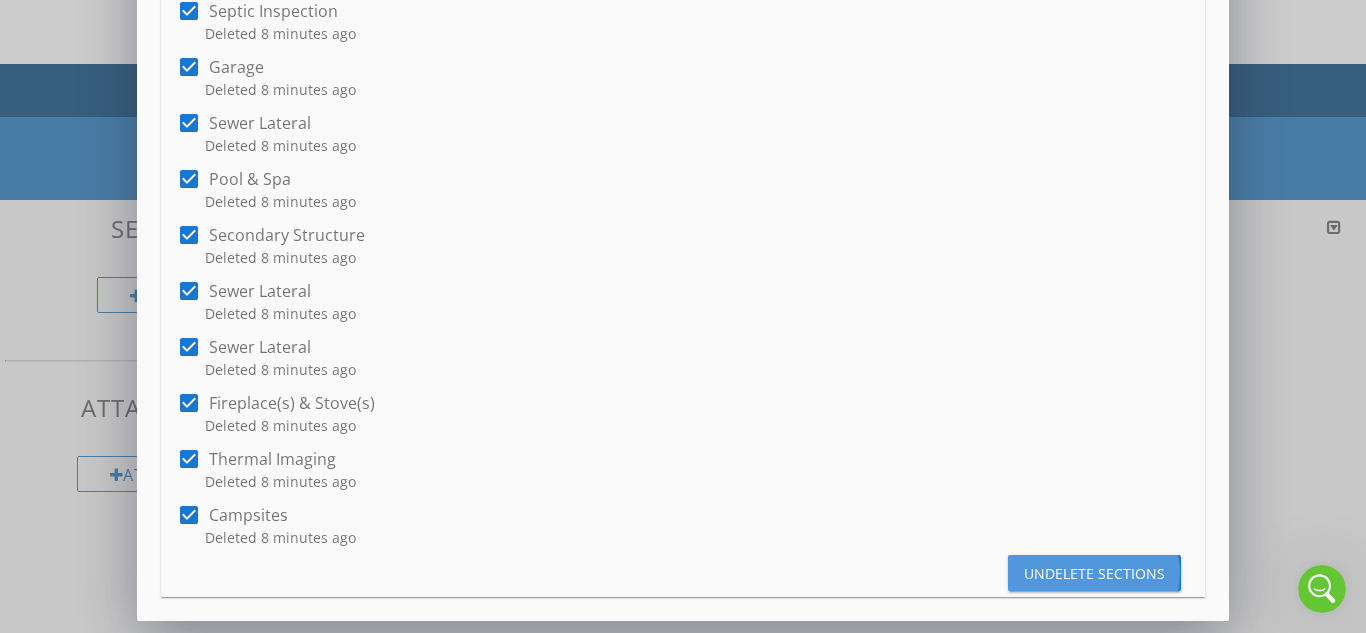 click on "Undelete sections" at bounding box center (1094, 573) 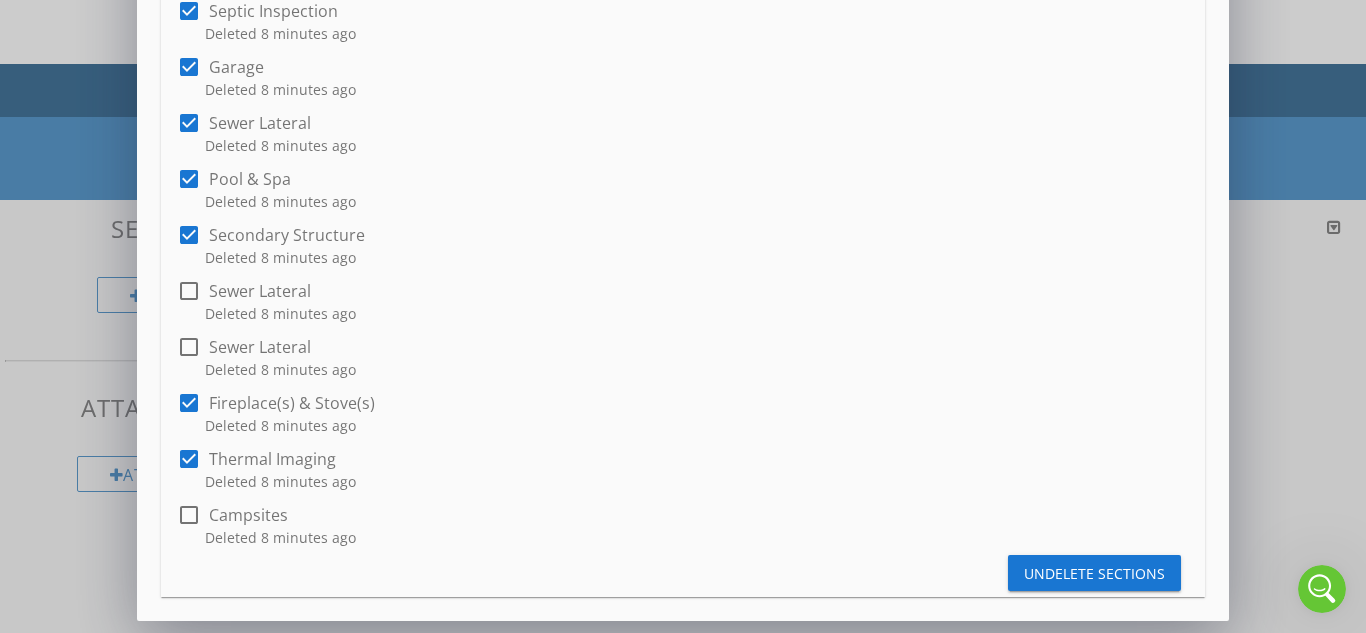 checkbox on "false" 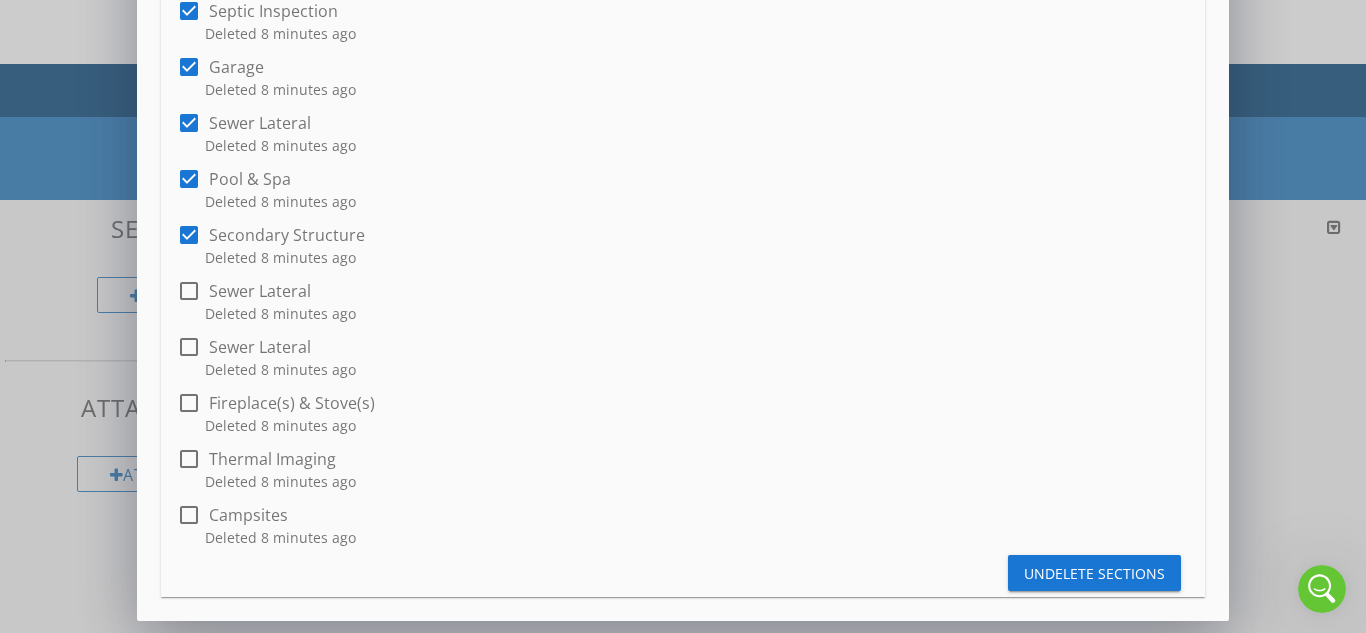 checkbox on "false" 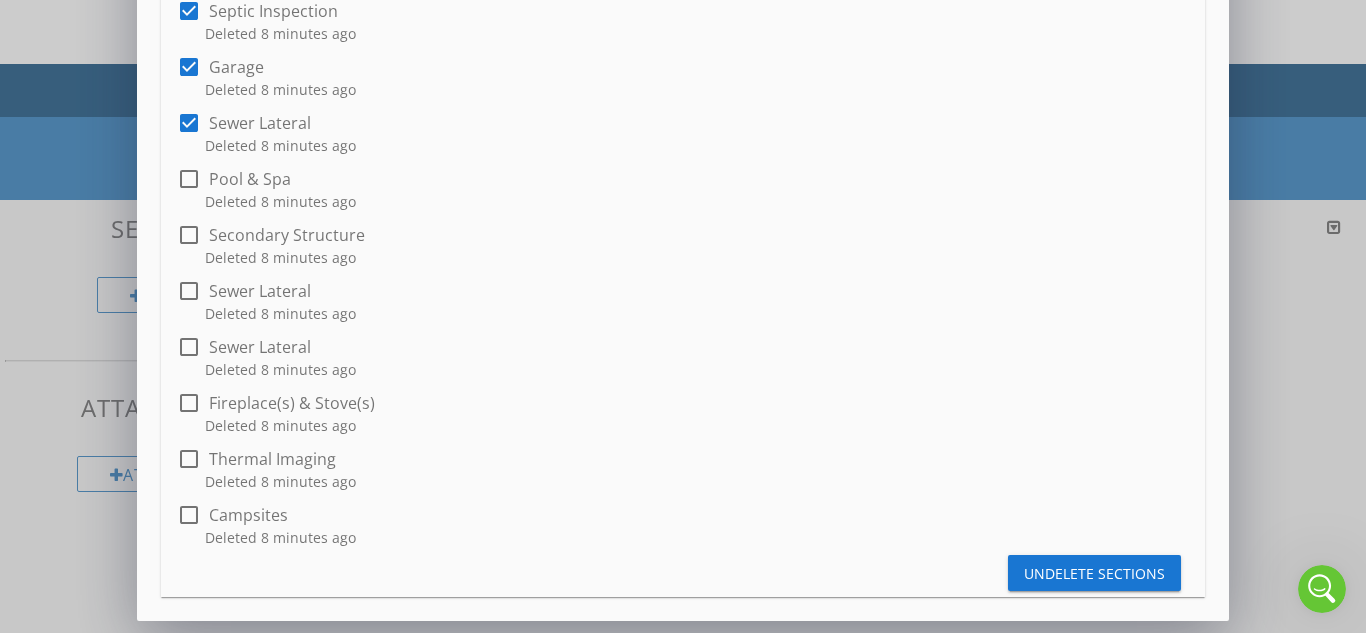 checkbox on "false" 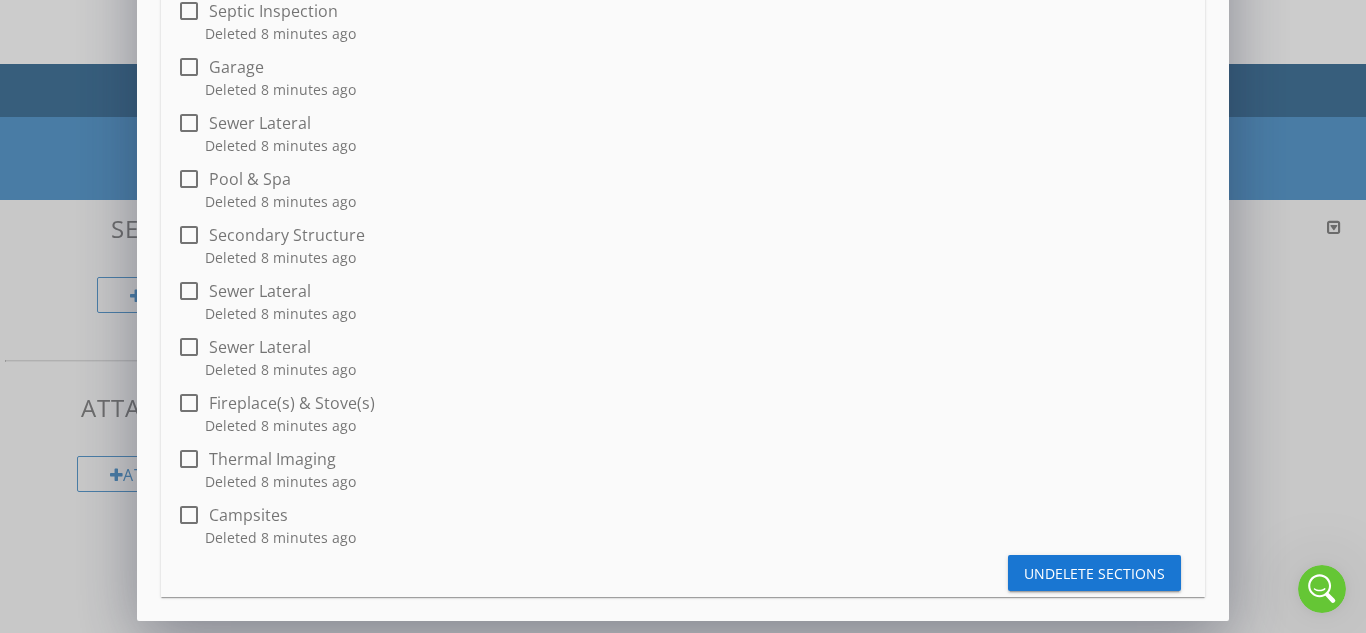 checkbox on "false" 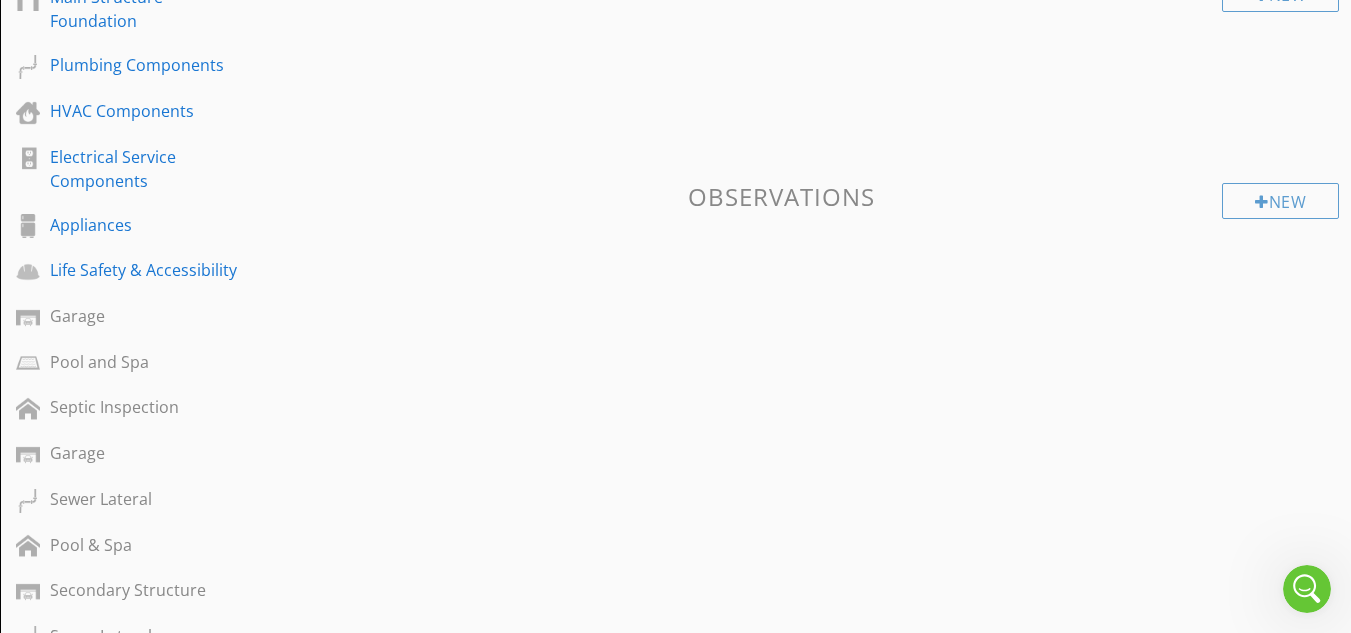 scroll, scrollTop: 1000, scrollLeft: 0, axis: vertical 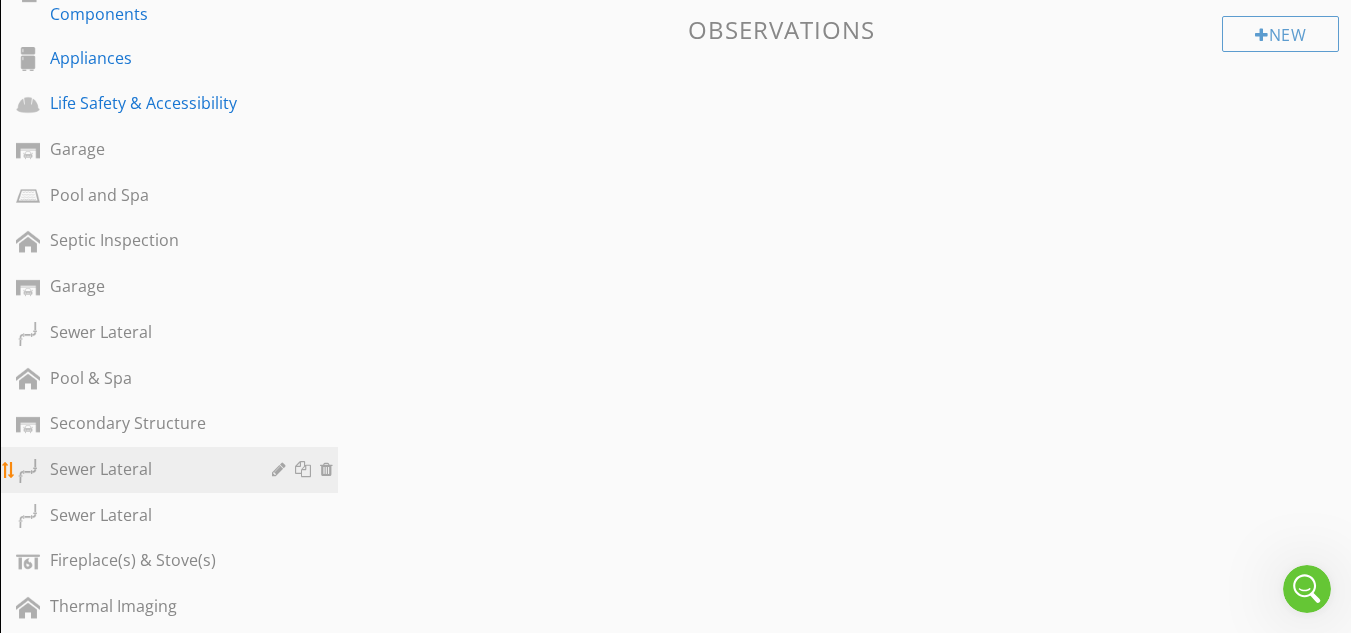 click on "Sewer Lateral" at bounding box center (146, 469) 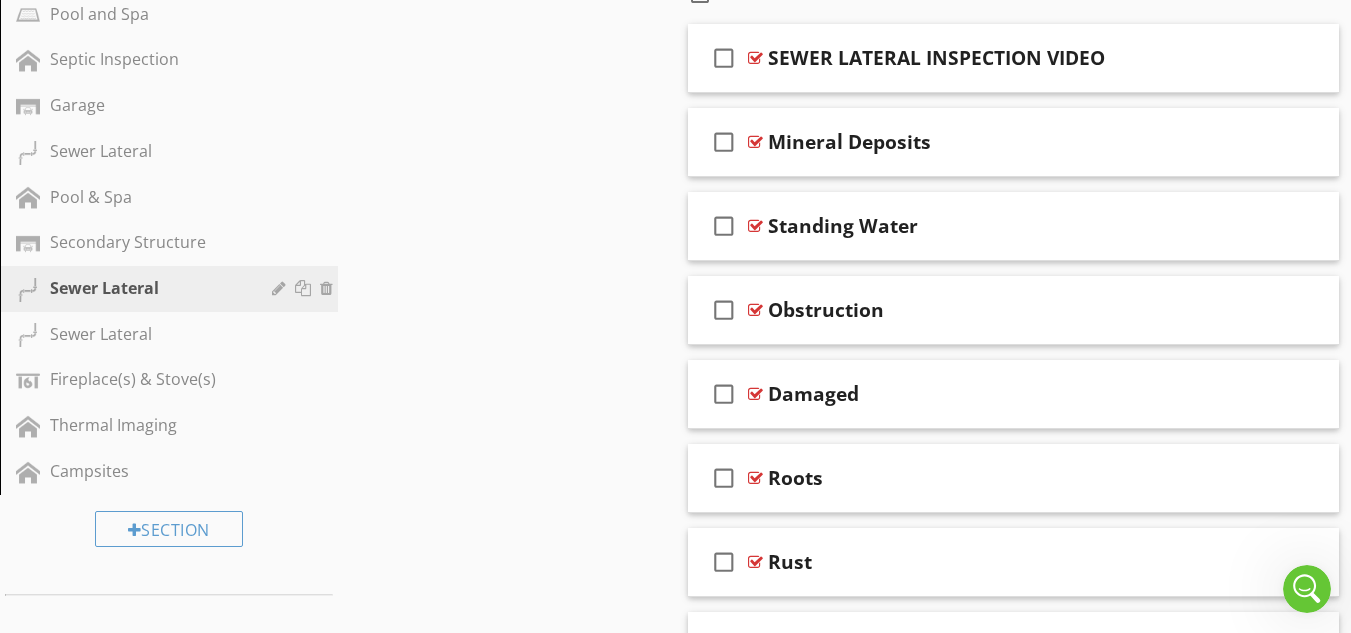 scroll, scrollTop: 1150, scrollLeft: 0, axis: vertical 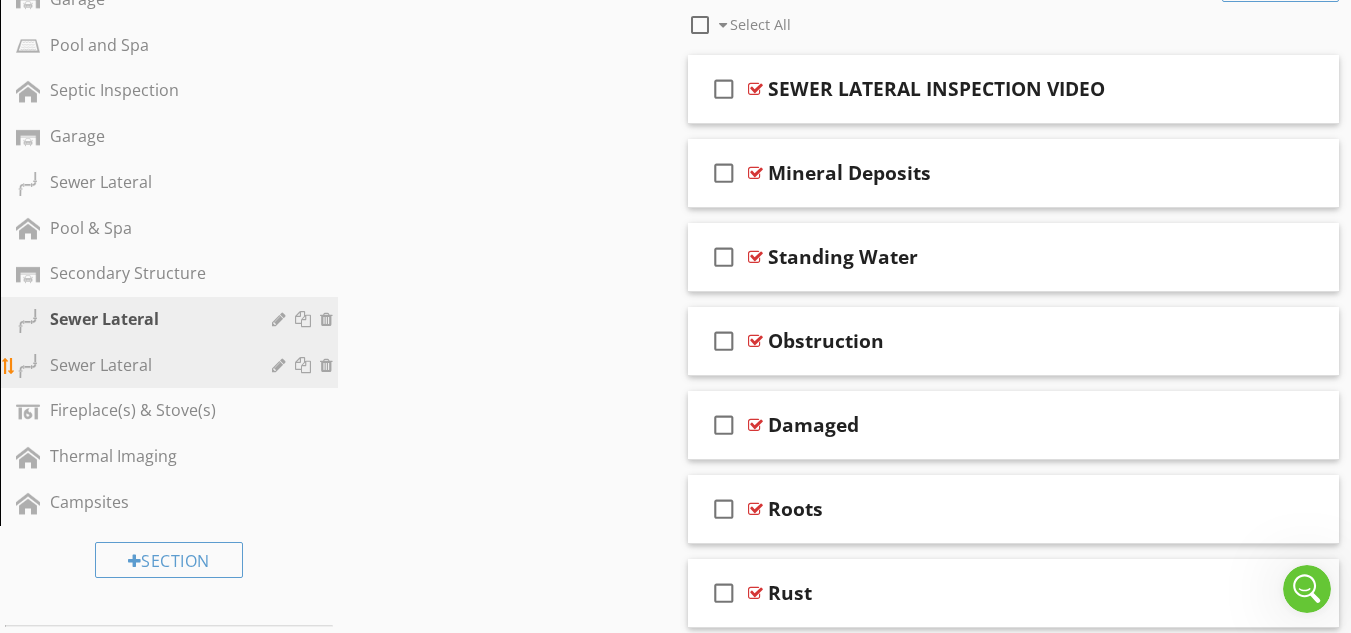 click on "Sewer Lateral" at bounding box center [146, 365] 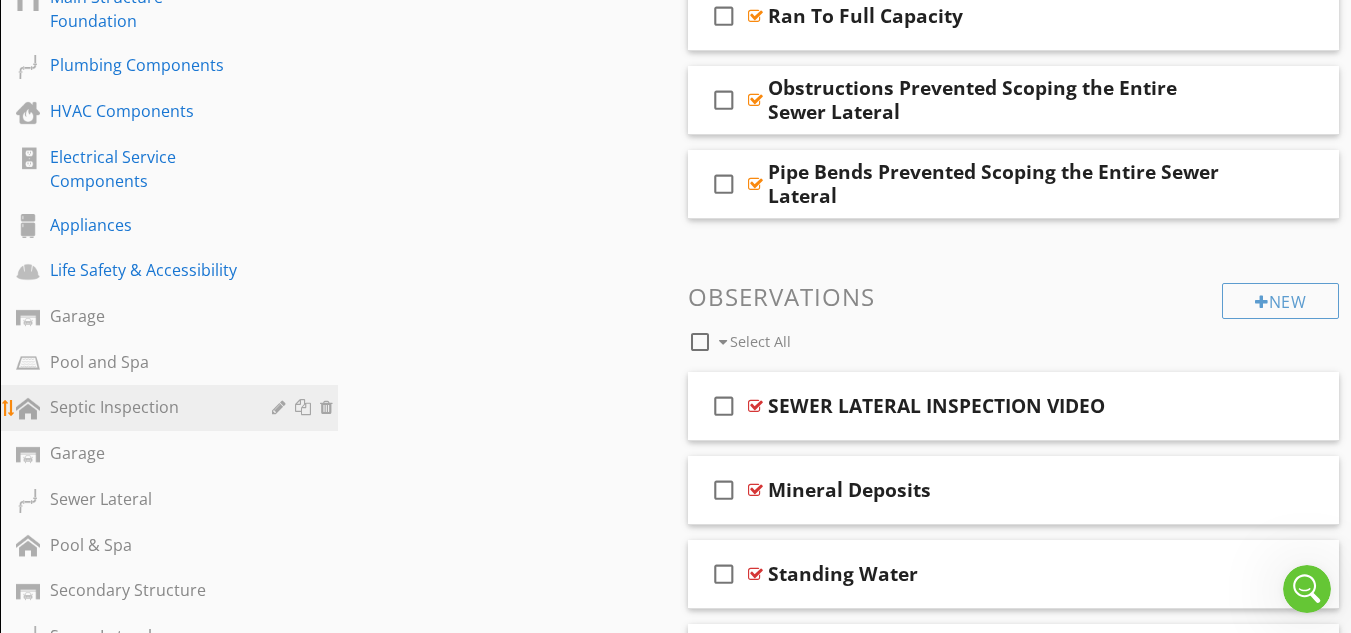 scroll, scrollTop: 1000, scrollLeft: 0, axis: vertical 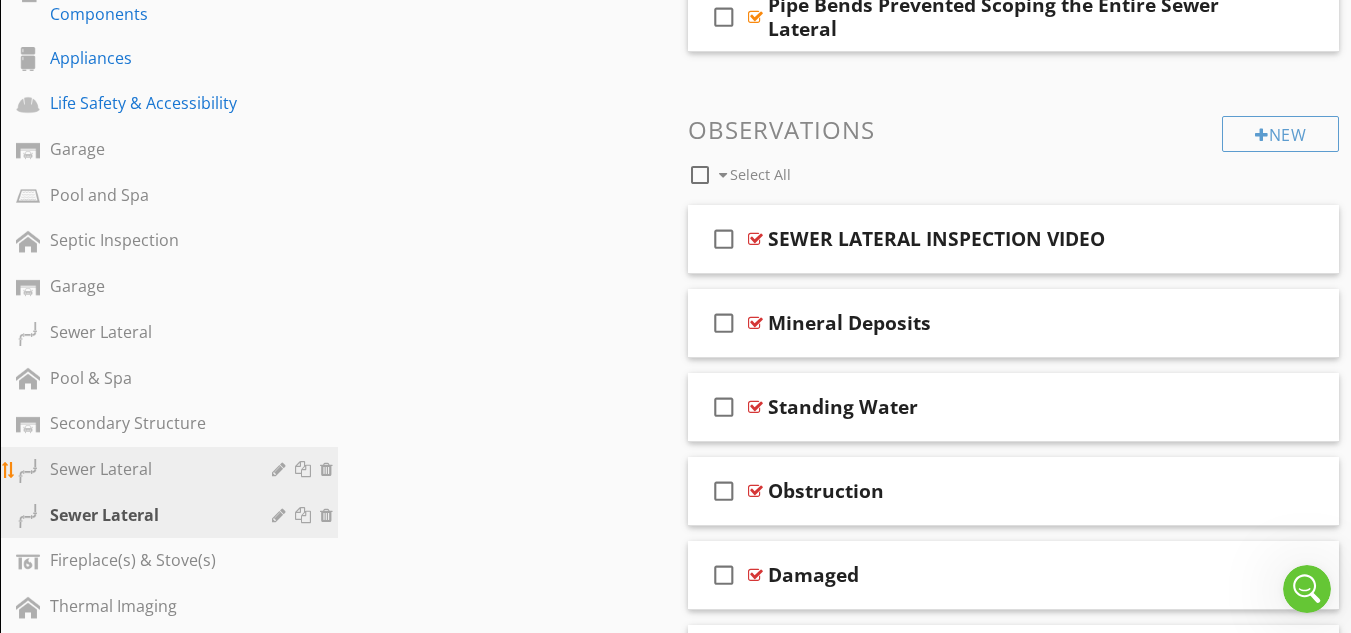 click at bounding box center [329, 469] 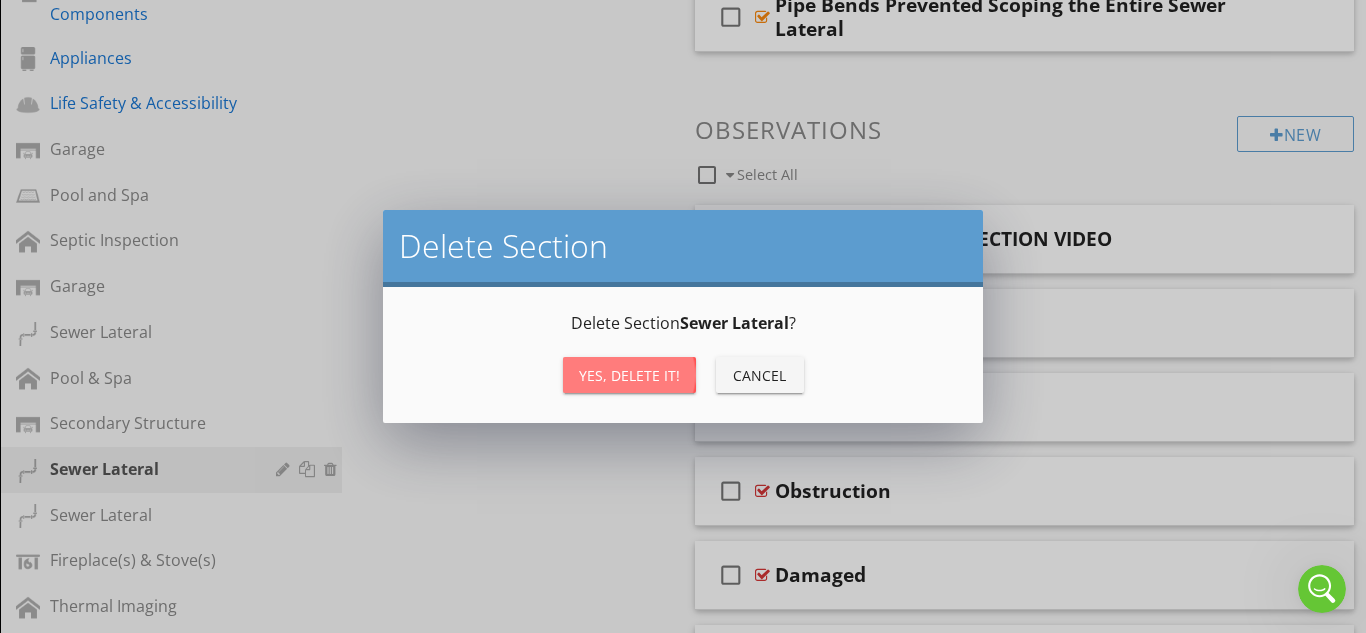 click on "Yes, Delete it!" at bounding box center [629, 375] 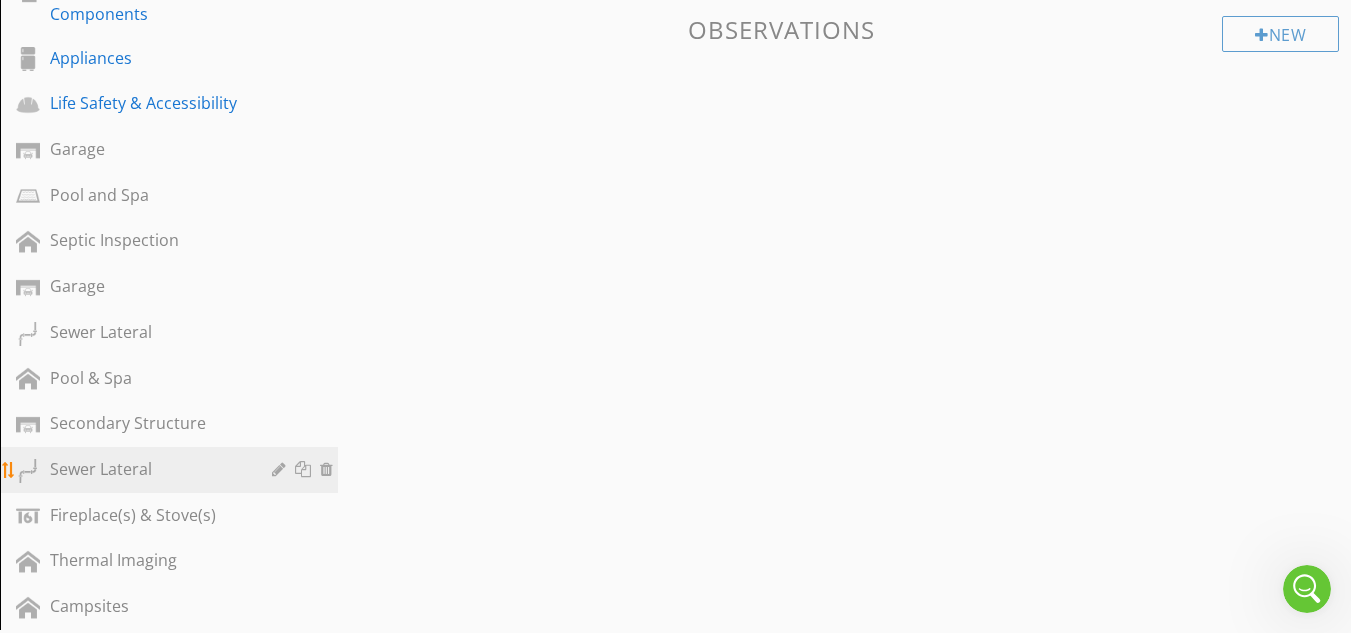 click at bounding box center [329, 469] 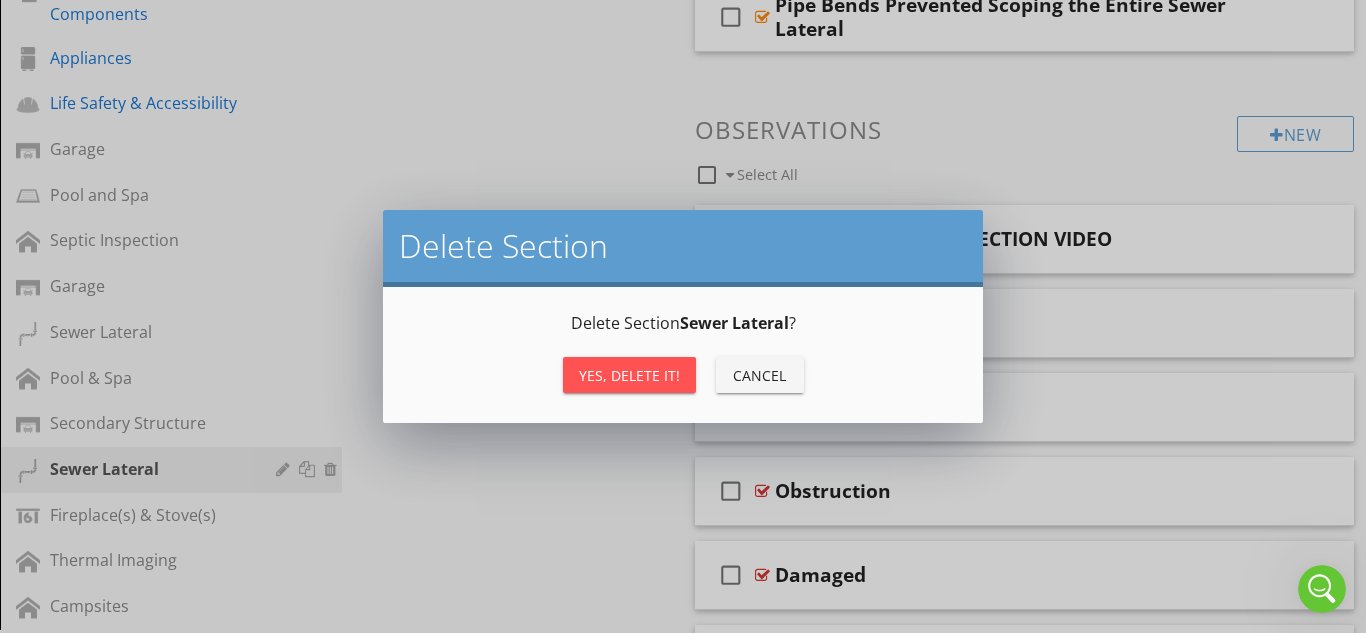 click on "Yes, Delete it!" at bounding box center (629, 375) 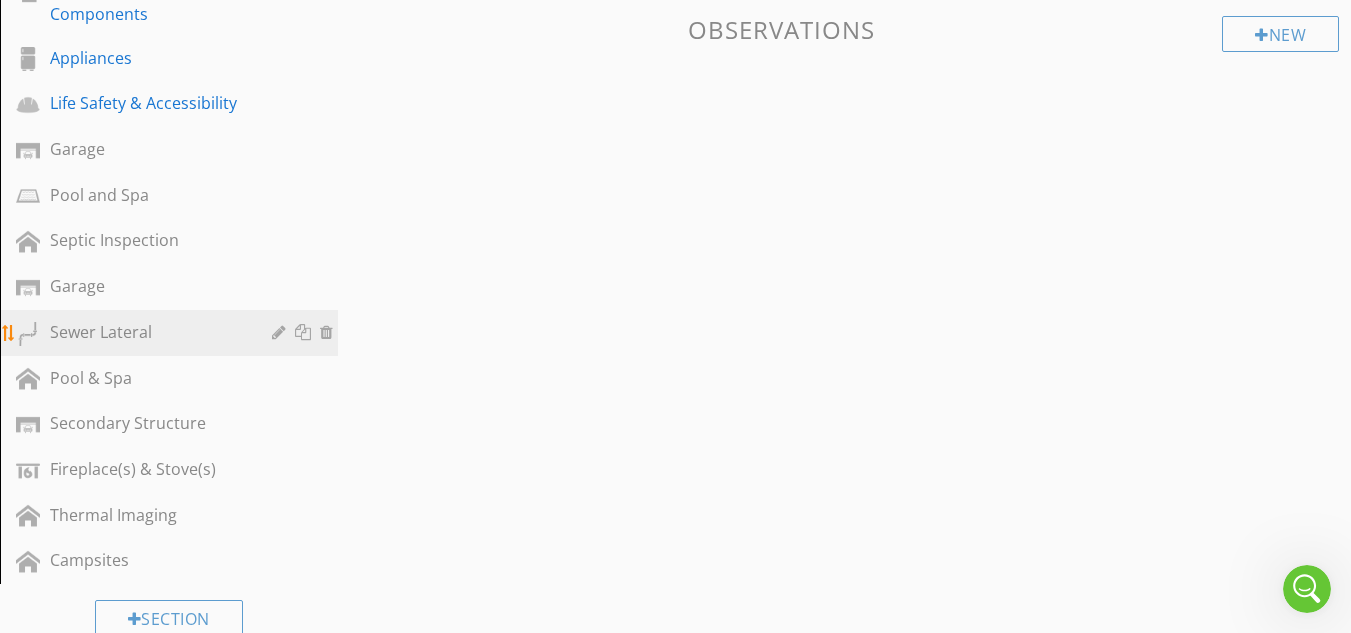 click at bounding box center (329, 332) 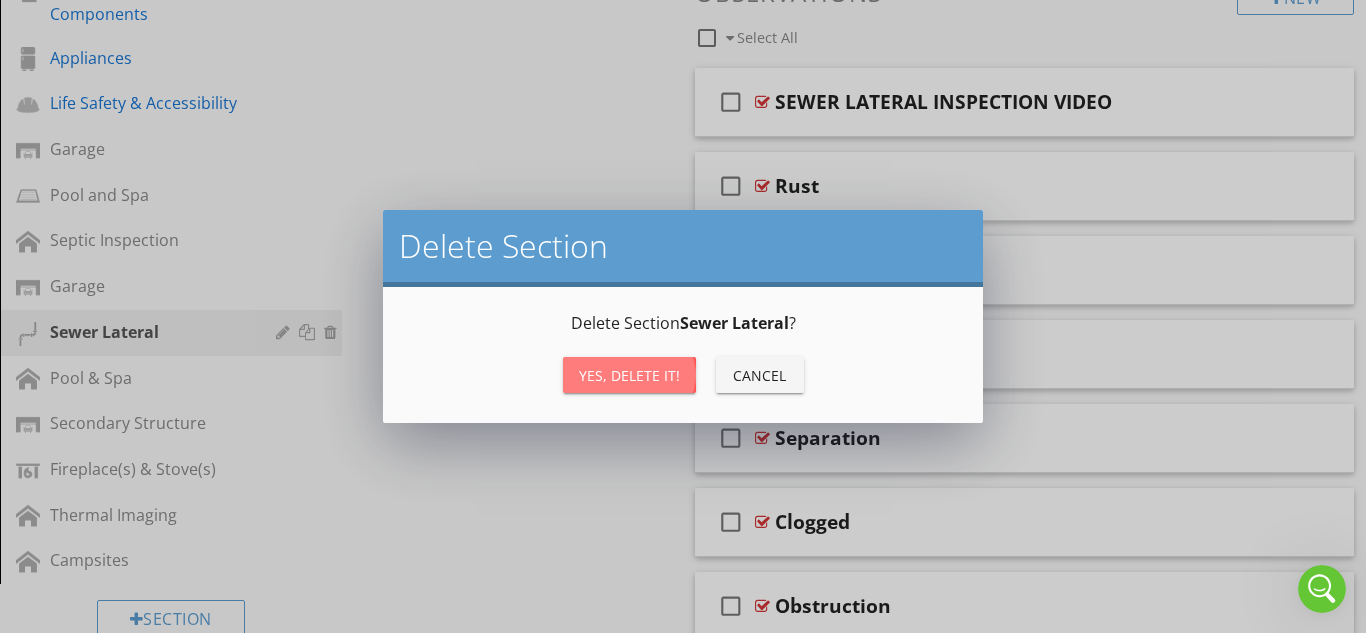 click on "Yes, Delete it!" at bounding box center (629, 375) 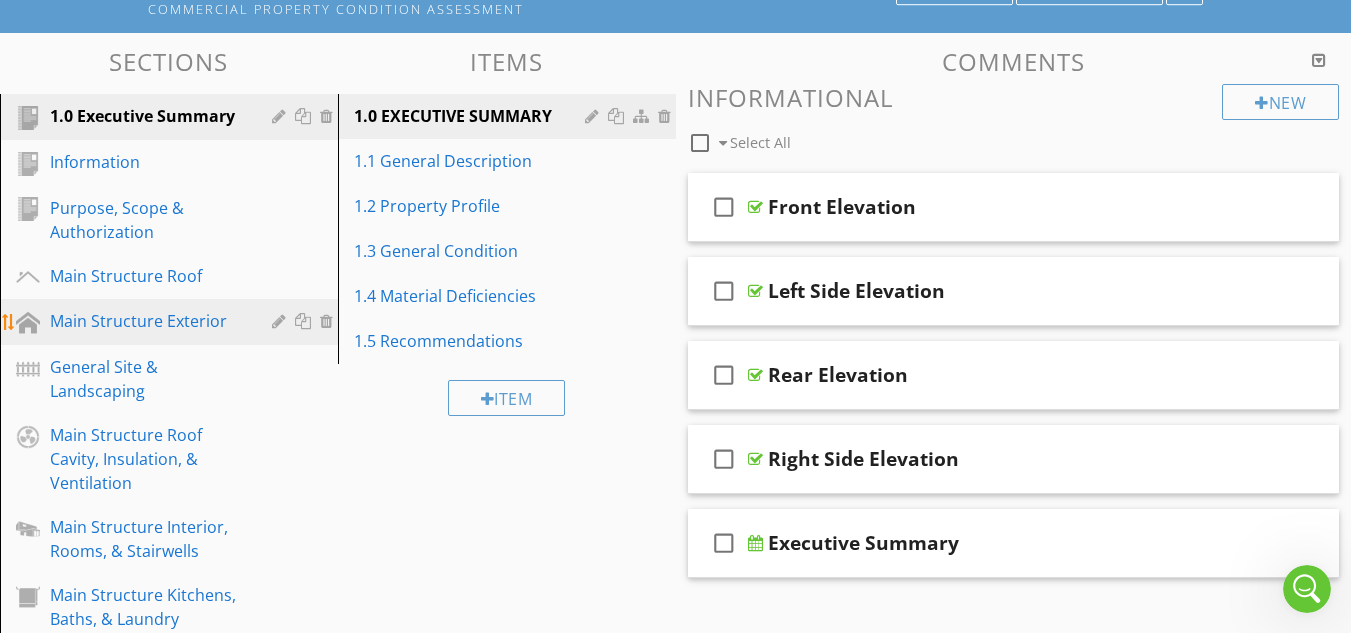 scroll, scrollTop: 0, scrollLeft: 0, axis: both 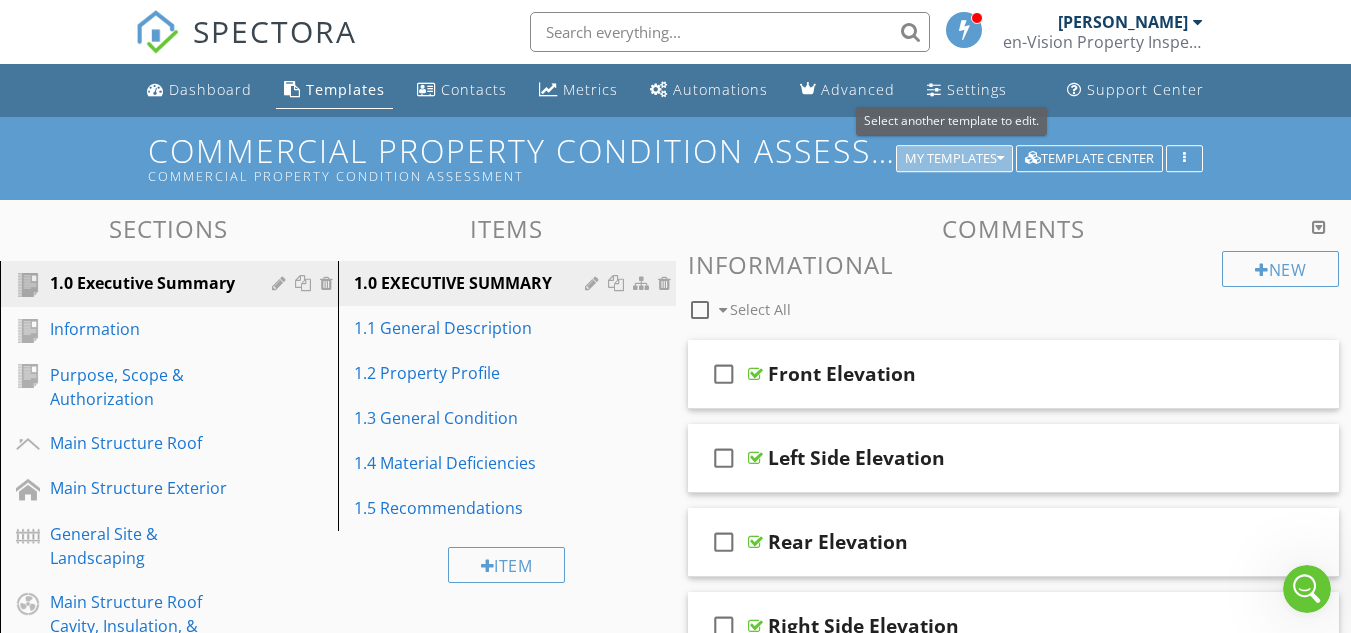click on "My Templates" at bounding box center (954, 159) 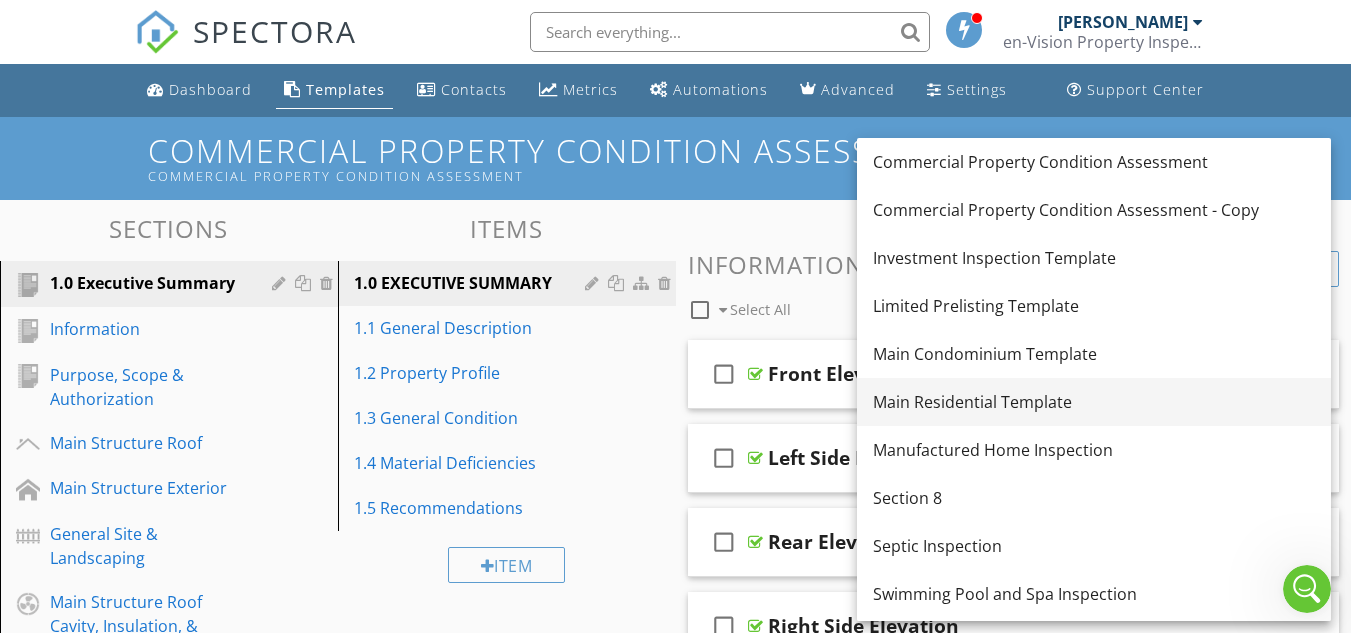 click on "Main Residential Template" at bounding box center [1094, 402] 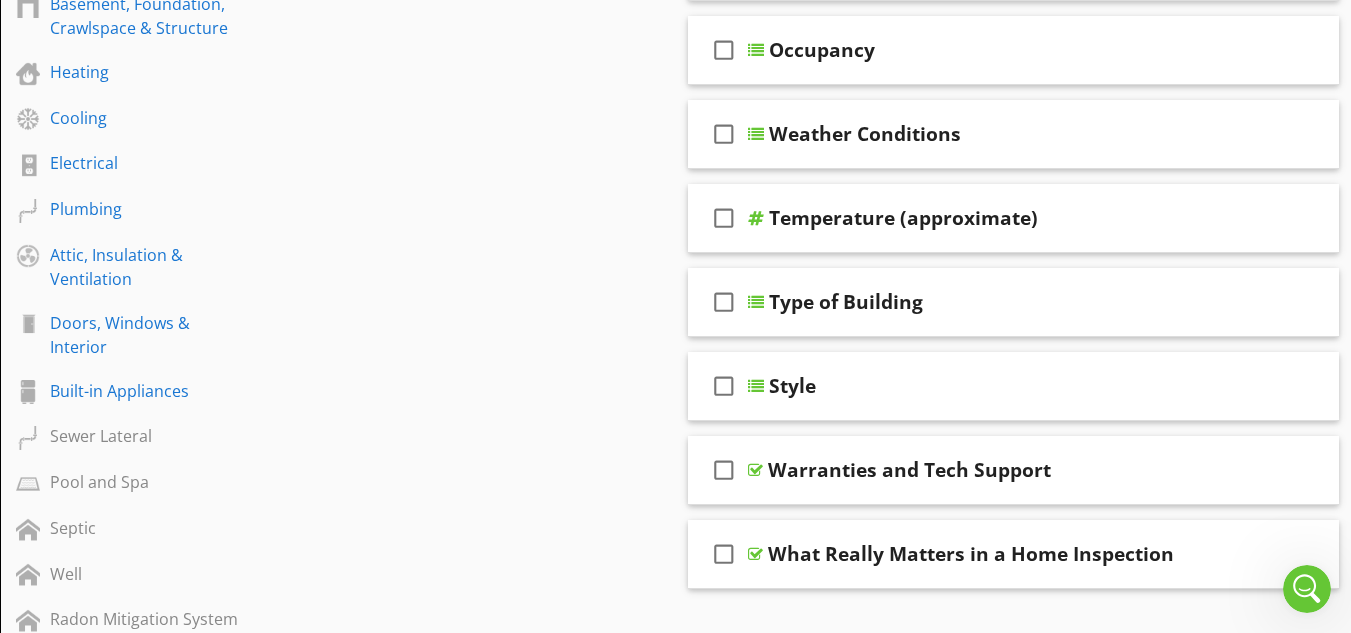 scroll, scrollTop: 667, scrollLeft: 0, axis: vertical 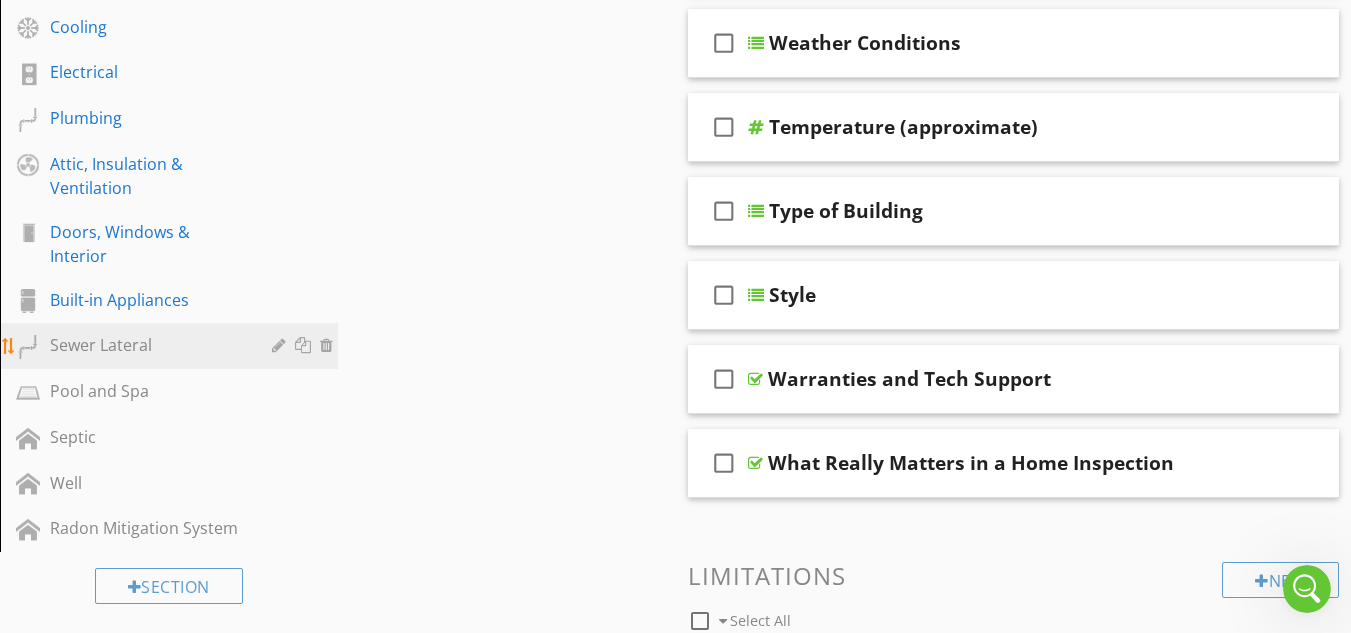 click at bounding box center (305, 345) 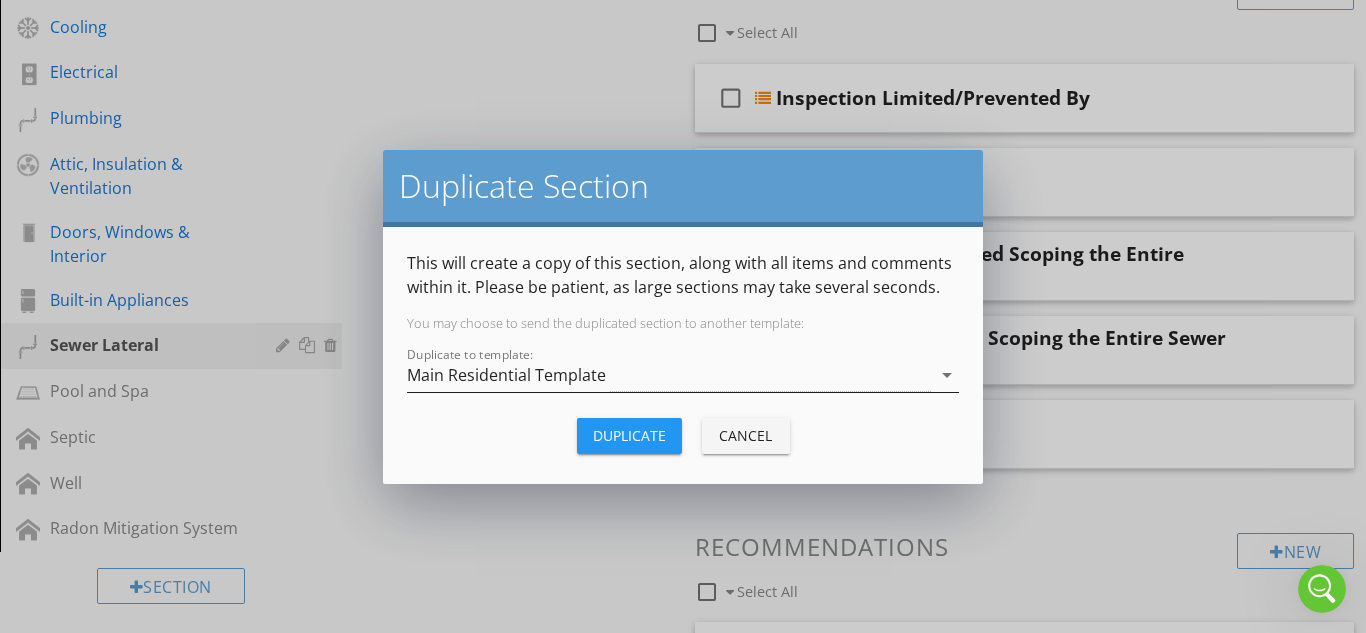 click on "Main Residential Template" at bounding box center (506, 375) 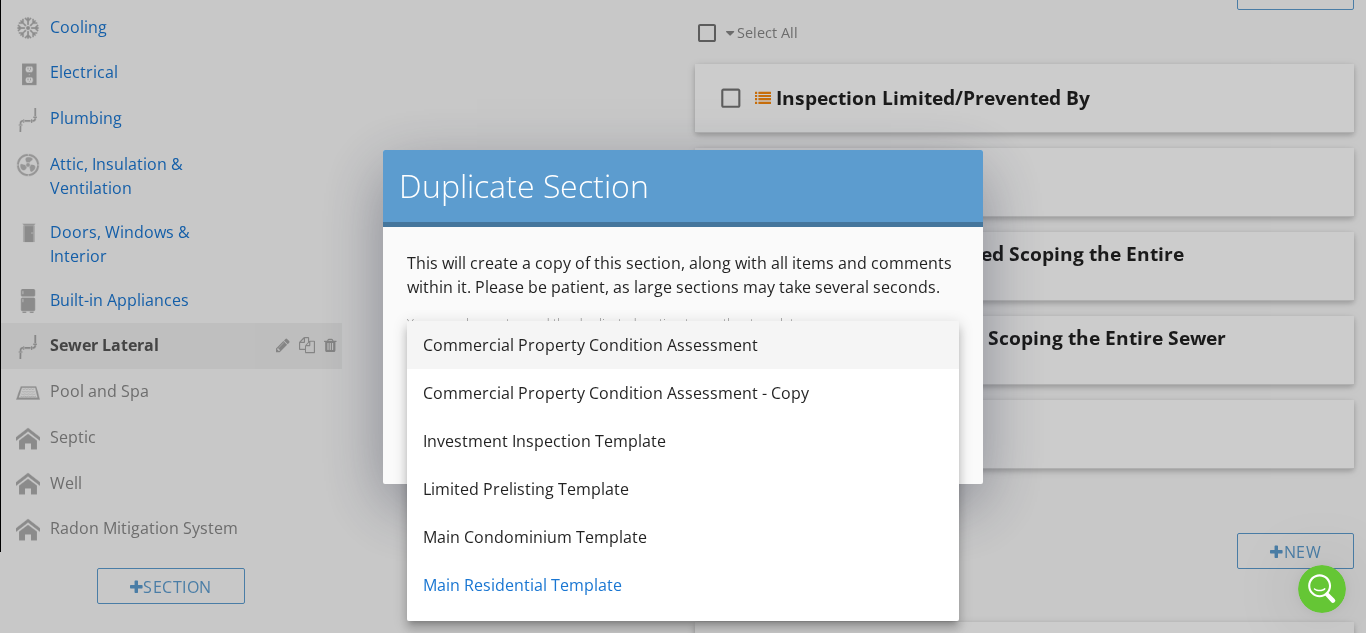 click on "Commercial Property Condition Assessment" at bounding box center (683, 345) 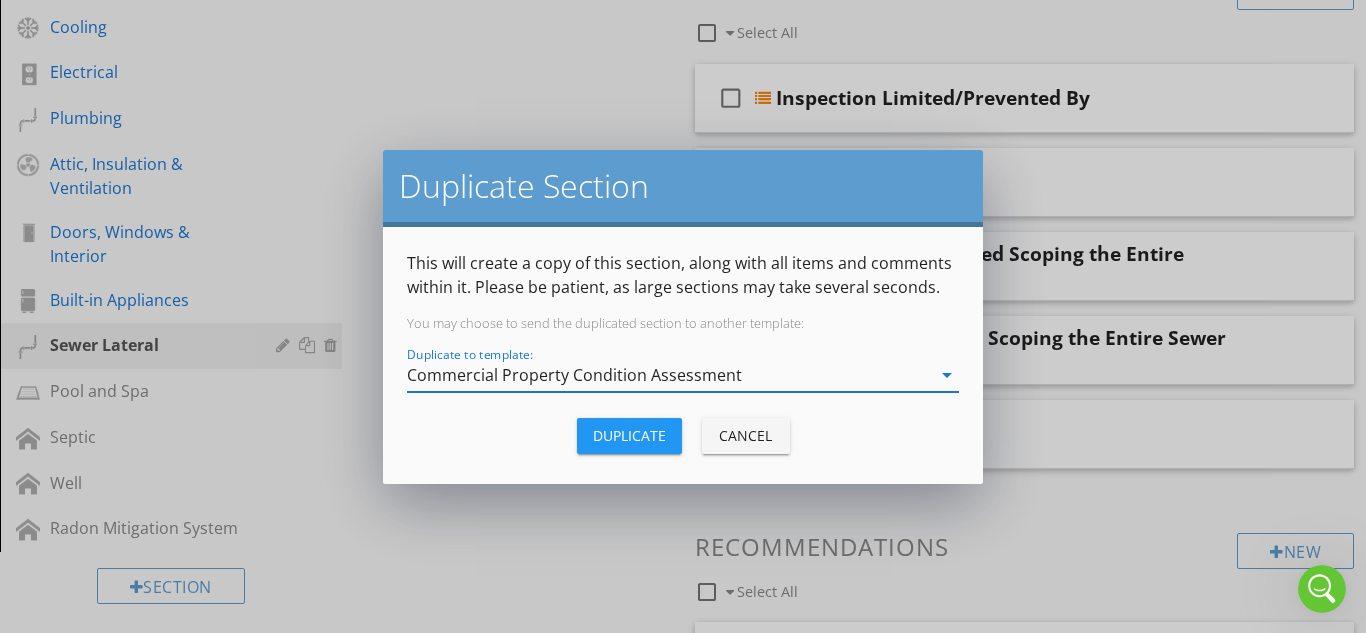 click on "Duplicate" at bounding box center [629, 435] 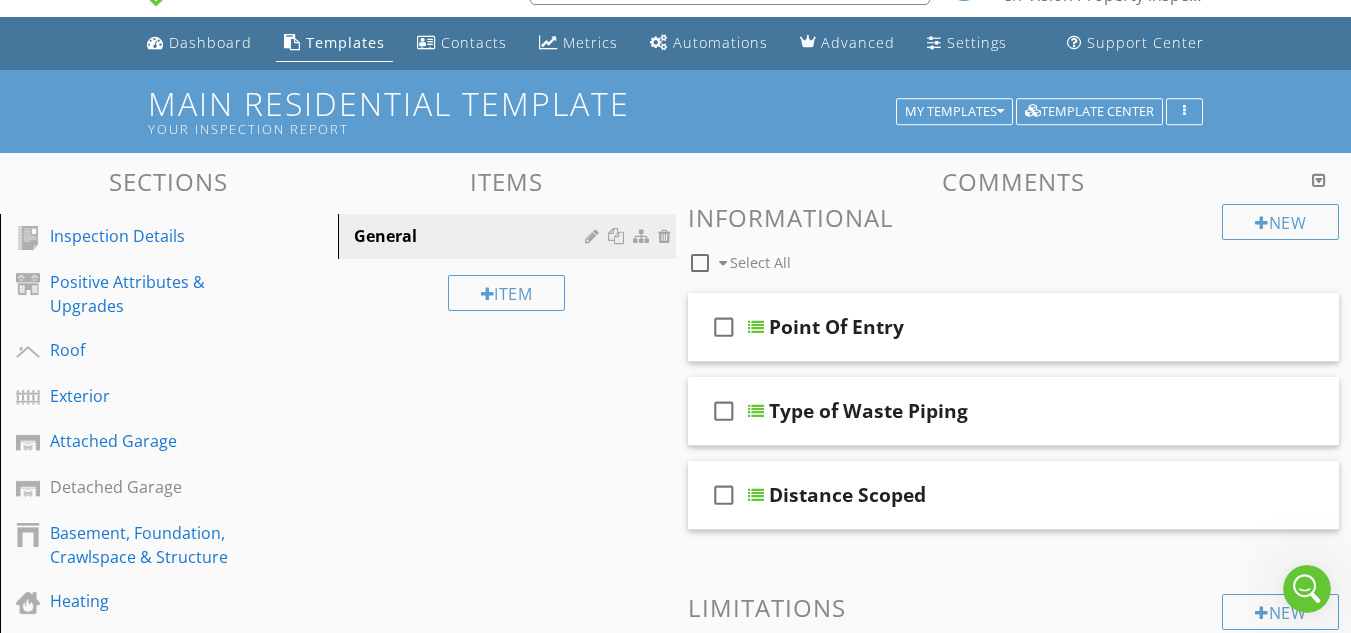 scroll, scrollTop: 0, scrollLeft: 0, axis: both 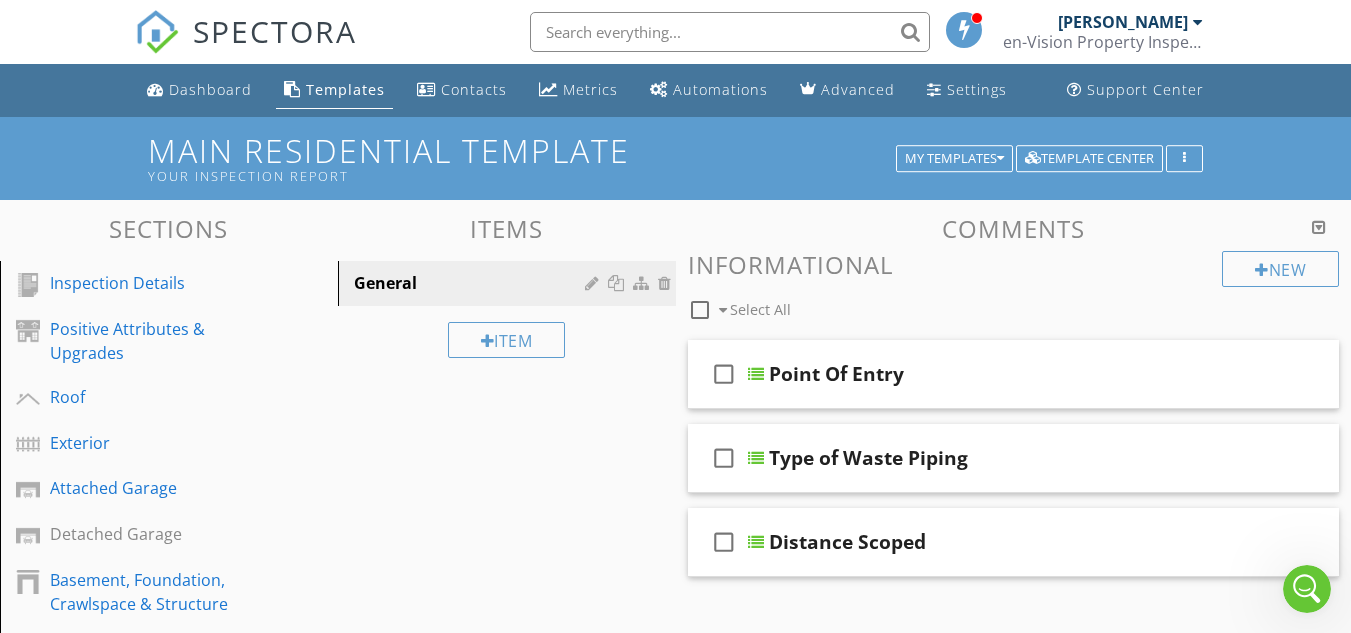 click on "Templates" at bounding box center (345, 89) 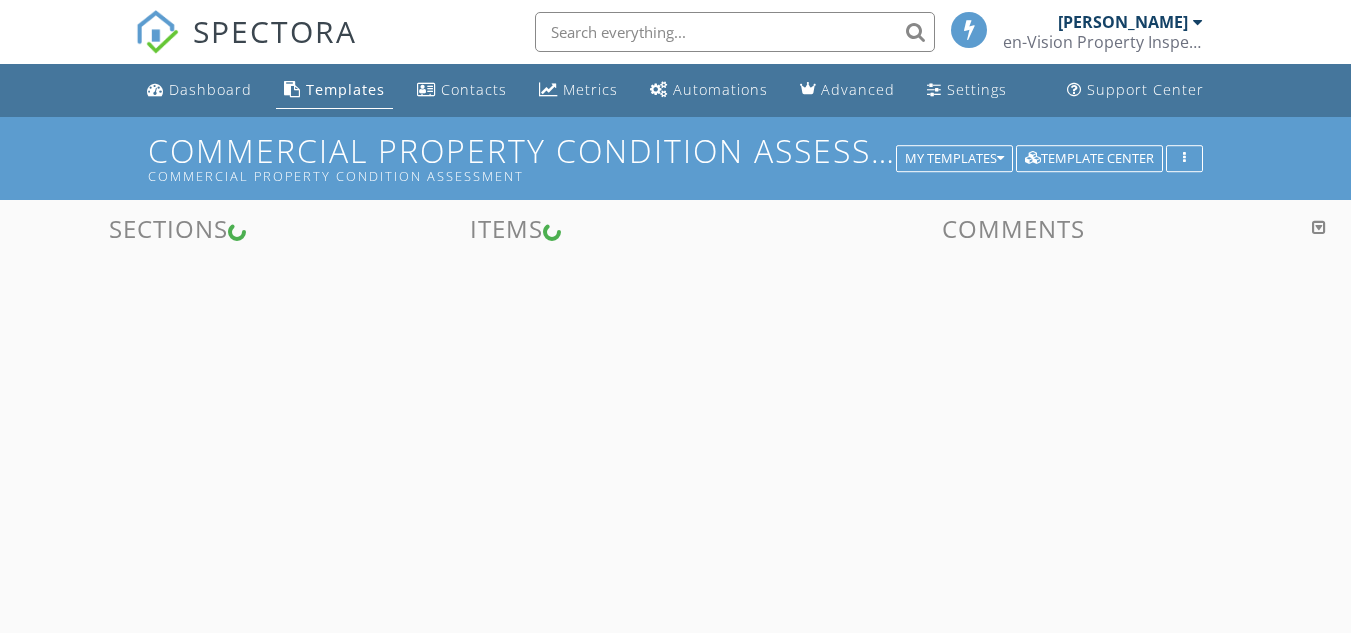 scroll, scrollTop: 0, scrollLeft: 0, axis: both 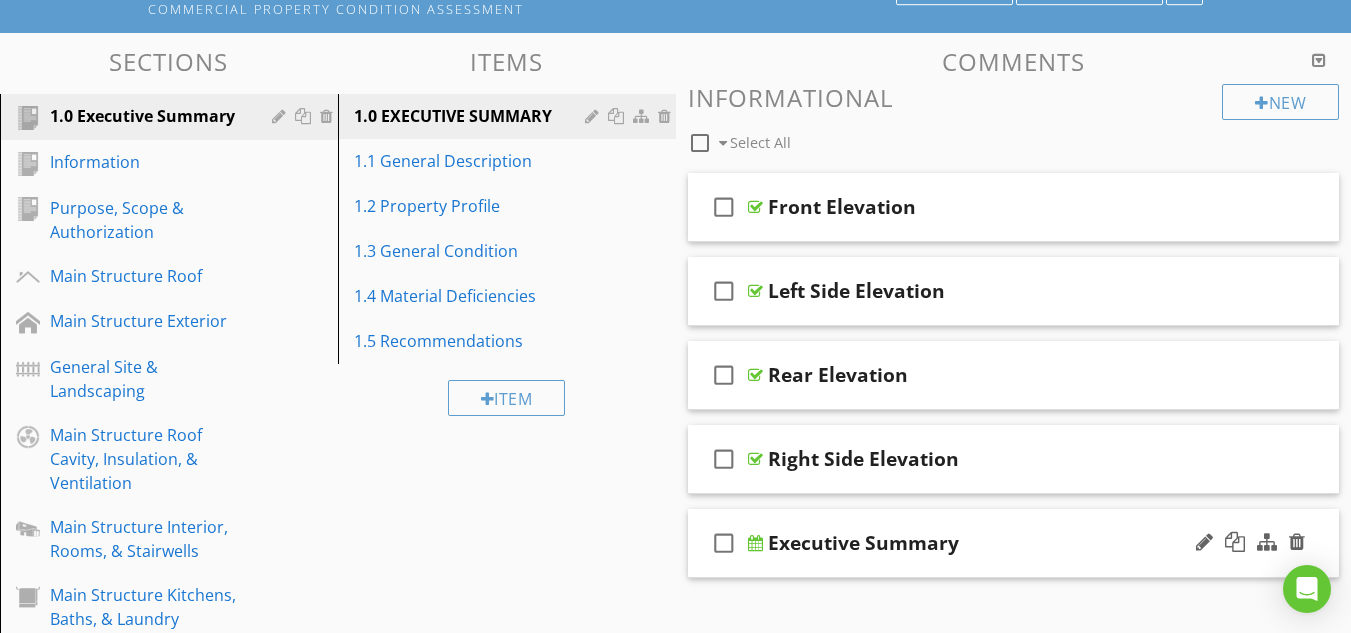 click on "check_box_outline_blank" at bounding box center (724, 543) 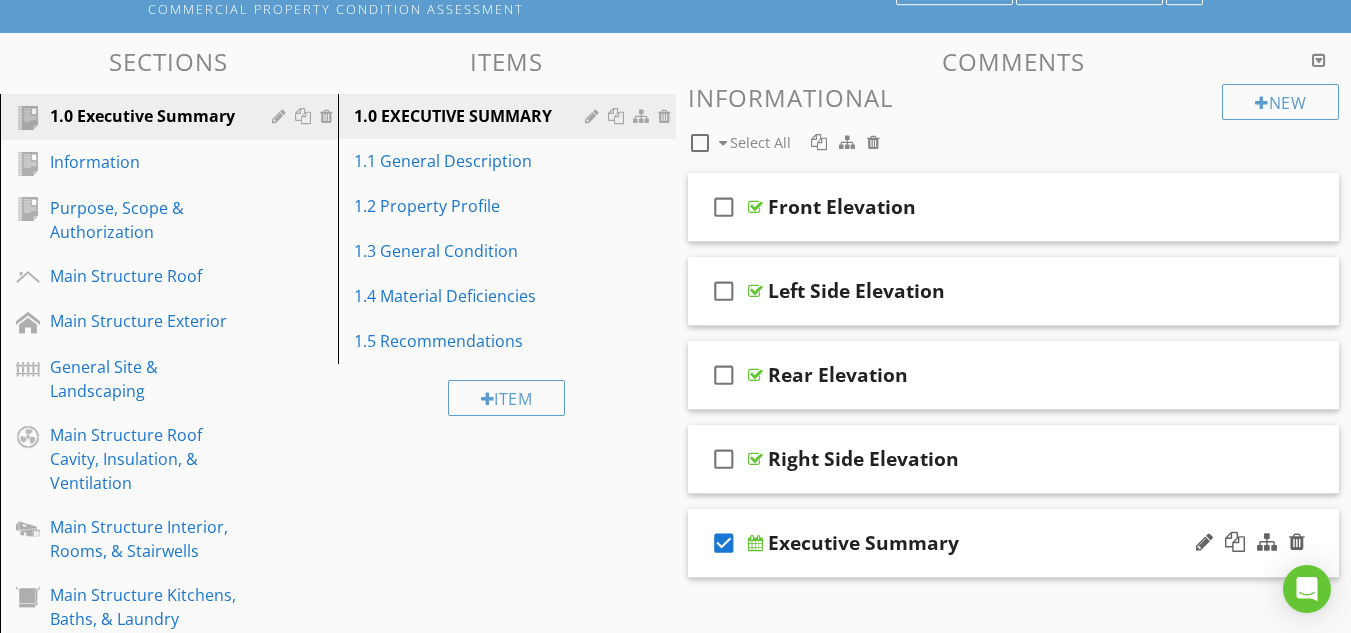 drag, startPoint x: 764, startPoint y: 549, endPoint x: 778, endPoint y: 555, distance: 15.231546 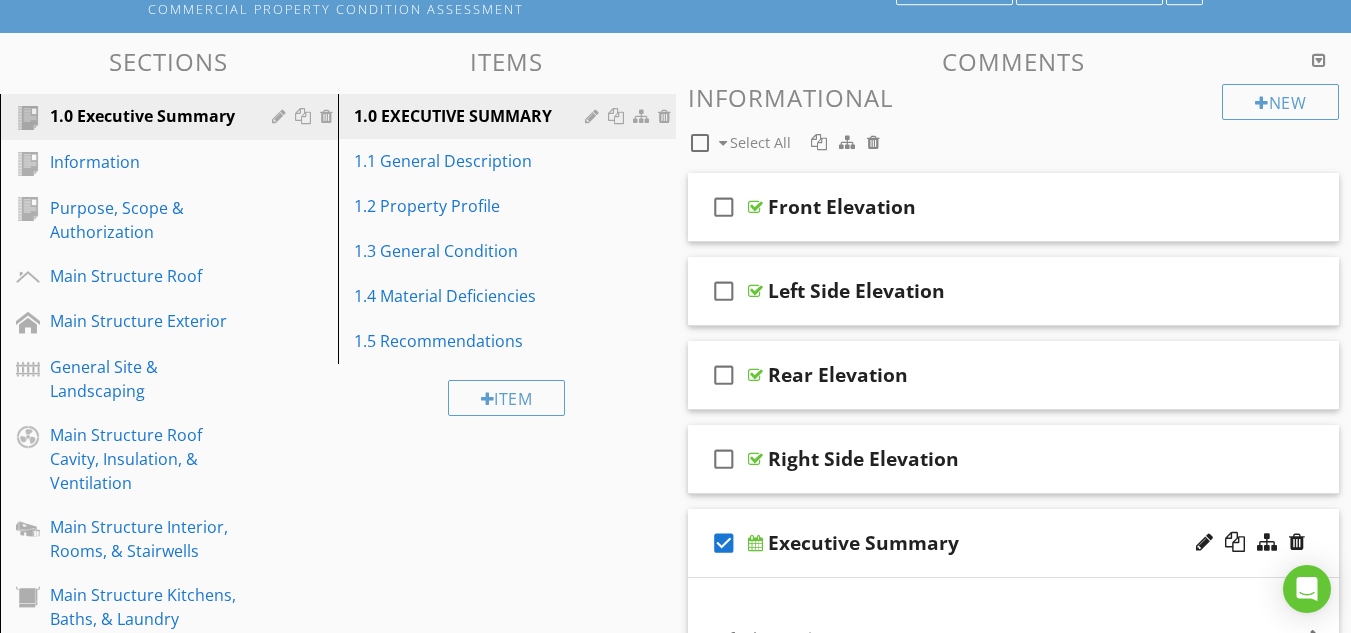 click on "Executive Summary" at bounding box center (863, 543) 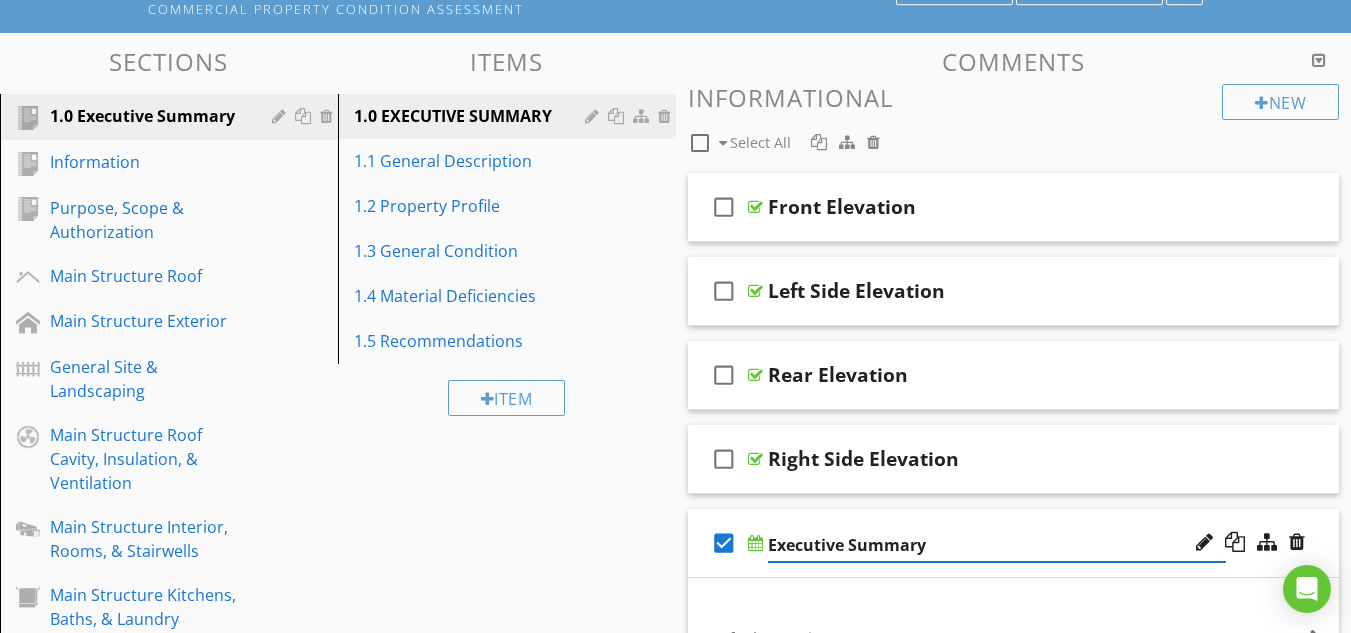 scroll, scrollTop: 500, scrollLeft: 0, axis: vertical 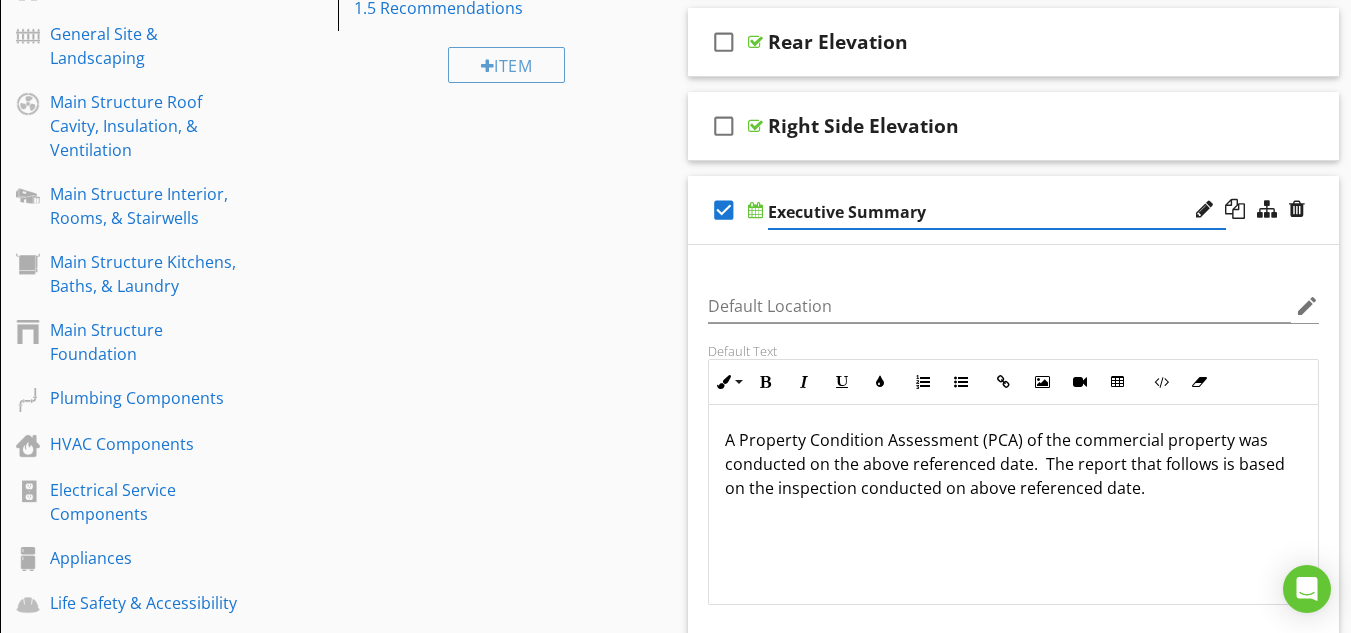 click on "check_box" at bounding box center [724, 210] 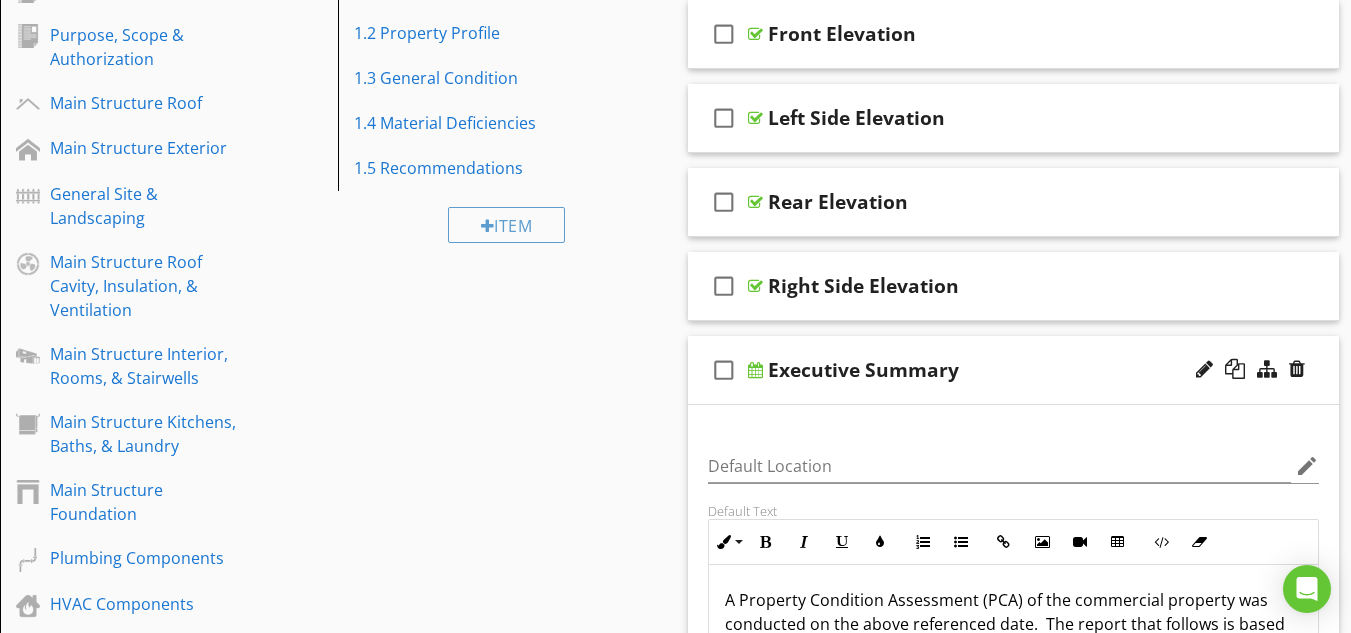scroll, scrollTop: 0, scrollLeft: 0, axis: both 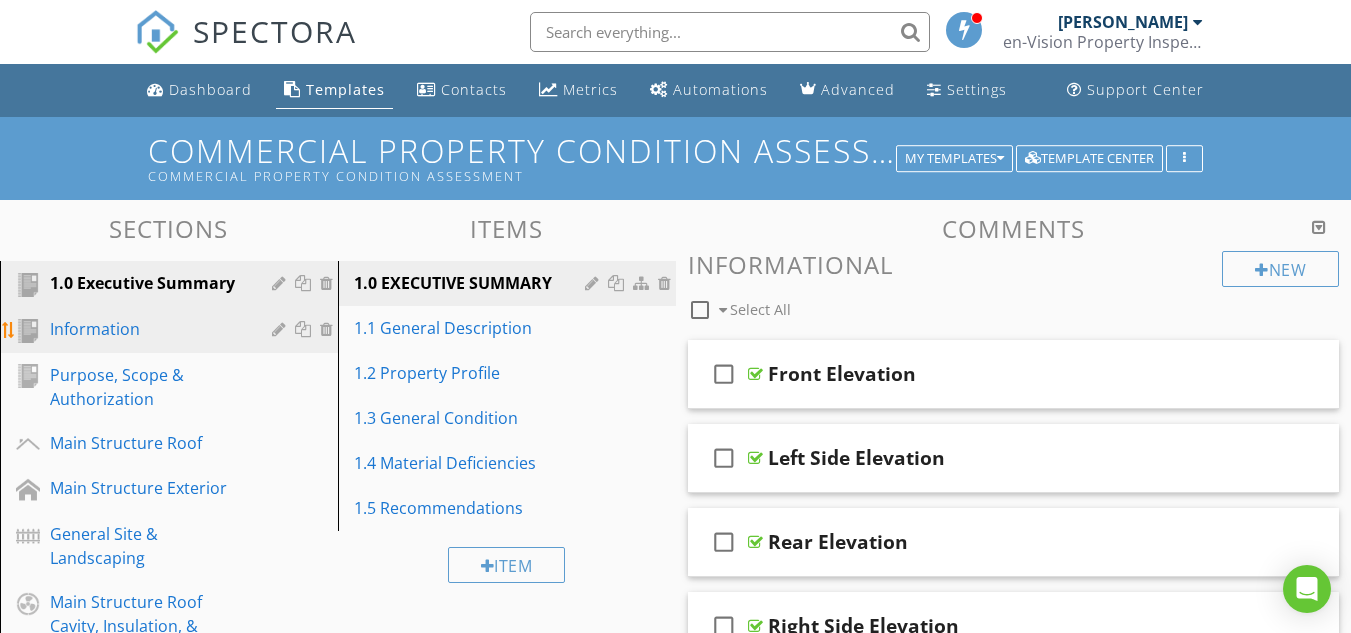 click on "Information" at bounding box center (146, 329) 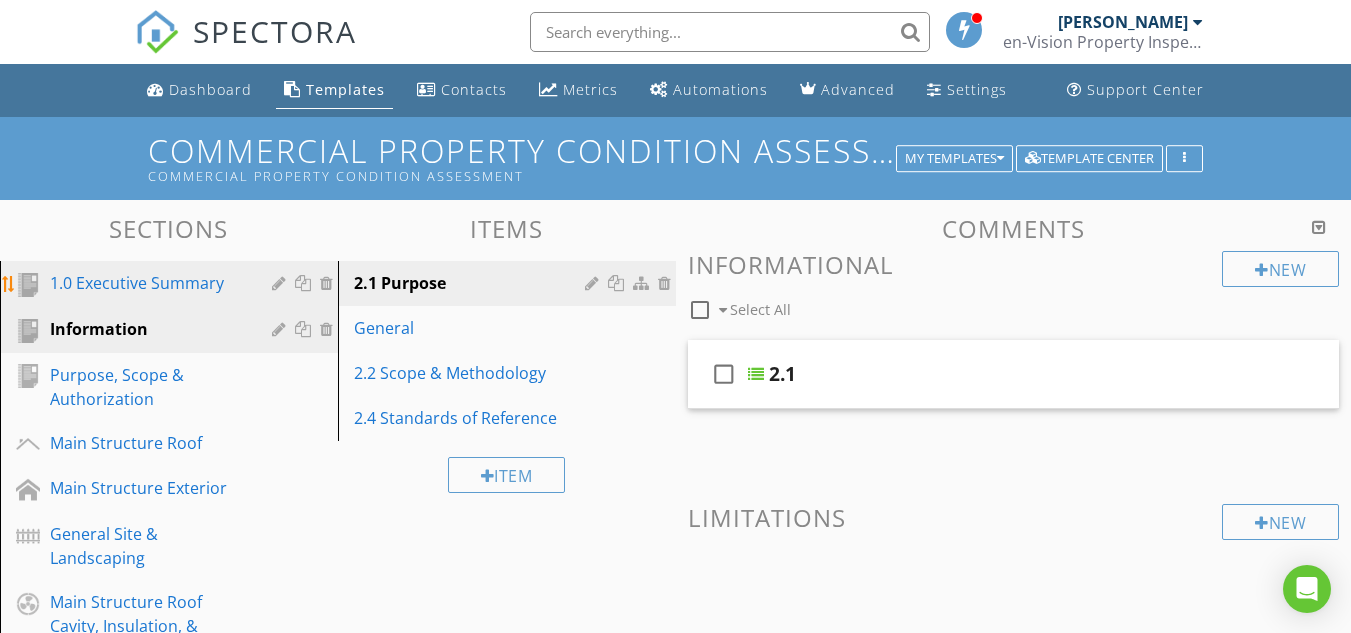 click on "1.0 Executive Summary" at bounding box center [146, 283] 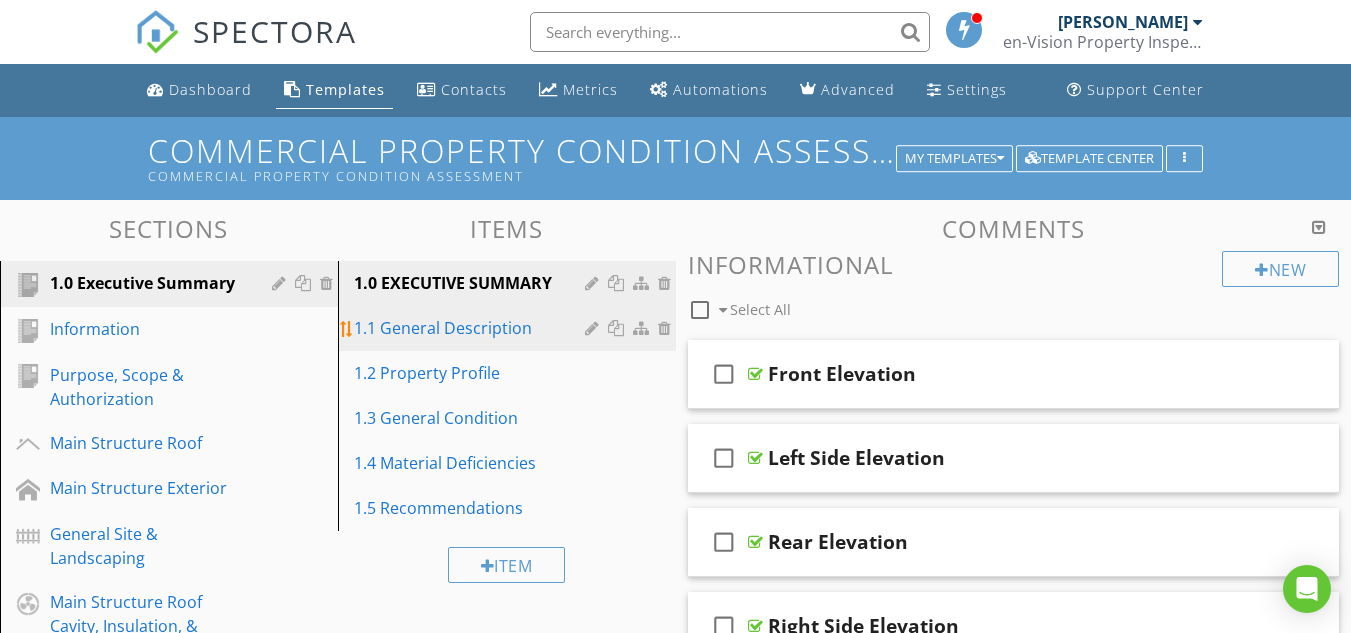 click on "1.1 General Description" at bounding box center [472, 328] 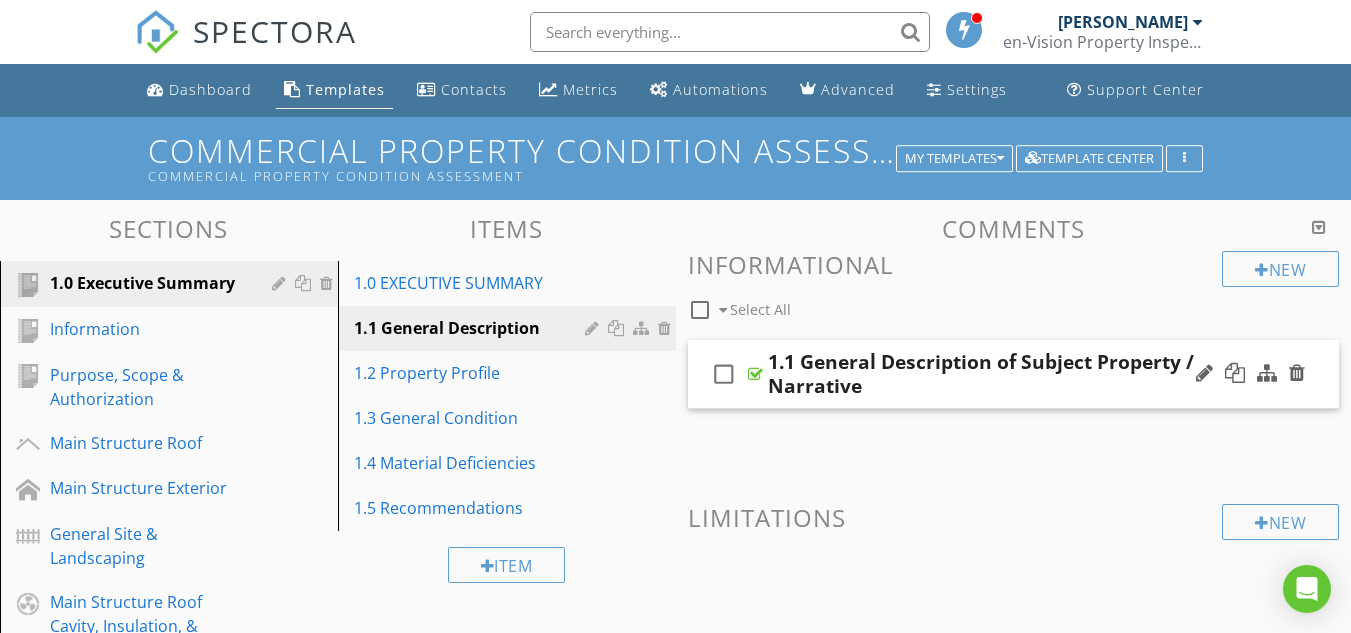 click at bounding box center [755, 374] 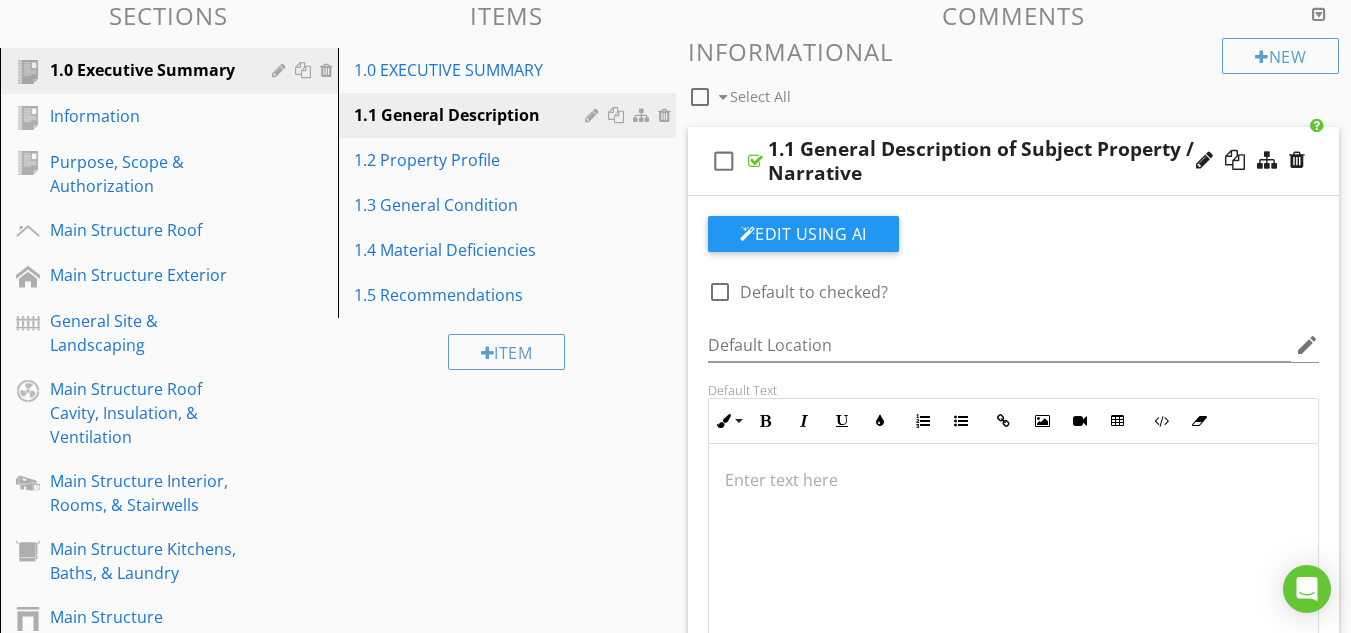 scroll, scrollTop: 167, scrollLeft: 0, axis: vertical 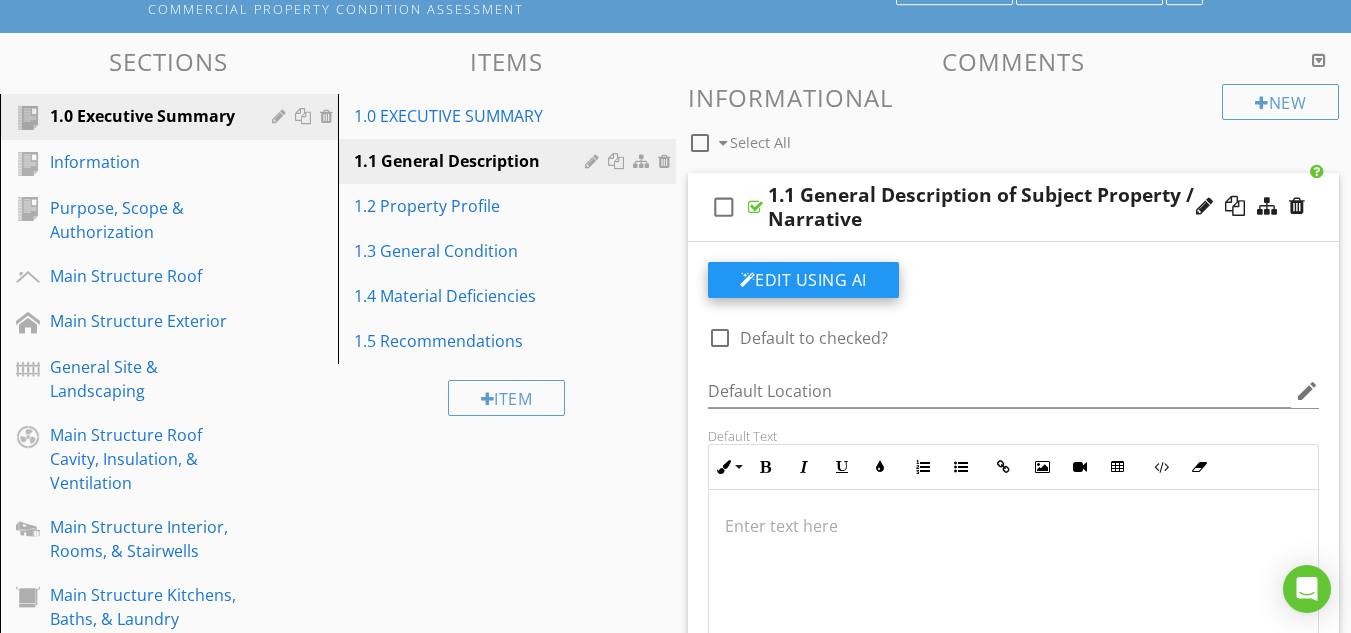click on "Edit Using AI" at bounding box center (803, 280) 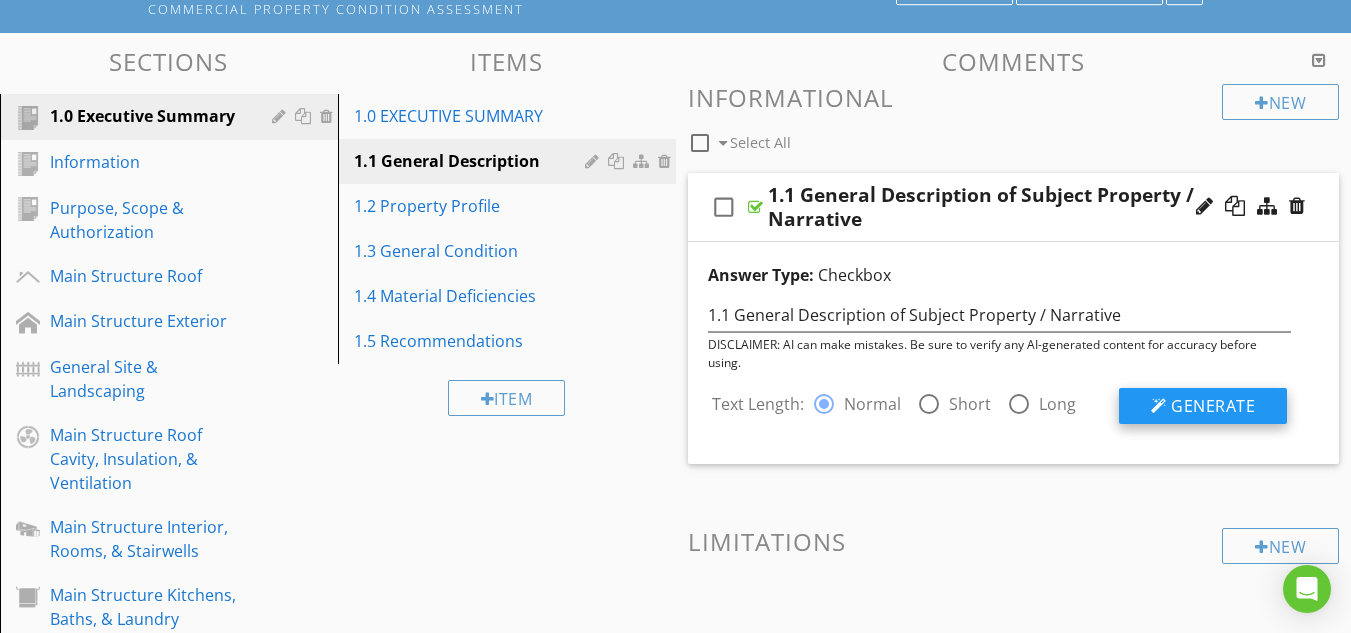 click on "Generate" at bounding box center (1213, 406) 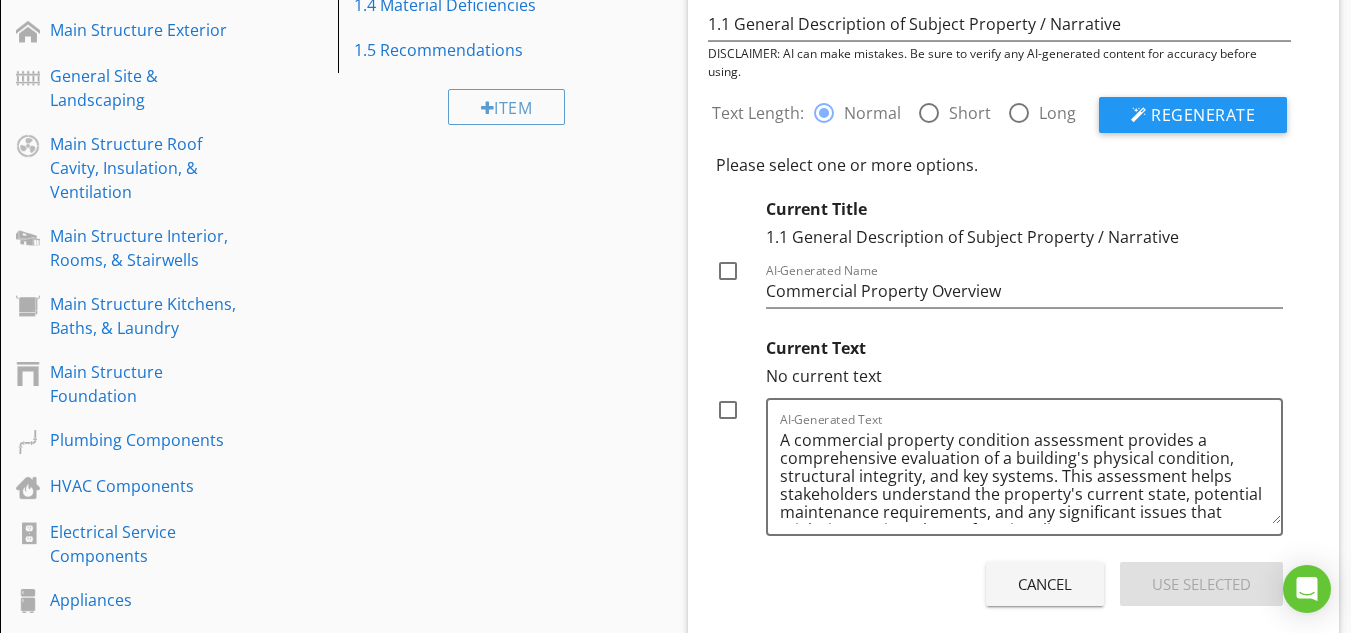 scroll, scrollTop: 500, scrollLeft: 0, axis: vertical 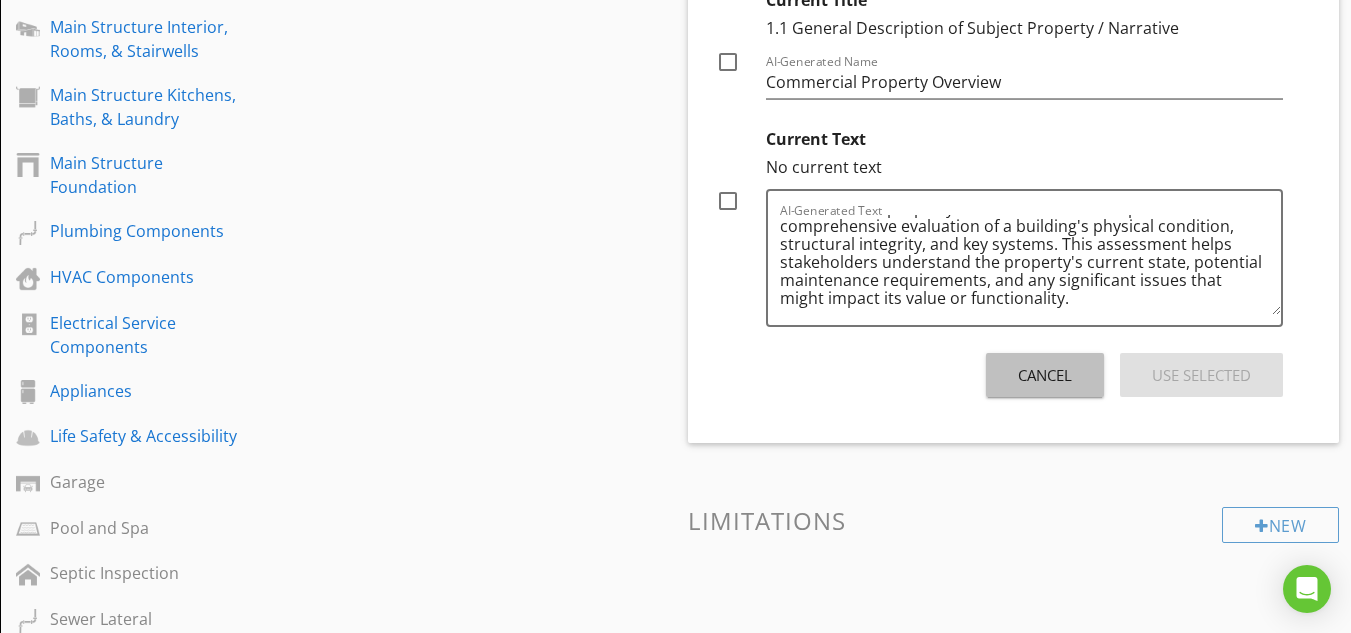 click on "Cancel" at bounding box center [1045, 375] 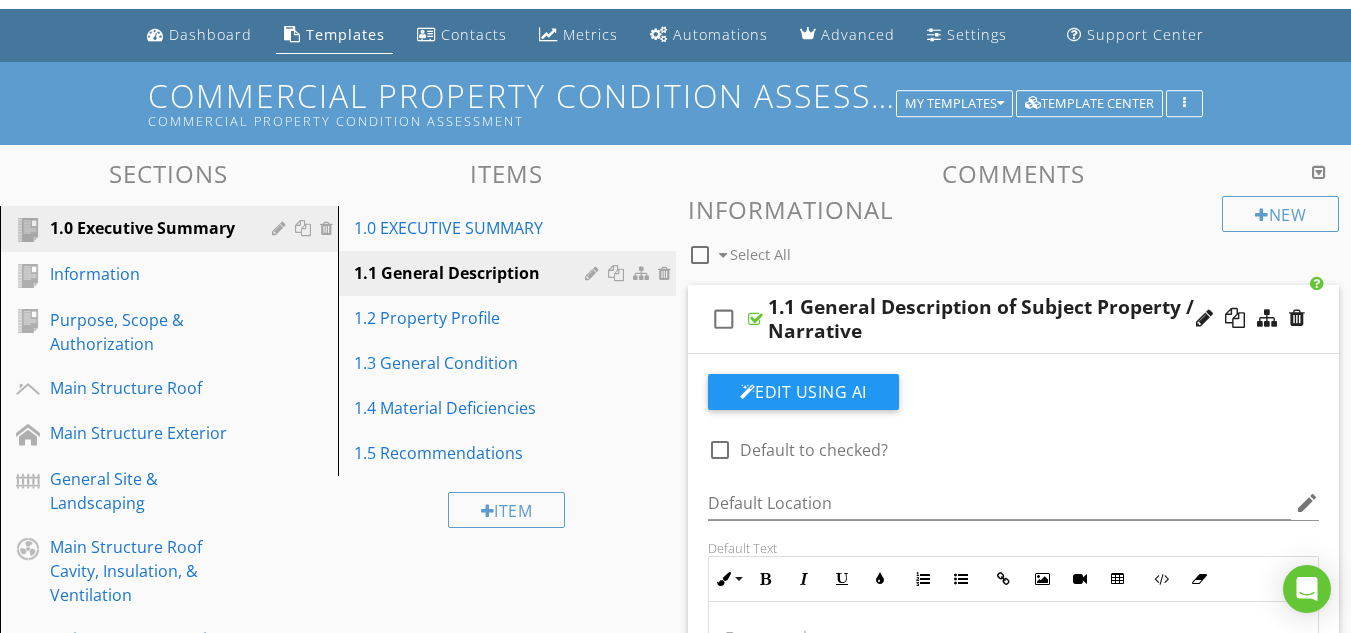 scroll, scrollTop: 0, scrollLeft: 0, axis: both 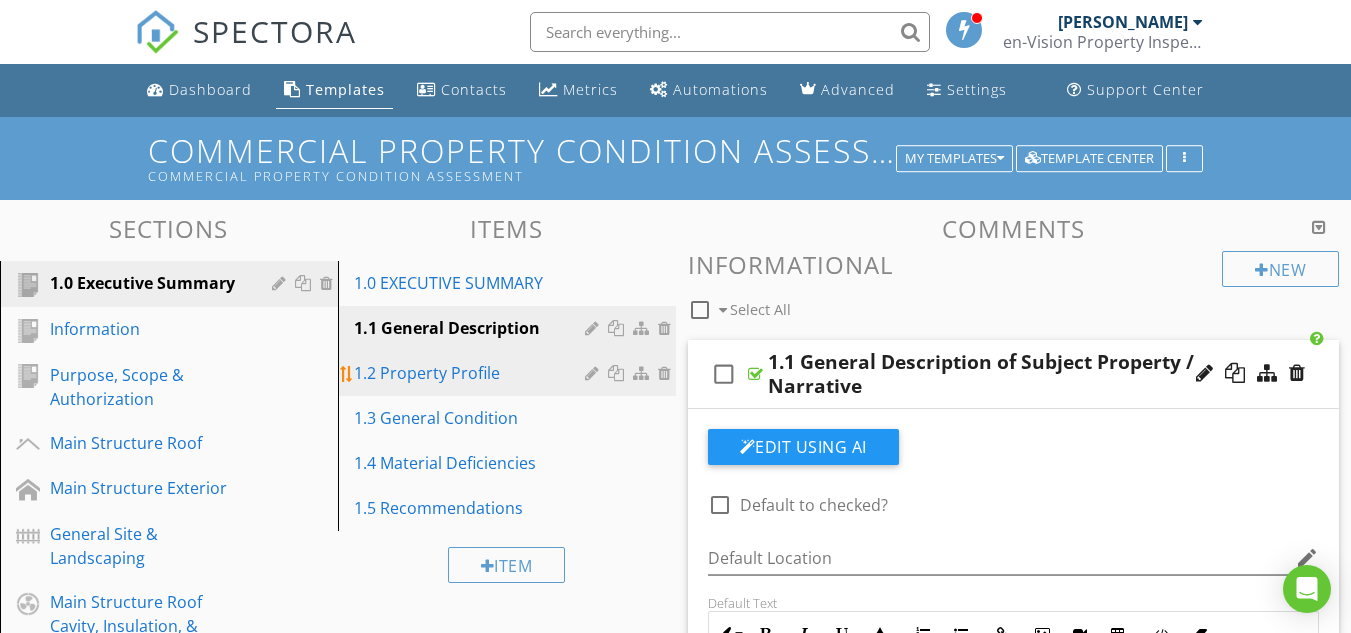 click on "1.2 Property Profile" at bounding box center [472, 373] 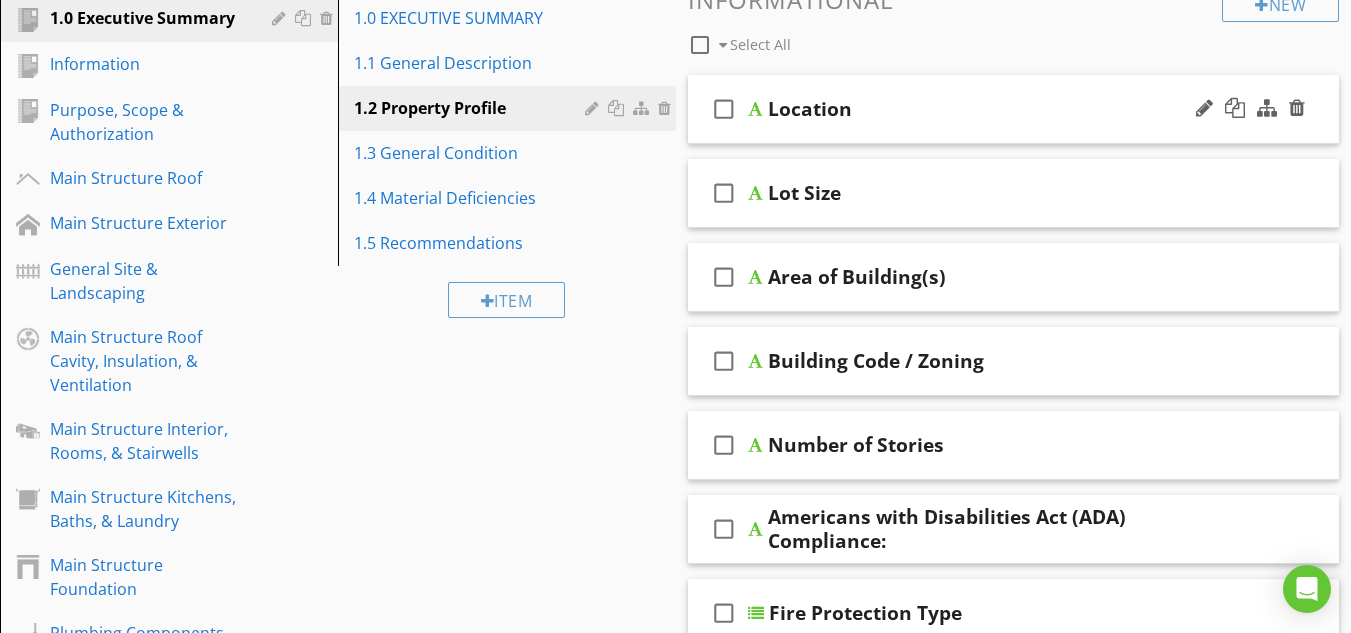 scroll, scrollTop: 0, scrollLeft: 0, axis: both 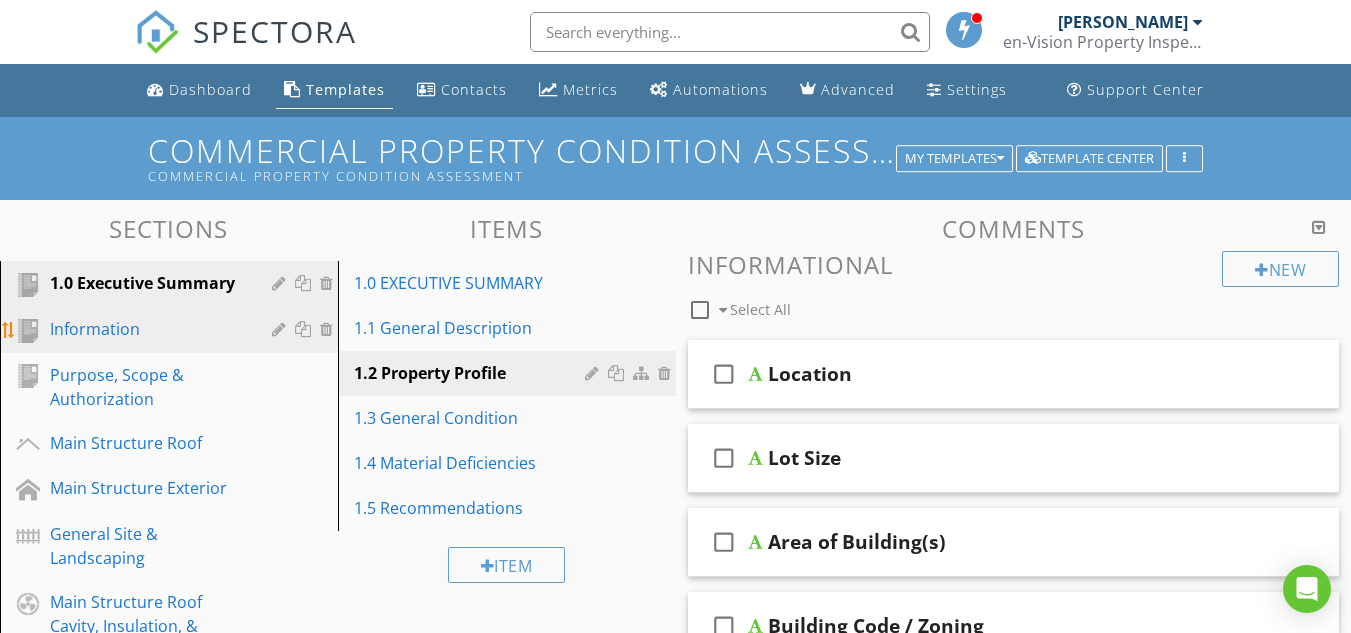 click on "Information" at bounding box center [146, 329] 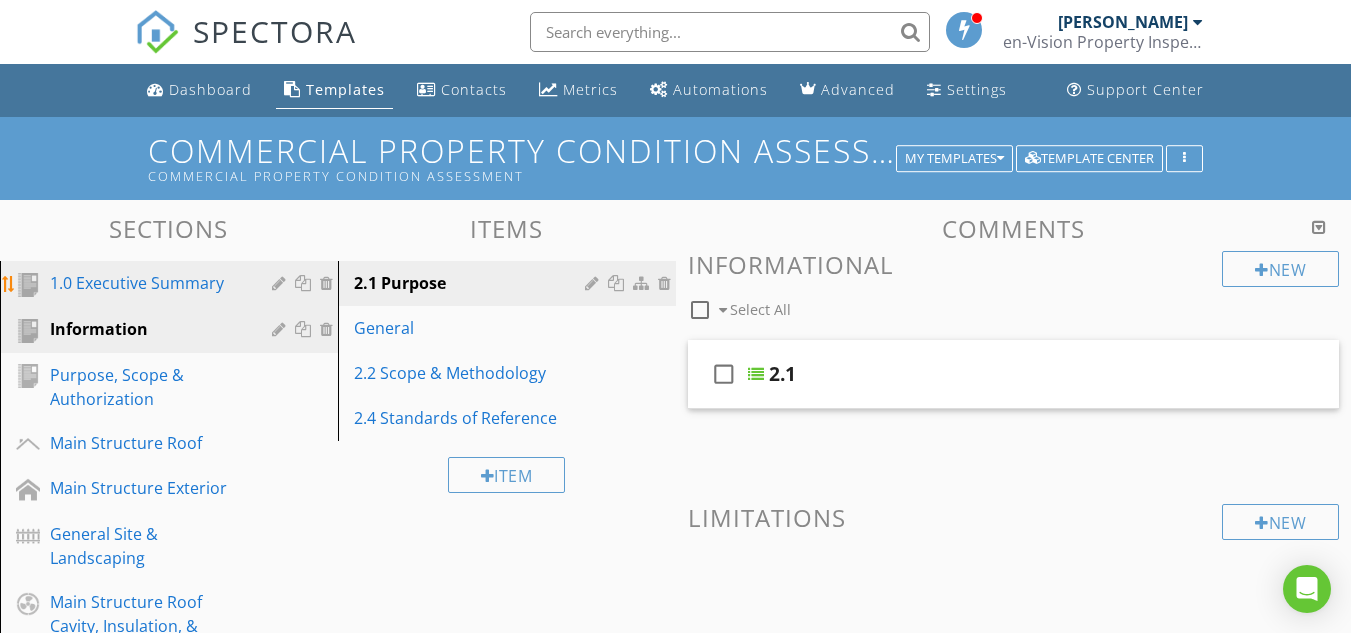 click on "1.0 Executive Summary" at bounding box center (146, 283) 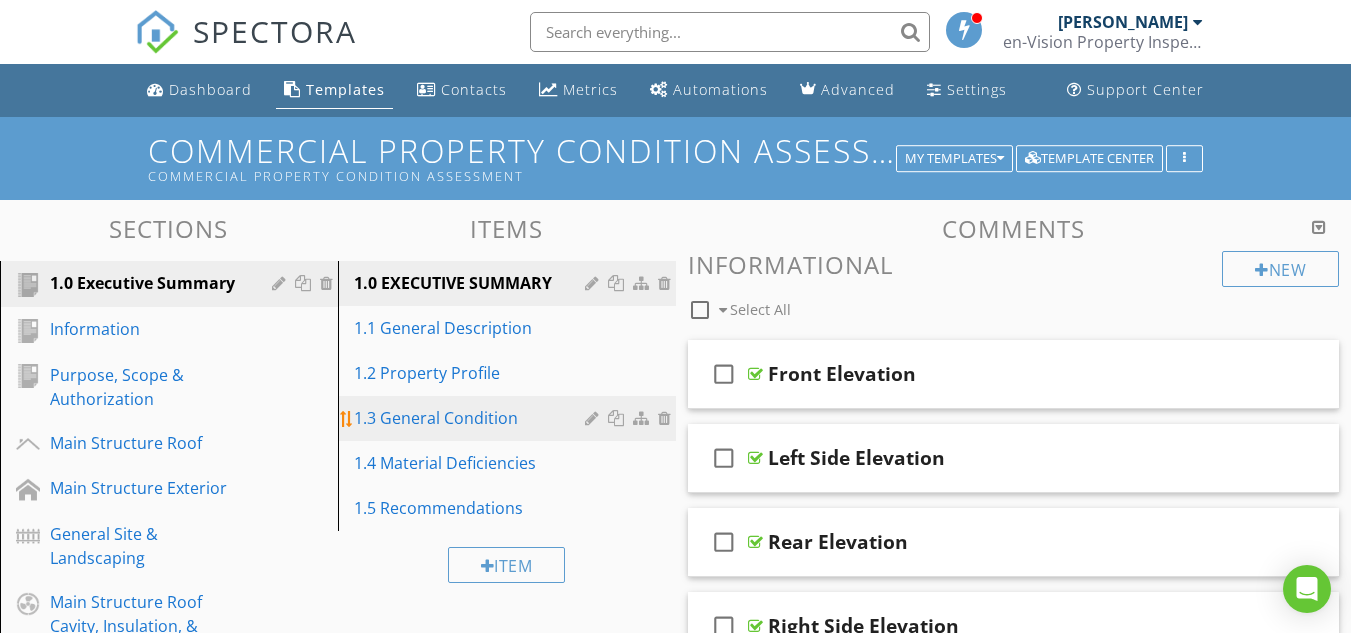 click on "1.3 General Condition" at bounding box center [472, 418] 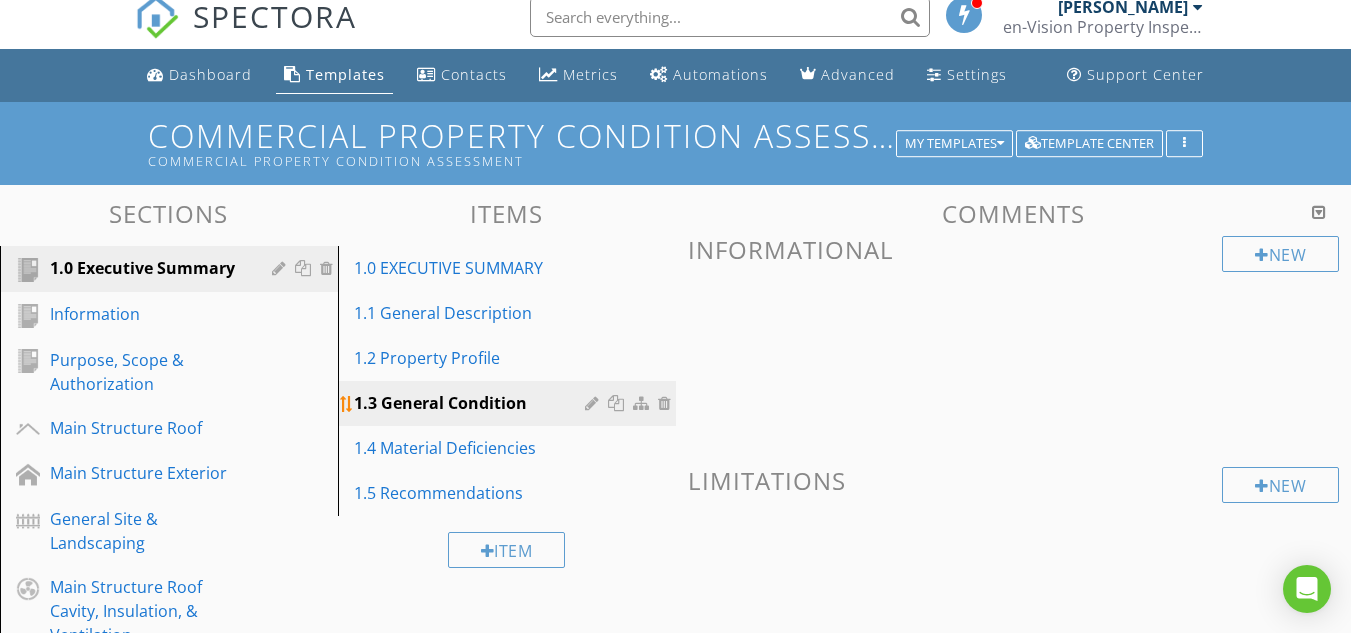 scroll, scrollTop: 0, scrollLeft: 0, axis: both 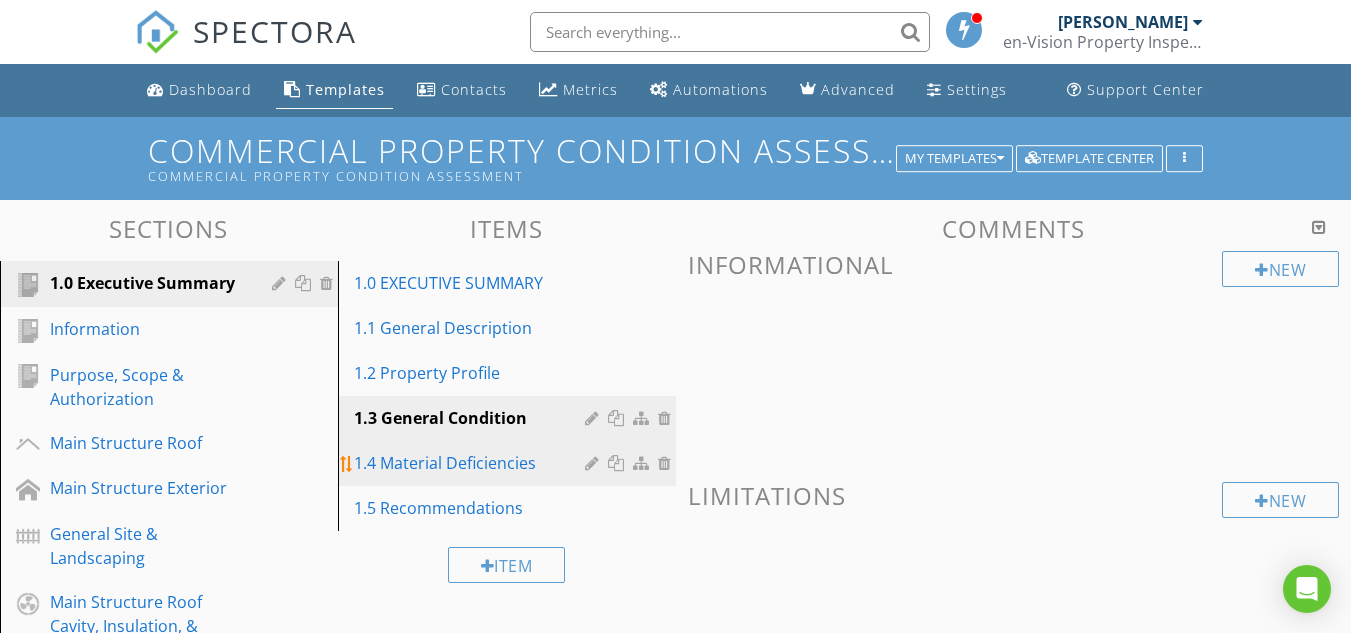 click on "1.4 Material Deficiencies" at bounding box center (472, 463) 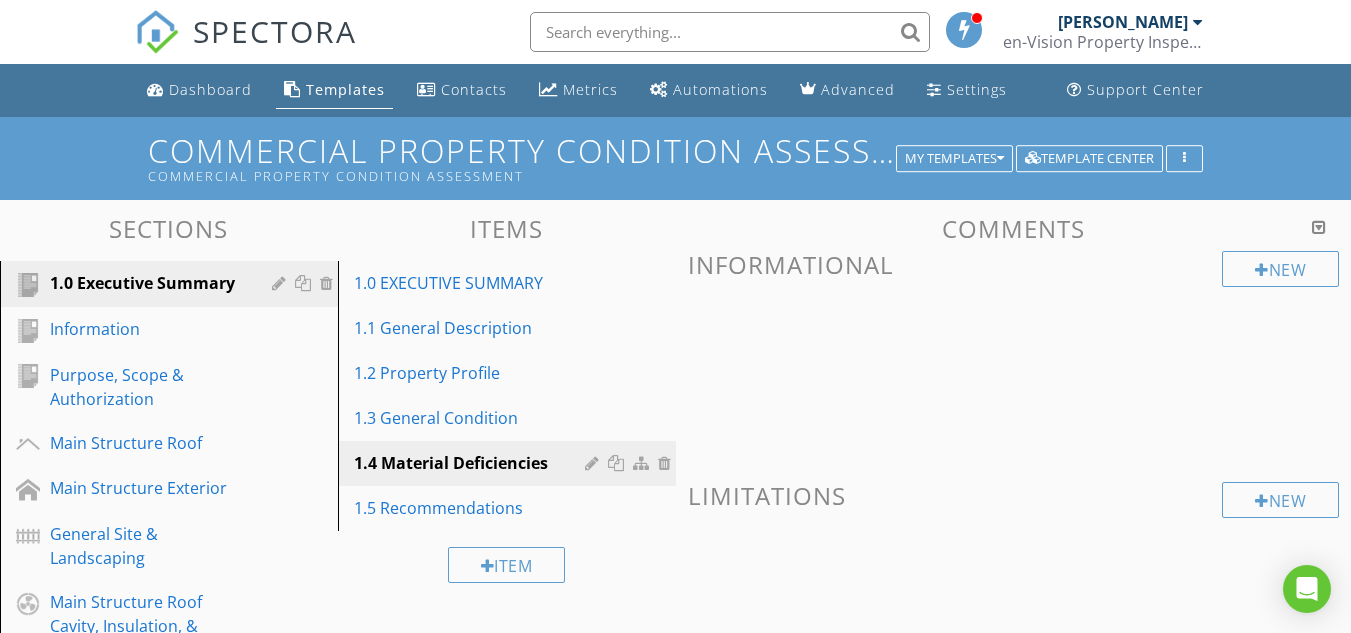 scroll, scrollTop: 167, scrollLeft: 0, axis: vertical 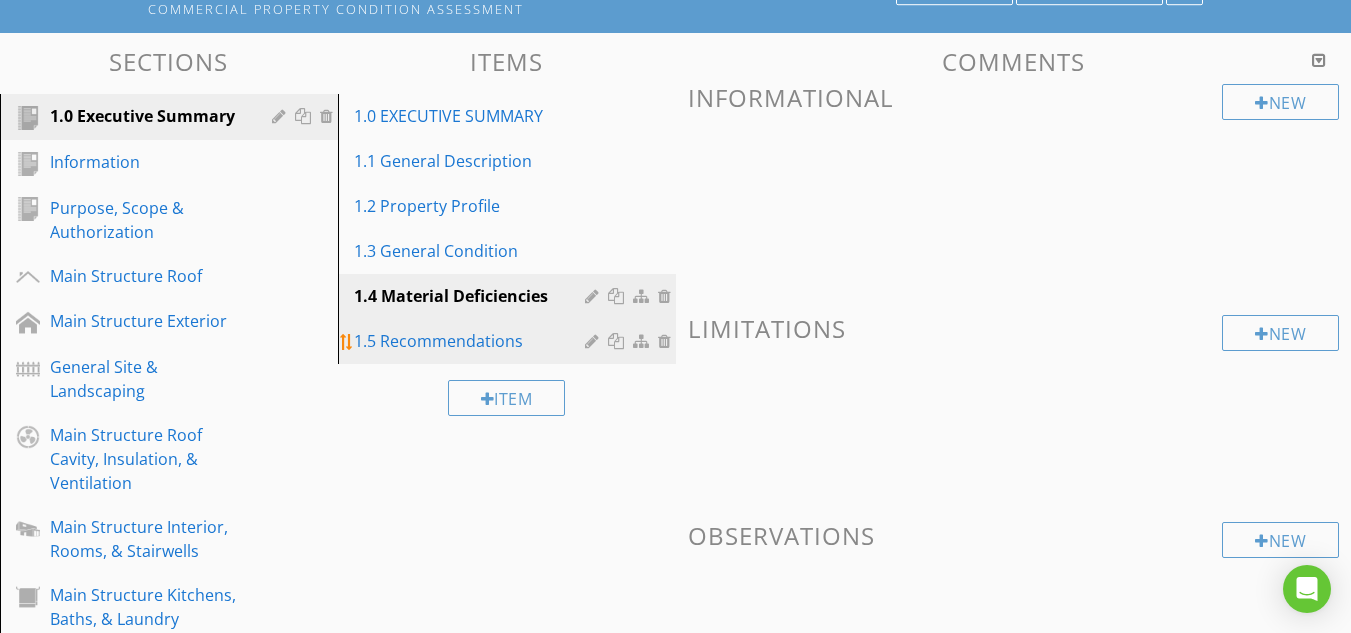 click on "1.5 Recommendations" at bounding box center [472, 341] 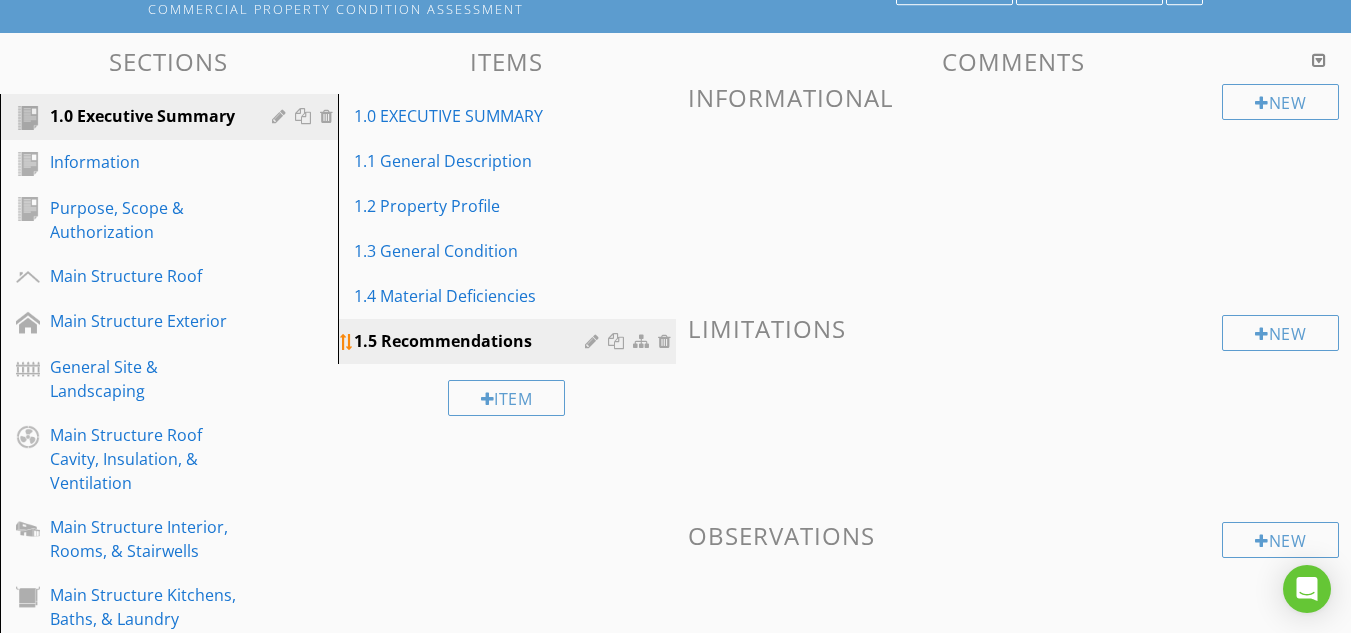 click at bounding box center (667, 341) 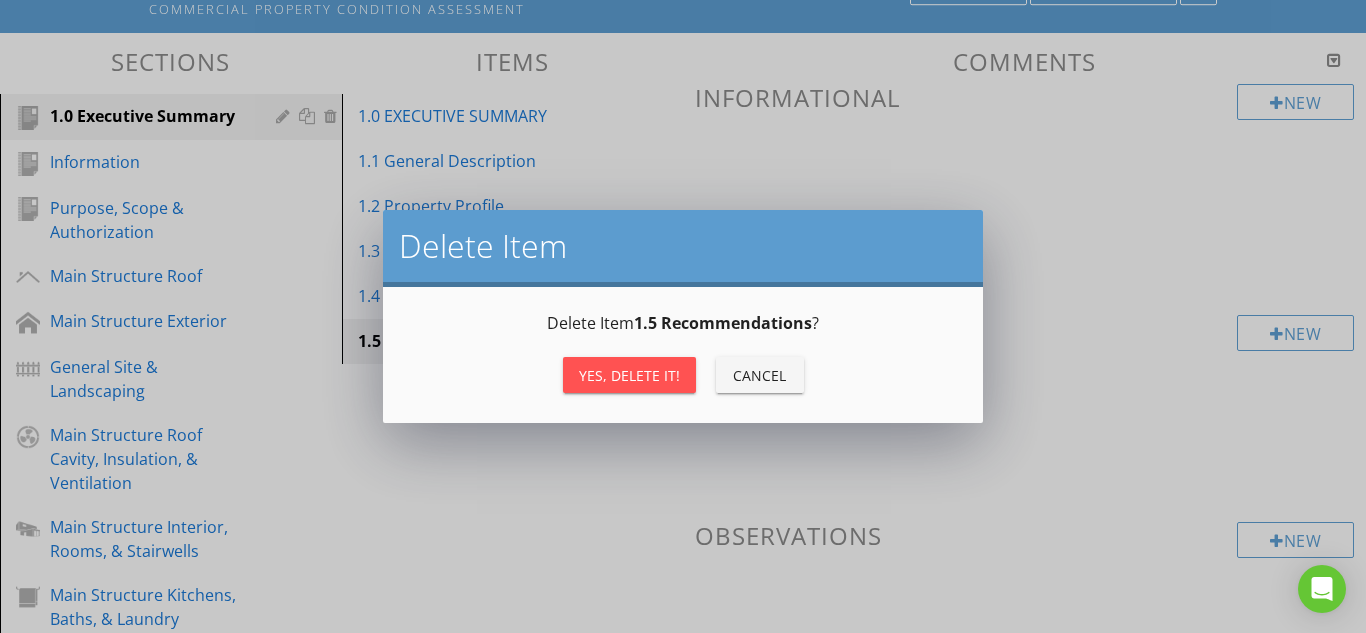 click on "Yes, Delete it!" at bounding box center [629, 375] 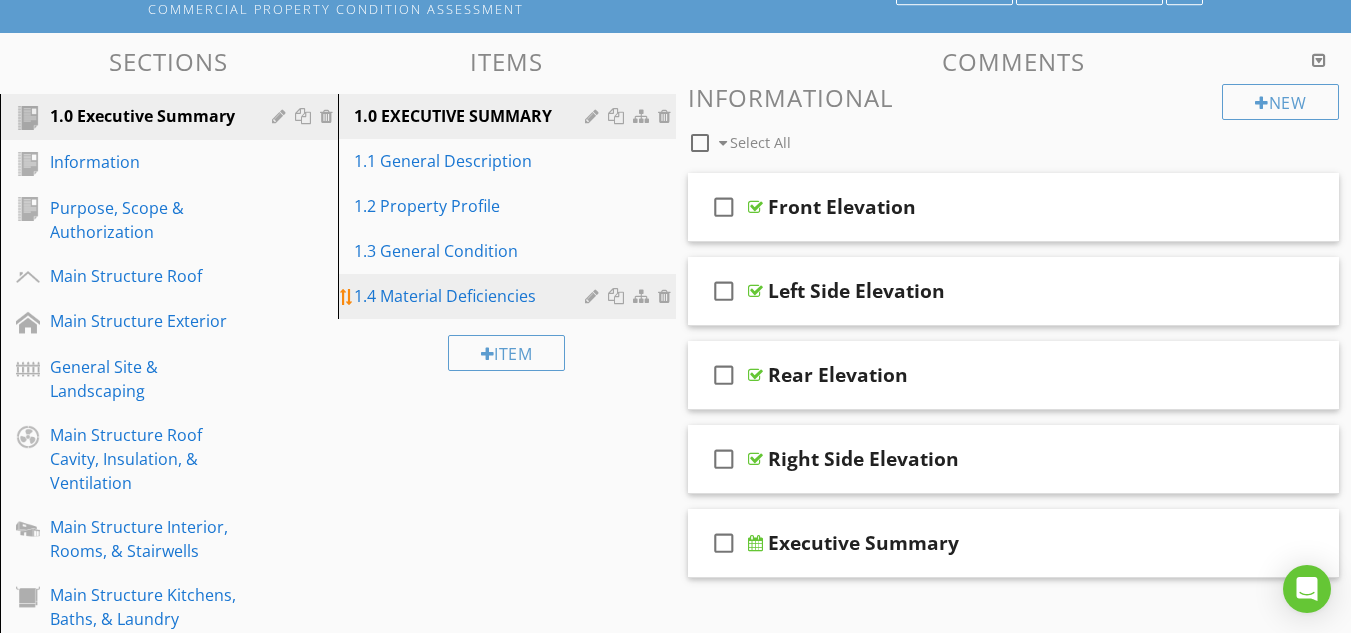 click at bounding box center [667, 296] 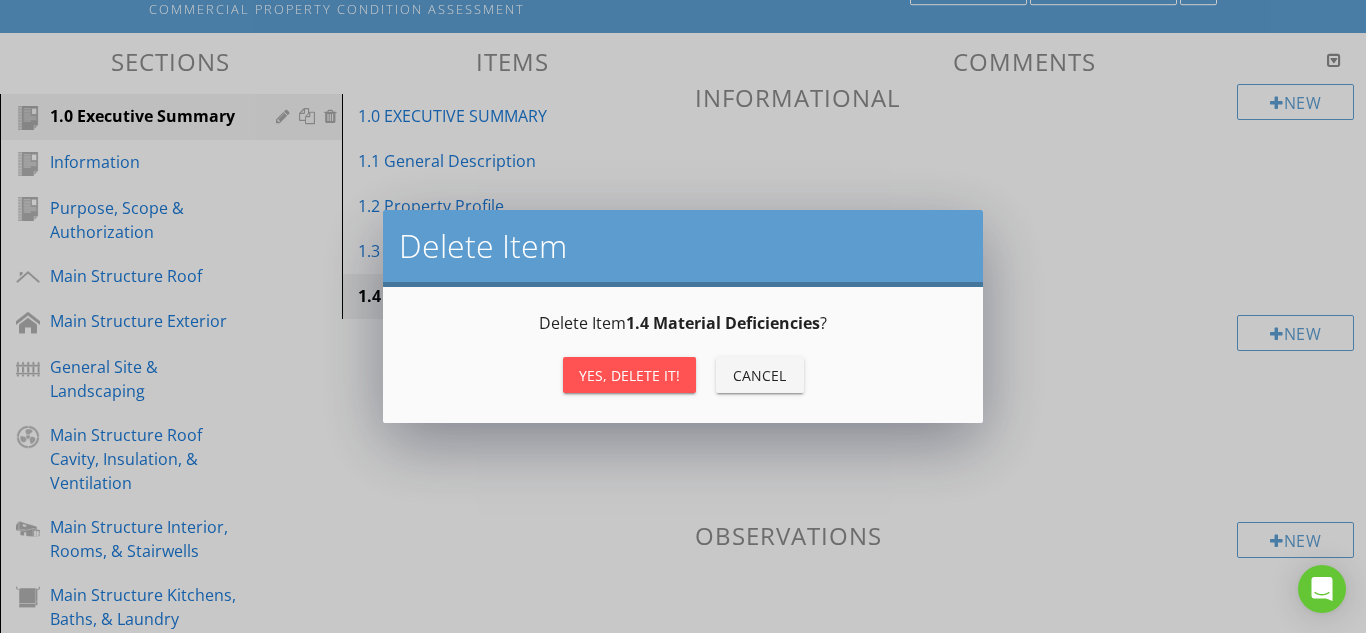 click on "Yes, Delete it!" at bounding box center (629, 375) 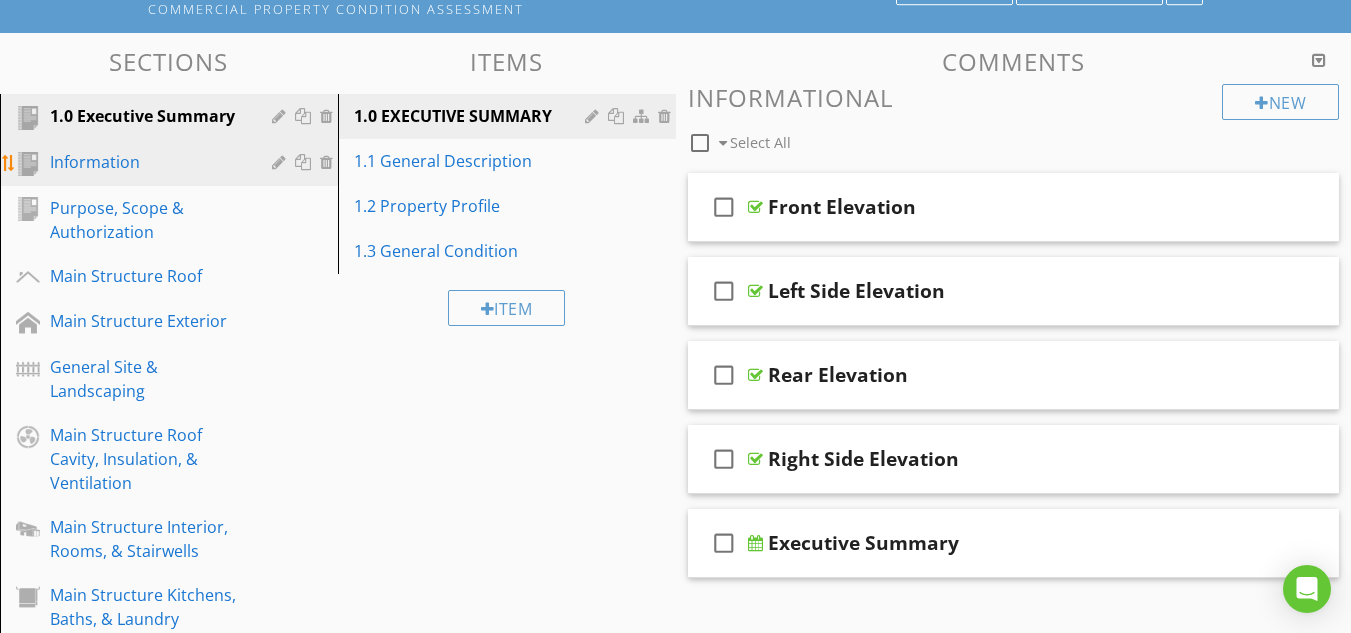 click on "Information" at bounding box center (146, 162) 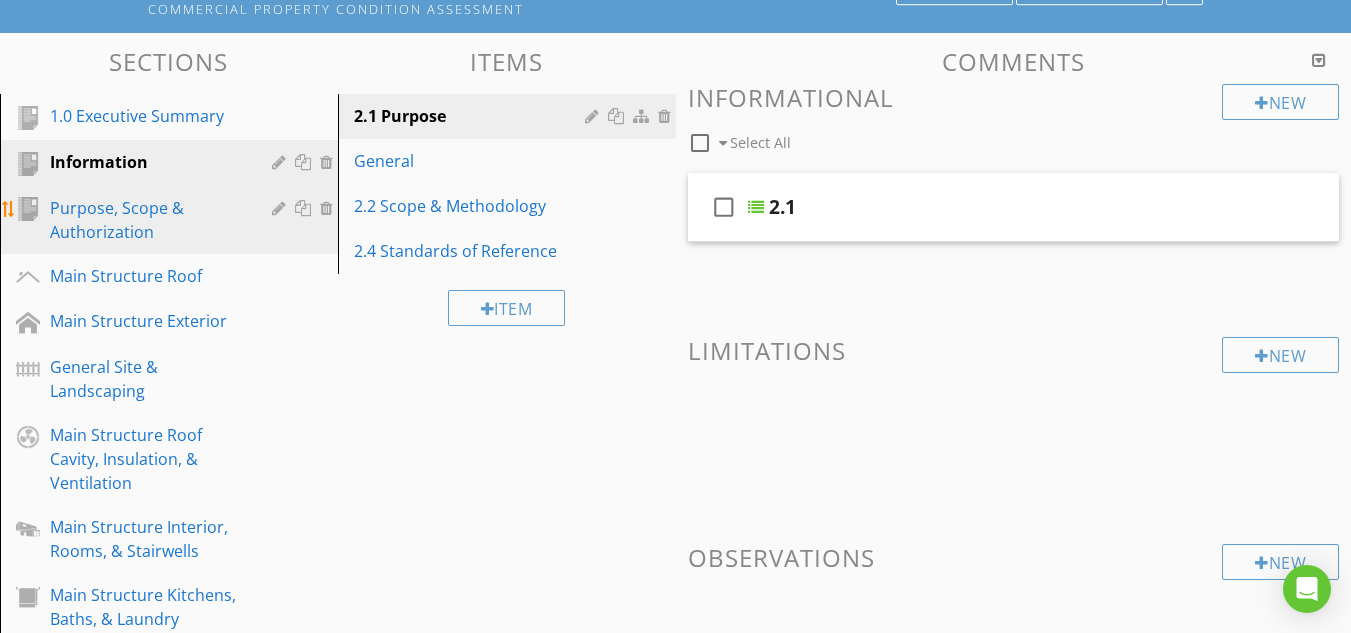 click on "Purpose, Scope & Authorization" at bounding box center (146, 220) 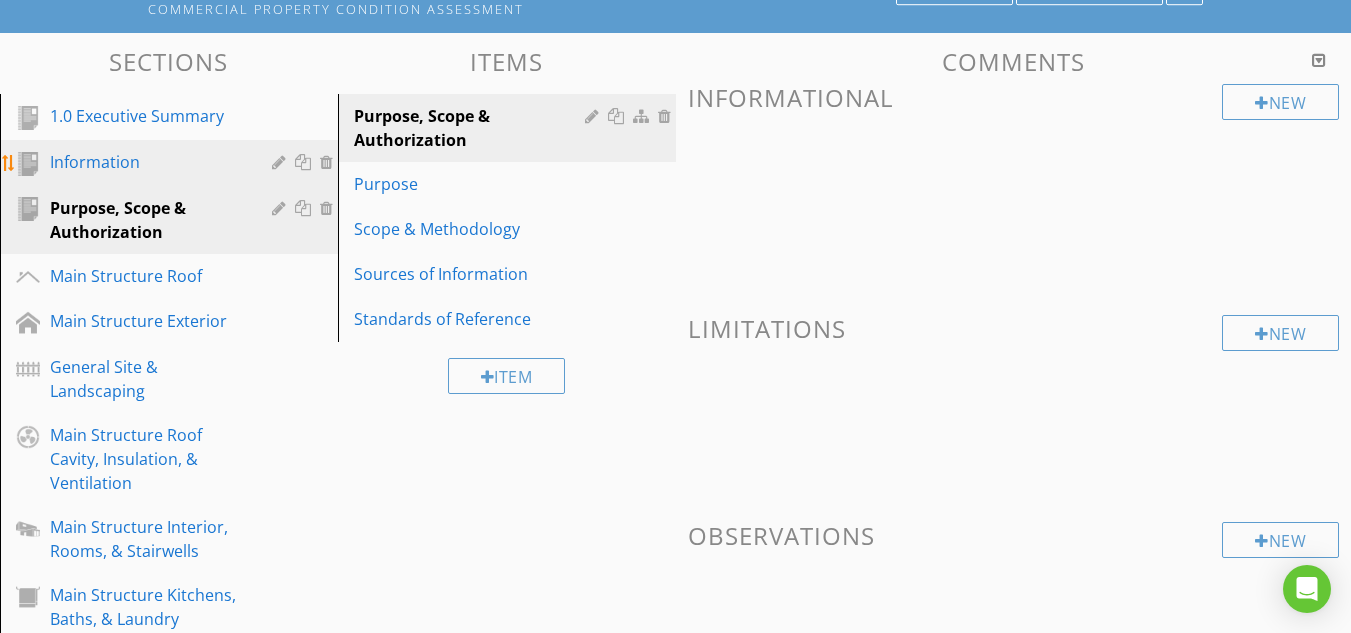 click on "Information" at bounding box center [146, 162] 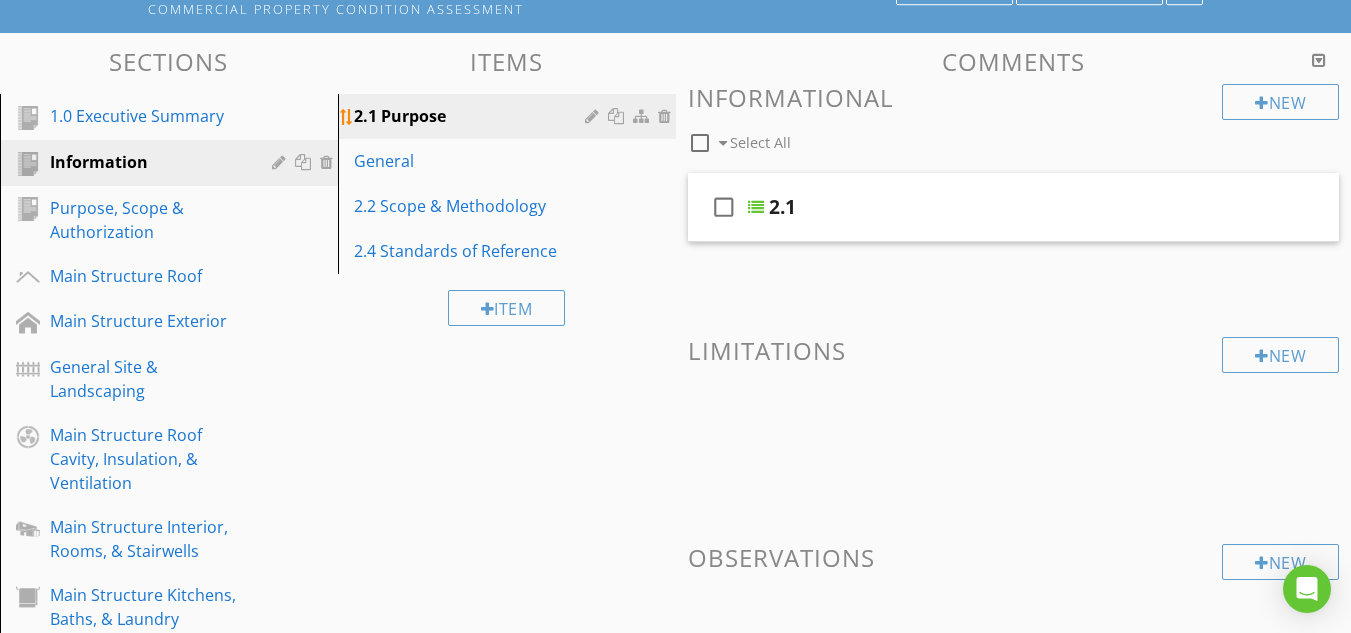 click at bounding box center (594, 116) 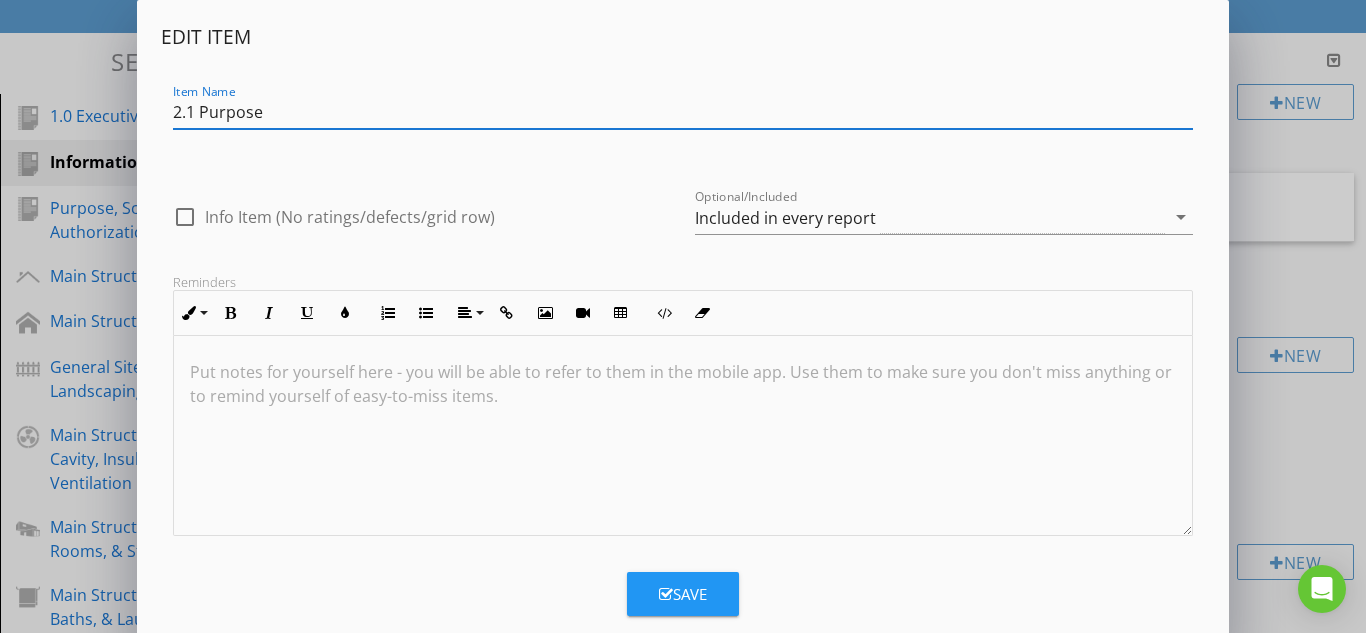 drag, startPoint x: 198, startPoint y: 114, endPoint x: 165, endPoint y: 118, distance: 33.24154 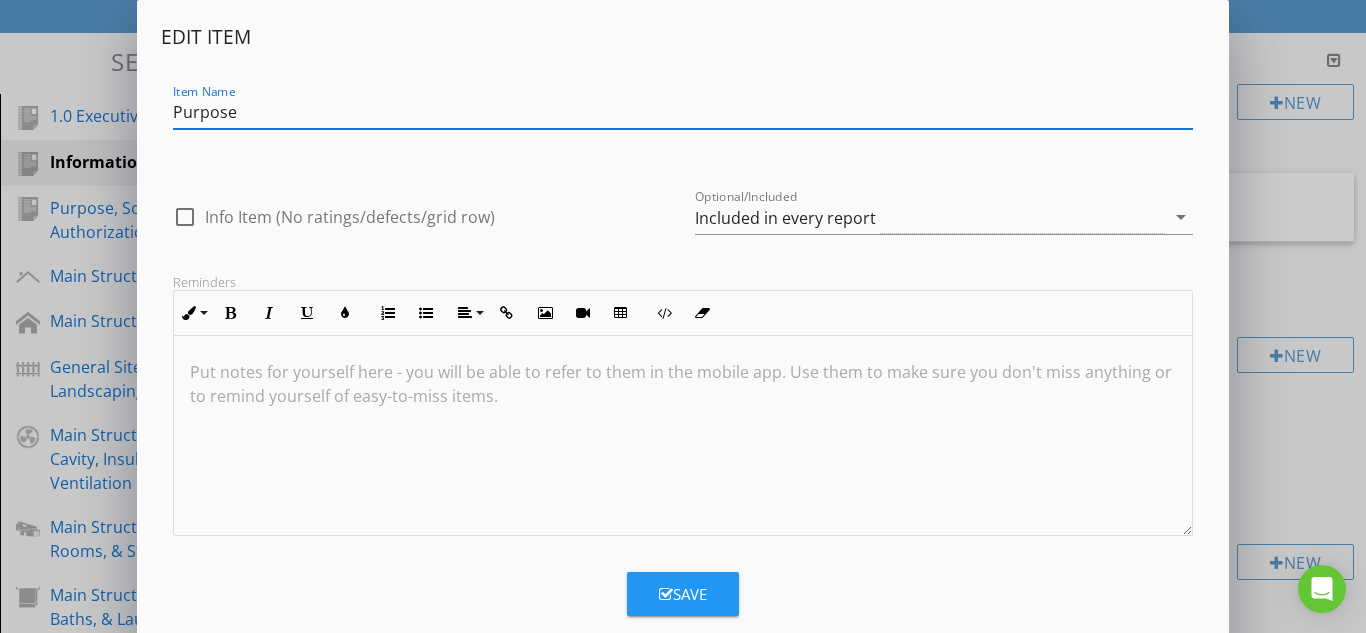 type on "Purpose" 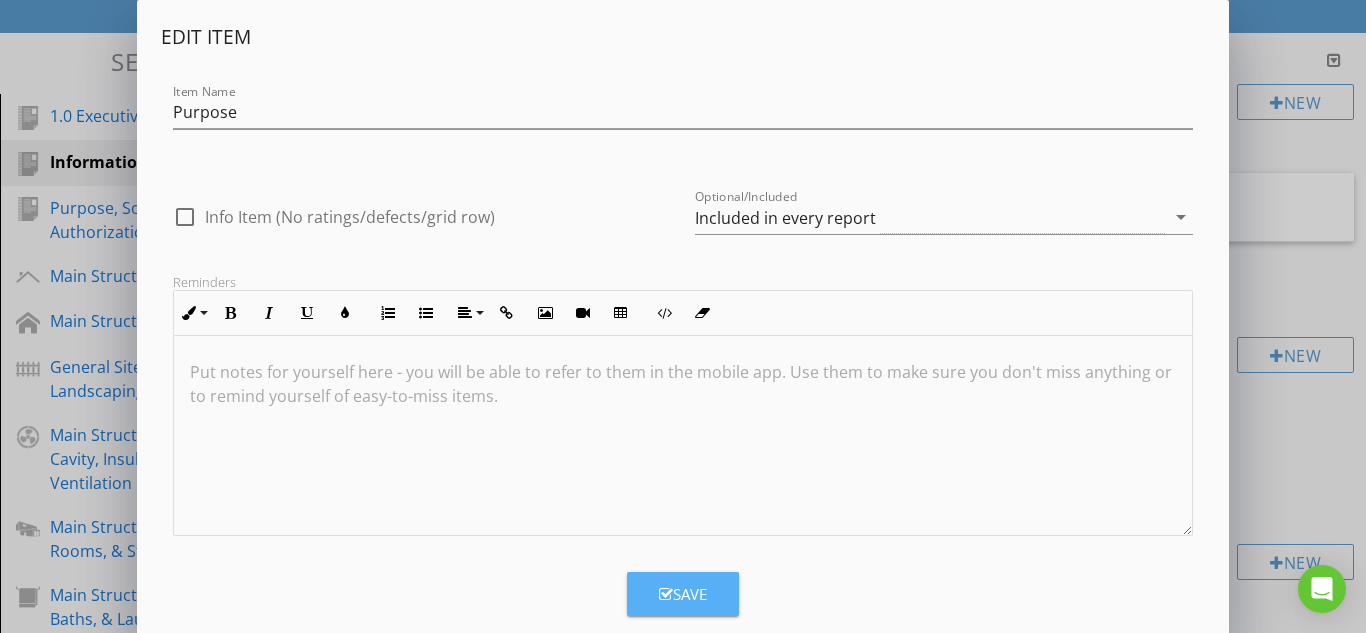 click on "Save" at bounding box center [683, 594] 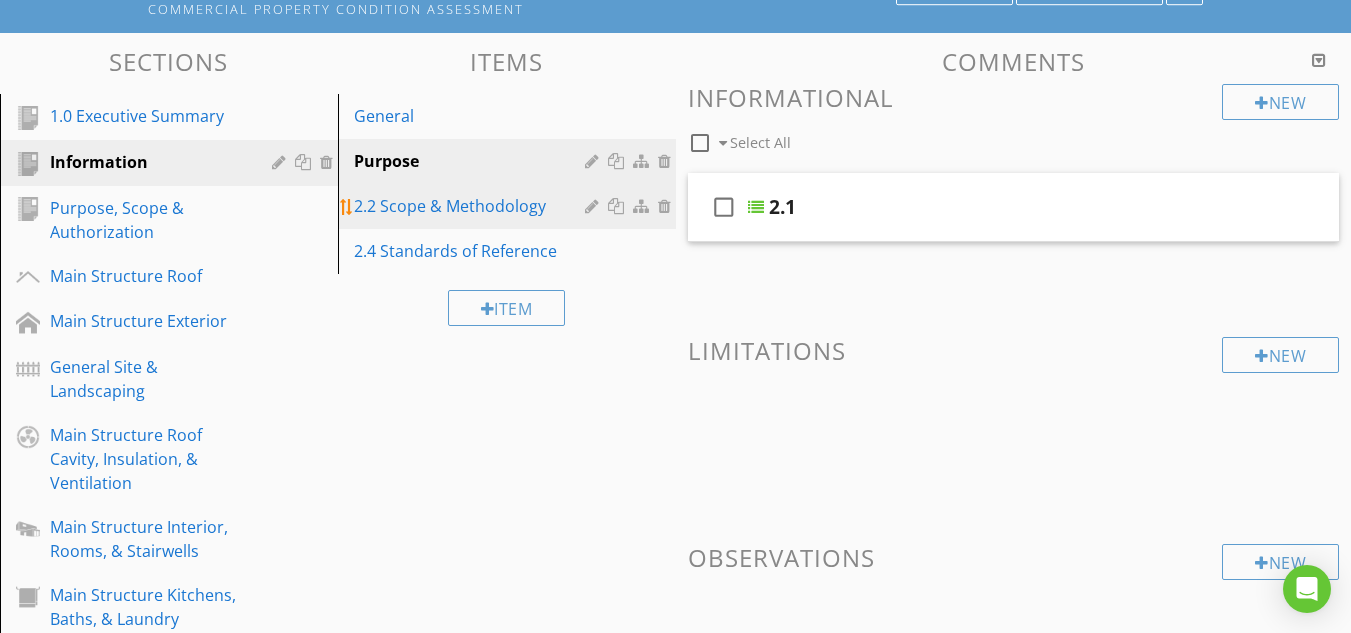 click at bounding box center [594, 206] 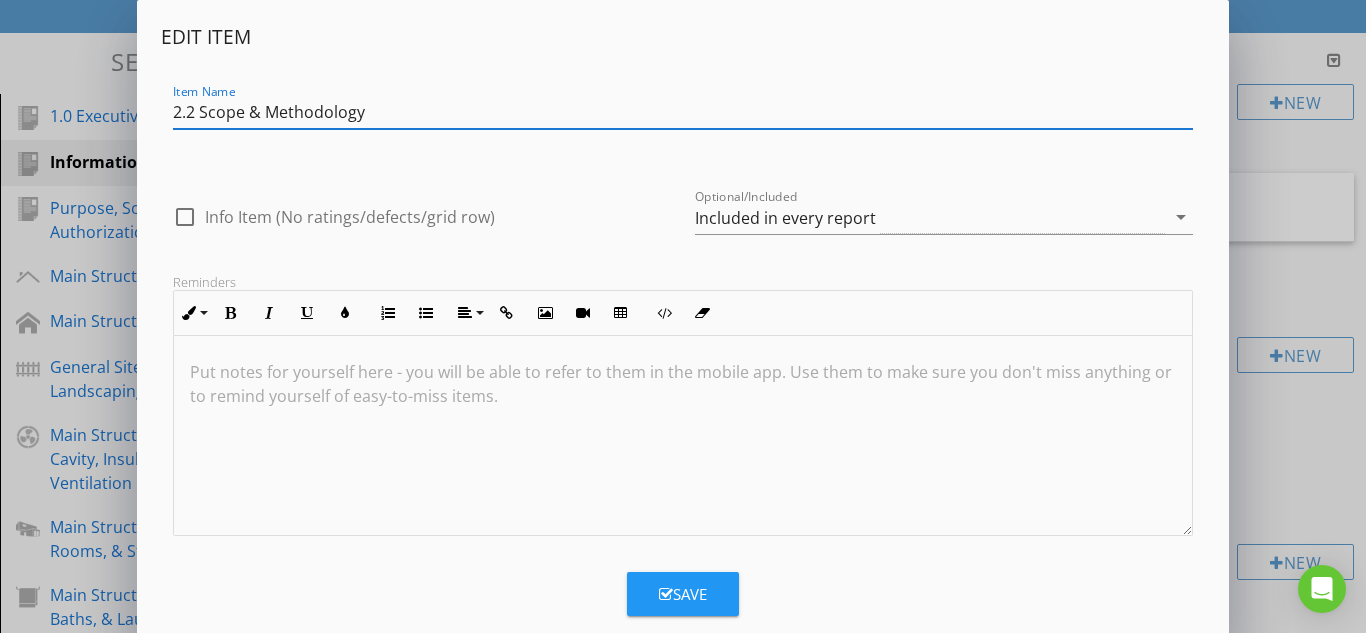 drag, startPoint x: 201, startPoint y: 114, endPoint x: 145, endPoint y: 118, distance: 56.142673 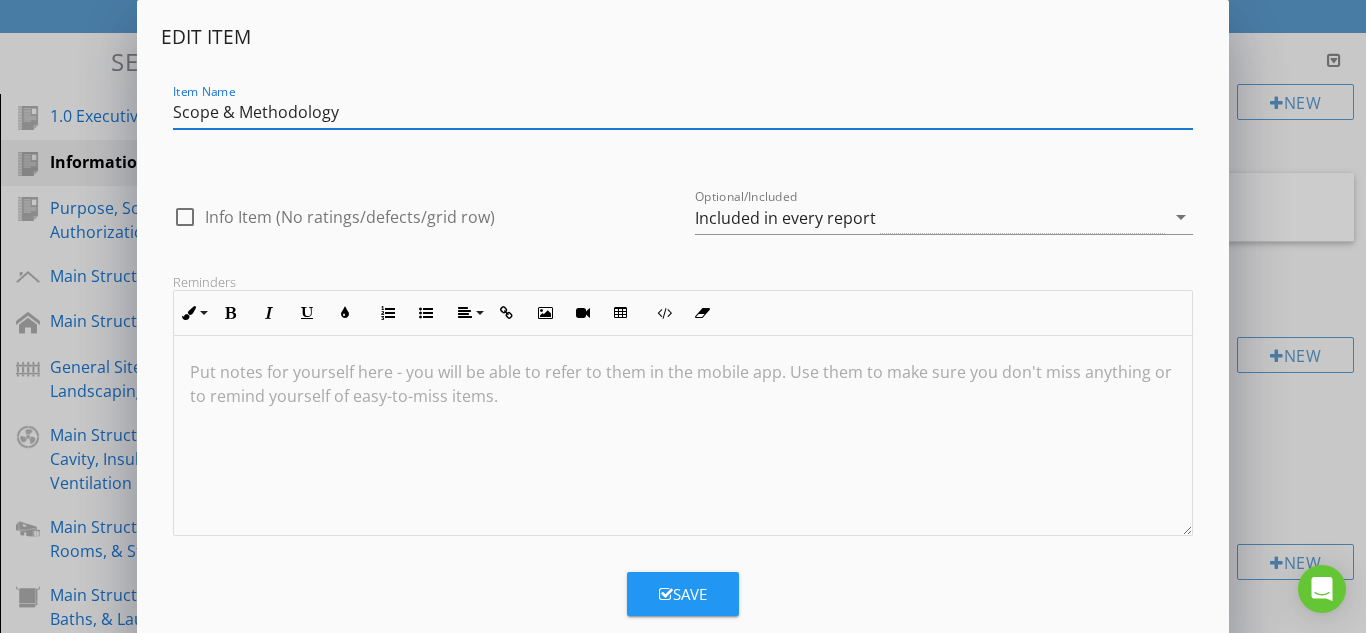 type on "Scope & Methodology" 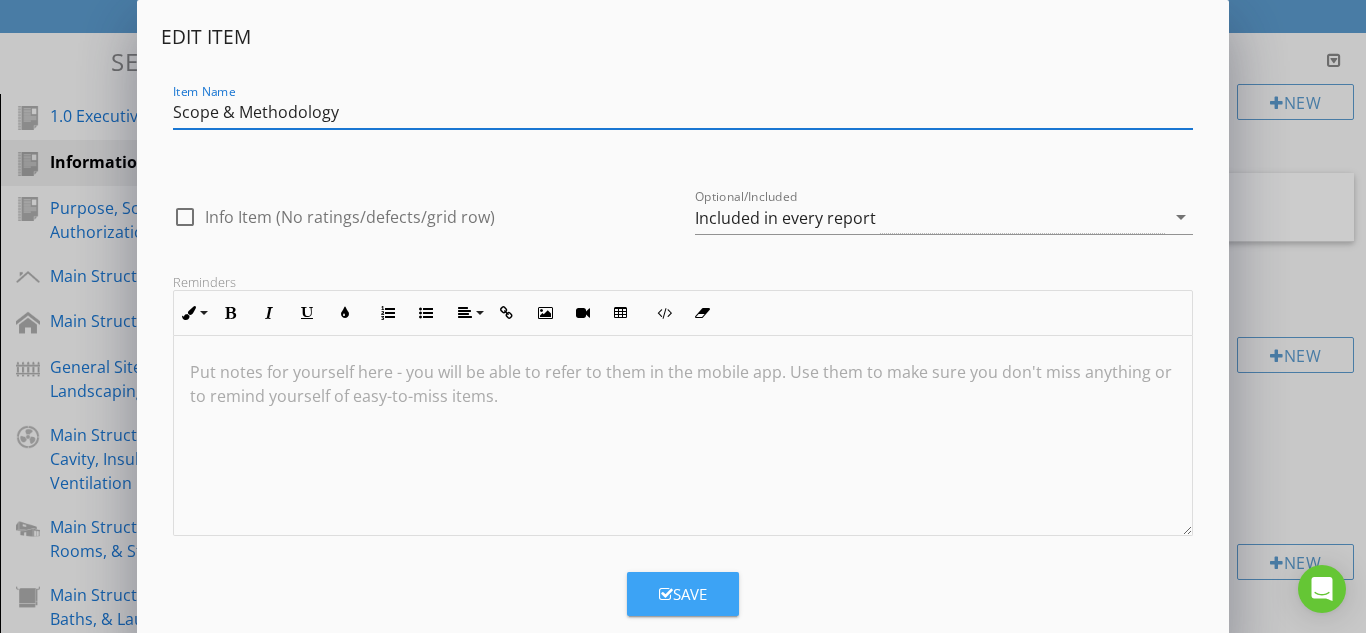 click on "Save" at bounding box center (683, 594) 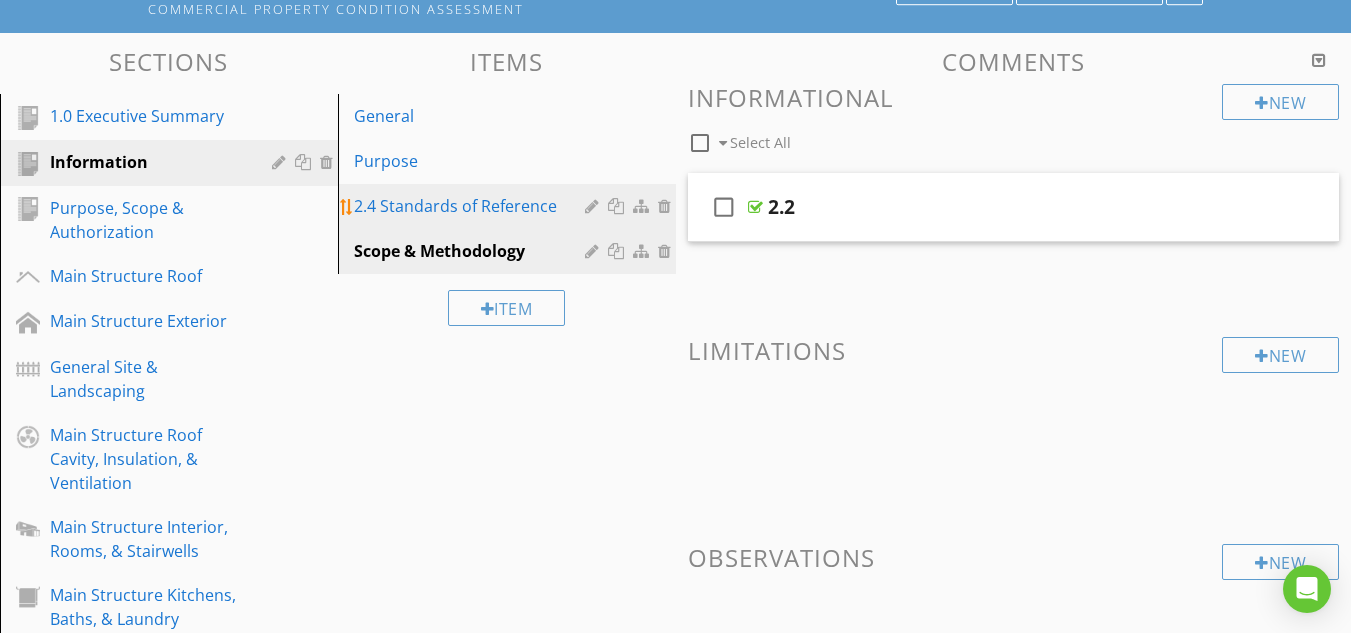 click at bounding box center [594, 206] 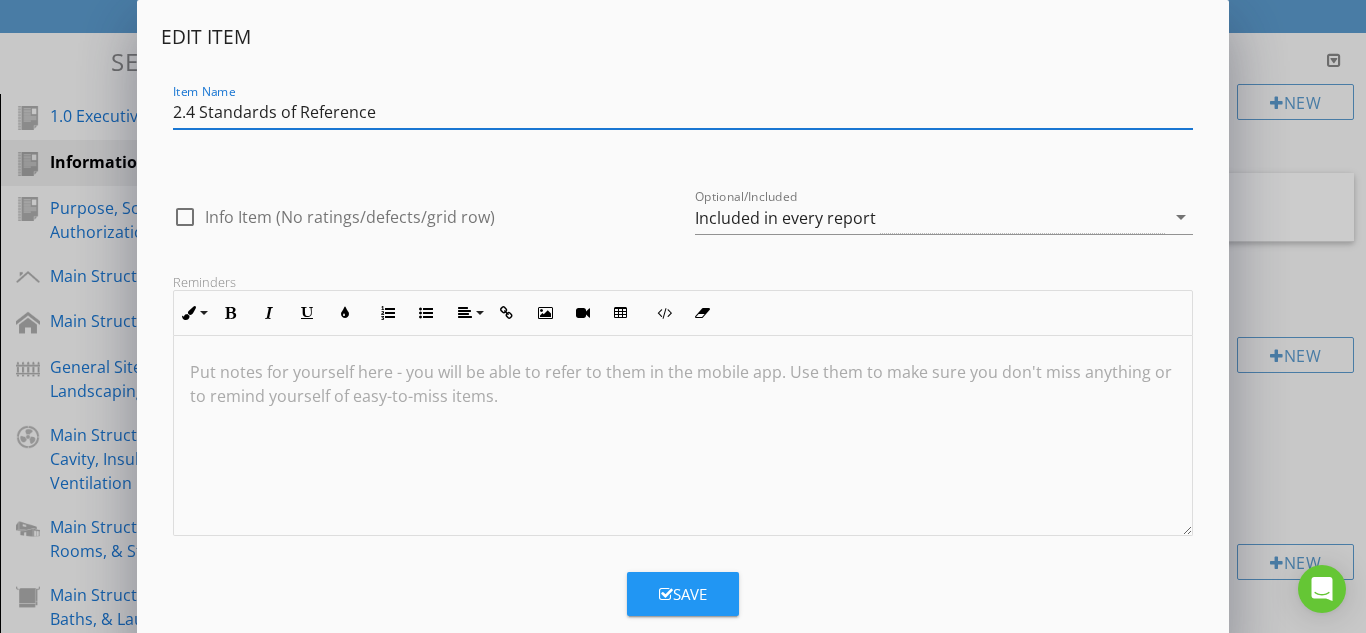 drag, startPoint x: 200, startPoint y: 109, endPoint x: 128, endPoint y: 117, distance: 72.443085 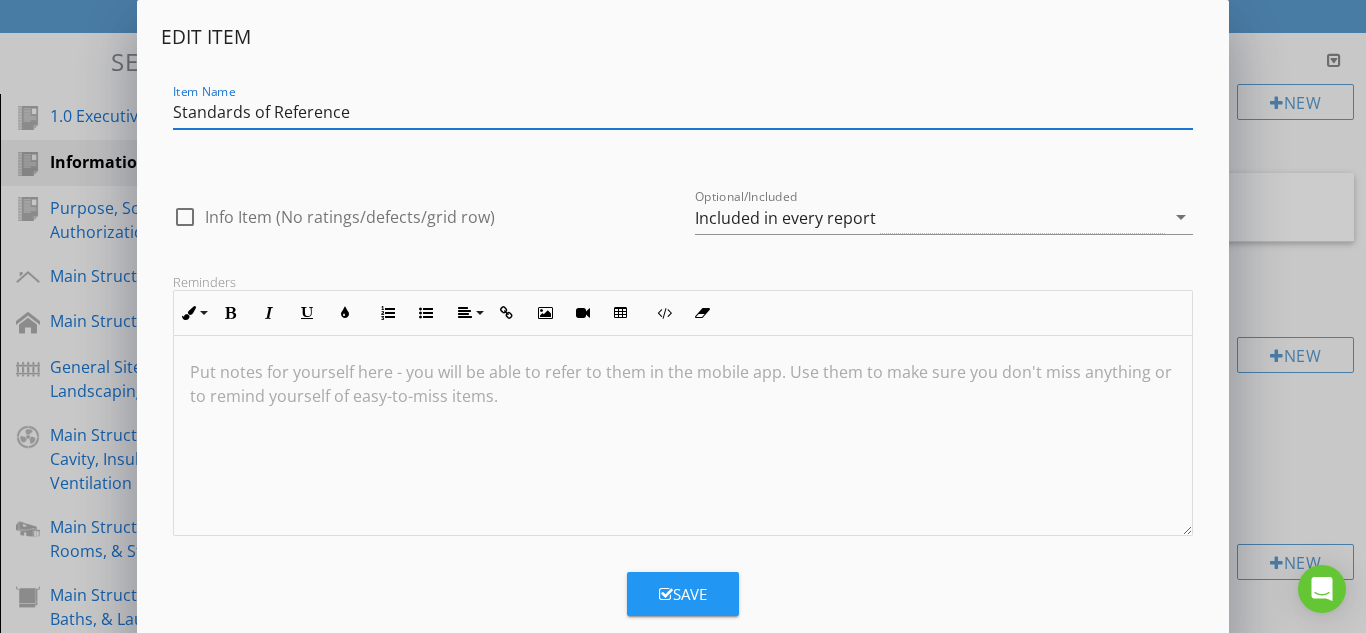 type on "Standards of Reference" 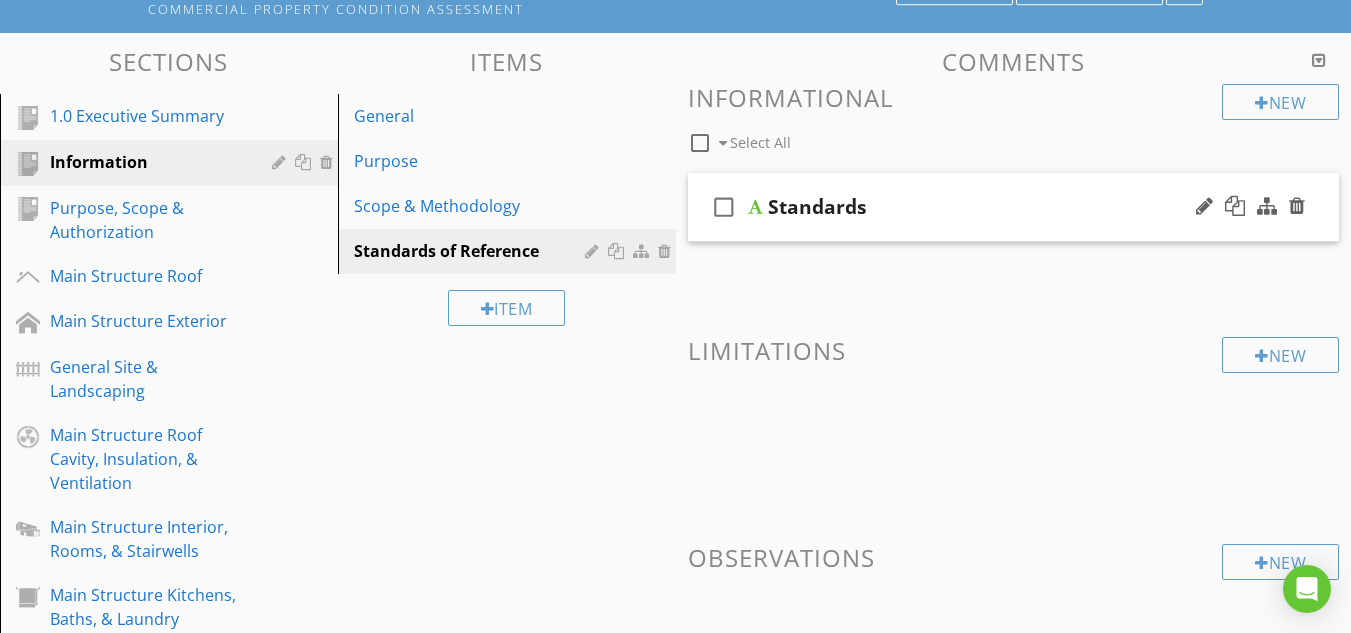 click on "Standards" at bounding box center (817, 207) 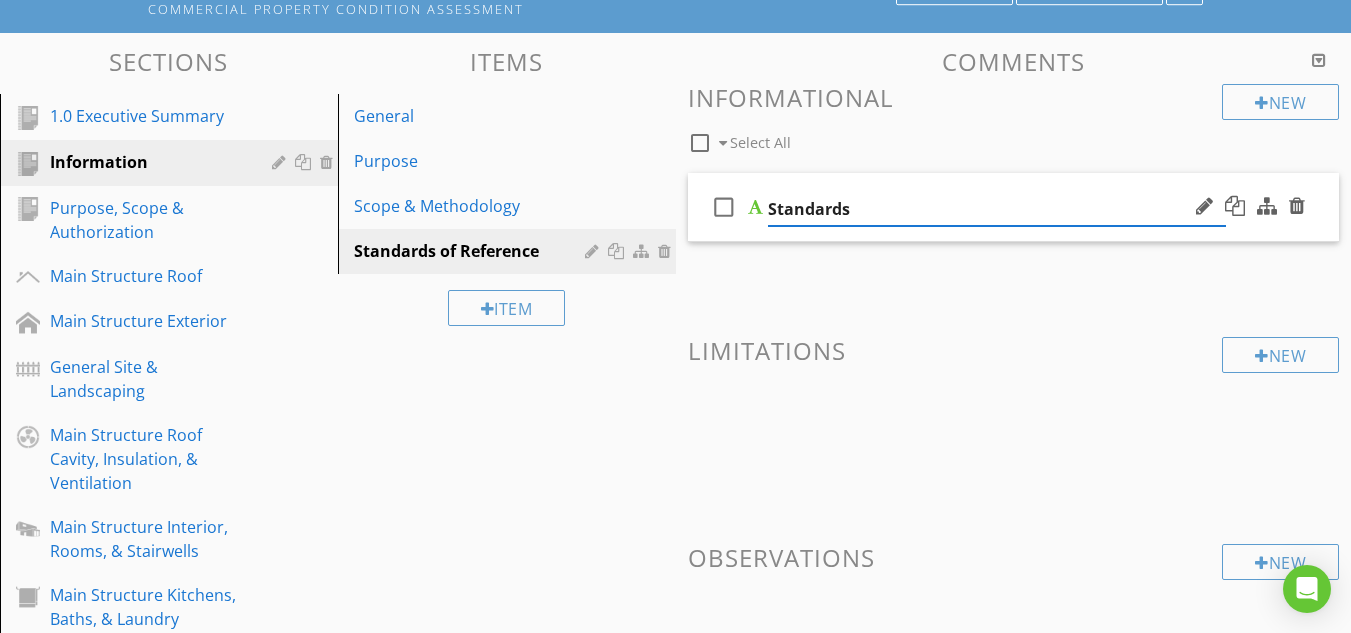 click at bounding box center (755, 207) 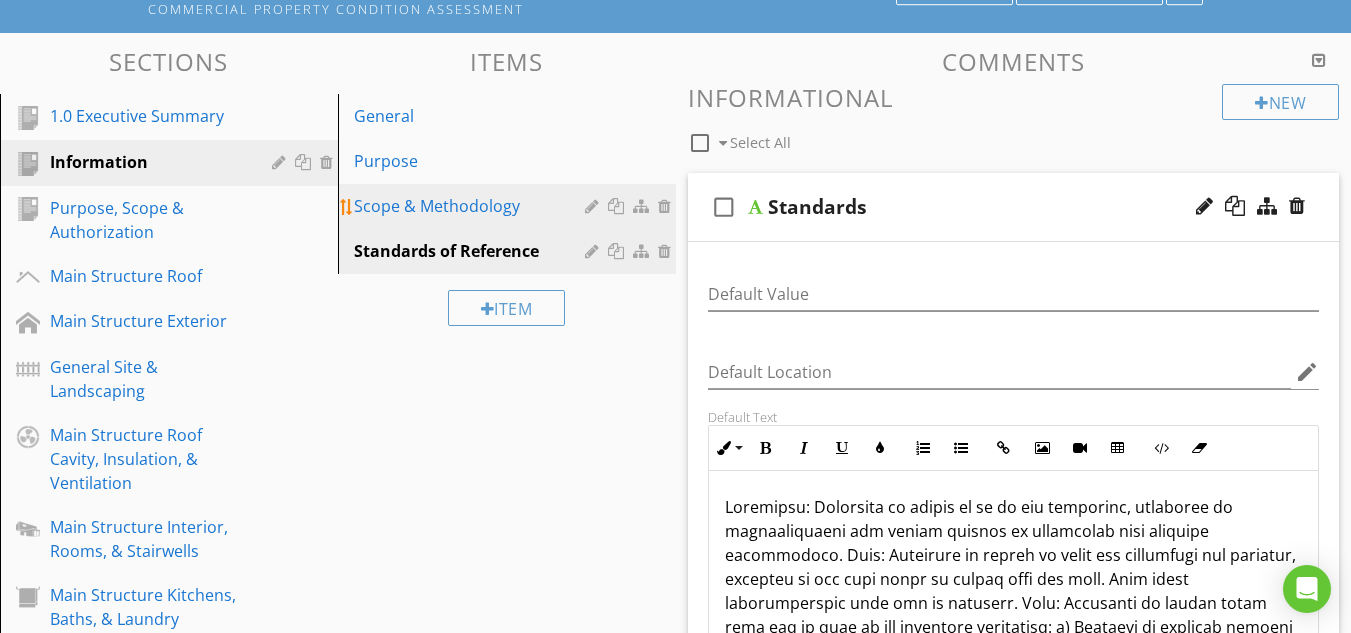 click on "Scope & Methodology" at bounding box center [472, 206] 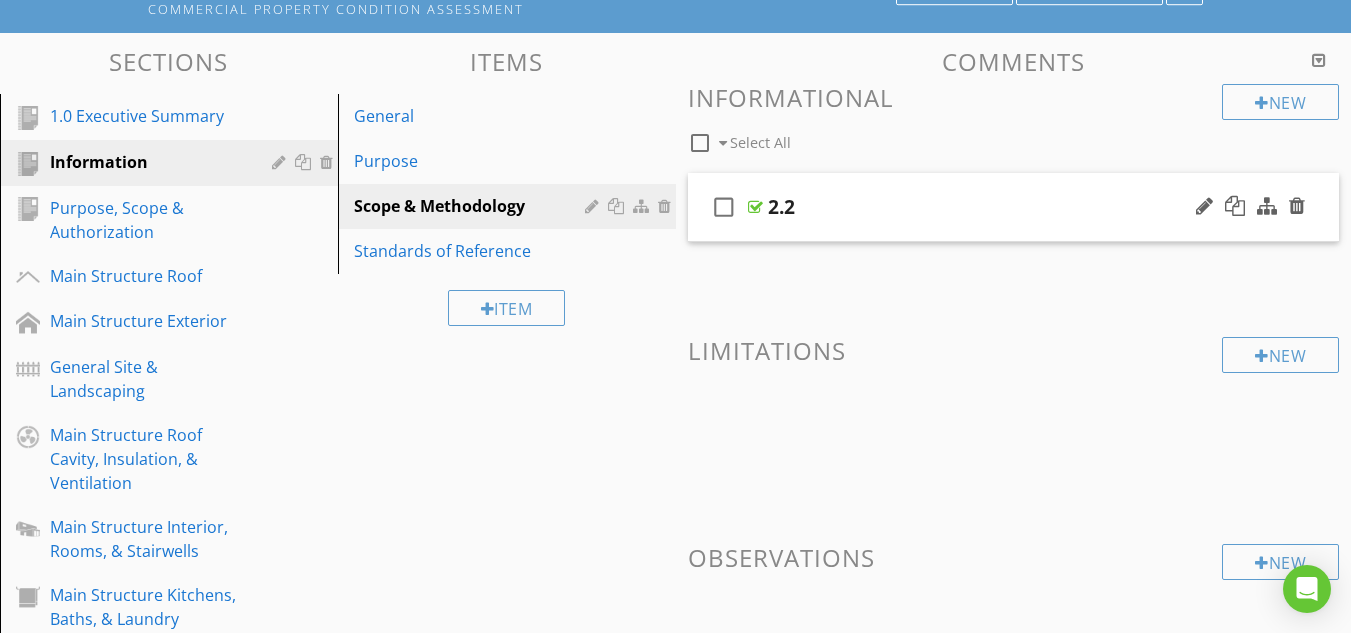 click at bounding box center [755, 207] 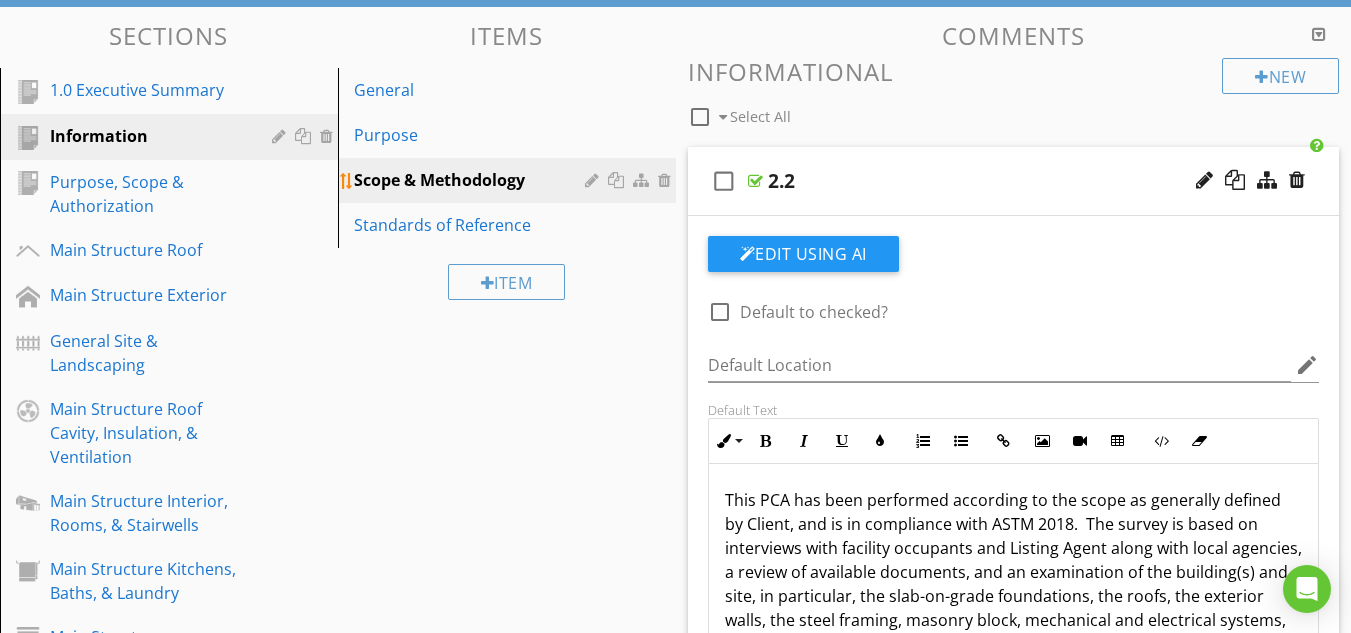 scroll, scrollTop: 0, scrollLeft: 0, axis: both 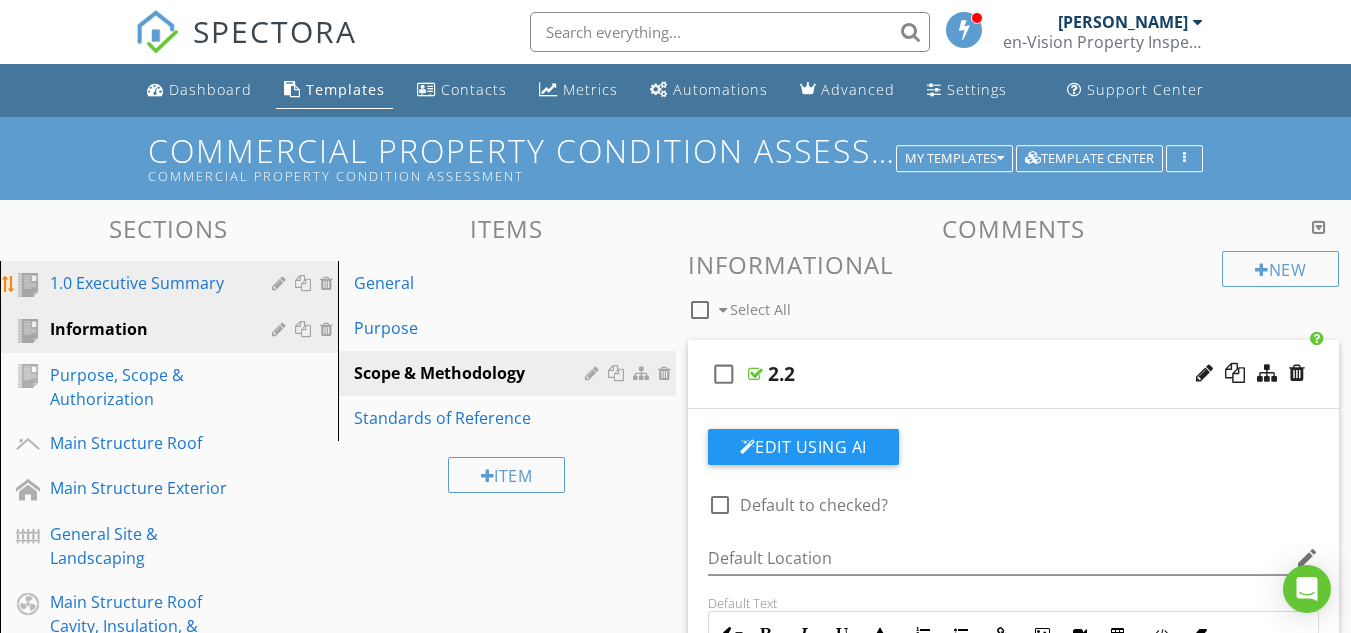 click on "1.0 Executive Summary" at bounding box center (146, 283) 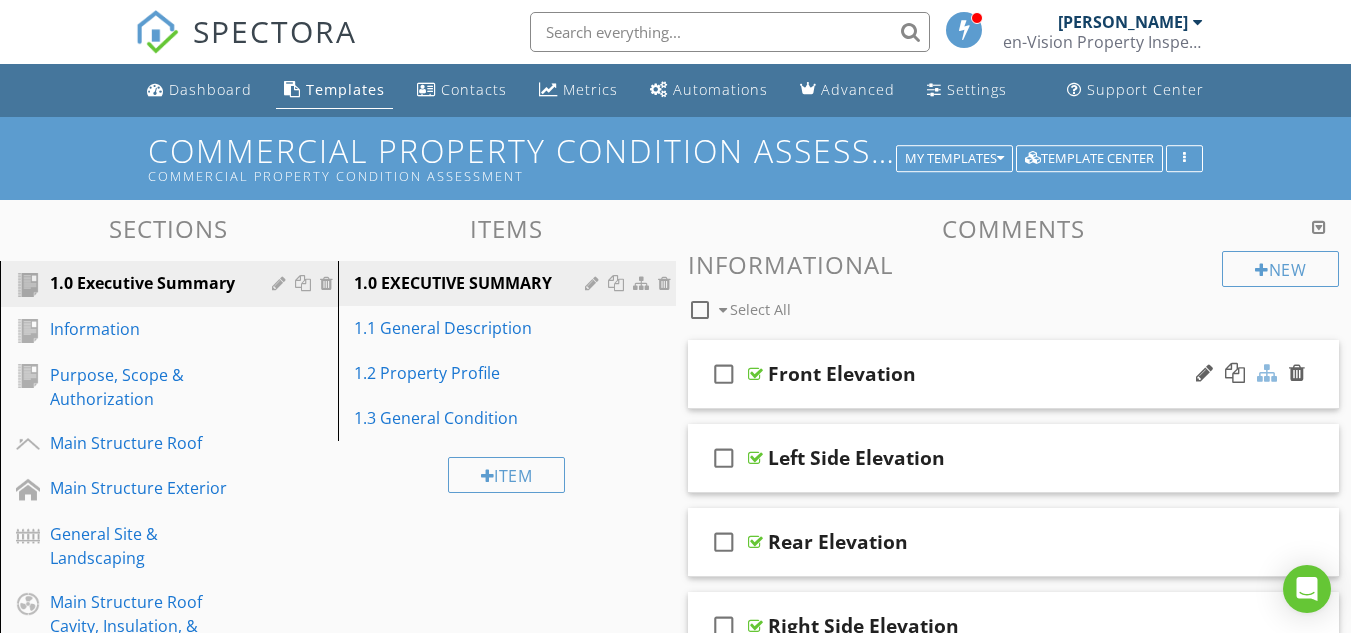click at bounding box center [1267, 373] 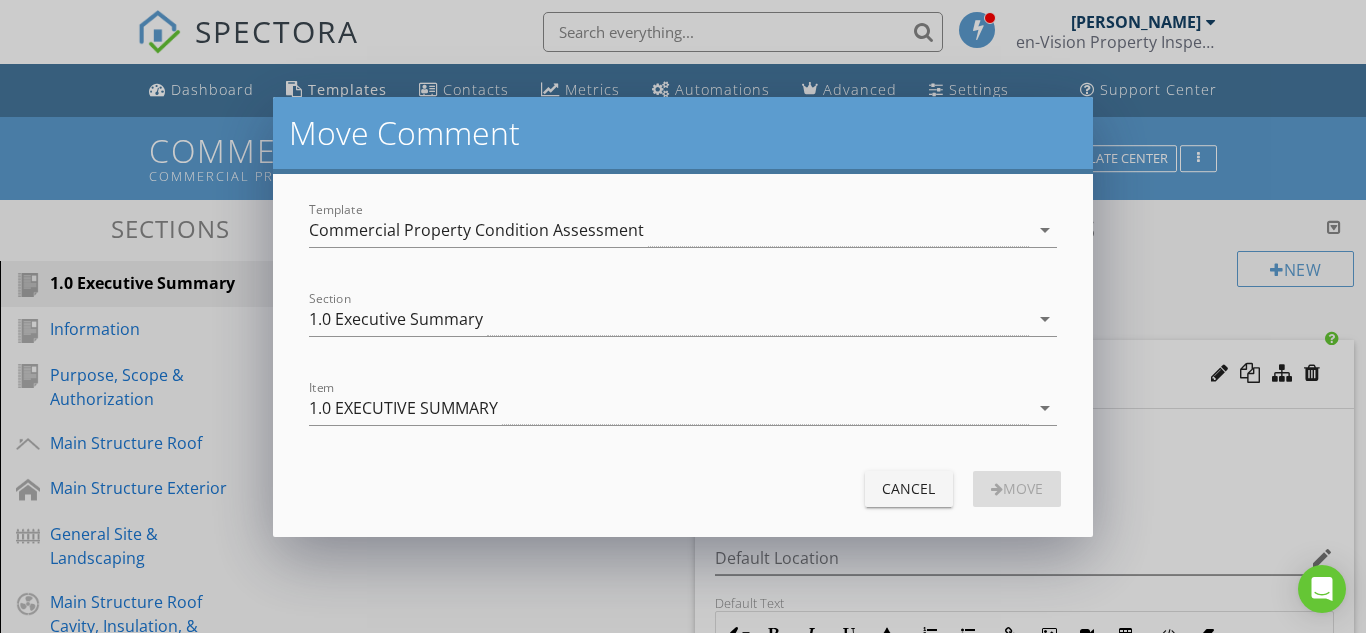 click on "Move Comment   Template Commercial Property Condition Assessment arrow_drop_down   Section 1.0 Executive Summary arrow_drop_down   Item 1.0 EXECUTIVE SUMMARY arrow_drop_down    Cancel
Move" at bounding box center (683, 316) 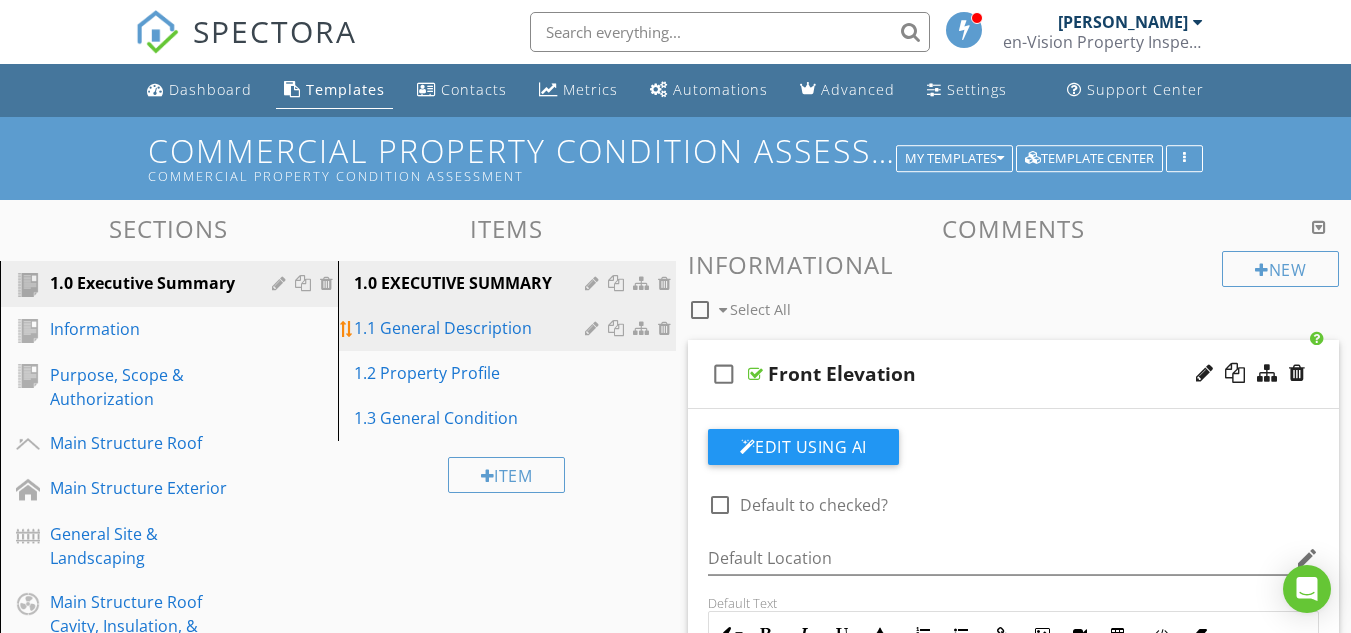 click on "1.1 General Description" at bounding box center (472, 328) 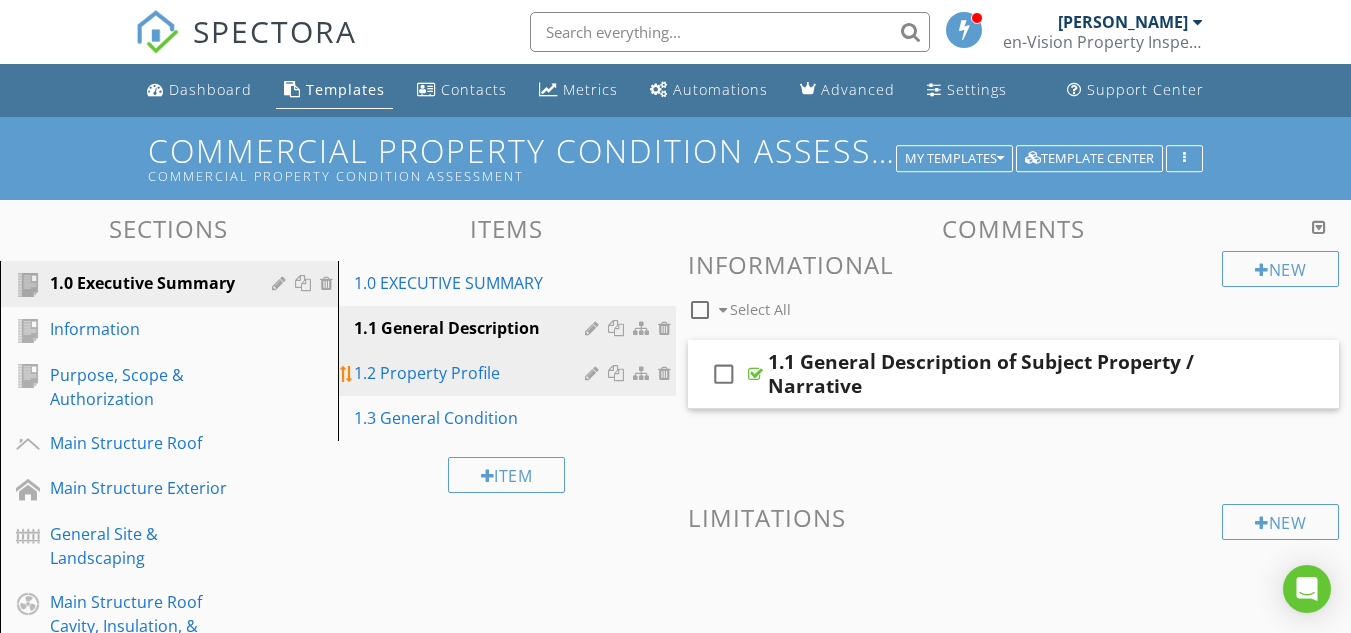 click on "1.2 Property Profile" at bounding box center [472, 373] 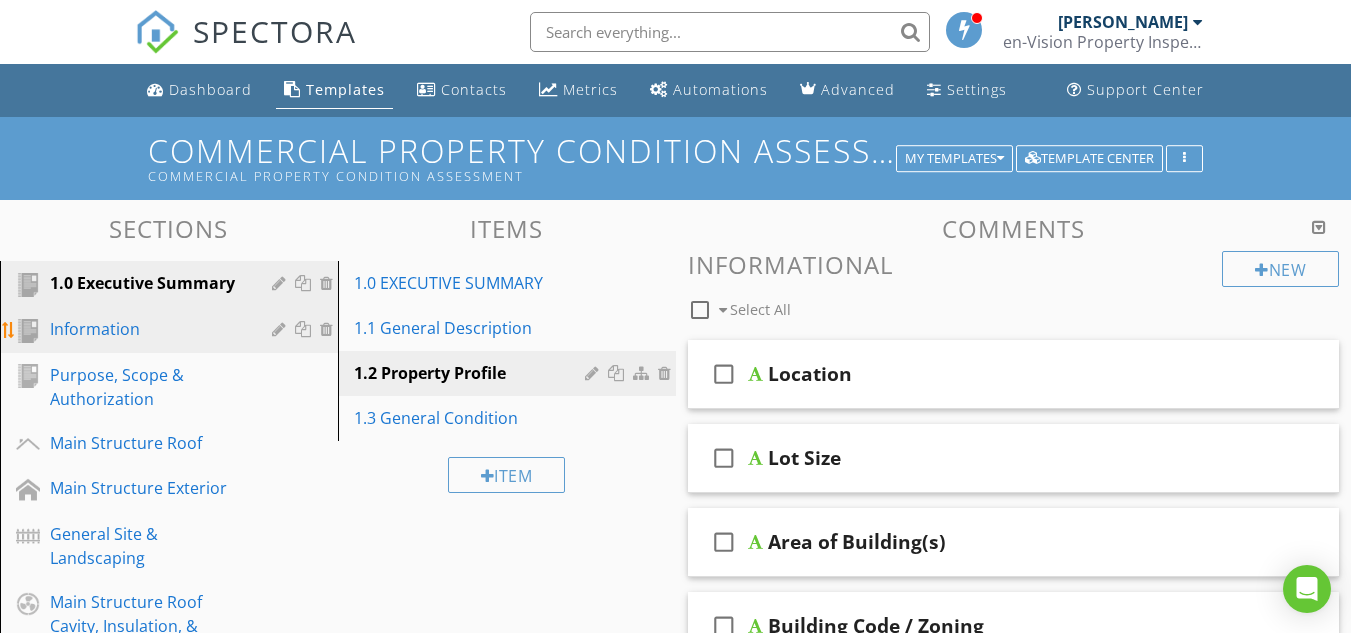 click on "Information" at bounding box center [146, 329] 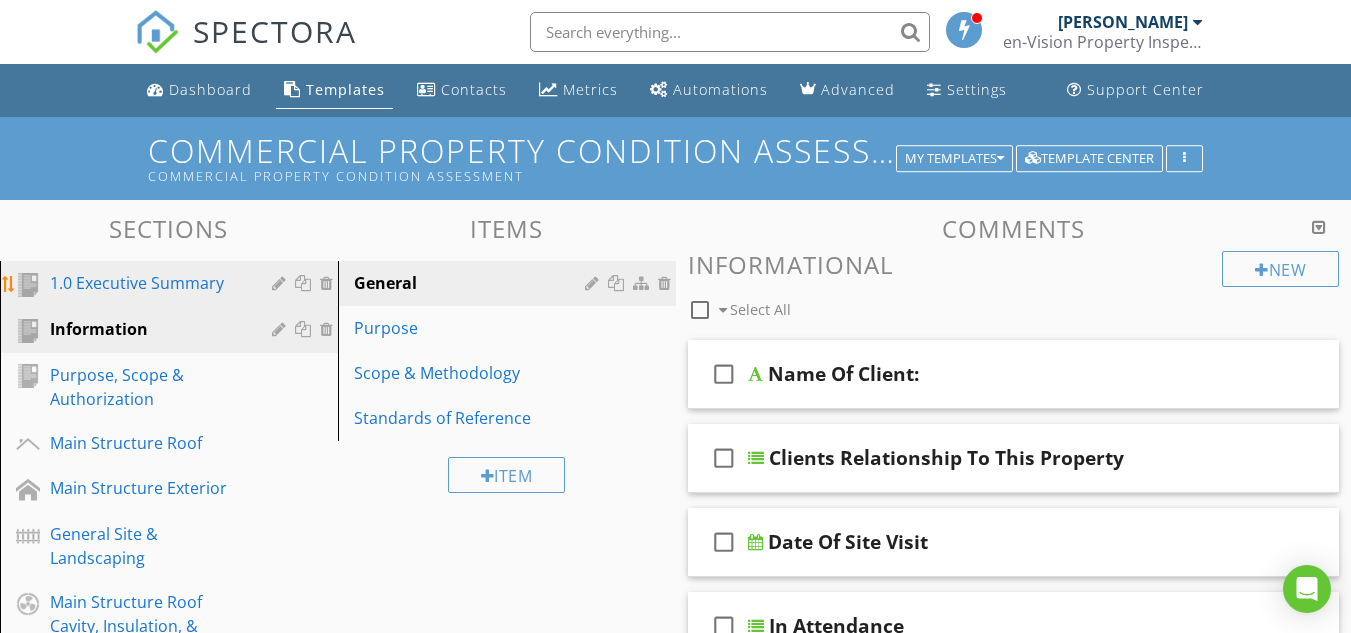 click on "1.0 Executive Summary" at bounding box center (146, 283) 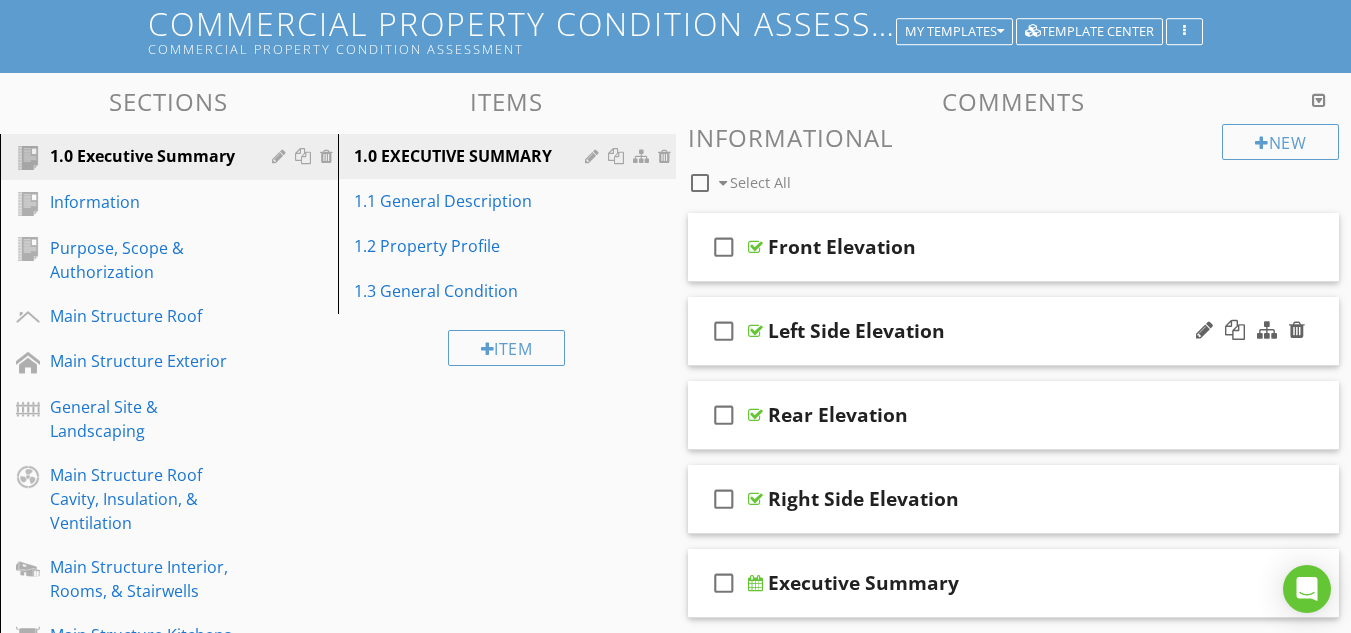 scroll, scrollTop: 167, scrollLeft: 0, axis: vertical 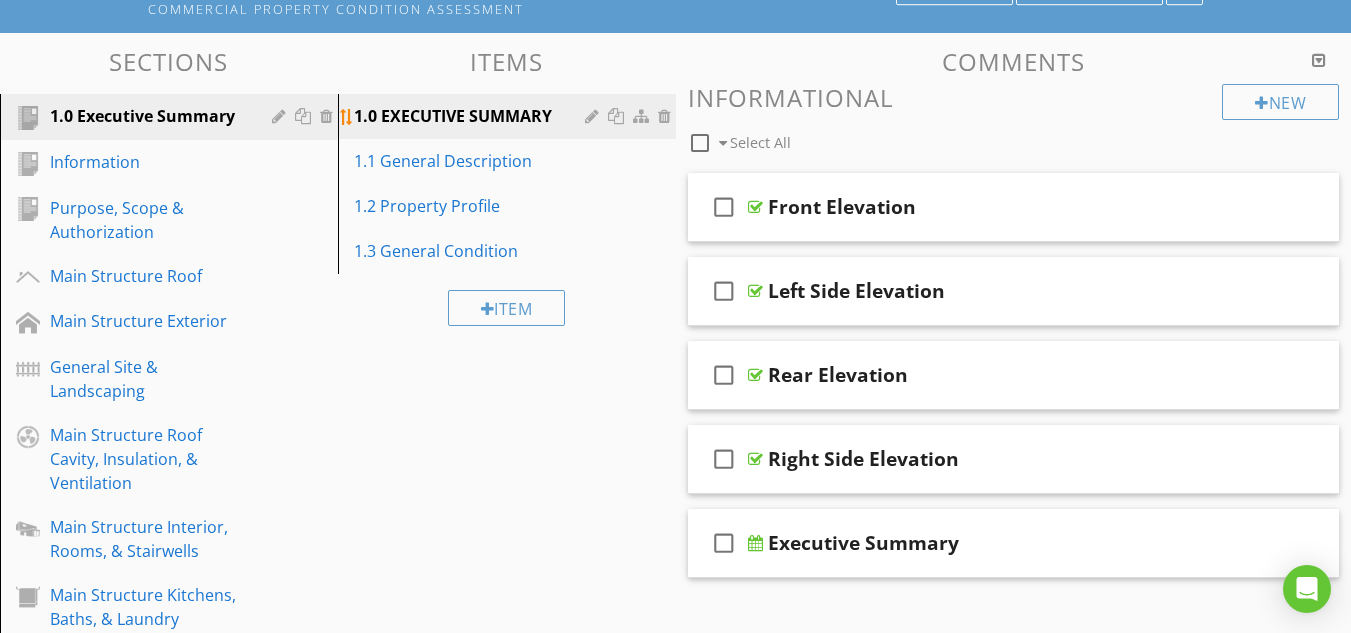 click at bounding box center (594, 116) 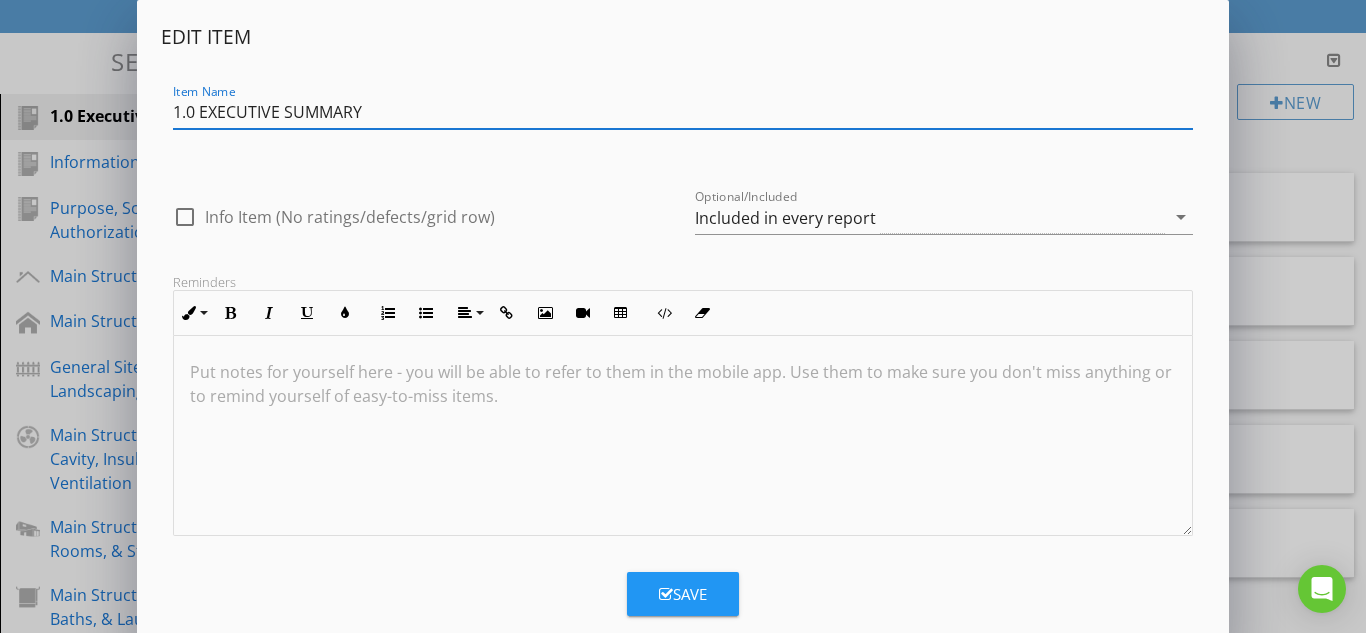 drag, startPoint x: 382, startPoint y: 111, endPoint x: 57, endPoint y: 112, distance: 325.00153 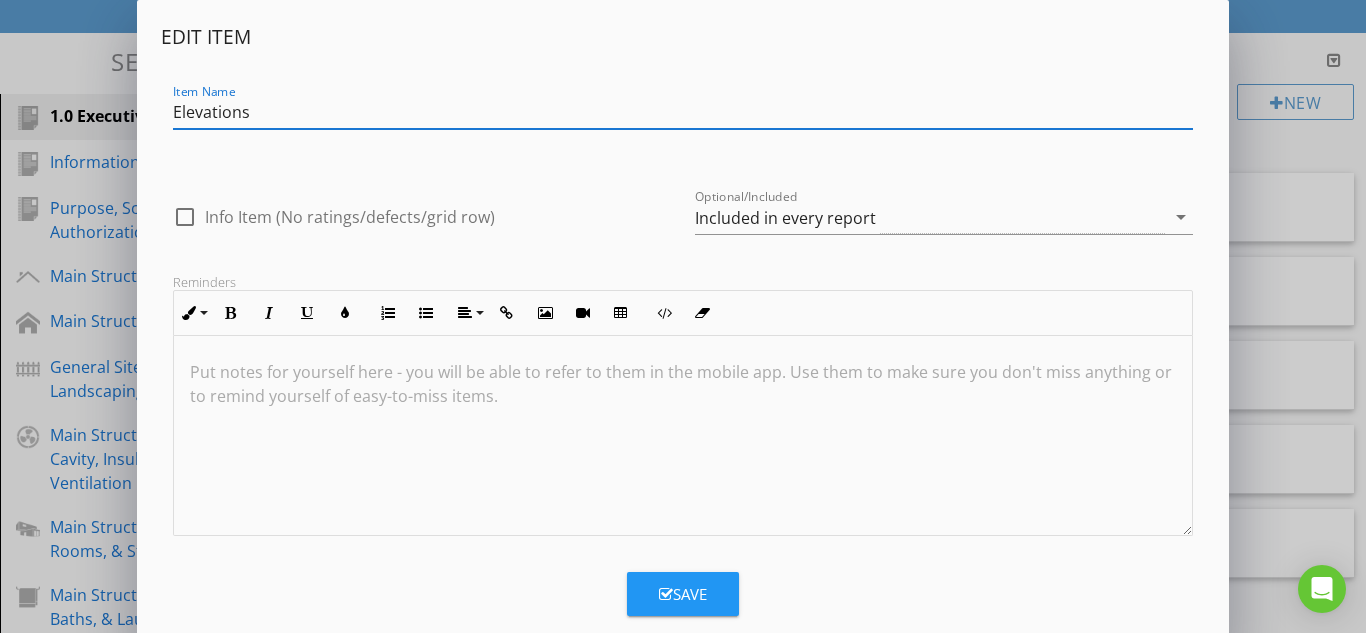 type on "Elevations" 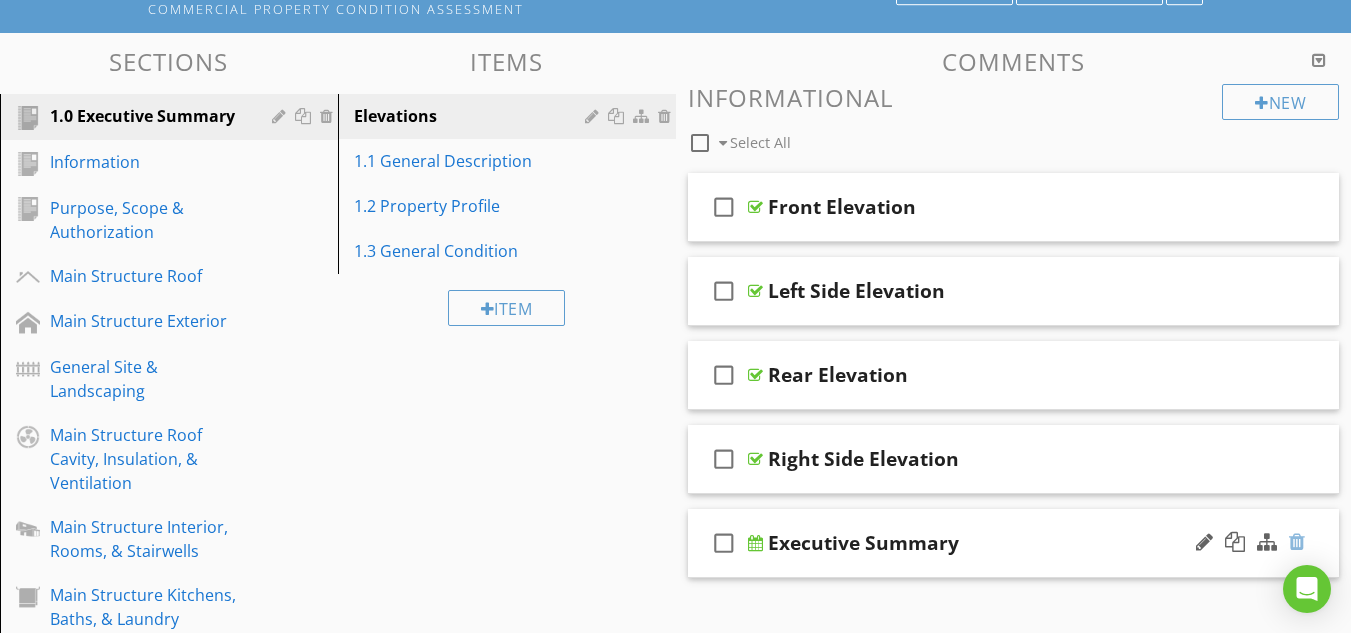 click at bounding box center (1297, 542) 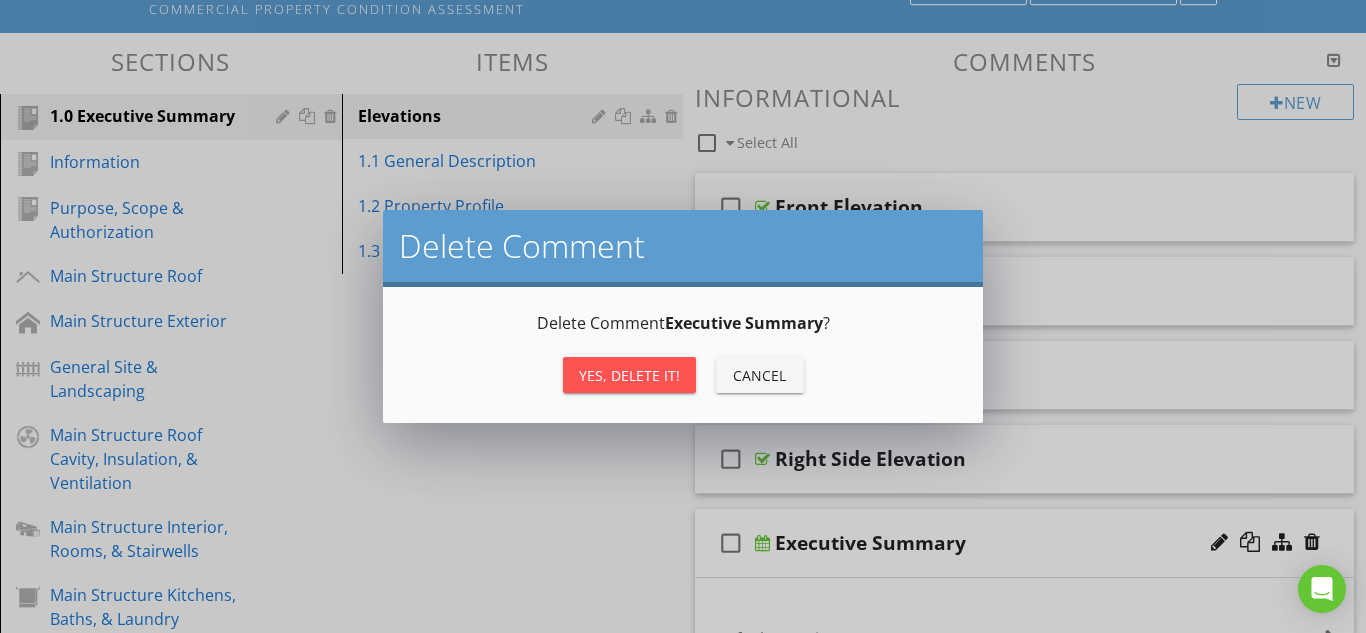click on "Yes, Delete it!" at bounding box center (629, 375) 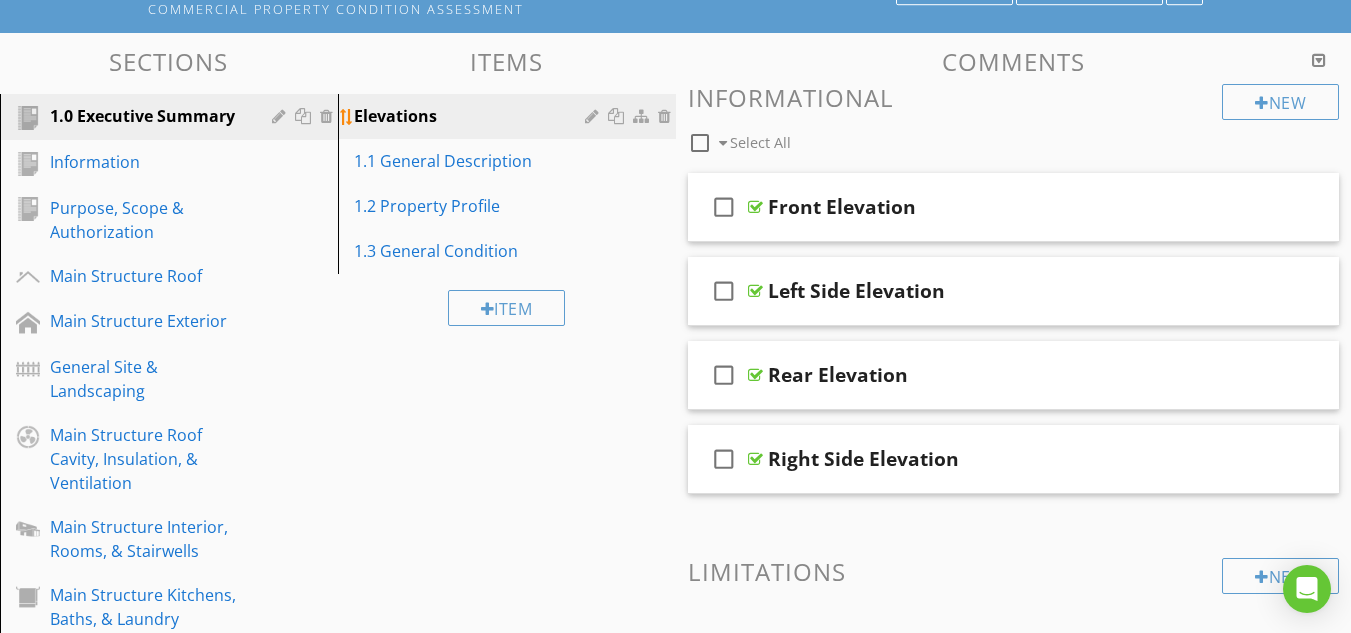click at bounding box center [643, 116] 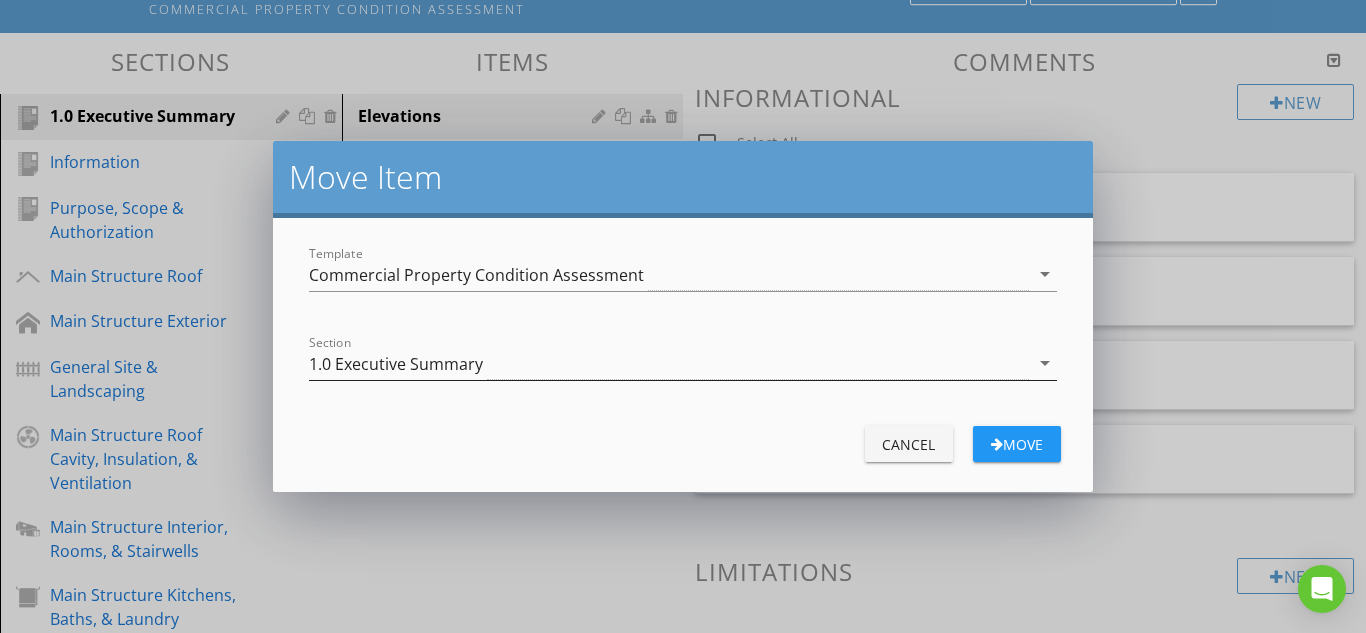 click on "1.0 Executive Summary" at bounding box center (396, 364) 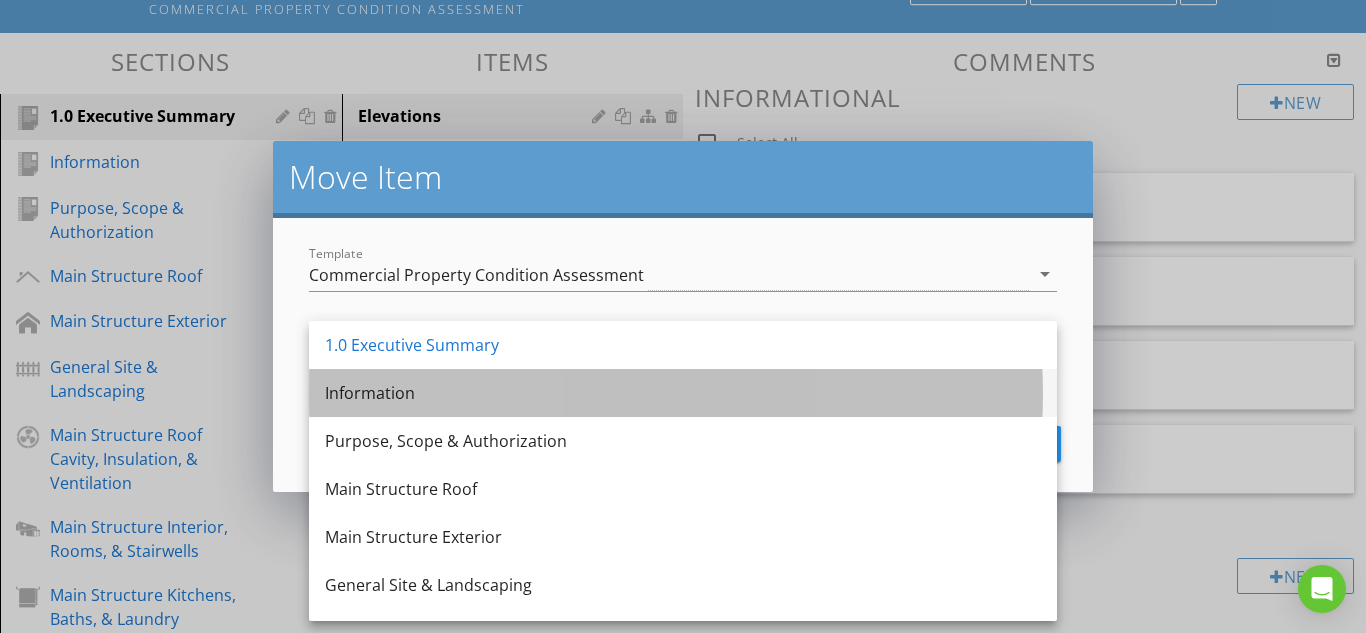 click on "Information" at bounding box center (683, 393) 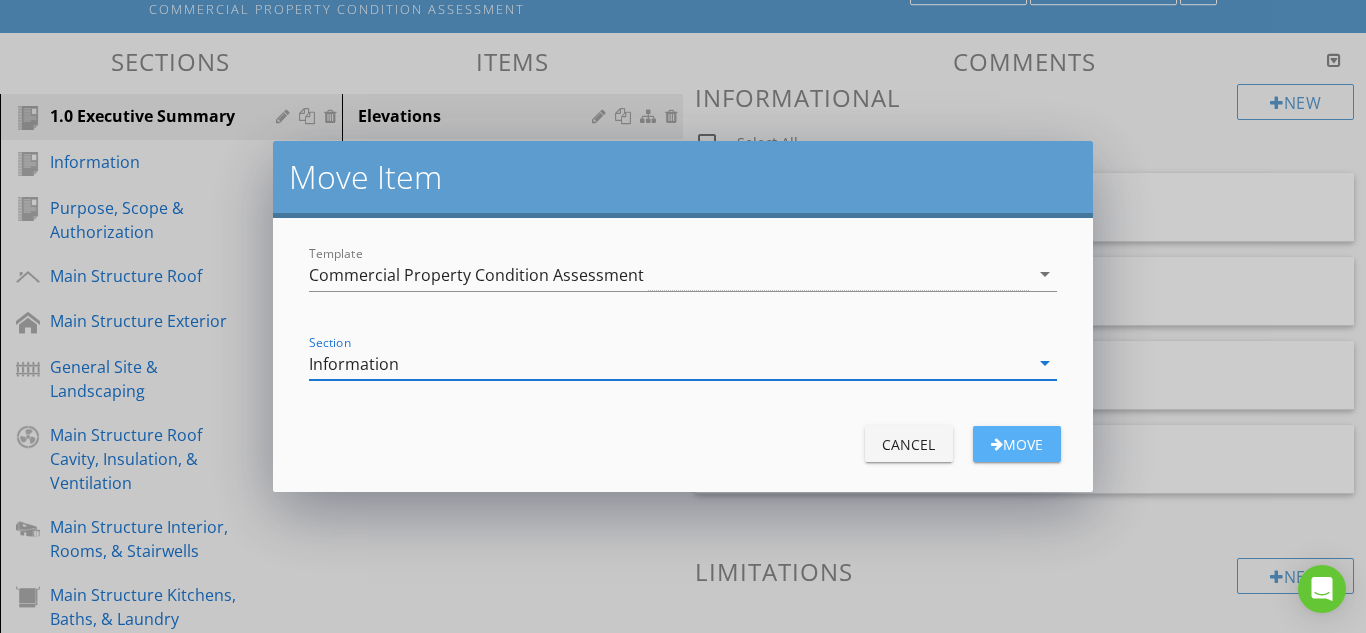 click on "Move" at bounding box center [1017, 444] 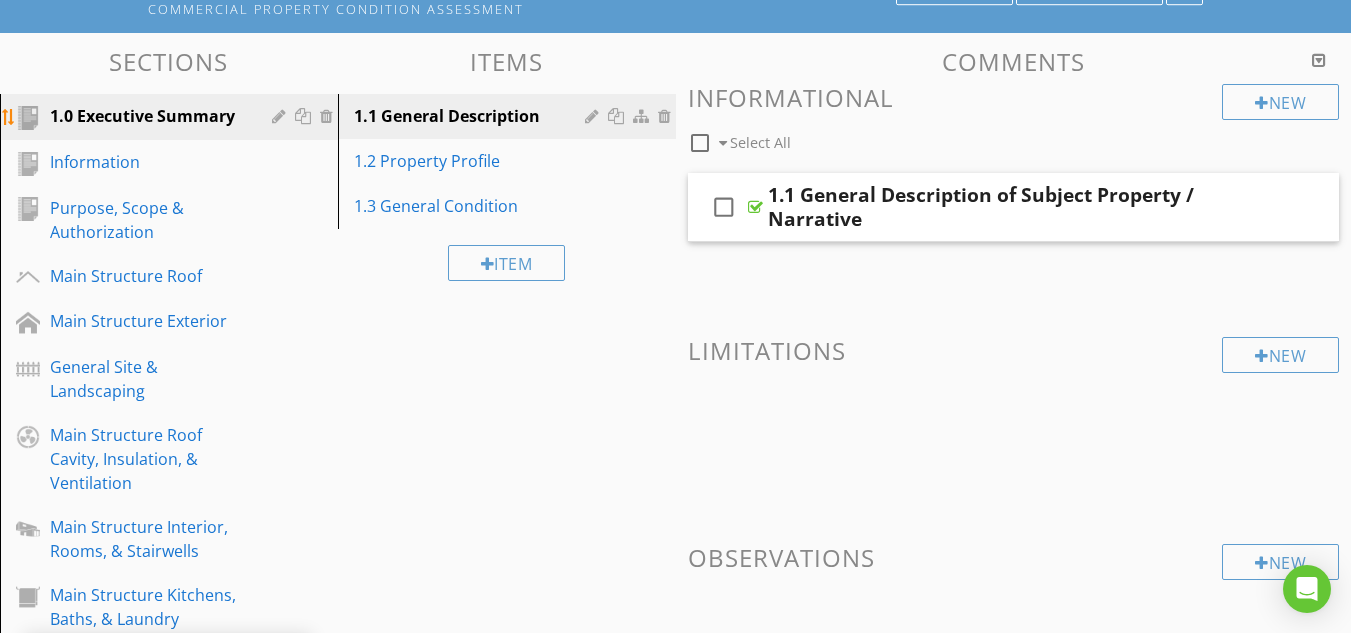 click on "1.0 Executive Summary" at bounding box center [146, 116] 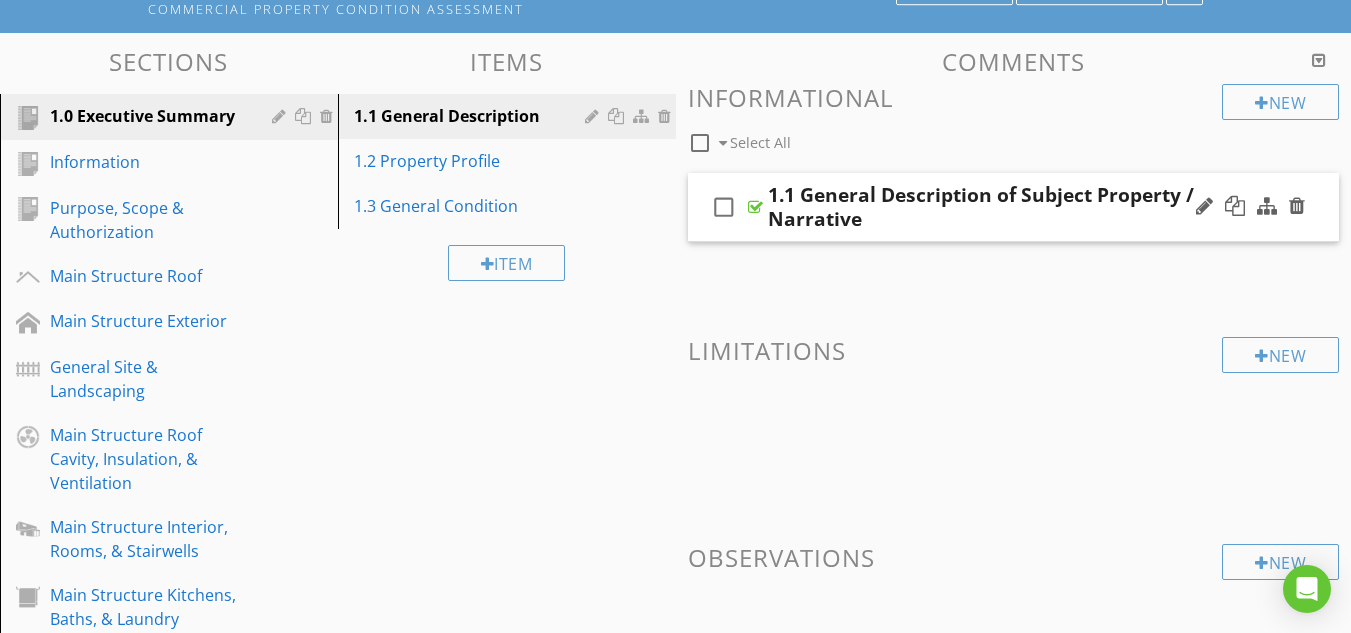 click at bounding box center [1250, 207] 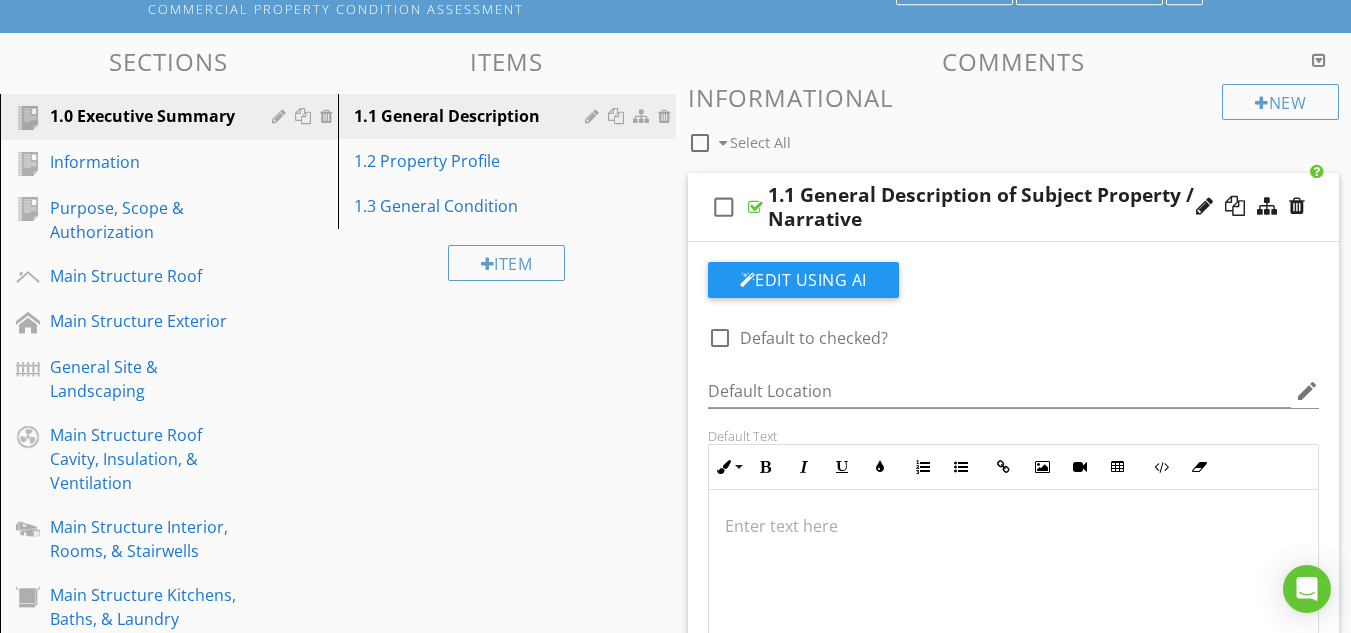 click on "1.1 General Description of Subject Property / Narrative" at bounding box center (997, 207) 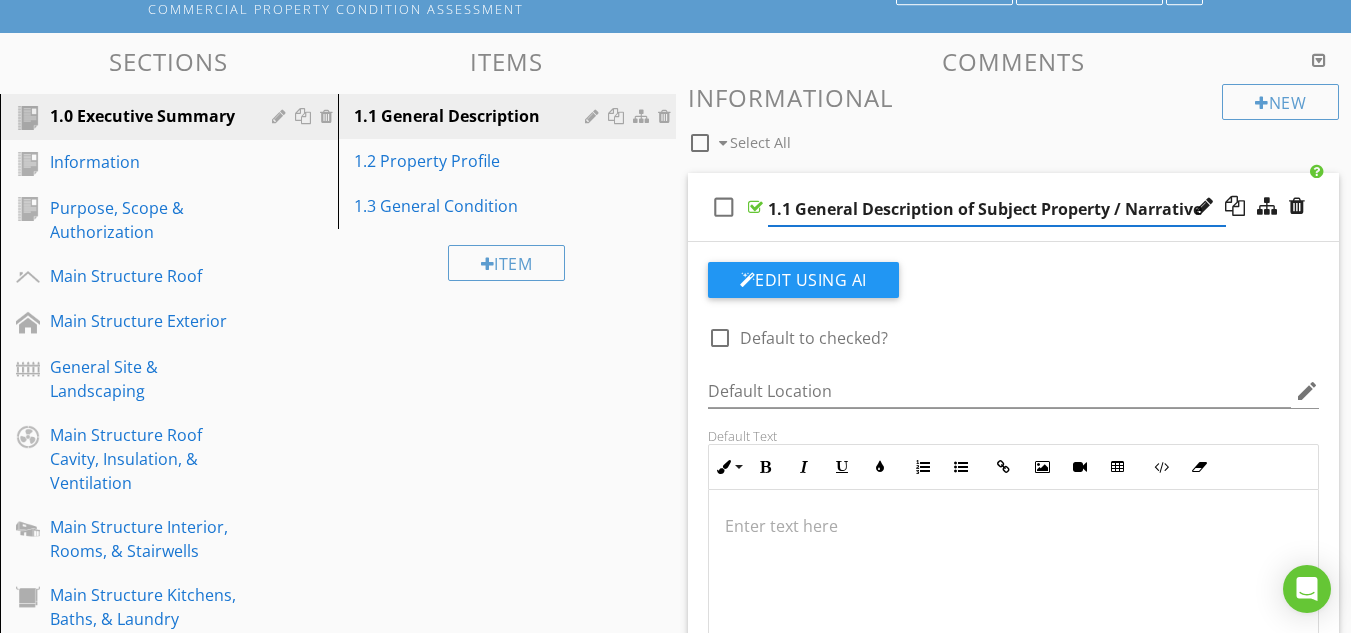 click on "1.1 General Description of Subject Property / Narrative" at bounding box center [997, 209] 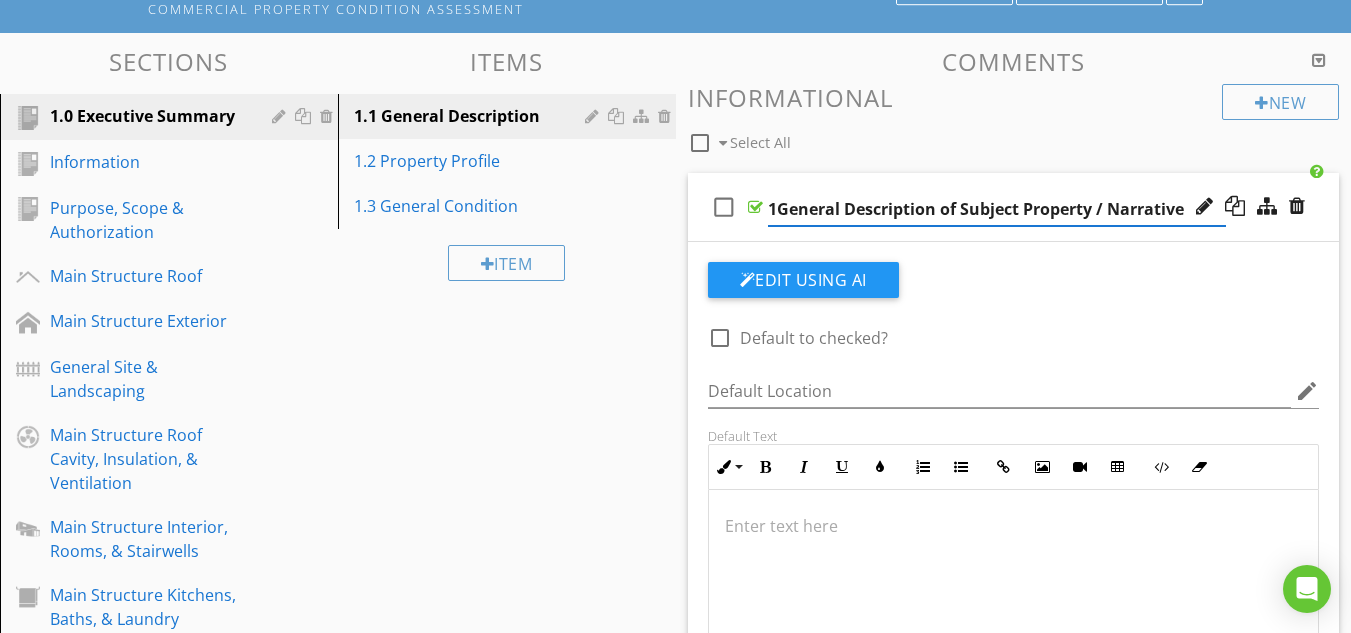 type on "General Description of Subject Property / Narrative" 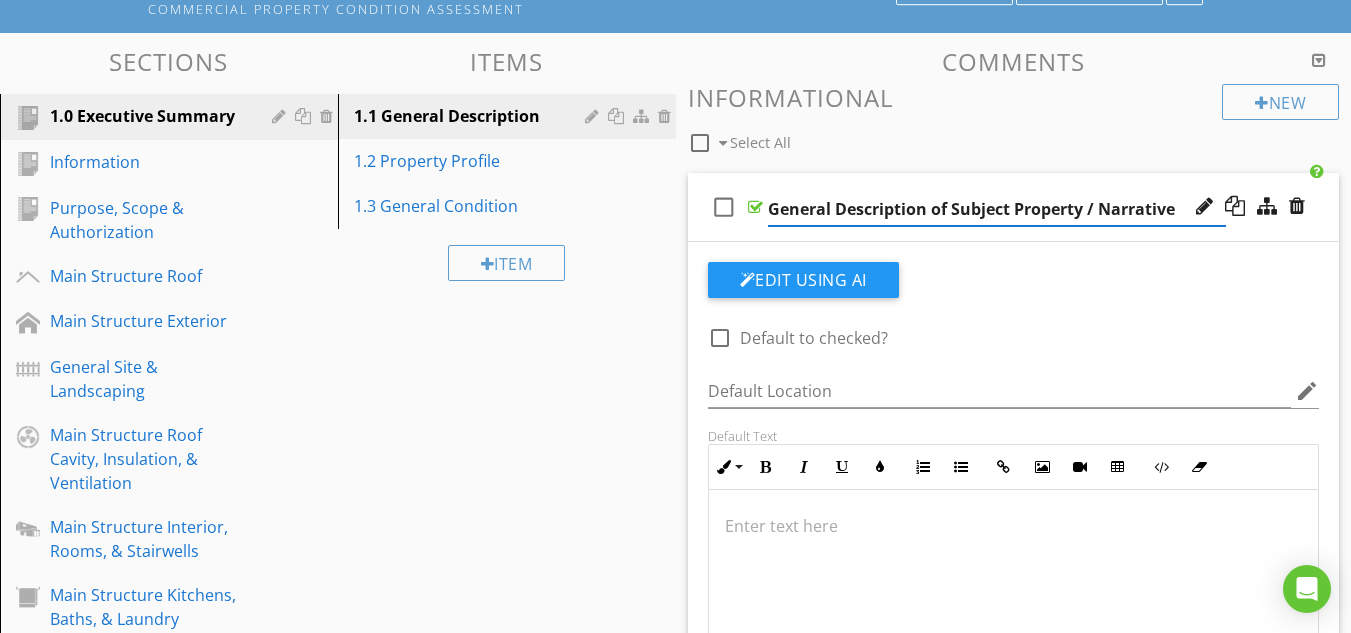 click on "check_box_outline_blank     Select All" at bounding box center (955, 138) 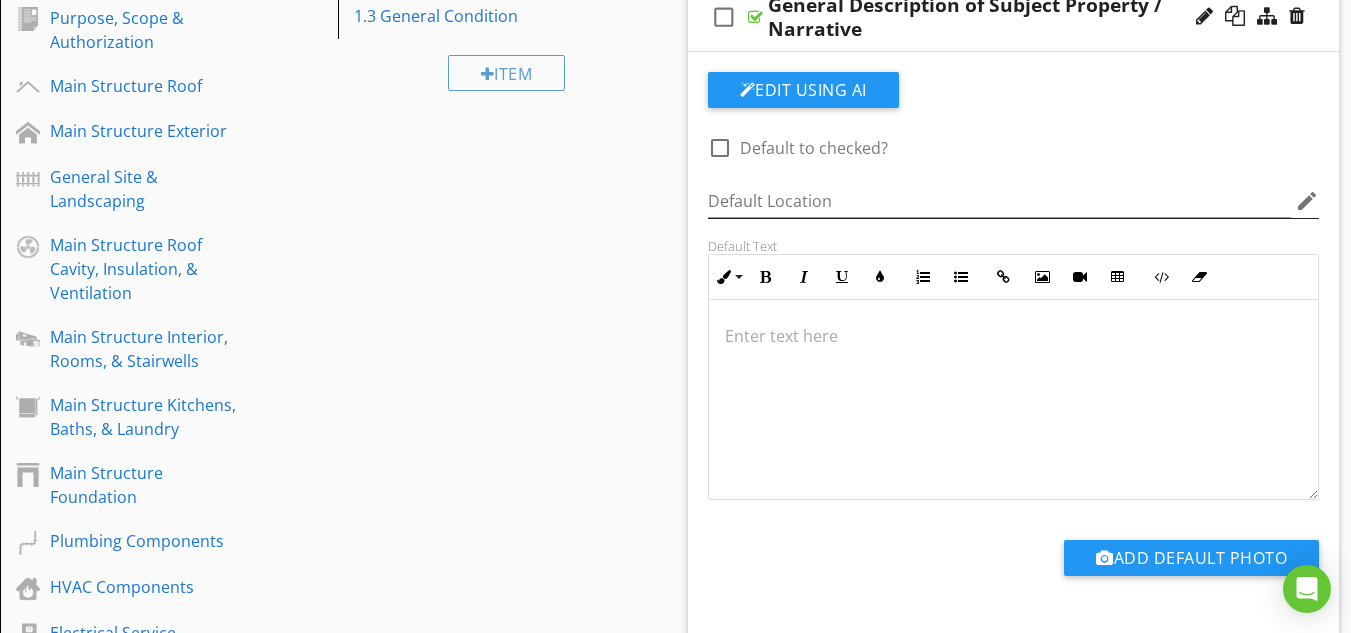 scroll, scrollTop: 167, scrollLeft: 0, axis: vertical 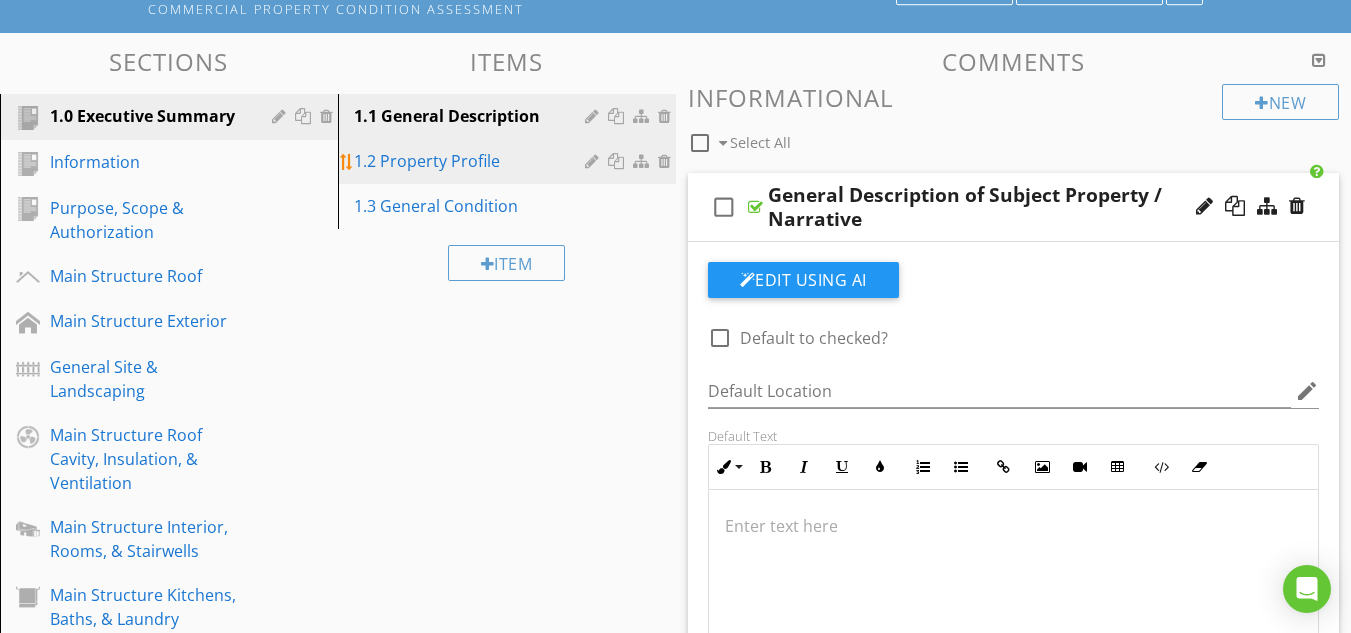 click on "1.2 Property Profile" at bounding box center (472, 161) 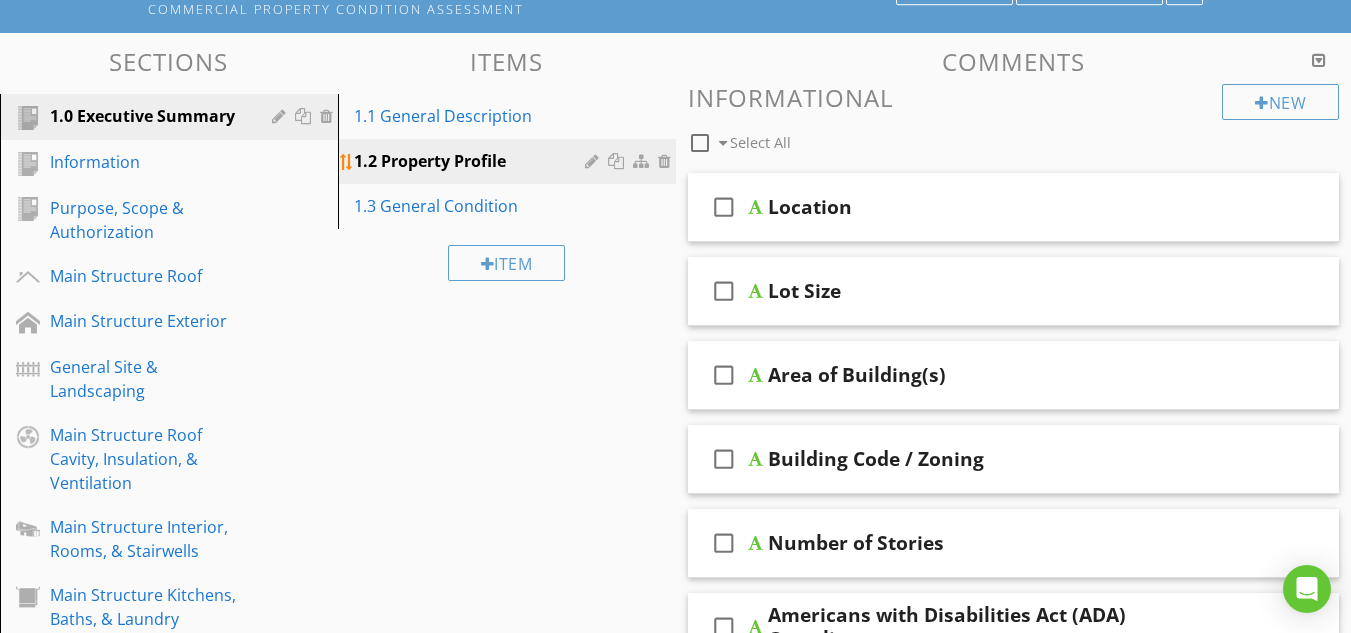 click at bounding box center [594, 161] 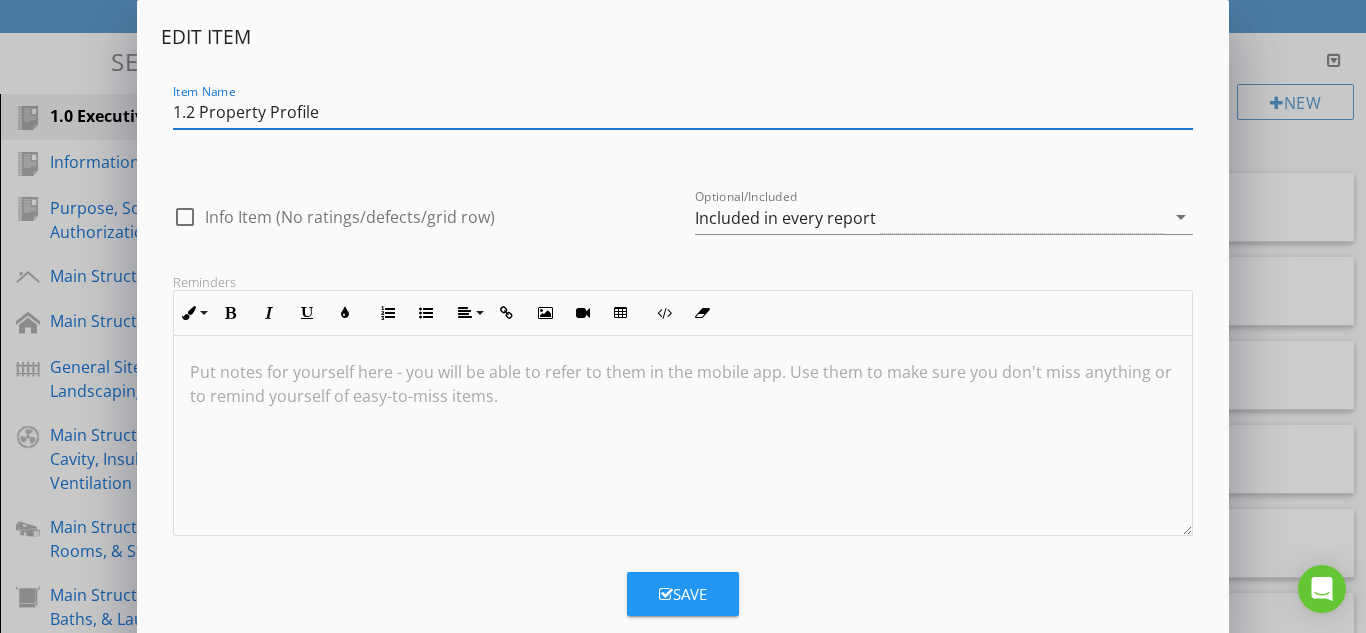 click on "1.2 Property Profile" at bounding box center [683, 112] 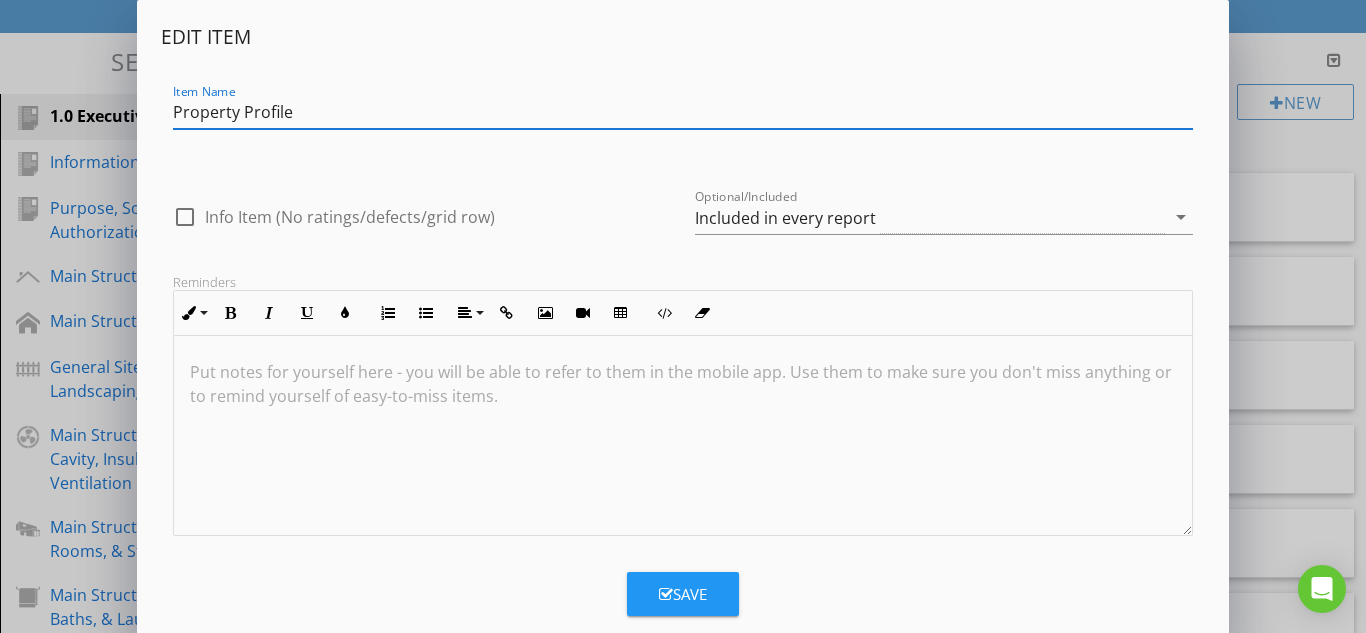 type on "Property Profile" 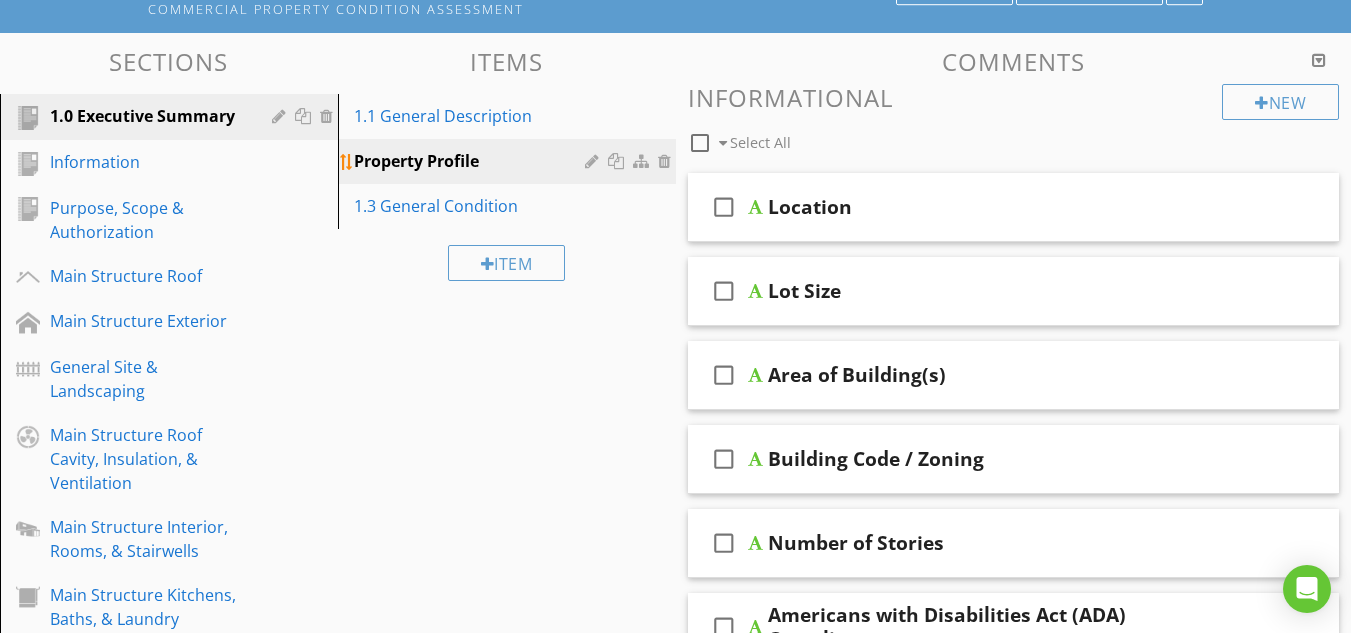 click at bounding box center (643, 161) 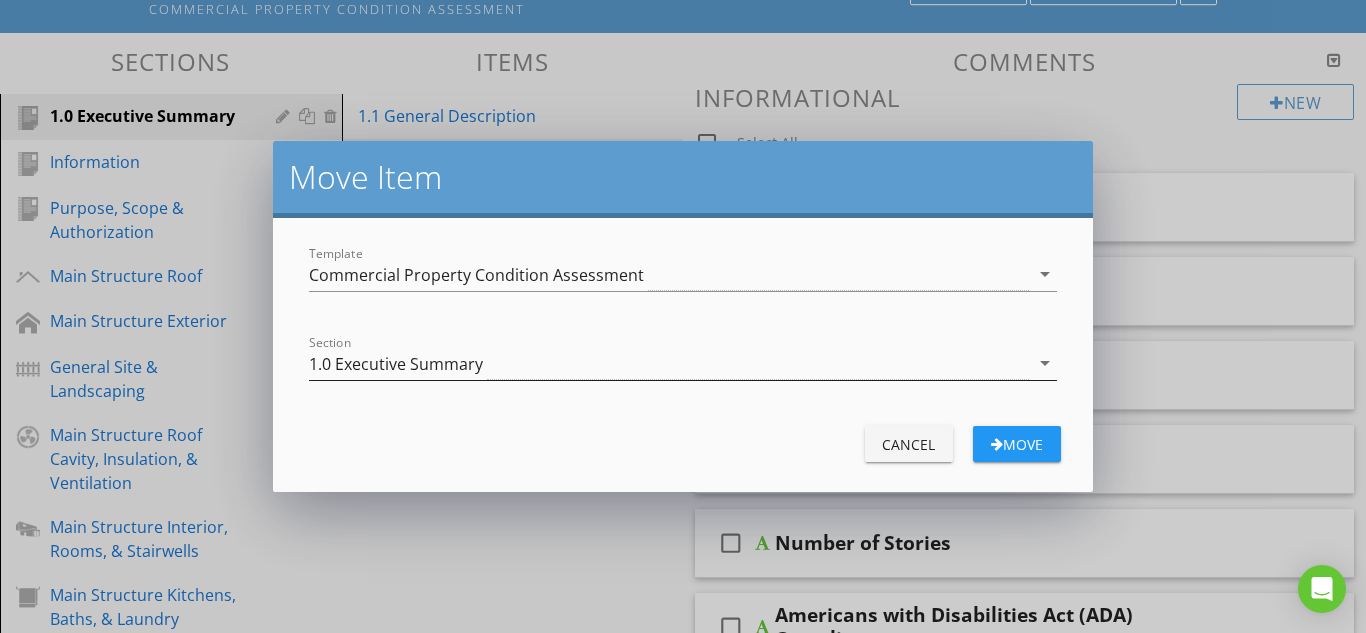 click on "1.0 Executive Summary" at bounding box center [396, 364] 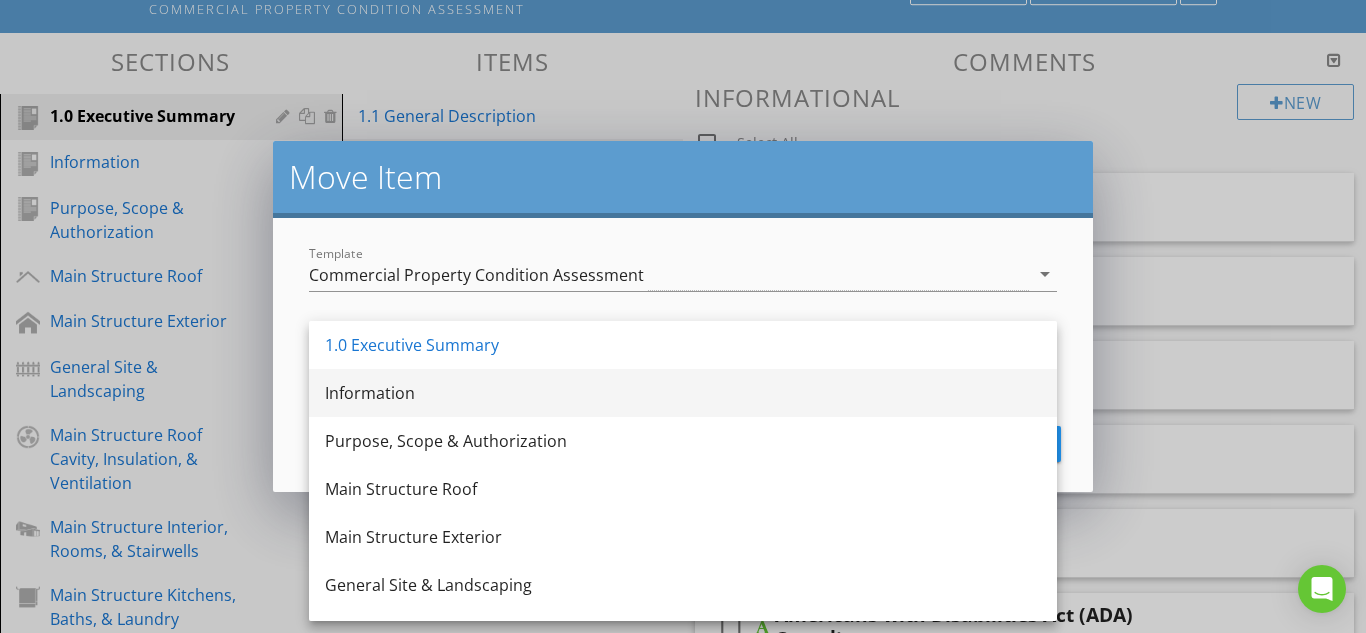 click on "Information" at bounding box center (683, 393) 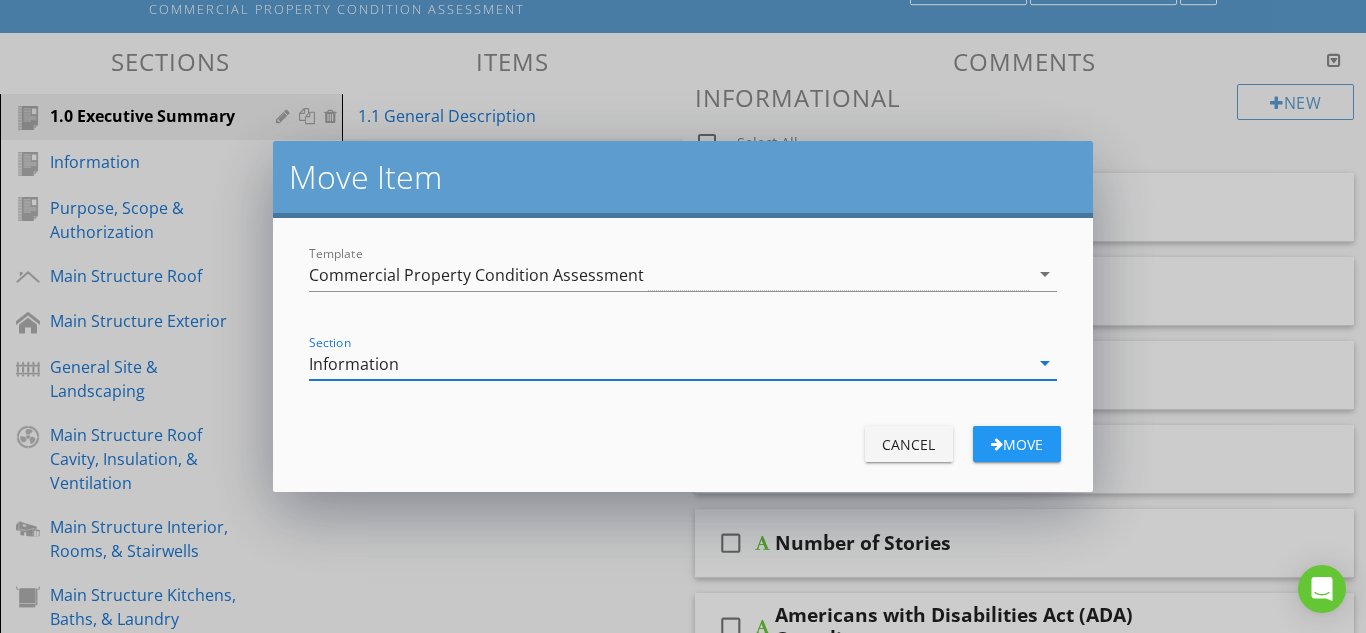 click on "Move" at bounding box center (1017, 444) 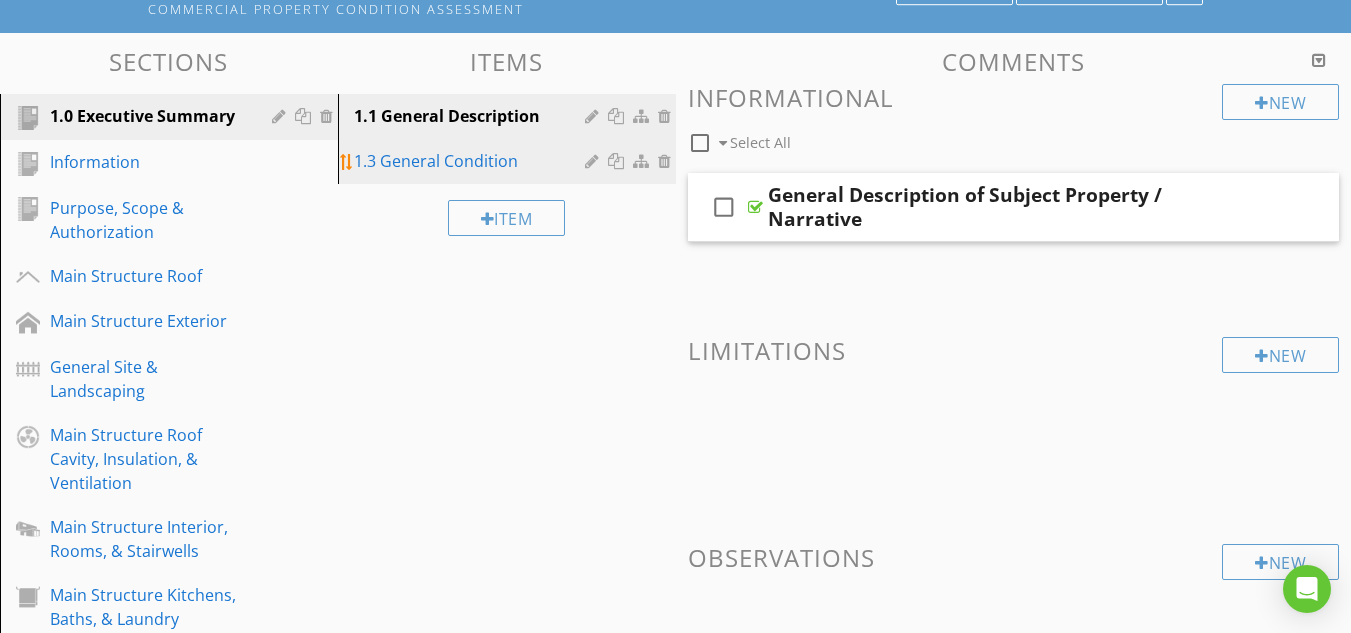 click at bounding box center [594, 161] 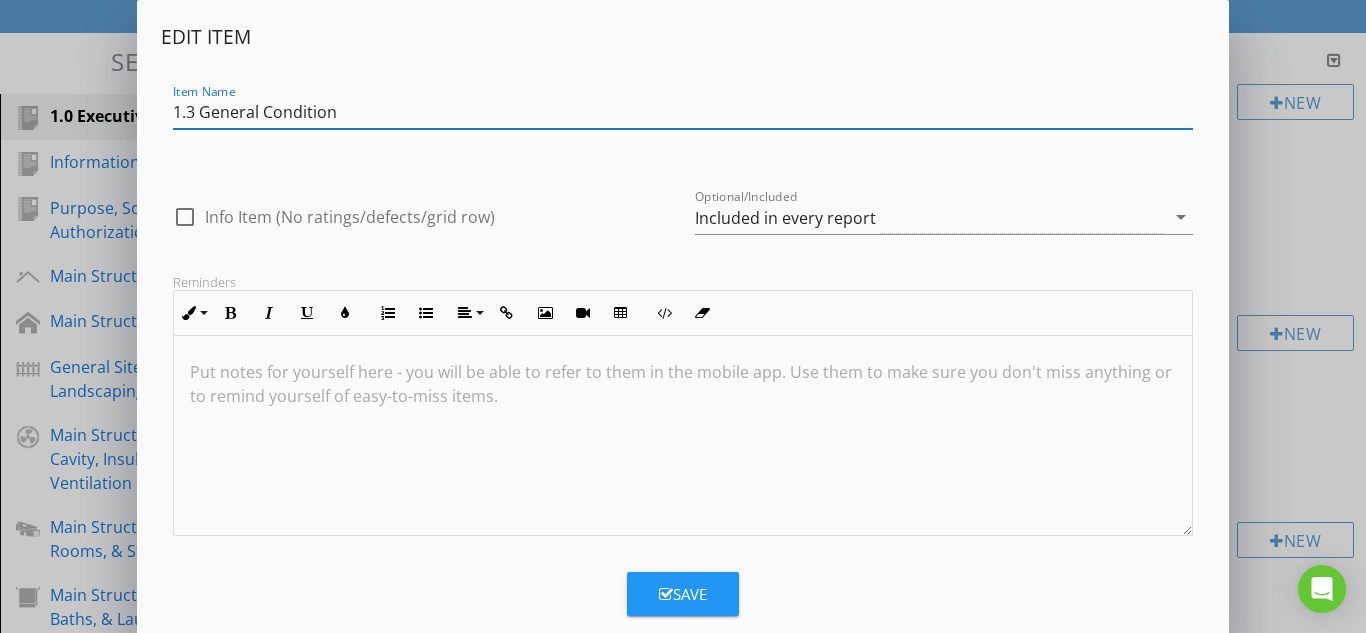 click on "1.3 General Condition" at bounding box center [683, 112] 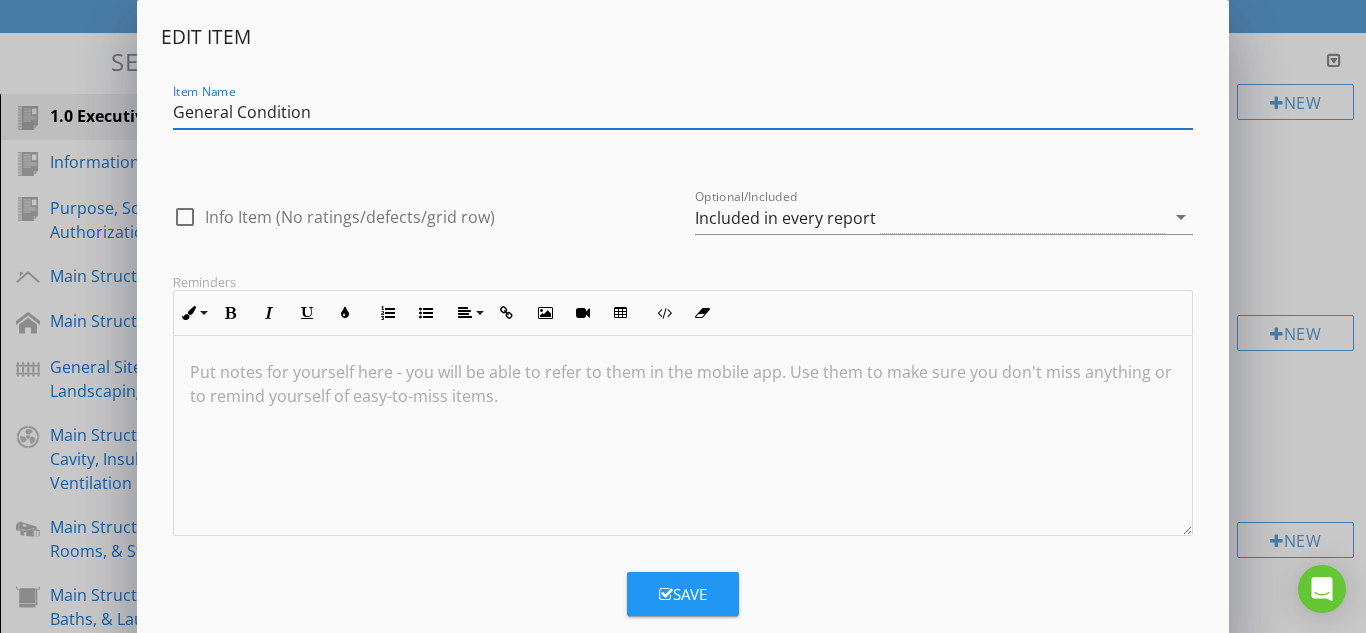 type on "General Condition" 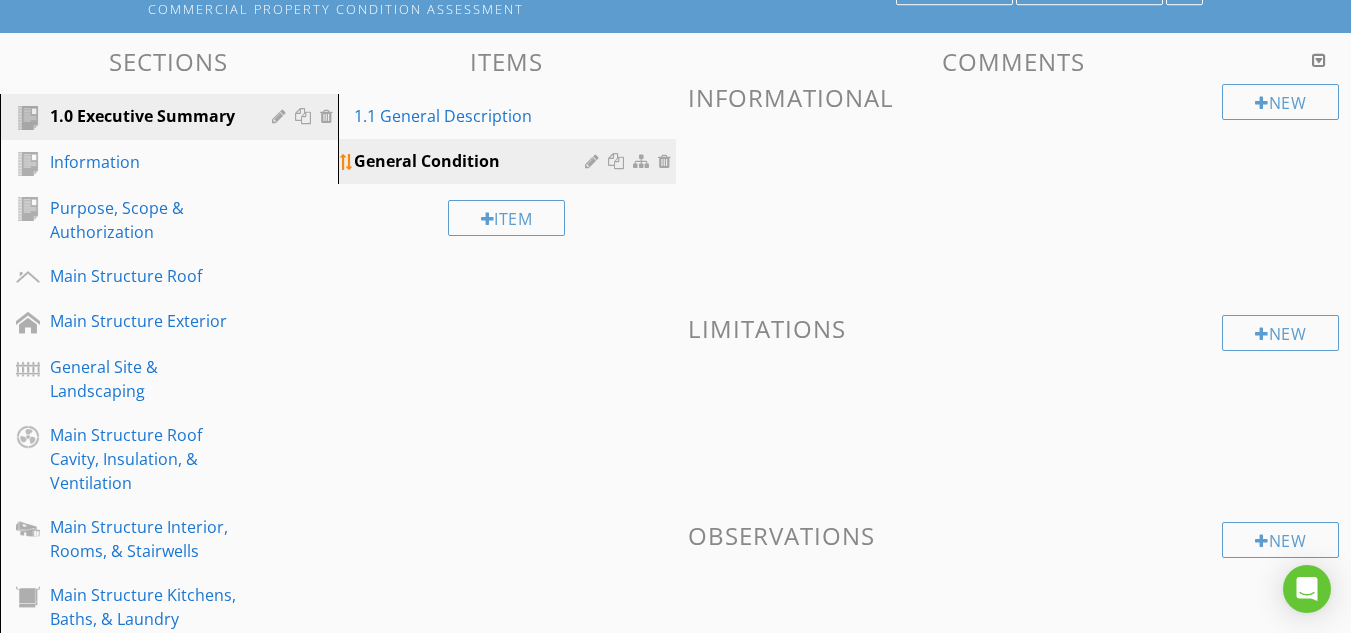 click at bounding box center (643, 161) 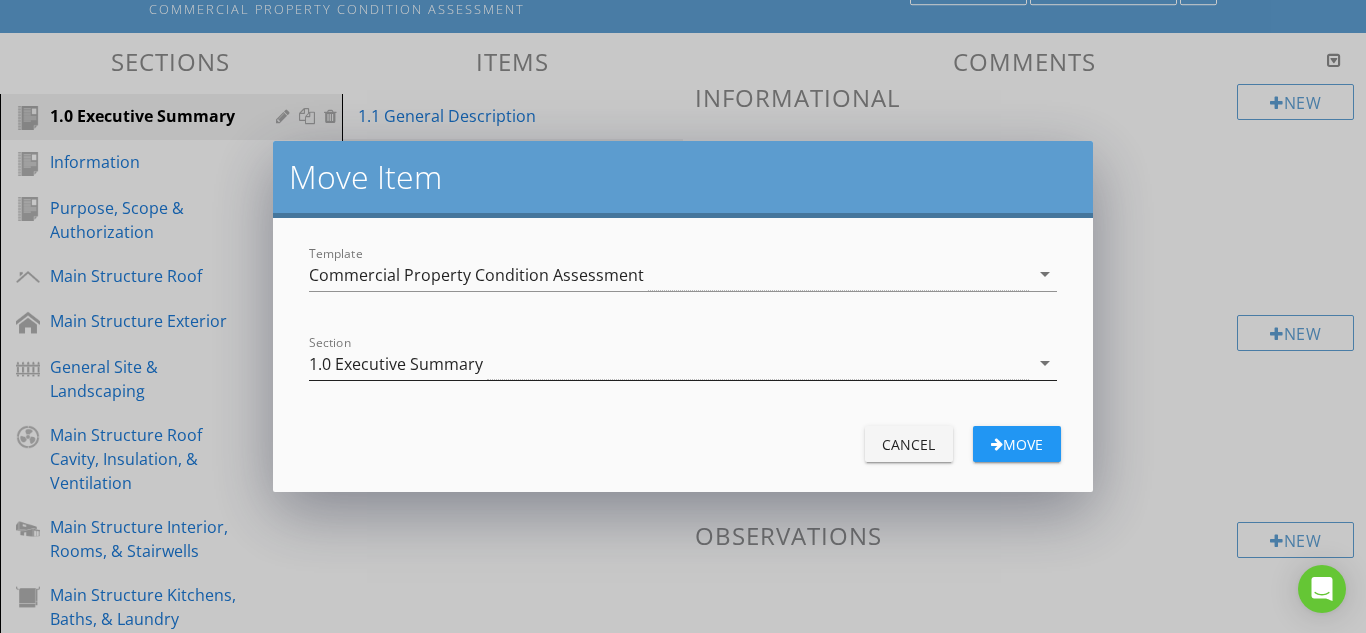 click on "1.0 Executive Summary" at bounding box center (396, 364) 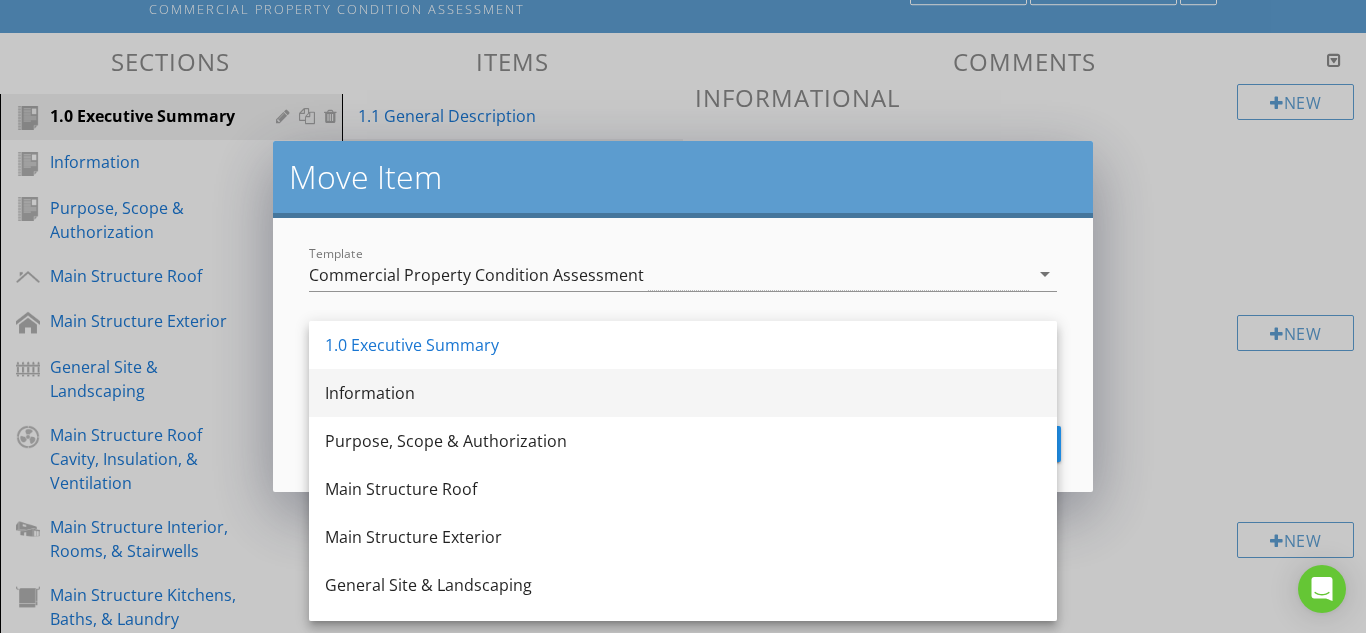 click on "Information" at bounding box center [683, 393] 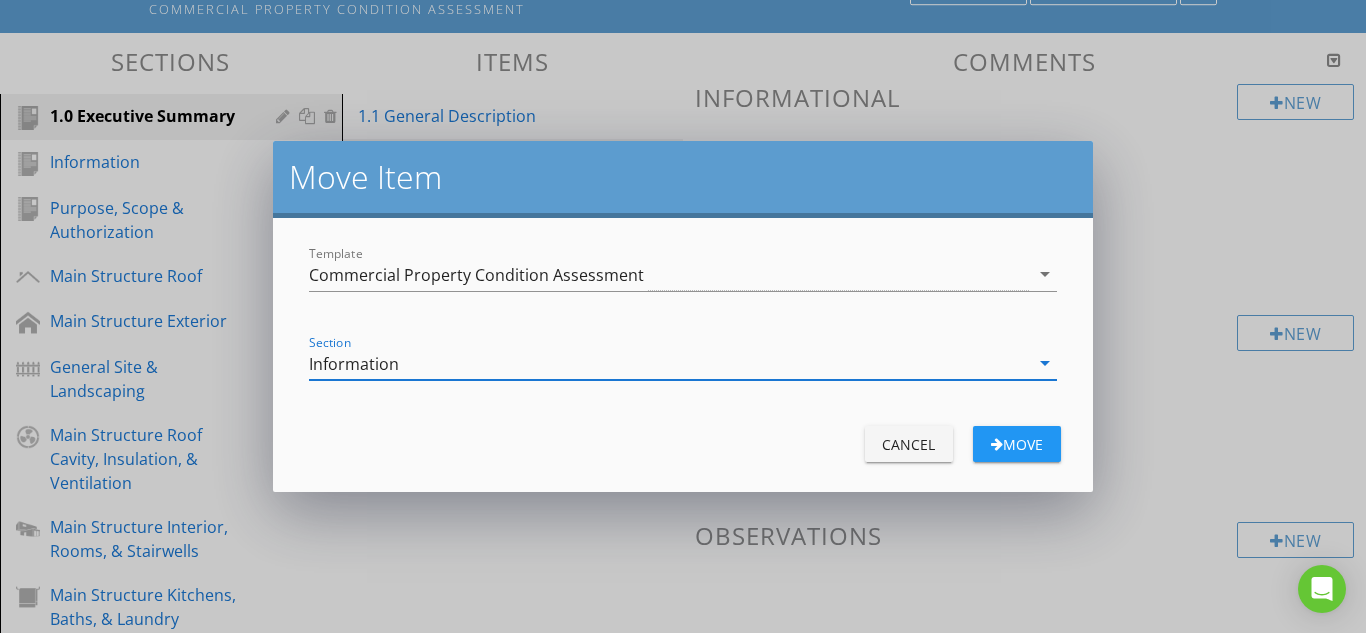 click on "Cancel" at bounding box center [909, 444] 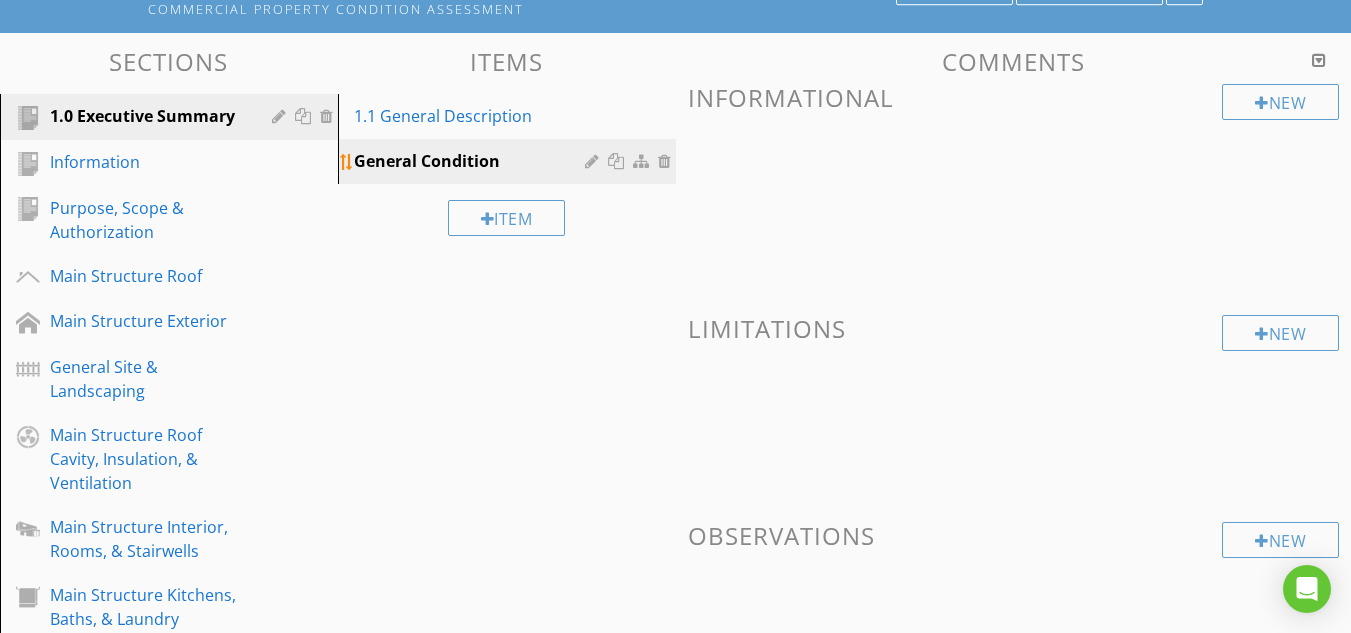 click on "General Condition" at bounding box center [472, 161] 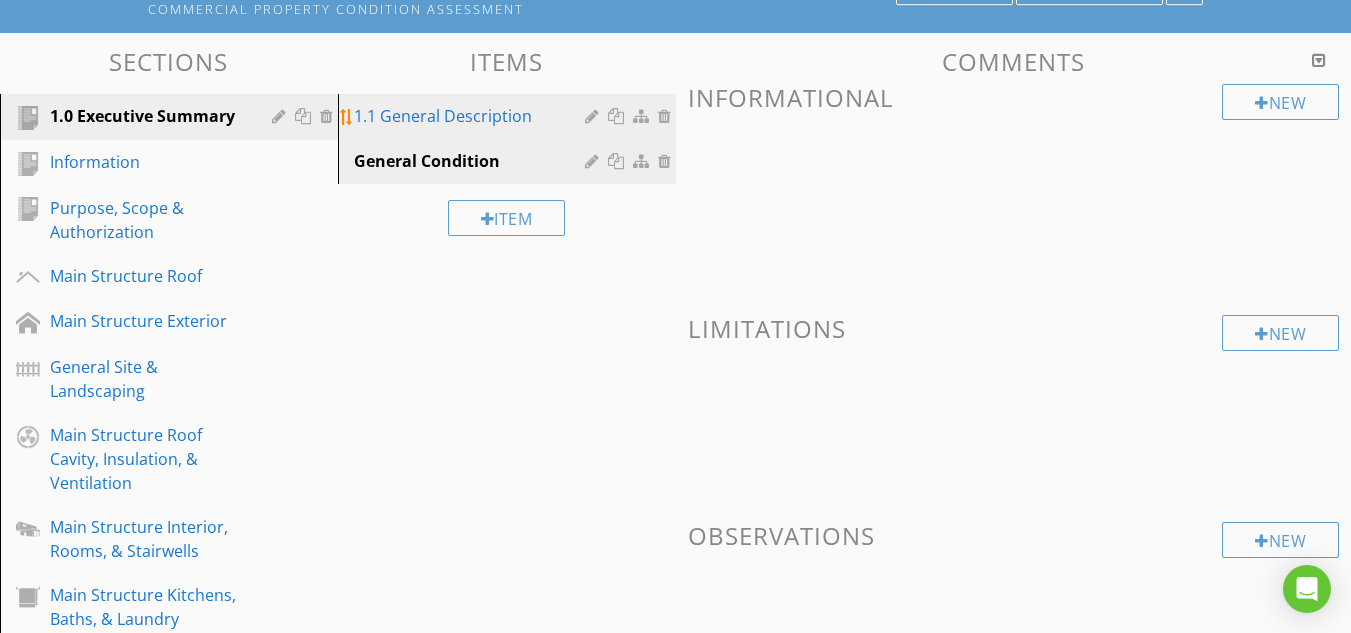 click on "1.1 General Description" at bounding box center (472, 116) 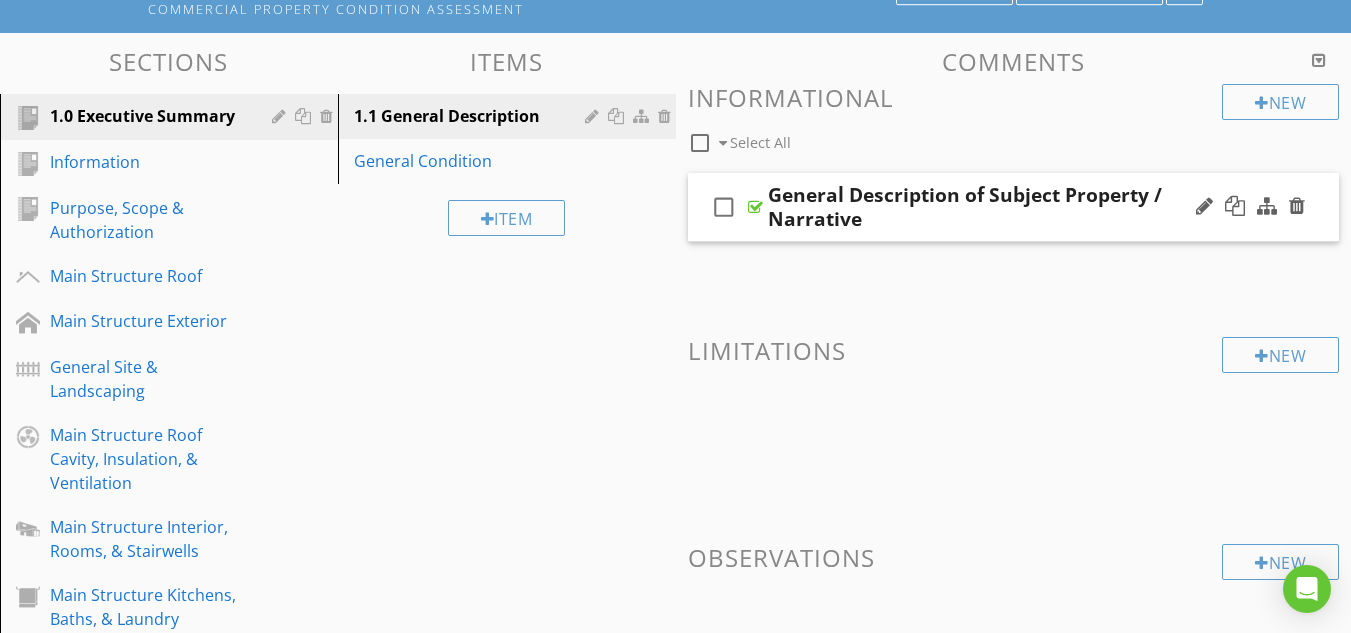click at bounding box center [755, 207] 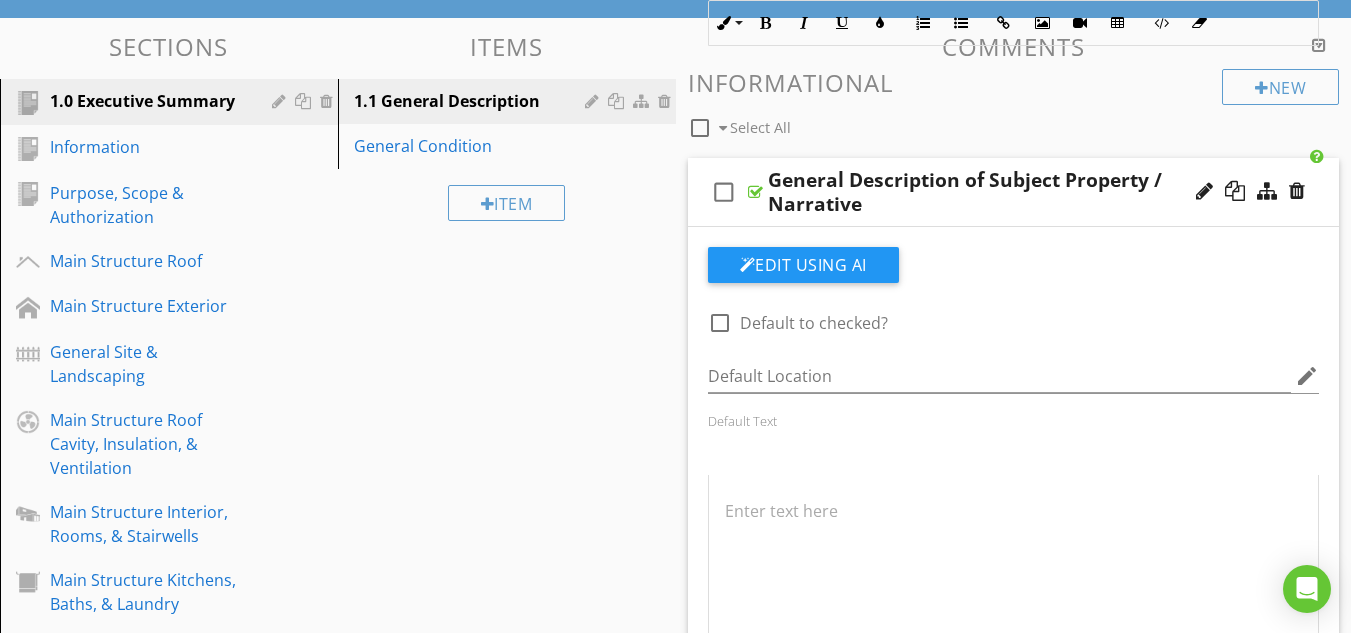 scroll, scrollTop: 167, scrollLeft: 0, axis: vertical 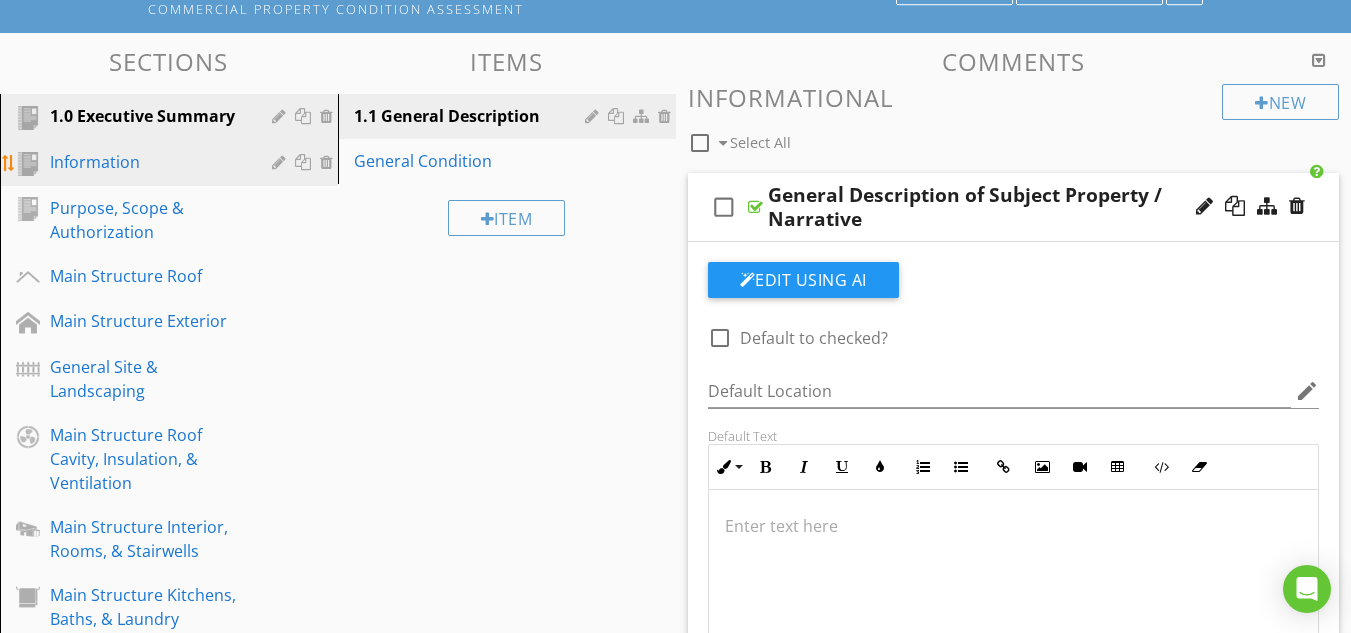 click on "Information" at bounding box center (146, 162) 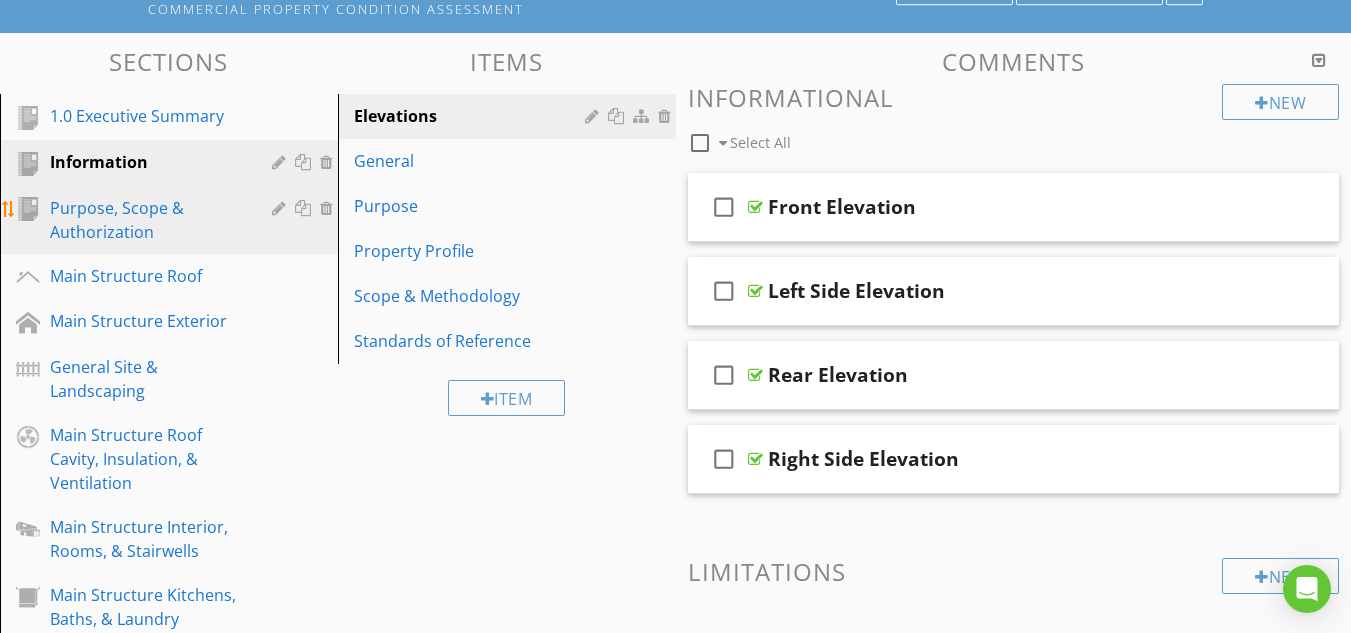 click on "Purpose, Scope & Authorization" at bounding box center [146, 220] 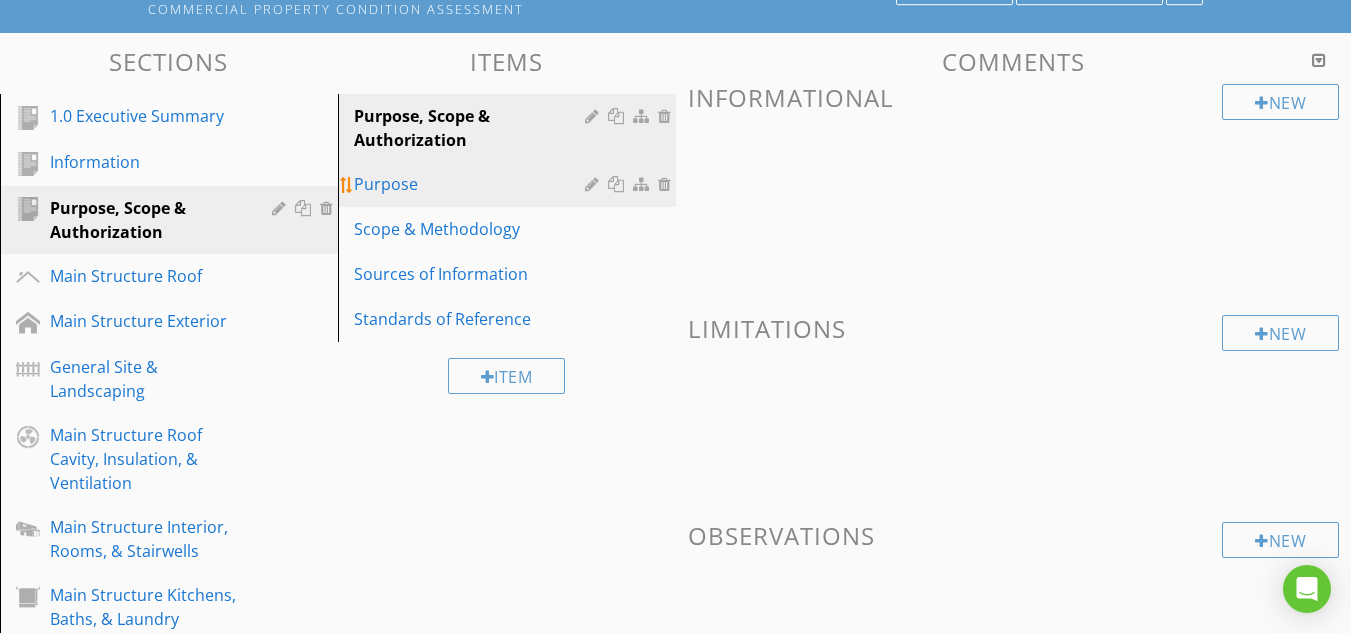 click on "Purpose" at bounding box center [472, 184] 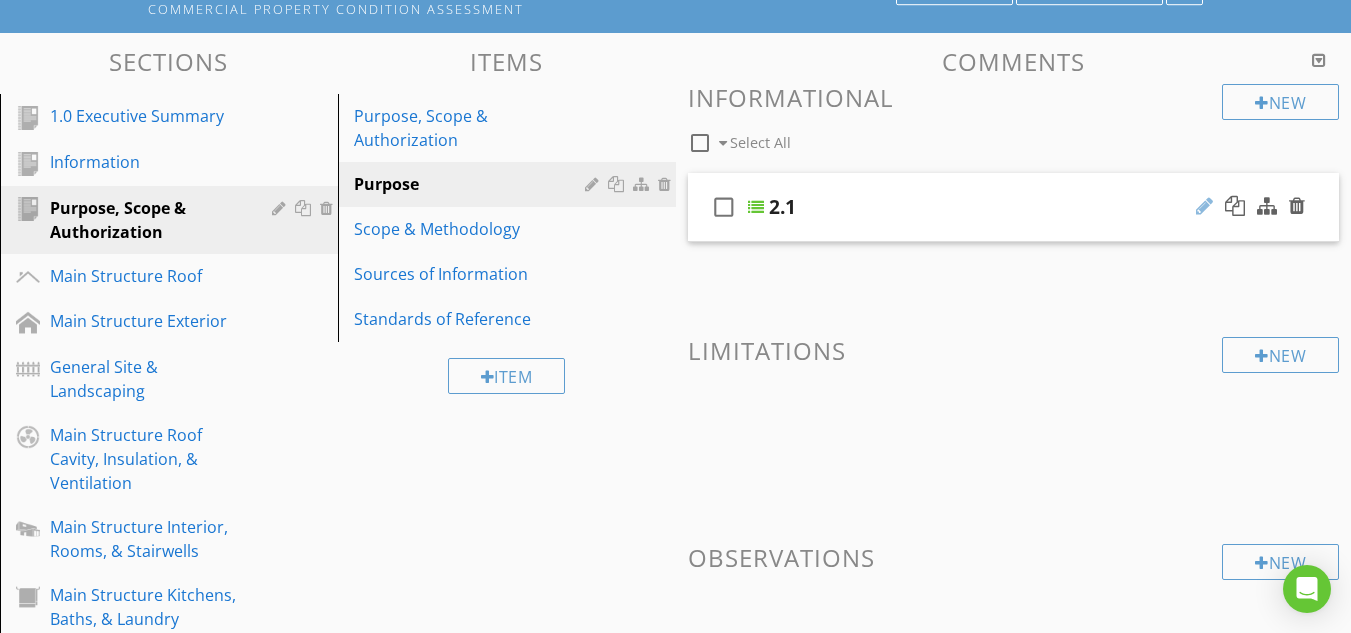 click at bounding box center (1204, 206) 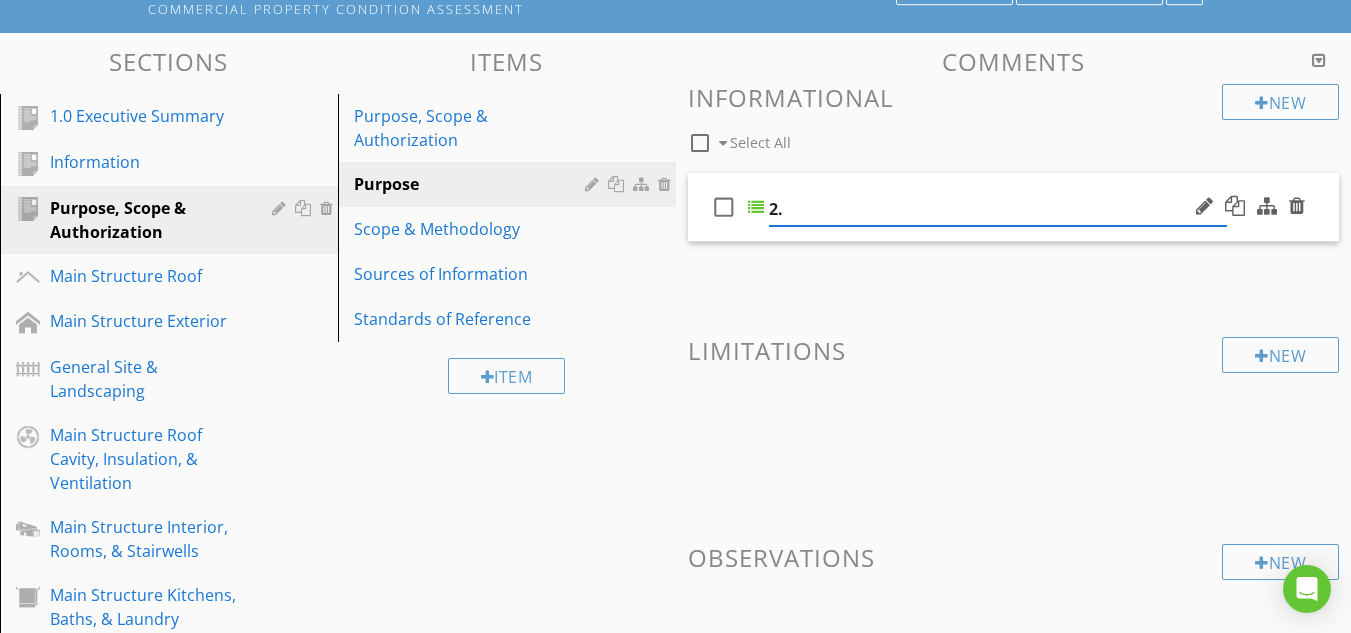 type on "2" 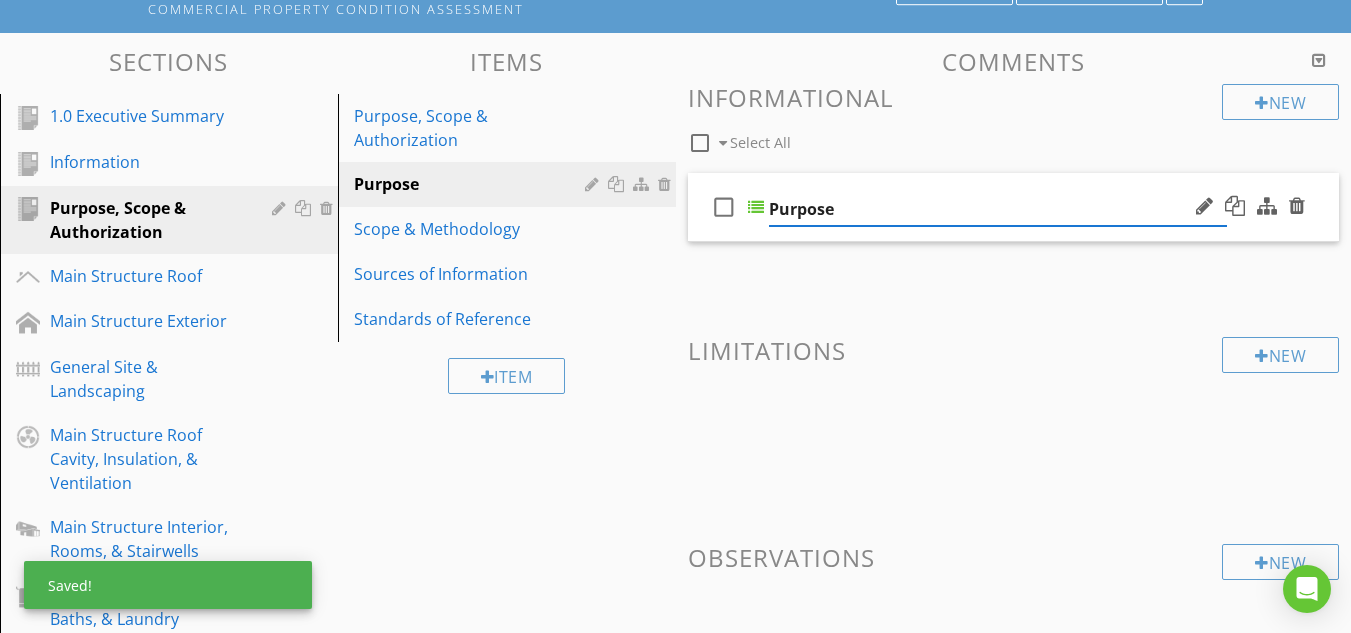 type on "Purpose" 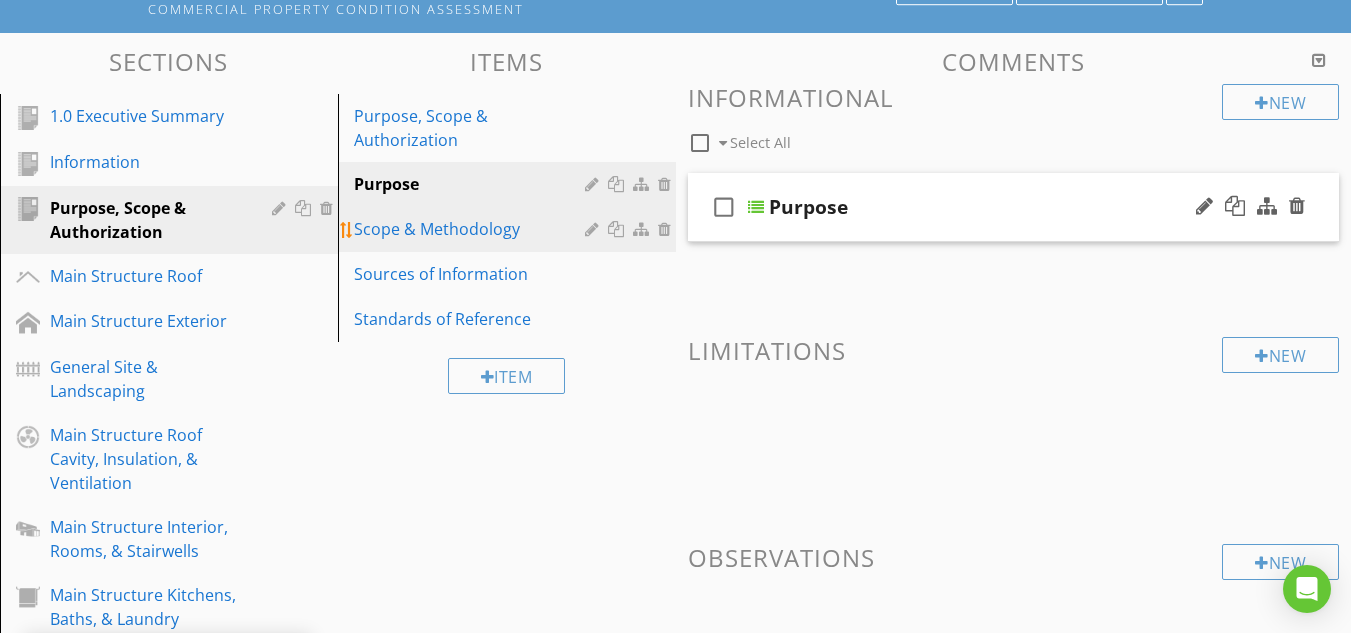 click on "Scope & Methodology" at bounding box center (472, 229) 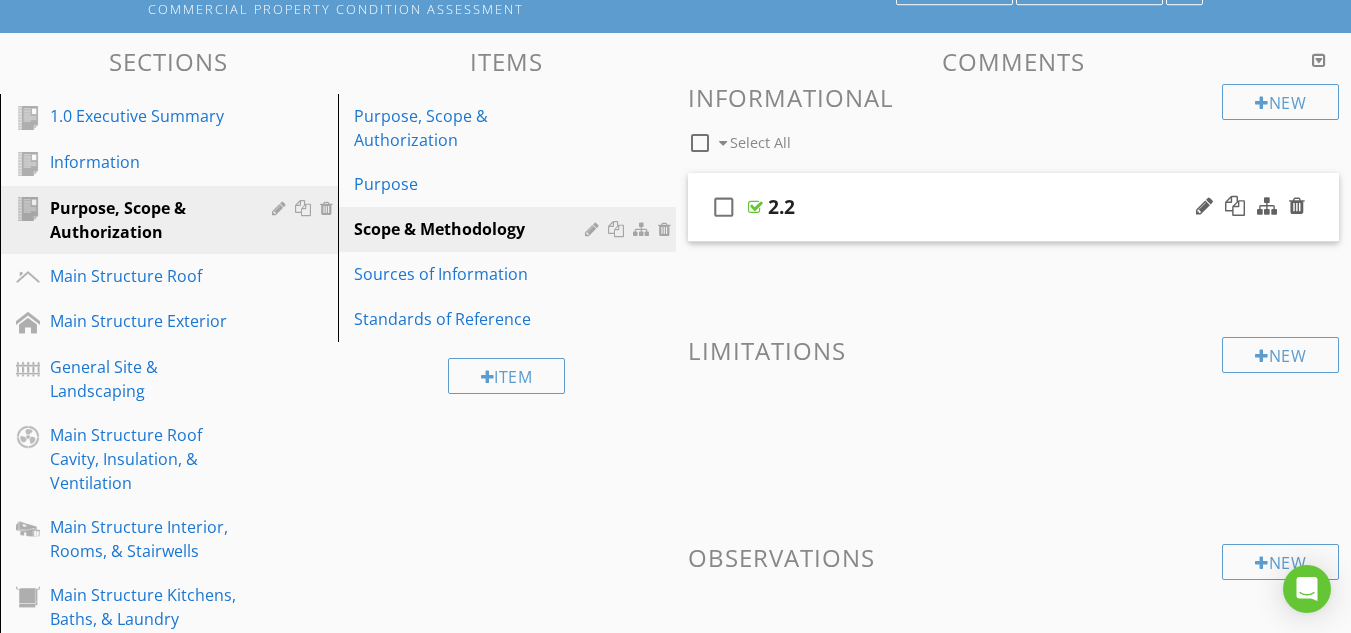 click at bounding box center (755, 207) 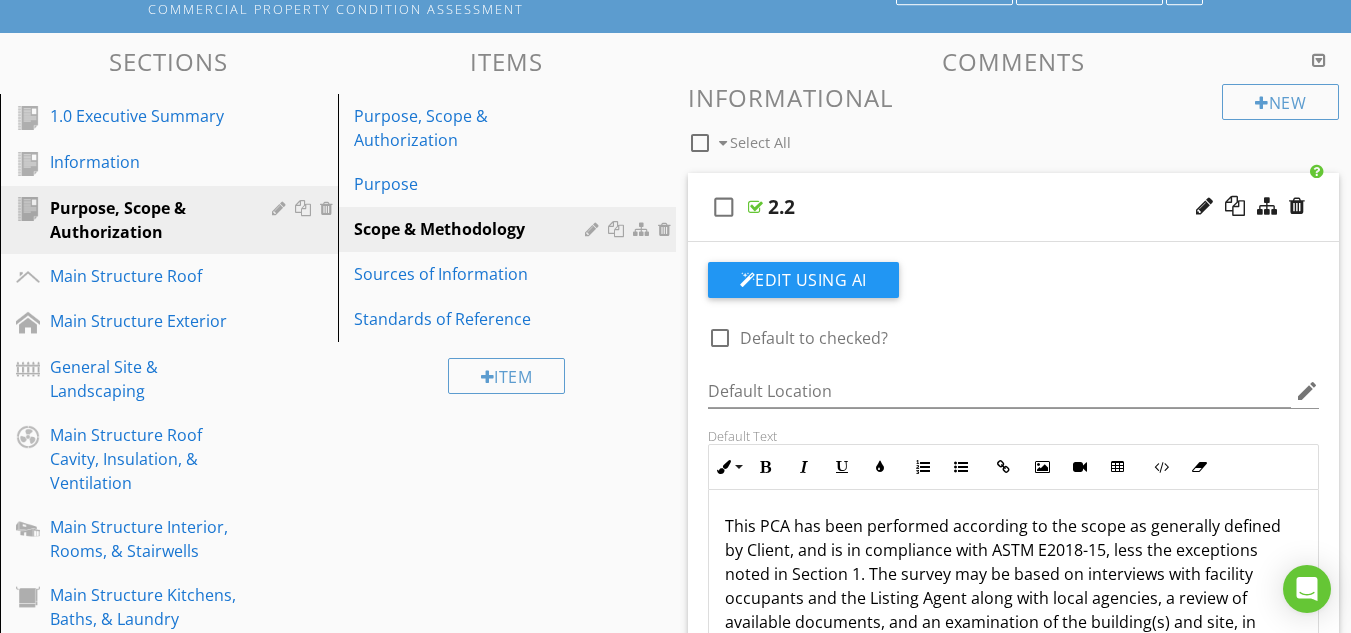 click on "2.2" at bounding box center [997, 207] 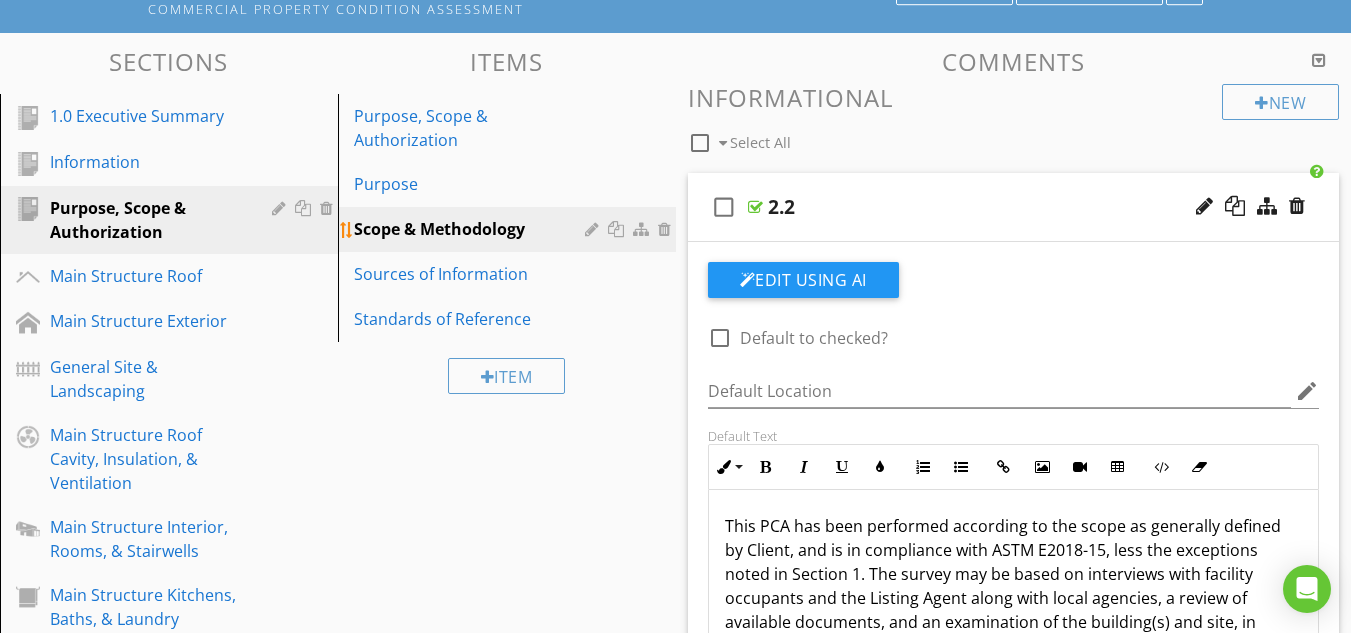 click at bounding box center (594, 229) 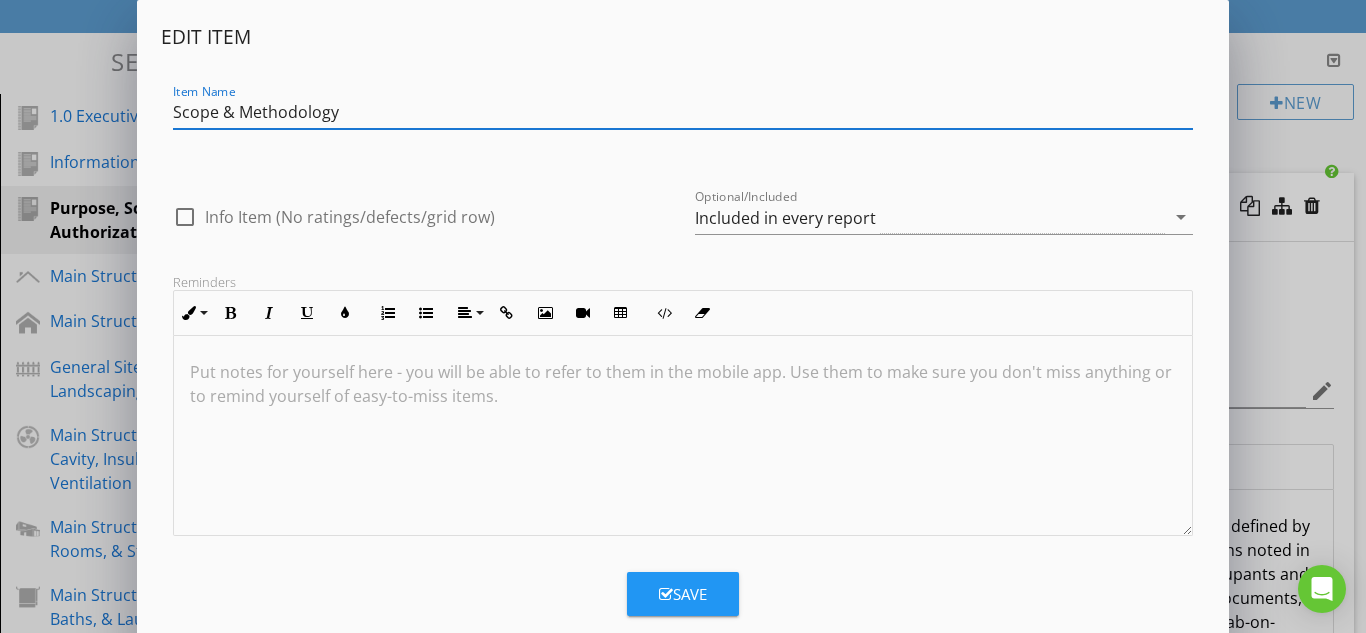 drag, startPoint x: 360, startPoint y: 125, endPoint x: 206, endPoint y: 131, distance: 154.11684 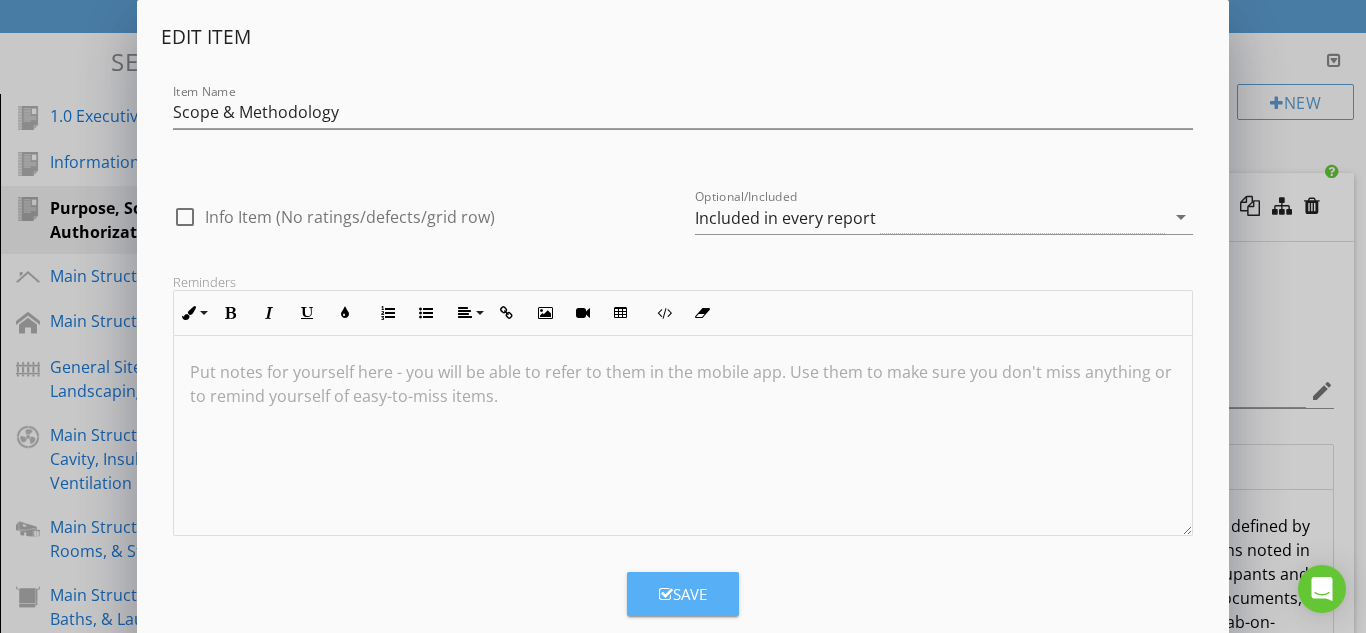 click on "Save" at bounding box center (683, 594) 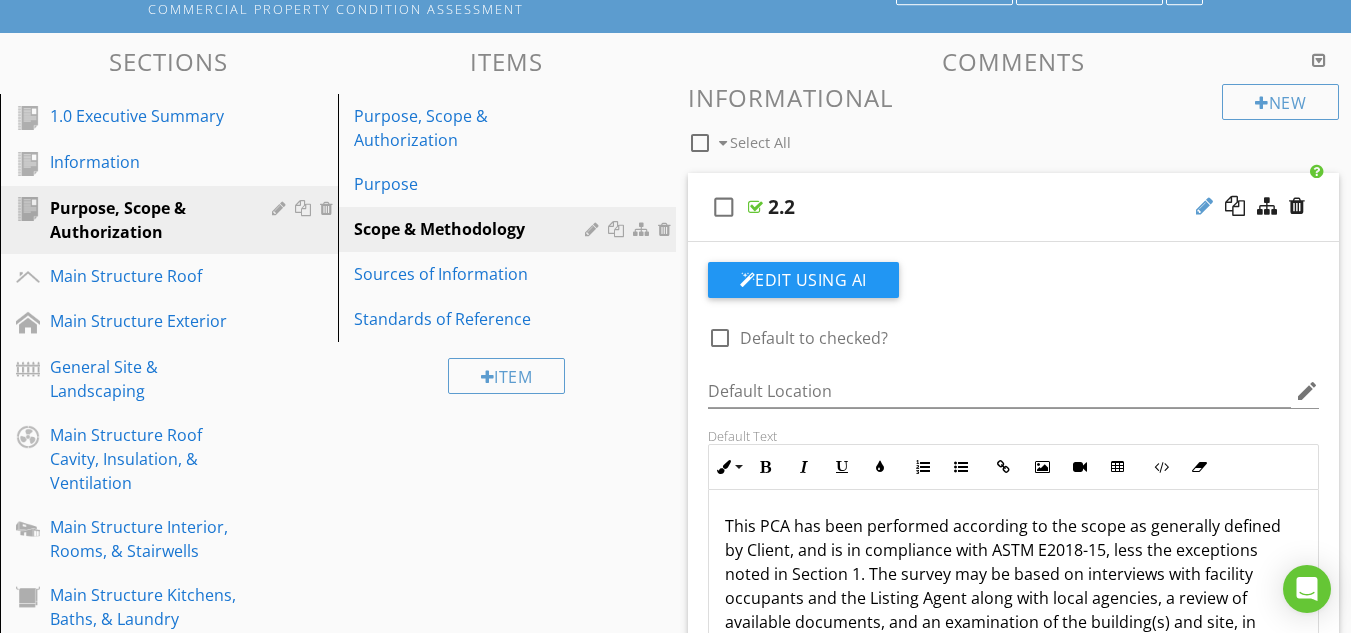 click at bounding box center (1204, 206) 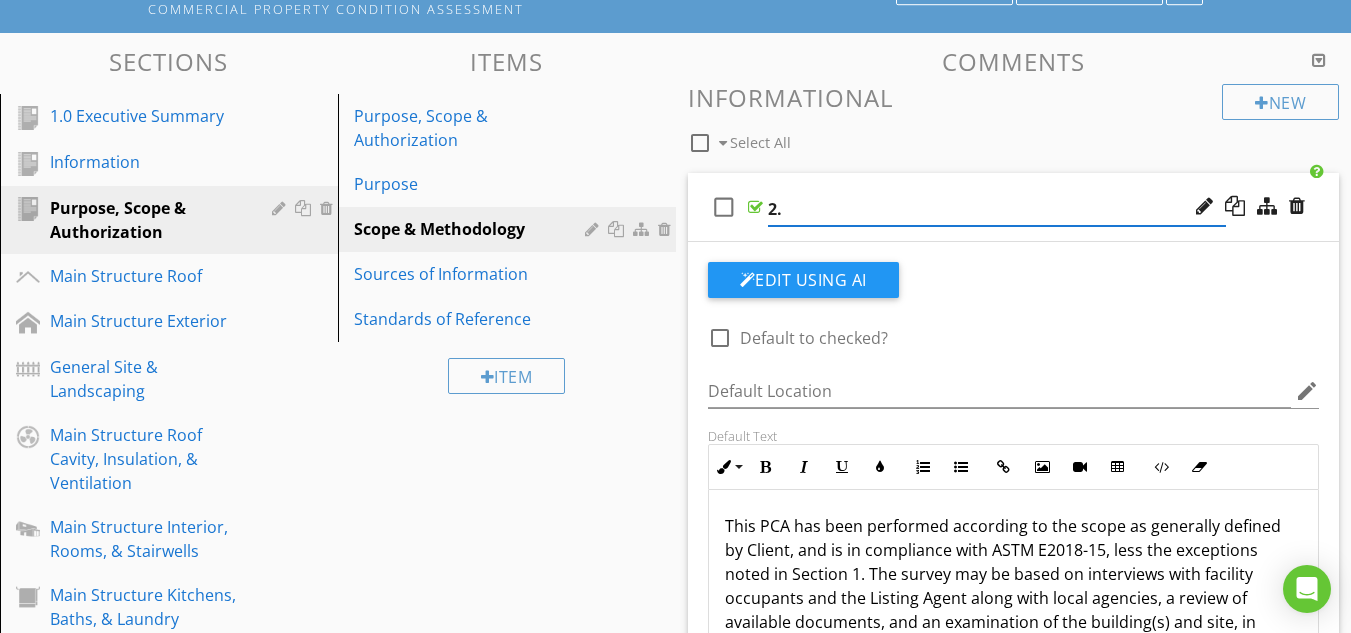 type on "2" 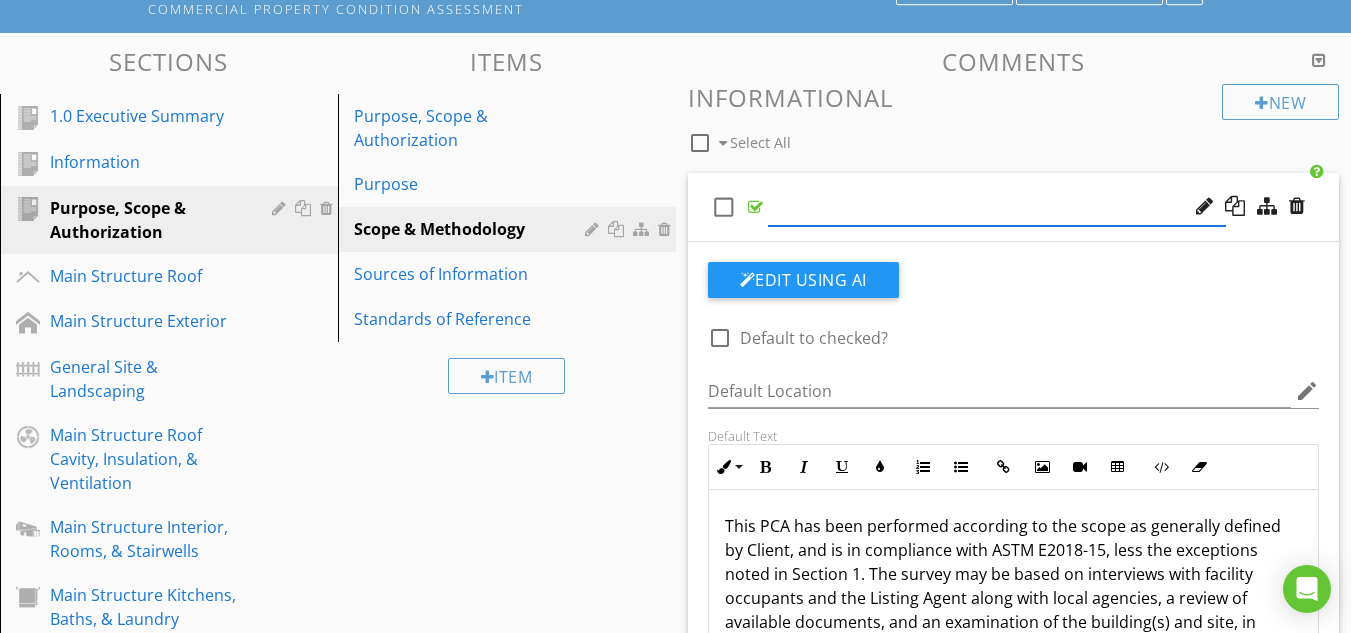 paste on "Scope & Methodology" 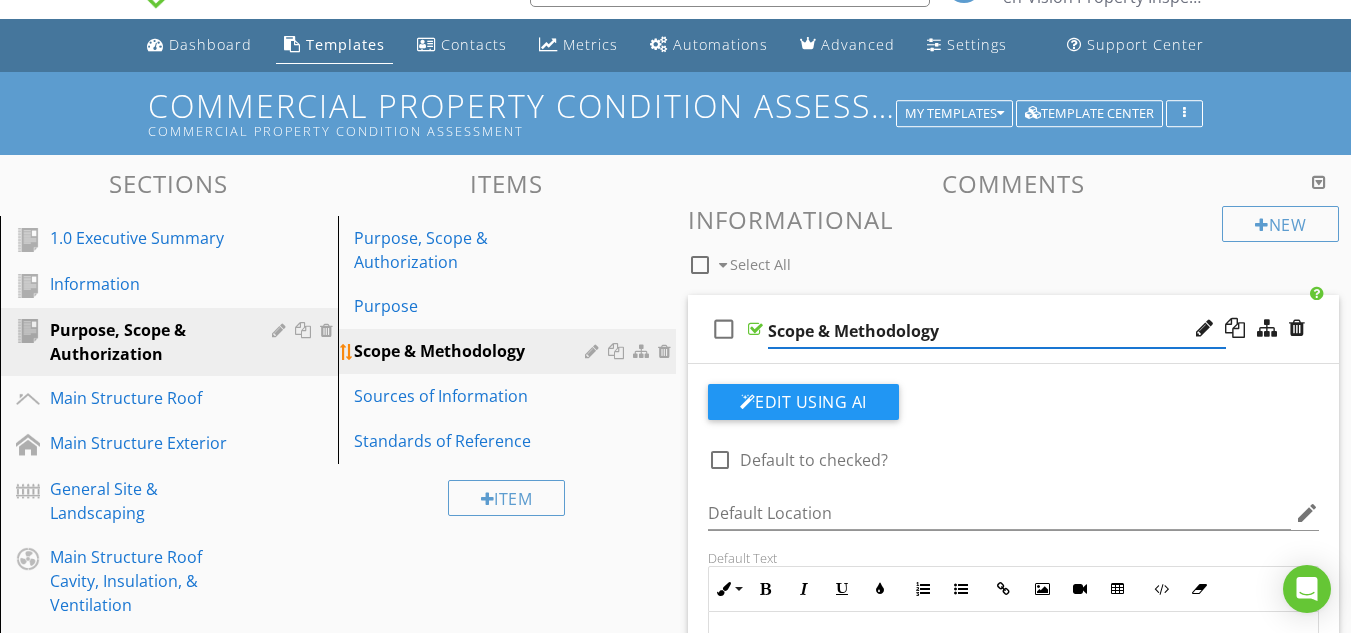 scroll, scrollTop: 0, scrollLeft: 0, axis: both 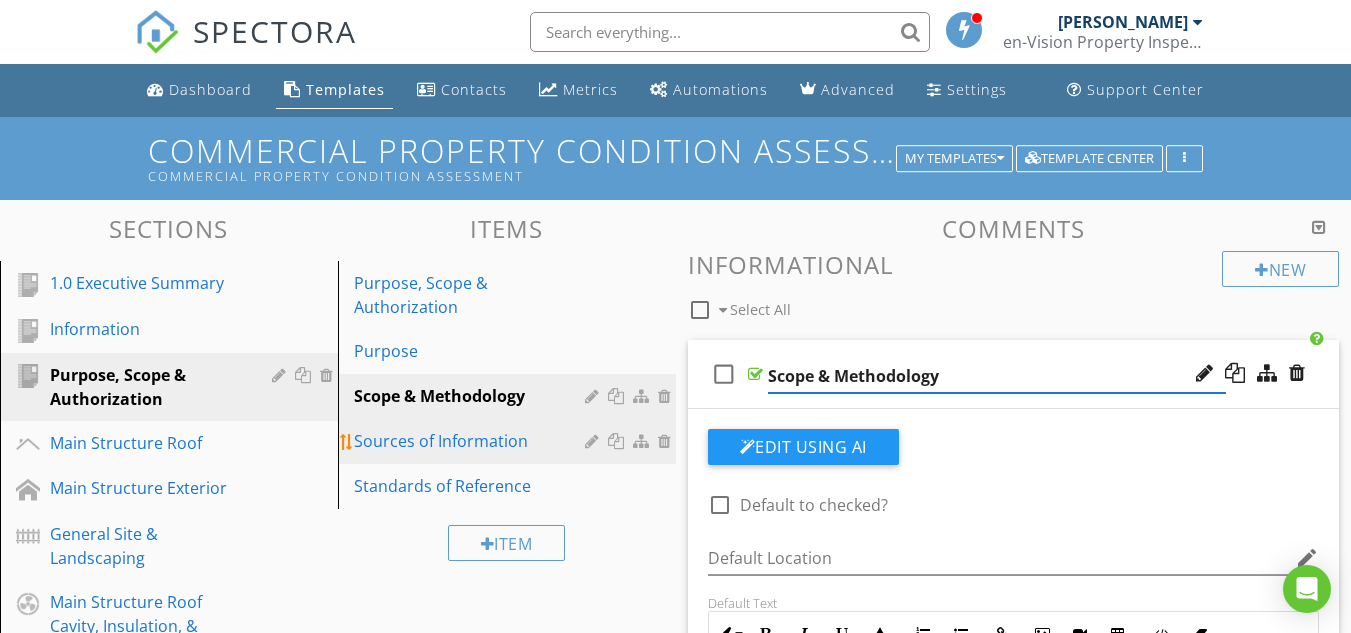 click on "Sources of Information" at bounding box center [472, 441] 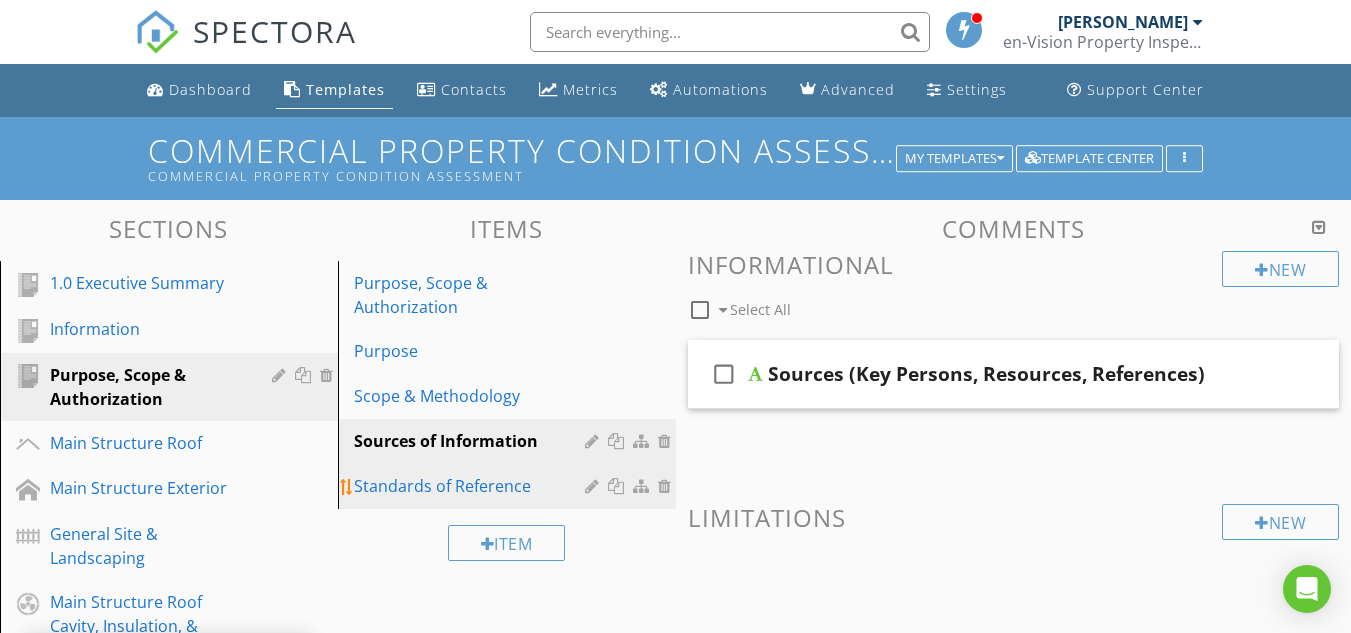 click on "Standards of Reference" at bounding box center (472, 486) 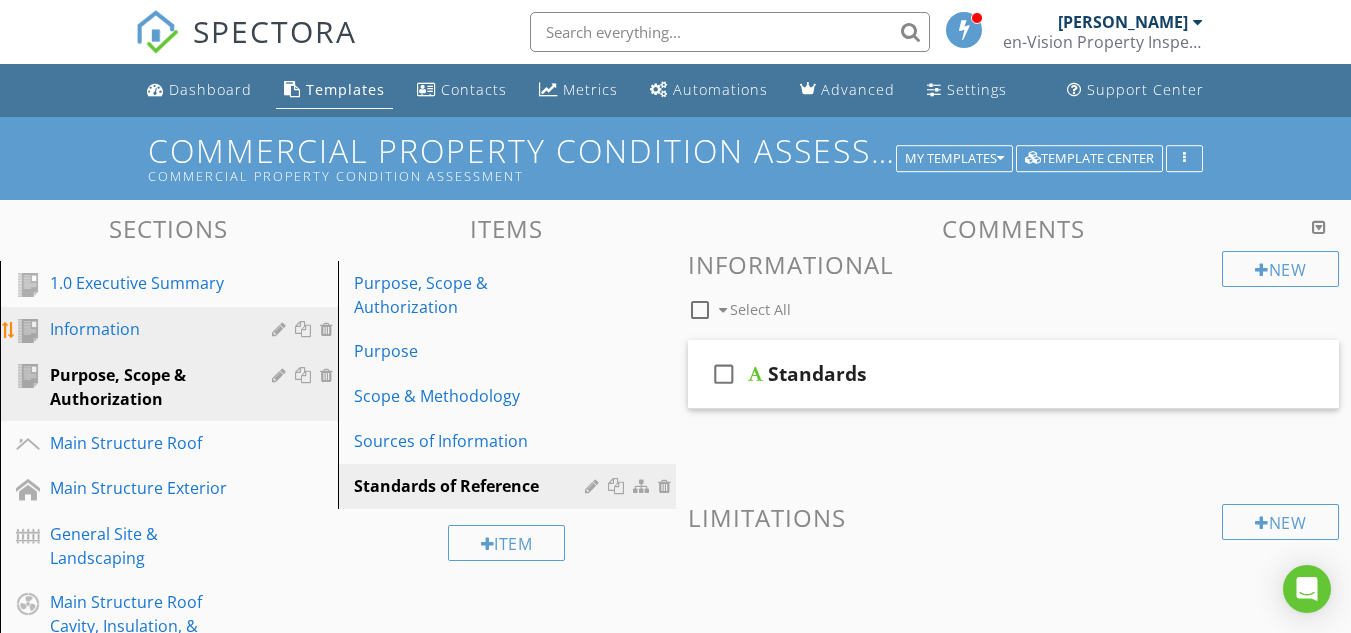 click on "Information" at bounding box center (146, 329) 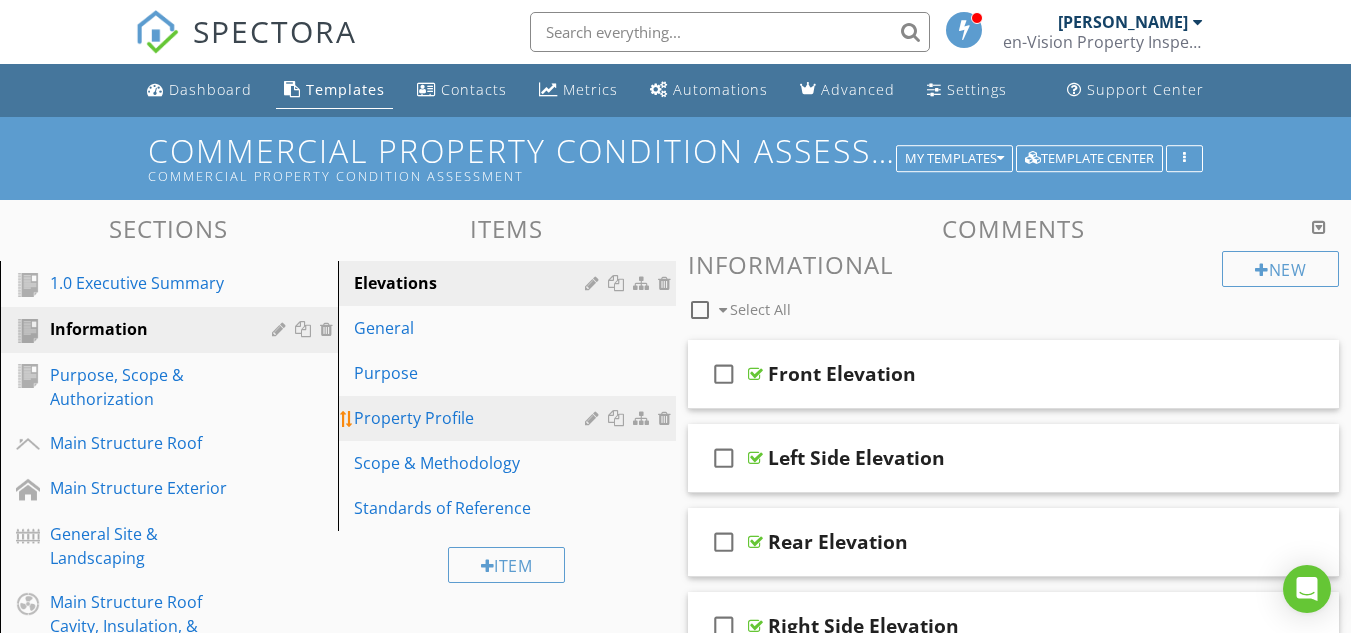 click on "Property Profile" at bounding box center (472, 418) 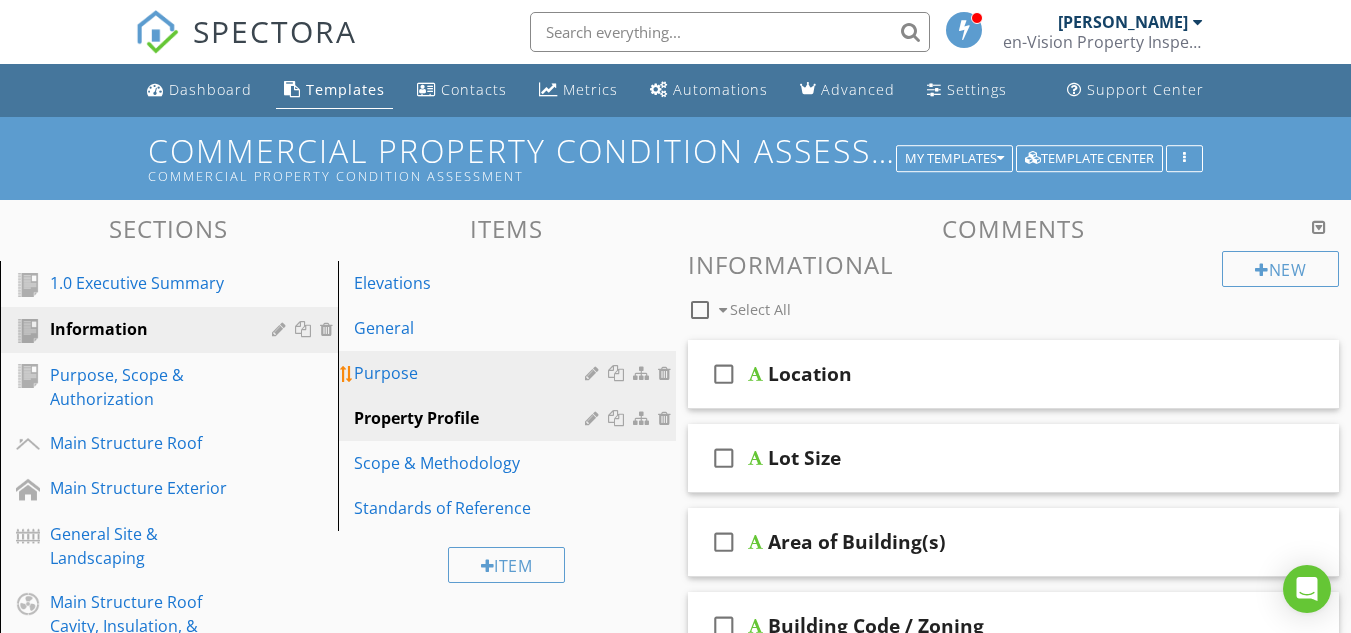 click at bounding box center (667, 373) 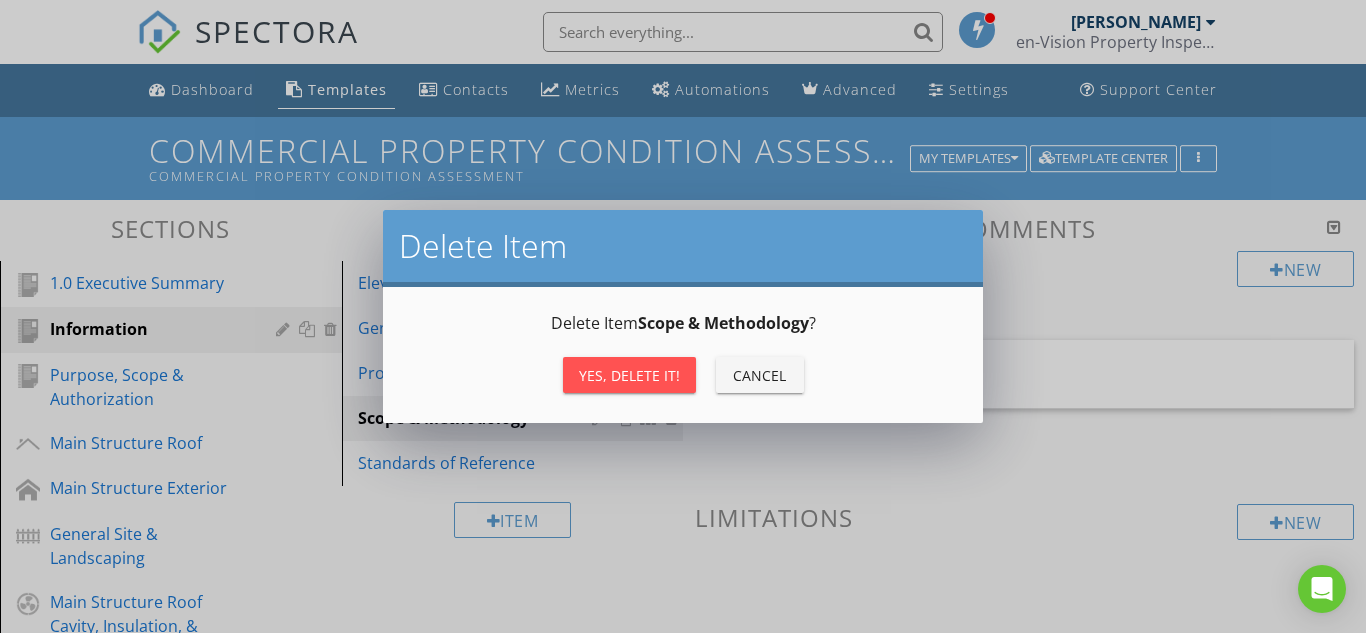click on "Yes, Delete it!" at bounding box center [629, 375] 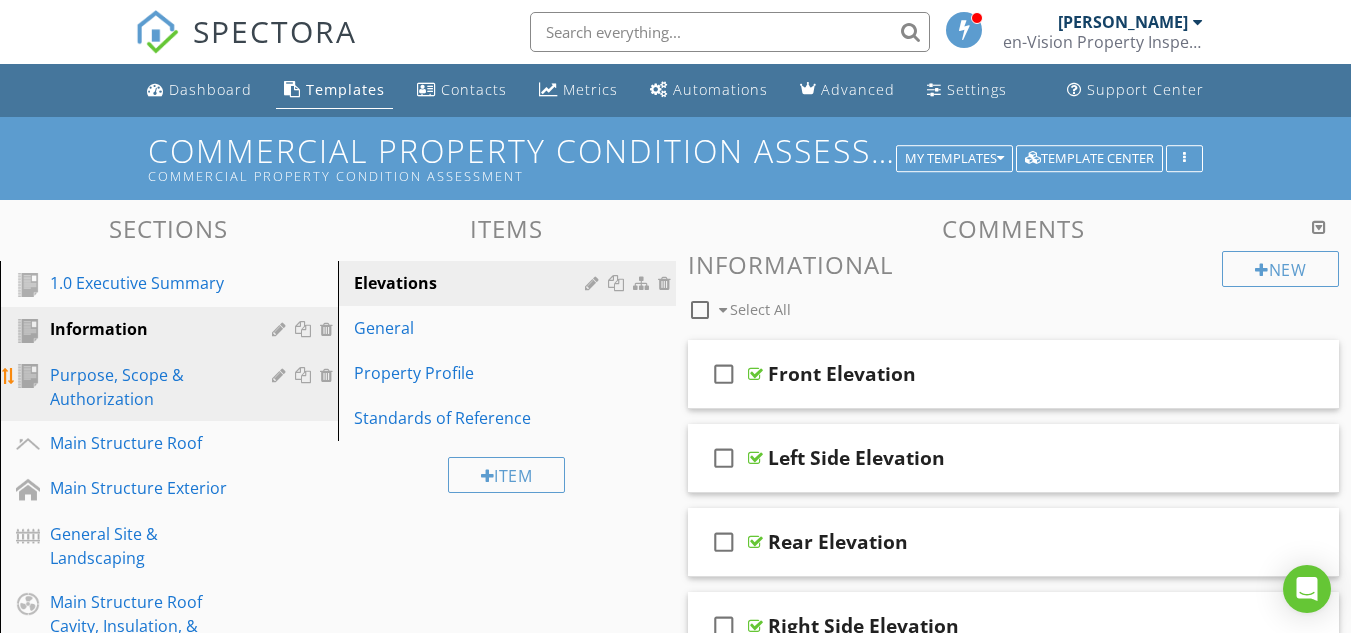 click on "Purpose, Scope & Authorization" at bounding box center (146, 387) 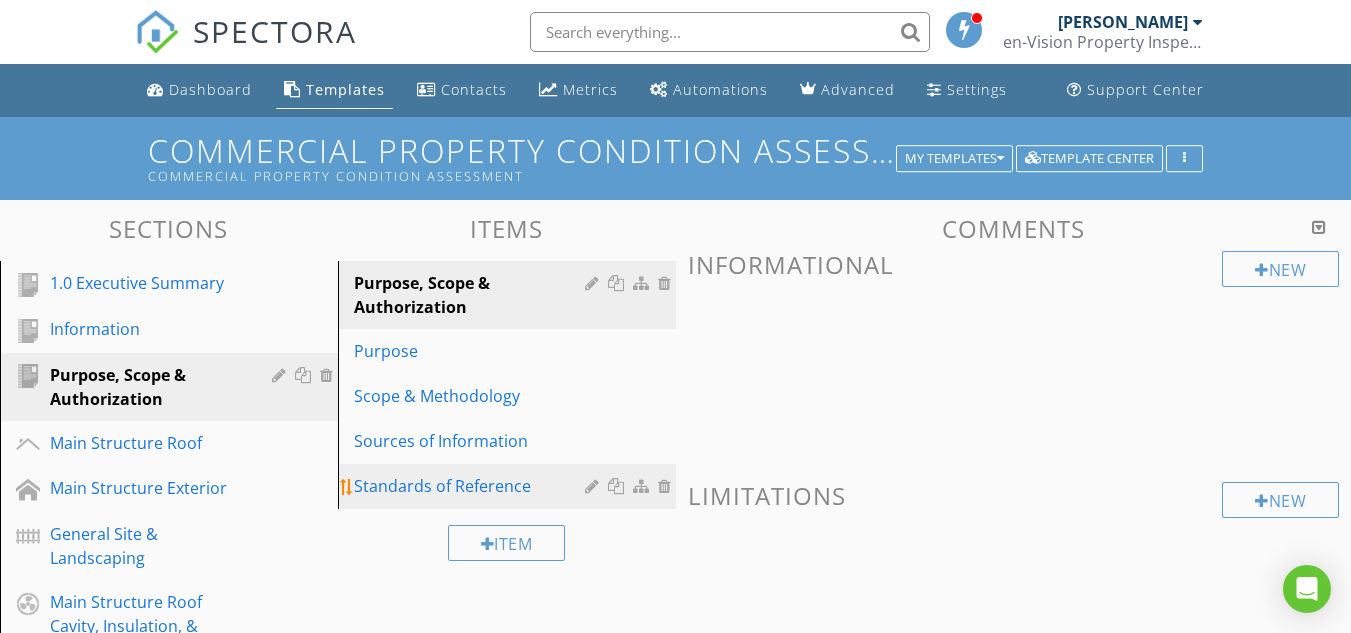 click at bounding box center (667, 486) 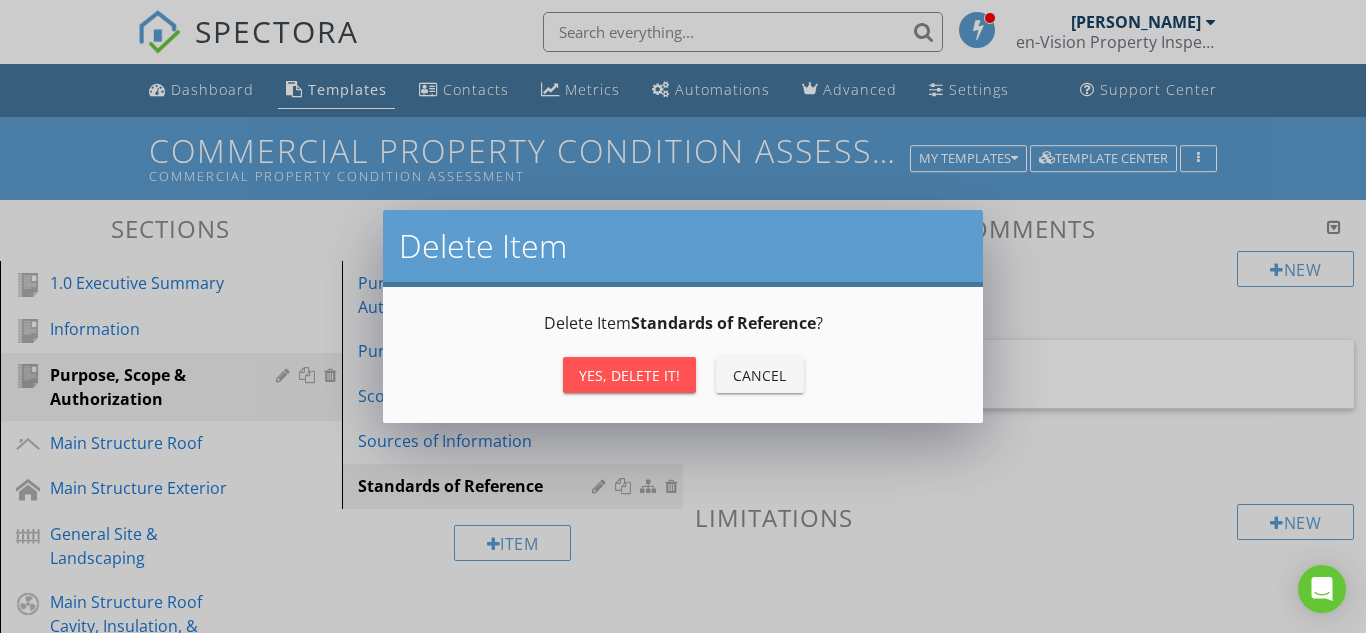 click on "Yes, Delete it!" at bounding box center [629, 375] 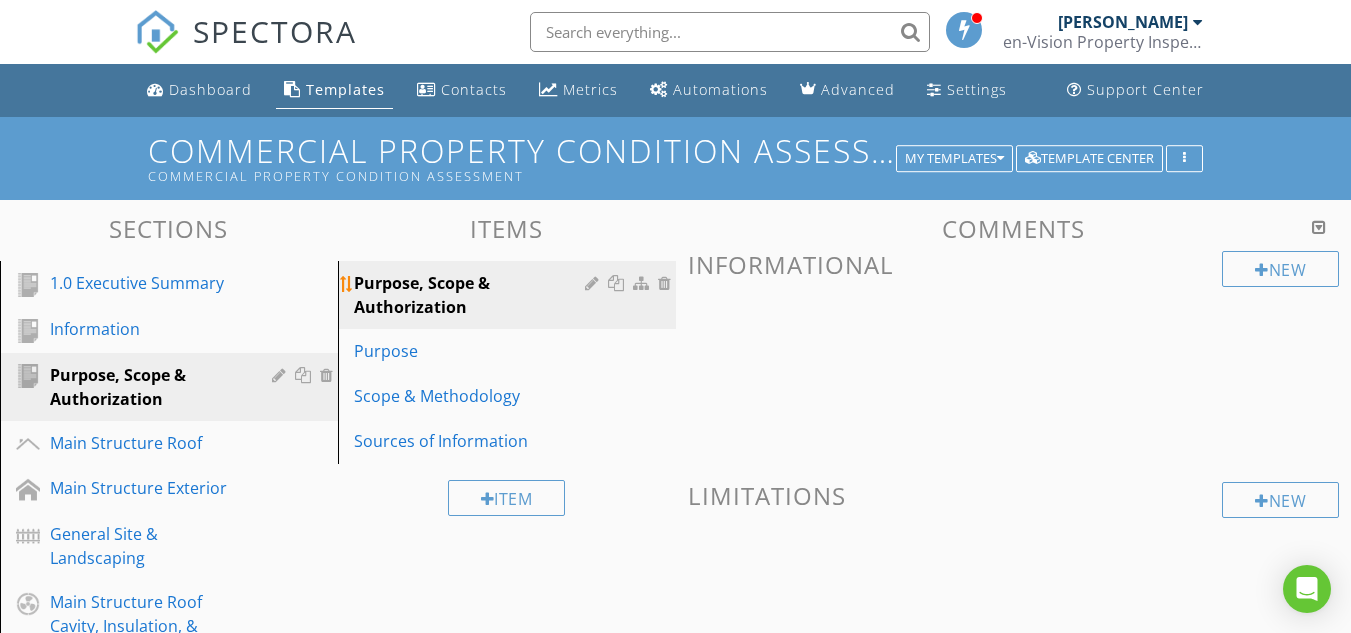 click on "Purpose, Scope & Authorization" at bounding box center (472, 295) 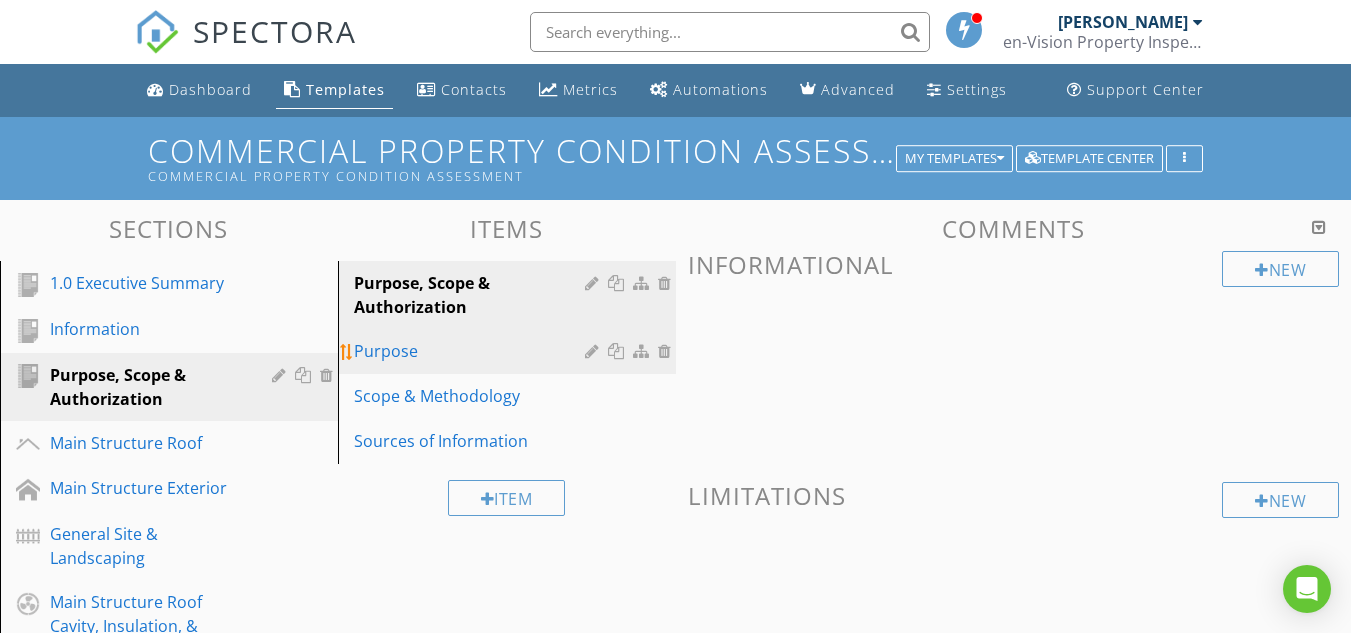 click on "Purpose" at bounding box center (472, 351) 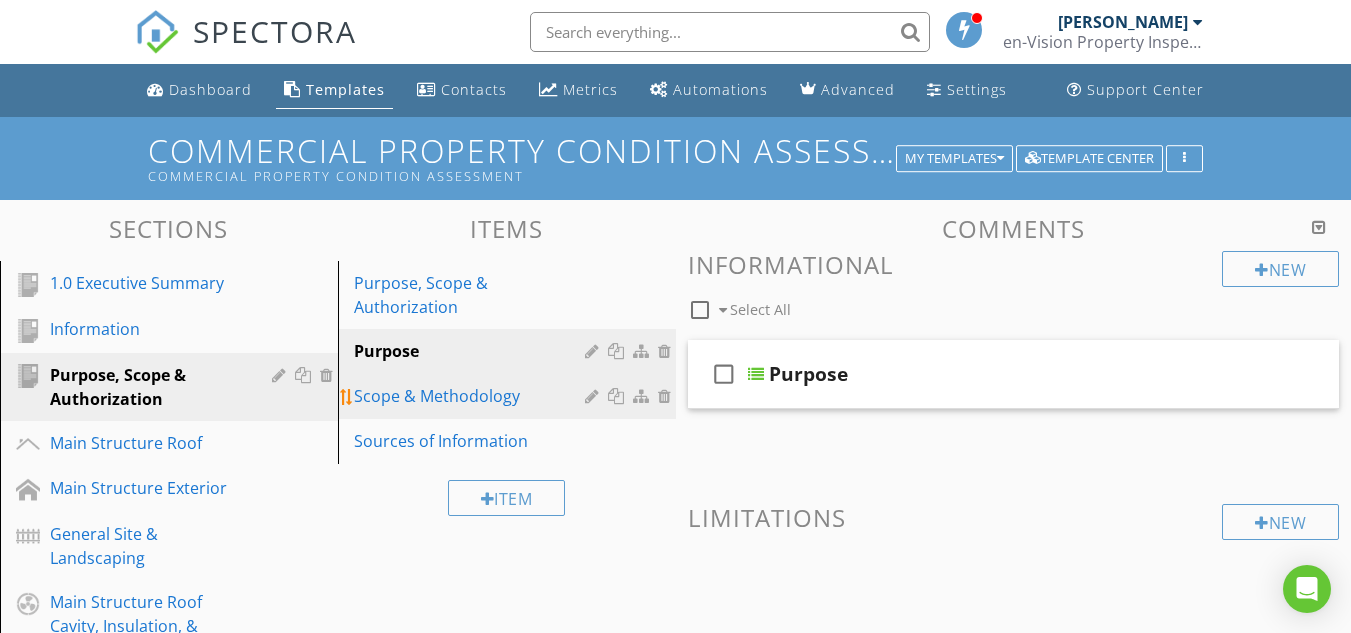 click on "Scope & Methodology" at bounding box center (472, 396) 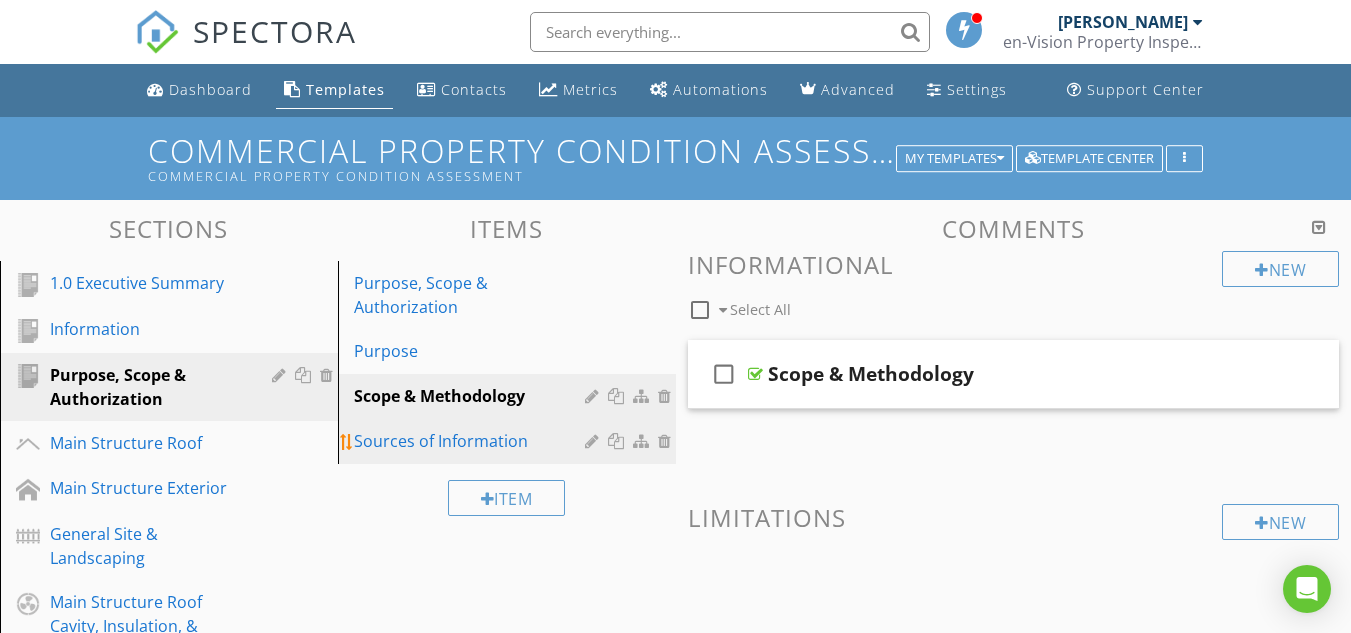 click on "Sources of Information" at bounding box center (472, 441) 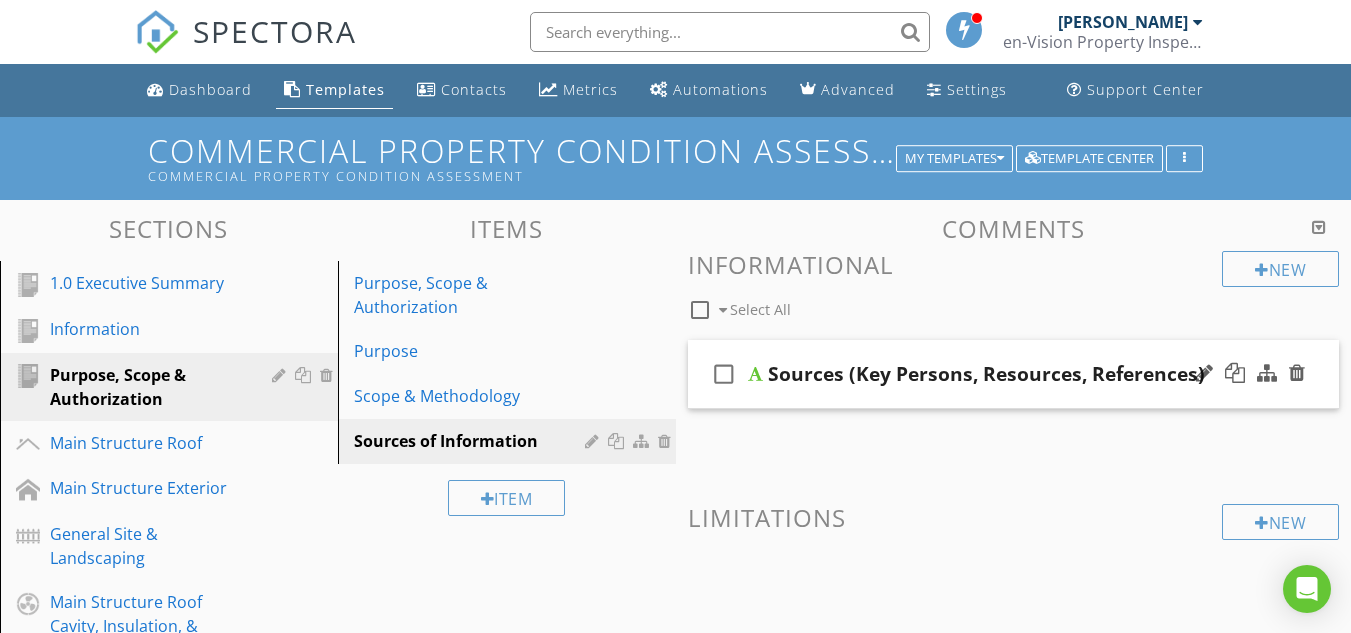 click at bounding box center (755, 374) 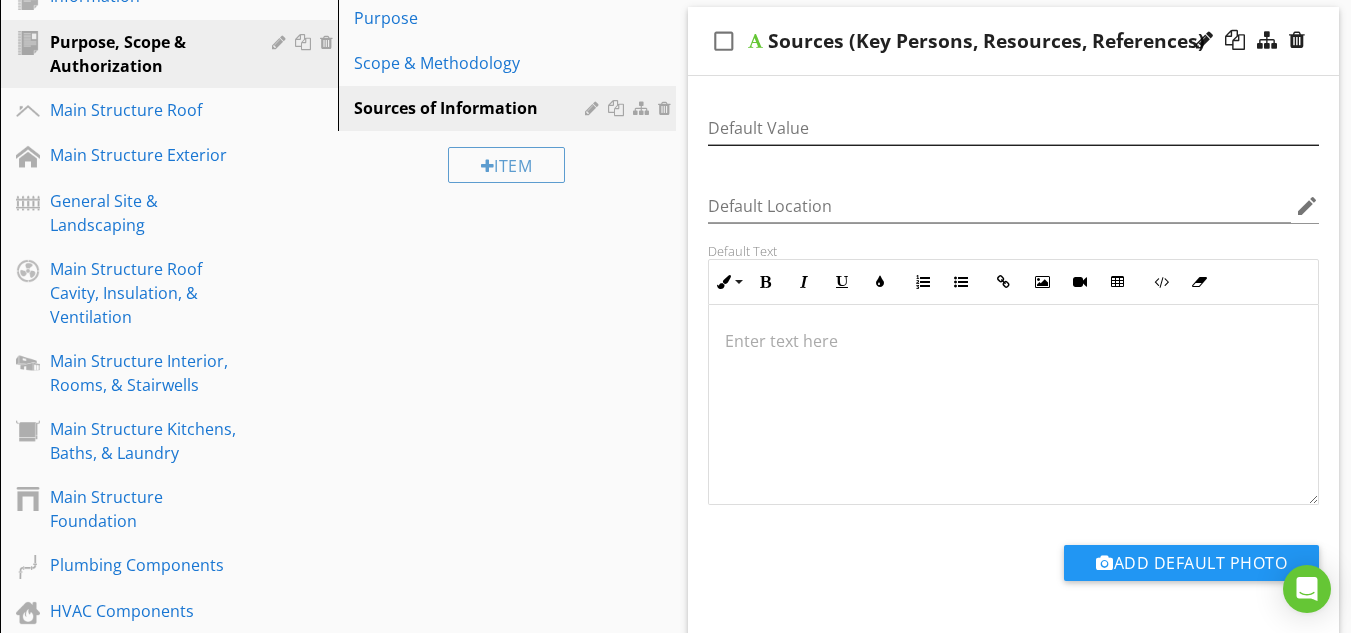scroll, scrollTop: 167, scrollLeft: 0, axis: vertical 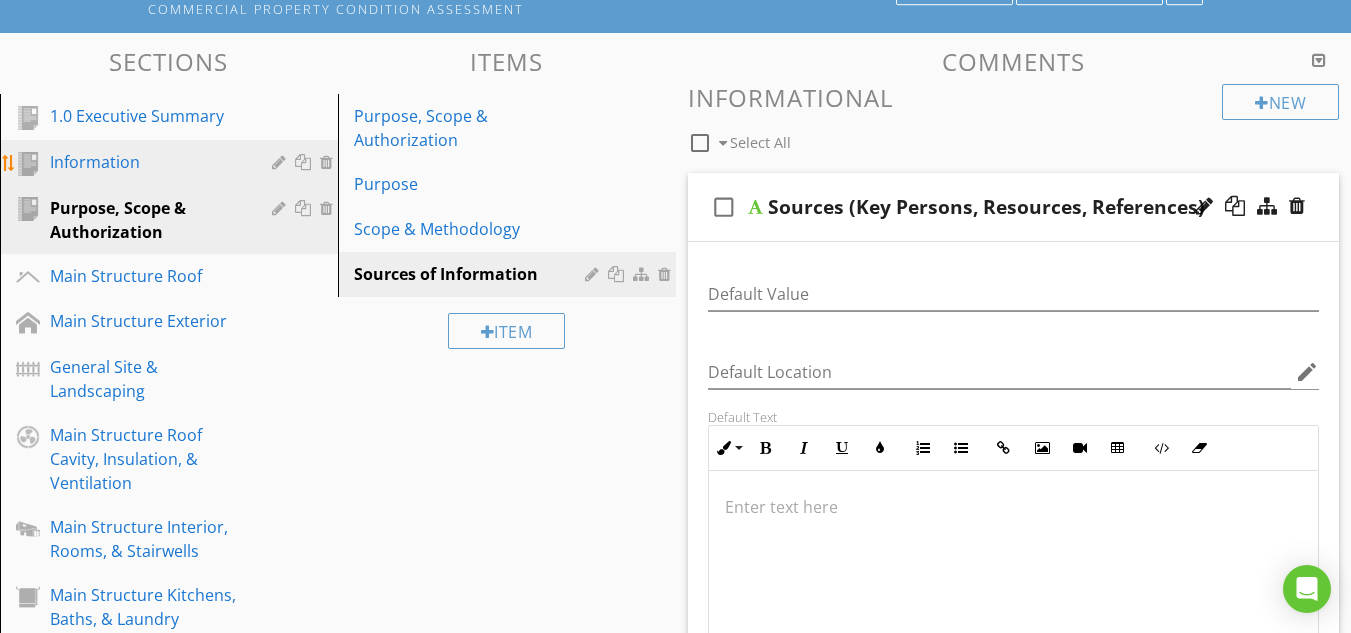 click on "Information" at bounding box center (146, 162) 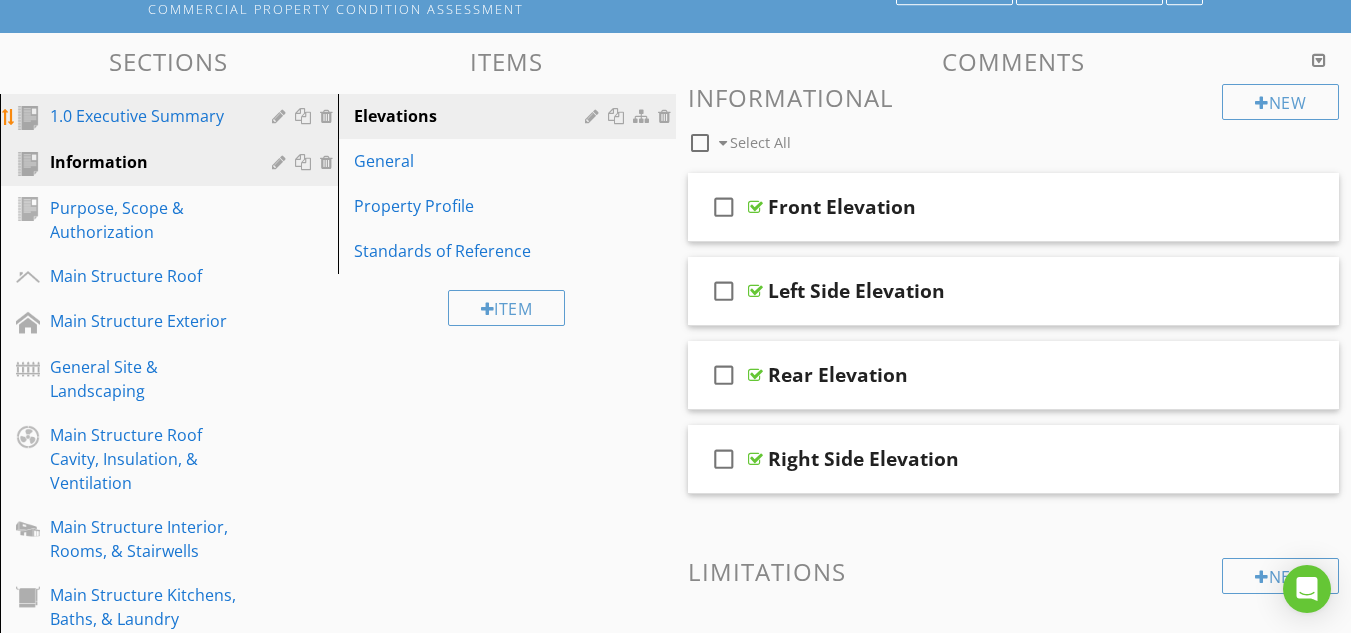click on "1.0 Executive Summary" at bounding box center (146, 116) 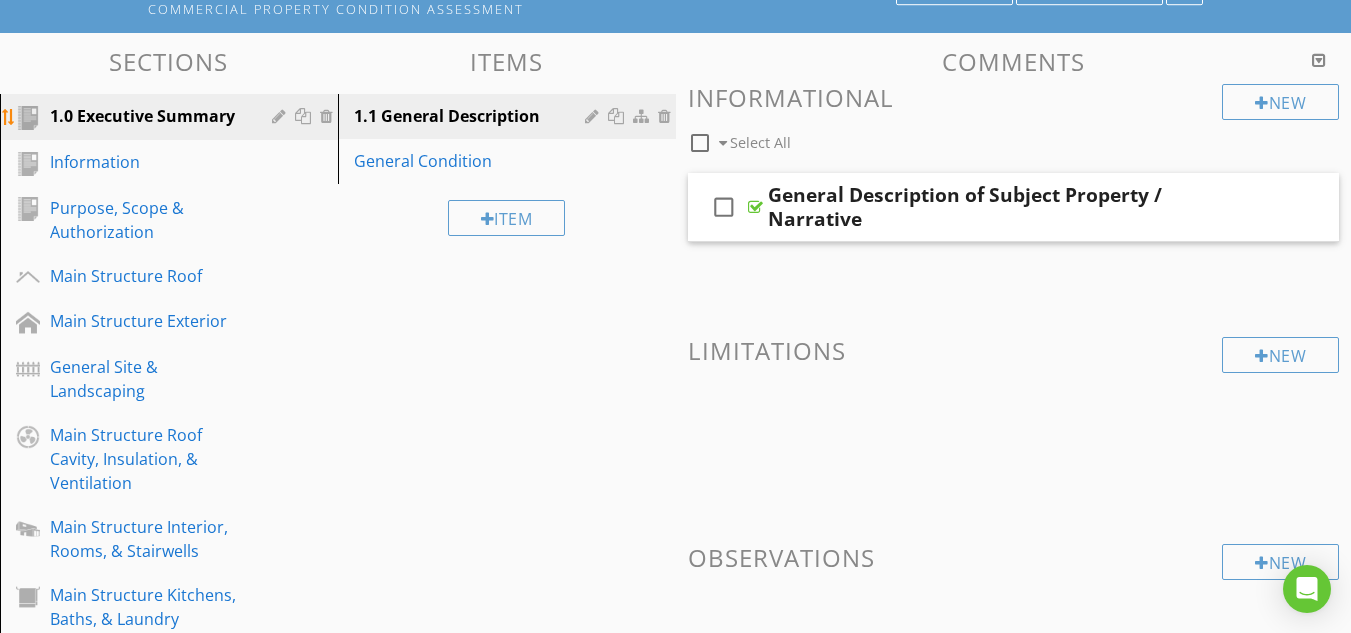 click at bounding box center (329, 116) 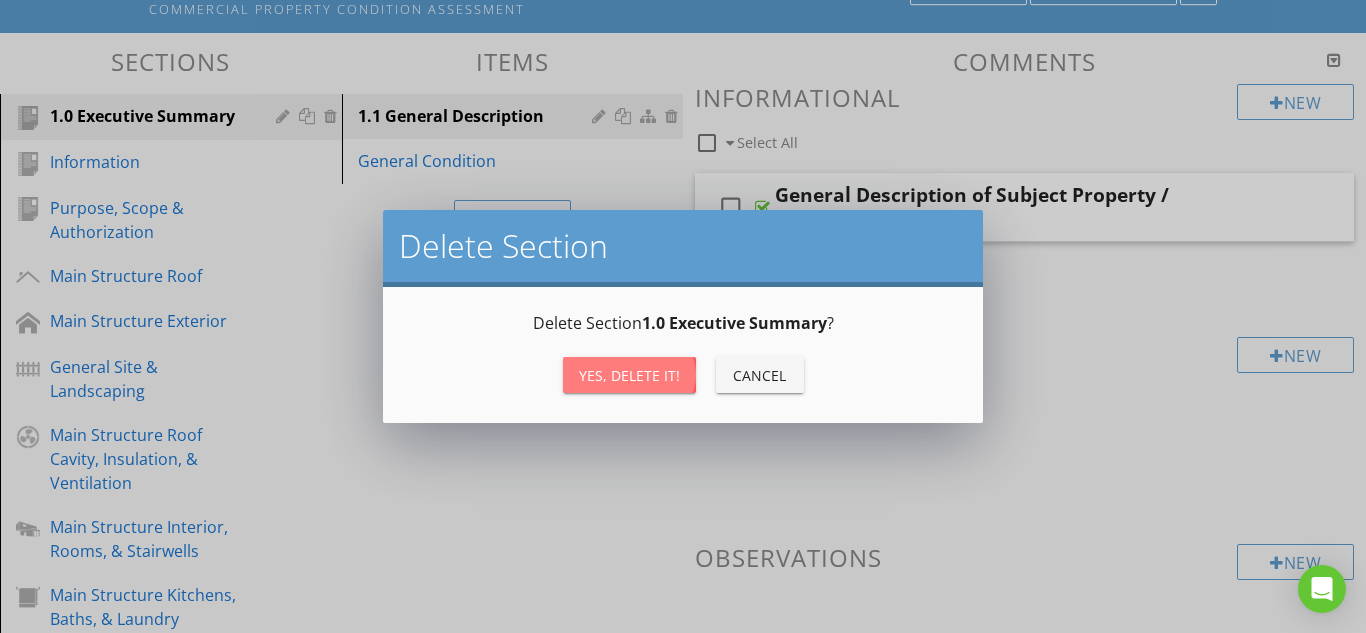click on "Yes, Delete it!" at bounding box center [629, 375] 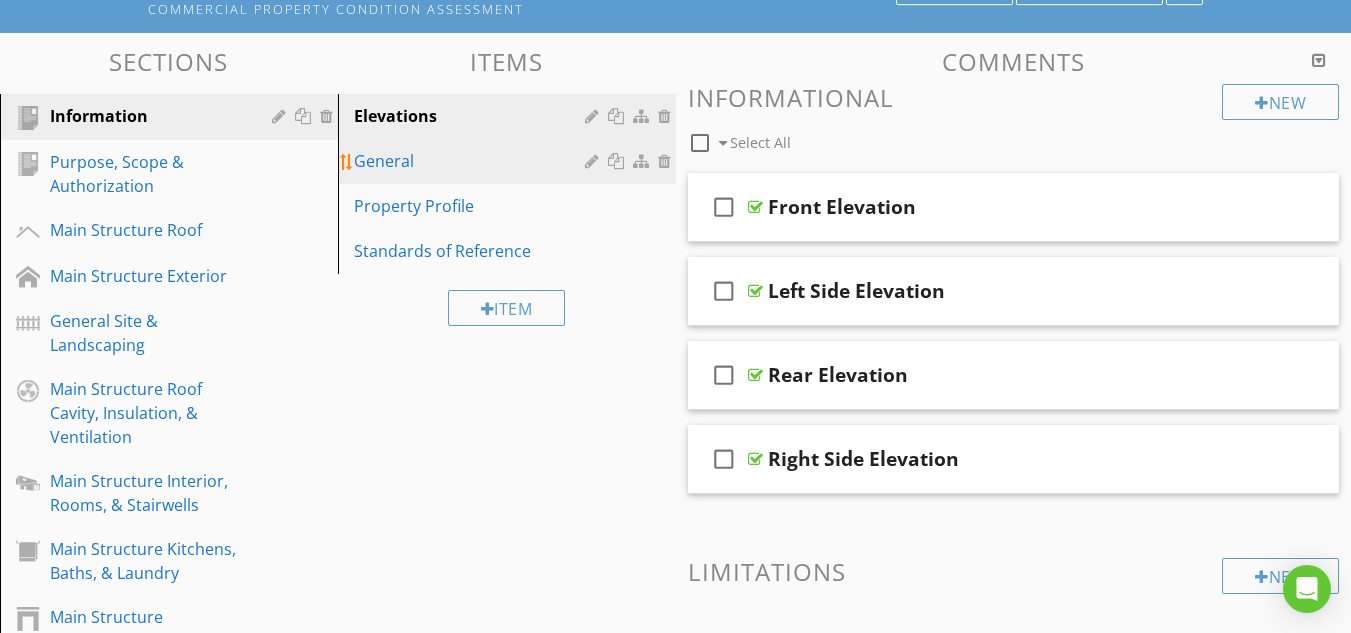 click on "General" at bounding box center (472, 161) 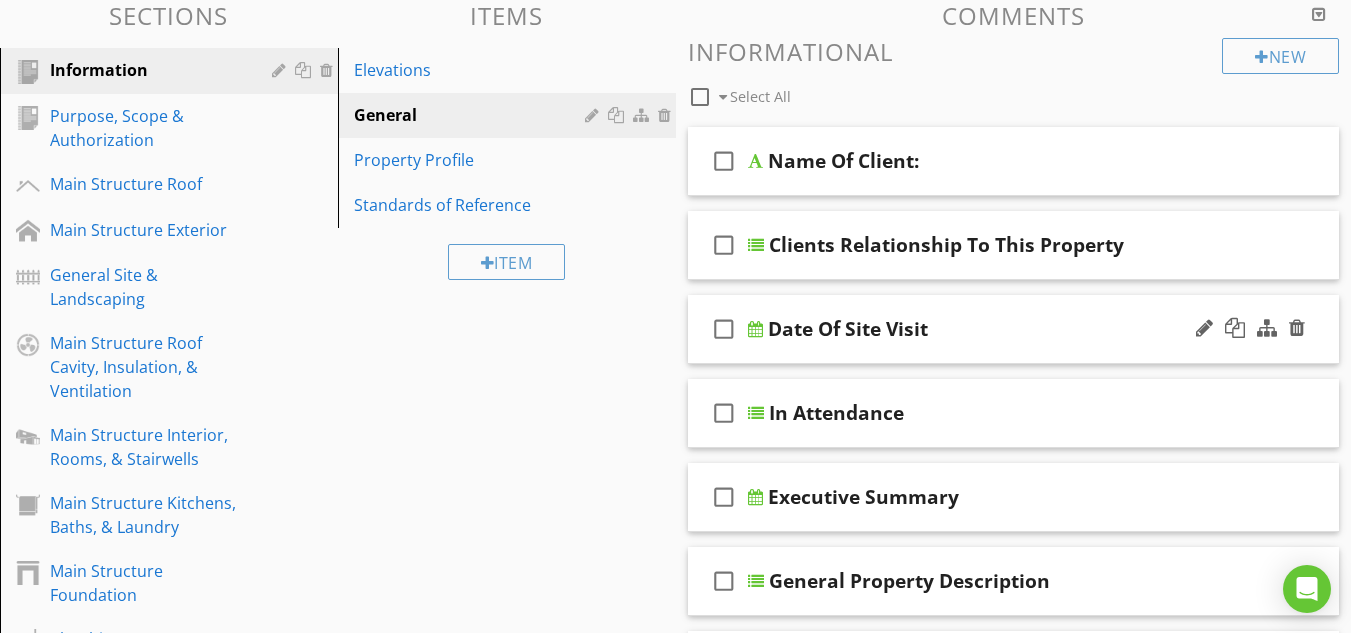 scroll, scrollTop: 167, scrollLeft: 0, axis: vertical 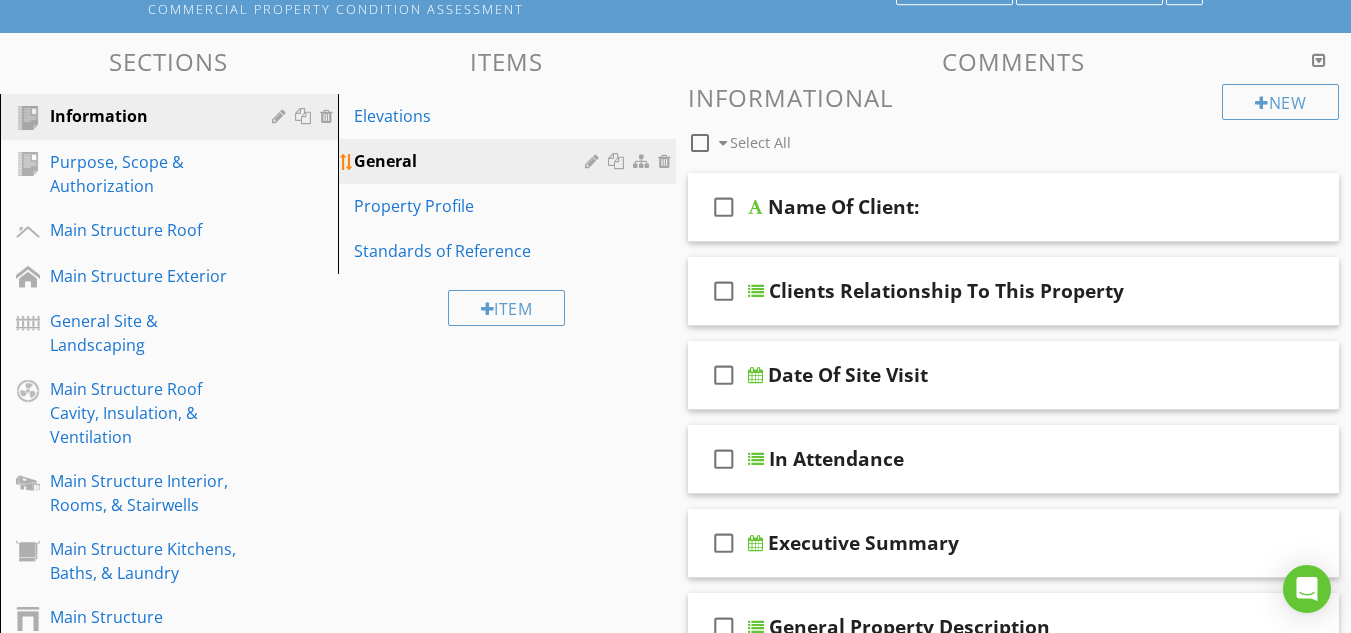 click at bounding box center (594, 161) 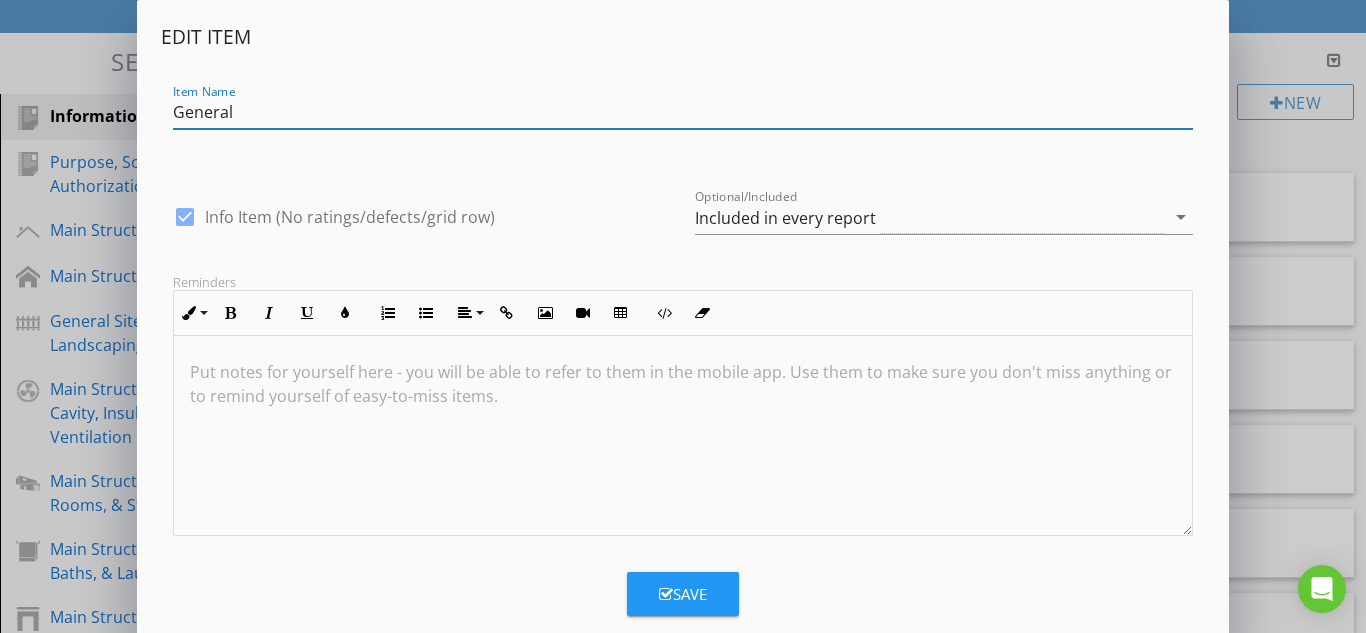 click on "General" at bounding box center [683, 112] 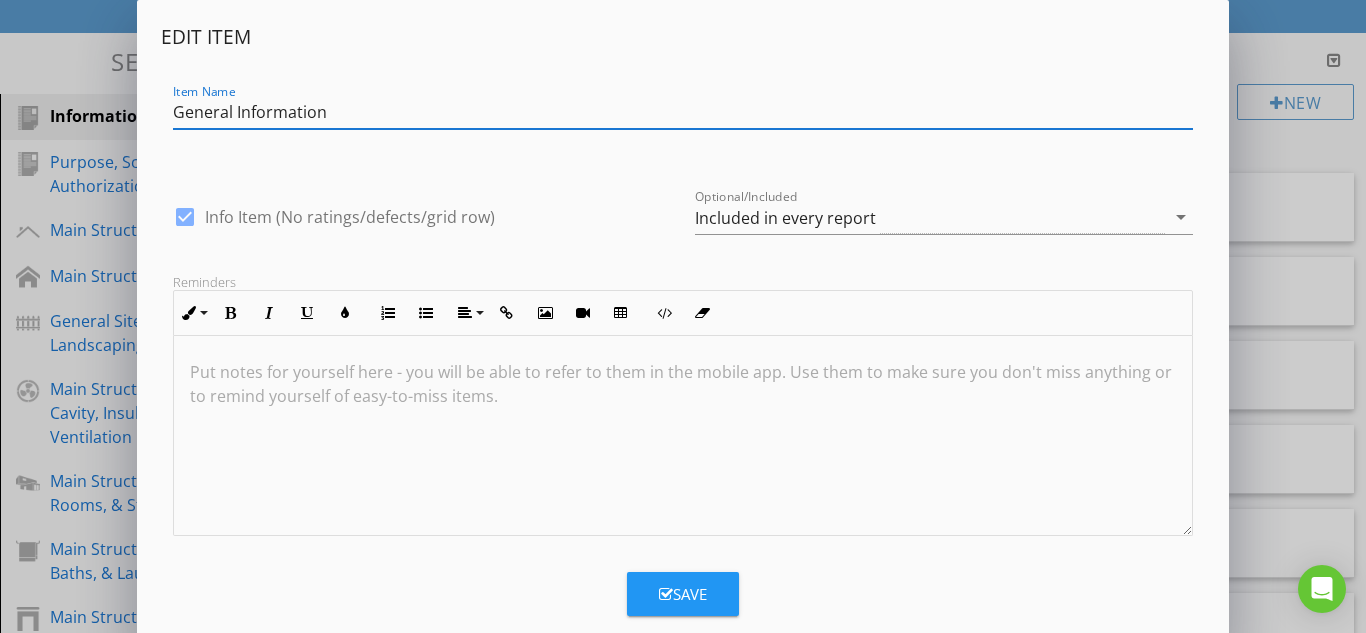 type on "General Information" 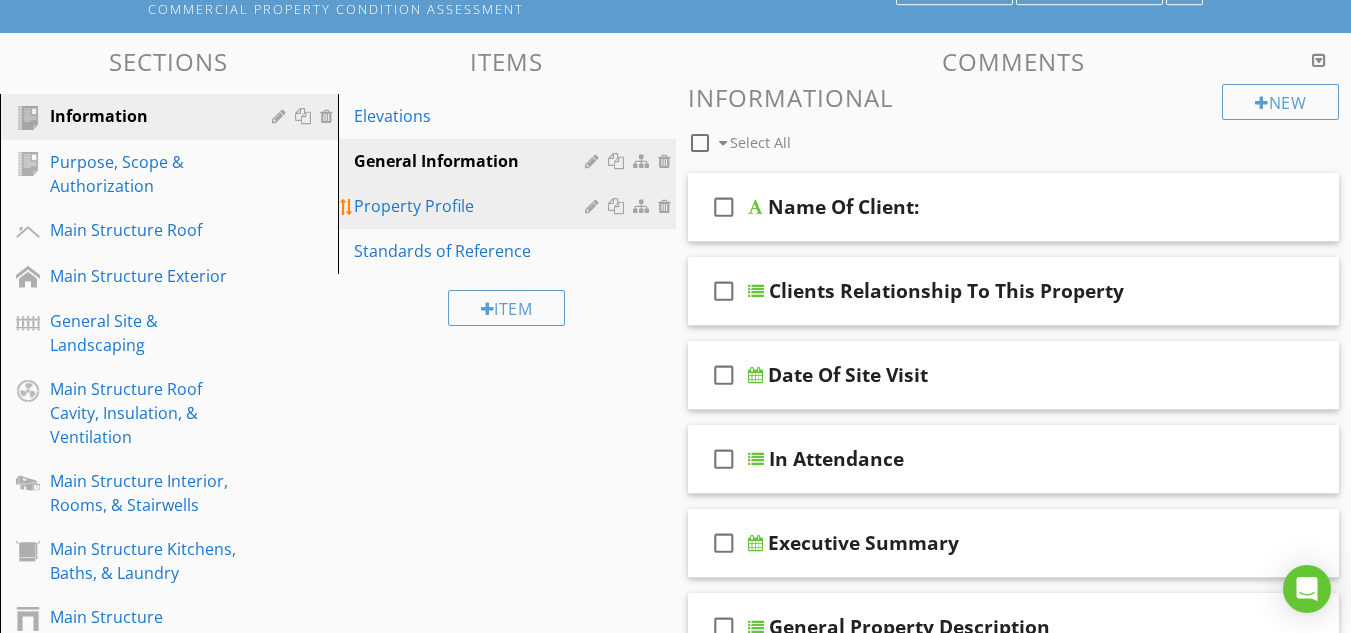 click on "Property Profile" at bounding box center [472, 206] 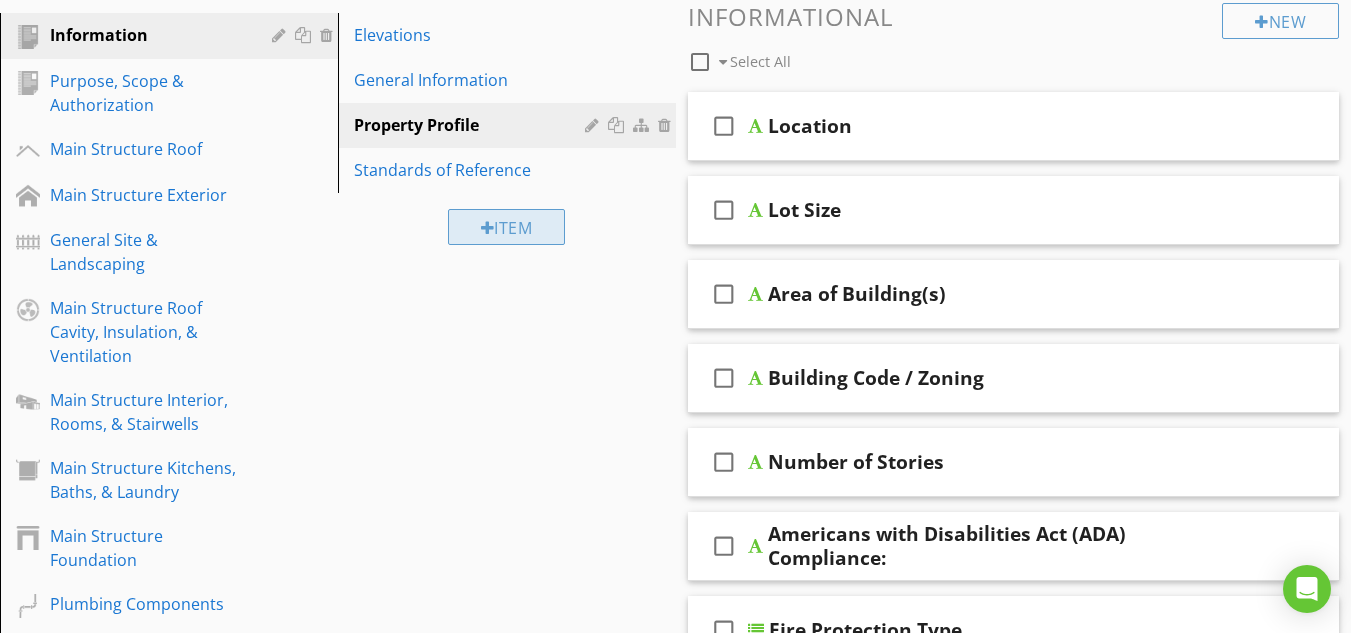 scroll, scrollTop: 167, scrollLeft: 0, axis: vertical 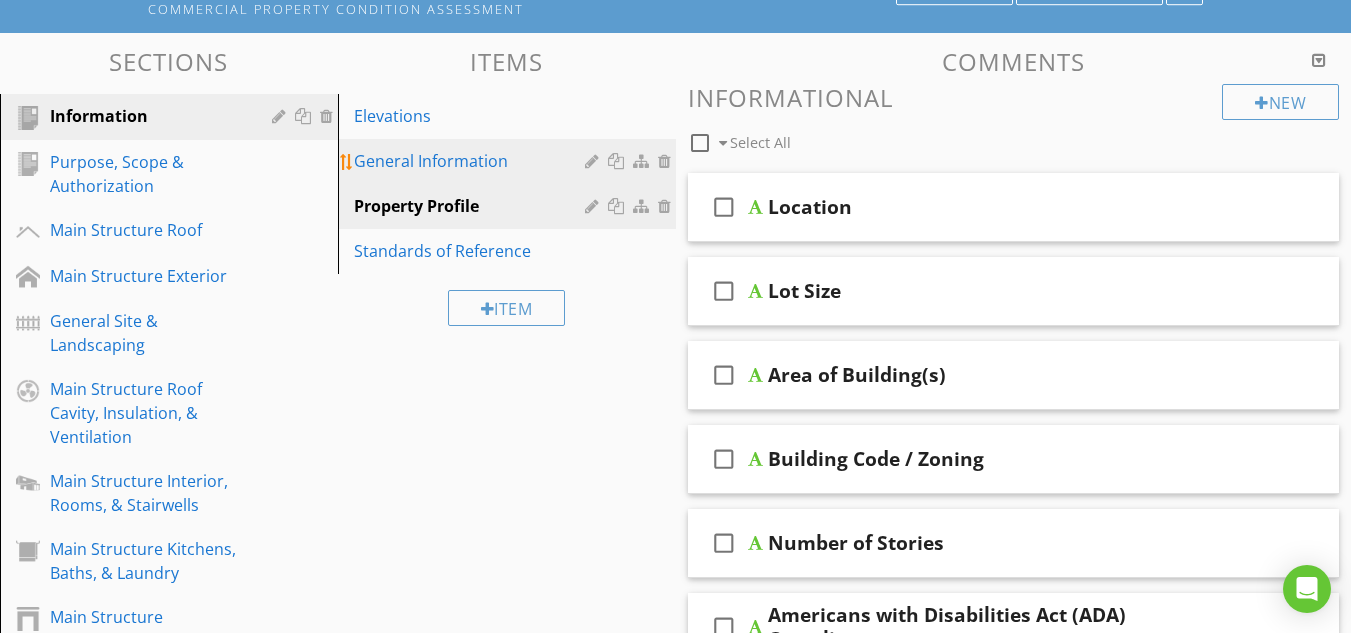click on "General Information" at bounding box center (472, 161) 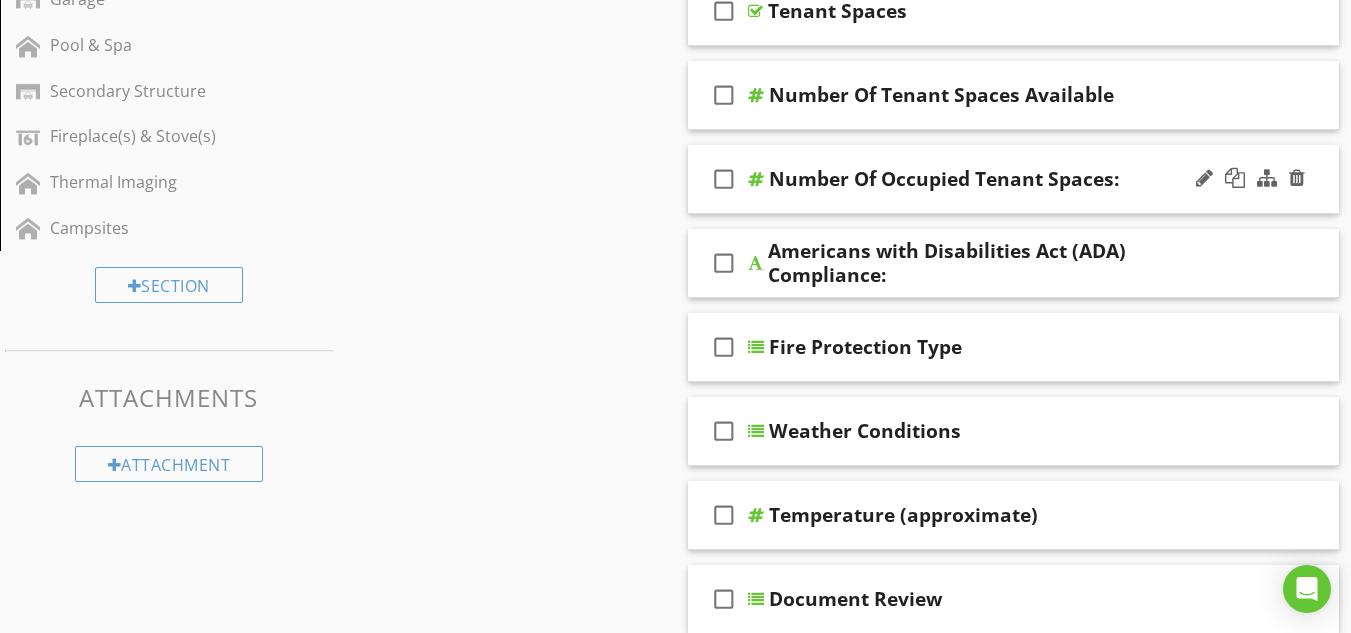 scroll, scrollTop: 1333, scrollLeft: 0, axis: vertical 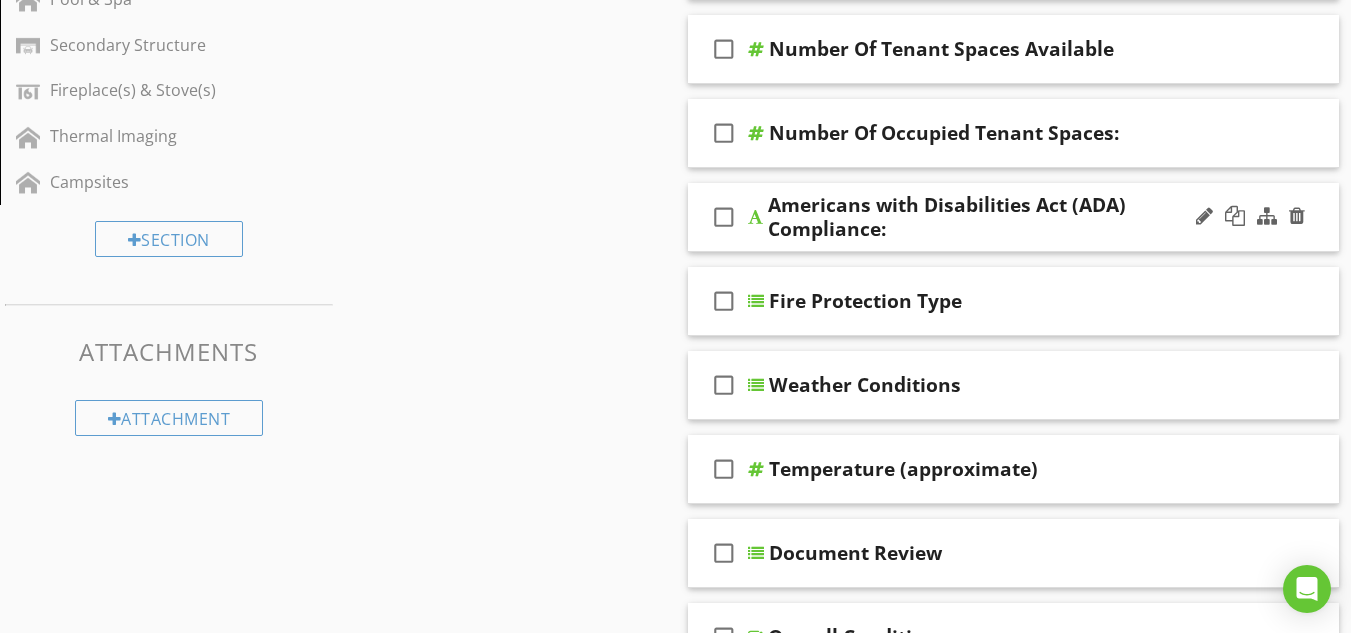 click at bounding box center (755, 217) 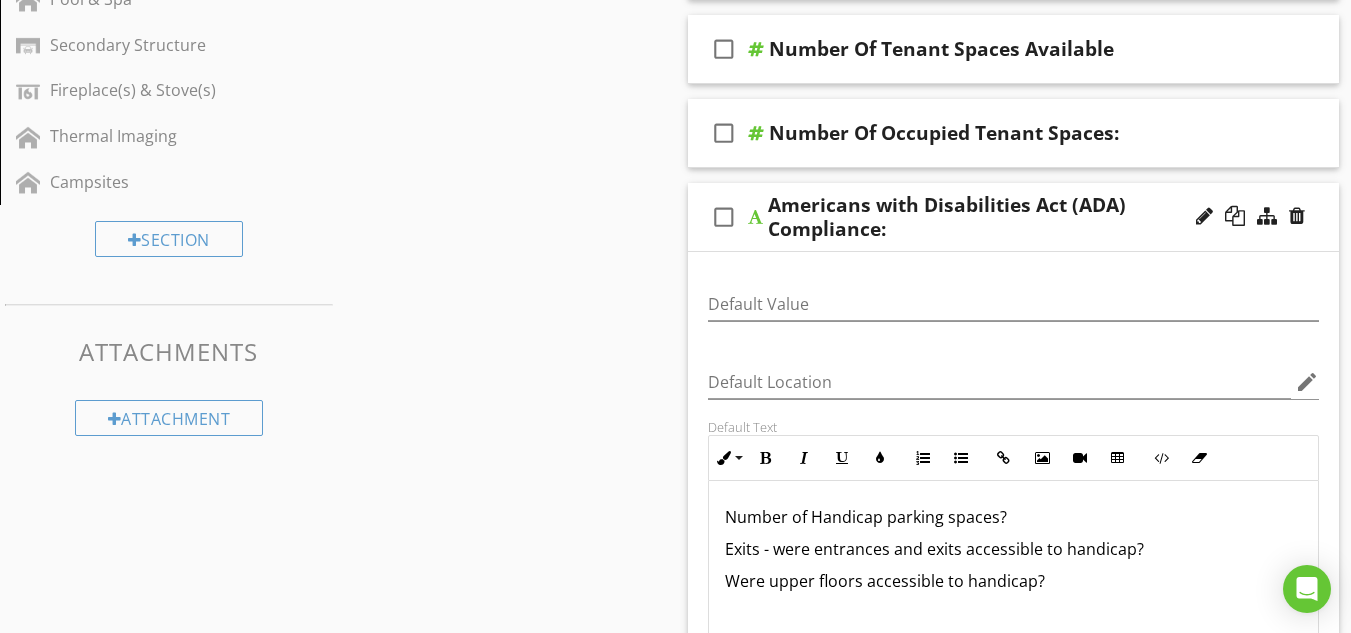 scroll, scrollTop: 1, scrollLeft: 0, axis: vertical 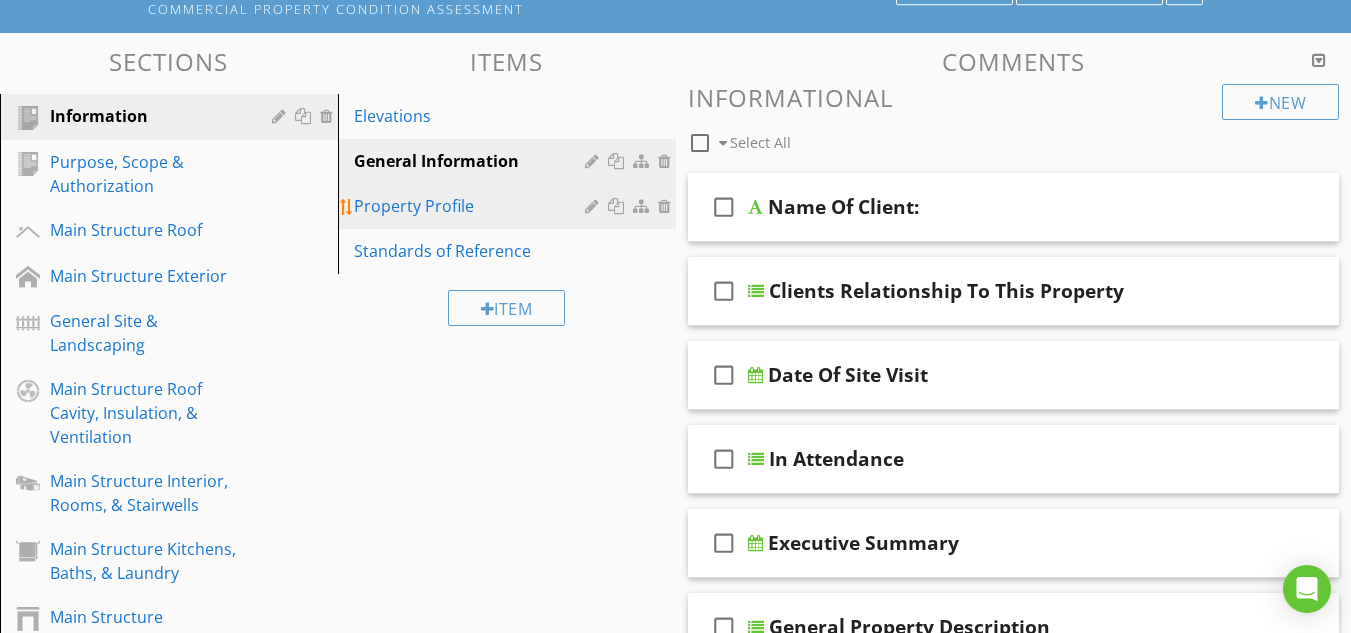 click on "Property Profile" at bounding box center [472, 206] 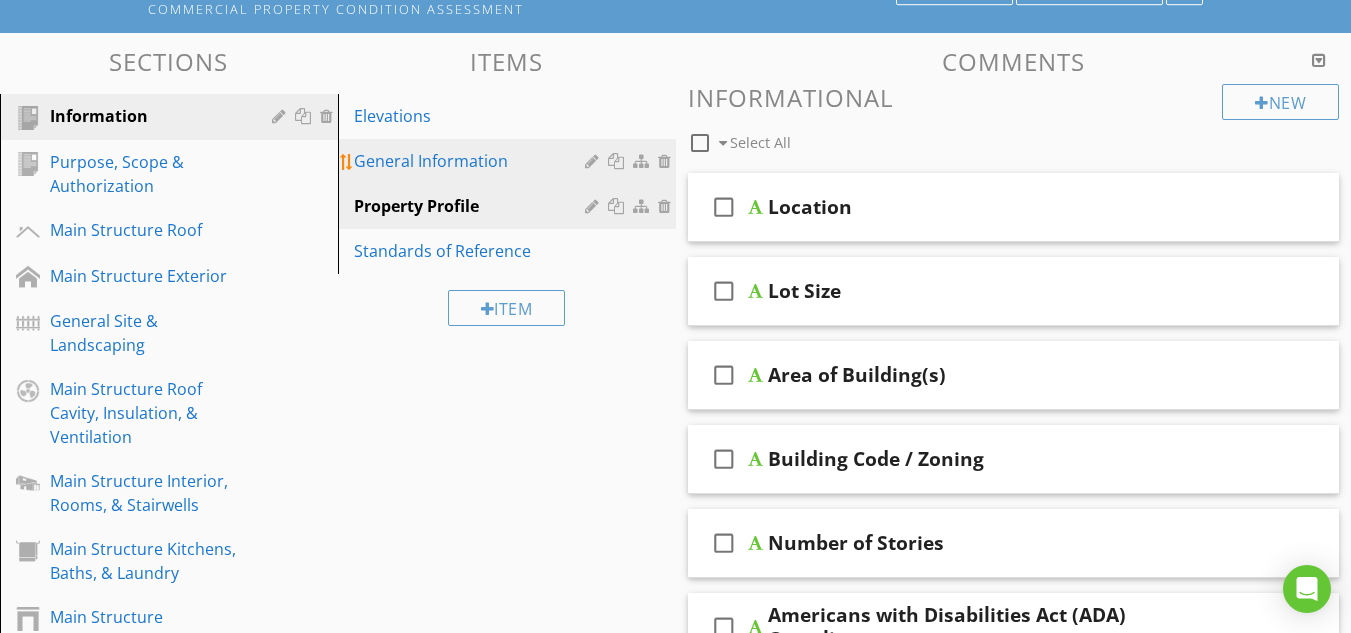 click on "General Information" at bounding box center (472, 161) 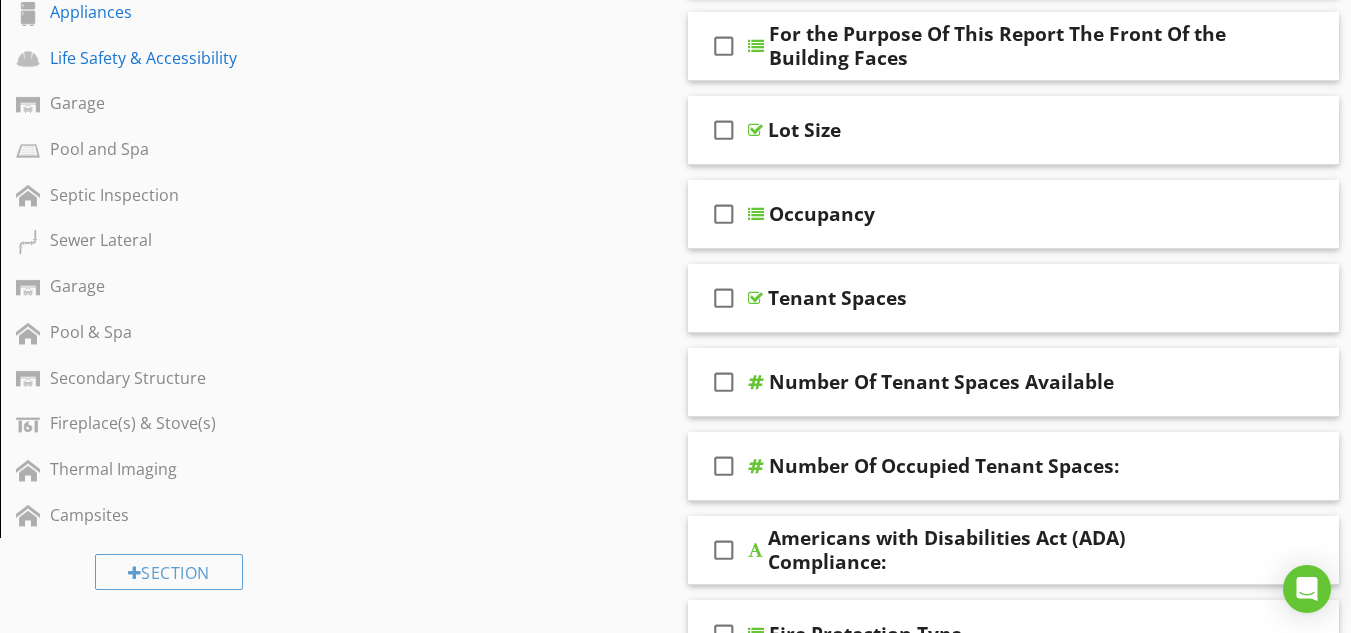 scroll, scrollTop: 1167, scrollLeft: 0, axis: vertical 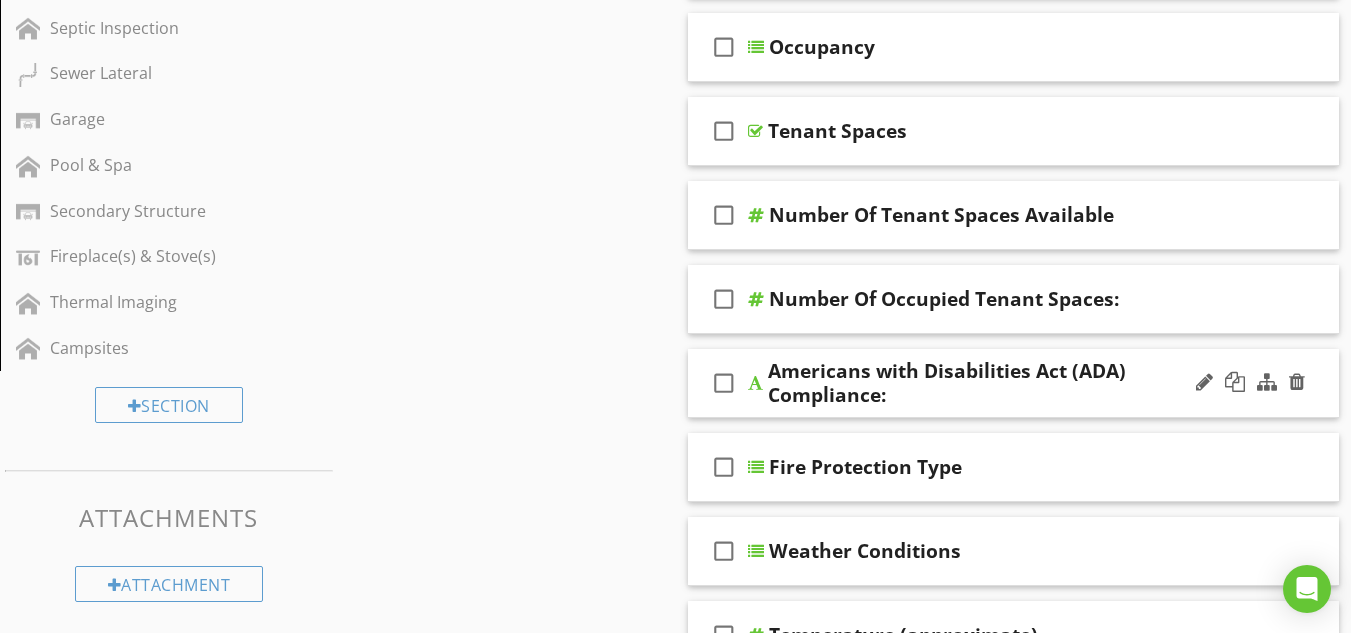 click at bounding box center [755, 383] 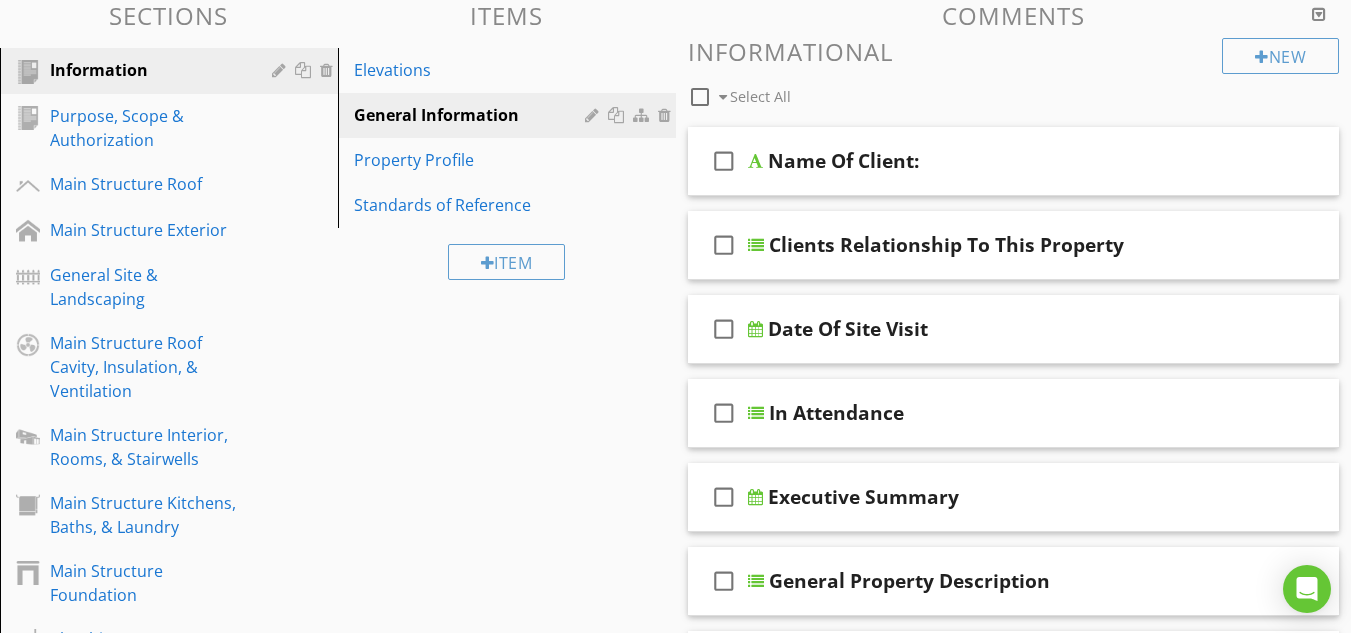 scroll, scrollTop: 167, scrollLeft: 0, axis: vertical 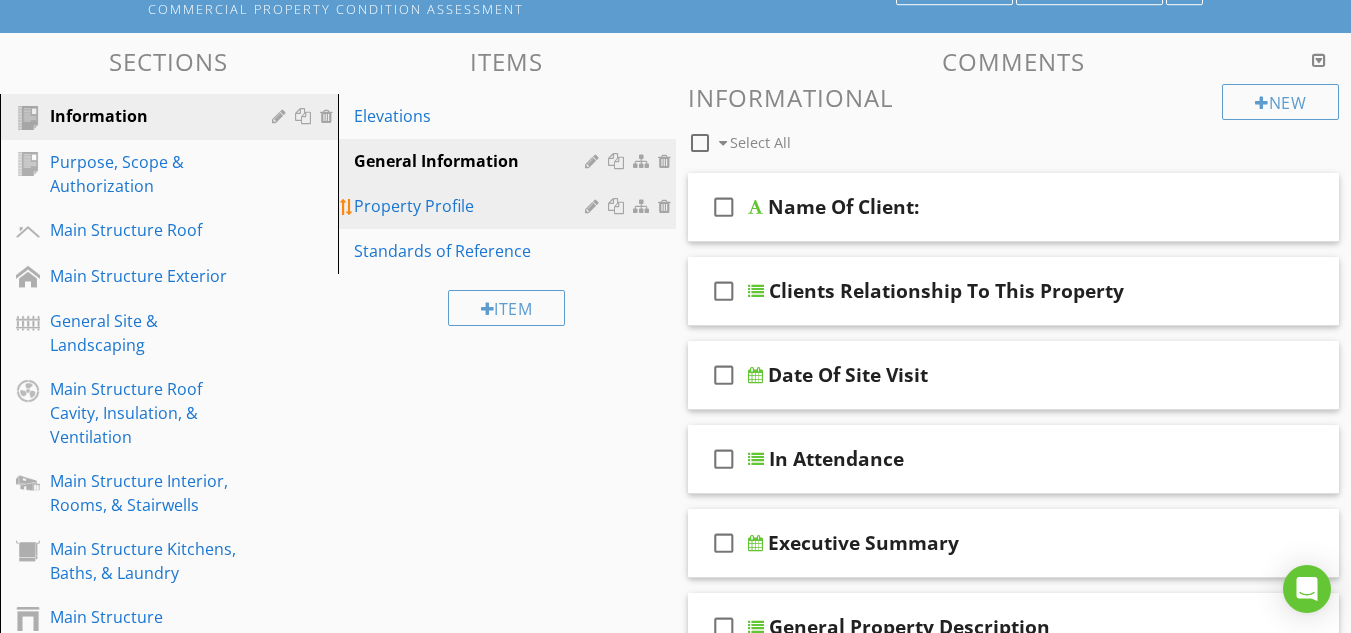 click on "Property Profile" at bounding box center [472, 206] 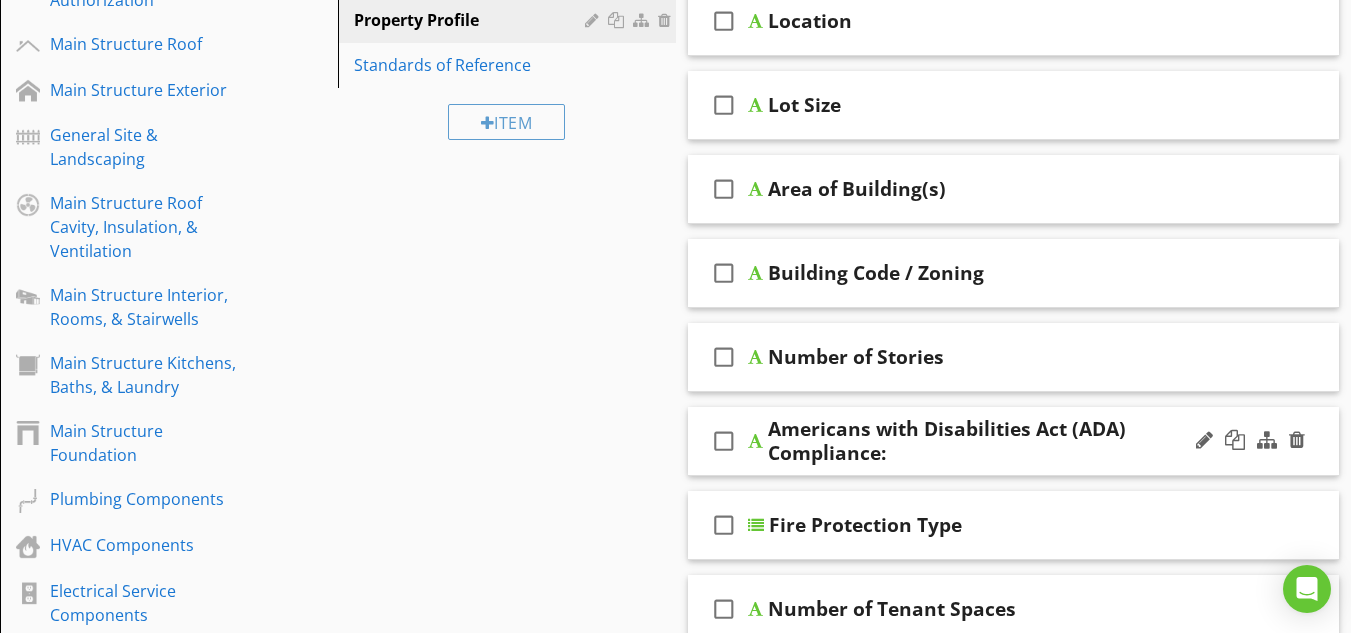 scroll, scrollTop: 667, scrollLeft: 0, axis: vertical 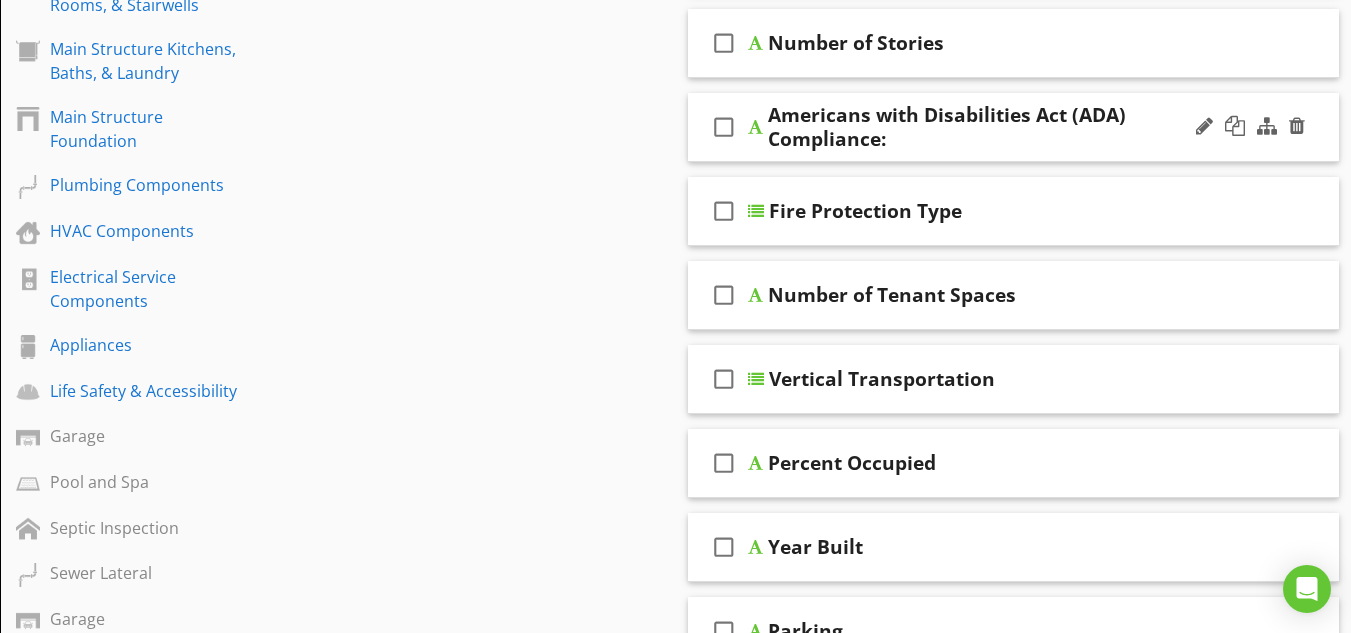 click at bounding box center [755, 127] 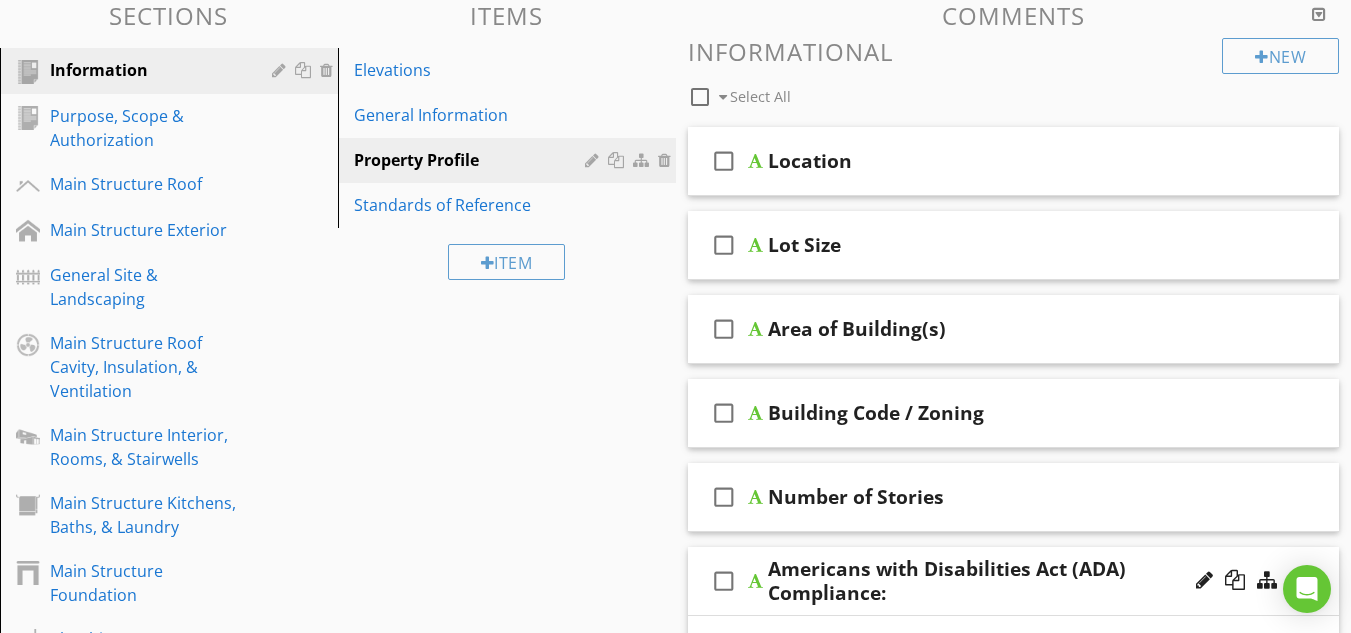 scroll, scrollTop: 167, scrollLeft: 0, axis: vertical 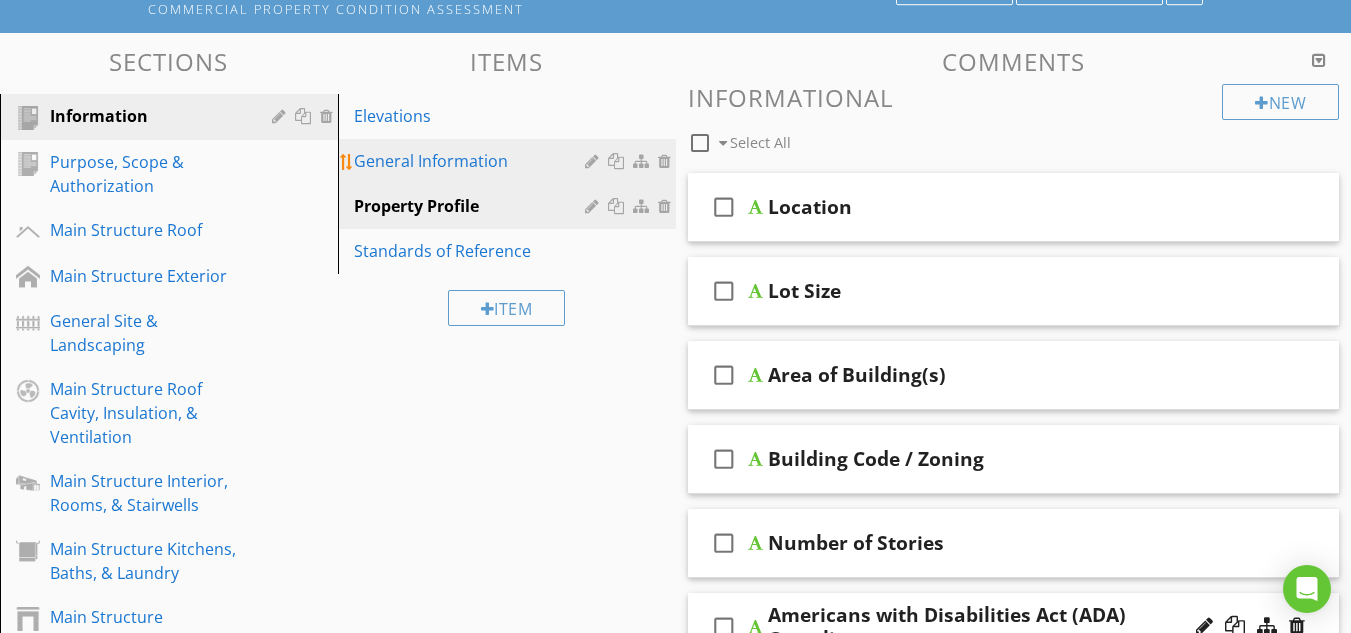 click on "General Information" at bounding box center [472, 161] 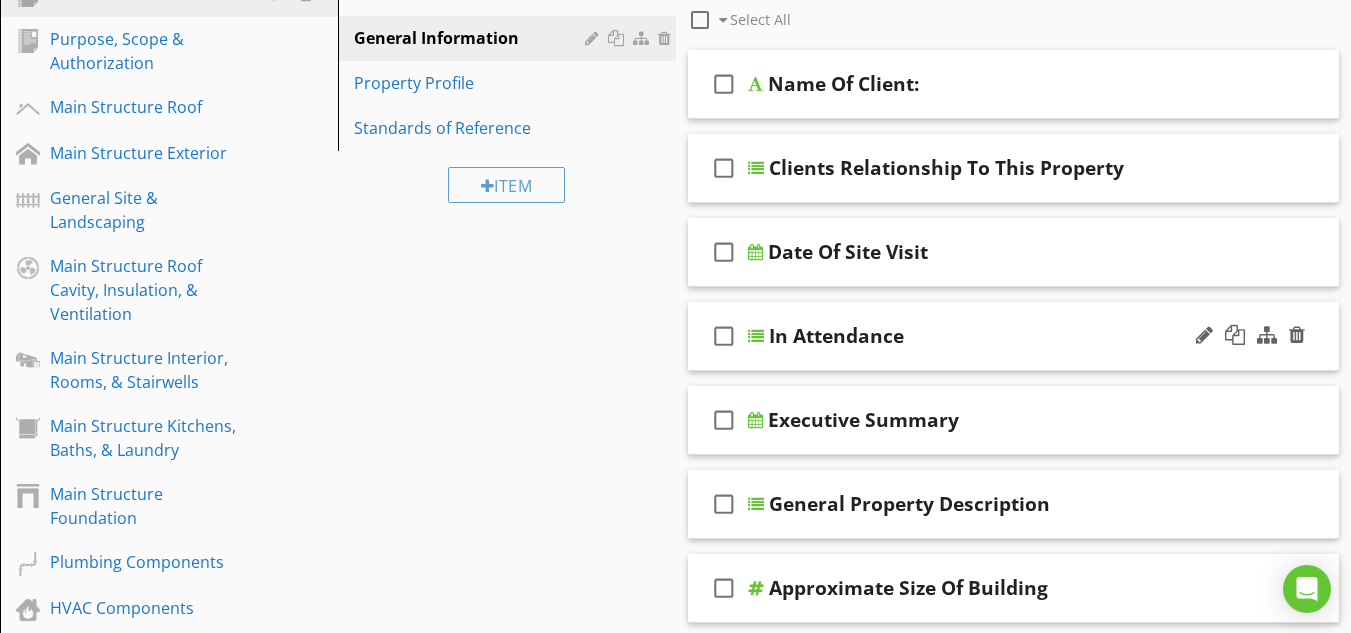 scroll, scrollTop: 333, scrollLeft: 0, axis: vertical 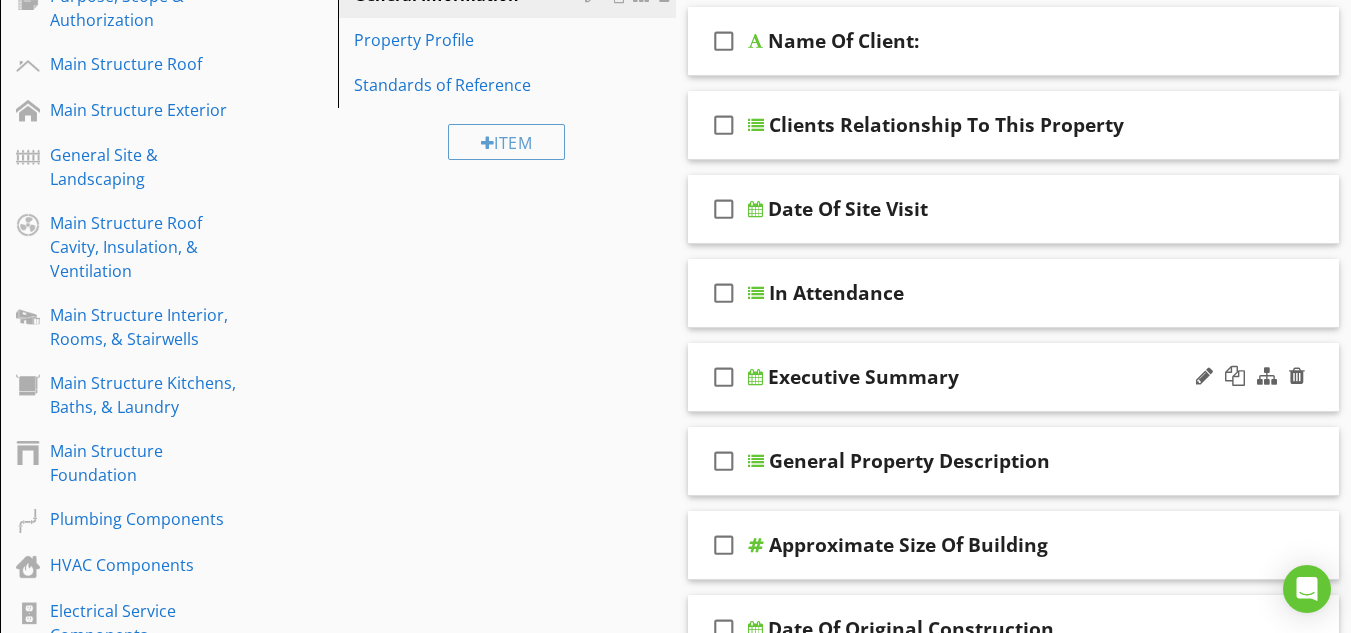 click at bounding box center [755, 377] 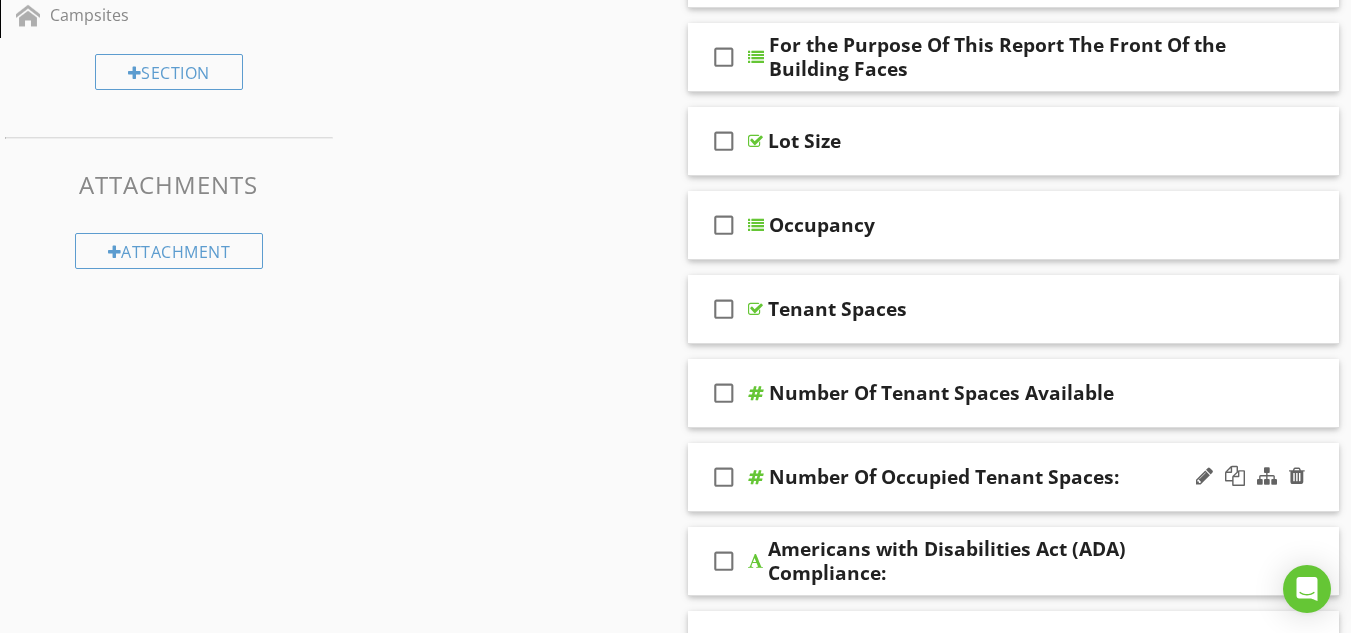 scroll, scrollTop: 1667, scrollLeft: 0, axis: vertical 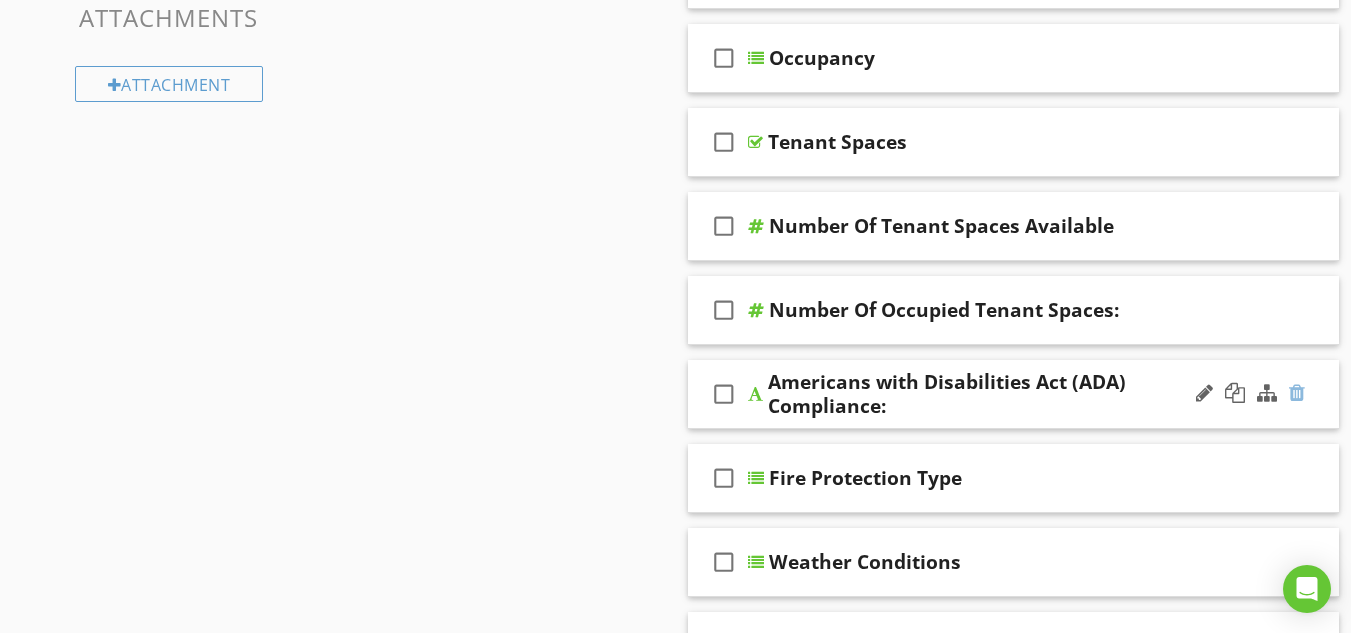 click at bounding box center (1297, 393) 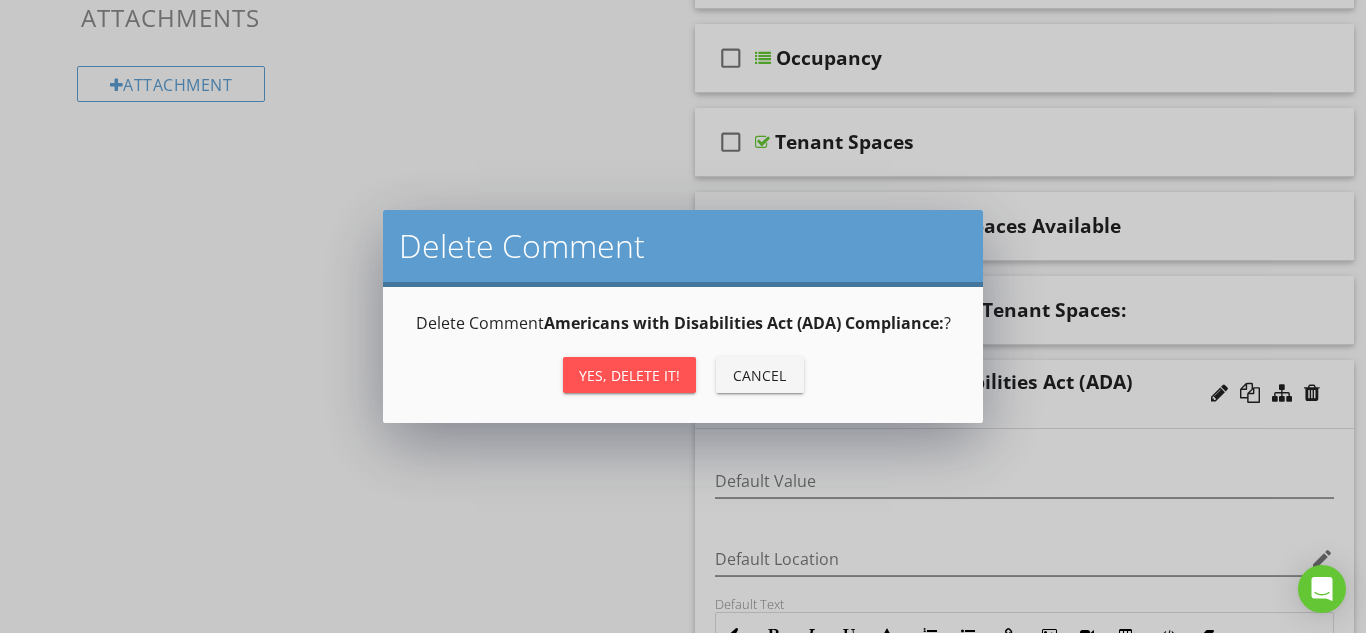 click on "Yes, Delete it!" at bounding box center (629, 375) 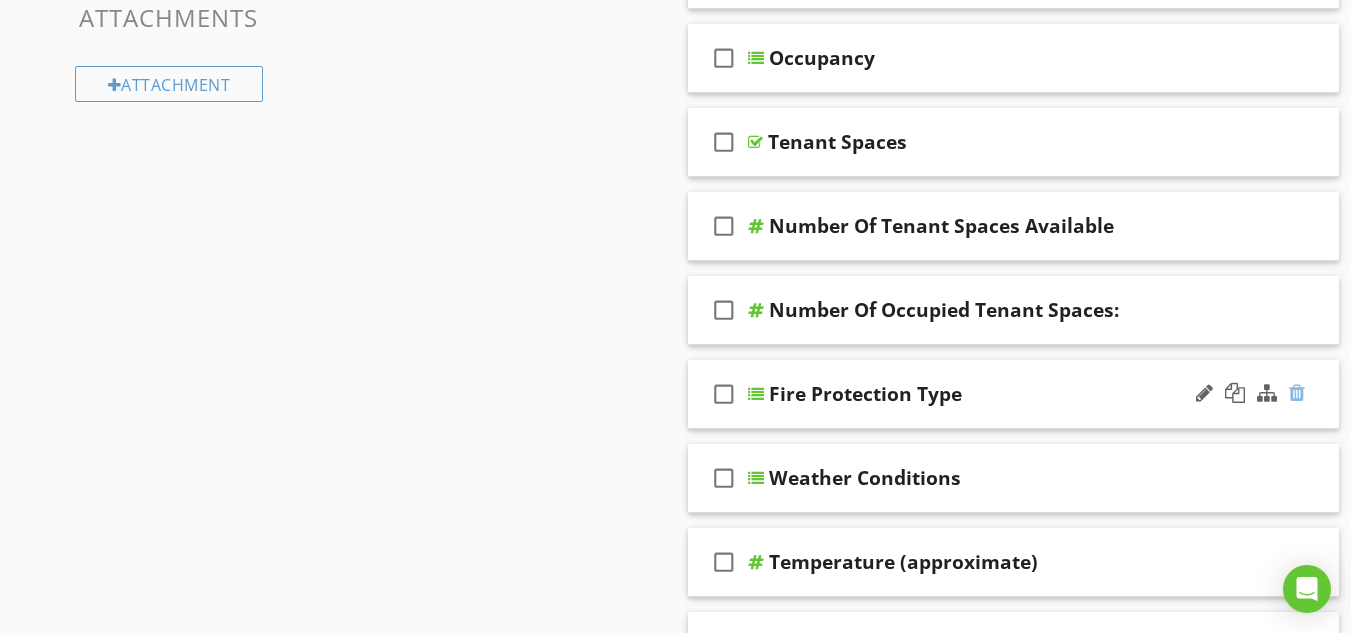 click at bounding box center (1297, 393) 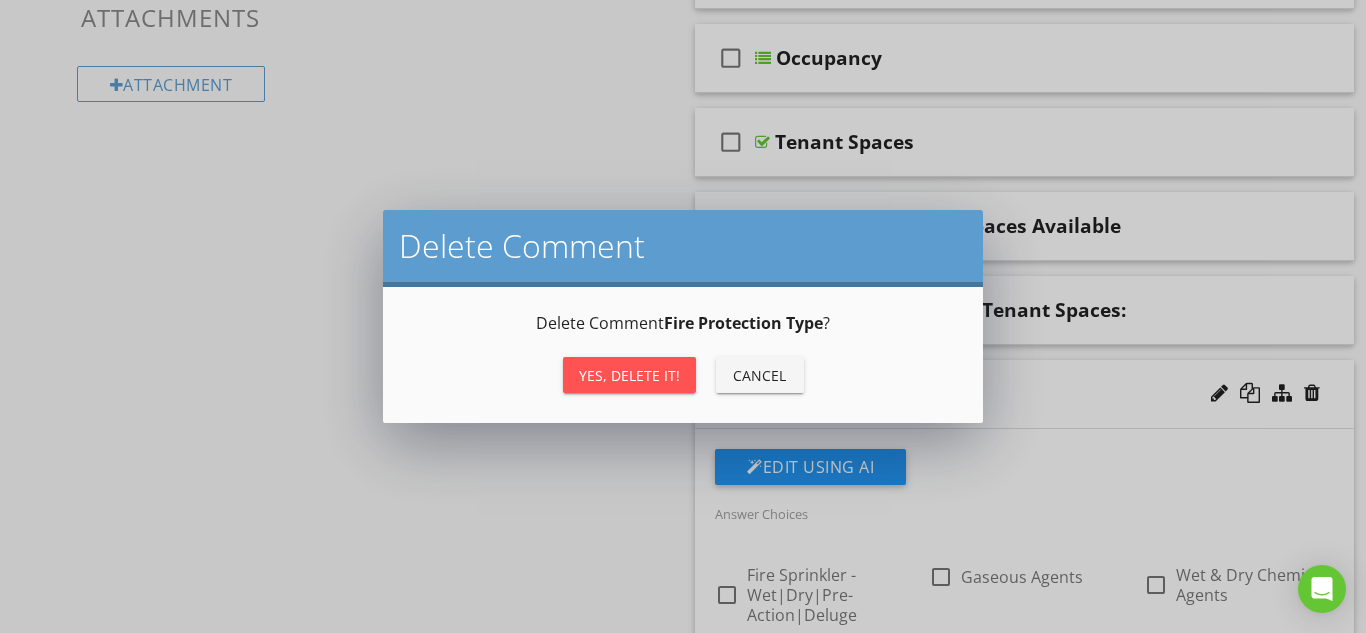 click on "Yes, Delete it!" at bounding box center (629, 375) 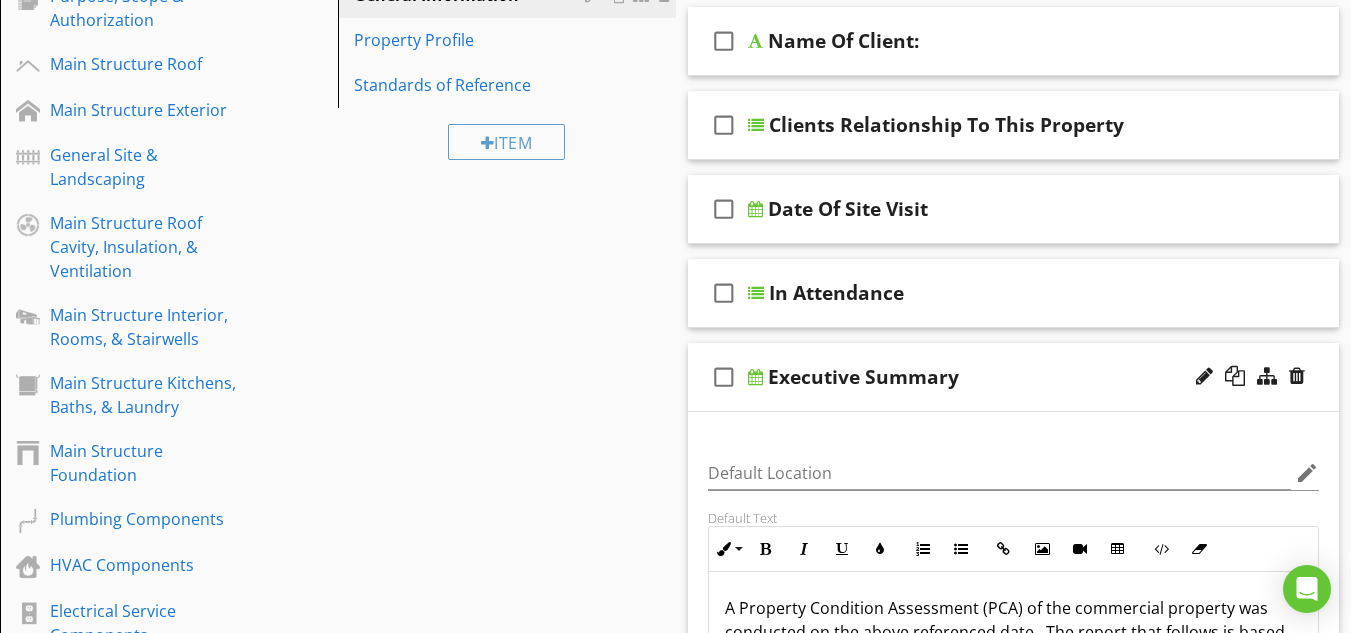 scroll, scrollTop: 167, scrollLeft: 0, axis: vertical 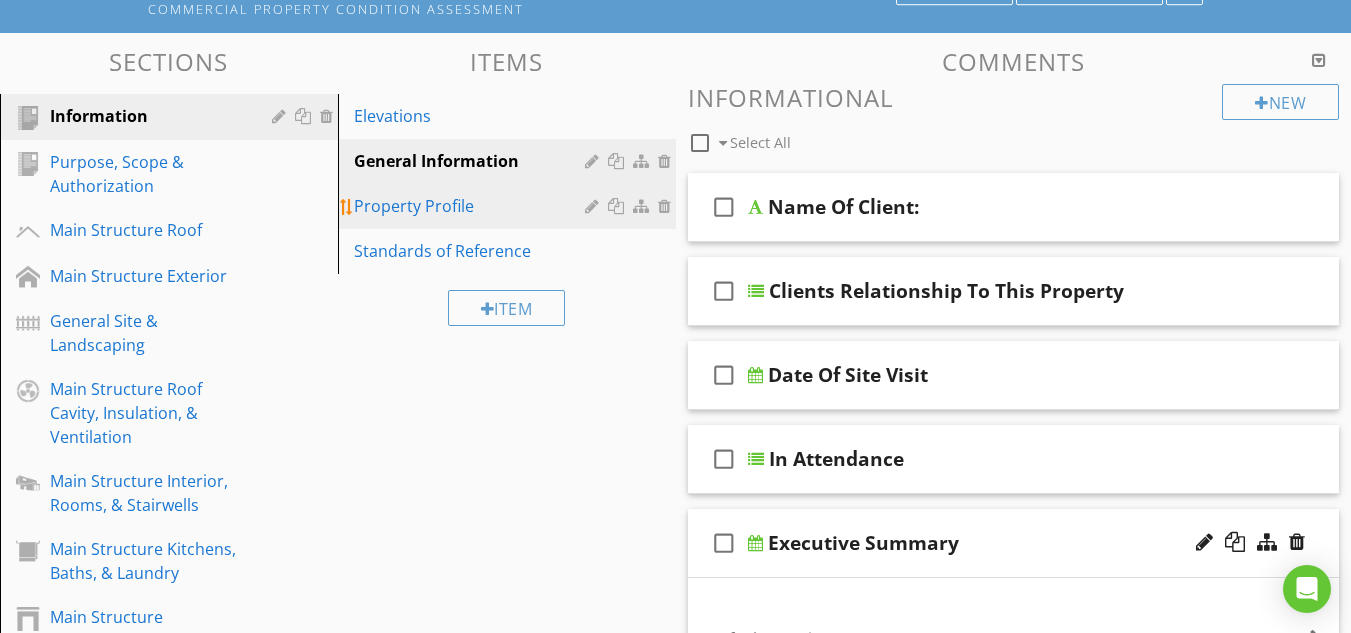 click on "Property Profile" at bounding box center (472, 206) 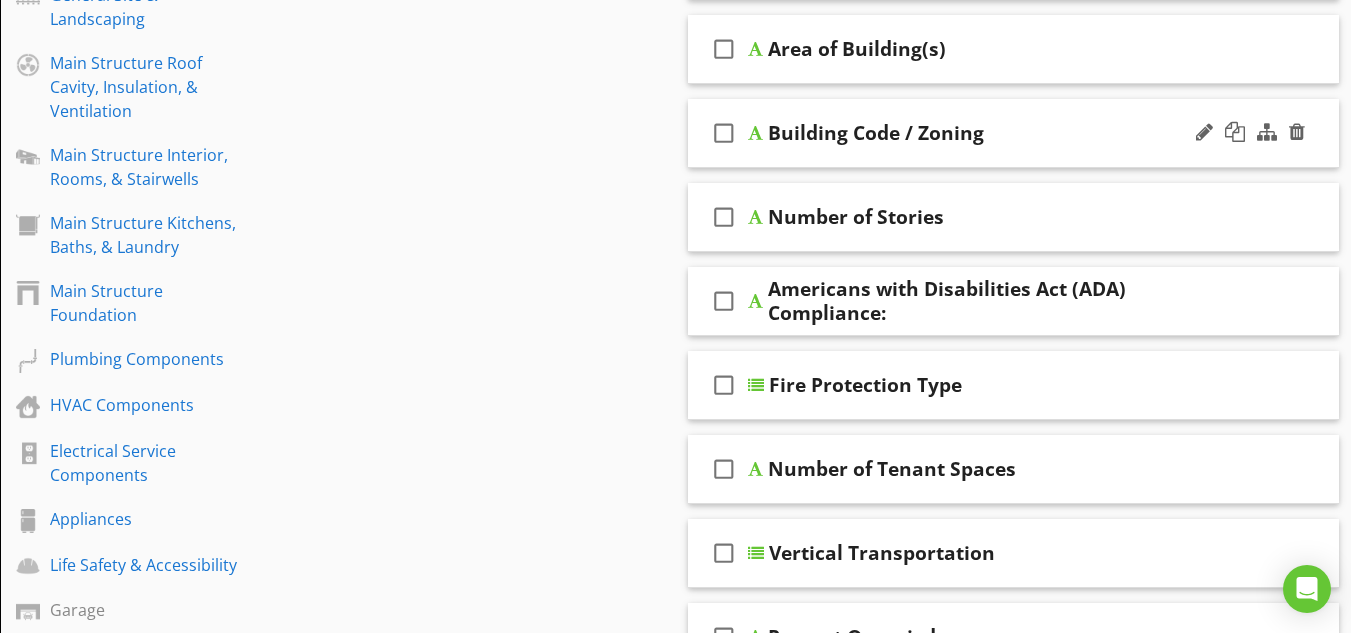 scroll, scrollTop: 500, scrollLeft: 0, axis: vertical 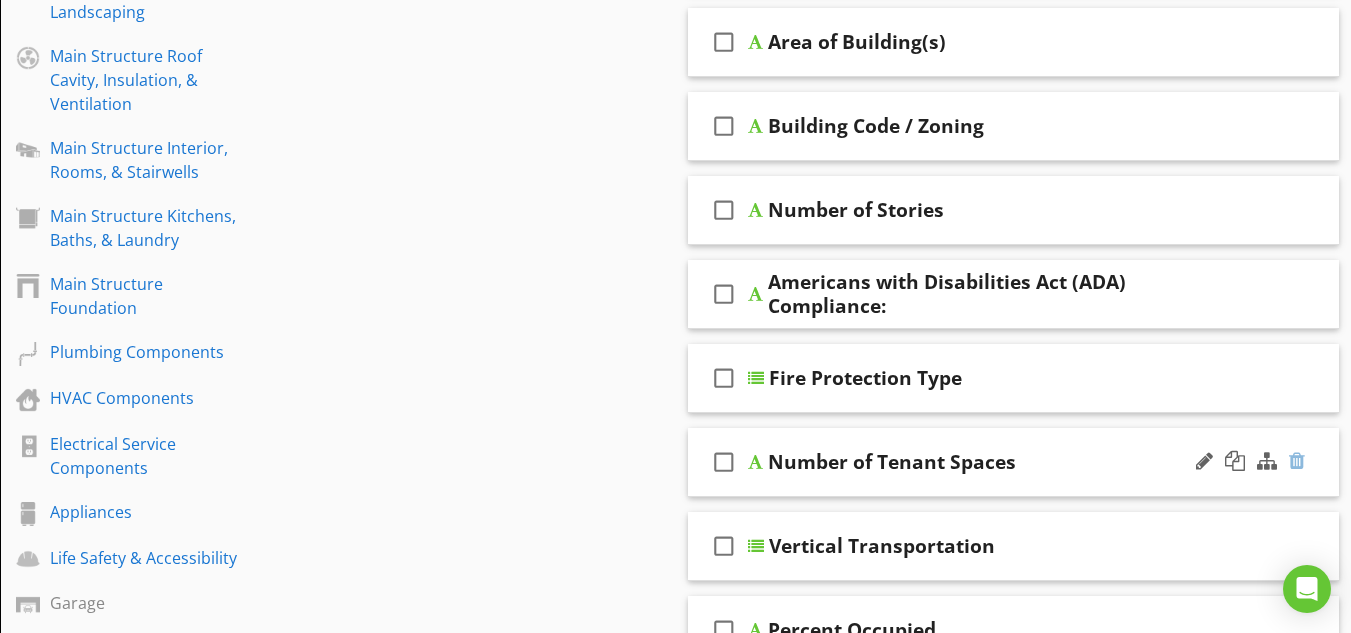 click at bounding box center (1297, 461) 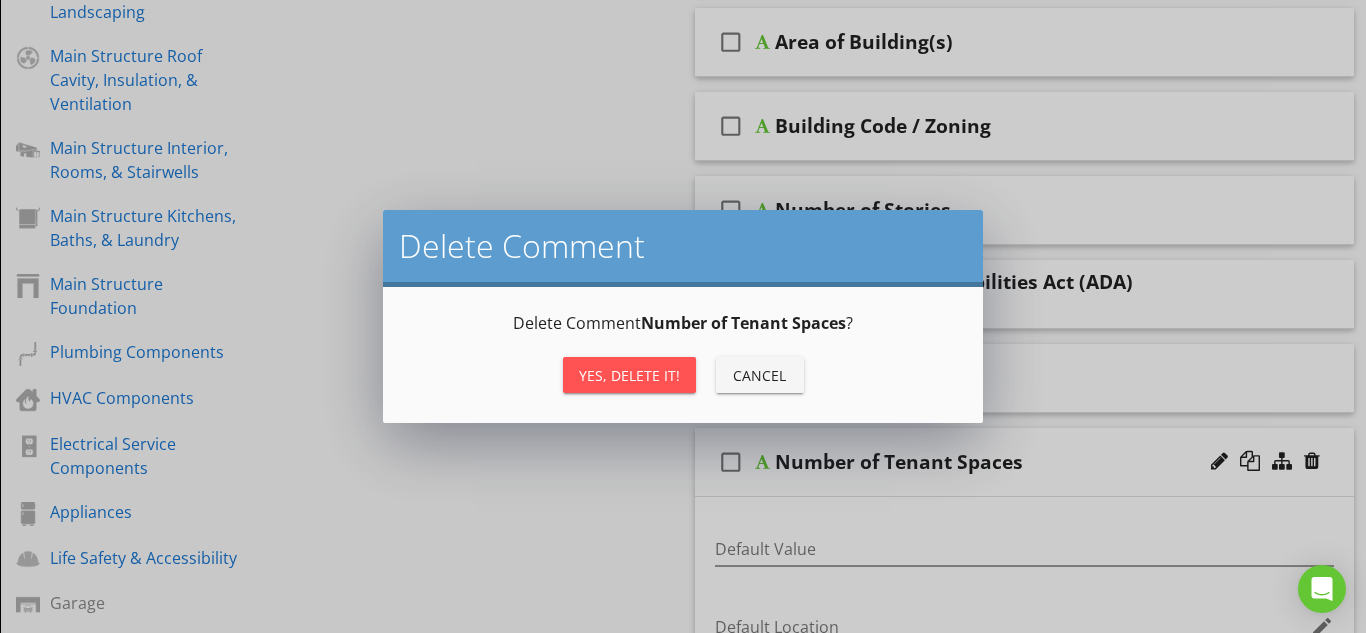 click on "Yes, Delete it!" at bounding box center (629, 375) 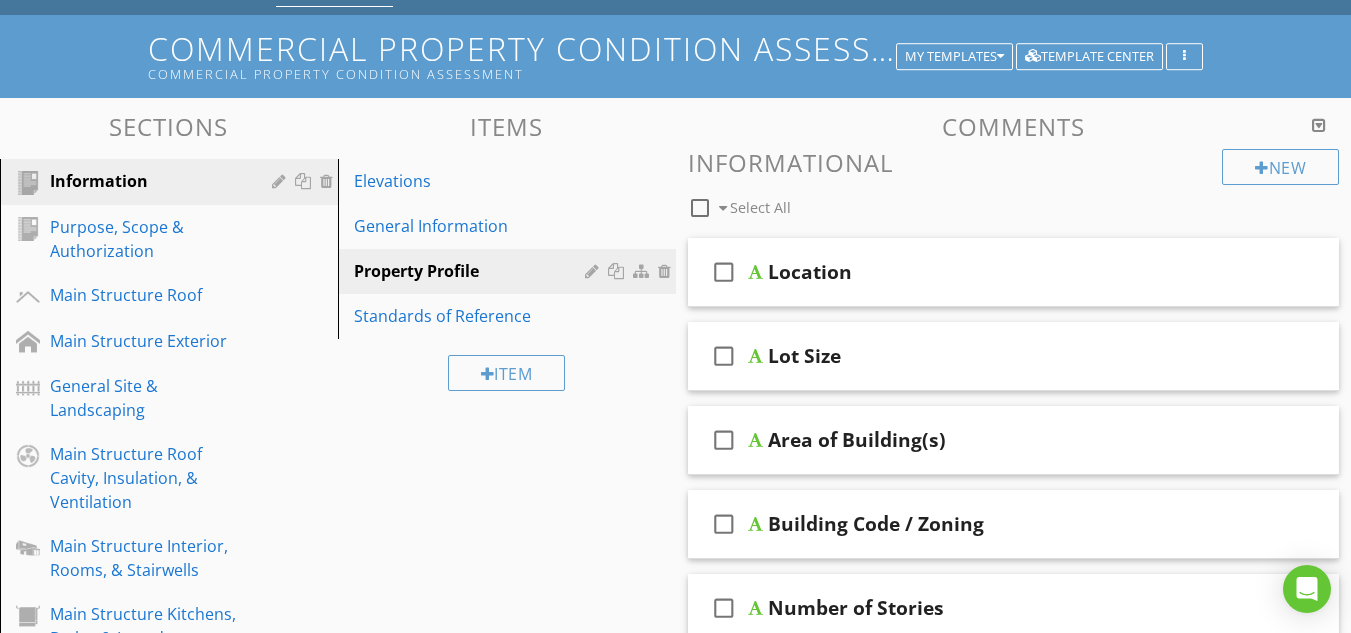 scroll, scrollTop: 0, scrollLeft: 0, axis: both 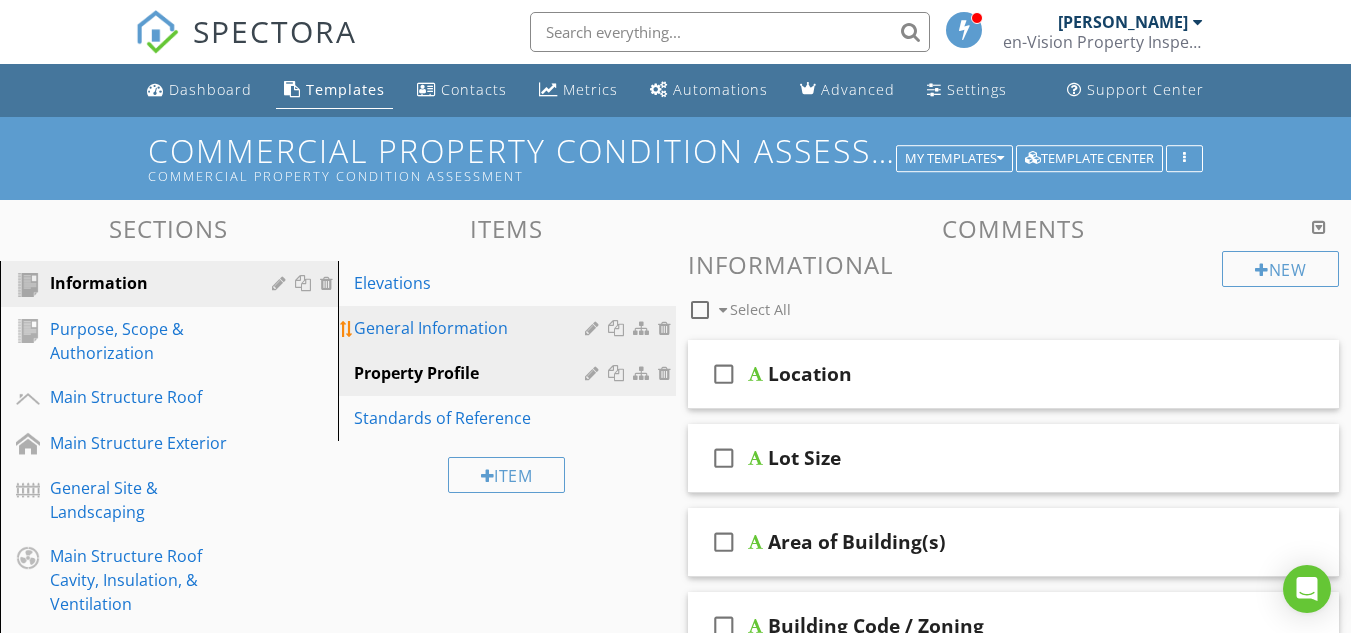 click on "General Information" at bounding box center (472, 328) 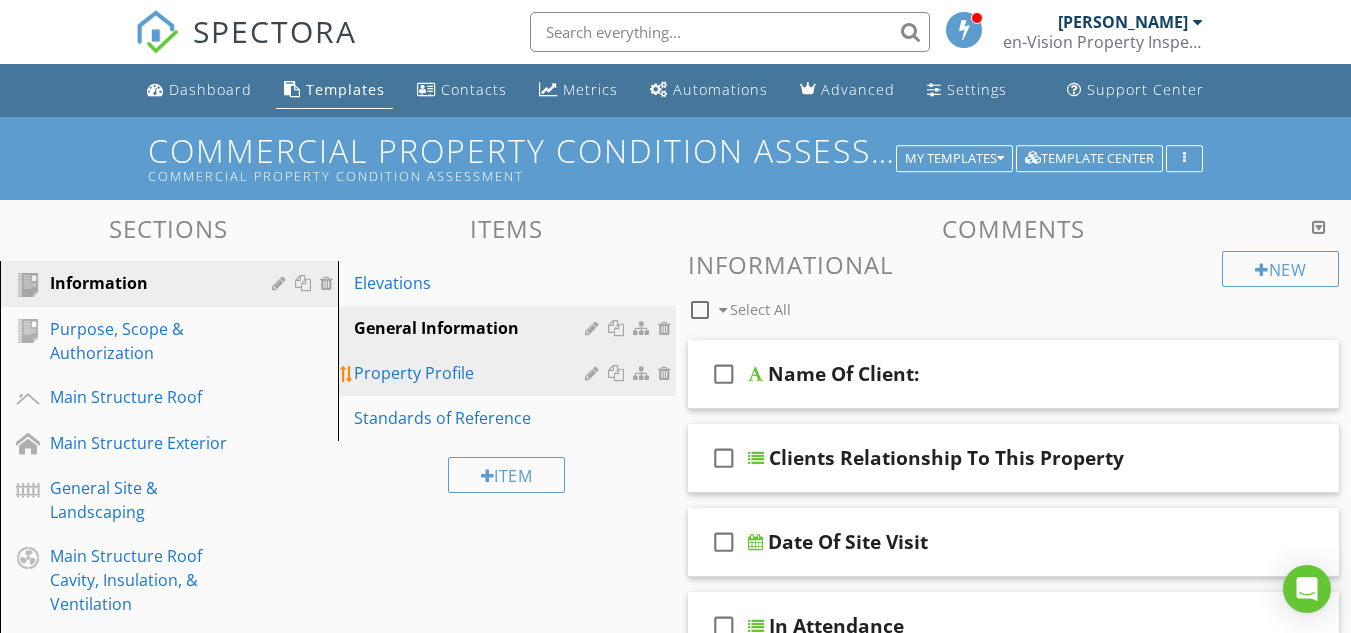 click on "Property Profile" at bounding box center [472, 373] 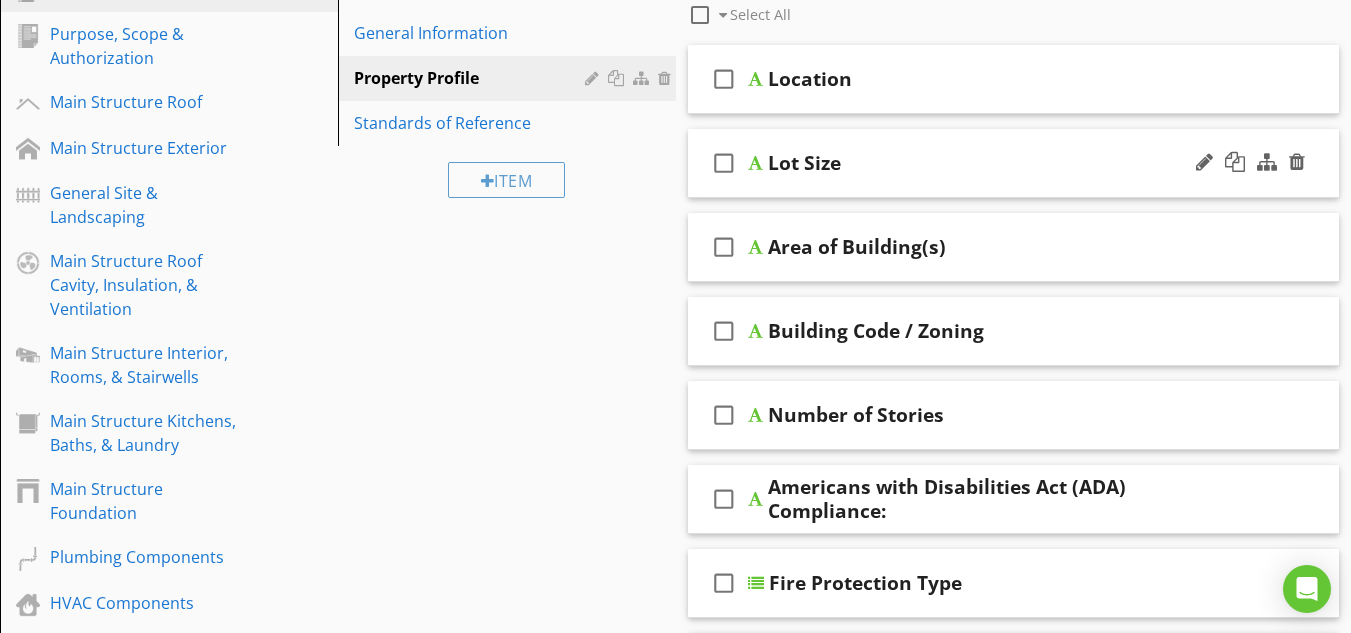 scroll, scrollTop: 333, scrollLeft: 0, axis: vertical 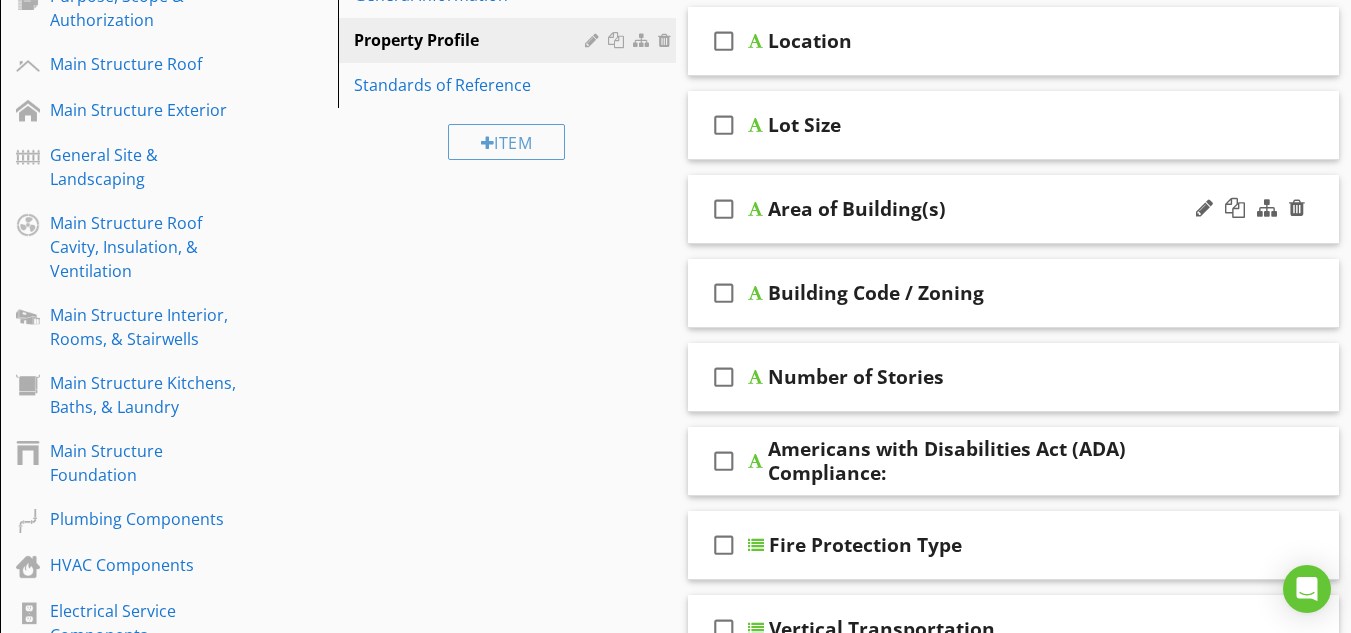 click at bounding box center (755, 209) 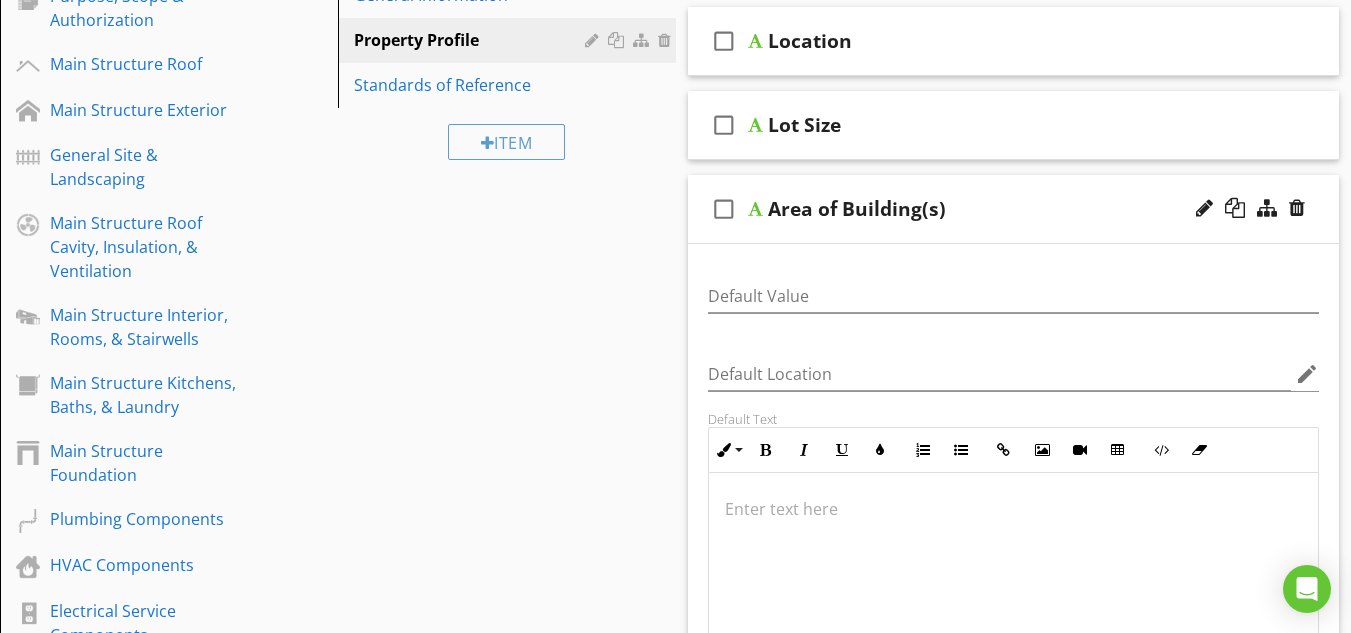 click at bounding box center (755, 209) 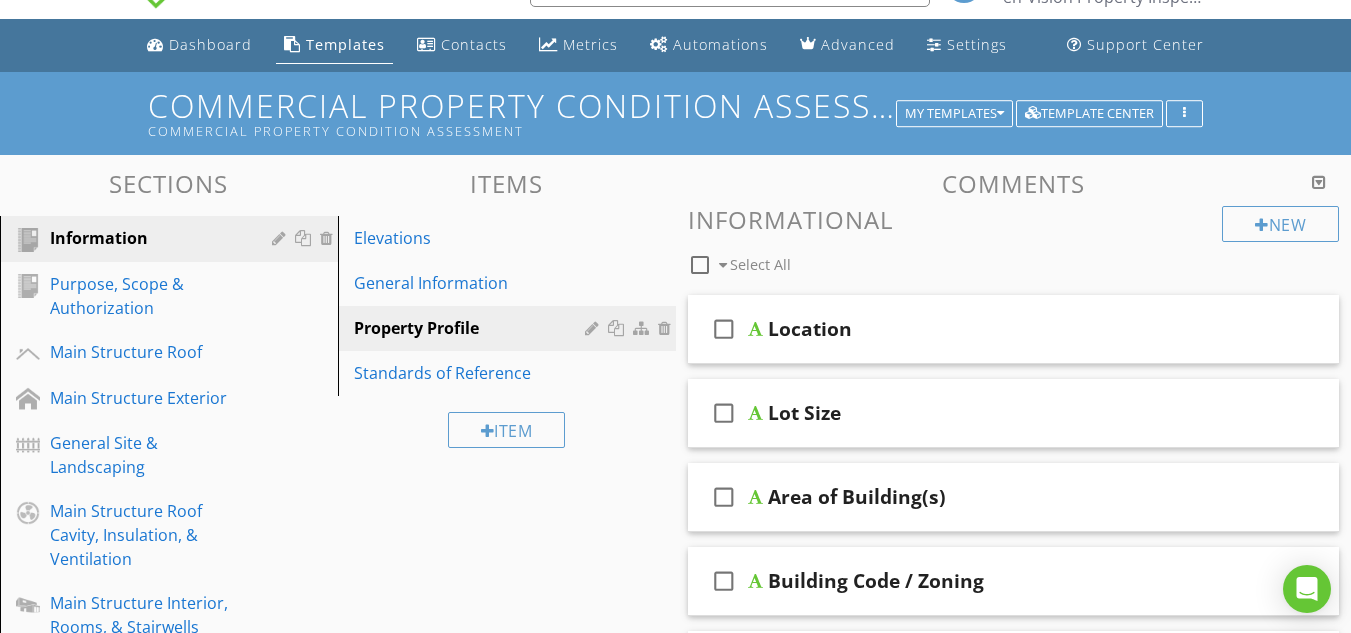 scroll, scrollTop: 0, scrollLeft: 0, axis: both 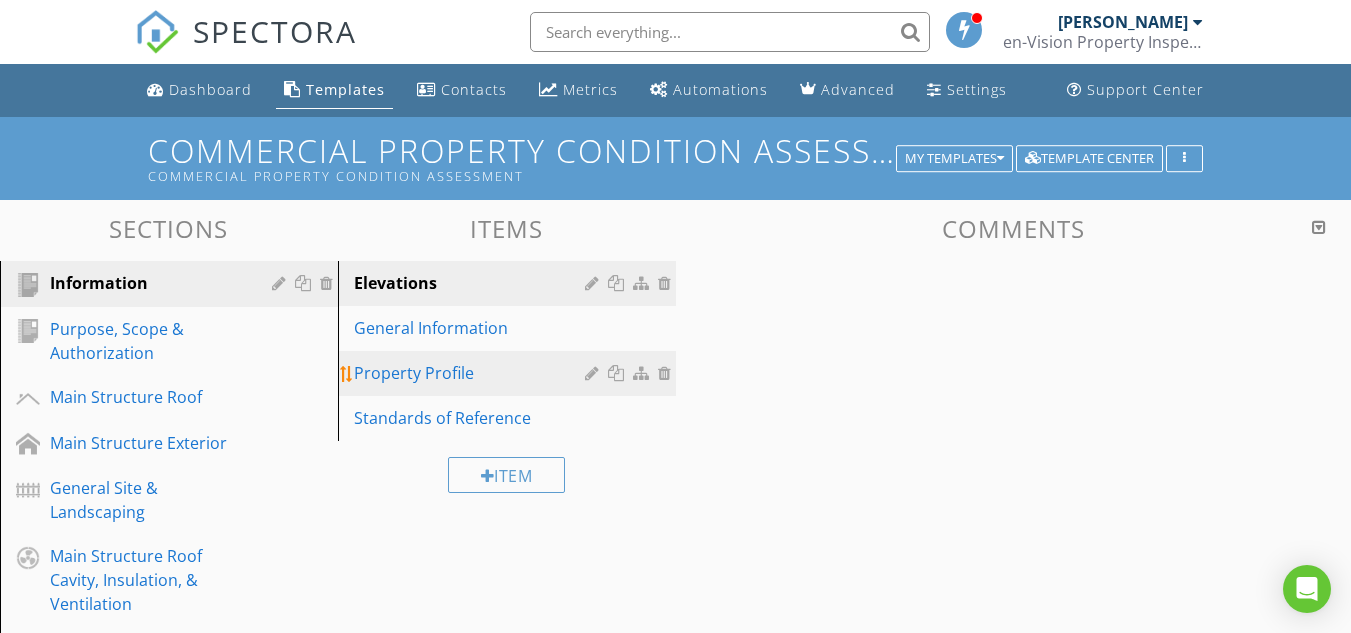 drag, startPoint x: 422, startPoint y: 369, endPoint x: 462, endPoint y: 368, distance: 40.012497 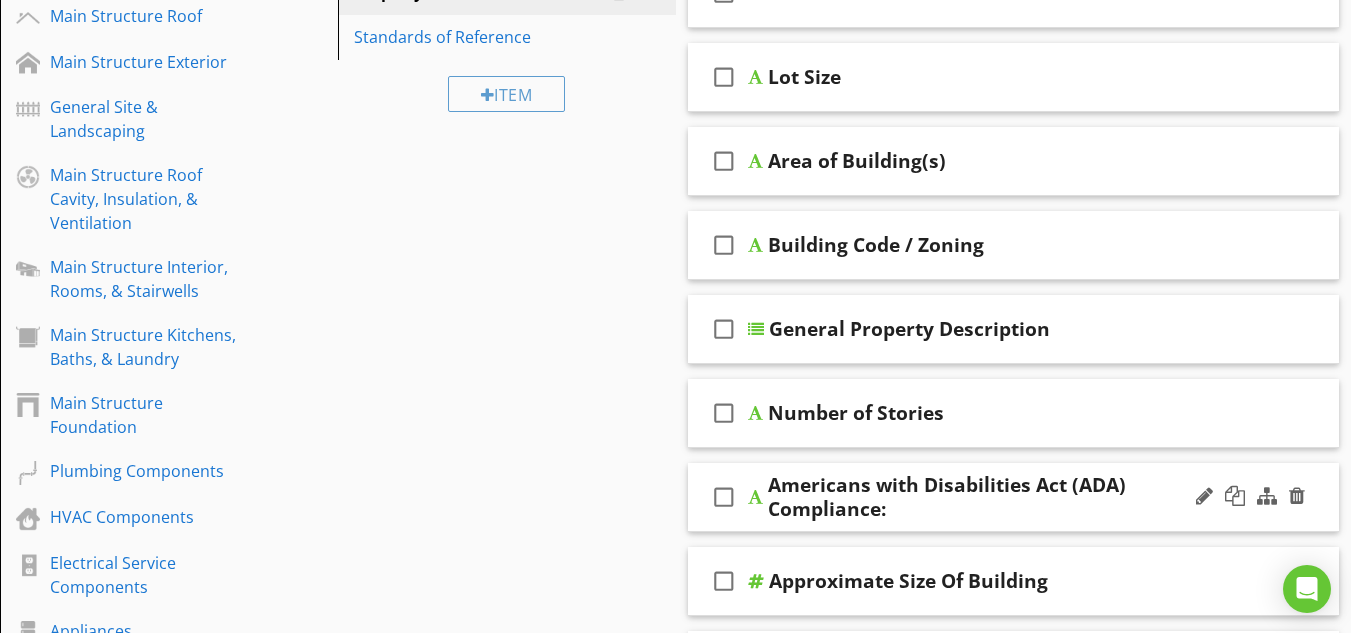 scroll, scrollTop: 333, scrollLeft: 0, axis: vertical 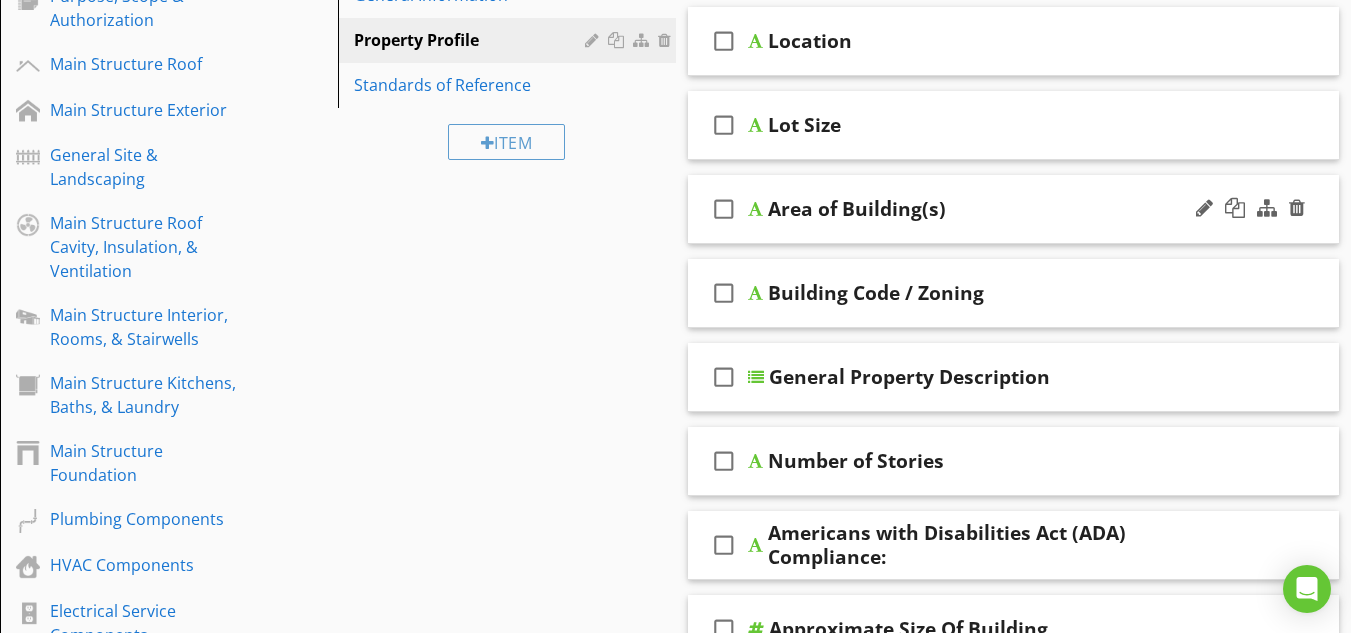 click at bounding box center (755, 209) 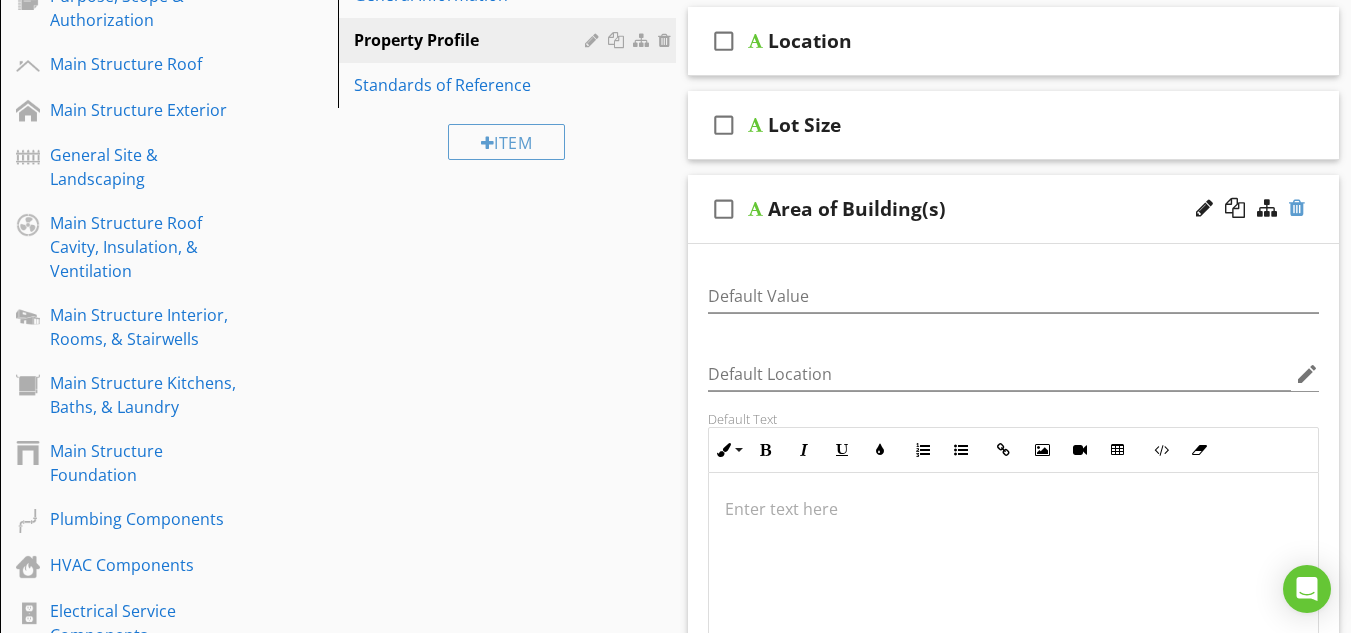 click at bounding box center [1297, 208] 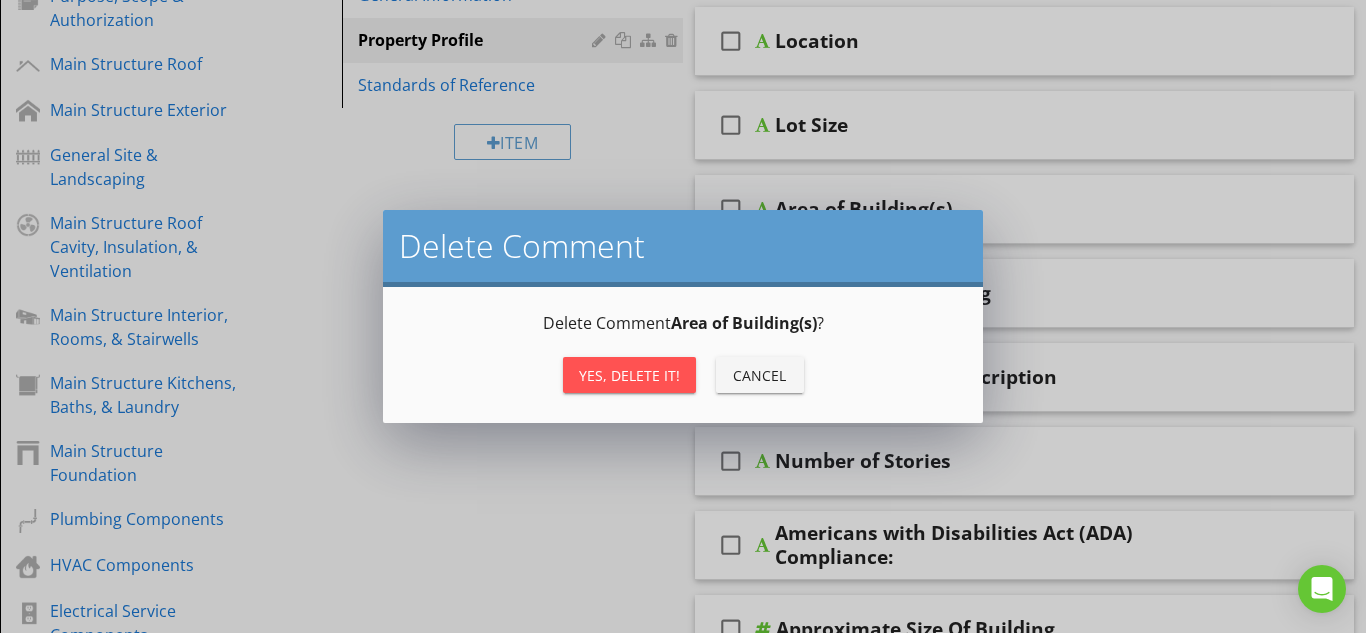 click on "Yes, Delete it!" at bounding box center (629, 375) 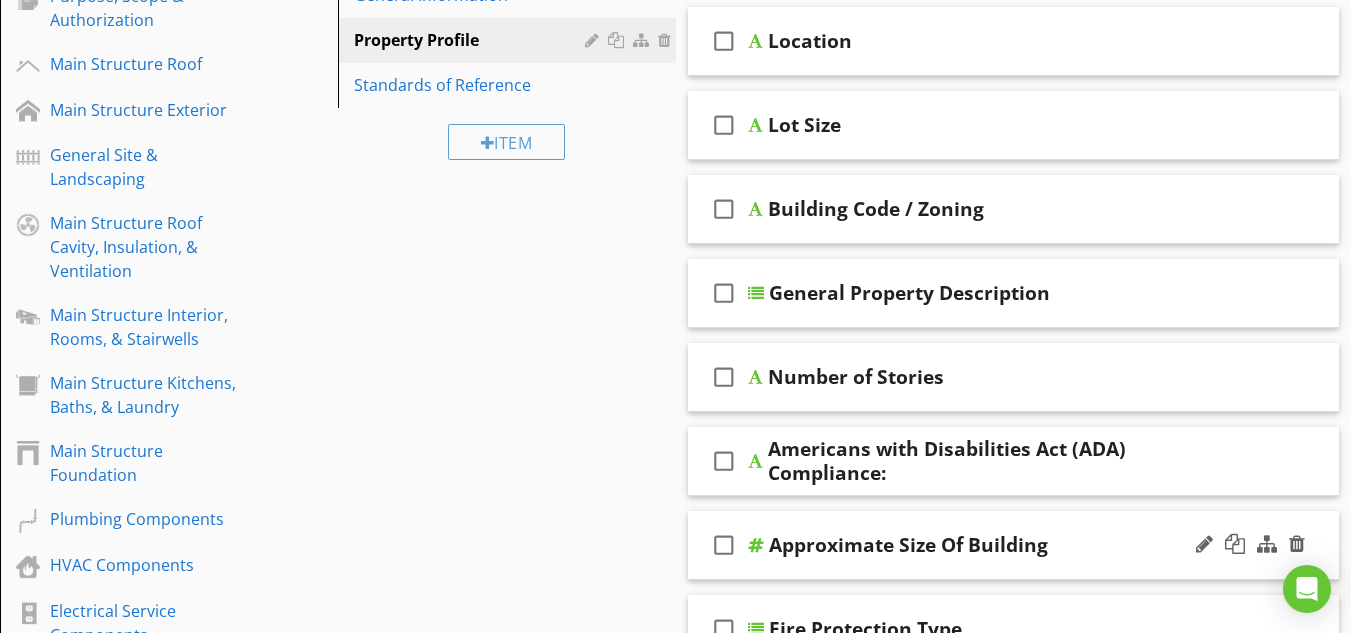 type 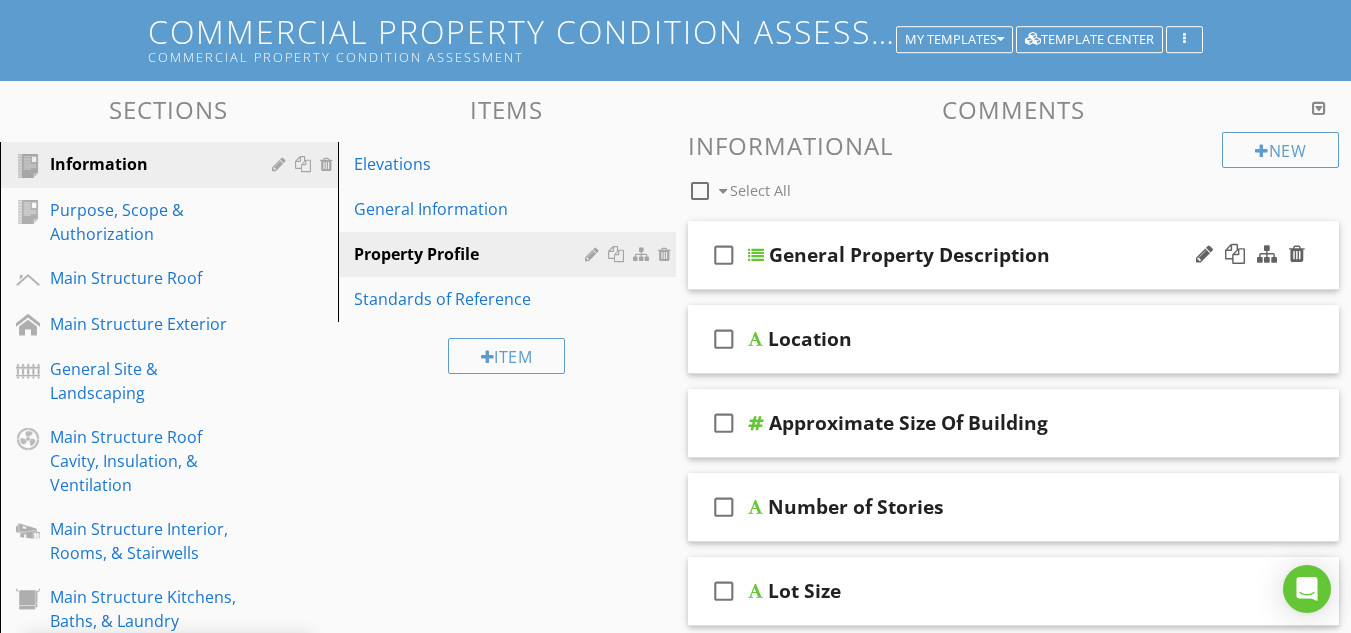 scroll, scrollTop: 167, scrollLeft: 0, axis: vertical 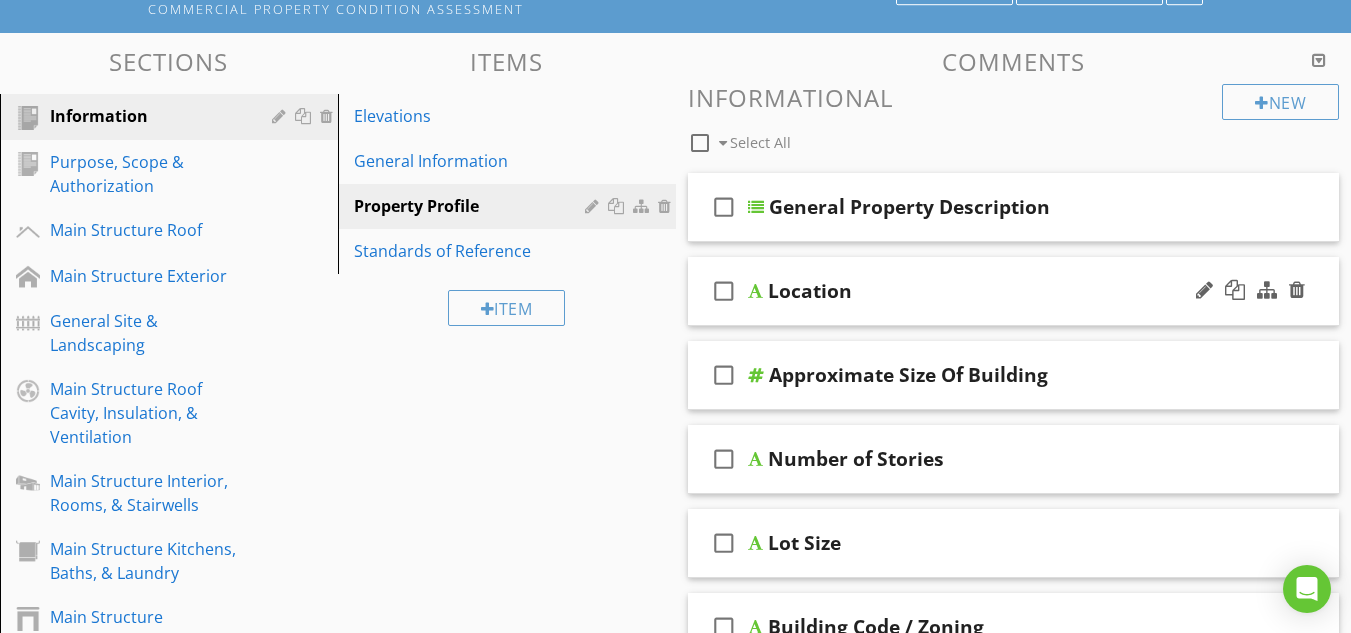 click at bounding box center (755, 291) 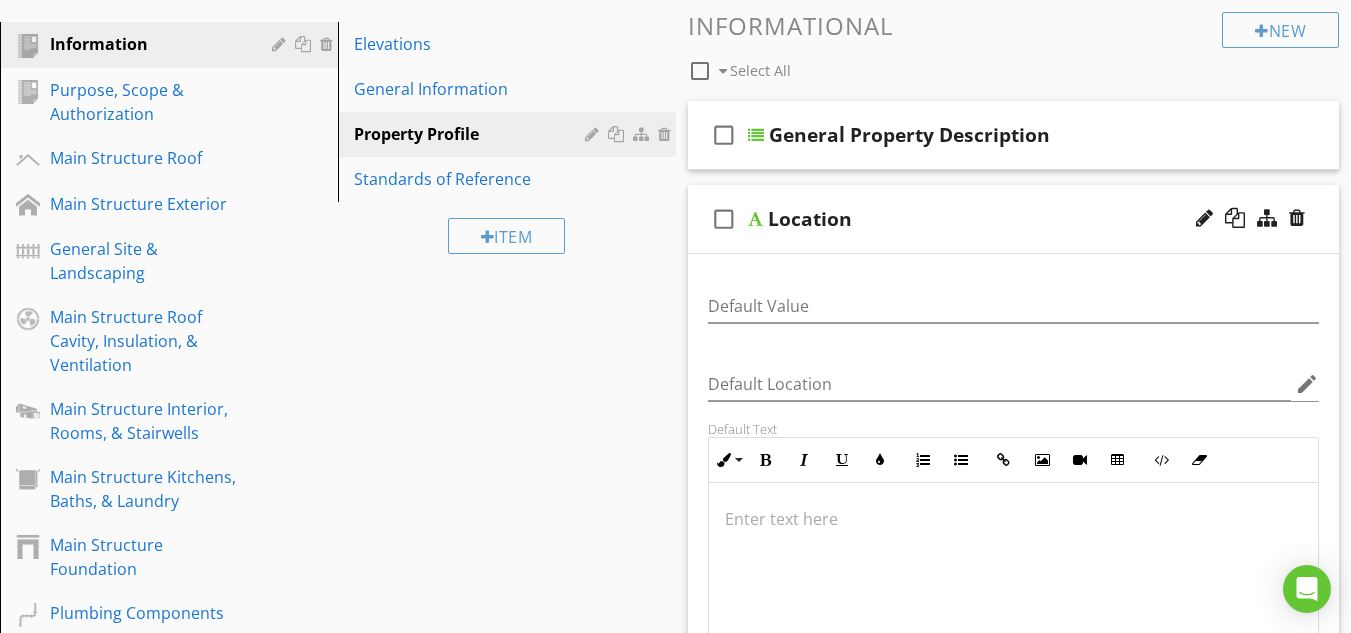 scroll, scrollTop: 167, scrollLeft: 0, axis: vertical 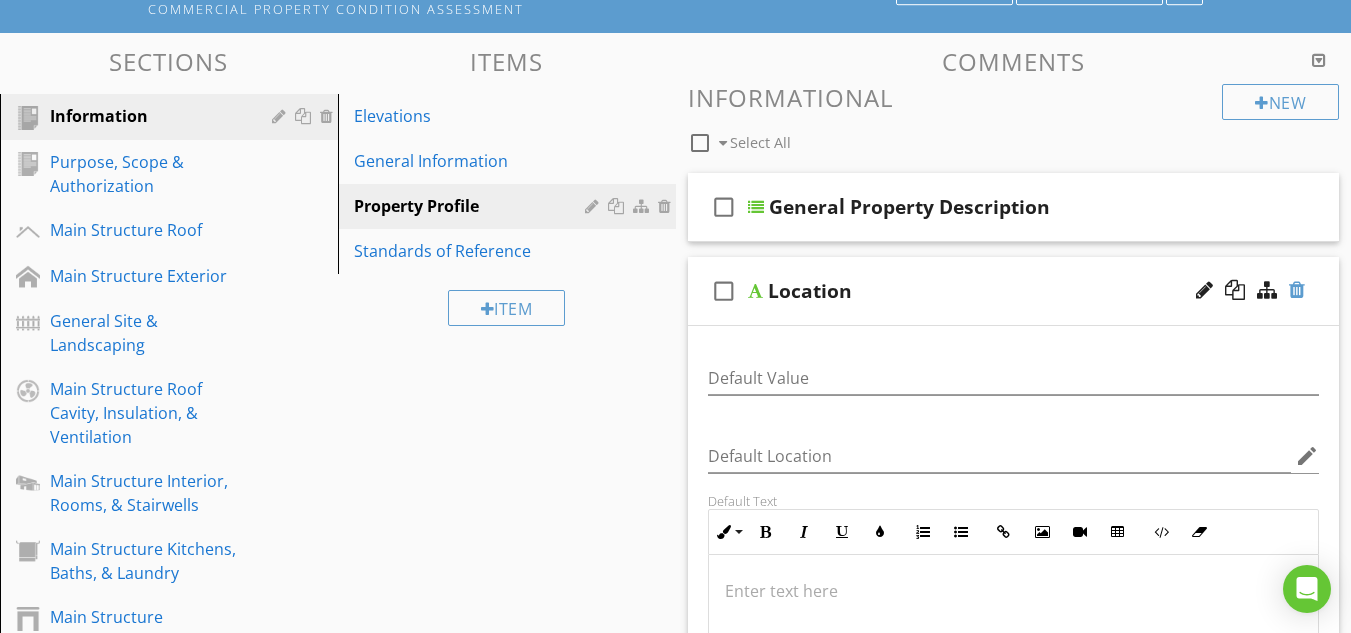 click at bounding box center [1297, 290] 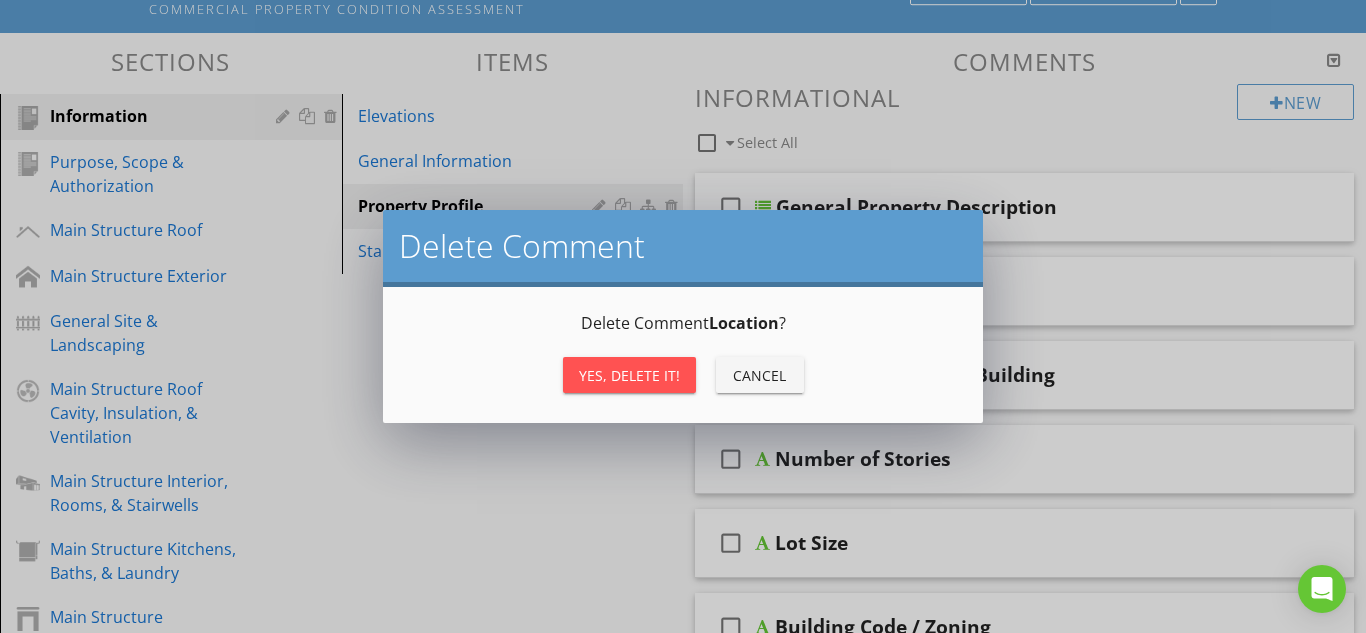 click on "Yes, Delete it!" at bounding box center [629, 375] 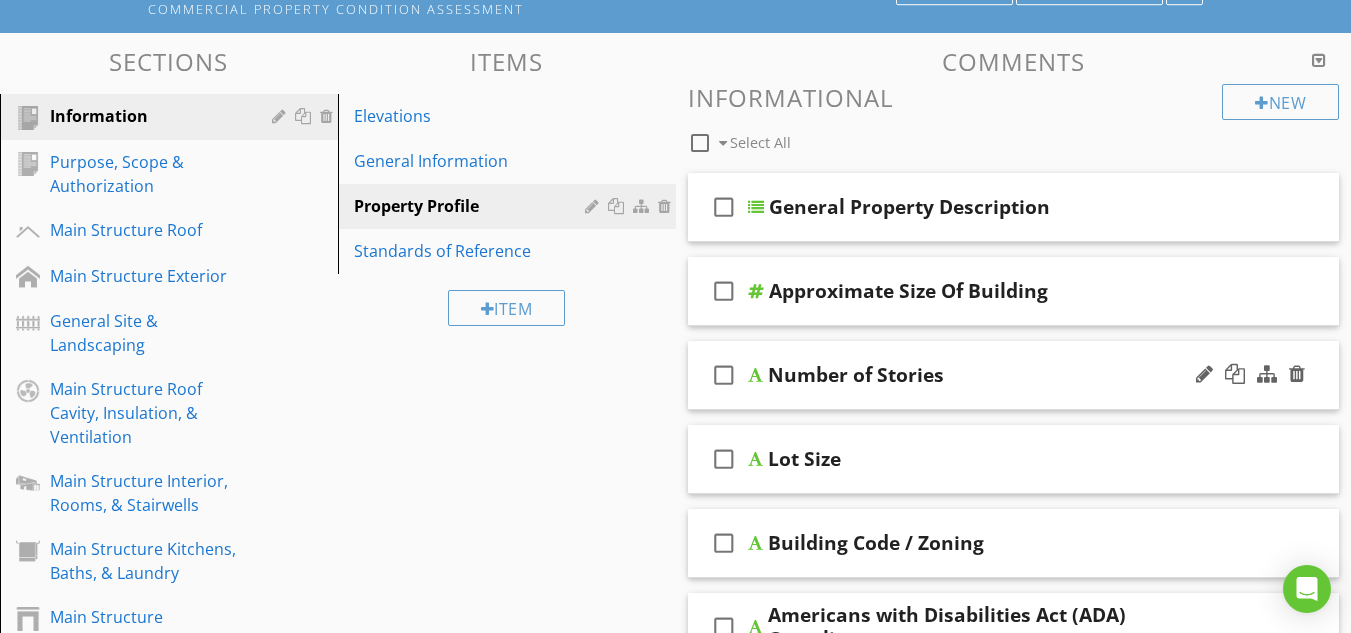 click at bounding box center (755, 375) 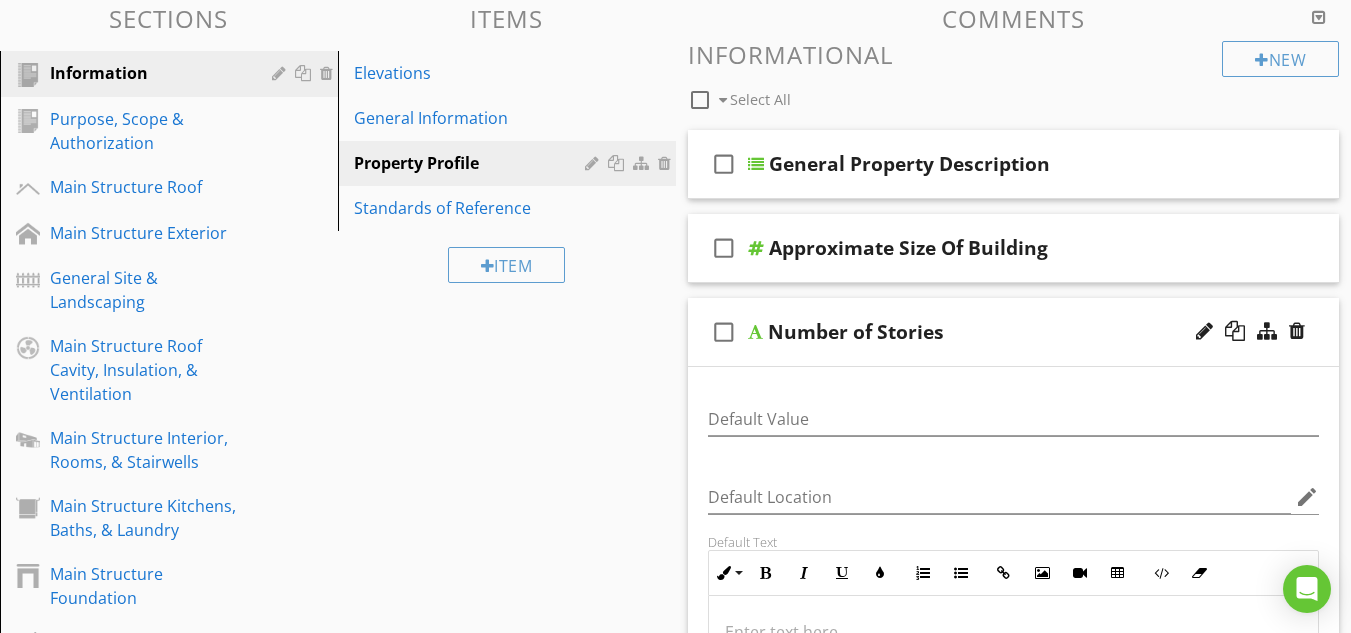 scroll, scrollTop: 167, scrollLeft: 0, axis: vertical 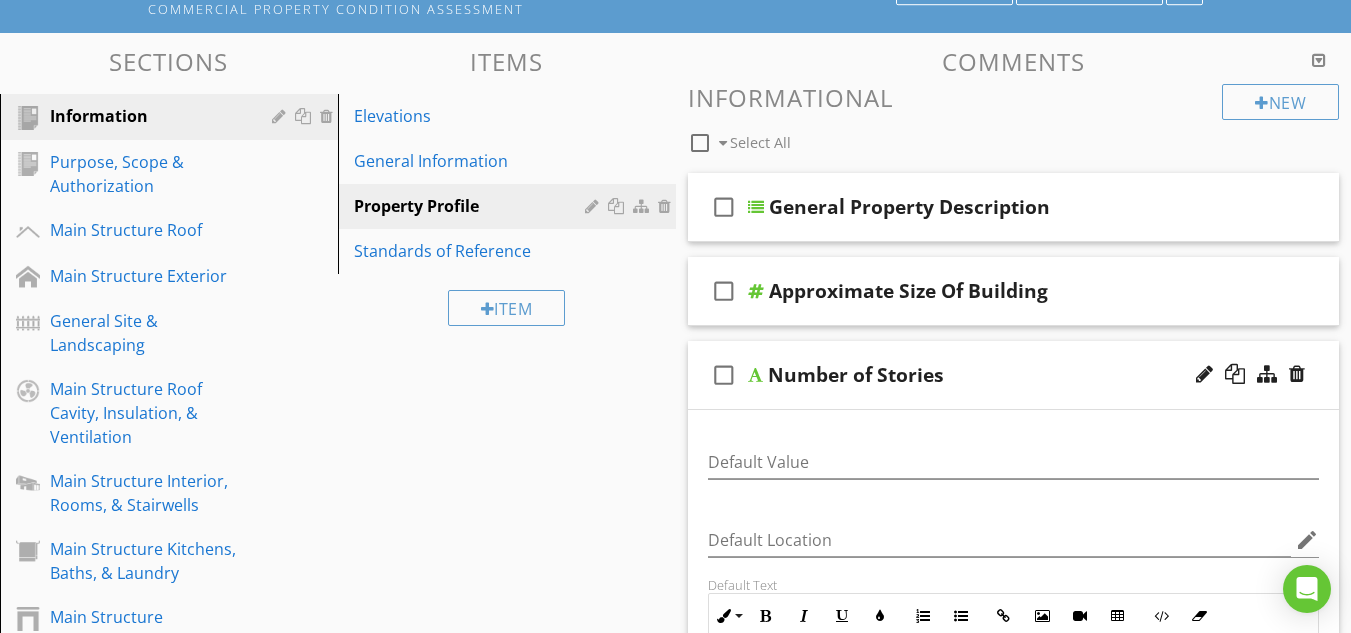 click on "check_box_outline_blank     Select All" at bounding box center [955, 138] 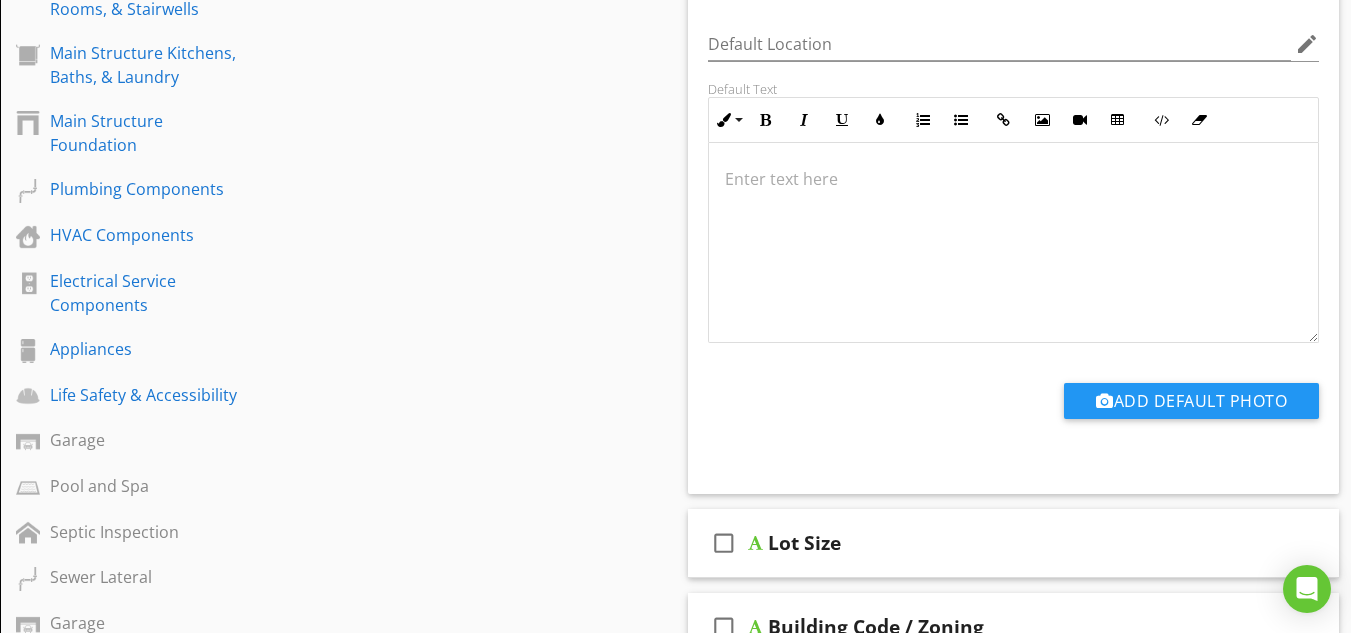 scroll, scrollTop: 667, scrollLeft: 0, axis: vertical 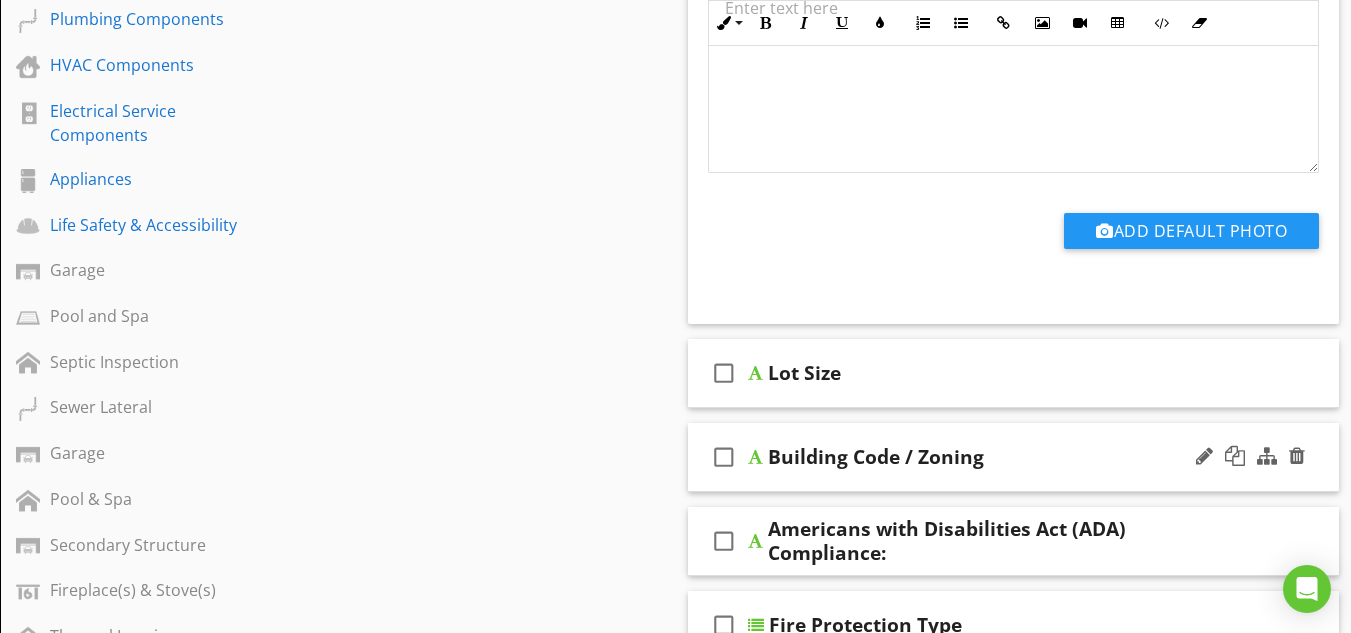 click at bounding box center (755, 457) 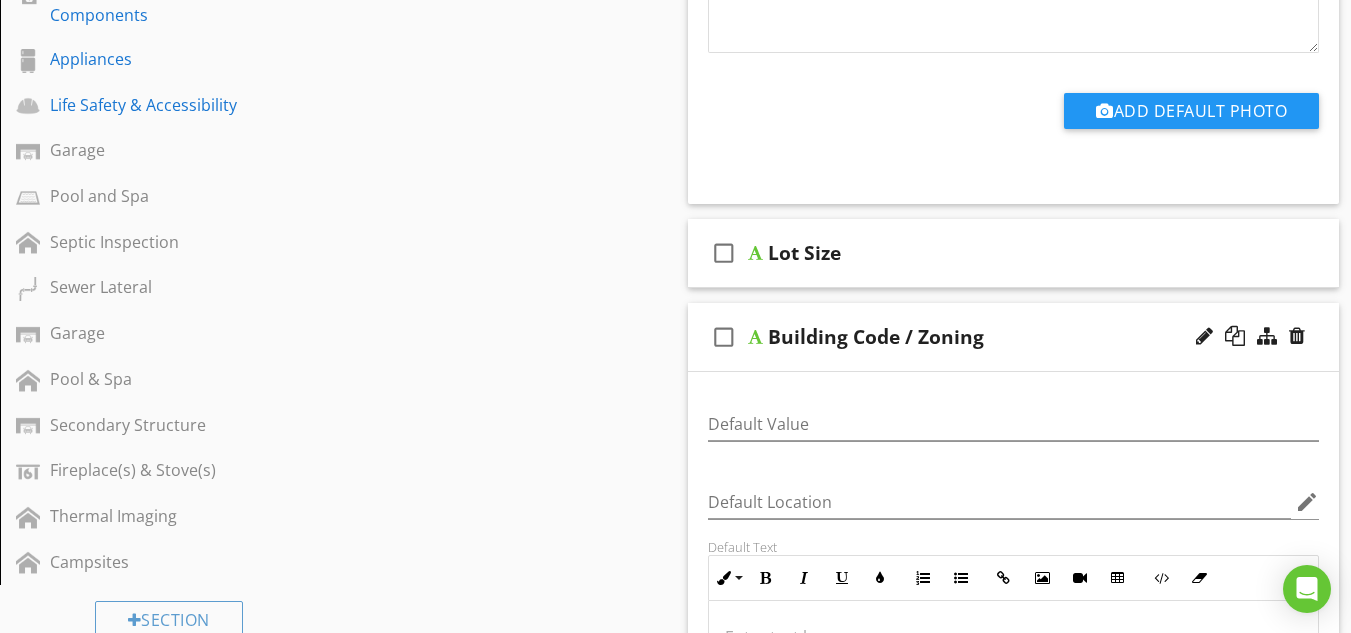 scroll, scrollTop: 1167, scrollLeft: 0, axis: vertical 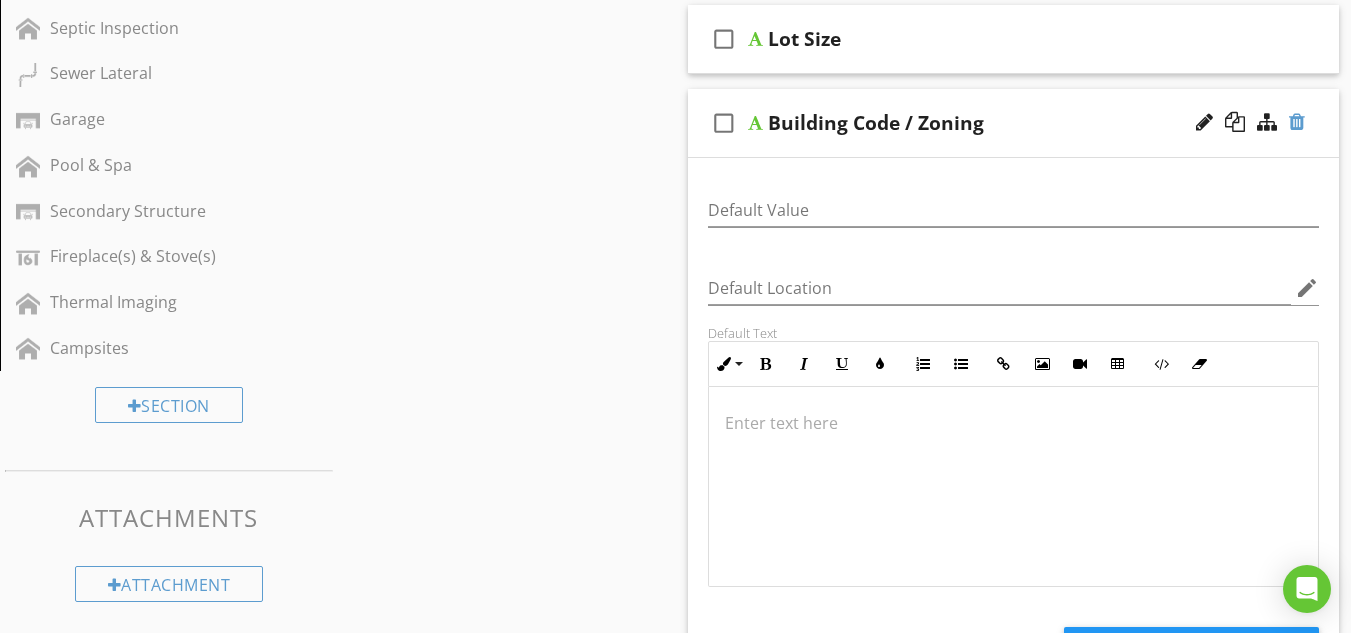 click at bounding box center (1297, 122) 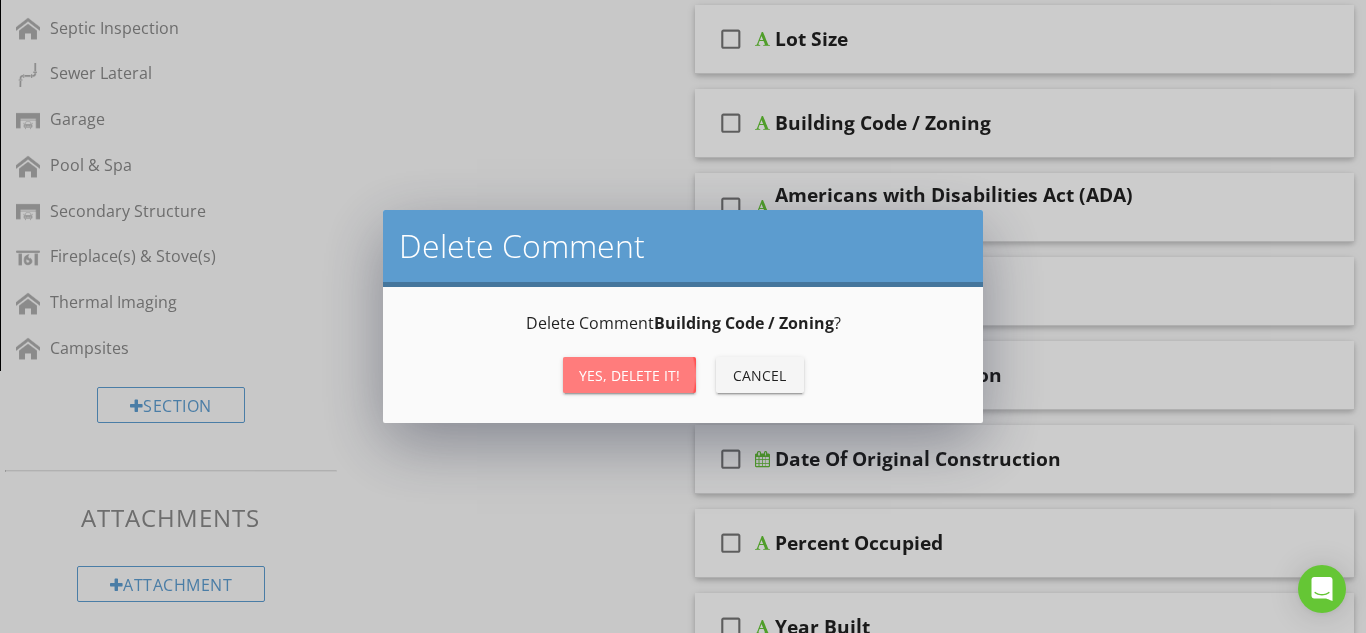 click on "Yes, Delete it!" at bounding box center [629, 375] 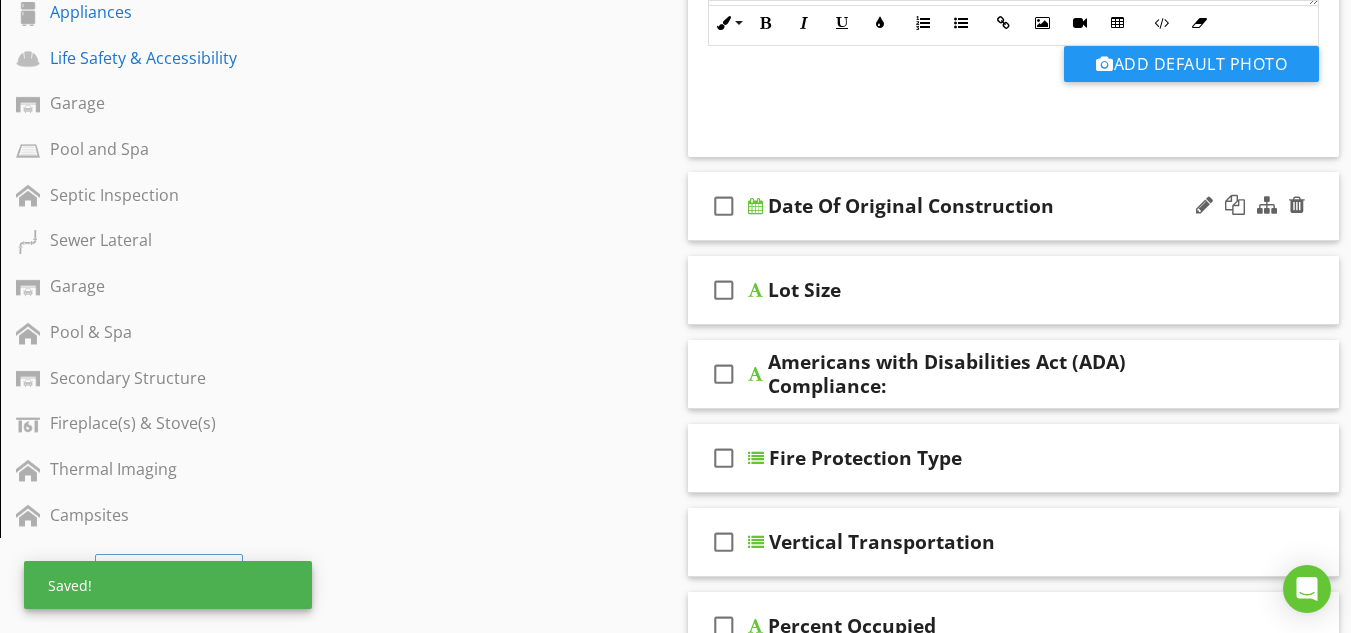 scroll, scrollTop: 833, scrollLeft: 0, axis: vertical 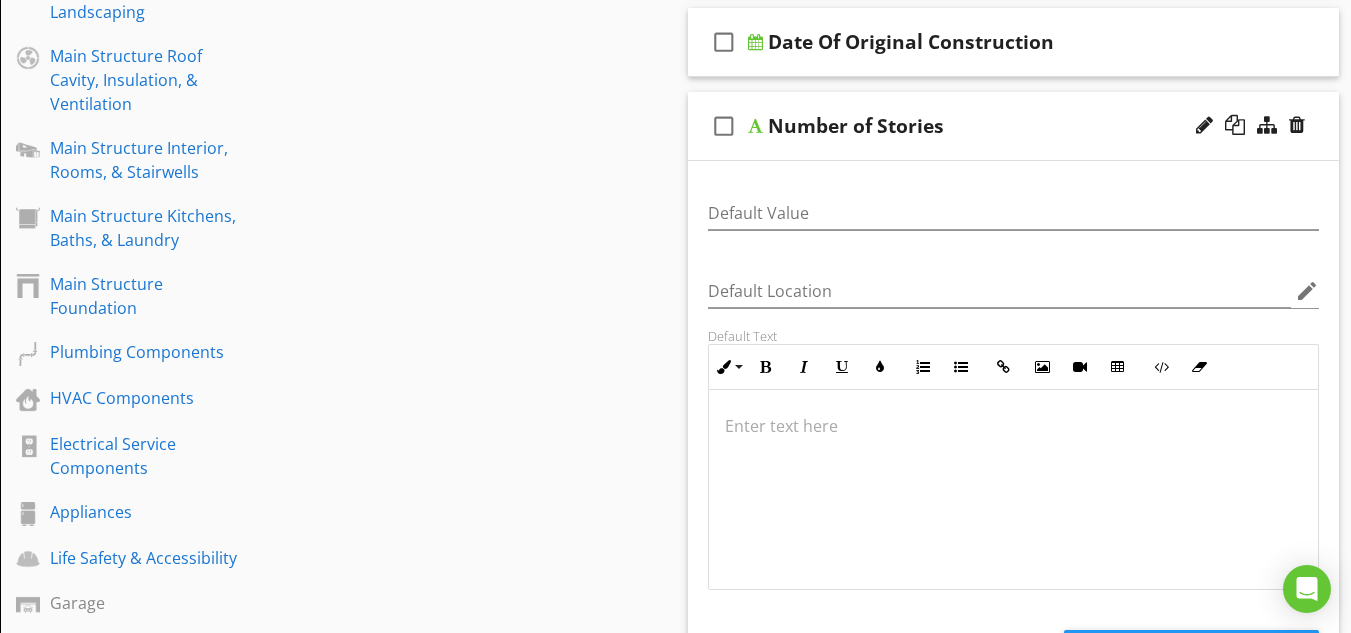click at bounding box center [755, 126] 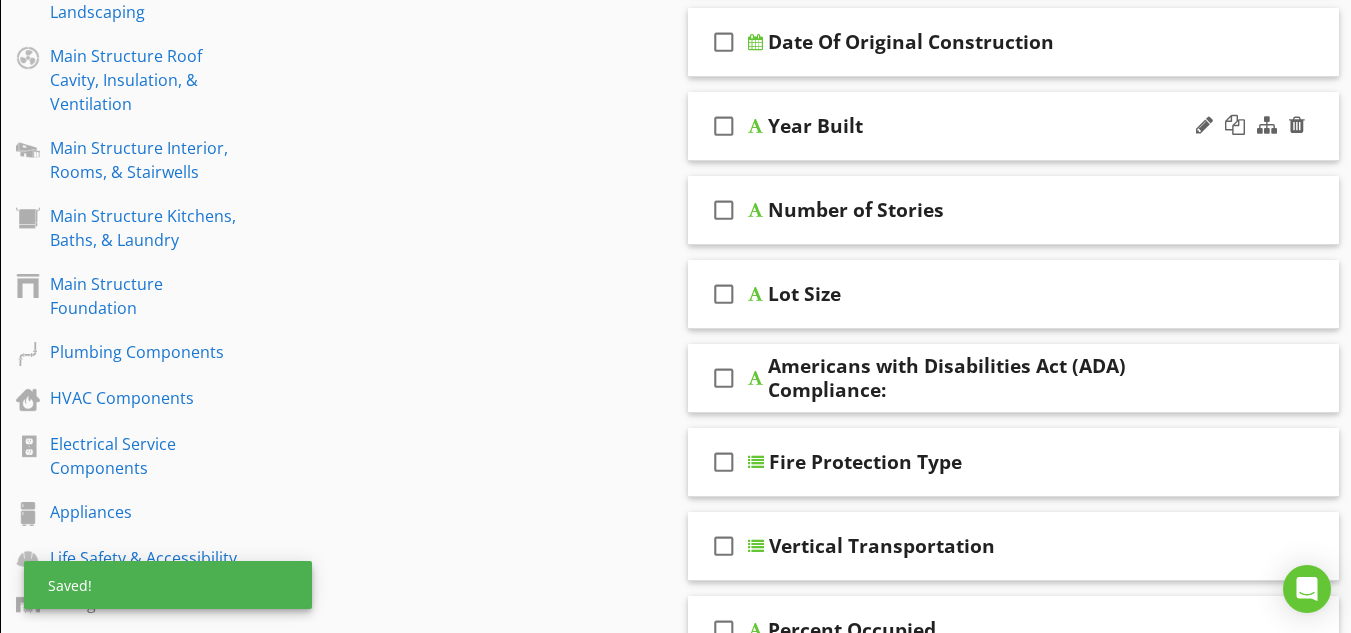 click at bounding box center (755, 126) 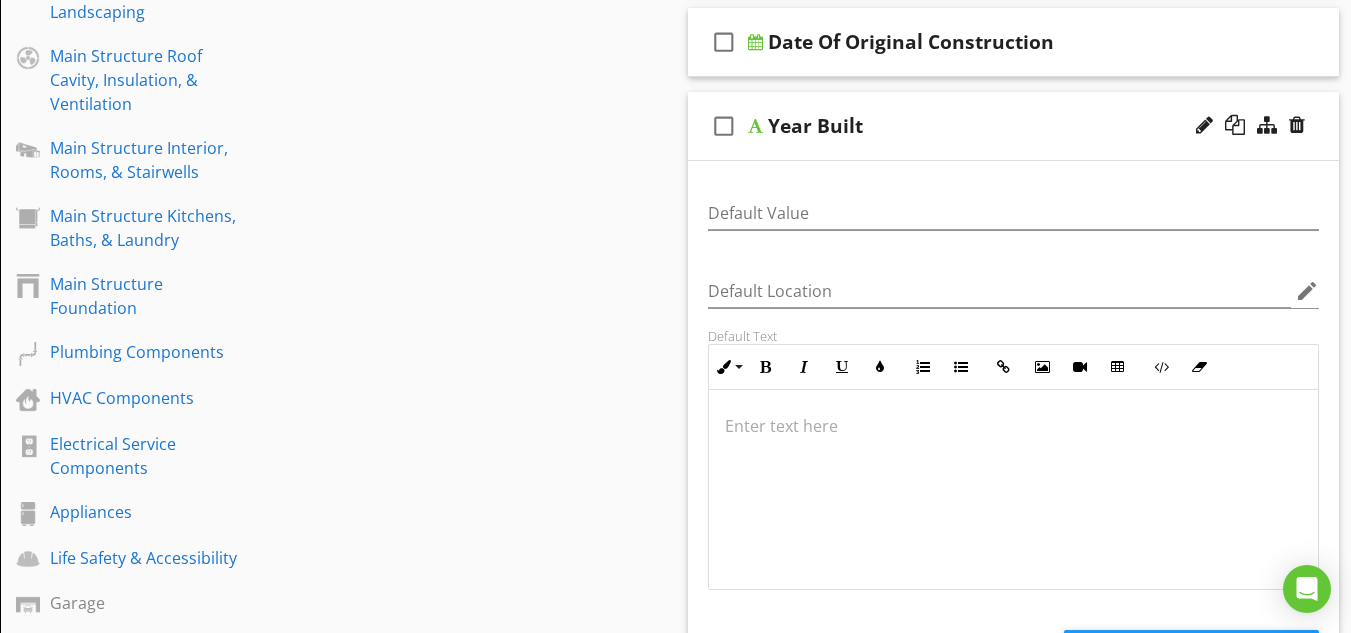 click at bounding box center [755, 126] 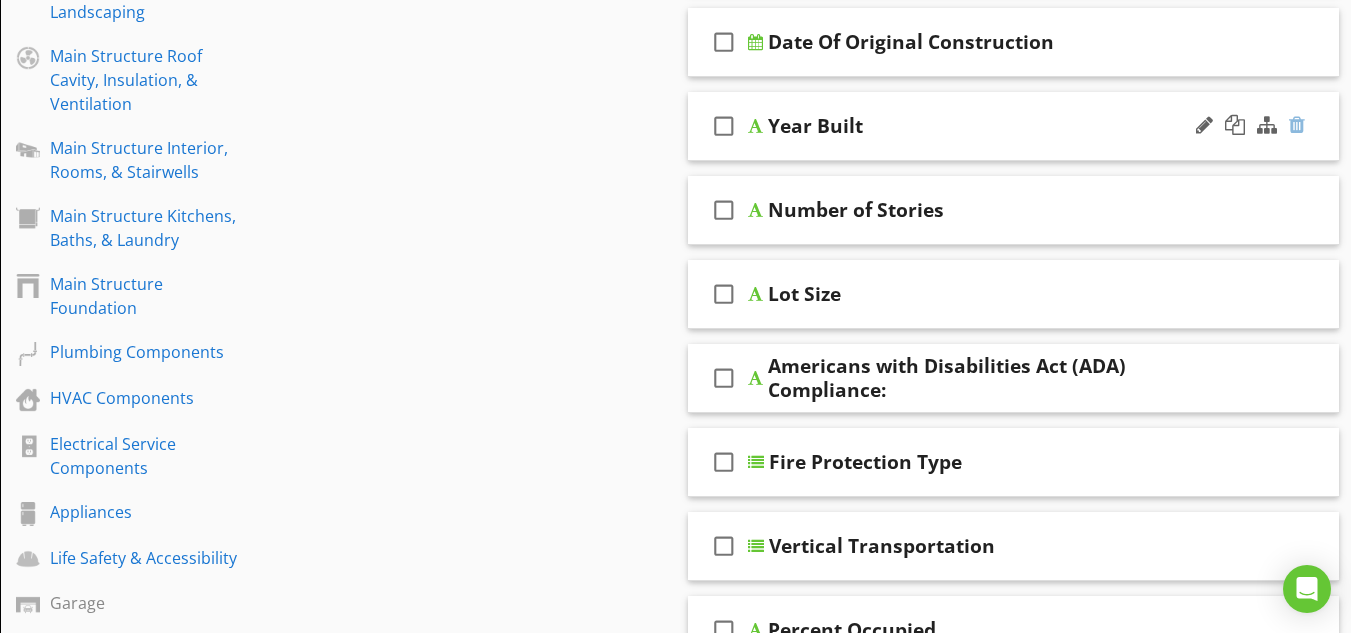 click at bounding box center [1297, 125] 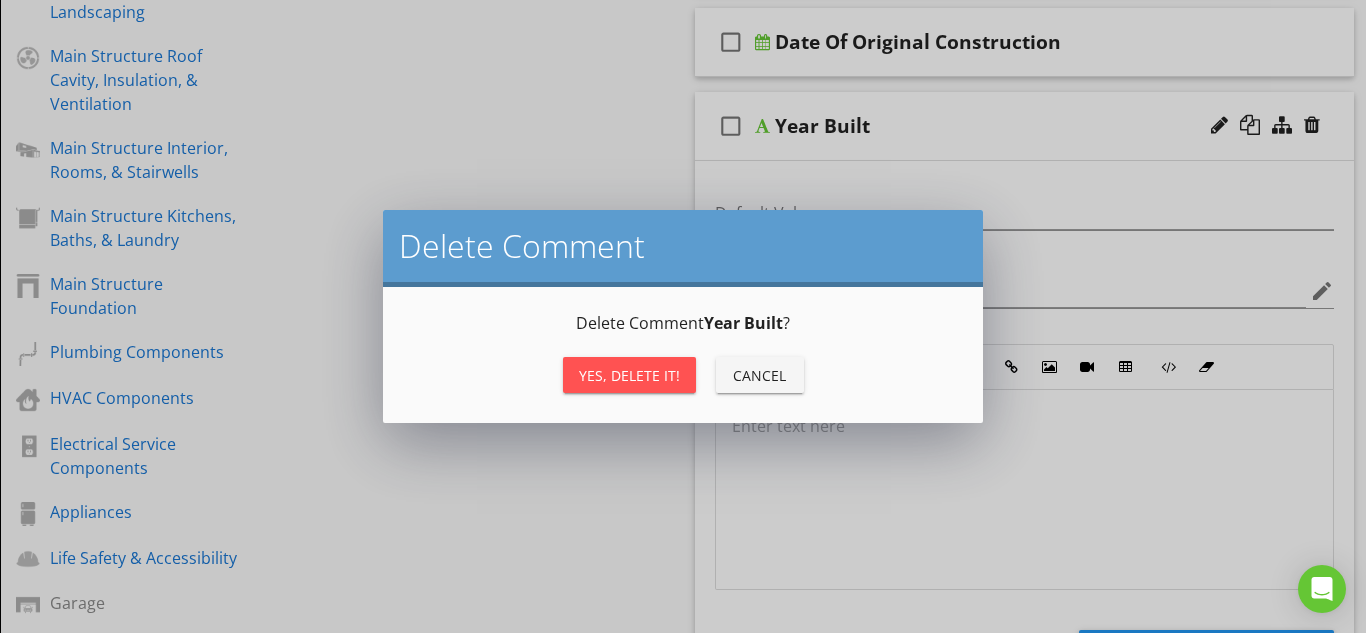 click on "Yes, Delete it!" at bounding box center (629, 375) 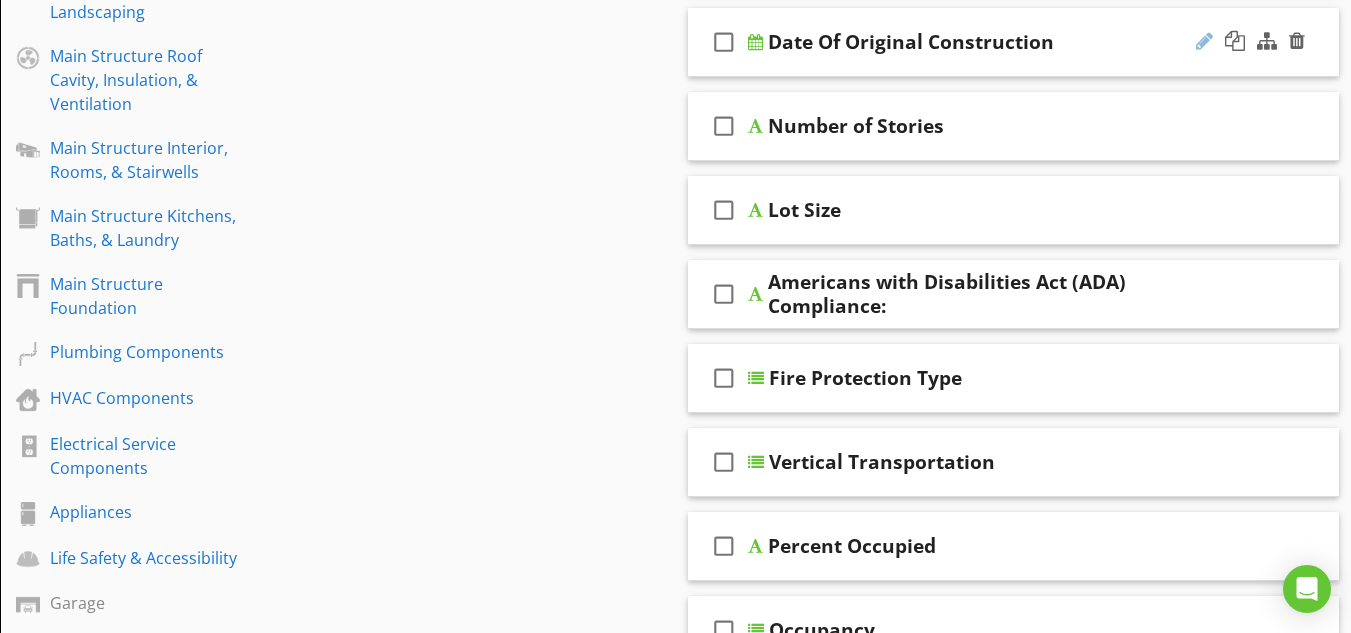click at bounding box center [1204, 41] 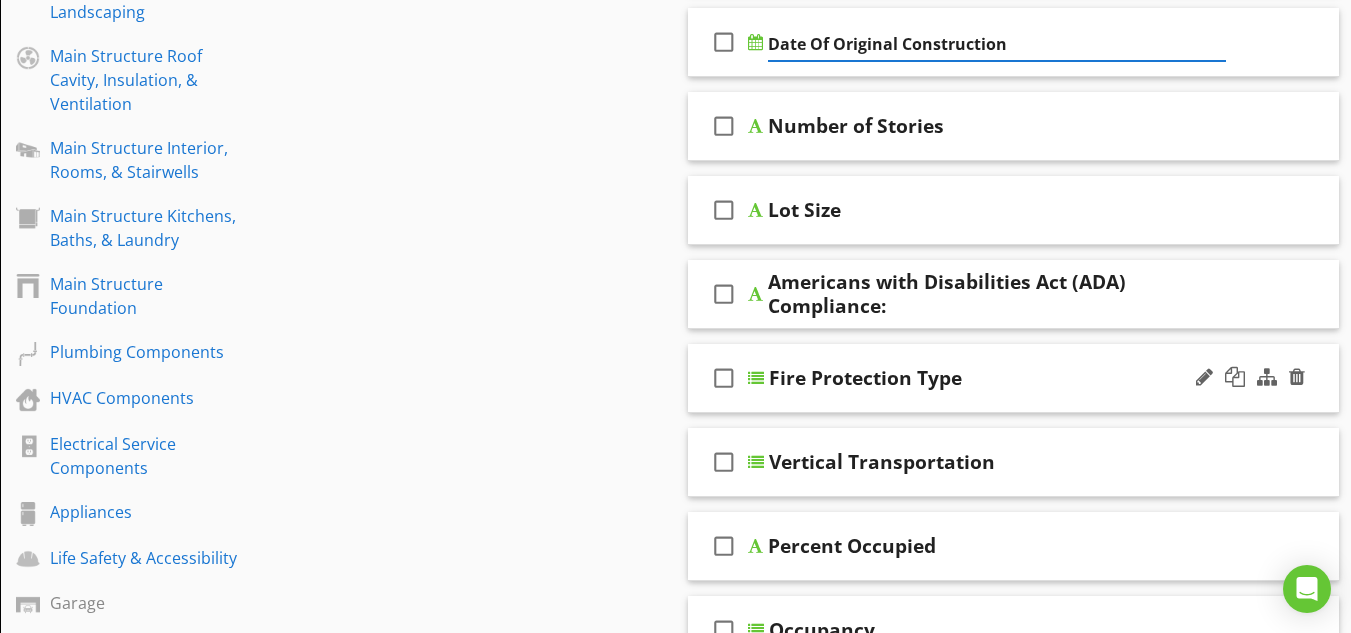 scroll, scrollTop: 667, scrollLeft: 0, axis: vertical 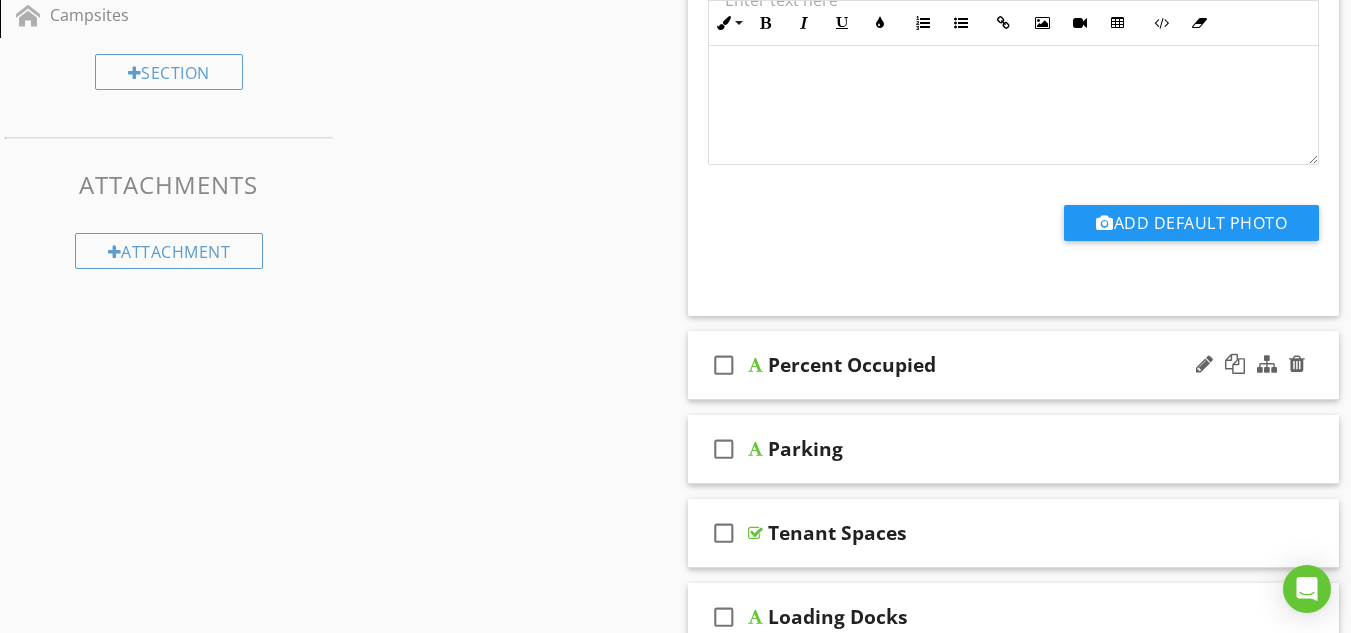 click at bounding box center (755, 365) 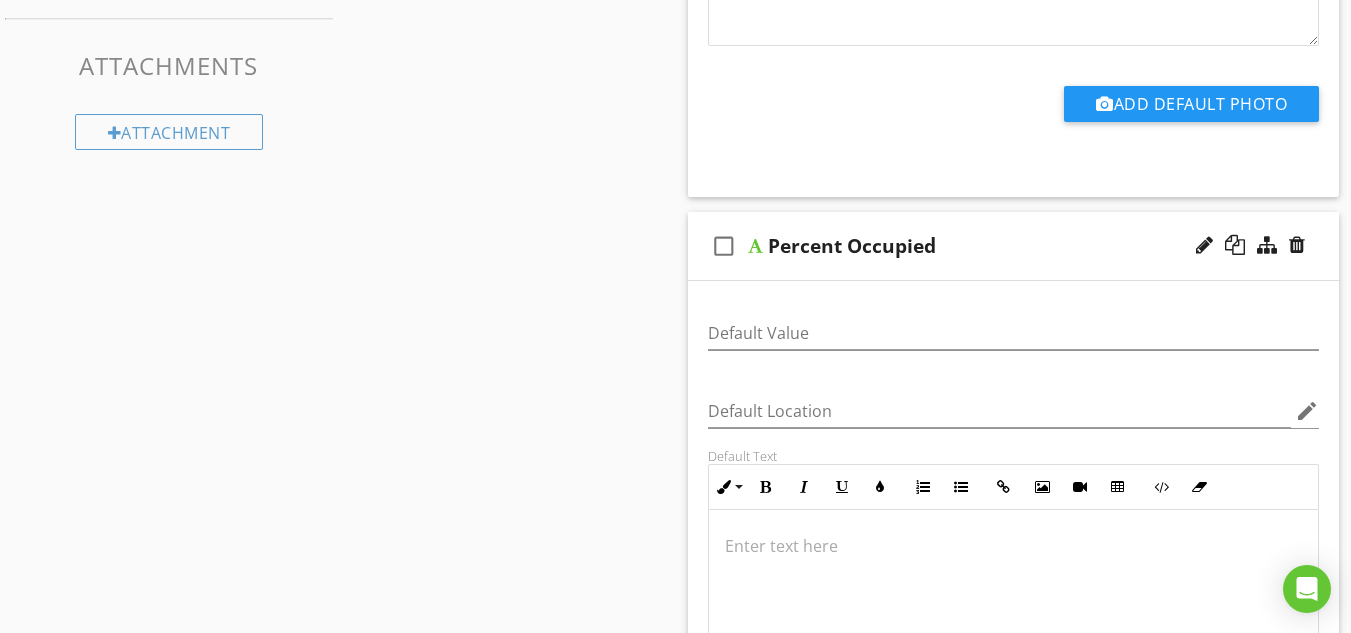 scroll, scrollTop: 1833, scrollLeft: 0, axis: vertical 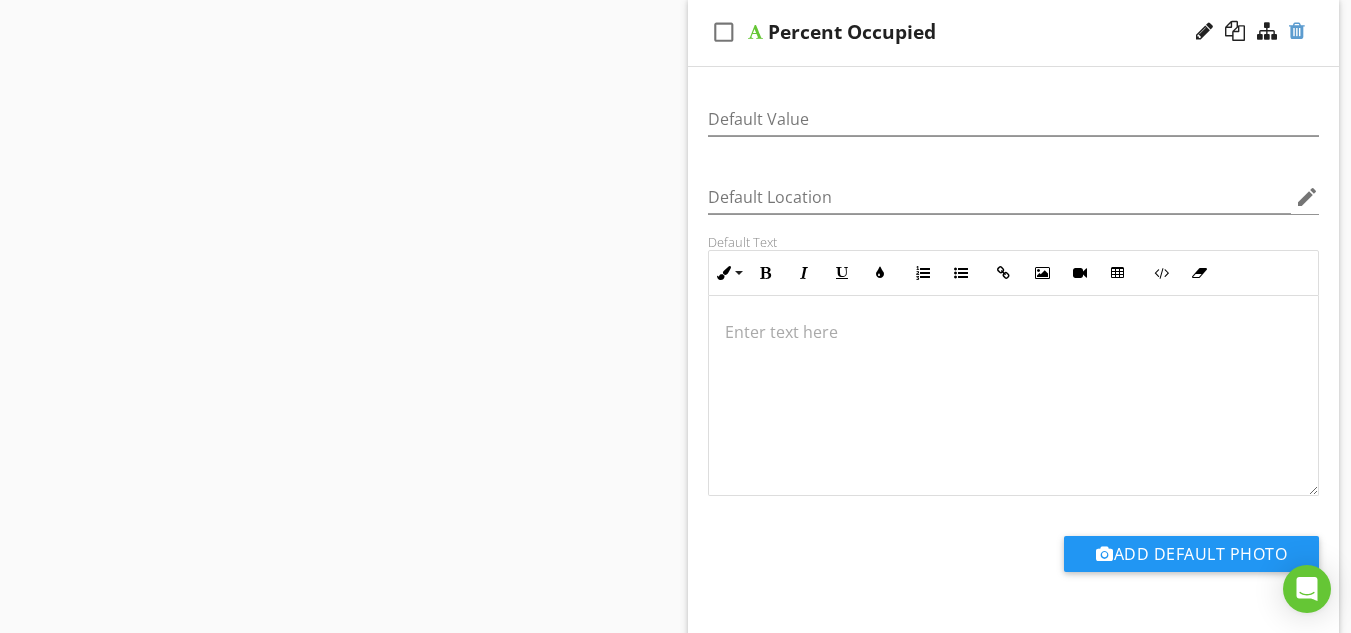 click at bounding box center [1297, 31] 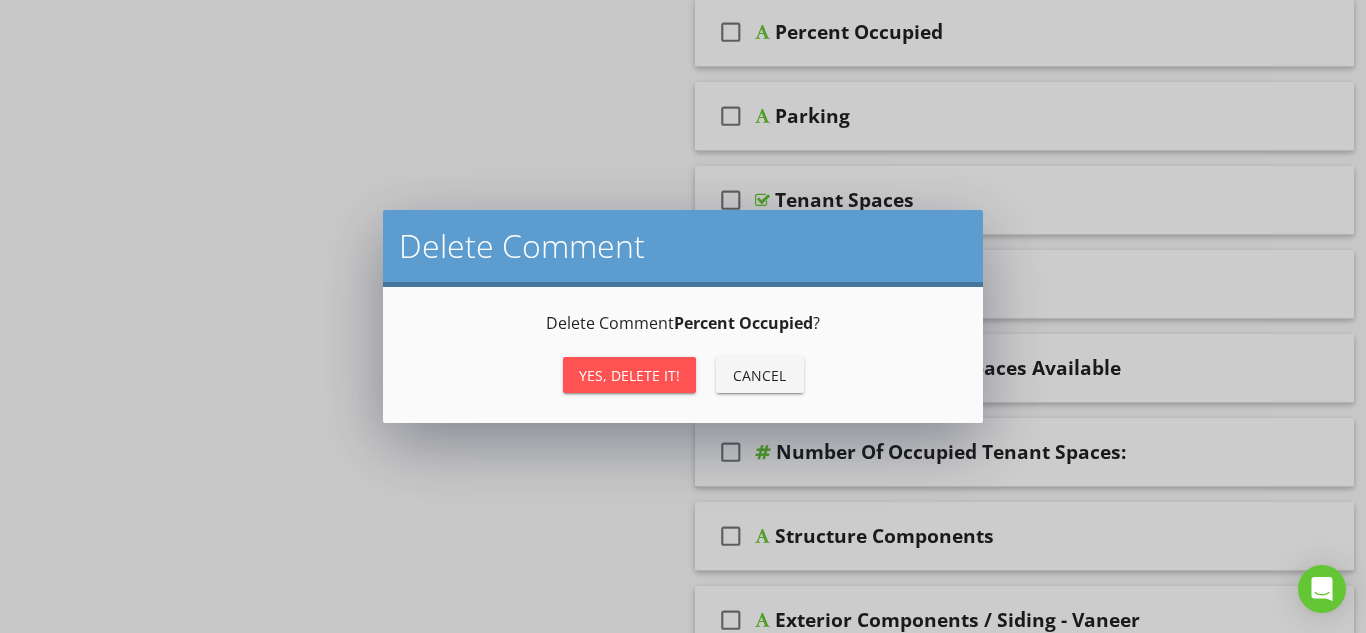 click on "Yes, Delete it!" at bounding box center [629, 375] 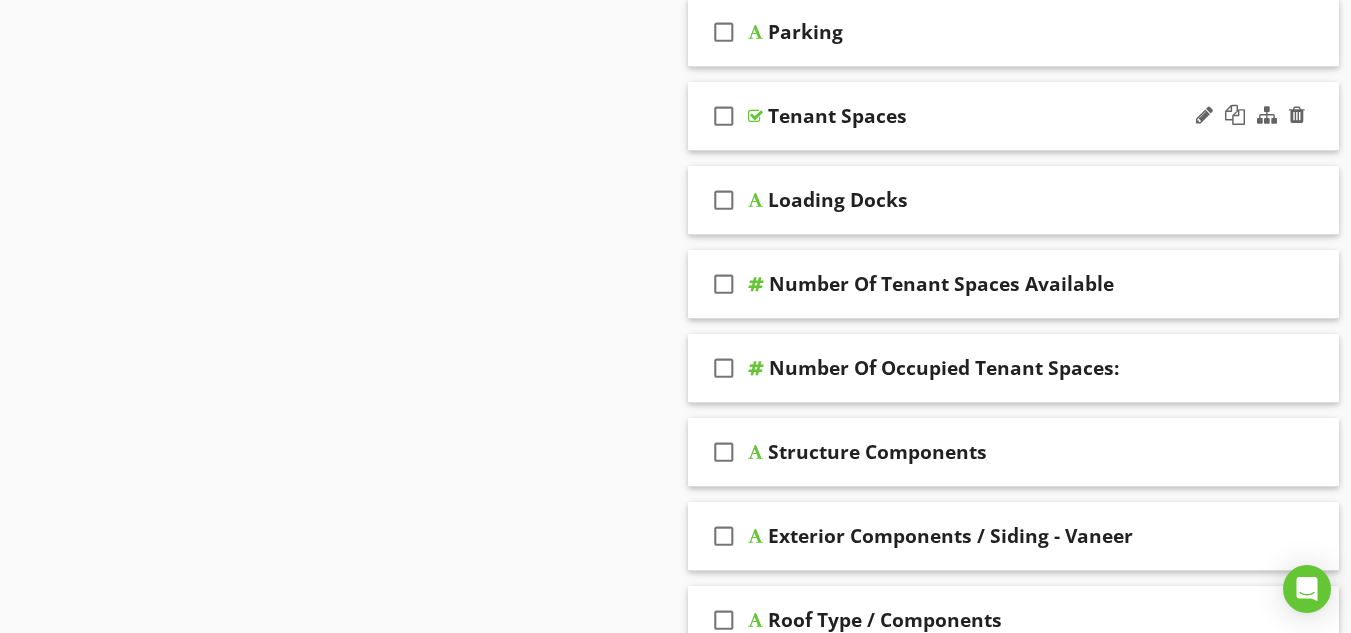 scroll, scrollTop: 1749, scrollLeft: 0, axis: vertical 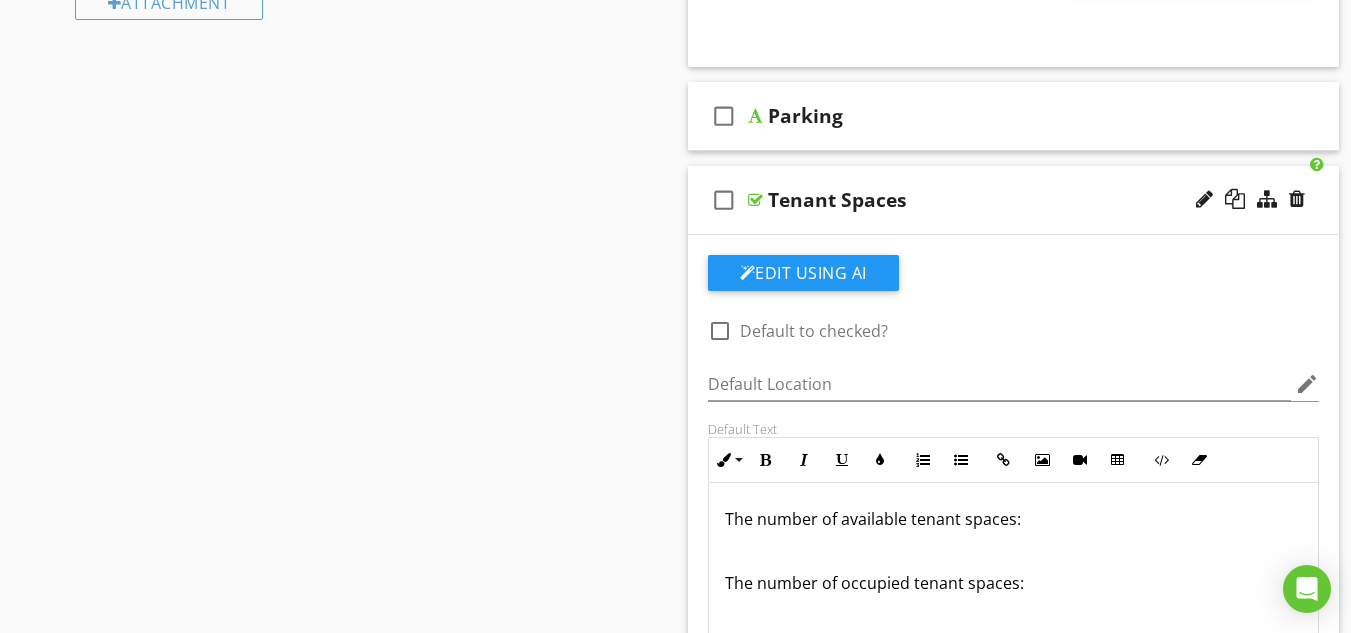 click at bounding box center (755, 200) 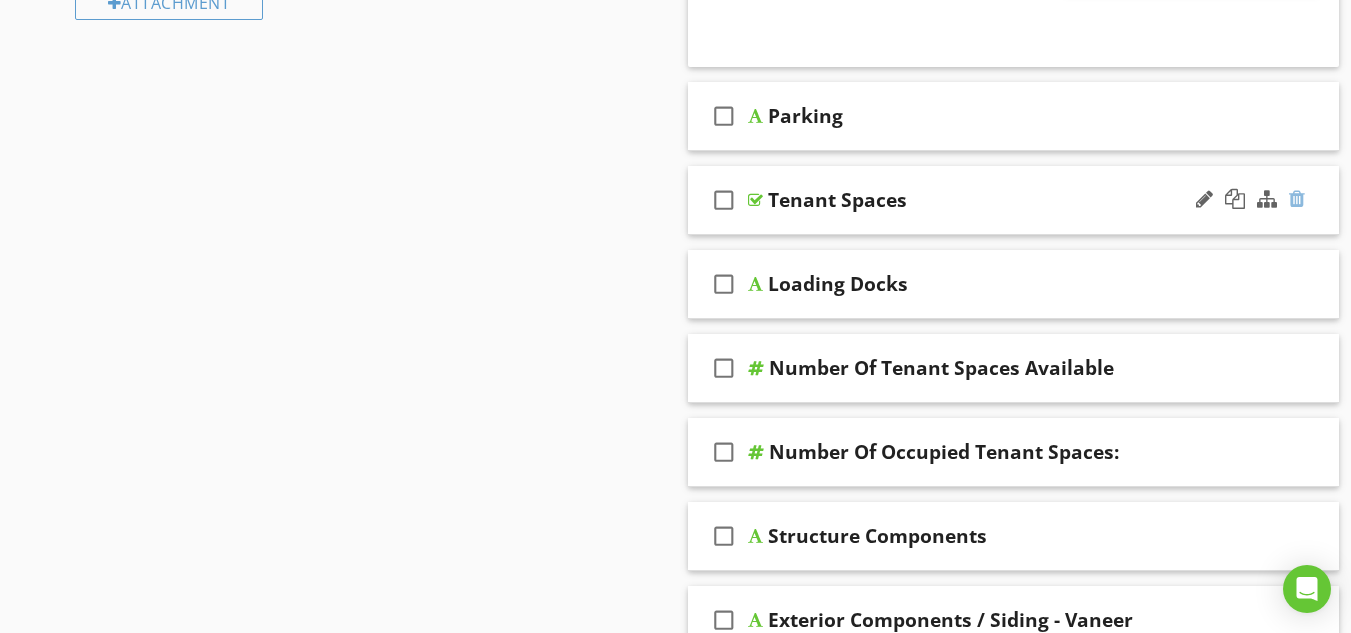 click at bounding box center [1297, 199] 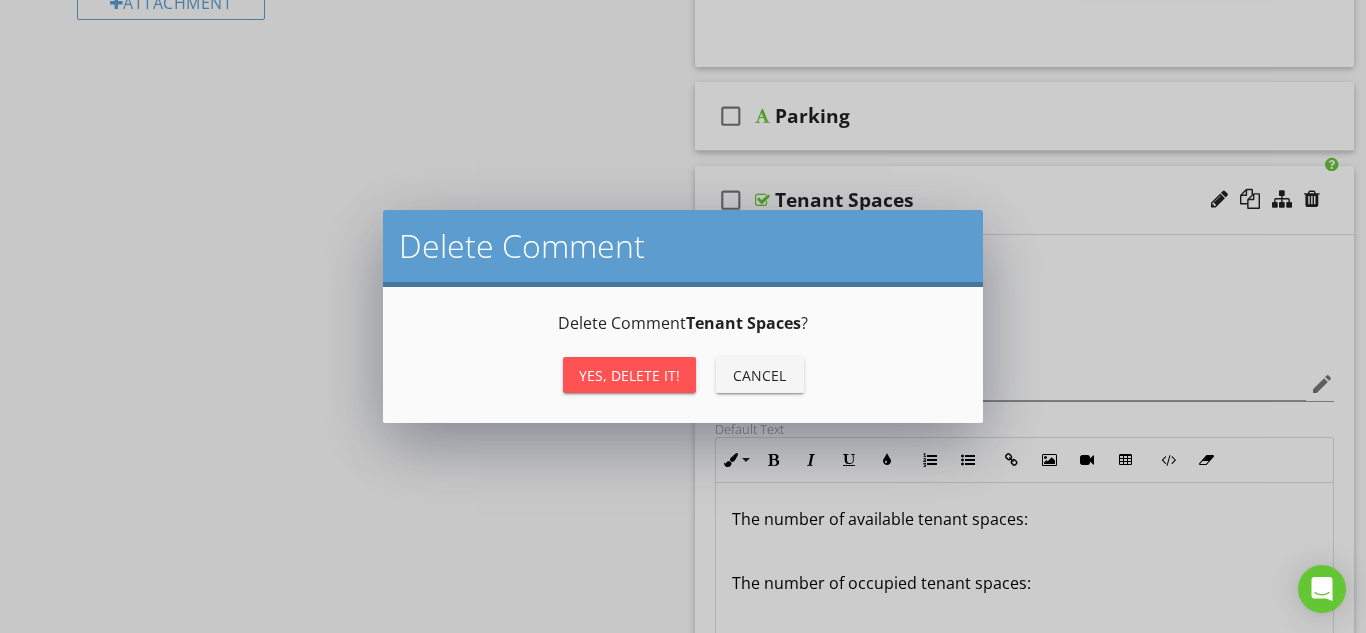 click on "Yes, Delete it!" at bounding box center [629, 375] 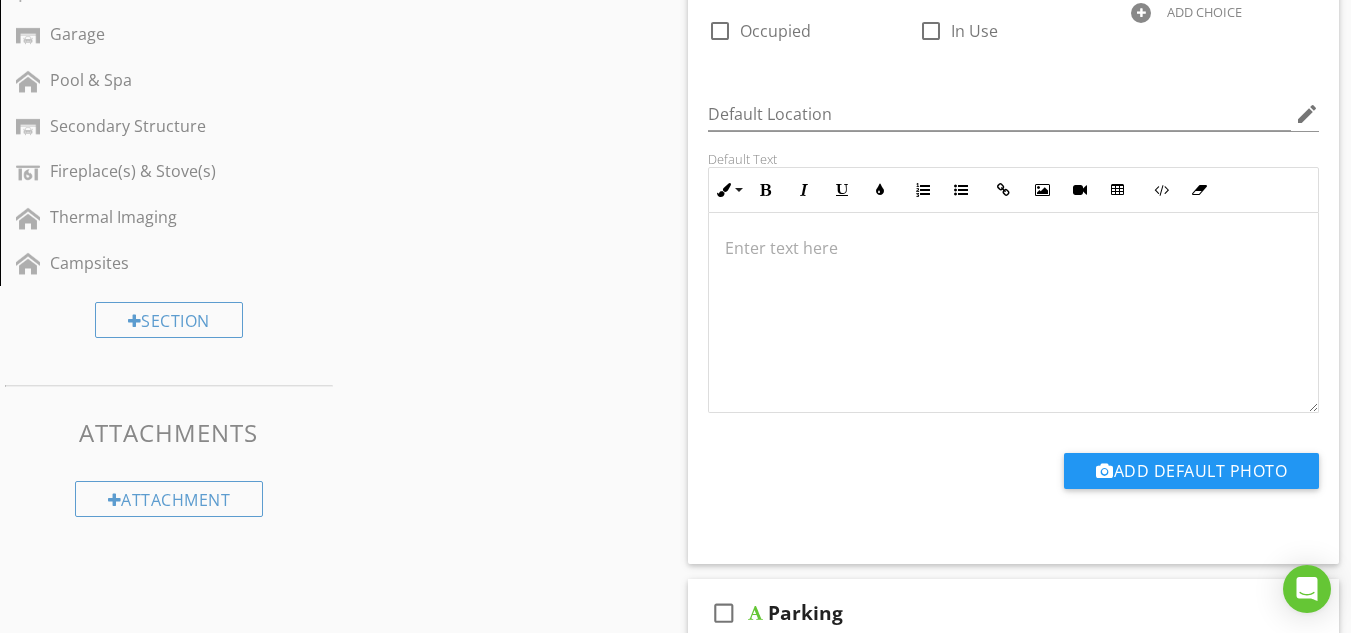 scroll, scrollTop: 1249, scrollLeft: 0, axis: vertical 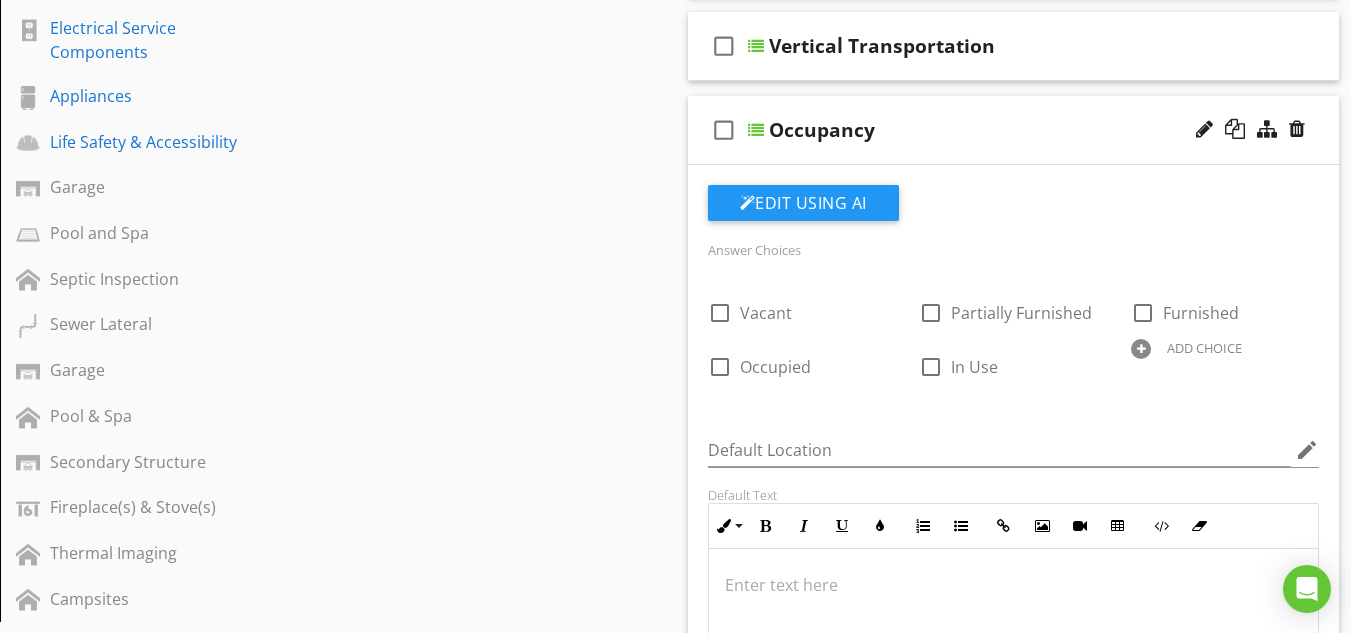click on "check_box_outline_blank" at bounding box center [724, 130] 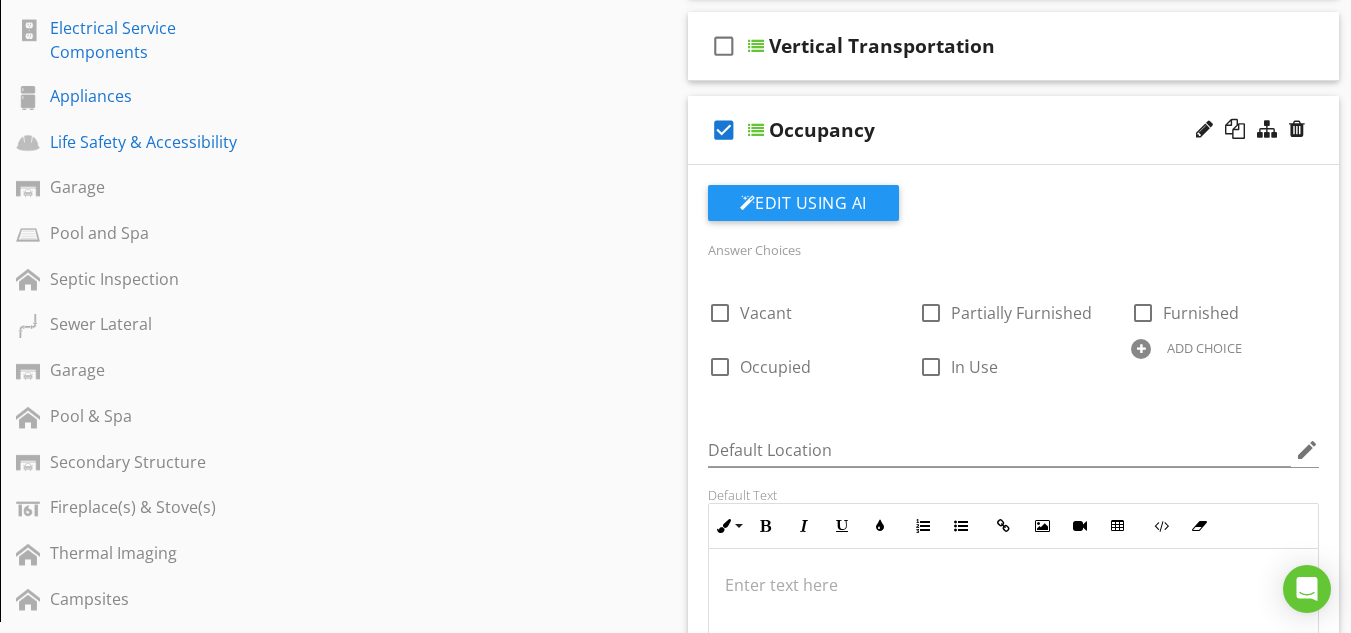 click on "check_box" at bounding box center [724, 130] 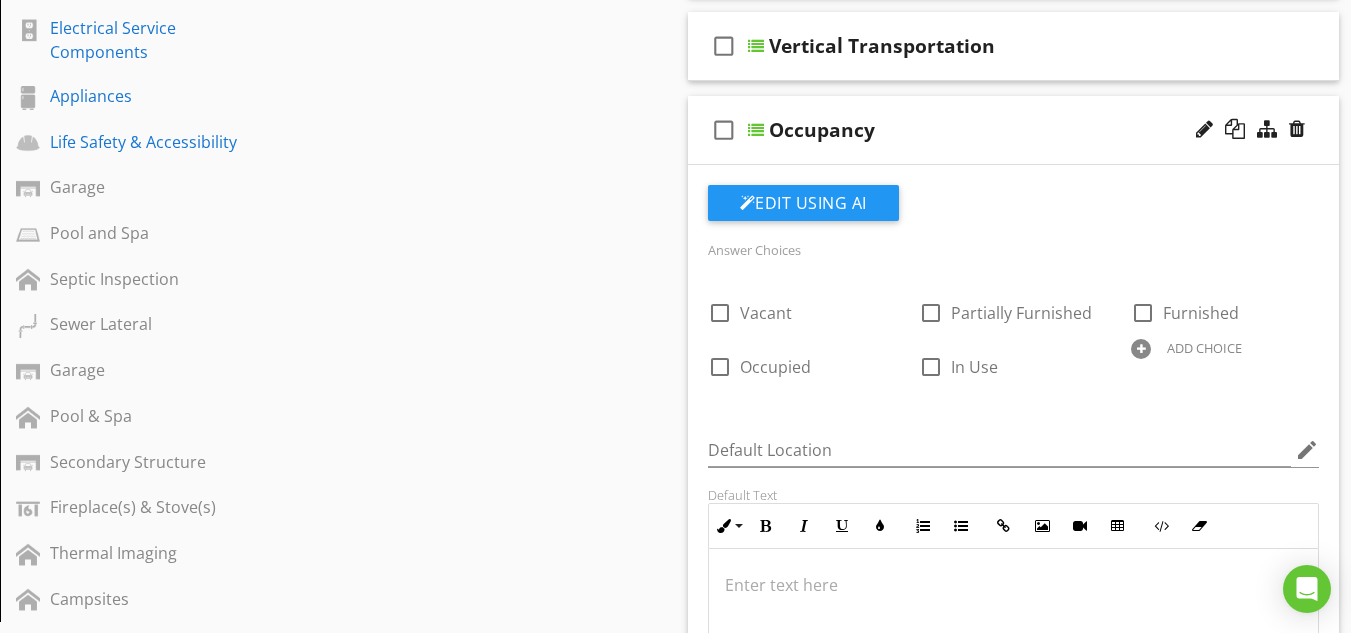 click at bounding box center (756, 130) 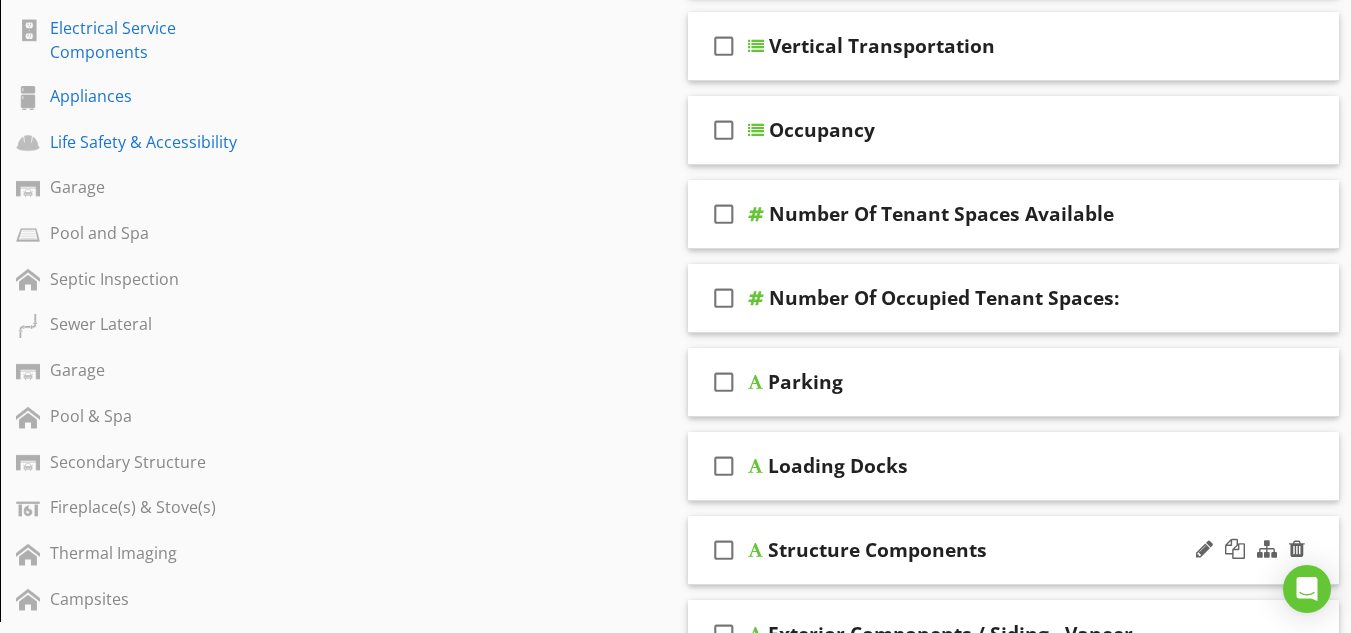 scroll, scrollTop: 1083, scrollLeft: 0, axis: vertical 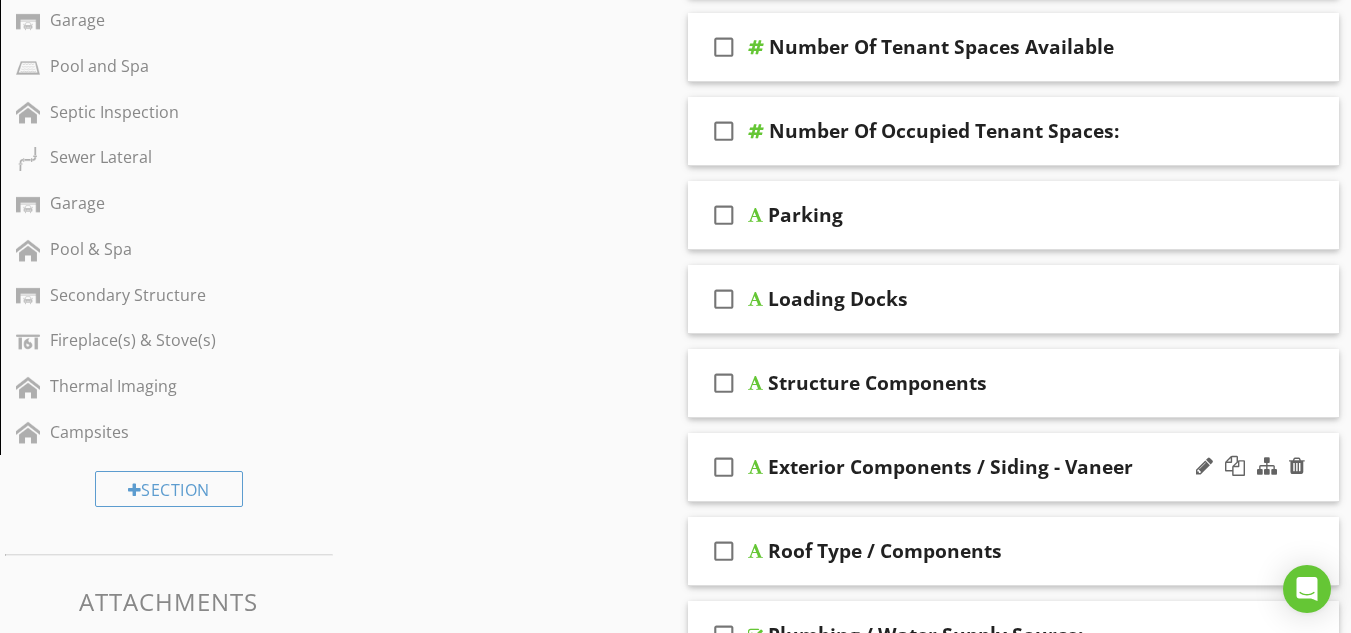 click at bounding box center (755, 467) 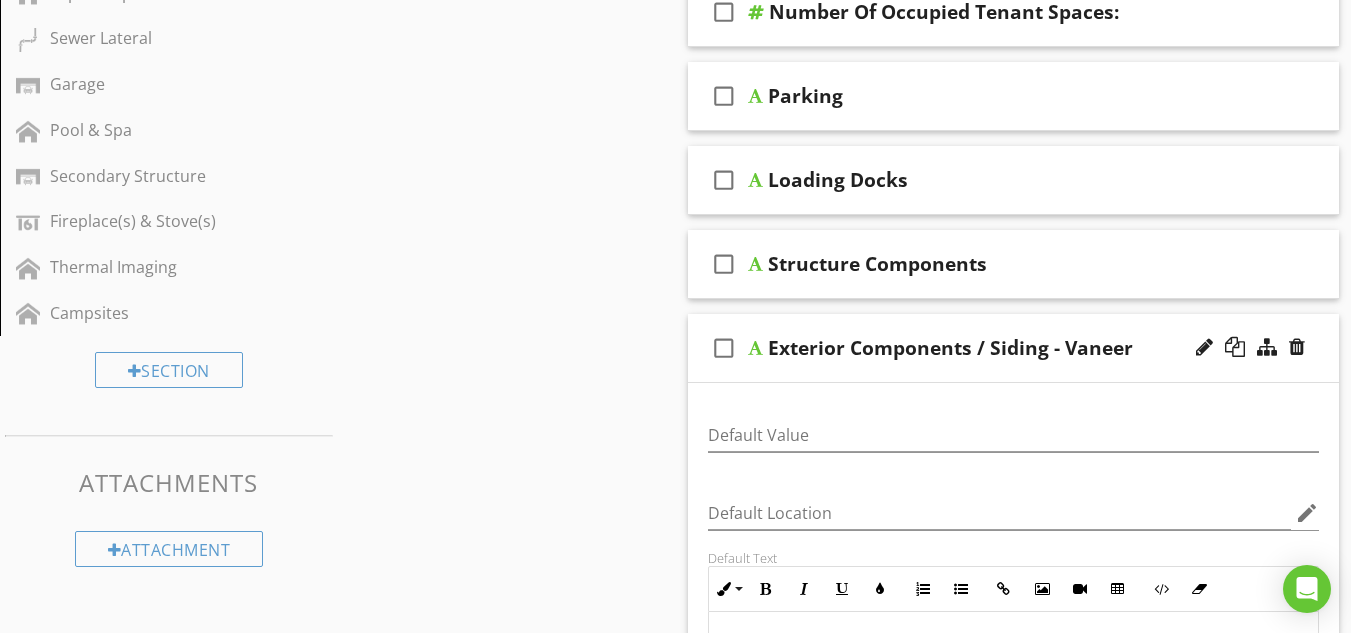 scroll, scrollTop: 1249, scrollLeft: 0, axis: vertical 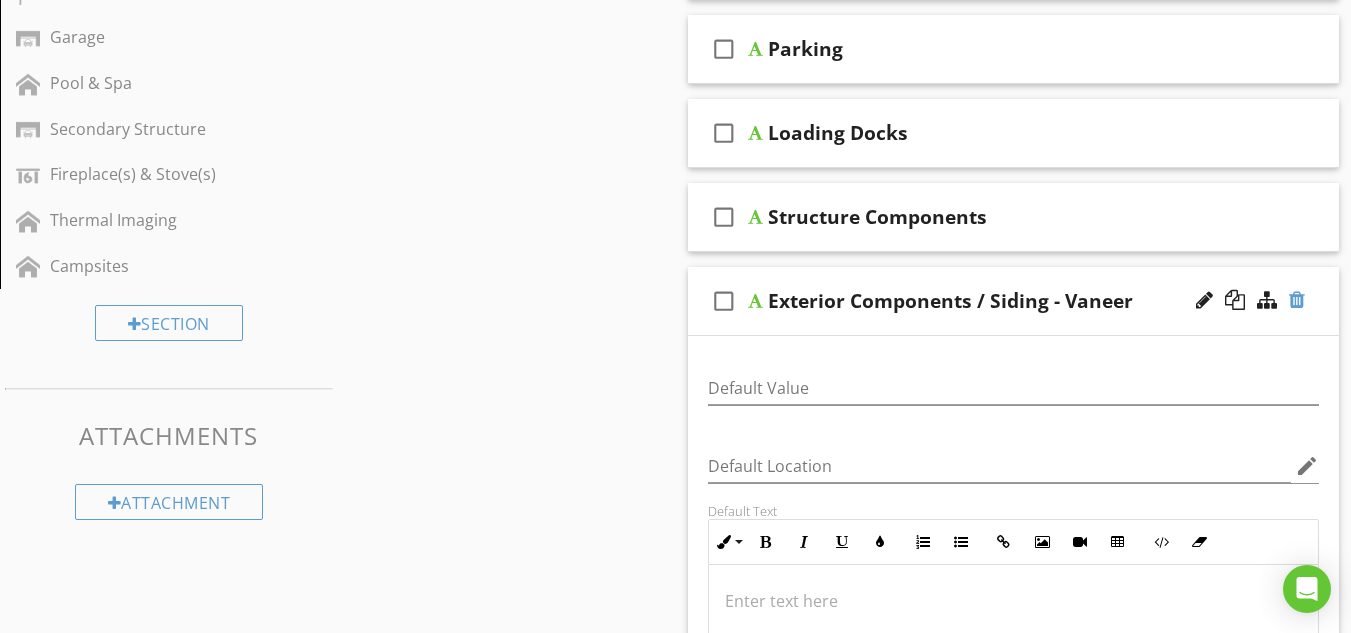 click at bounding box center [1297, 300] 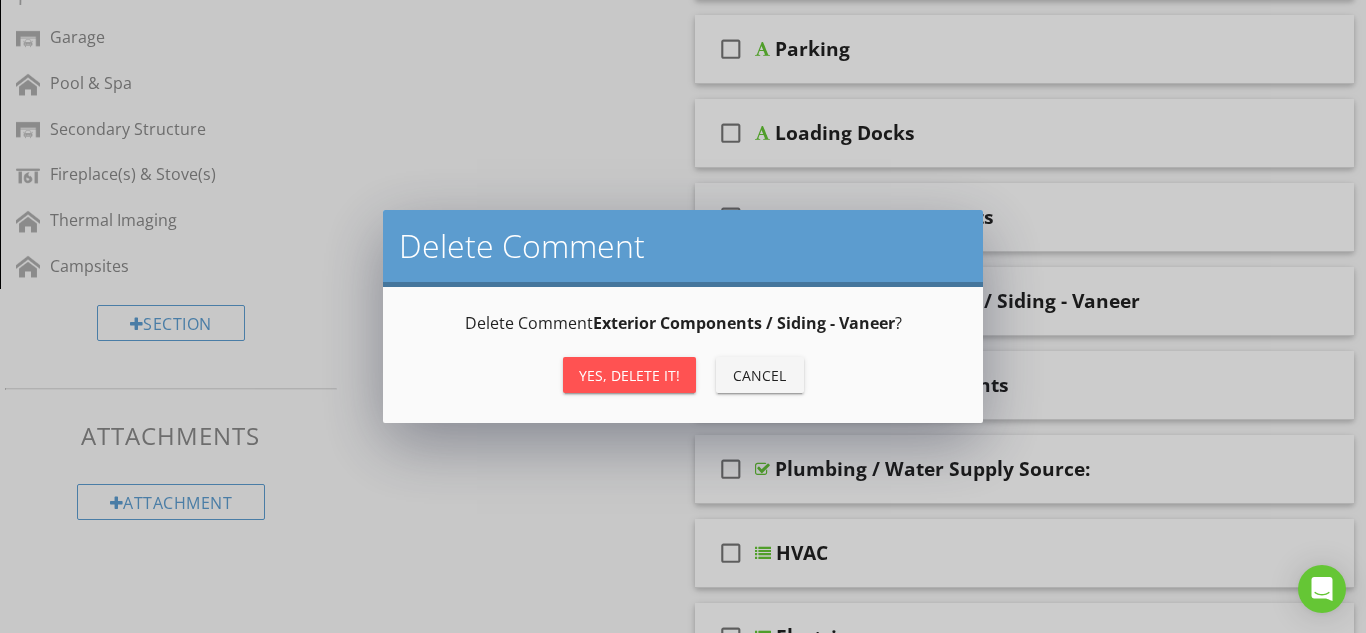 click on "Yes, Delete it!" at bounding box center [629, 375] 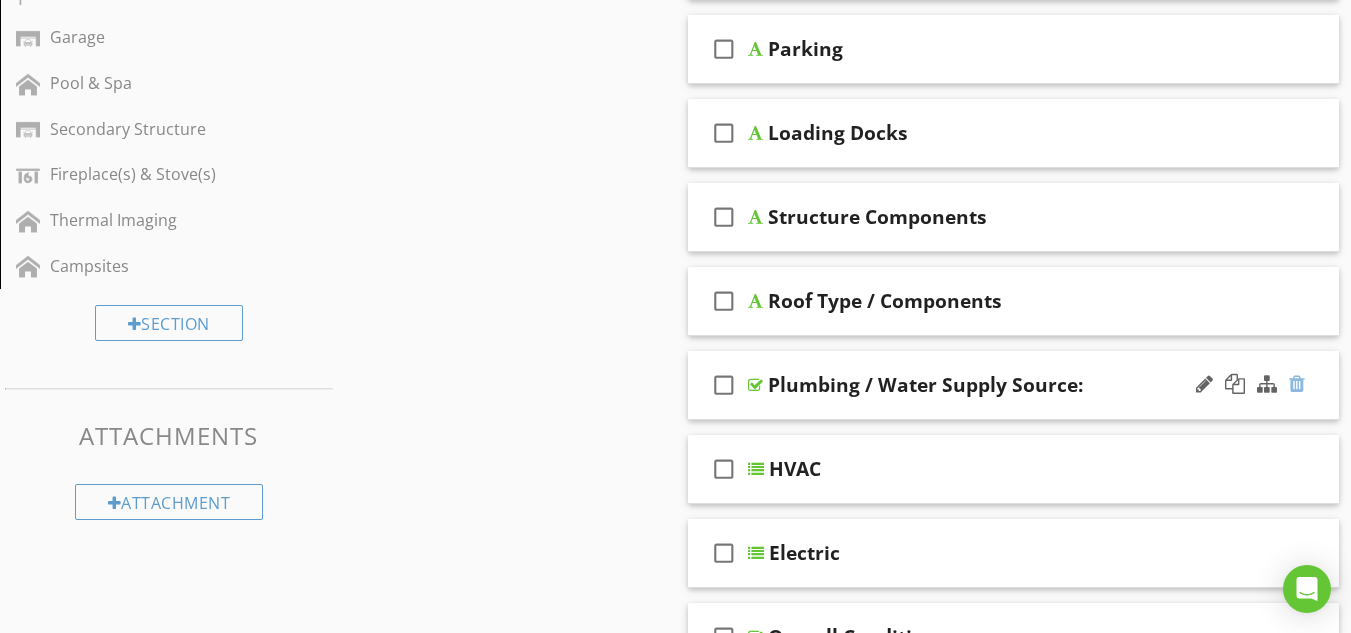 click at bounding box center (1297, 384) 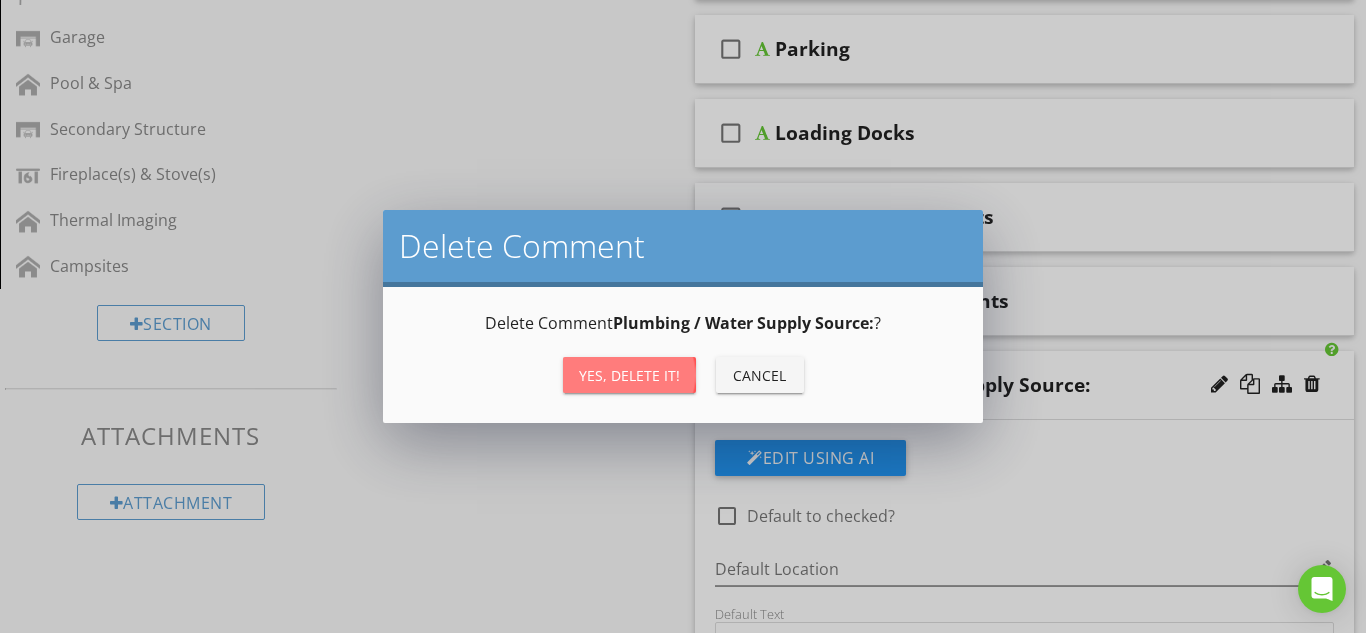 click on "Yes, Delete it!" at bounding box center (629, 375) 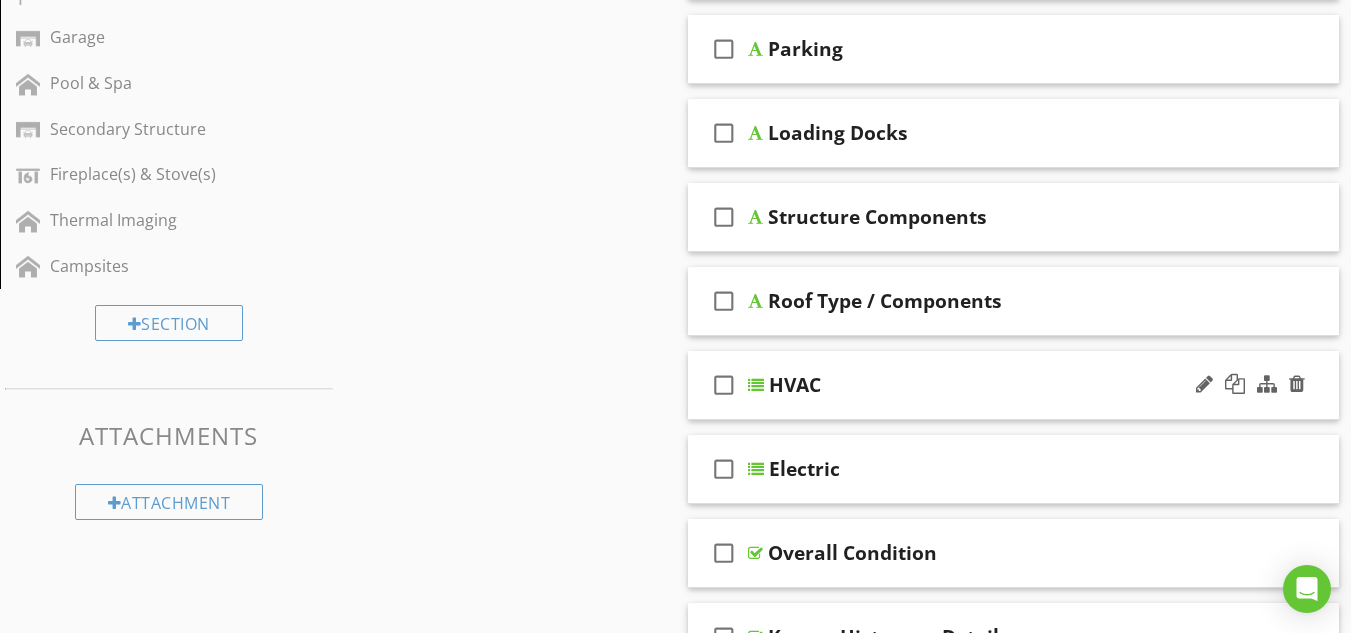 click at bounding box center (756, 385) 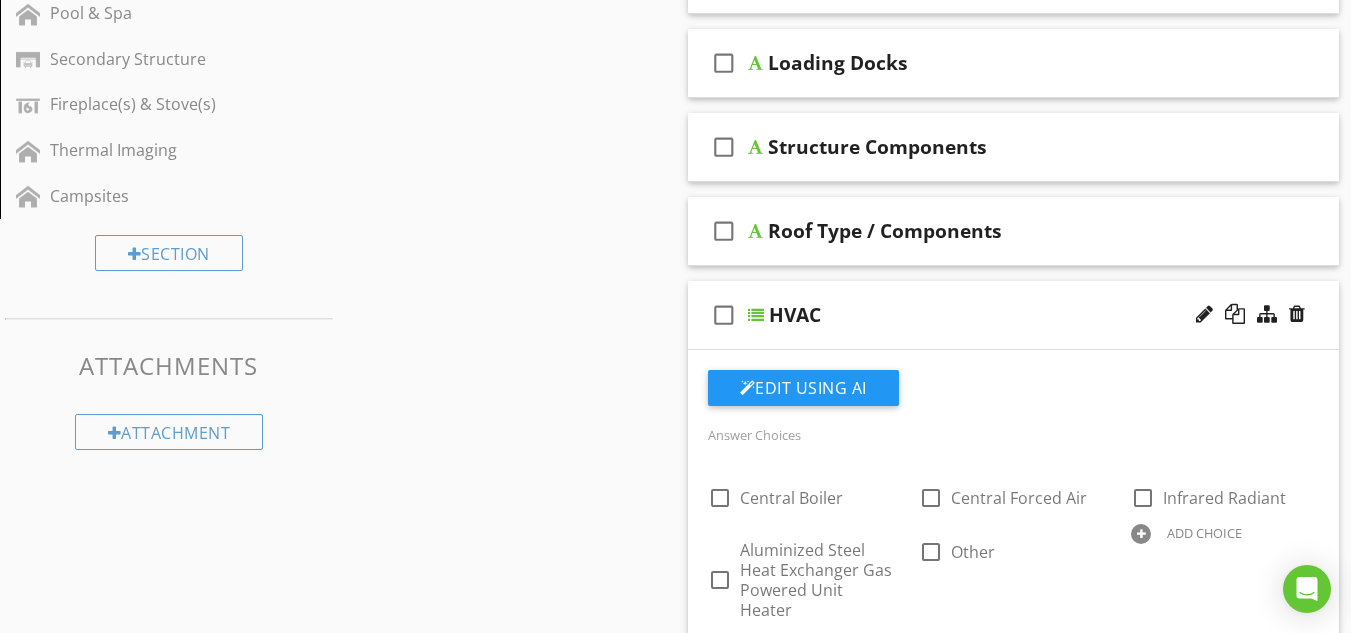 scroll, scrollTop: 1249, scrollLeft: 0, axis: vertical 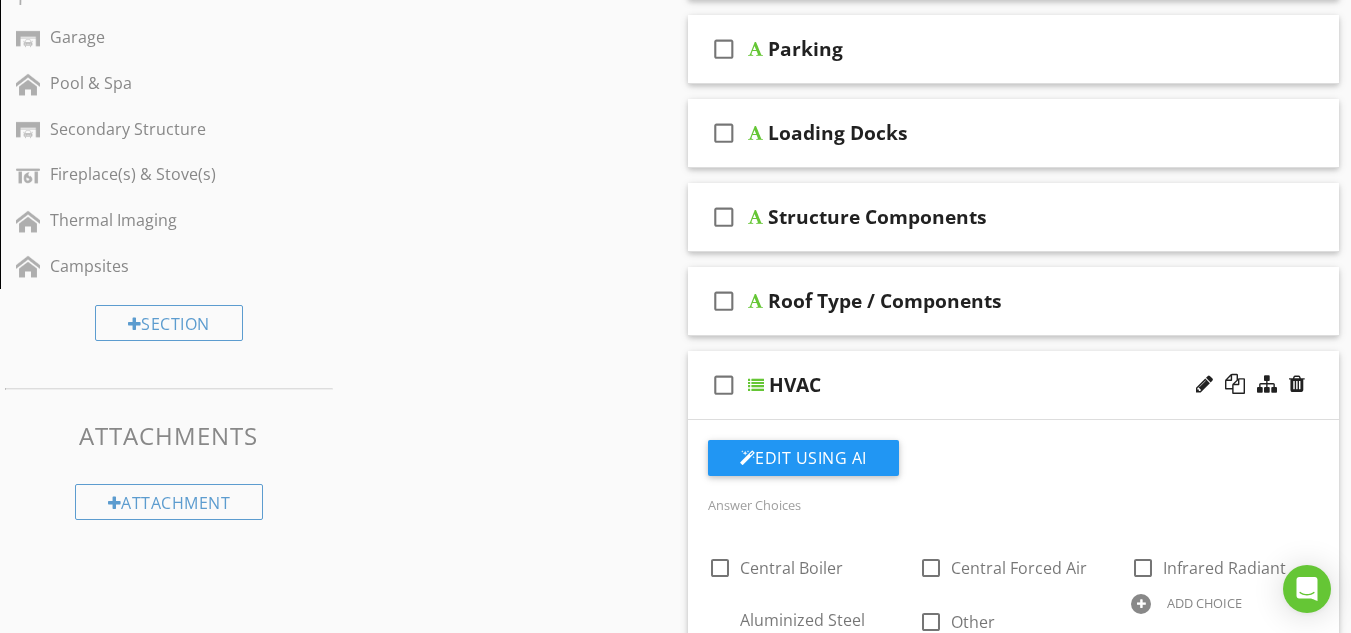 click at bounding box center [756, 385] 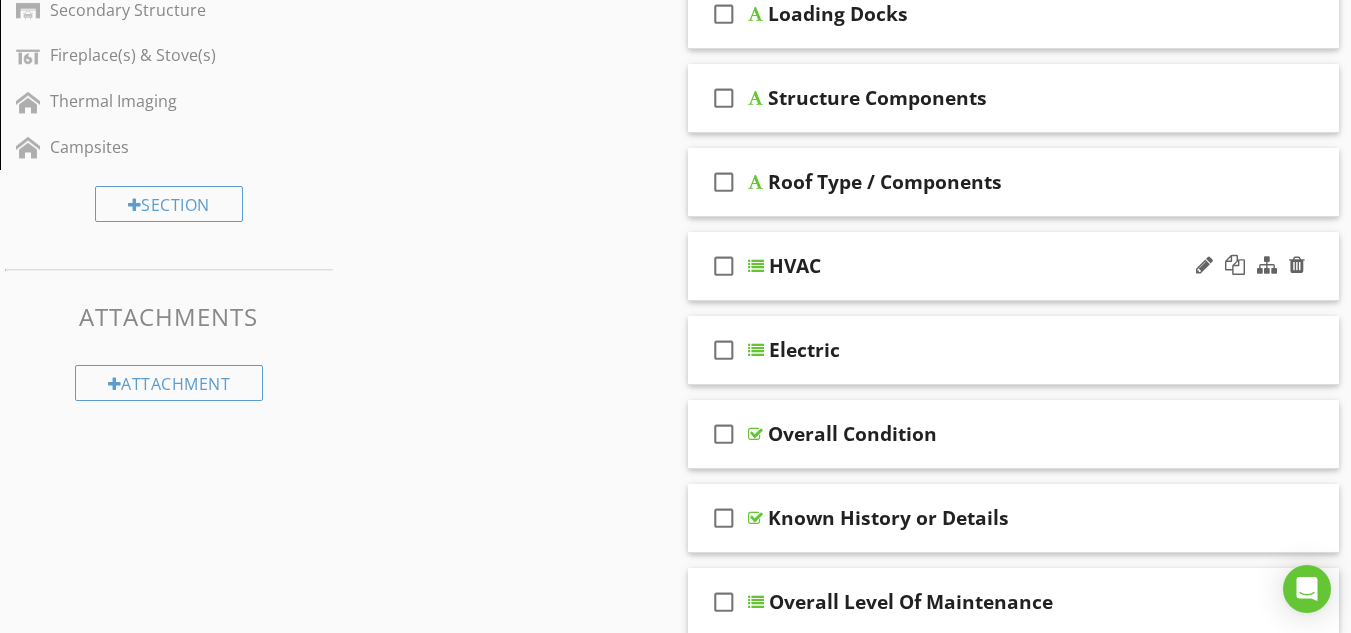 scroll, scrollTop: 1416, scrollLeft: 0, axis: vertical 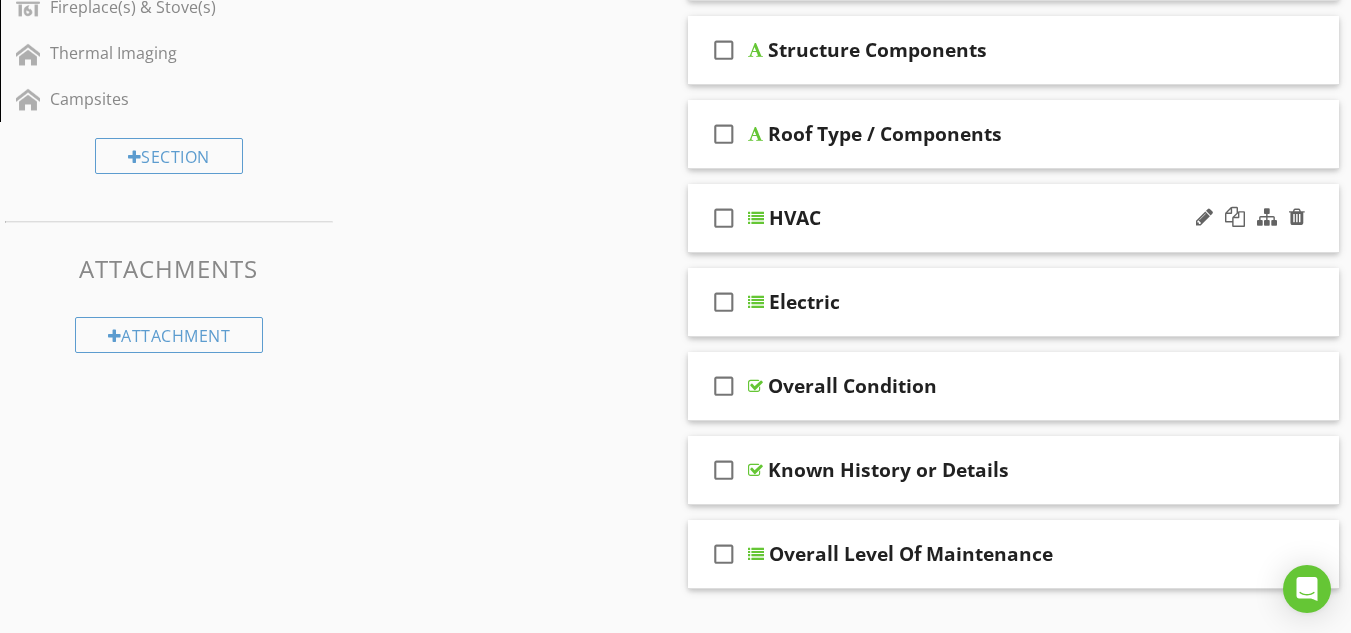 click at bounding box center (756, 218) 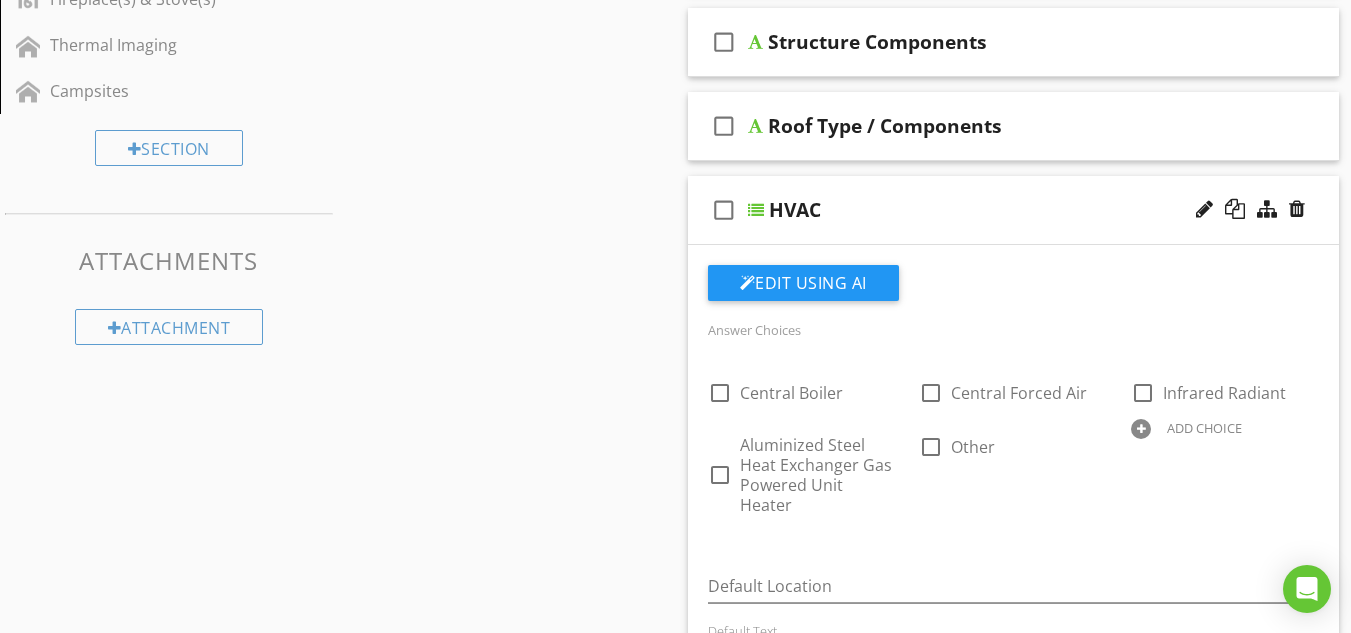 scroll, scrollTop: 1416, scrollLeft: 0, axis: vertical 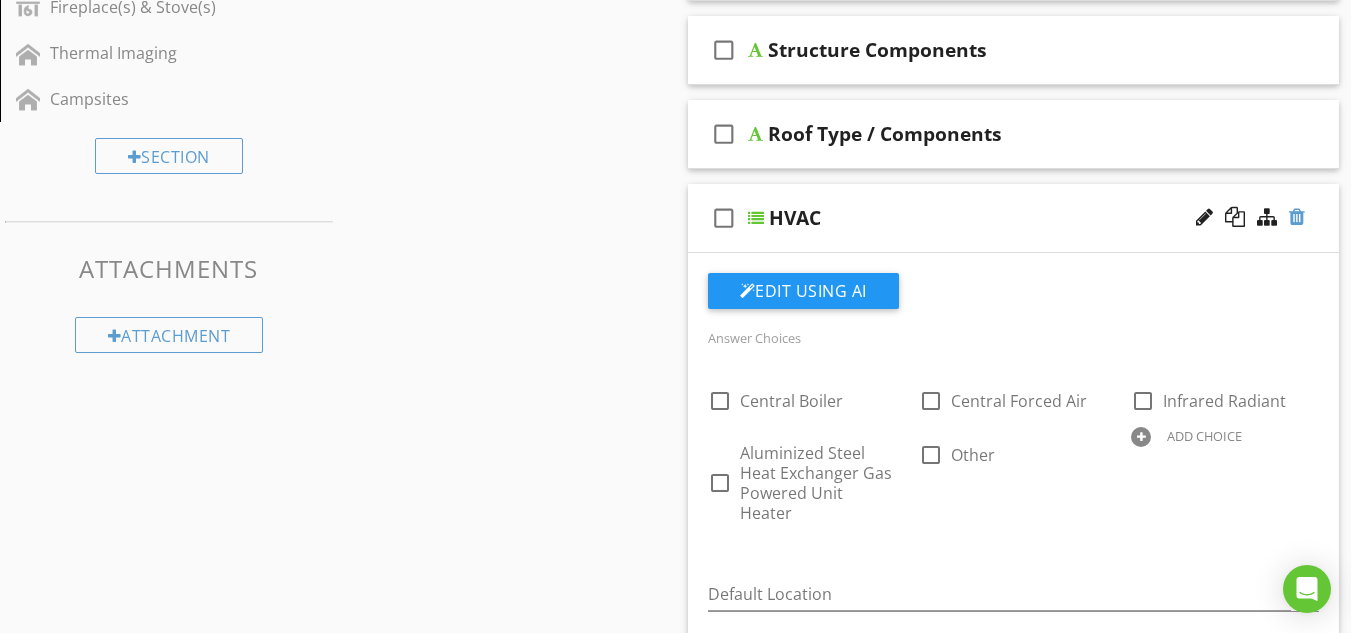 click at bounding box center [1297, 217] 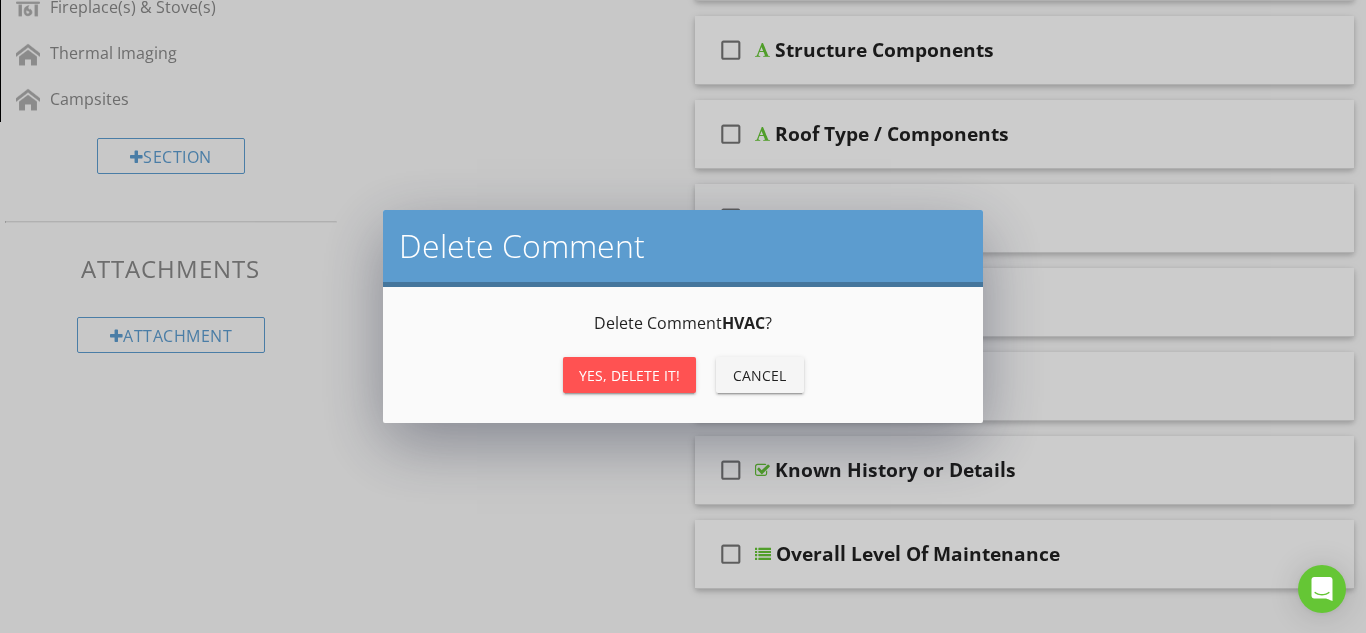 click on "Yes, Delete it!" at bounding box center [629, 375] 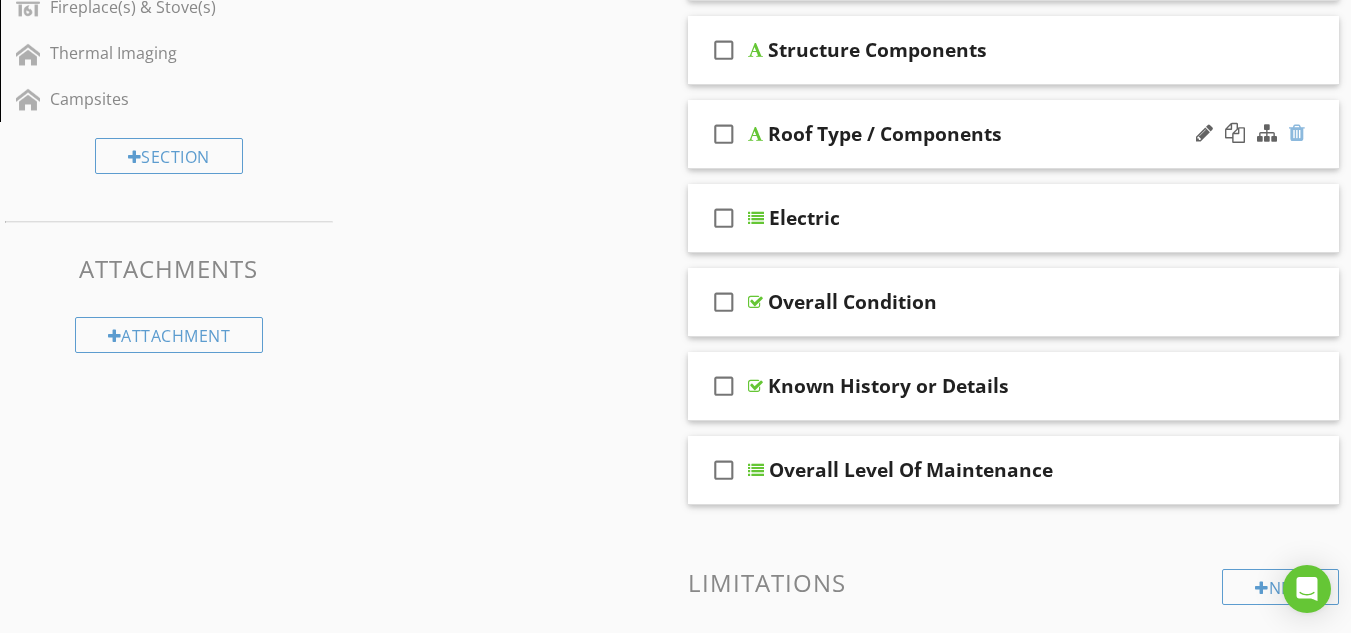 click at bounding box center (1297, 133) 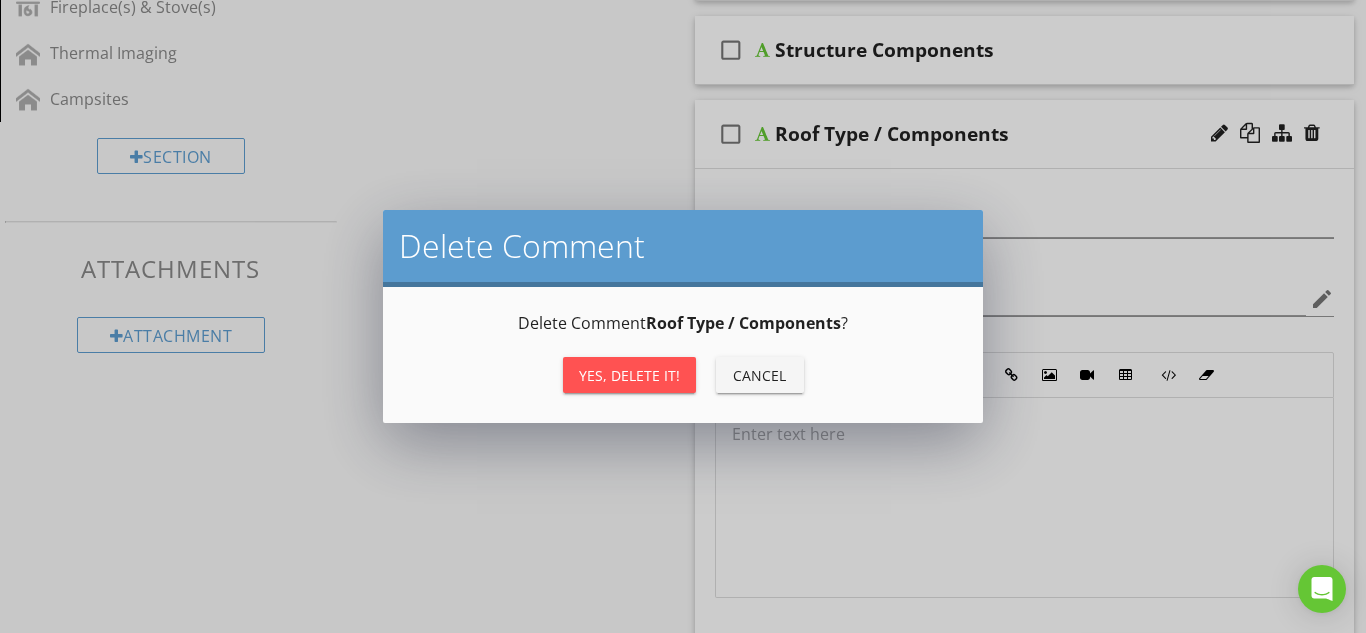 click on "Yes, Delete it!" at bounding box center [629, 375] 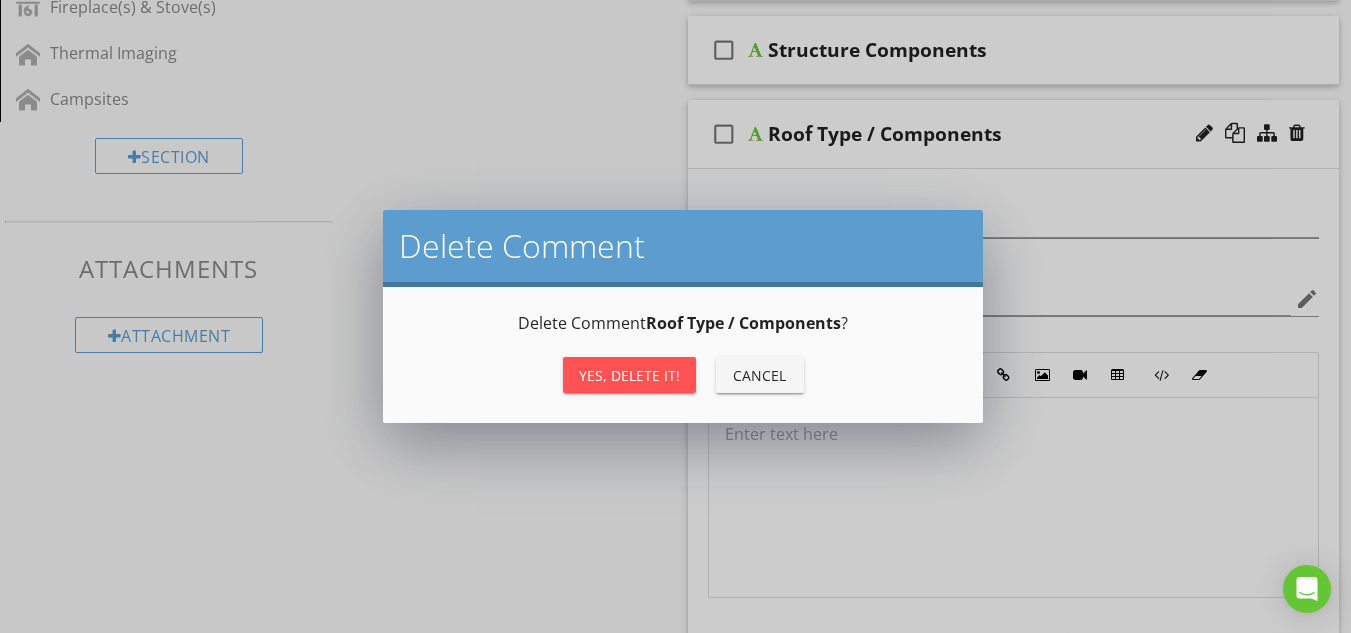 click on "Yes, Delete it!" at bounding box center (629, 375) 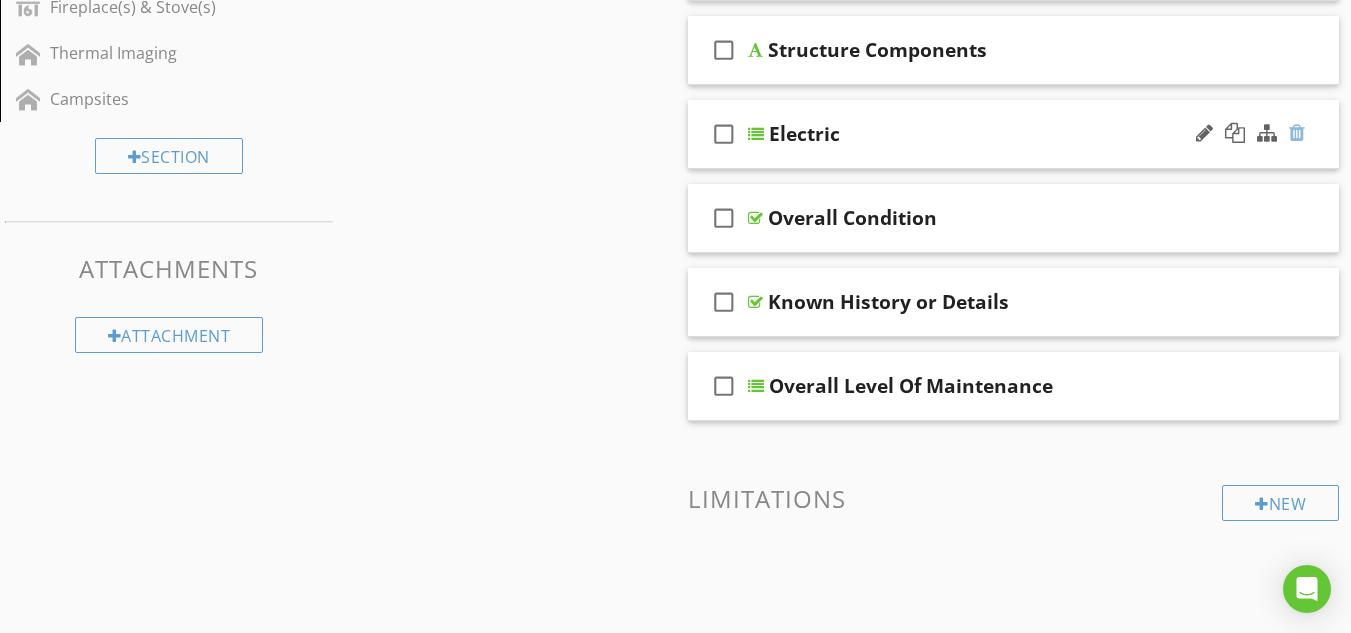 click at bounding box center (1297, 133) 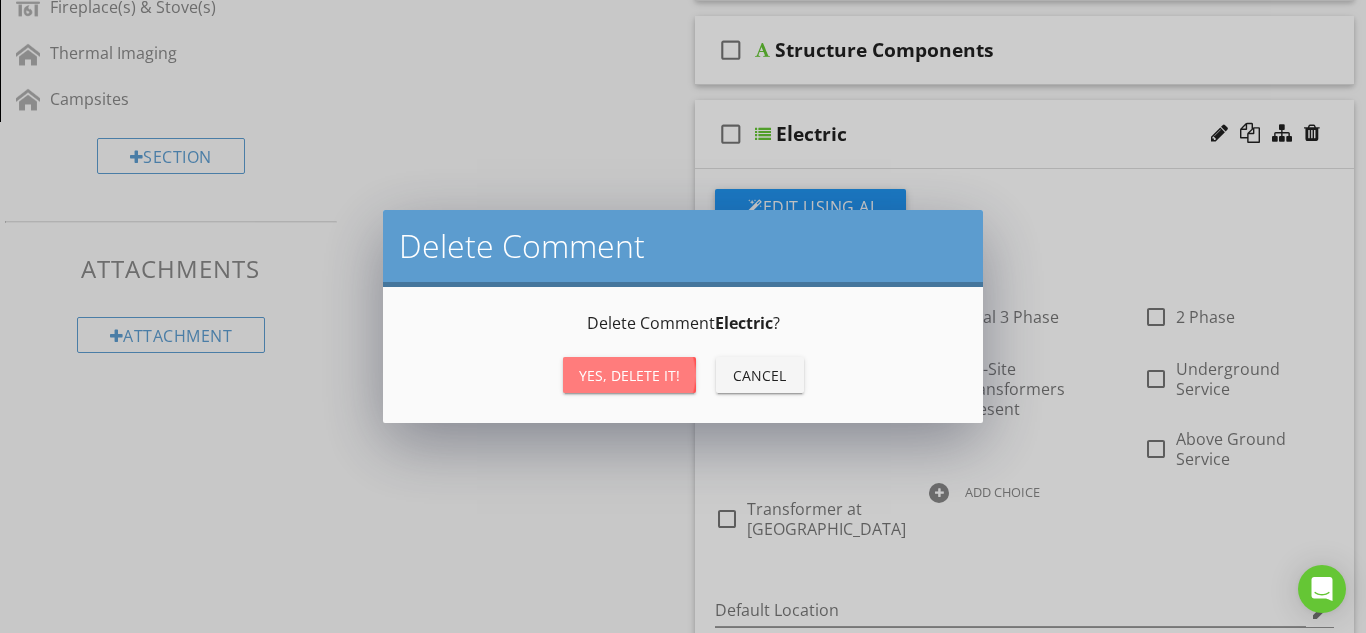 drag, startPoint x: 642, startPoint y: 375, endPoint x: 672, endPoint y: 378, distance: 30.149628 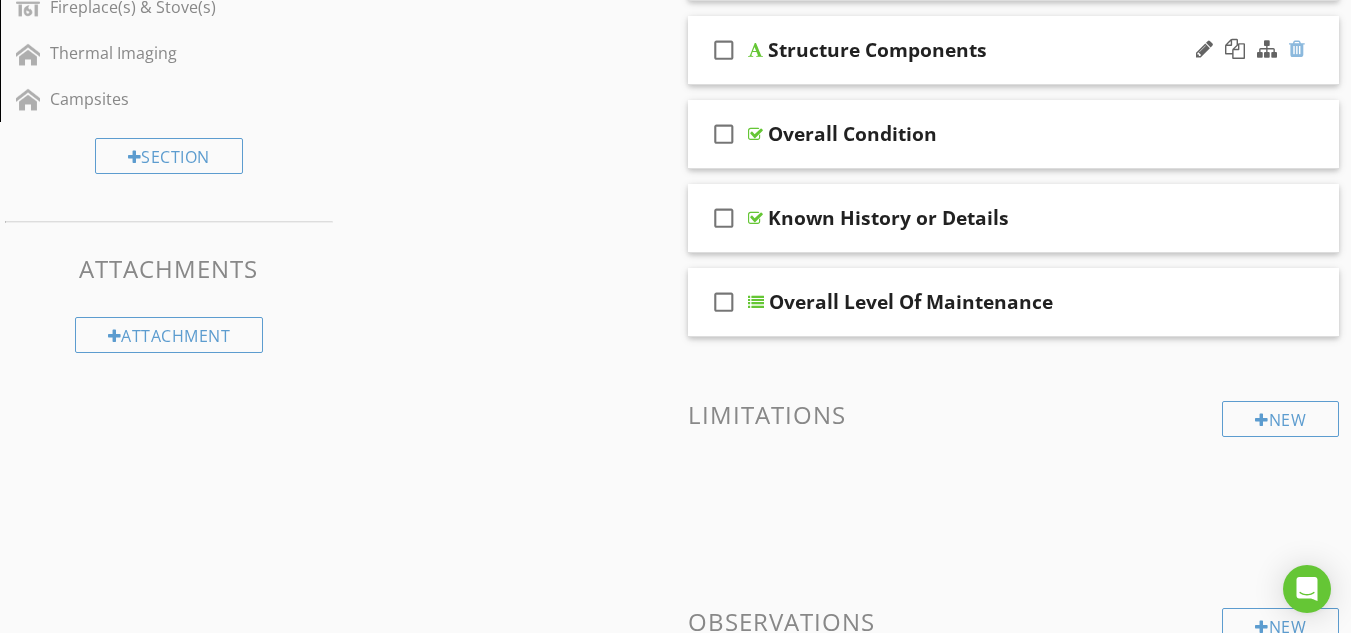 click at bounding box center [1297, 49] 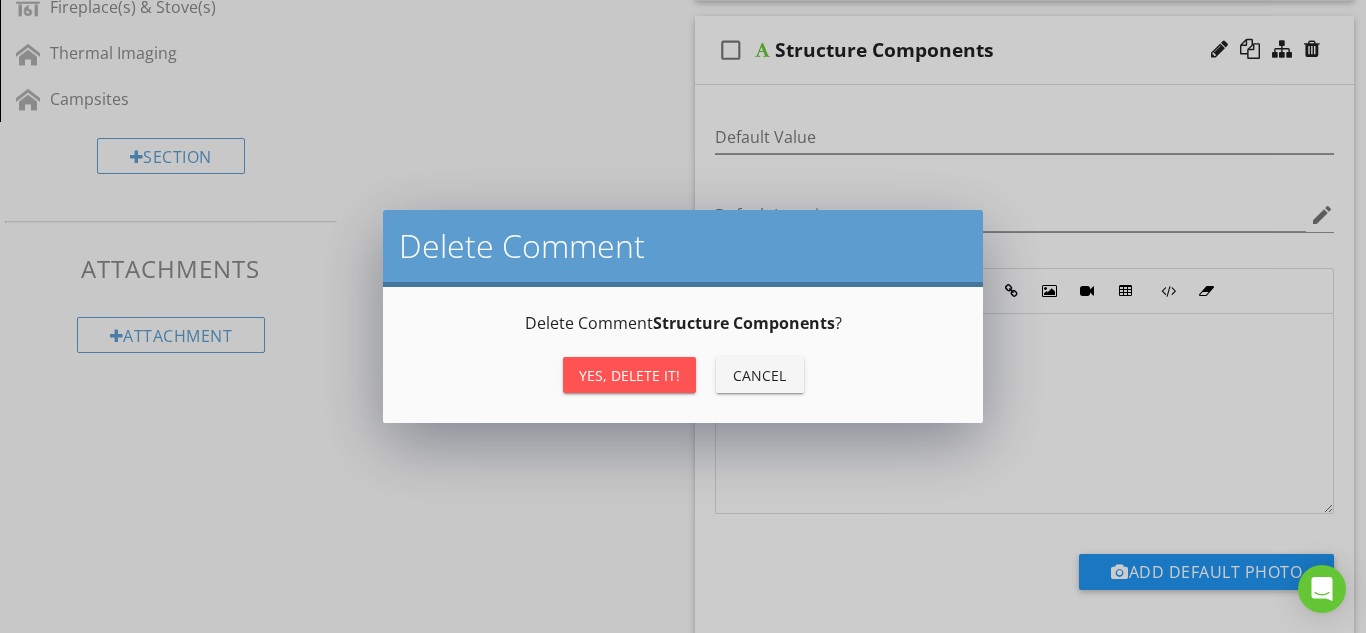 click on "Yes, Delete it!" at bounding box center [629, 375] 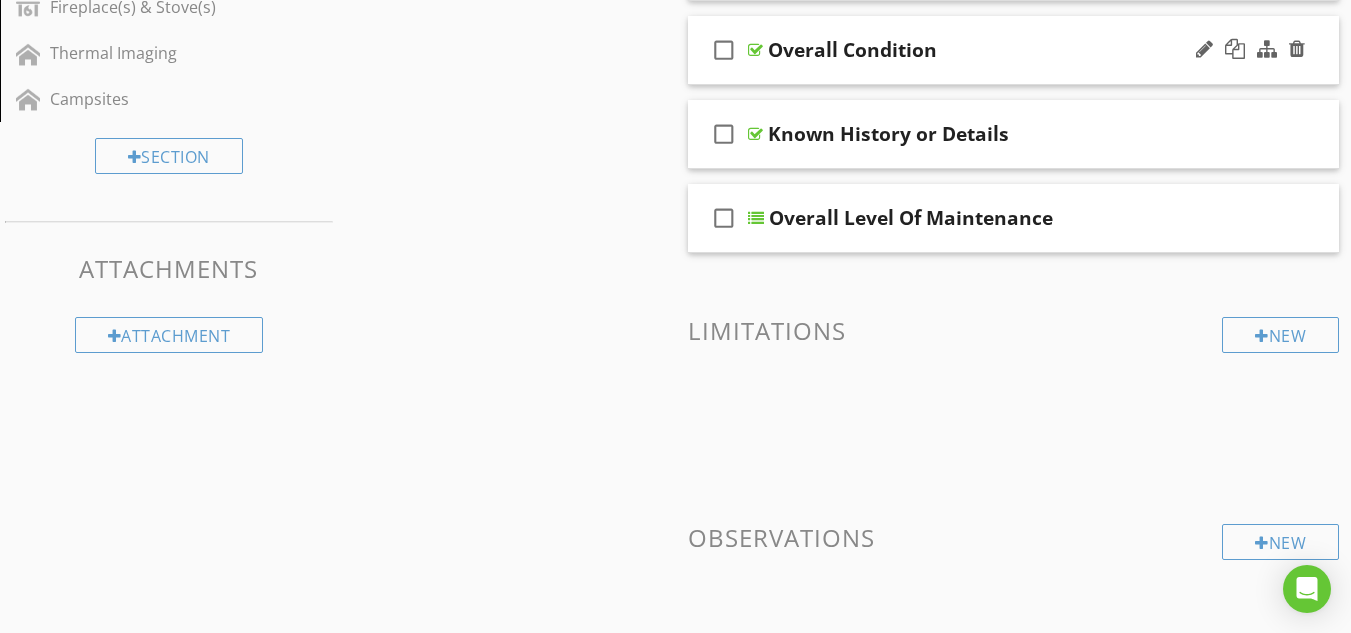 click at bounding box center [755, 50] 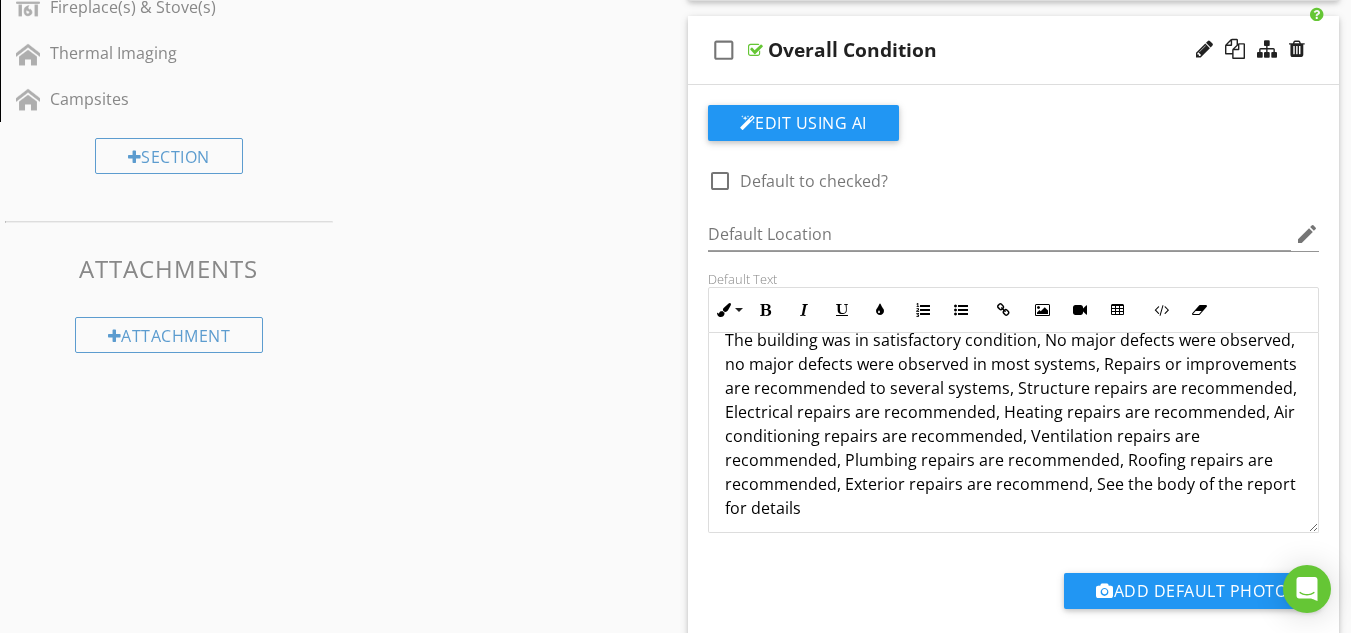 scroll, scrollTop: 41, scrollLeft: 0, axis: vertical 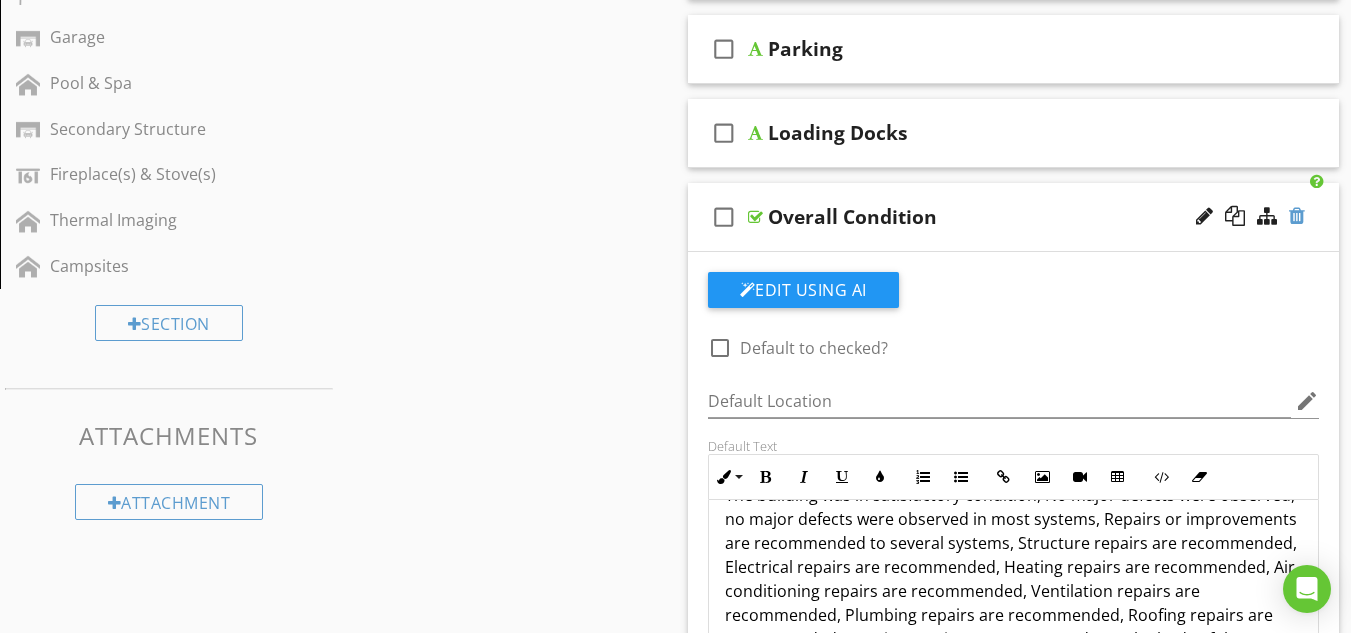 click at bounding box center [1297, 216] 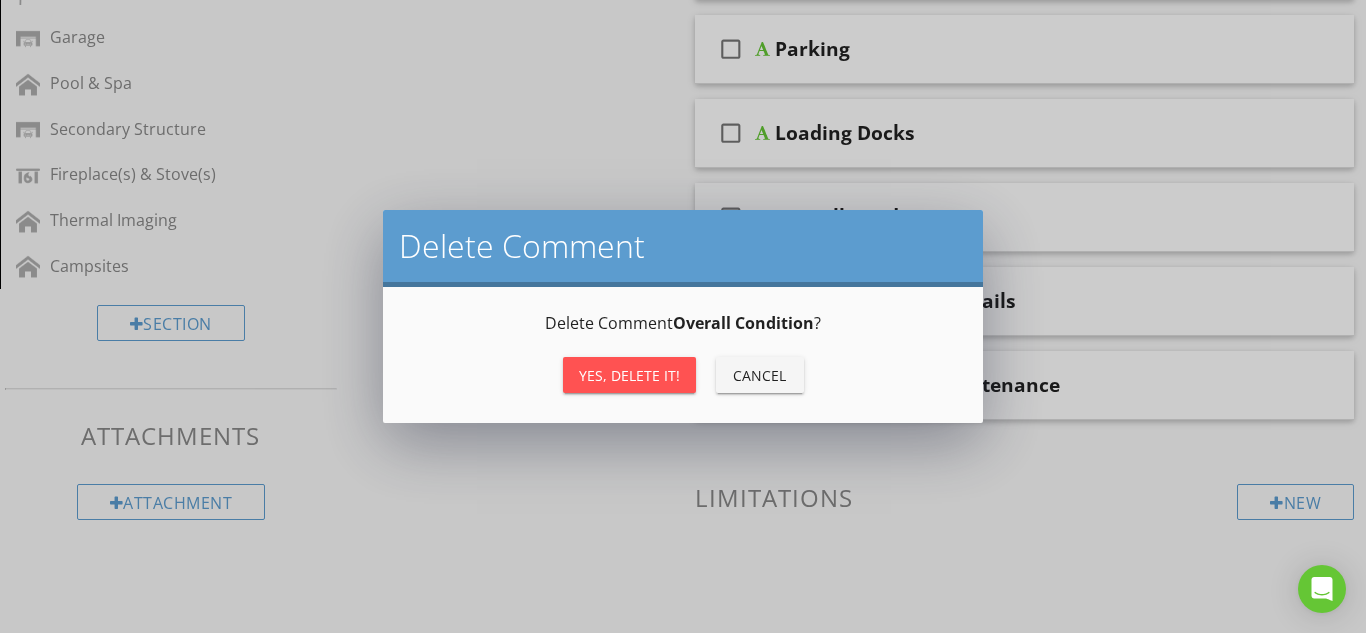 click on "Yes, Delete it!" at bounding box center [629, 375] 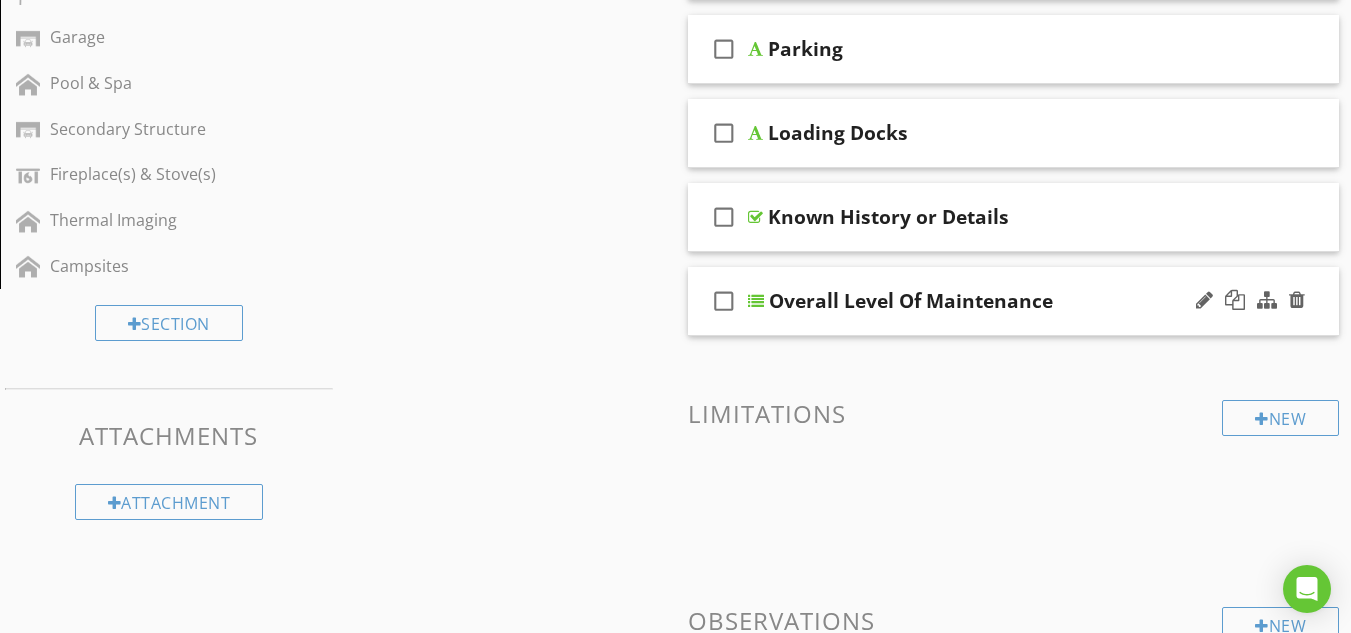 click at bounding box center (756, 301) 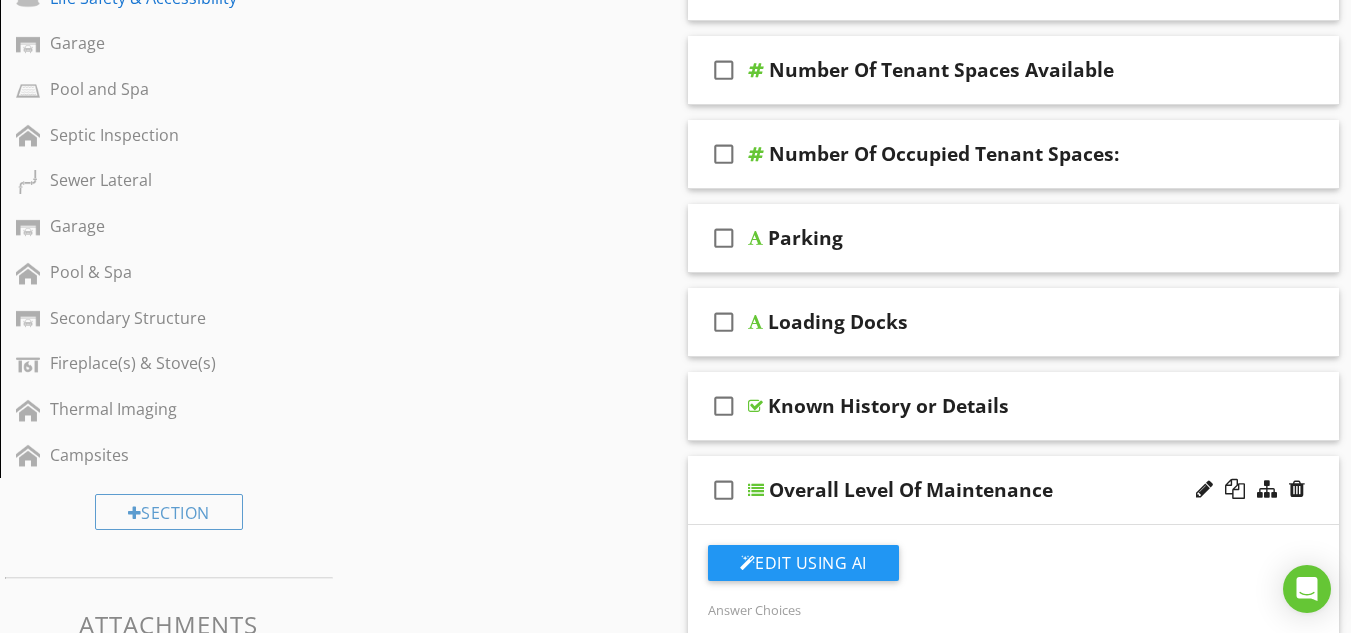 scroll, scrollTop: 916, scrollLeft: 0, axis: vertical 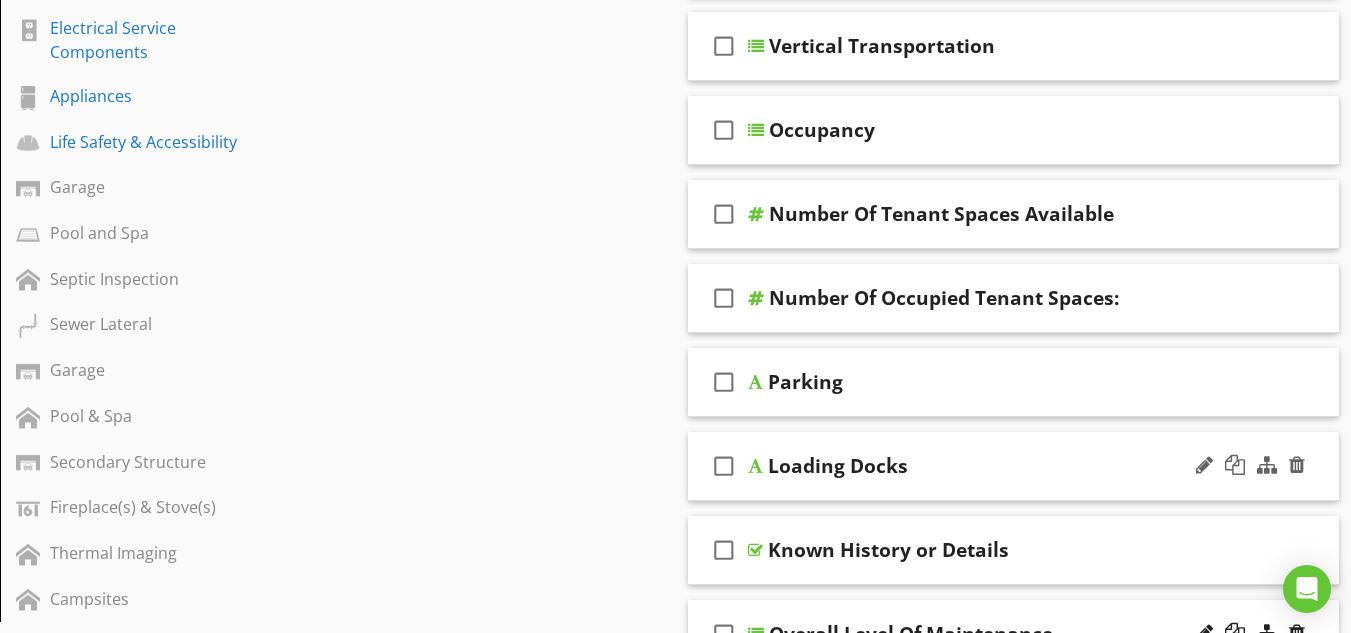 click at bounding box center [755, 466] 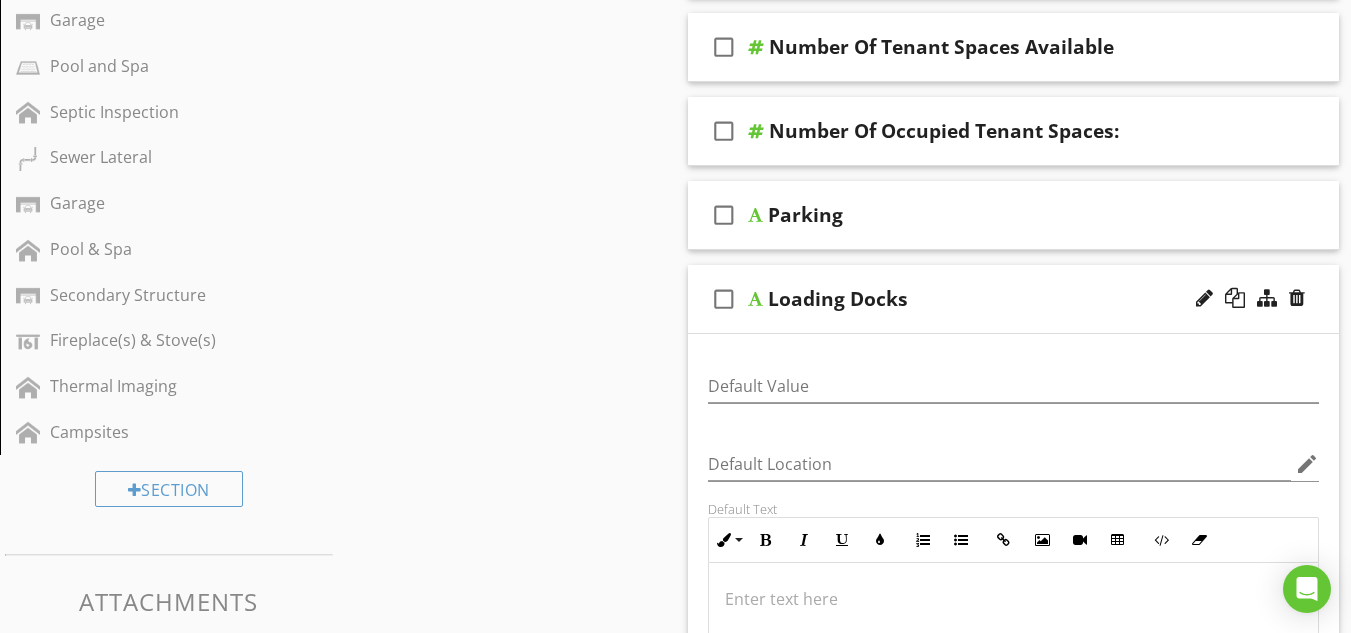 scroll, scrollTop: 1249, scrollLeft: 0, axis: vertical 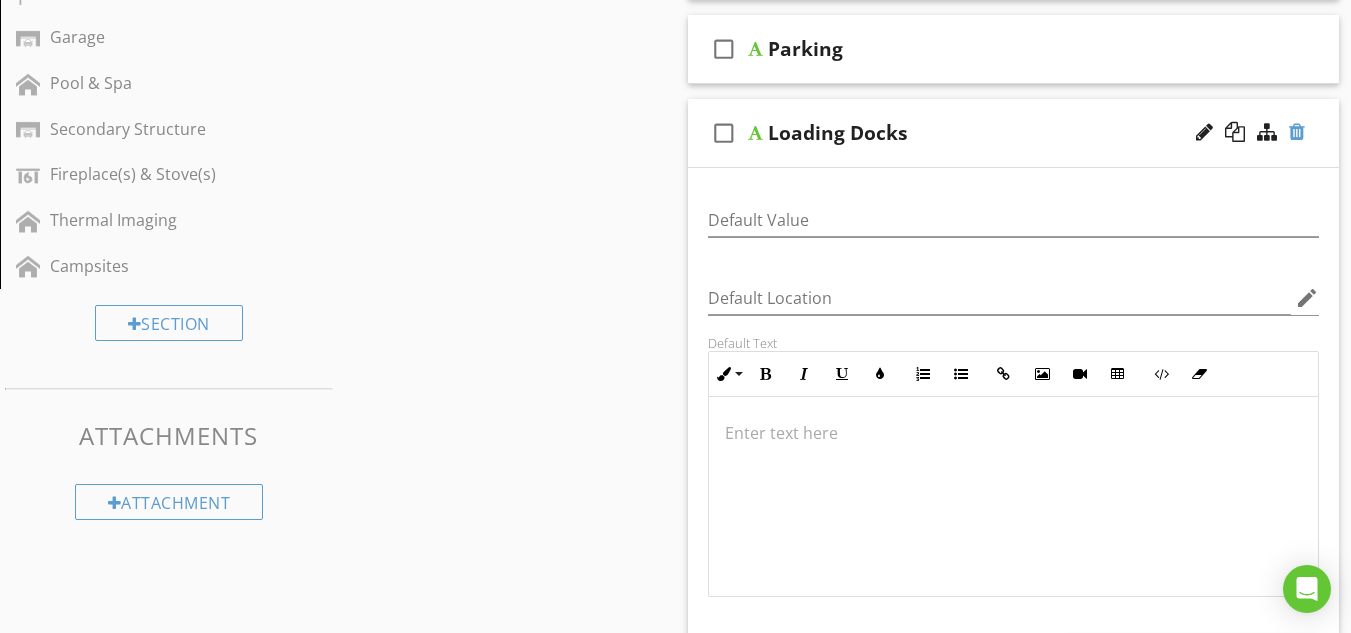click at bounding box center [1297, 132] 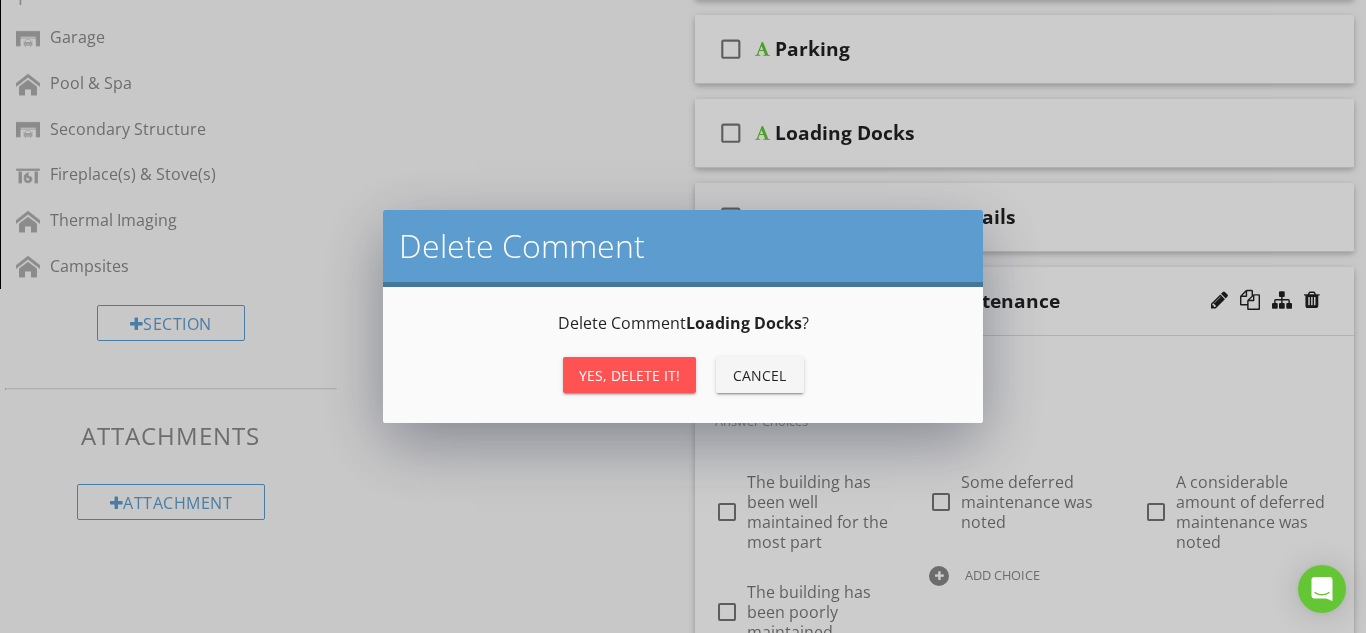 click on "Yes, Delete it!" at bounding box center [629, 375] 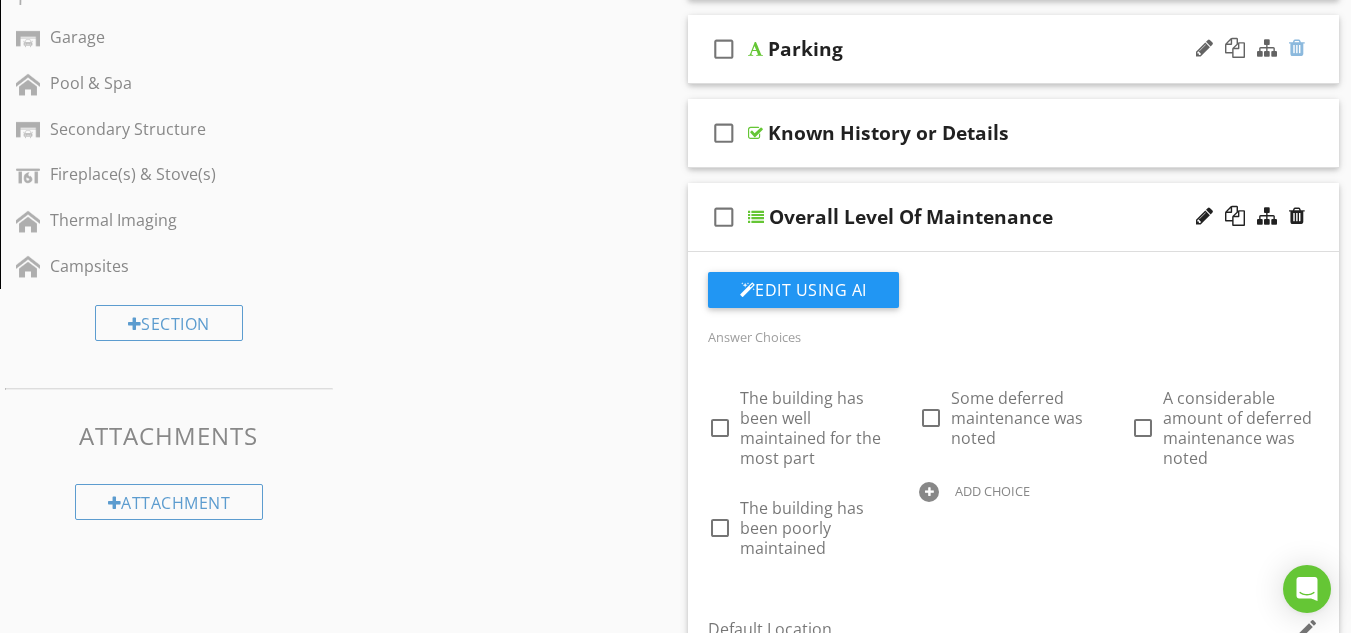 click at bounding box center (1297, 48) 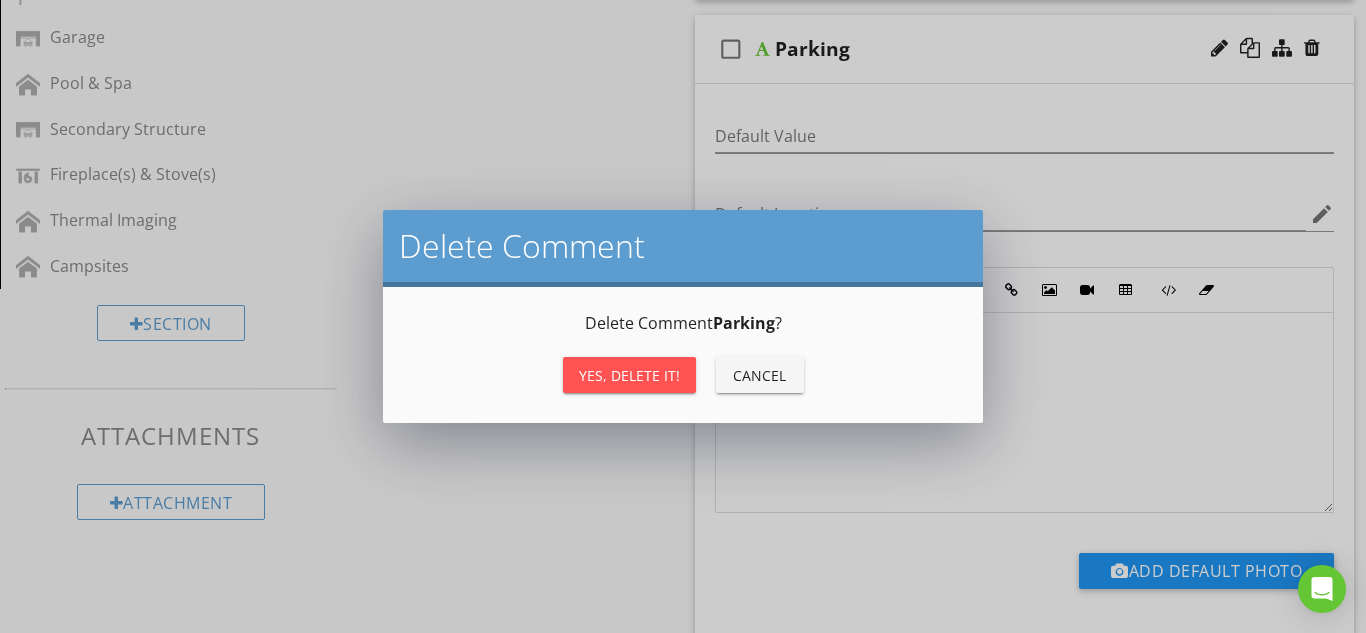 click on "Yes, Delete it!" at bounding box center (629, 375) 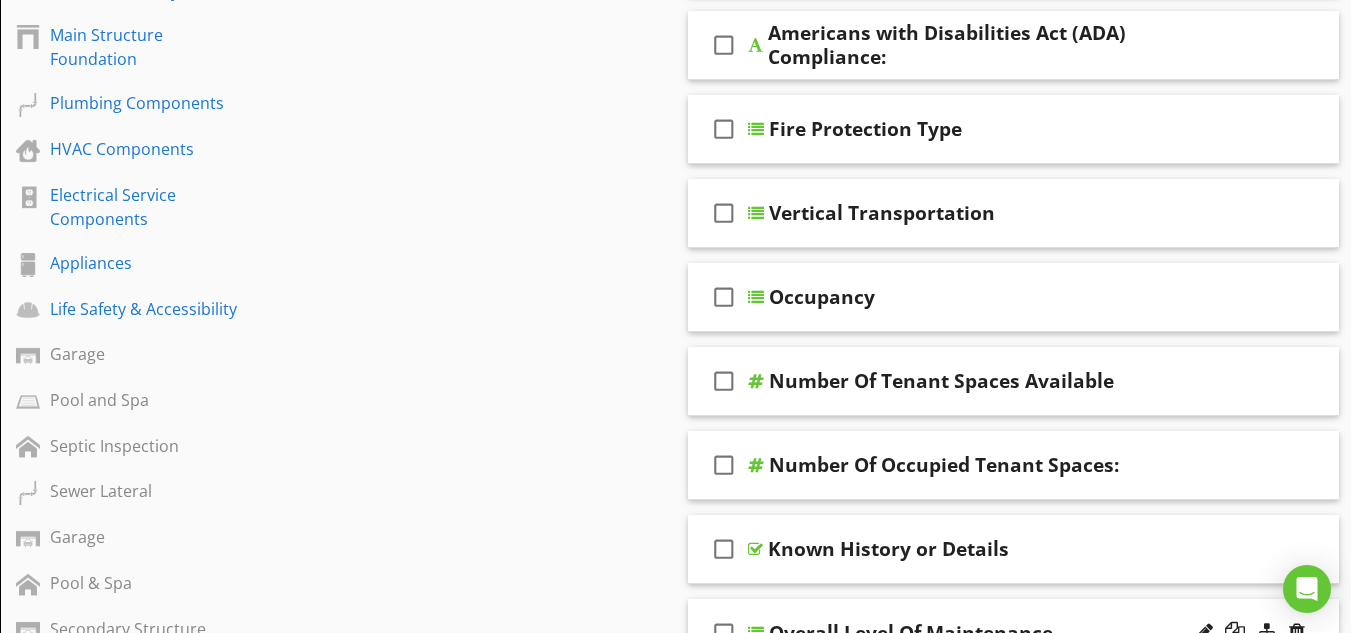 scroll, scrollTop: 583, scrollLeft: 0, axis: vertical 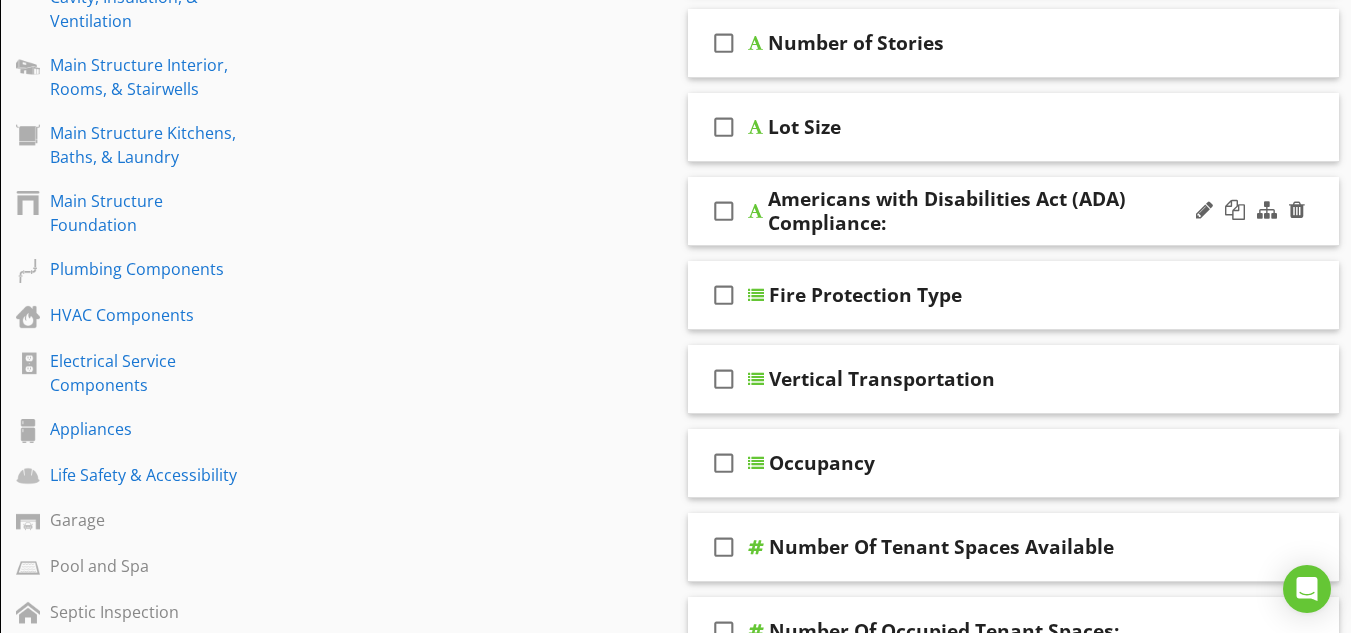 click at bounding box center (755, 211) 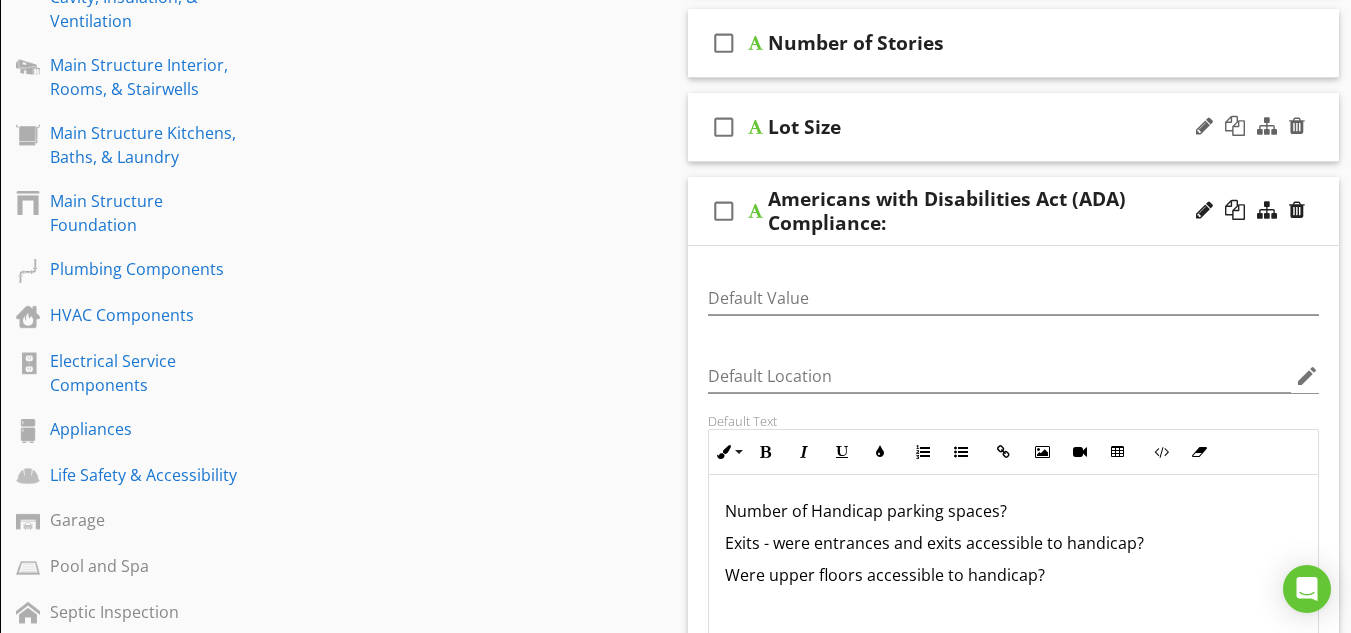 click at bounding box center [755, 127] 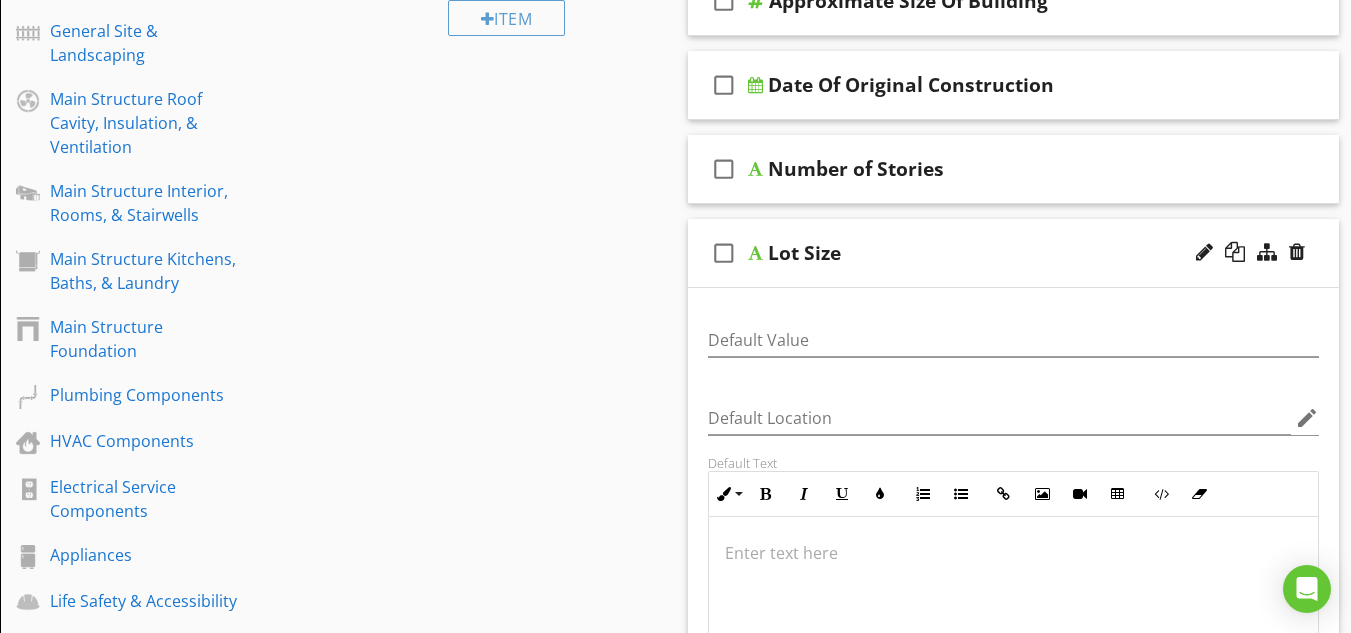 scroll, scrollTop: 416, scrollLeft: 0, axis: vertical 